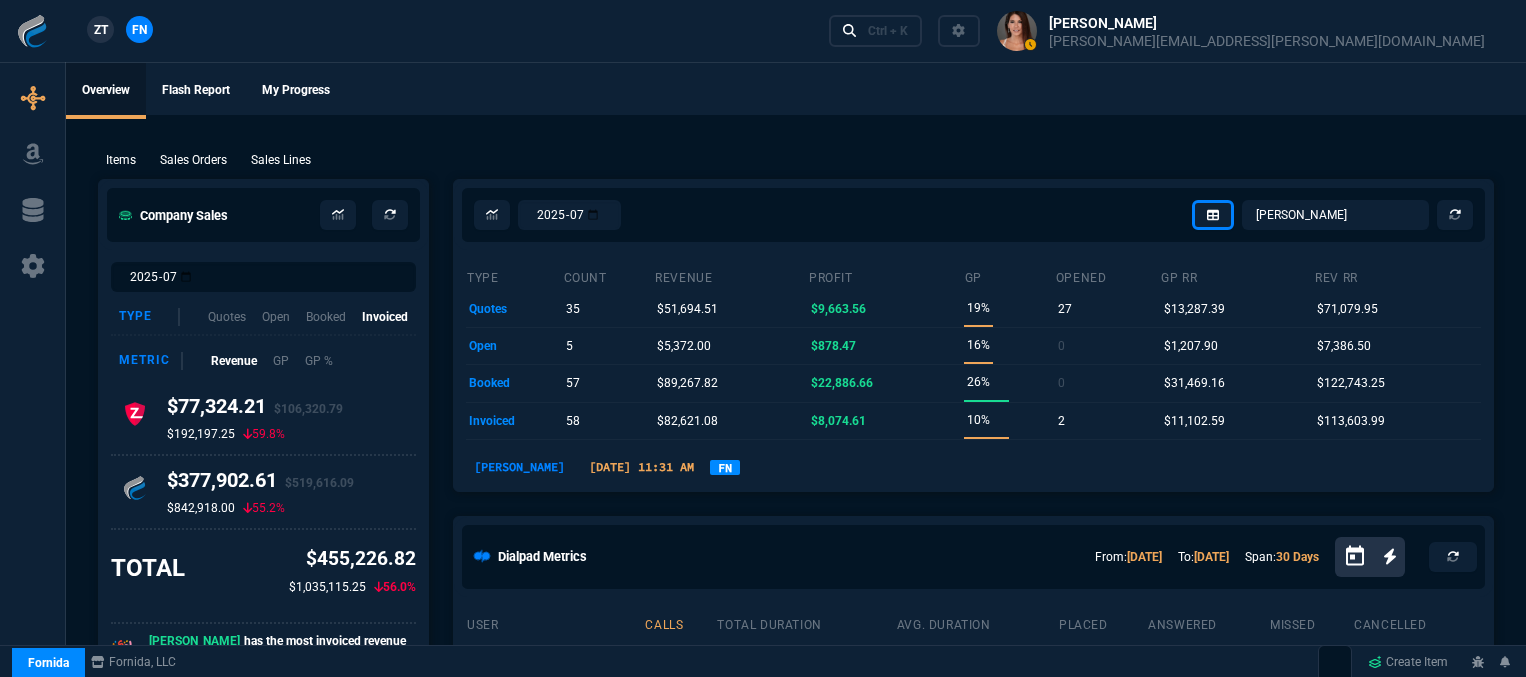 select on "12: [PERSON_NAME]" 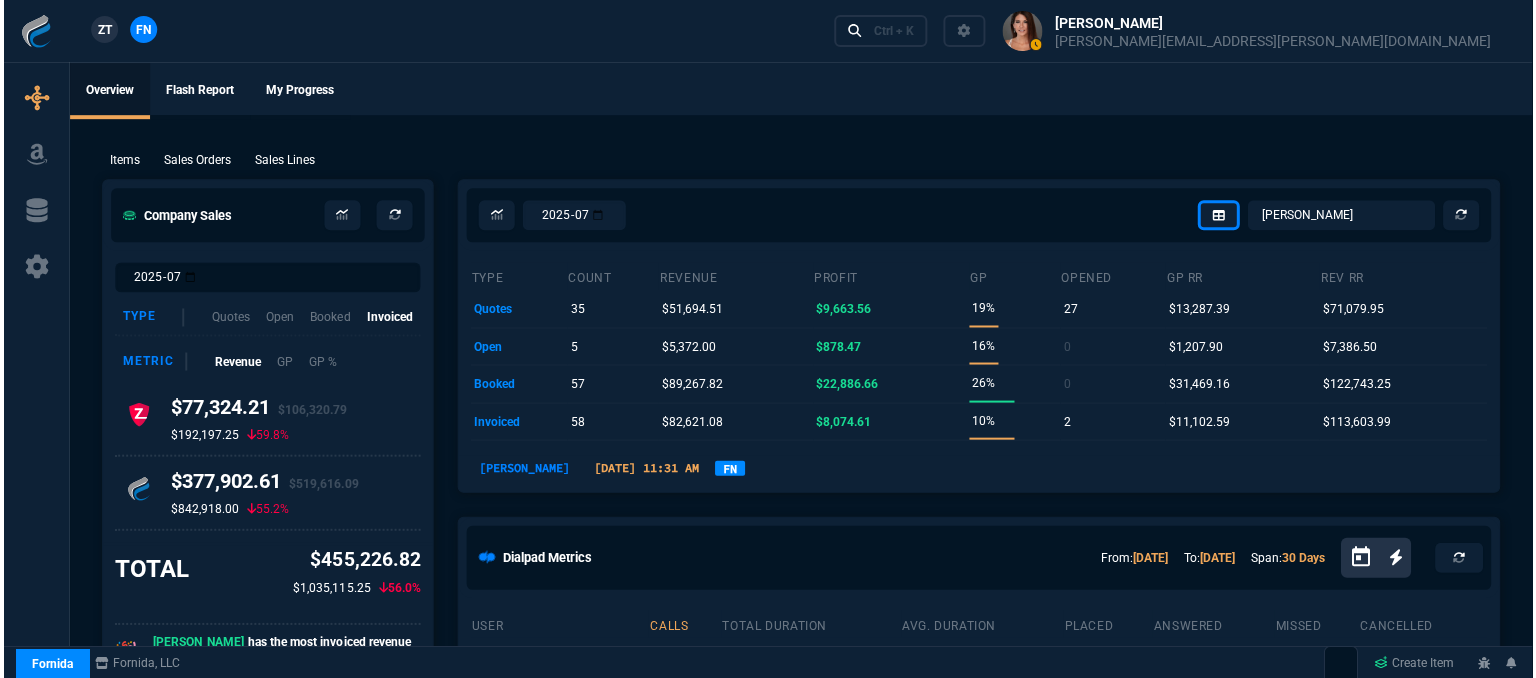 scroll, scrollTop: 0, scrollLeft: 0, axis: both 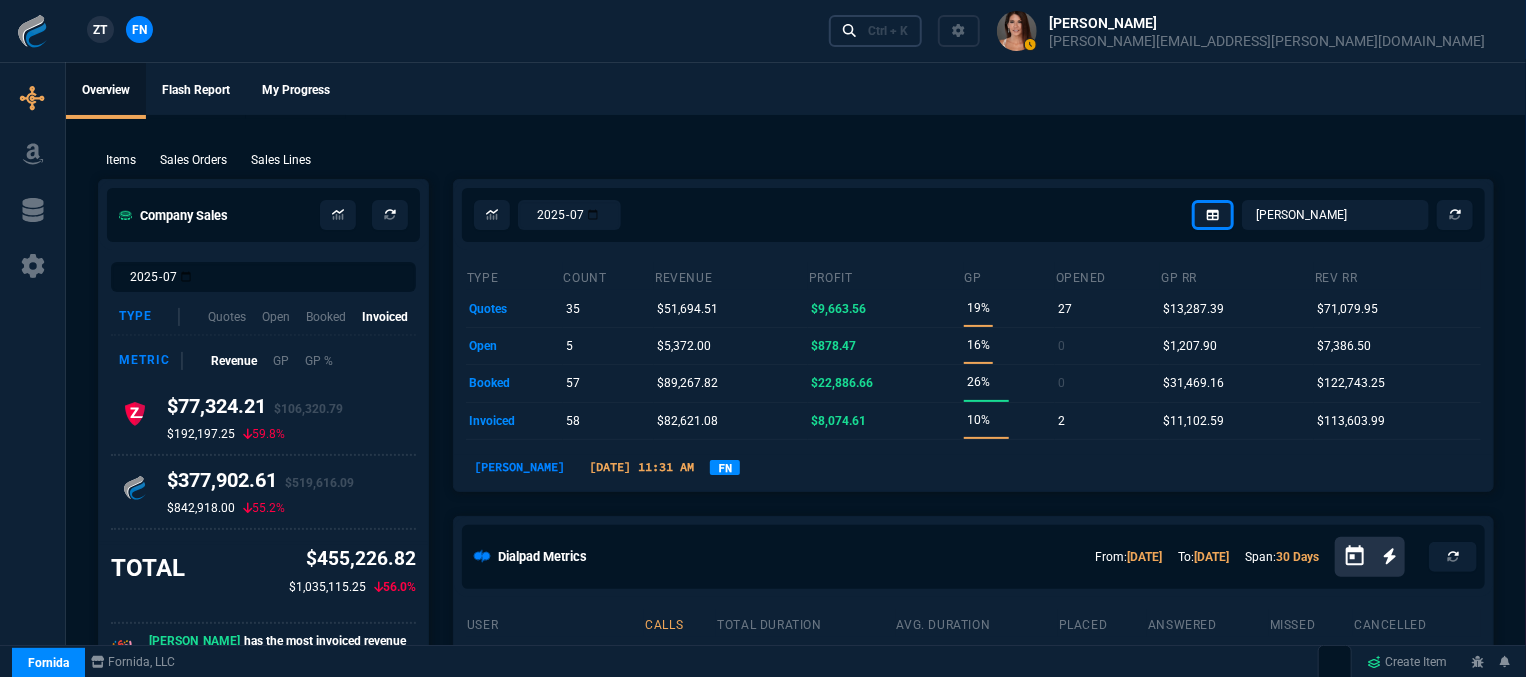 click on "Ctrl + K" at bounding box center [888, 31] 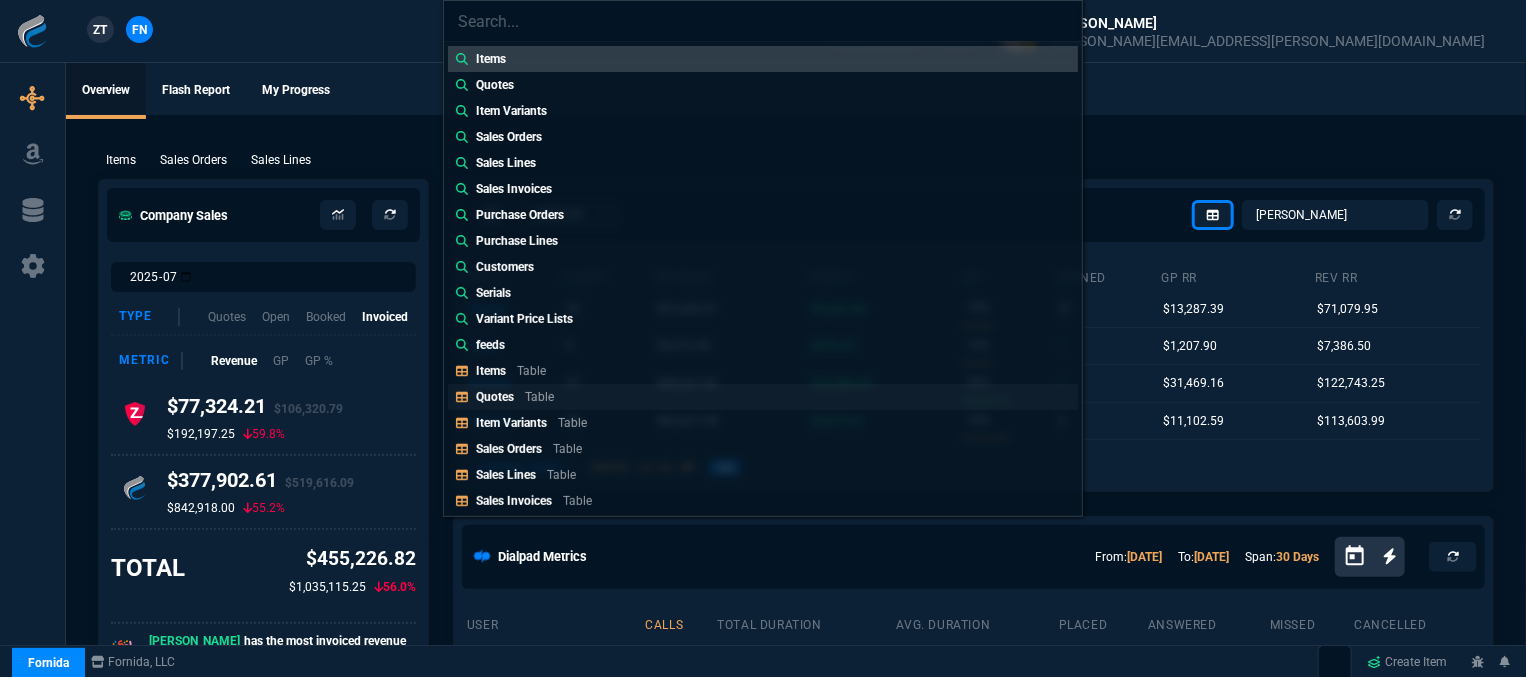 click on "Quotes
Table" at bounding box center (519, 397) 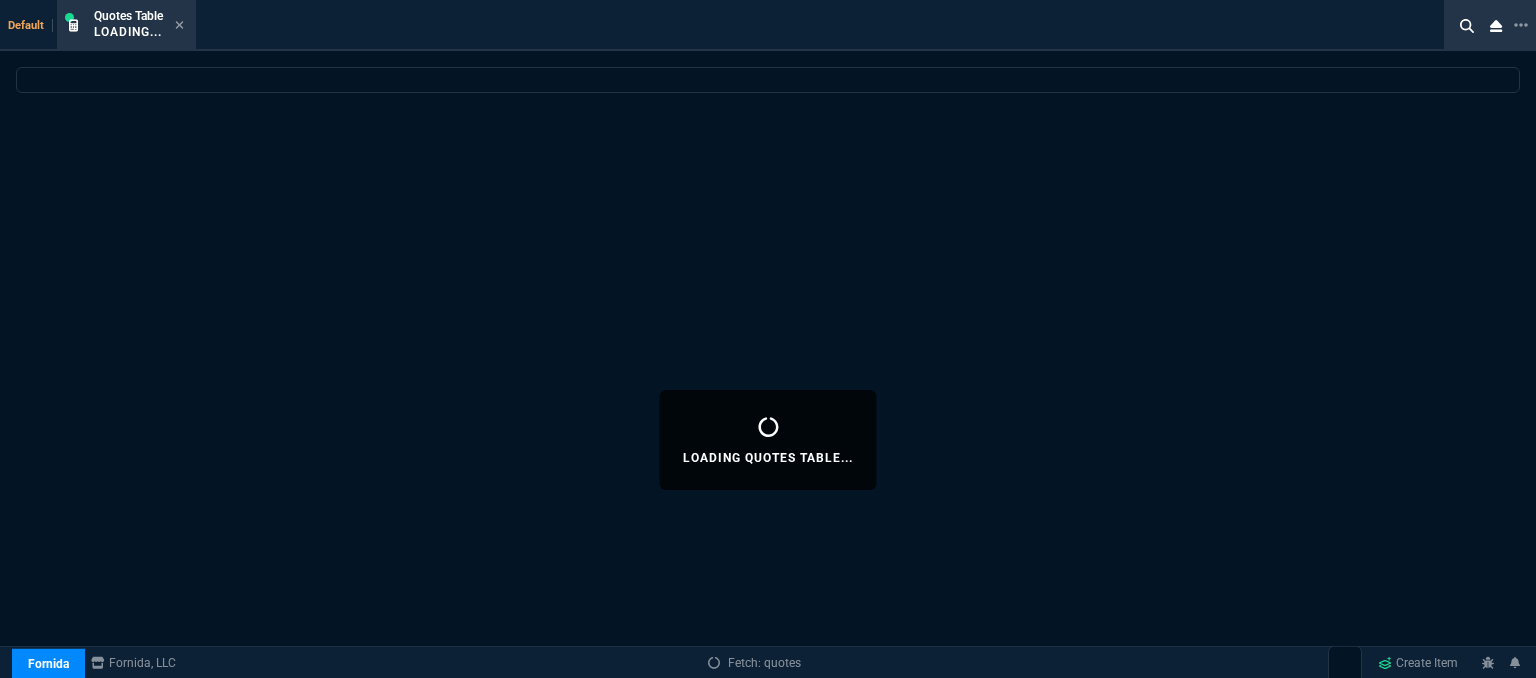 select 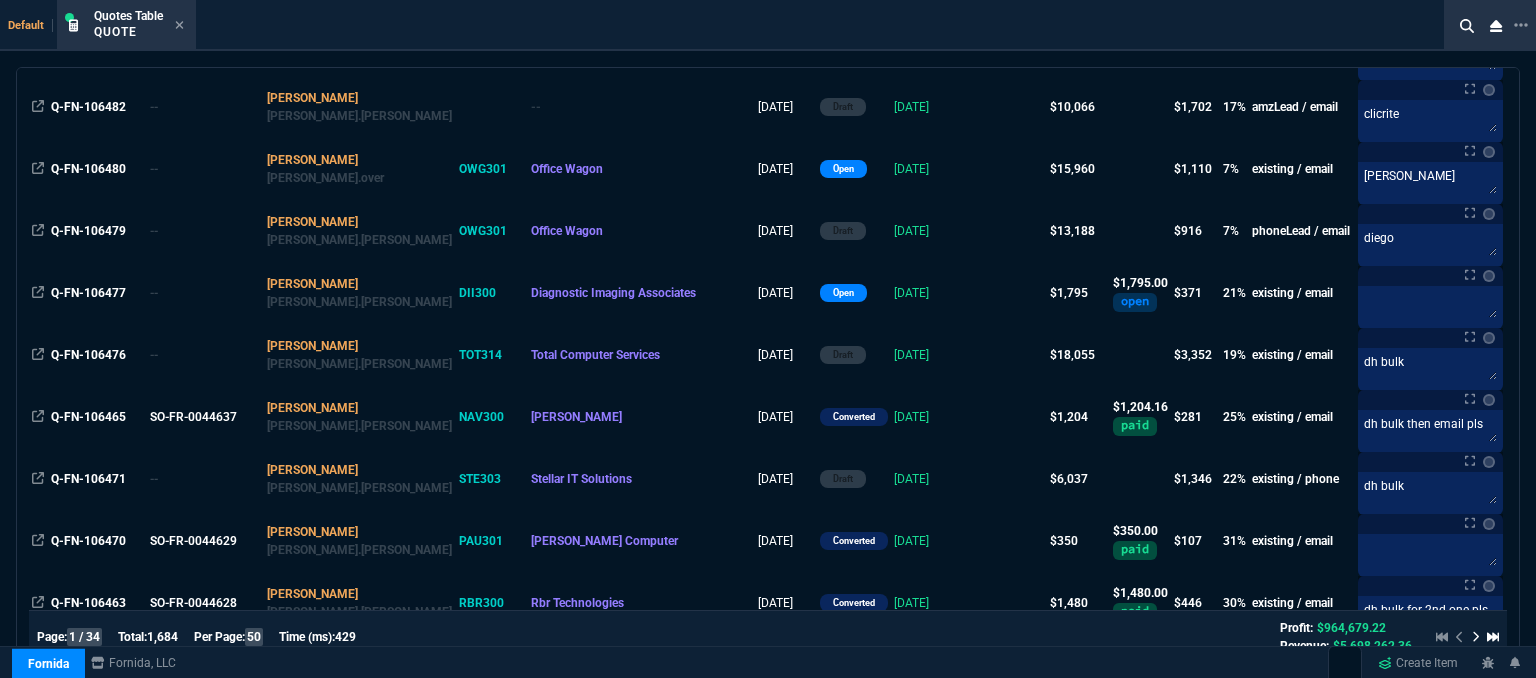 scroll, scrollTop: 700, scrollLeft: 0, axis: vertical 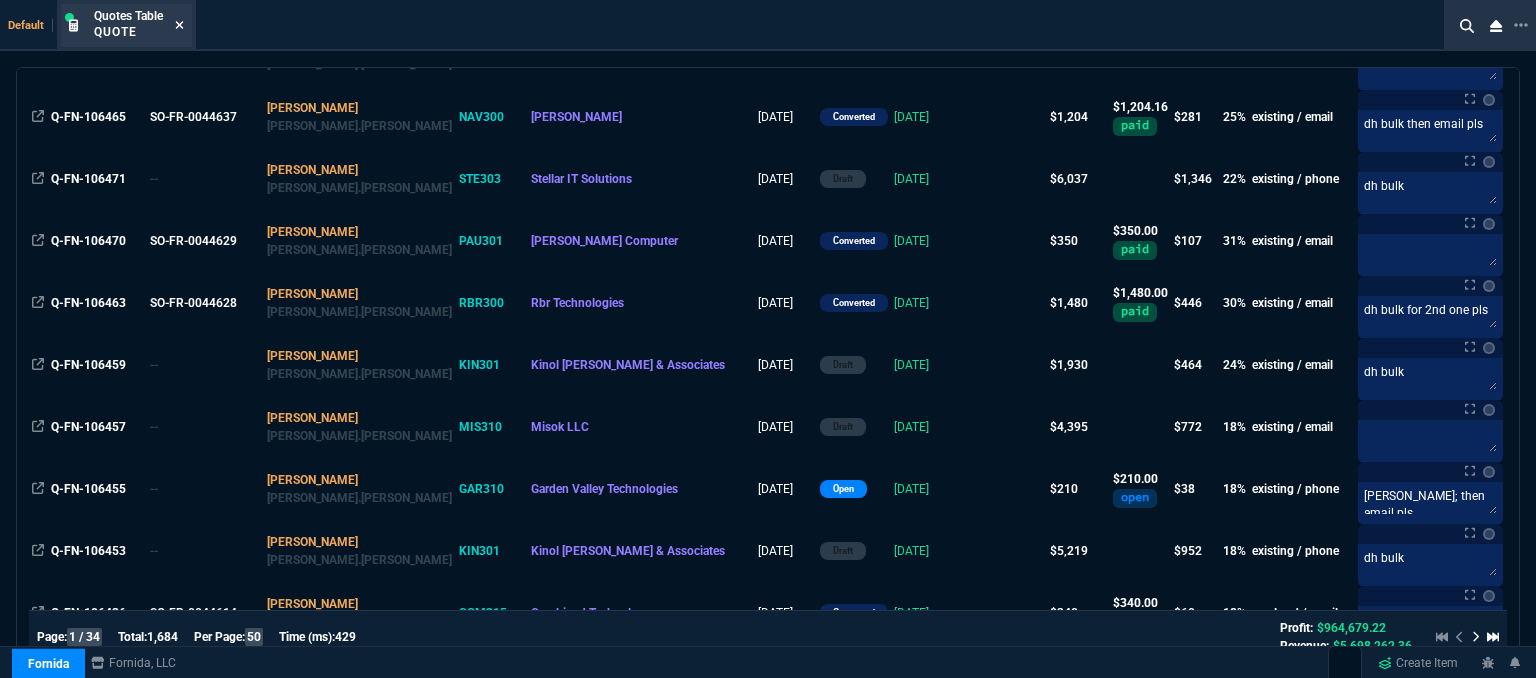 click 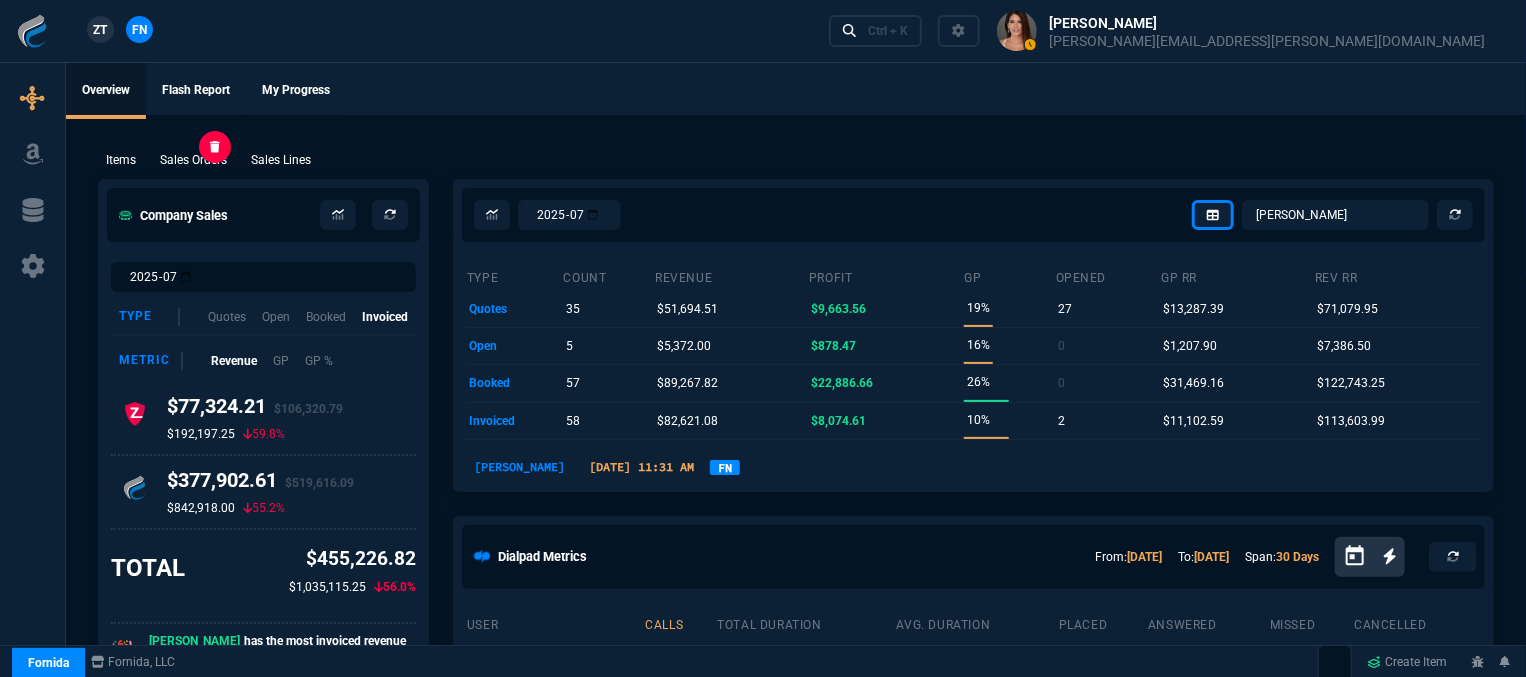 click on "Sales Orders" at bounding box center (193, 160) 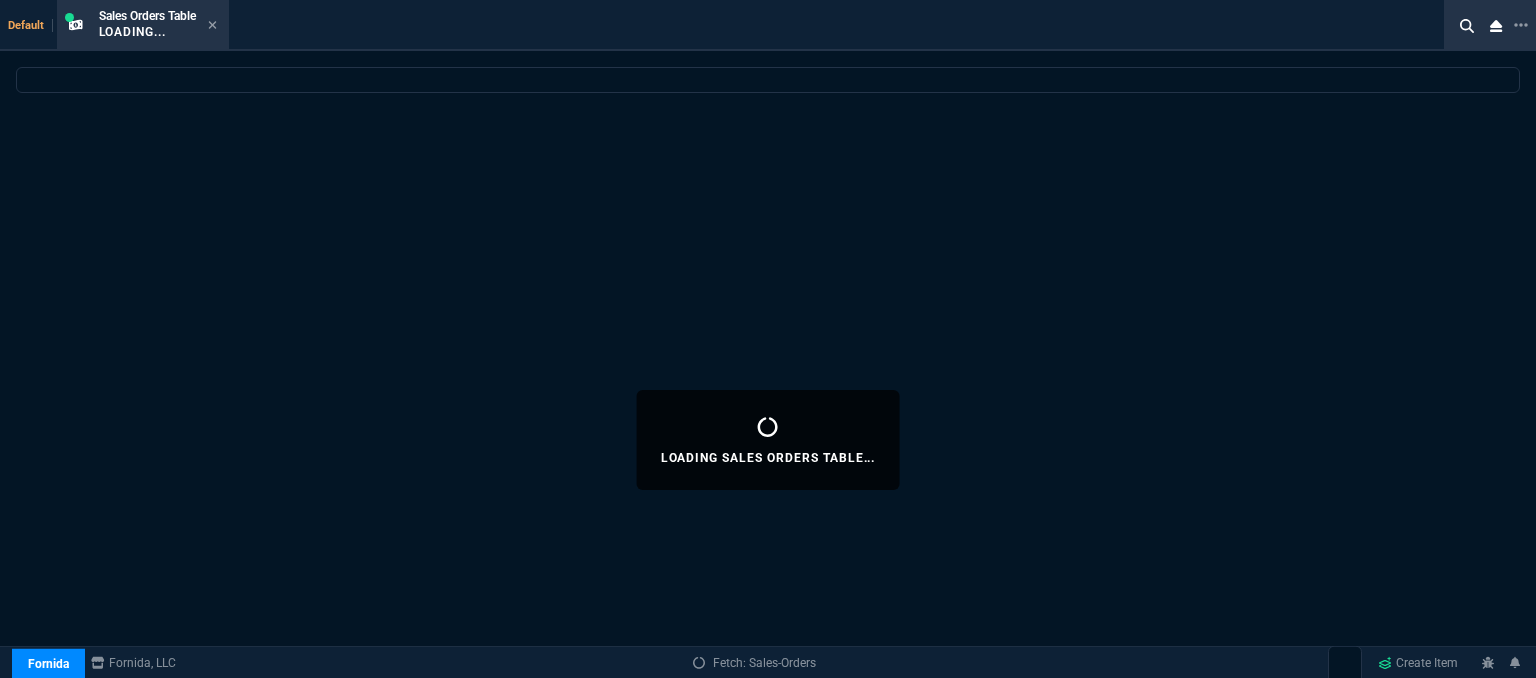 select 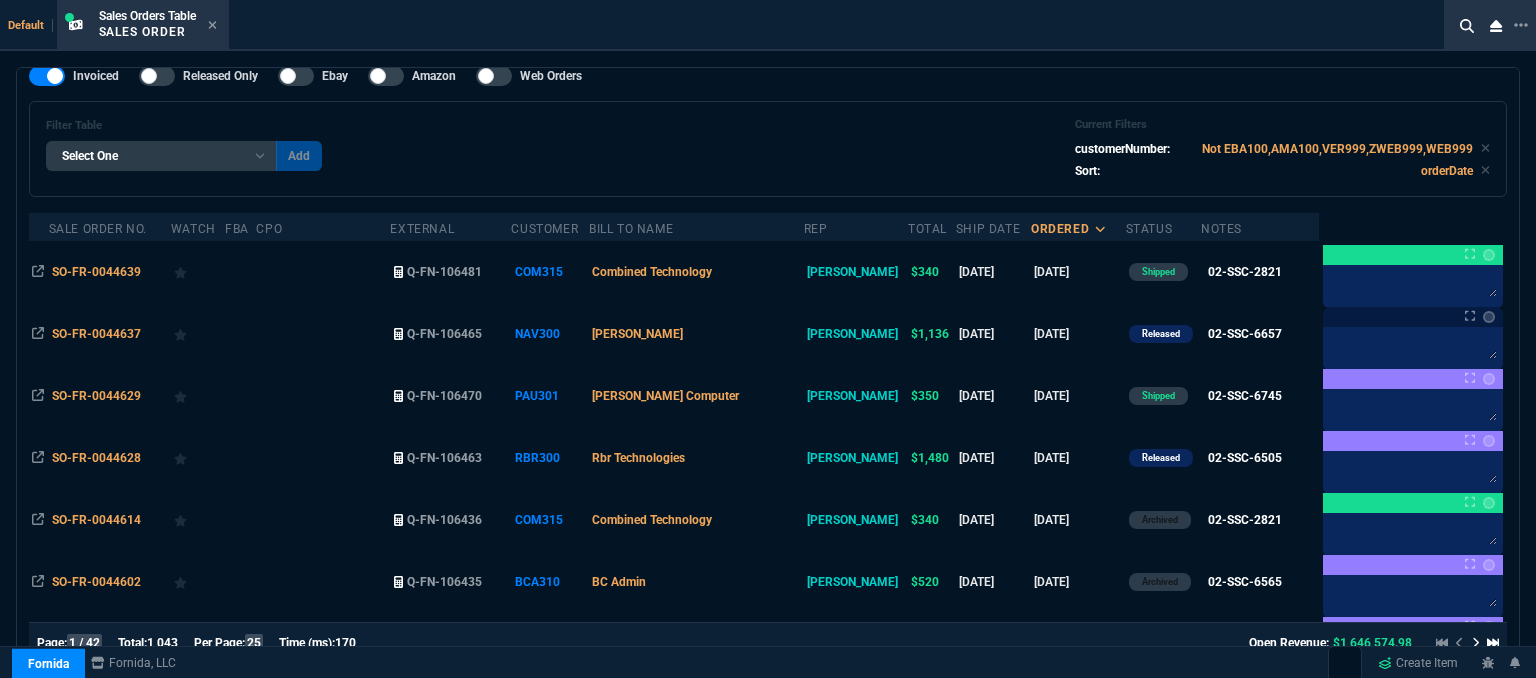 scroll, scrollTop: 100, scrollLeft: 0, axis: vertical 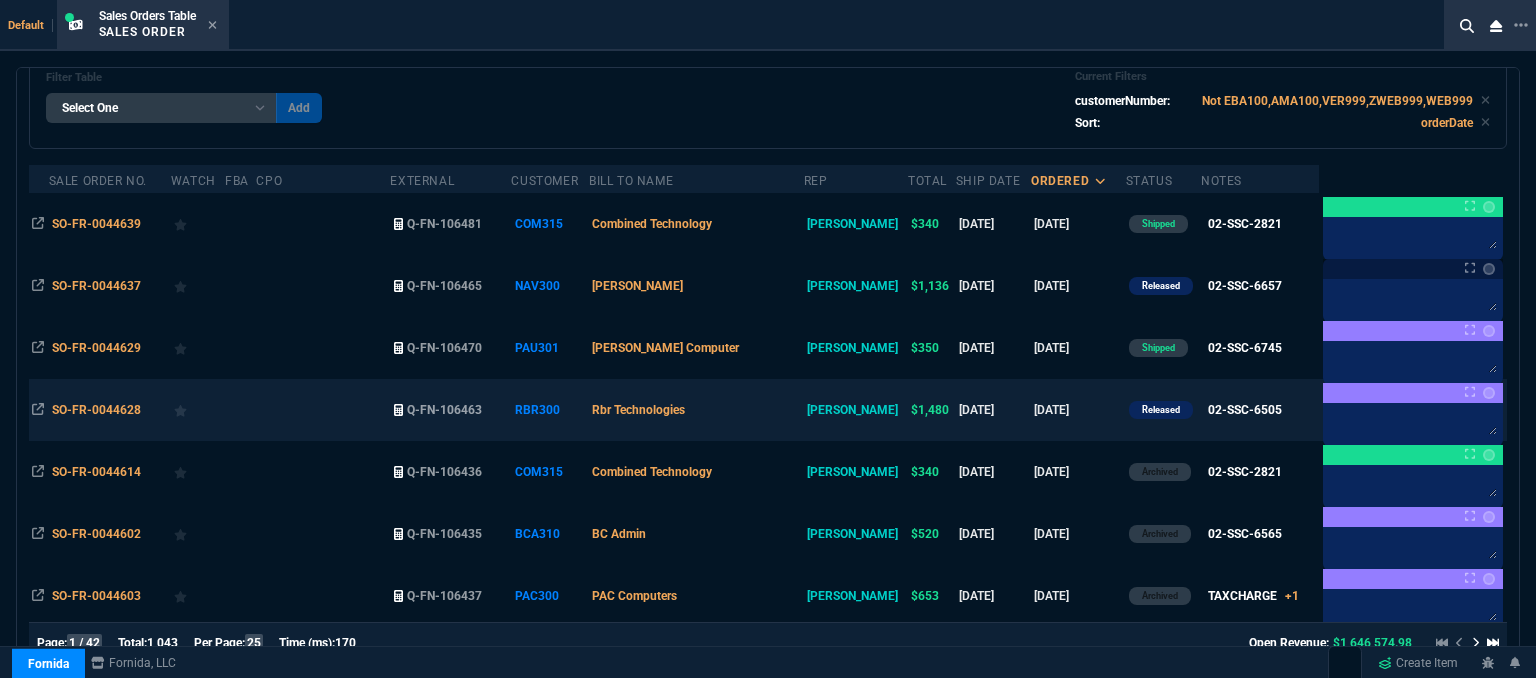 click on "Rbr Technologies" at bounding box center [696, 410] 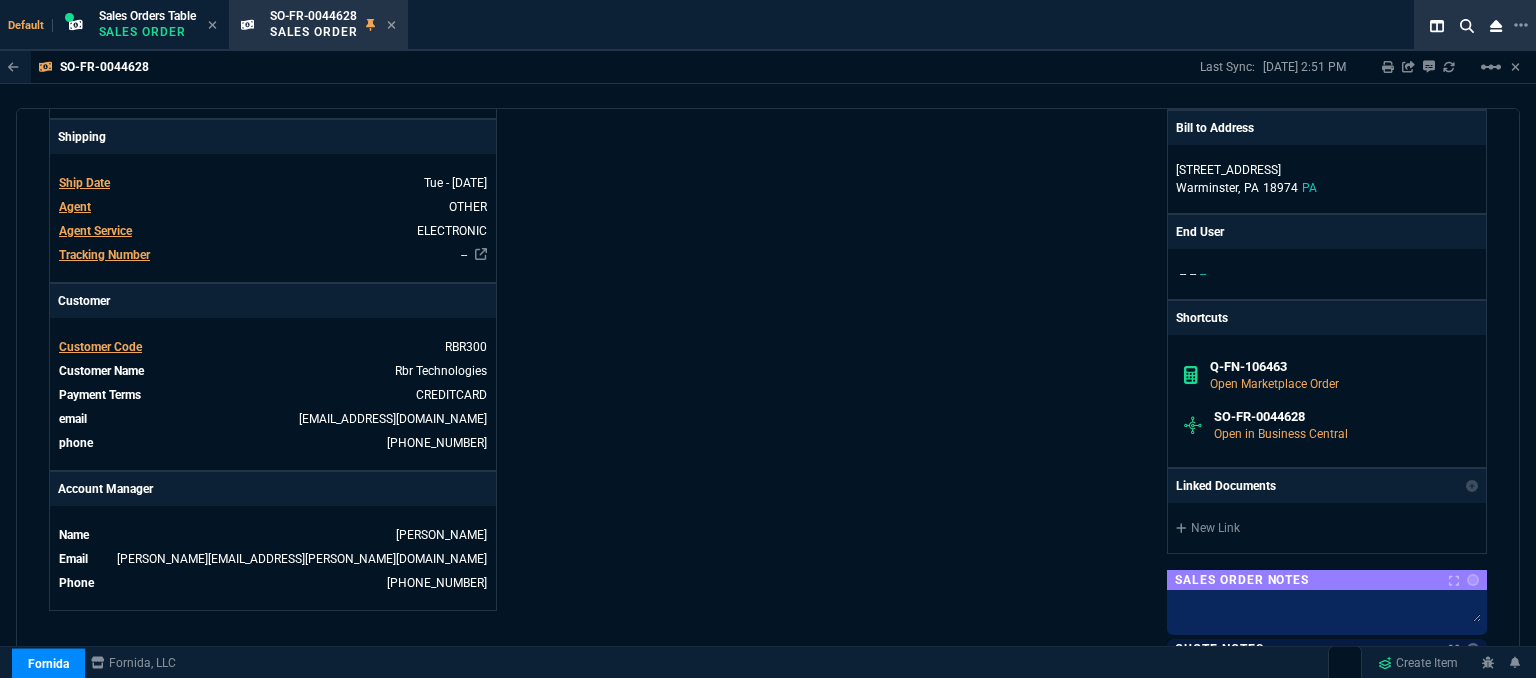 scroll, scrollTop: 1087, scrollLeft: 0, axis: vertical 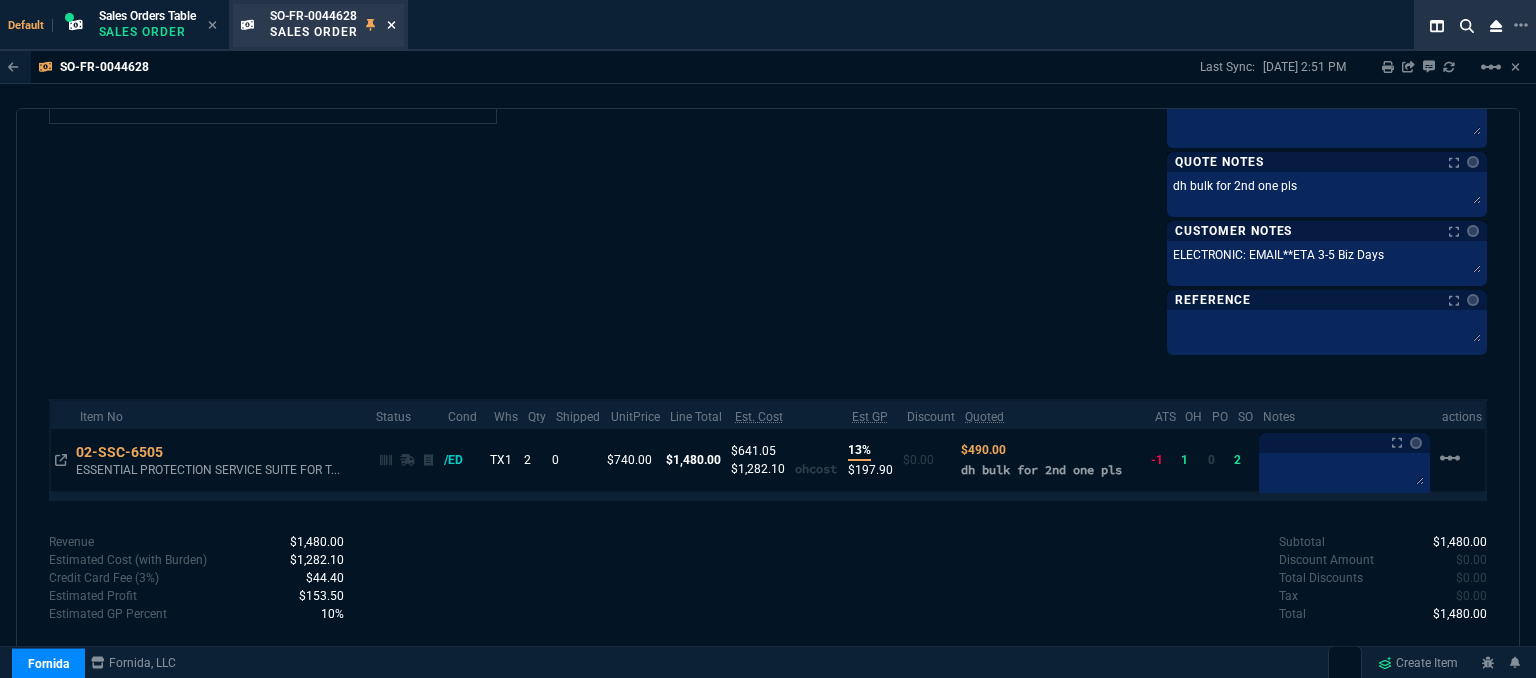 click 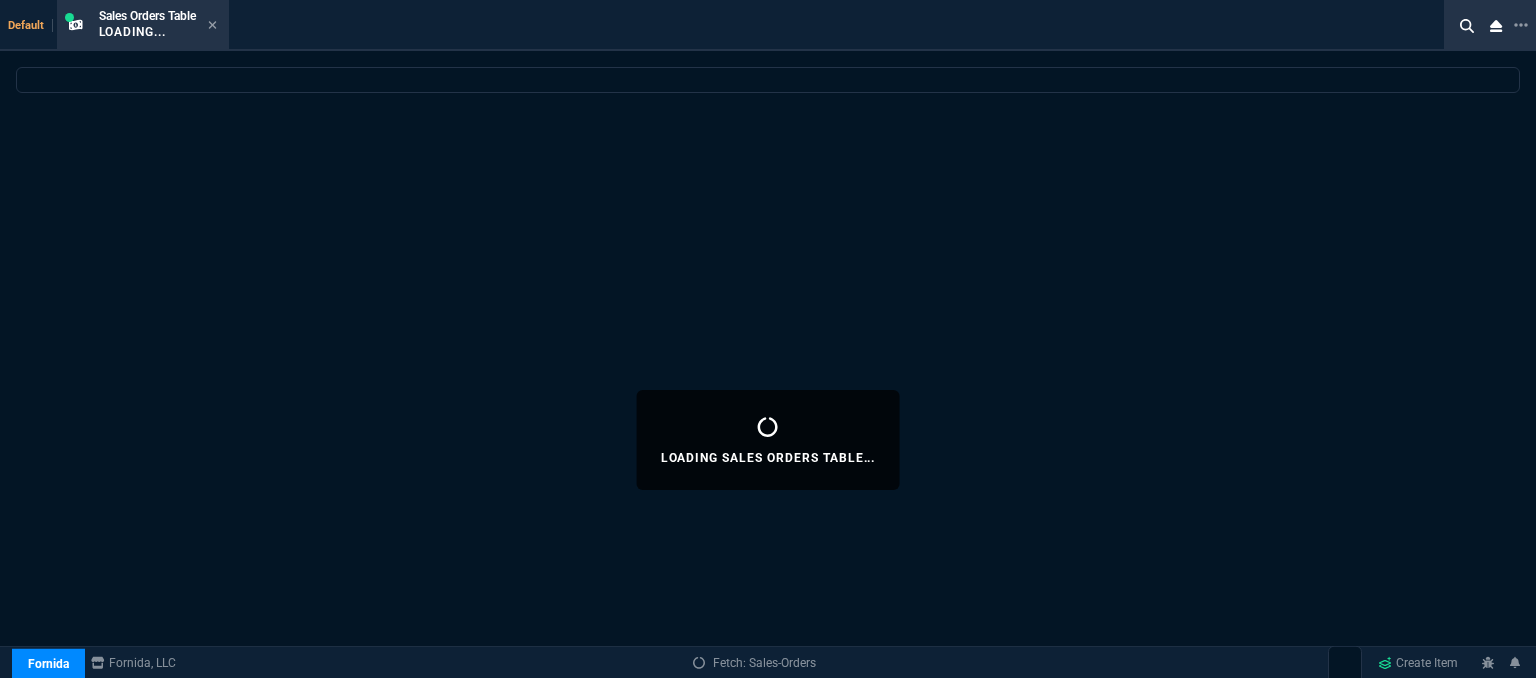 select 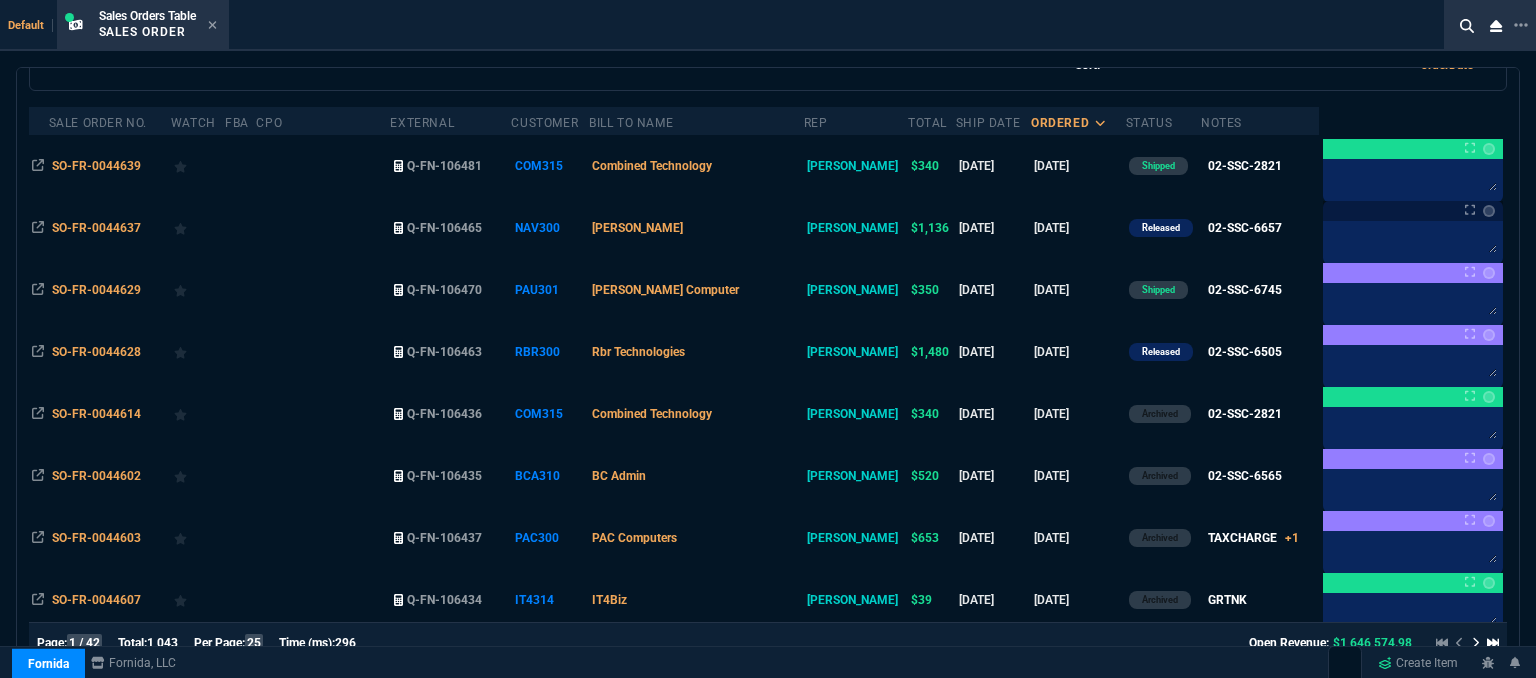 scroll, scrollTop: 300, scrollLeft: 0, axis: vertical 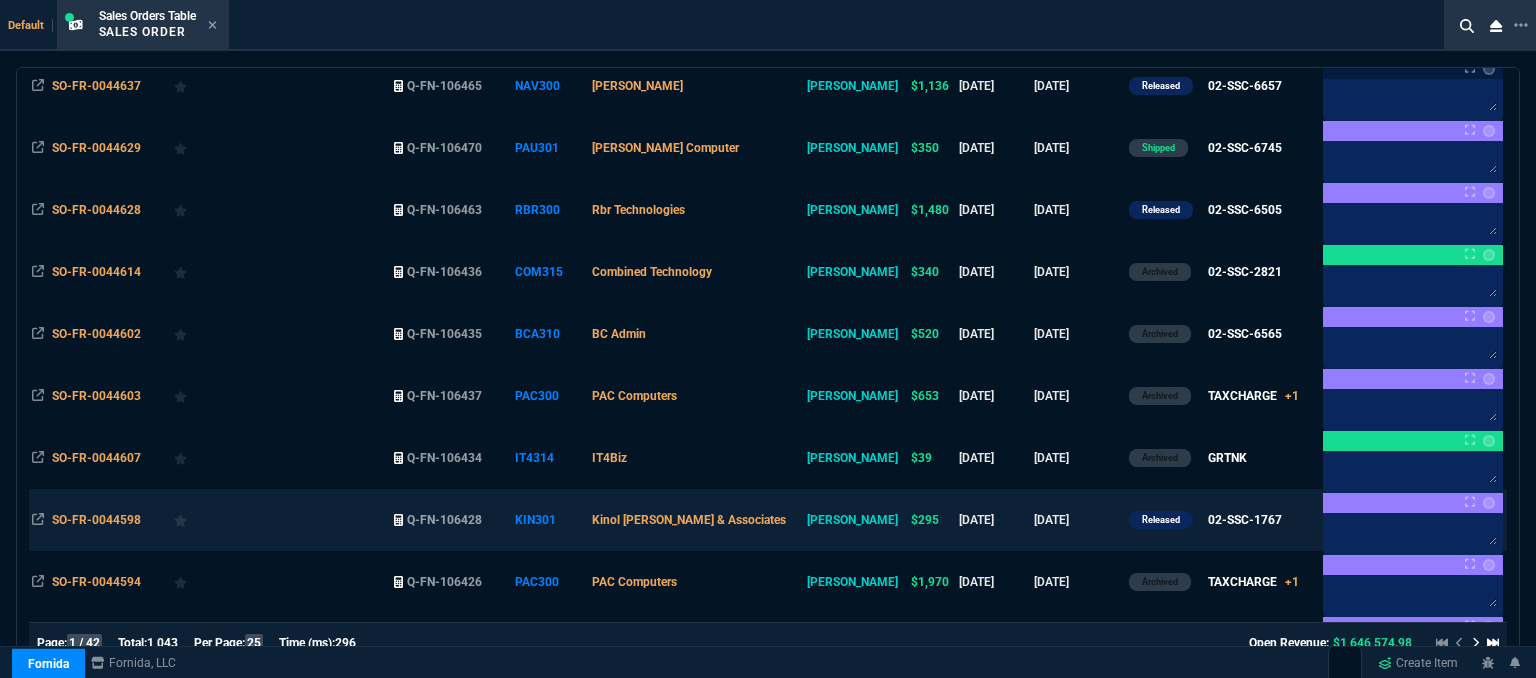 click on "Kinol [PERSON_NAME] & Associates" at bounding box center (696, 520) 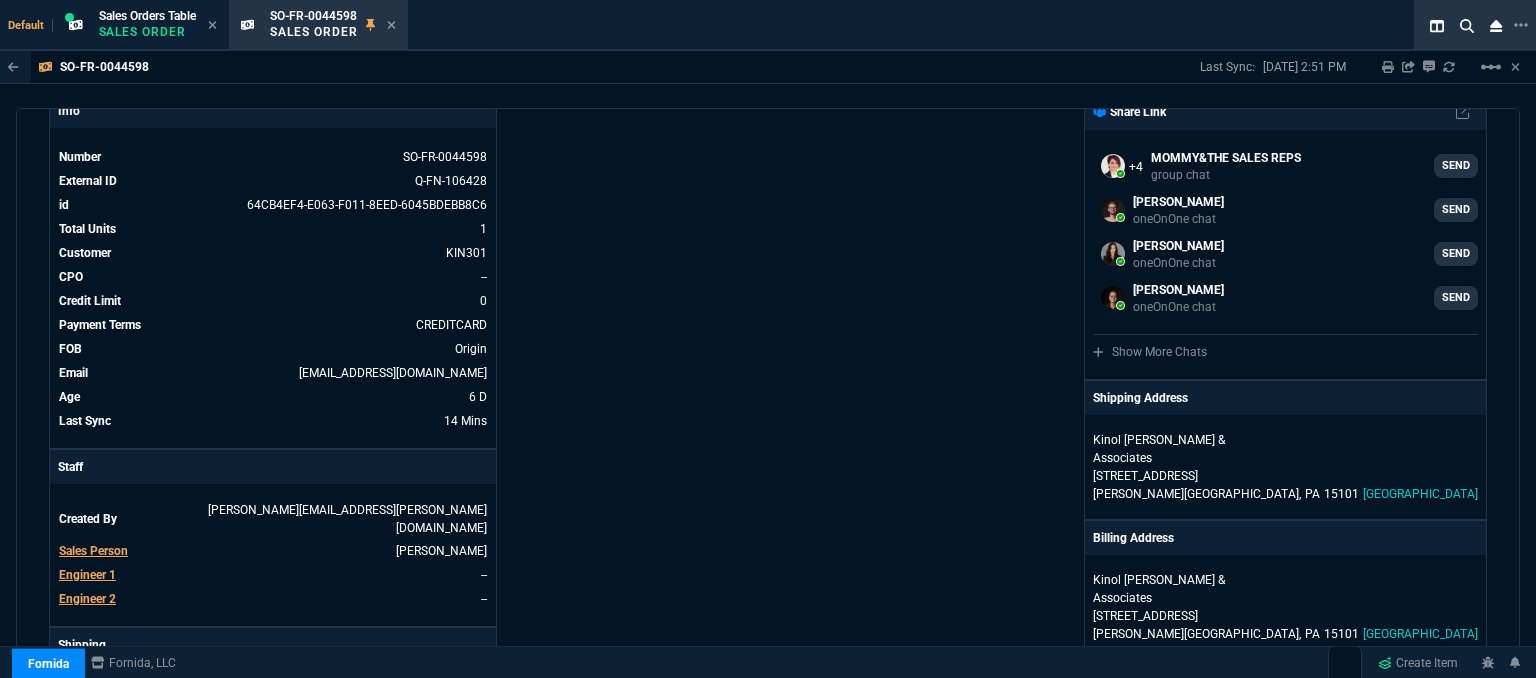 scroll, scrollTop: 0, scrollLeft: 0, axis: both 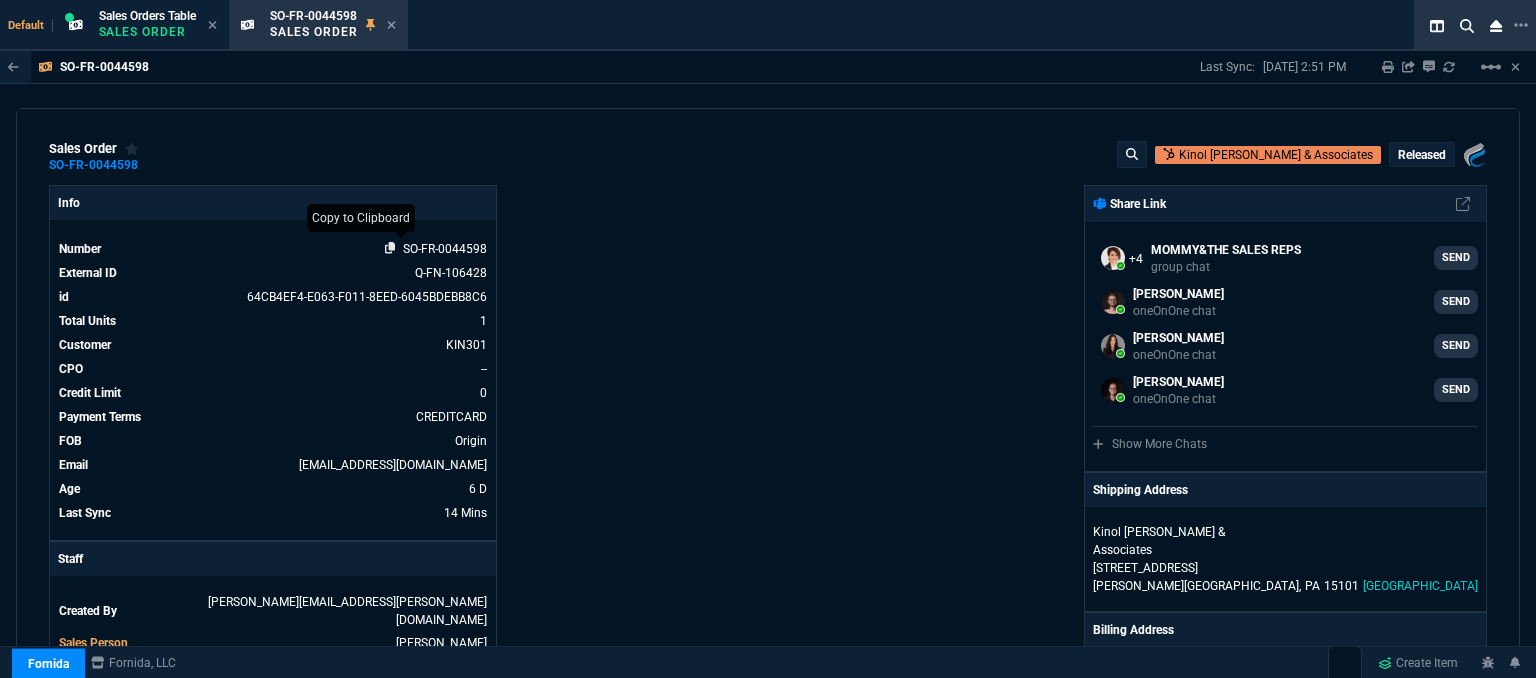 click 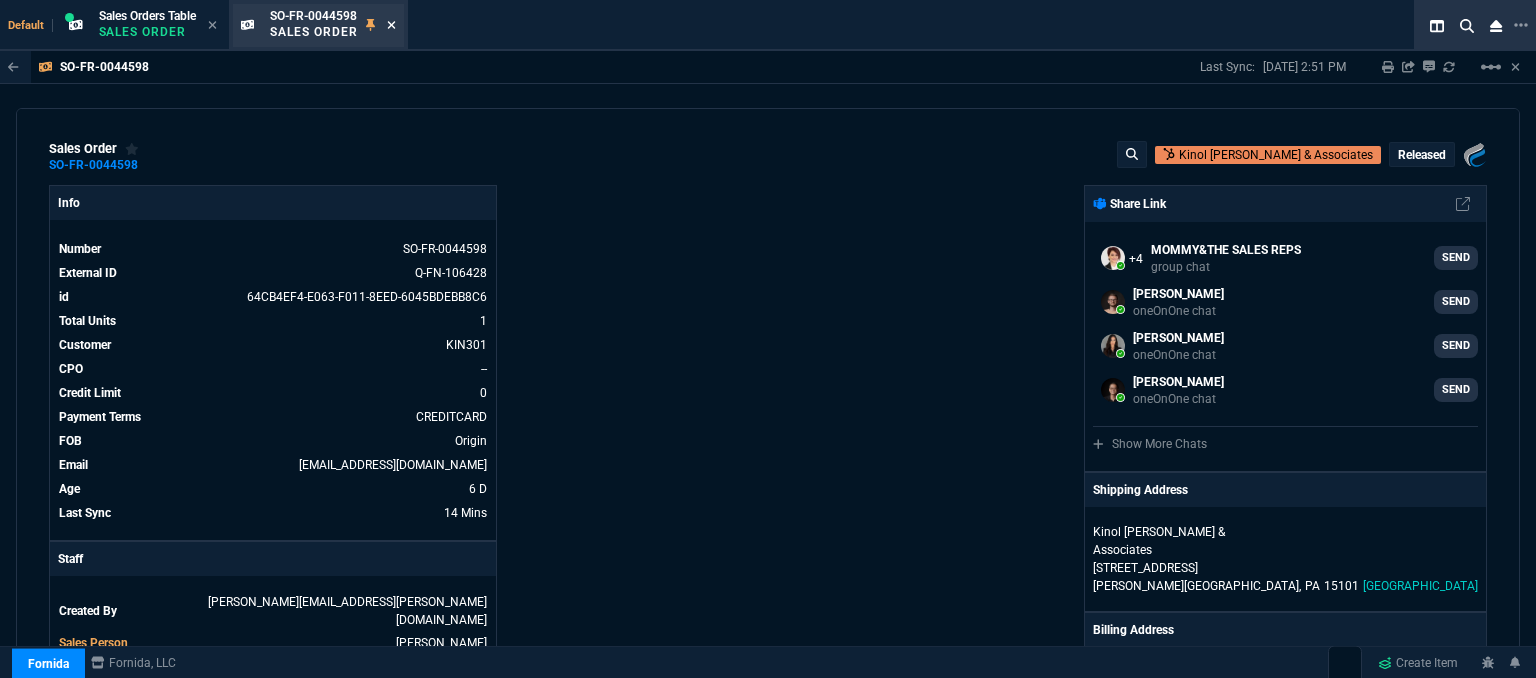 click 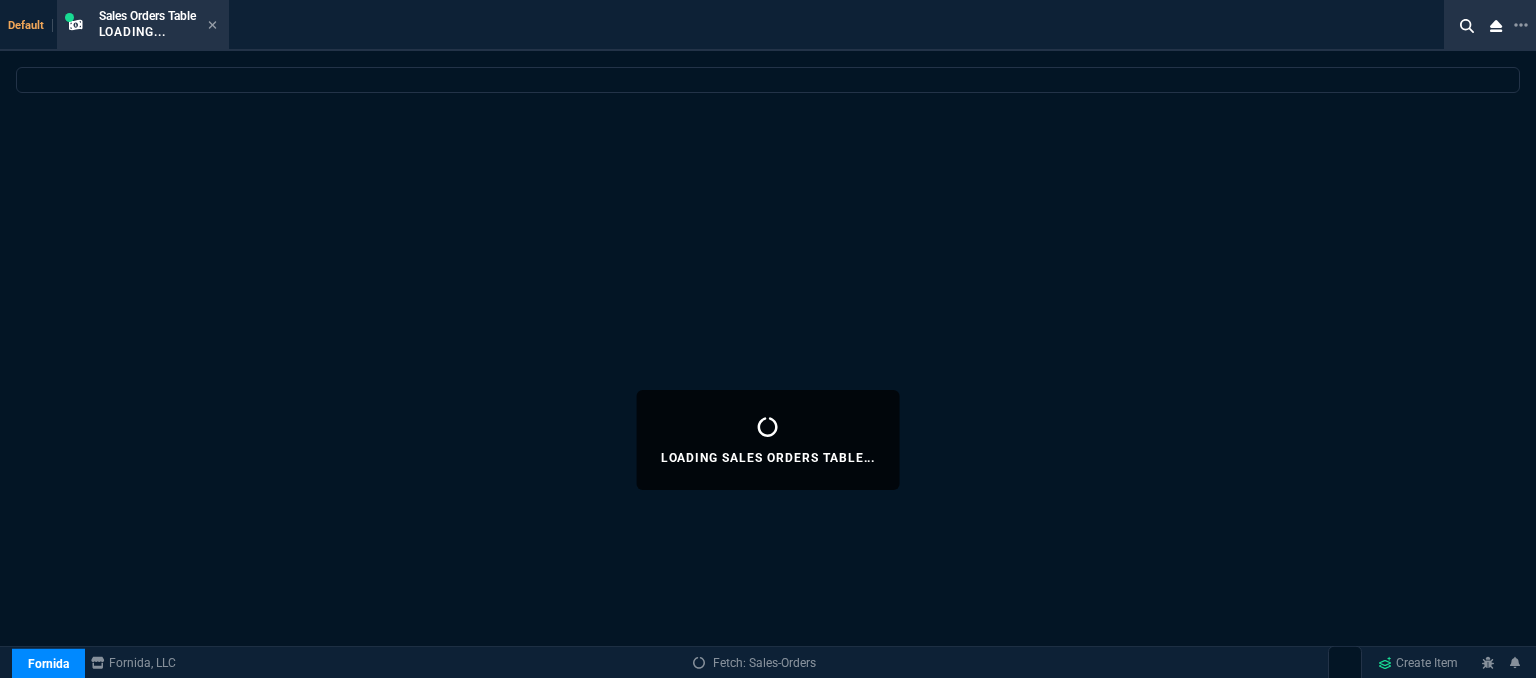 select 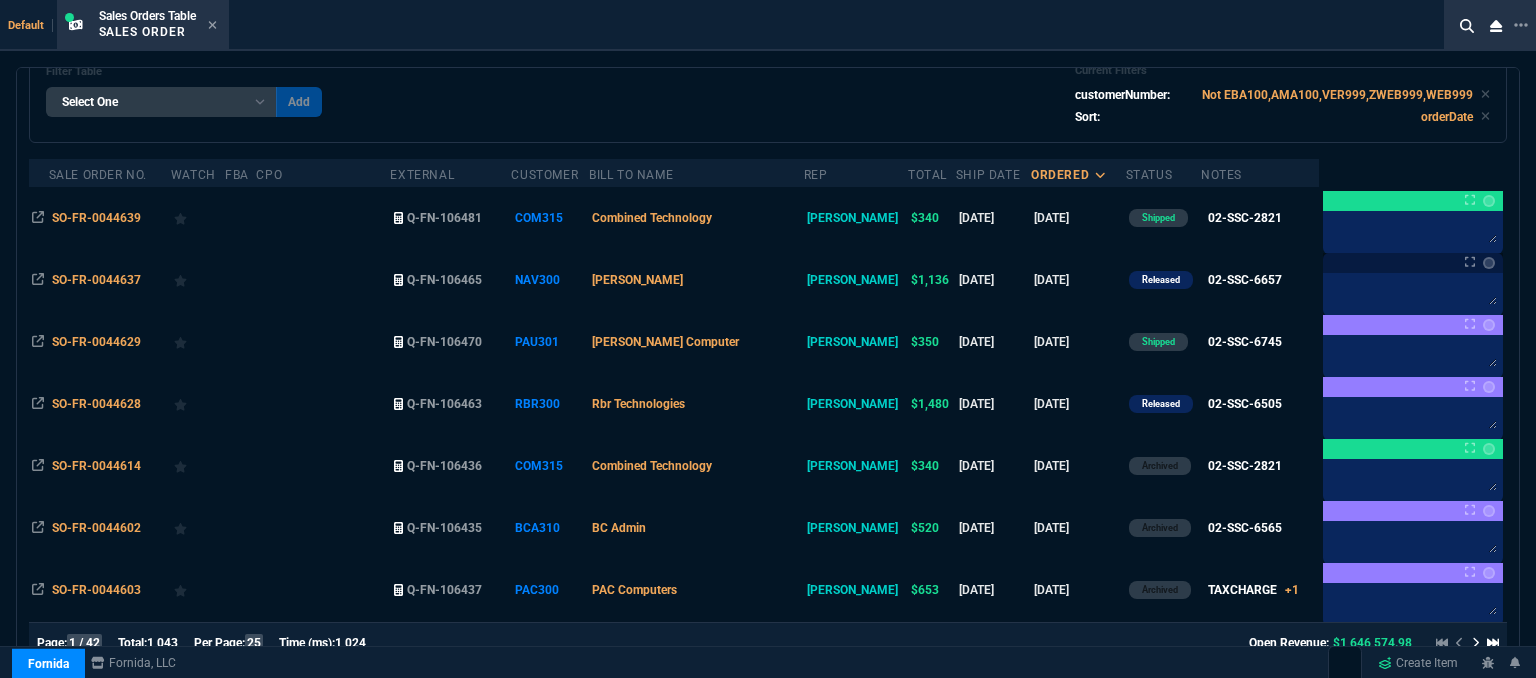 scroll, scrollTop: 300, scrollLeft: 0, axis: vertical 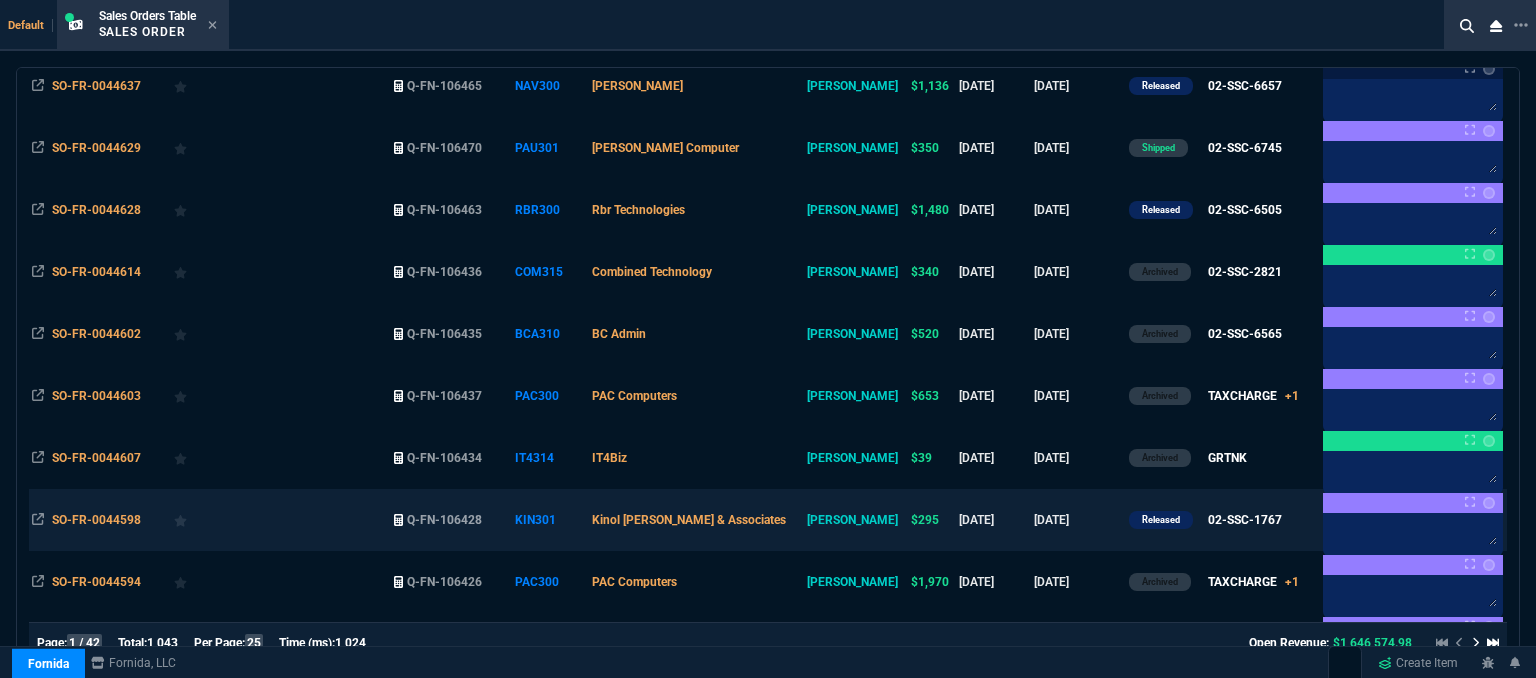 click on "[DATE]" at bounding box center (1078, 520) 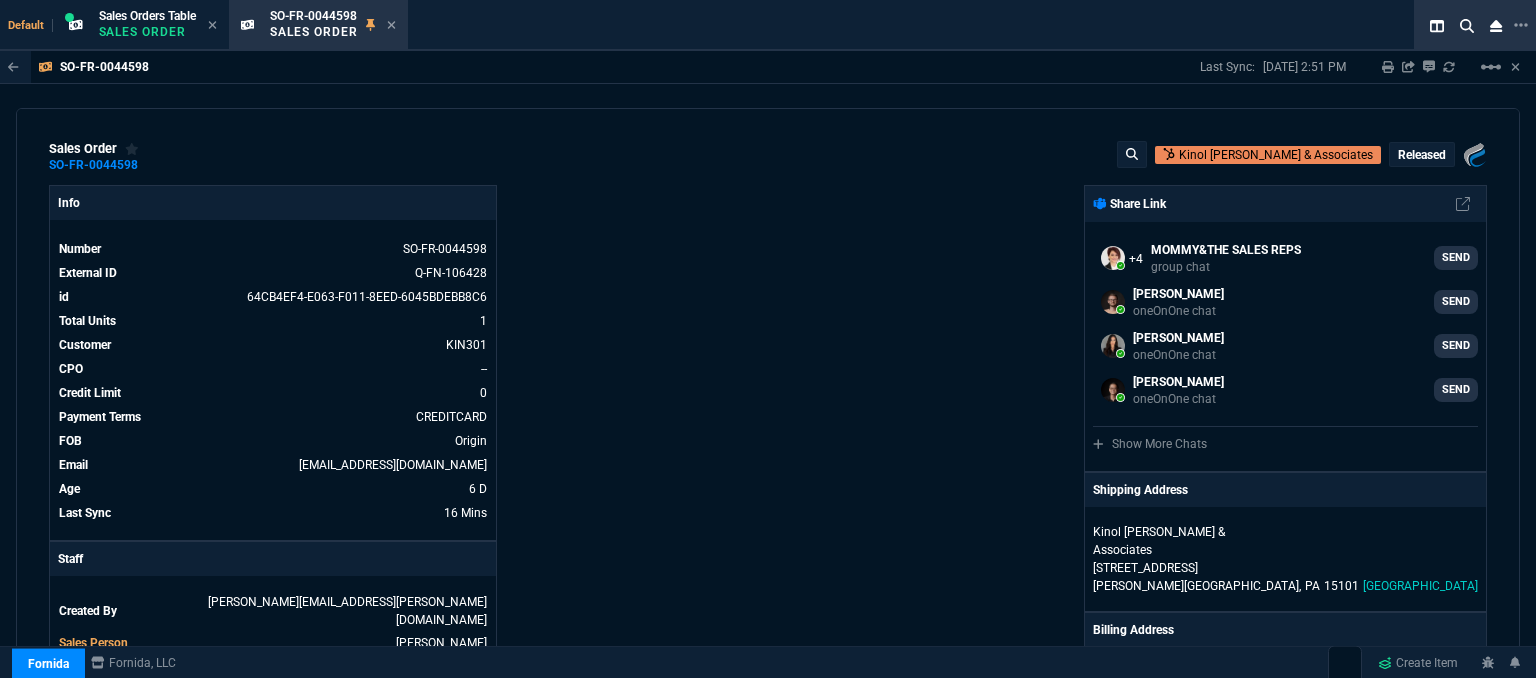 select on "12: [PERSON_NAME]" 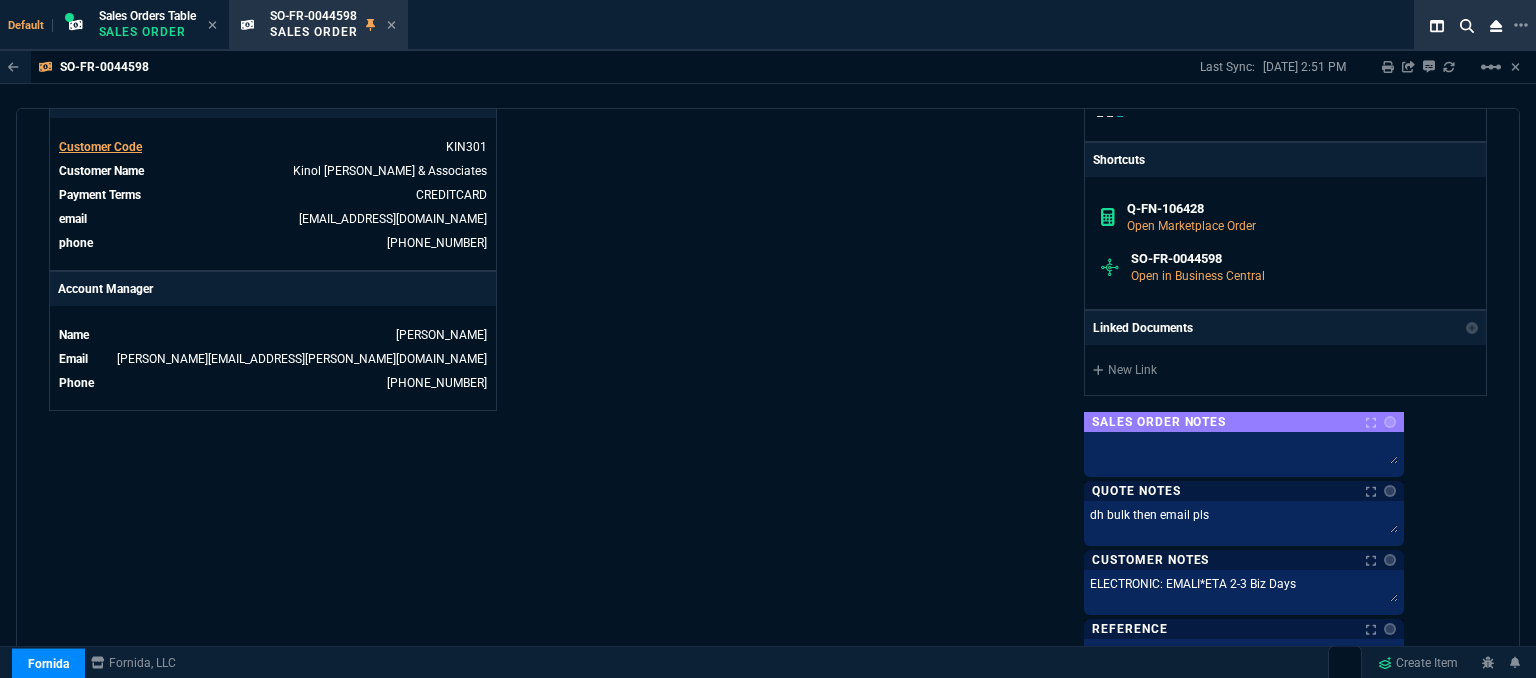 click on "Info Number SO-FR-0044598  External ID Q-FN-106428  id 64CB4EF4-E063-F011-8EED-6045BDEBB8C6  Total Units 1  Archived false  Customer KIN301  CPO --  Credit Limit 0  Payment Terms CREDITCARD  FOB Origin  Email [EMAIL_ADDRESS][DOMAIN_NAME]  Age [DEMOGRAPHIC_DATA] D  Last Sync 16 Mins  Staff Created By [PERSON_NAME][EMAIL_ADDRESS][PERSON_NAME][DOMAIN_NAME]  Sales Person [PERSON_NAME]  Engineer 1 --  Engineer 2 --  Print Specs Number SO-FR-0044598  Customer  KIN301  CPO --  Payment Terms CREDITCARD  FOB Origin  Ship Date  Wed - [DATE] Agent OTHER  Agent Service ELECTRONIC  Tracking Number --  Shipping Ship Date  Wed - [DATE] Agent OTHER  Agent Service ELECTRONIC  Tracking Number --  Customer Customer Code KIN301  Customer Name Kinol [PERSON_NAME] & Associates  Payment Terms CREDITCARD  email [EMAIL_ADDRESS][DOMAIN_NAME]  phone [PHONE_NUMBER]  Account Manager Name [PERSON_NAME] [PERSON_NAME][EMAIL_ADDRESS][PERSON_NAME][DOMAIN_NAME]  Phone [PHONE_NUMBER]" at bounding box center [408, 32] 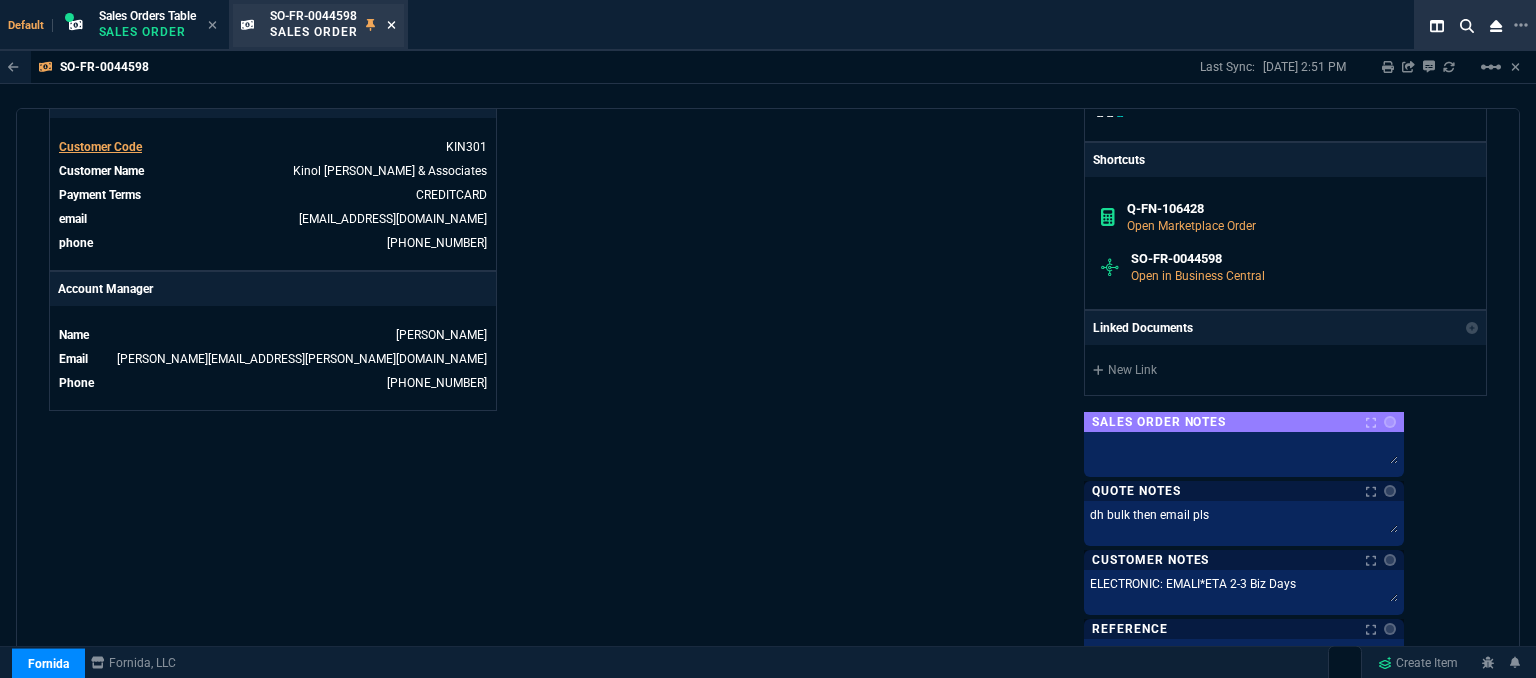 click 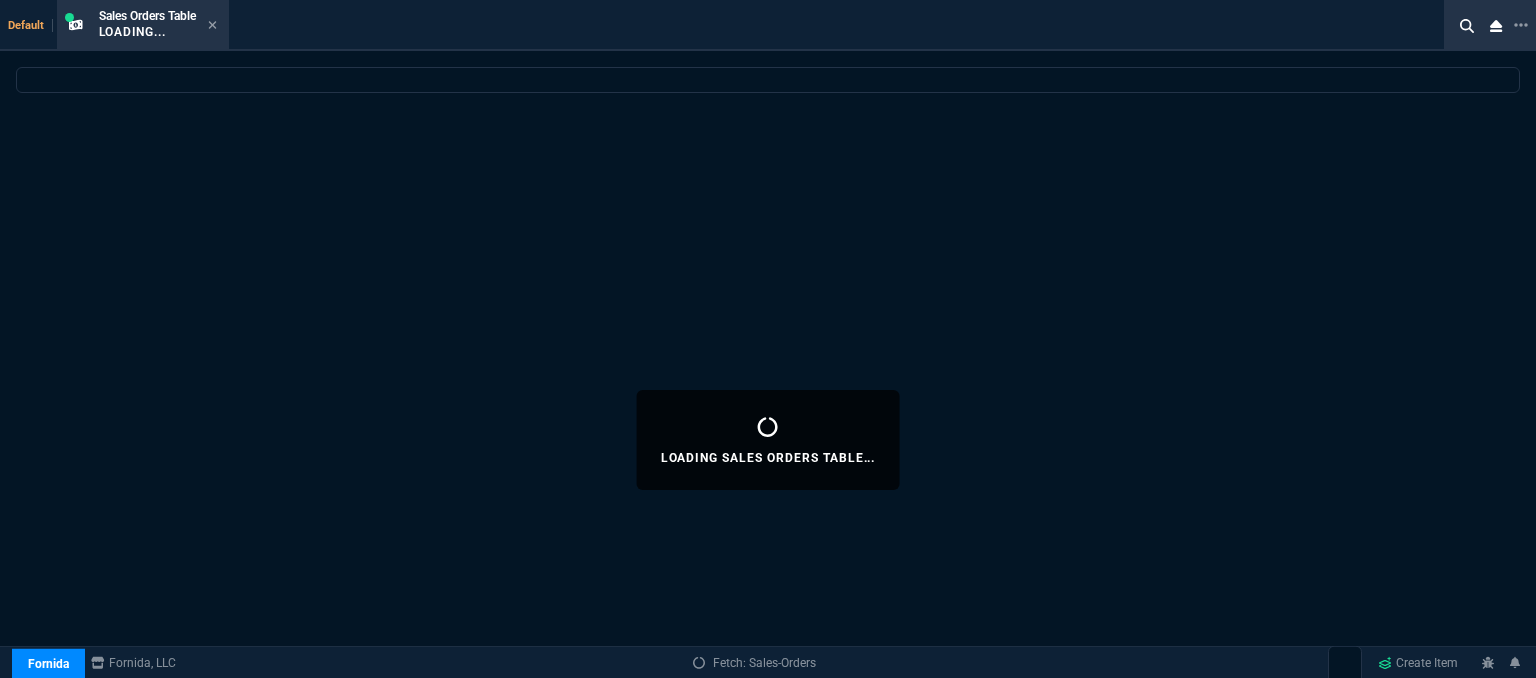 select 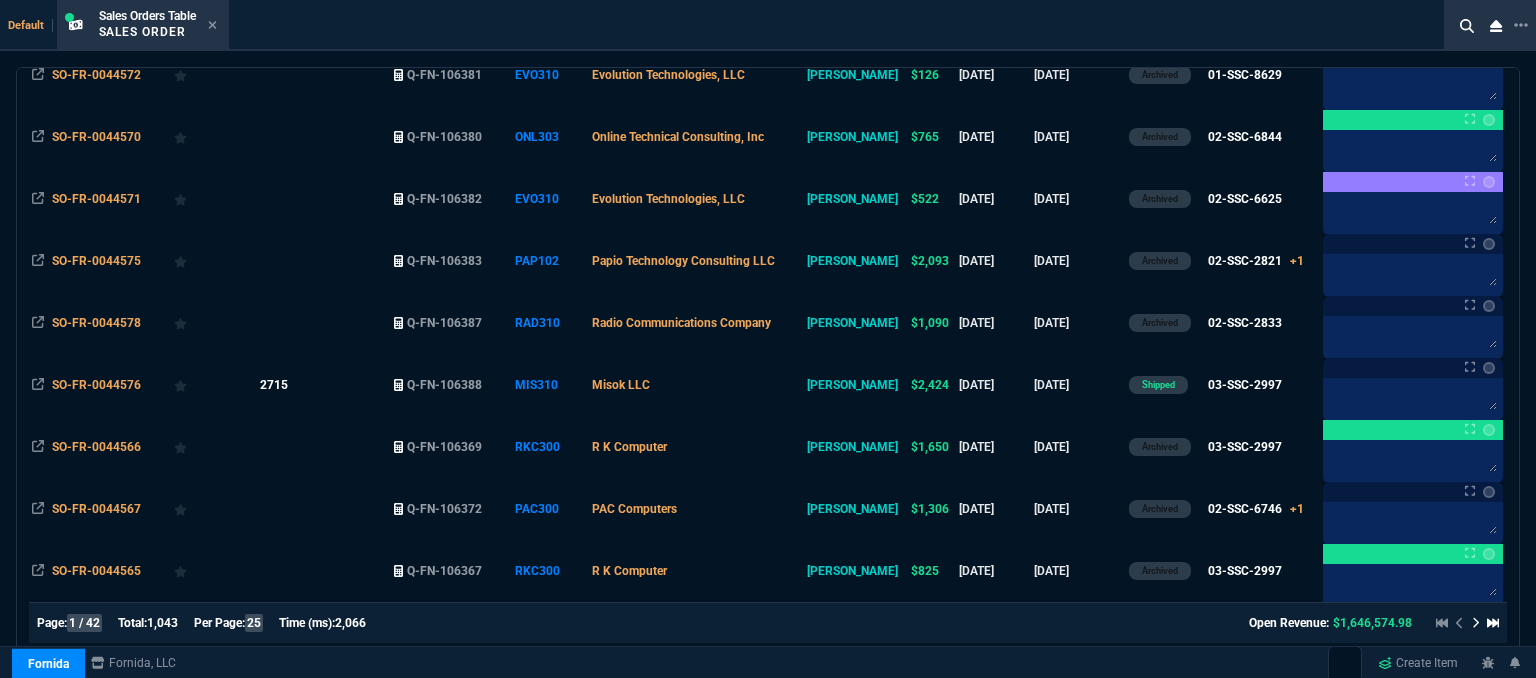 scroll, scrollTop: 1245, scrollLeft: 0, axis: vertical 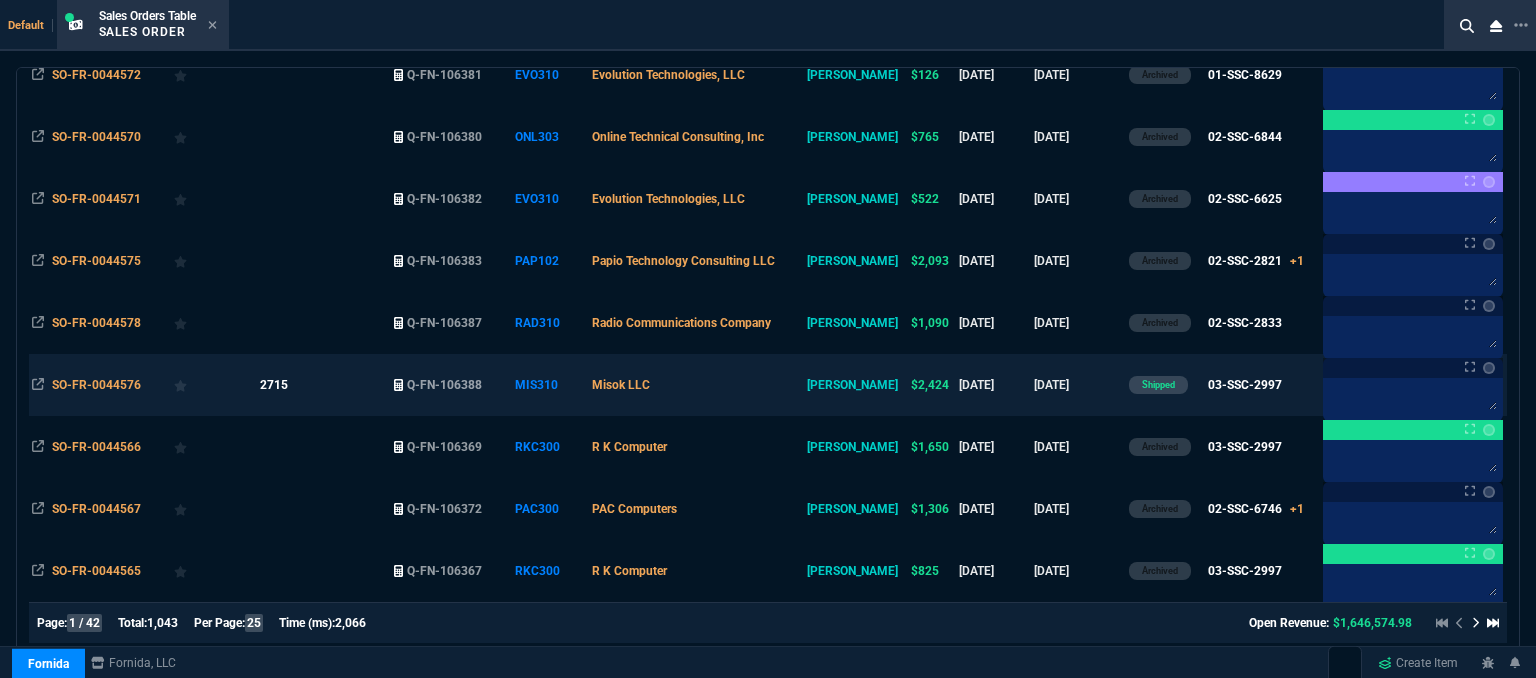 click on "Misok LLC" at bounding box center (696, 385) 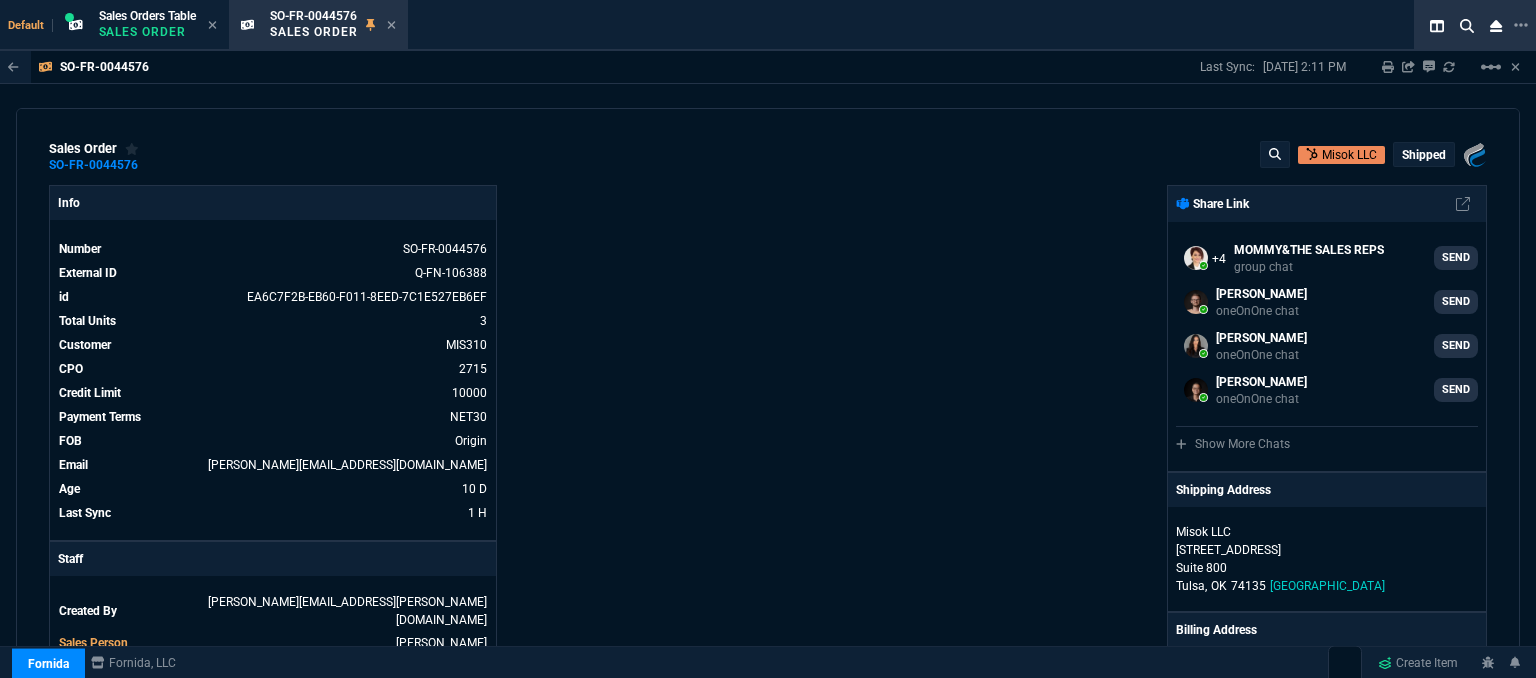 scroll, scrollTop: 400, scrollLeft: 0, axis: vertical 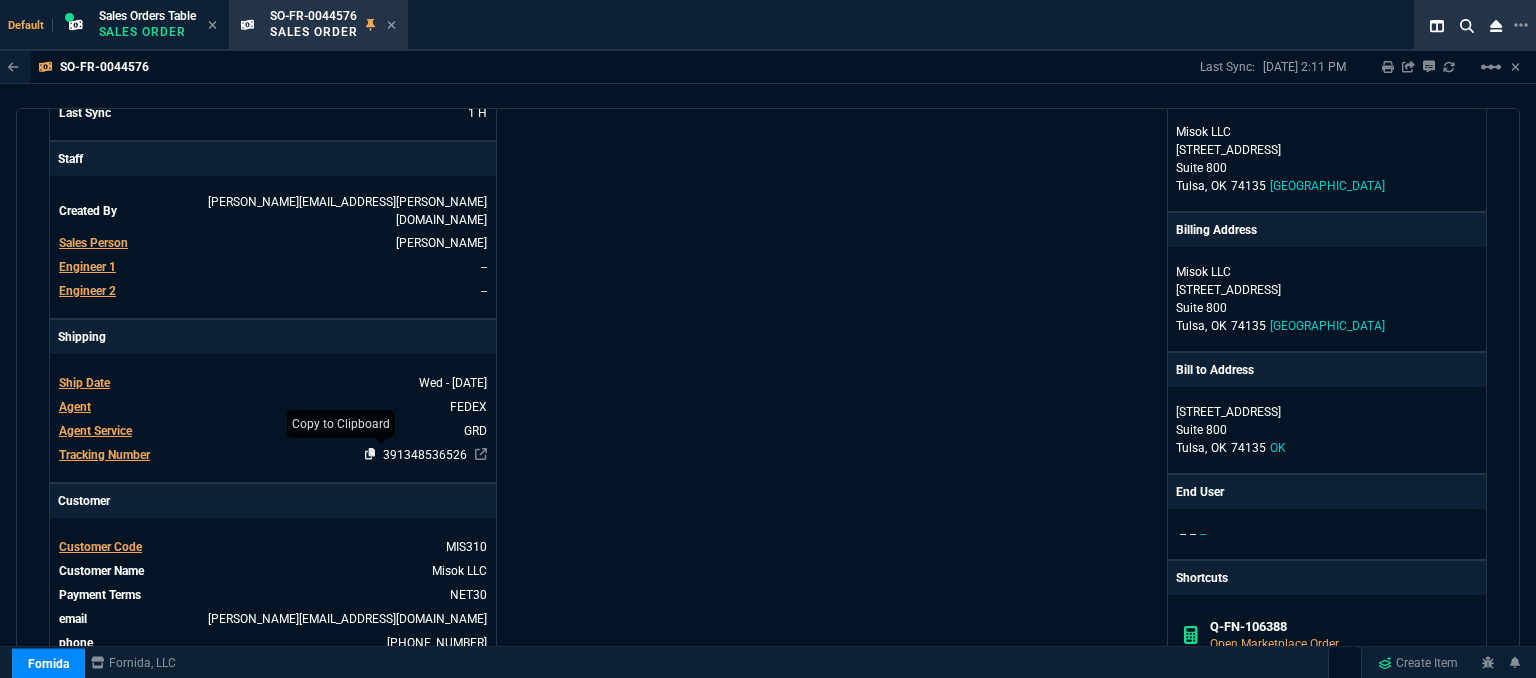 click 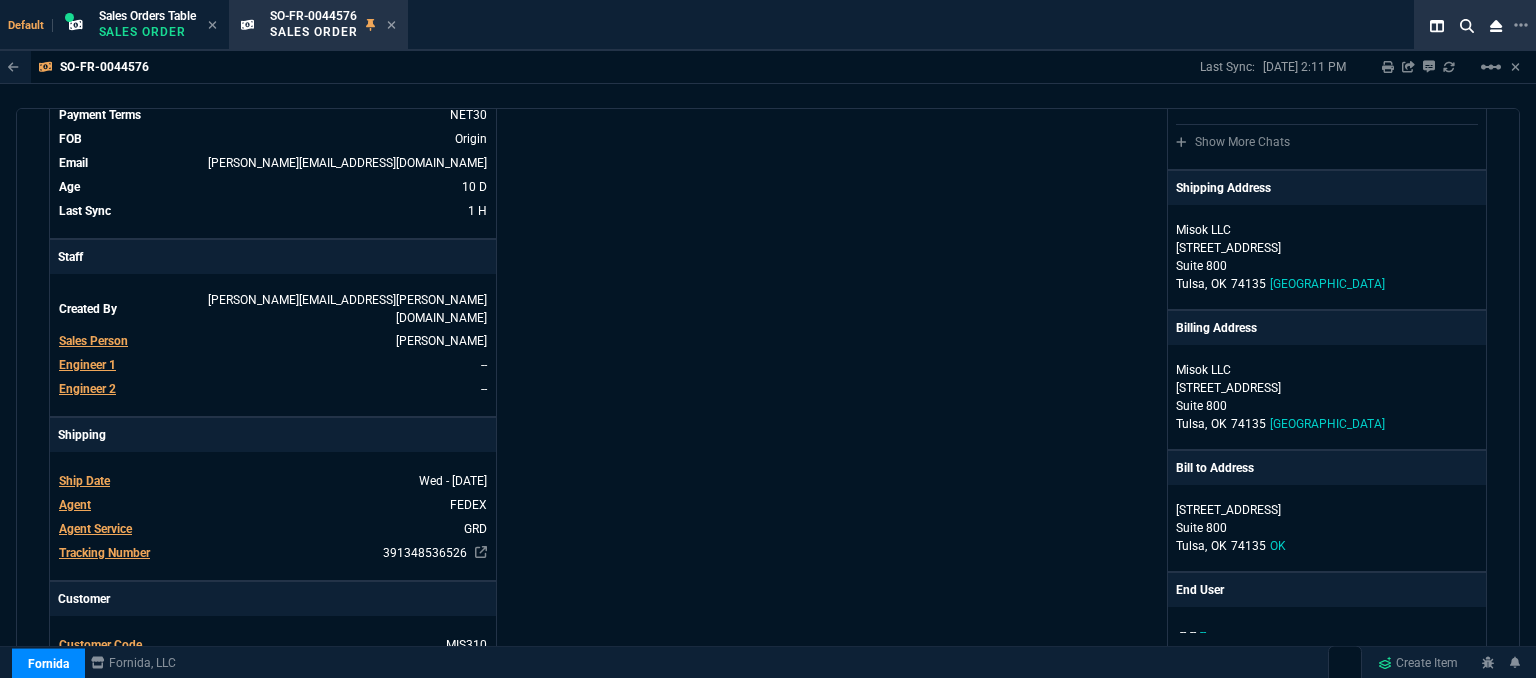 scroll, scrollTop: 197, scrollLeft: 0, axis: vertical 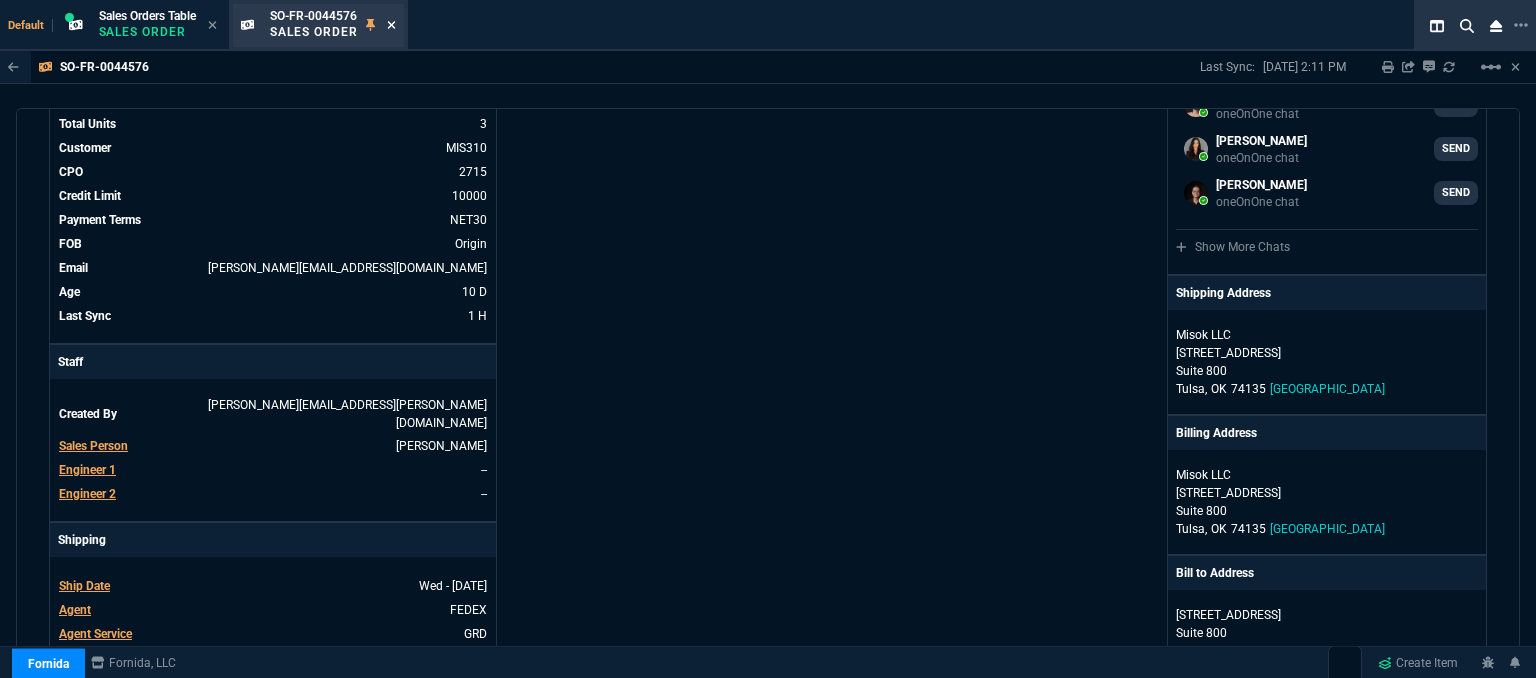 click 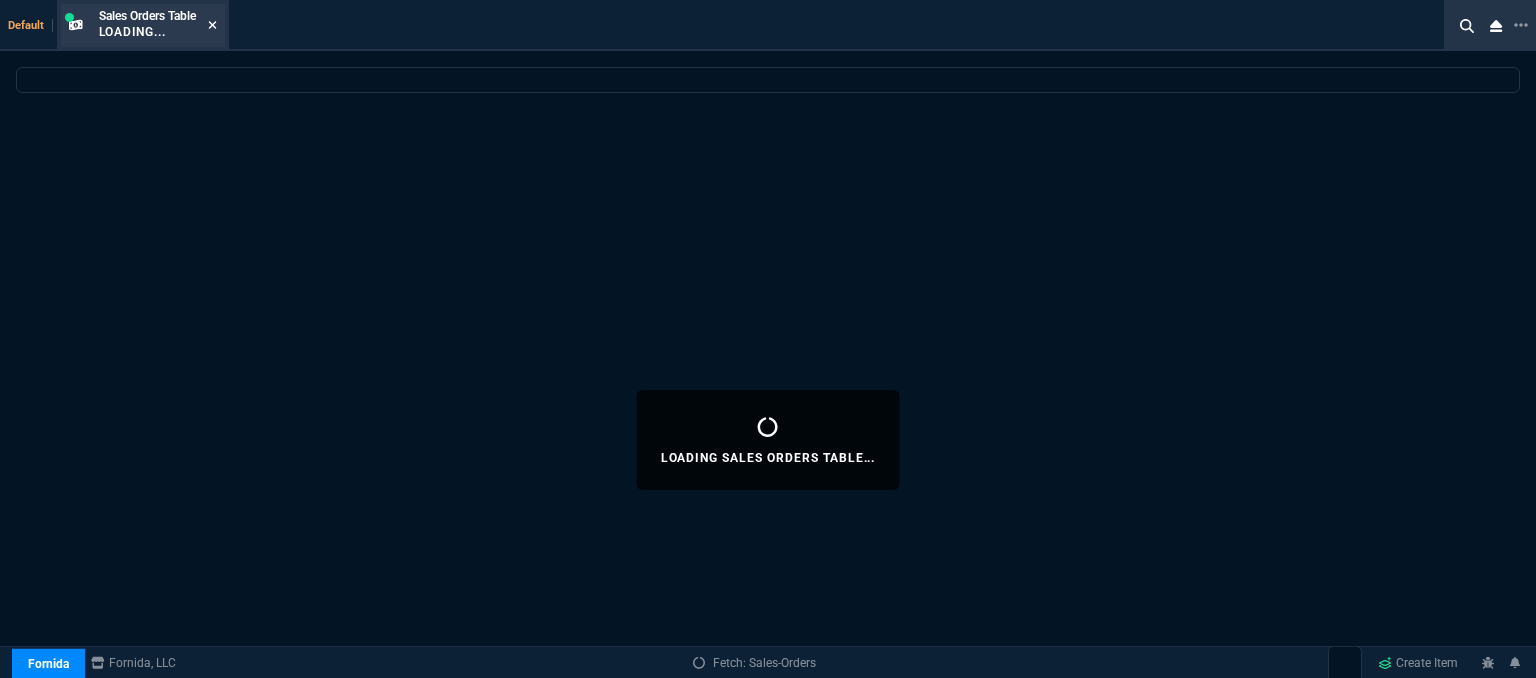 click 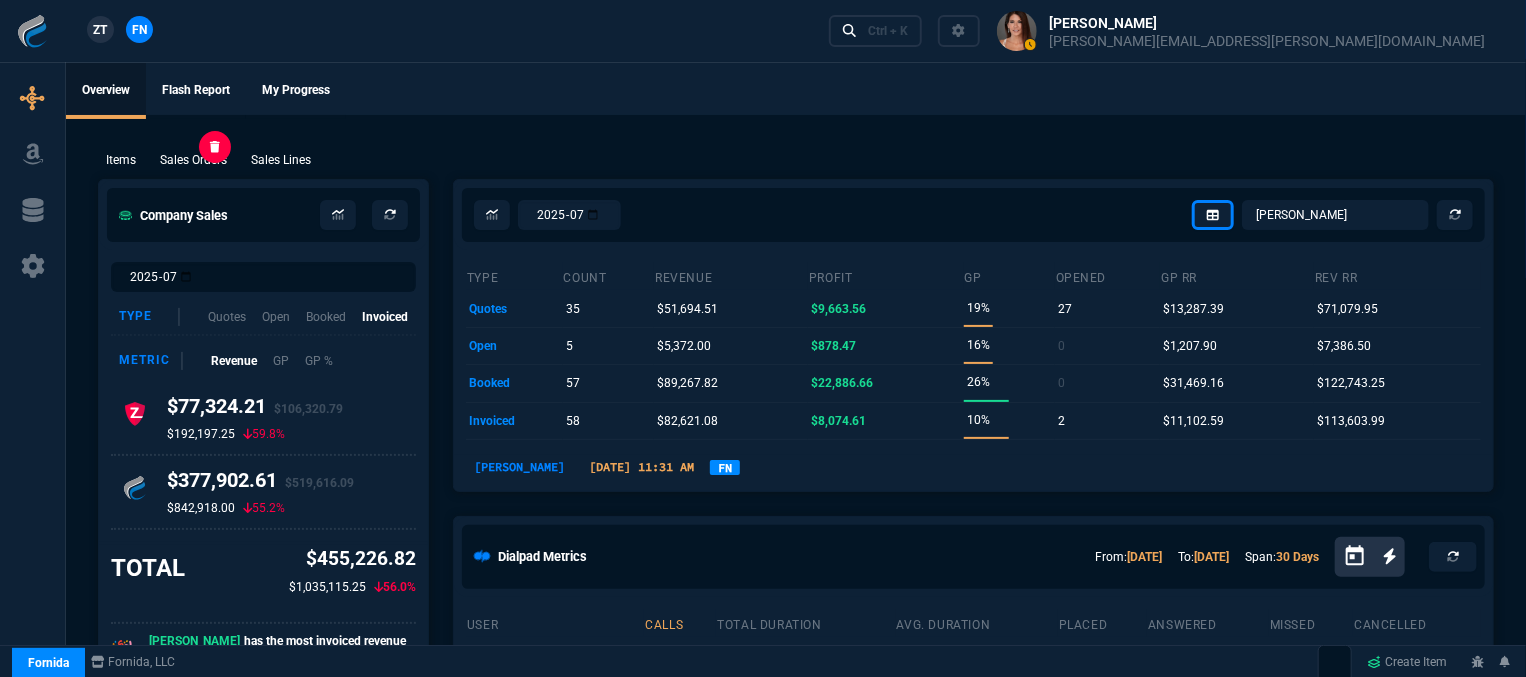 click on "Sales Orders" at bounding box center [193, 160] 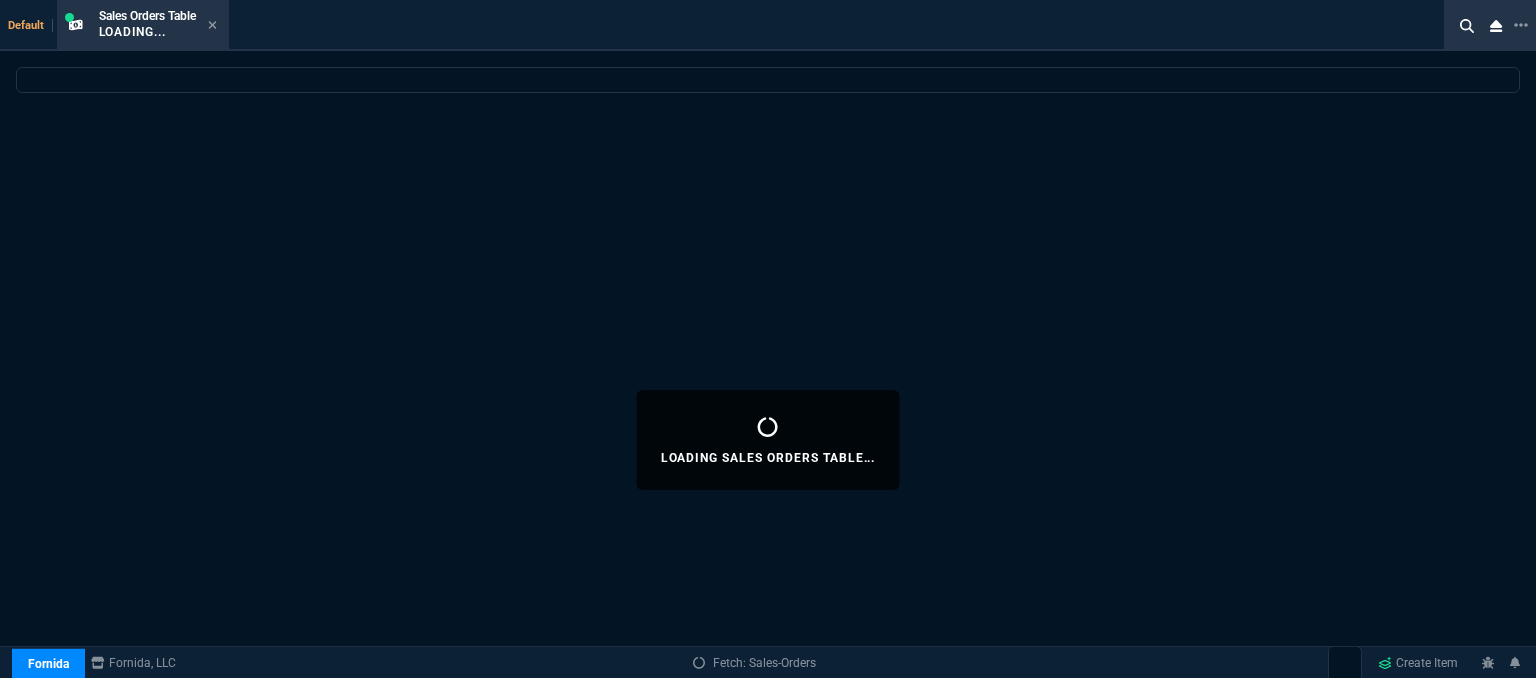 select 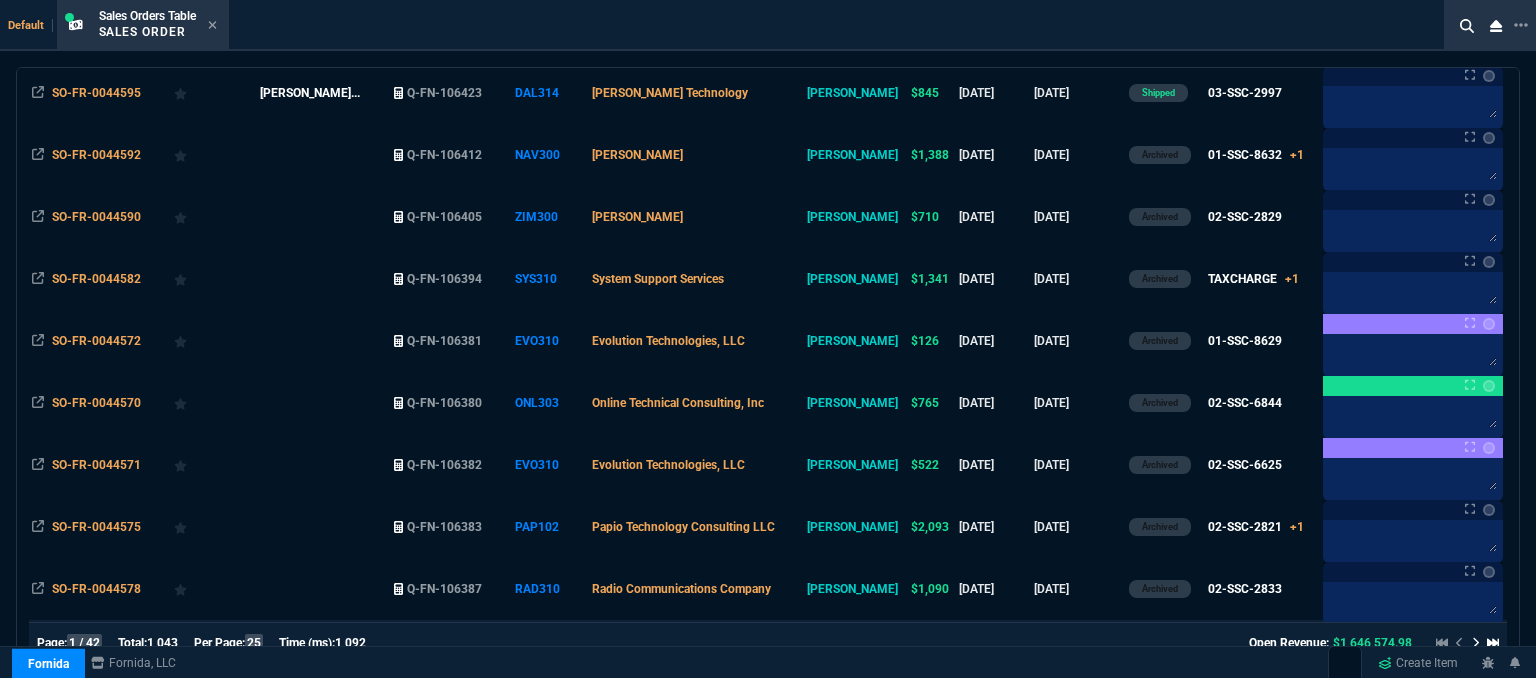 scroll, scrollTop: 945, scrollLeft: 0, axis: vertical 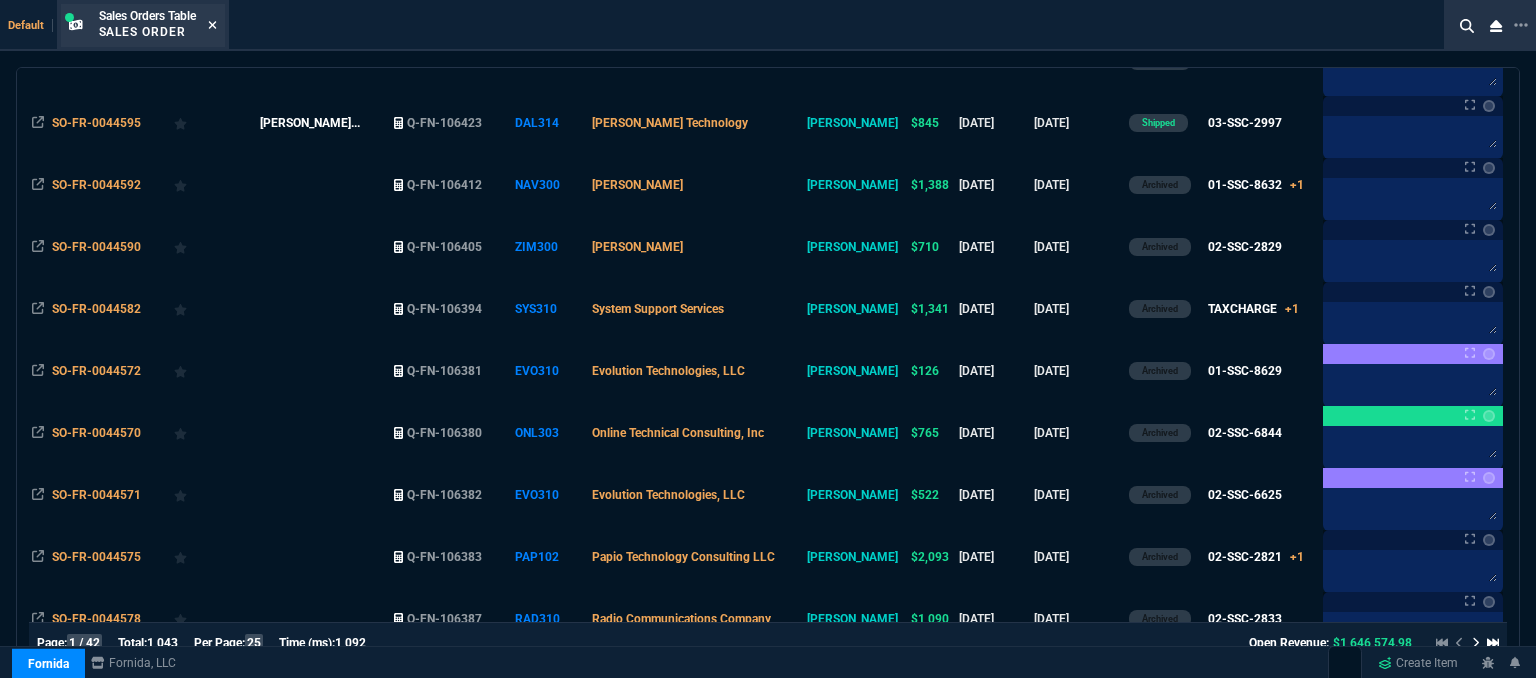 click 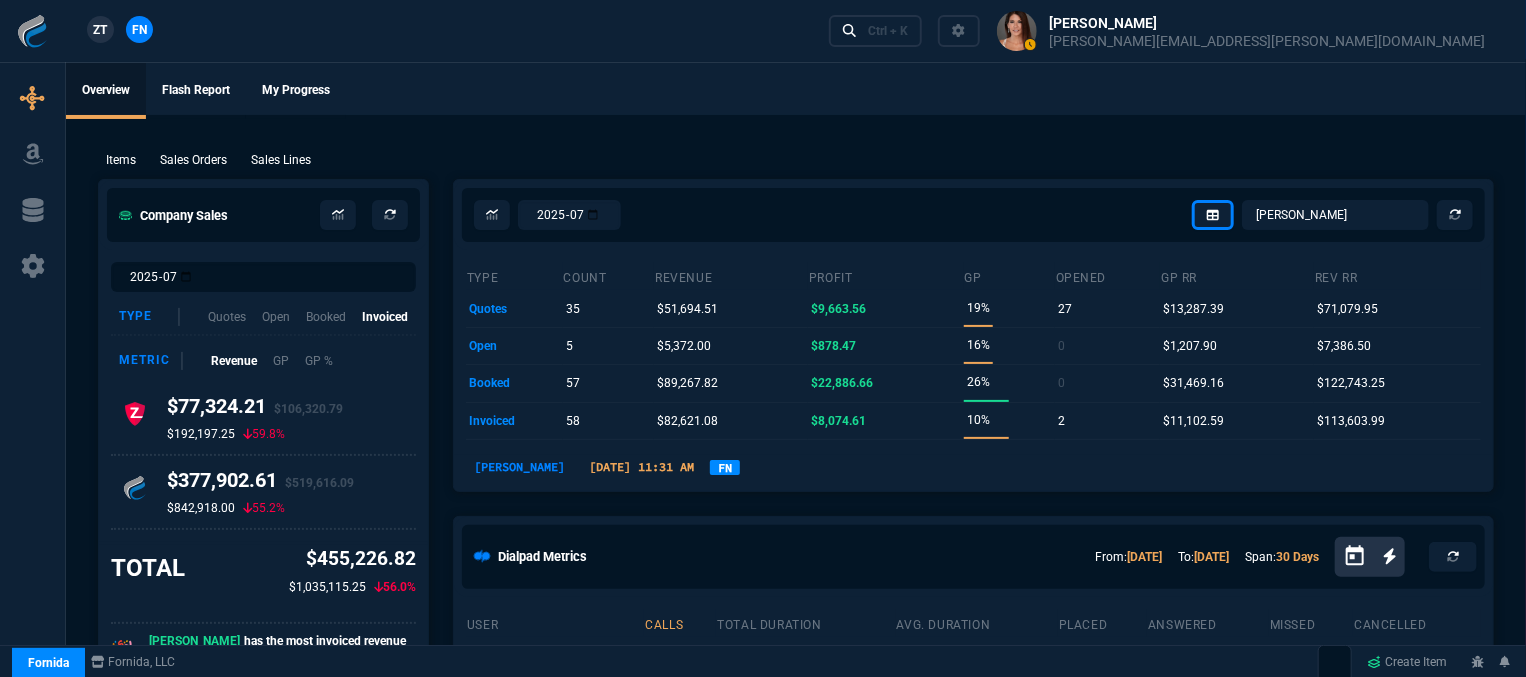 click on "Company Sales  2025-07 Type Quotes Open Booked Invoiced Metric Revenue GP GP %  $77,324.21  $106,320.79  $192,197.25   59.8%   $377,902.61  $519,616.09  $842,918.00   55.2%  TOTAL $455,226.82 $1,035,115.25  56.0%  🎉 [PERSON_NAME]  has the most invoiced revenue this month.   We are  NOT  projected to reach our July invoiced revenue goal. Click here for inspiration!  July Goal Current Revenue $455,226.82  Month Close Projection $625,936.88  [DATE] Revenue Goal $1,100,000.00  Ship Days Remaining 6/22  Delta $644,773.18  Projected Delta $474,063.12  Day Revenue Goal $107,462.20  Progress Meter  $1,100,000.00   $625,936.88   $455,226.82  [DATE] Wins Booked Count 4  Booked Revenue $899.99  ZT Revenue $897.99  FN Revenue $2.00  Announcement Inbound WD19S180W  Sales Team,500x WD19S180S is expected to land [DATE] at $135 Cost be... 2 Y NEW Features press ctrl+shift+r when using the dash next. Changes include.Reliable ... 2 Y Hard Refresh Required press ctrl+shift+r when using the dash next. There are a ton of improv..." 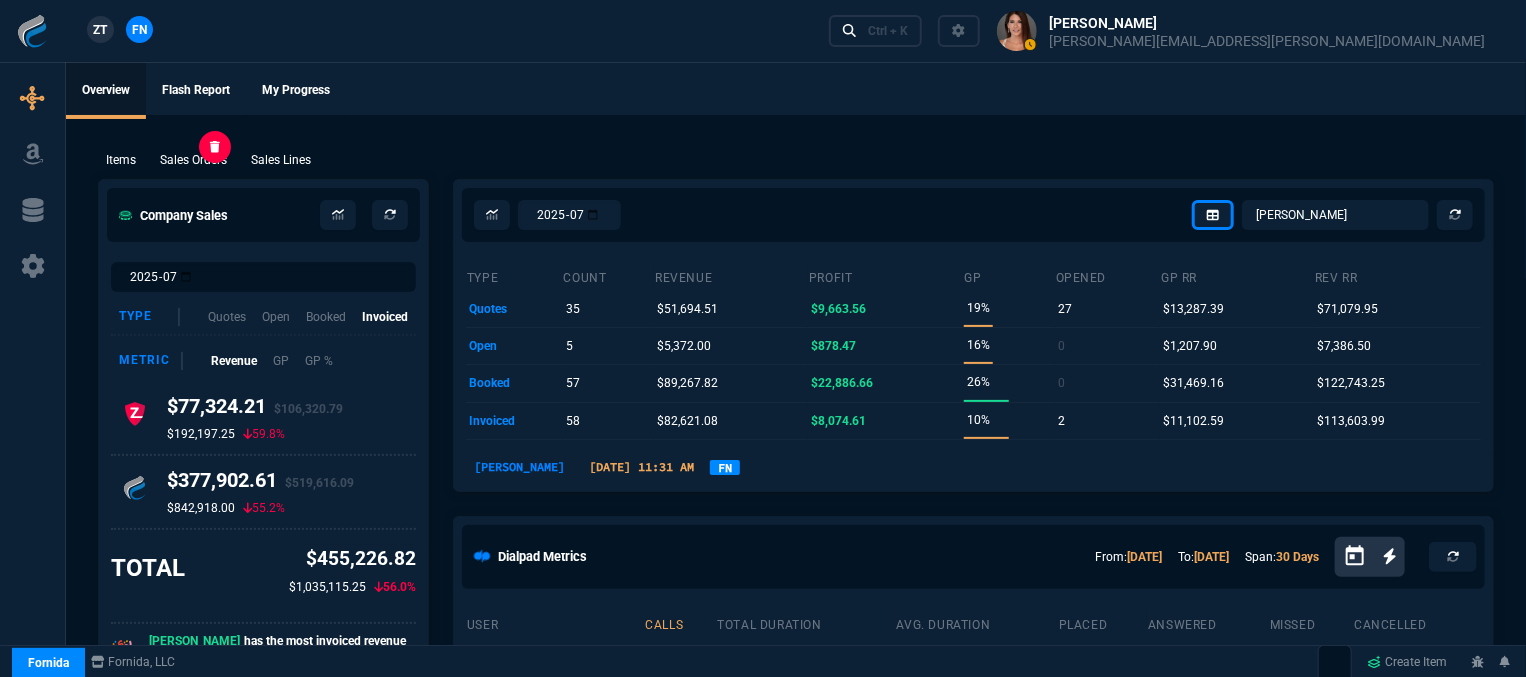 click on "Sales Orders" at bounding box center (193, 160) 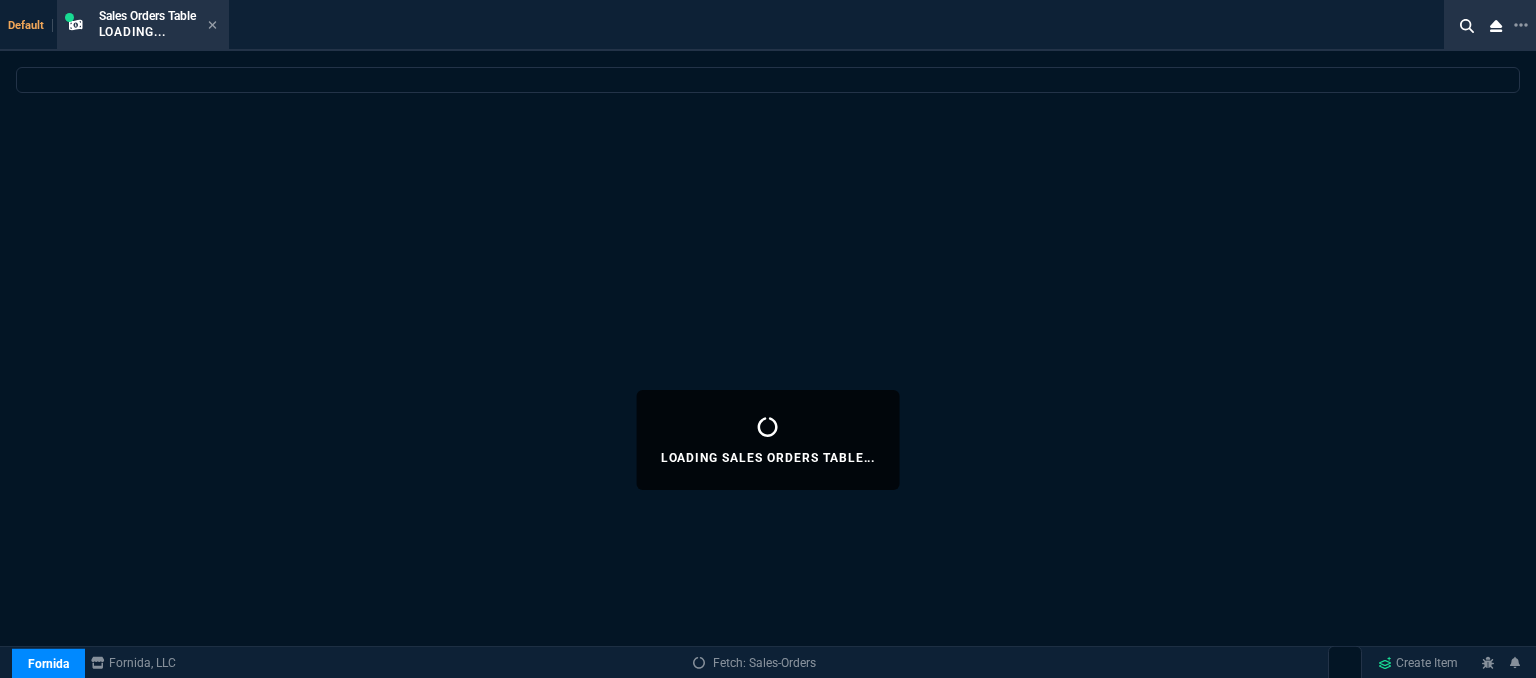 select 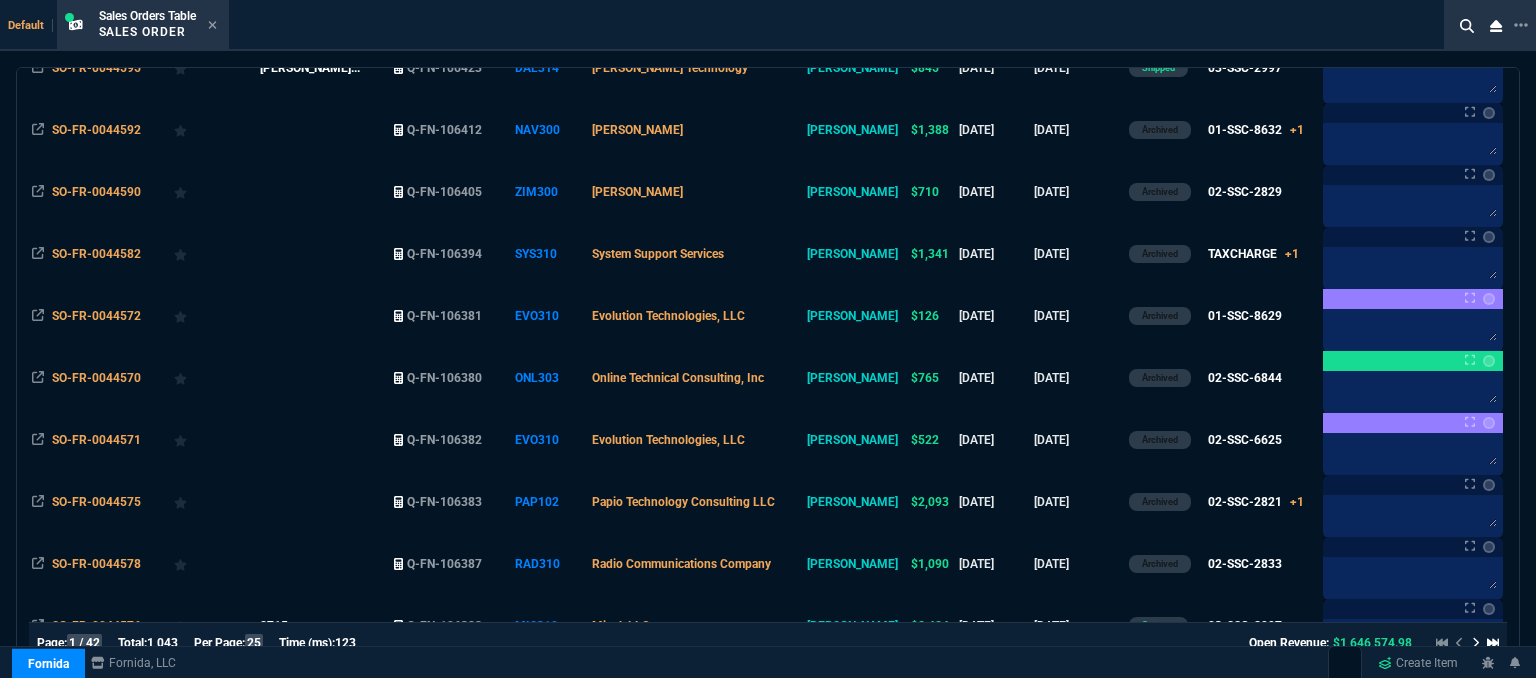 scroll, scrollTop: 1245, scrollLeft: 0, axis: vertical 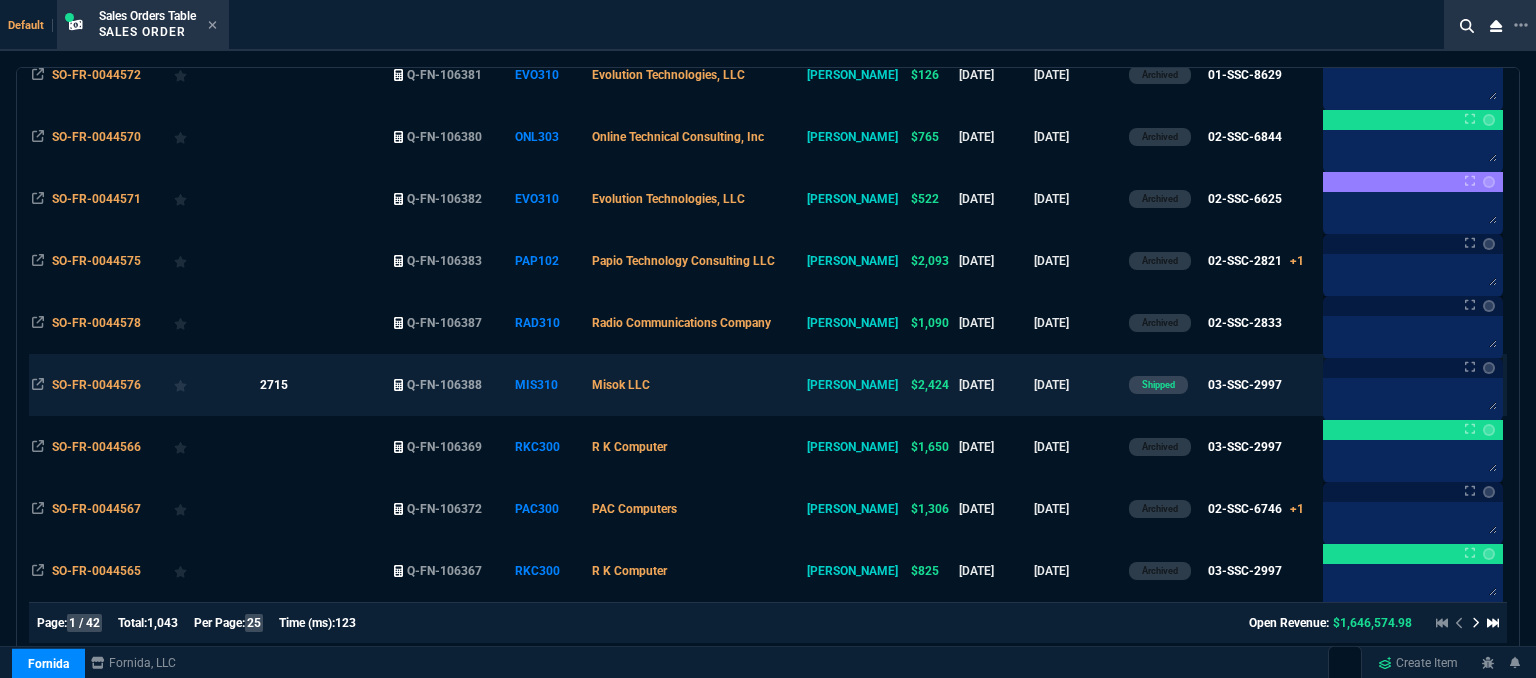 click on "Misok LLC" at bounding box center (696, 385) 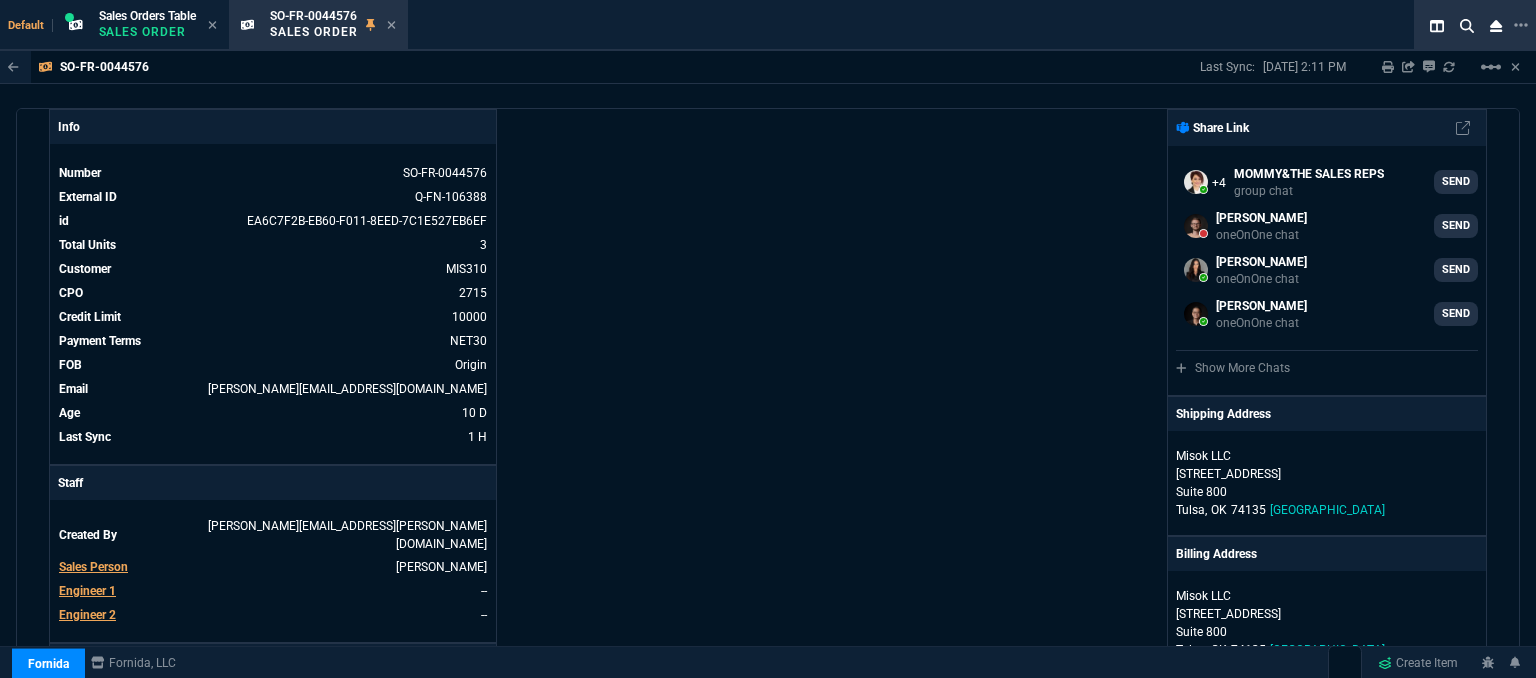 scroll, scrollTop: 0, scrollLeft: 0, axis: both 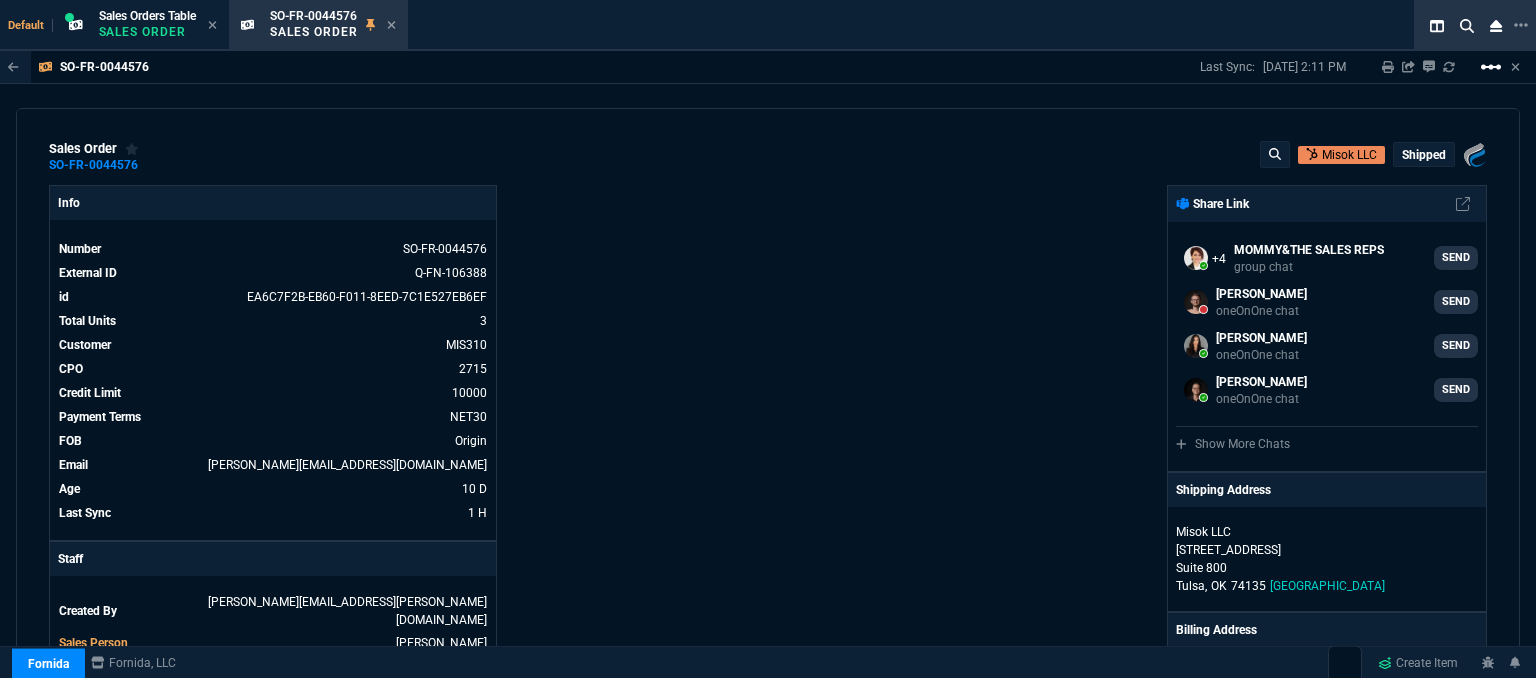 click on "linear_scale" at bounding box center [1491, 67] 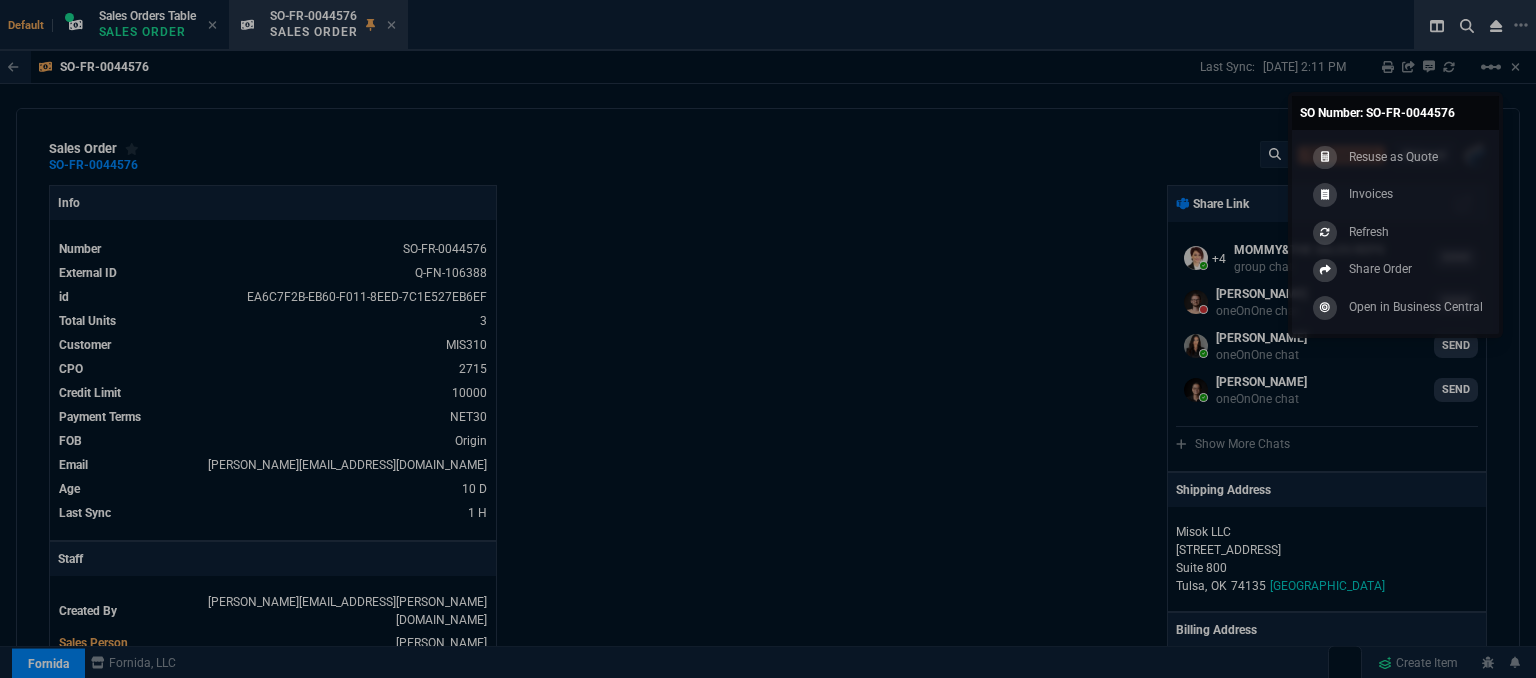 click at bounding box center [768, 339] 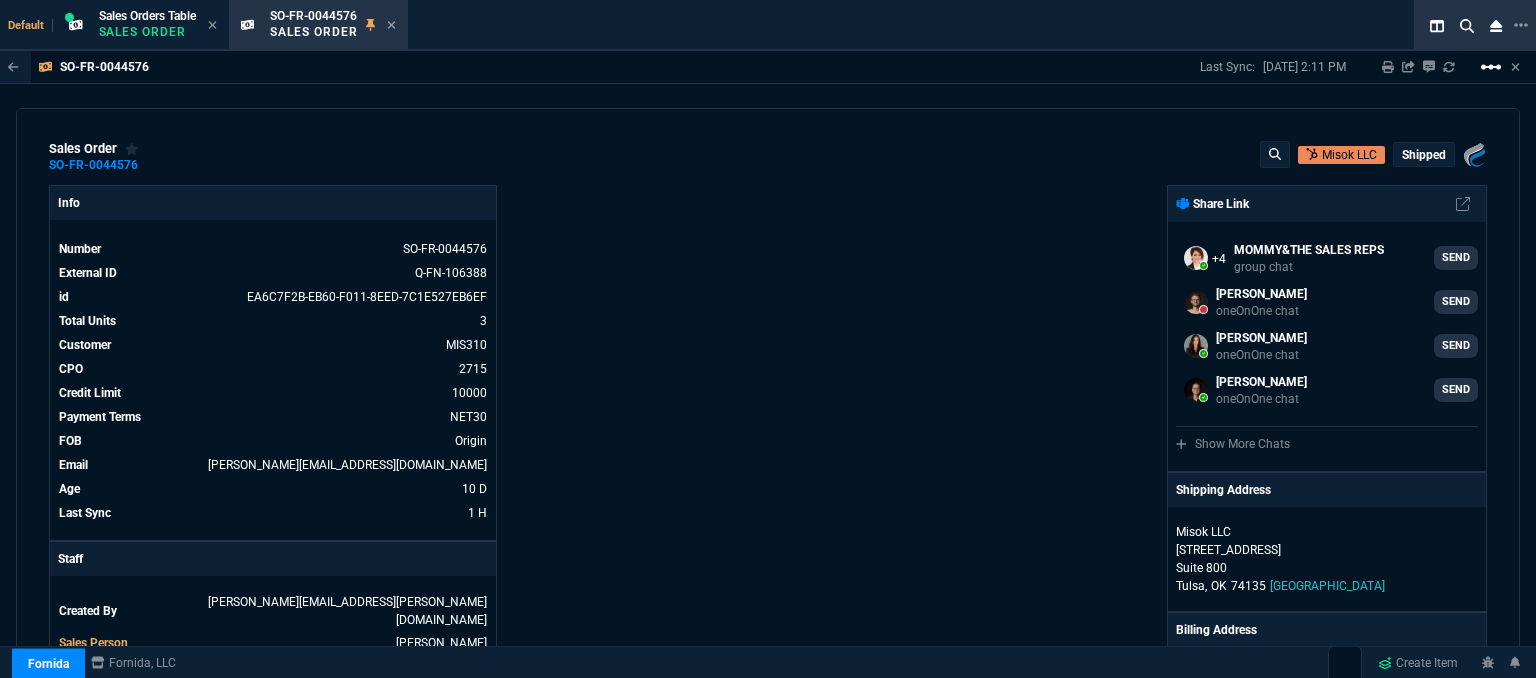 click on "linear_scale" at bounding box center (1491, 67) 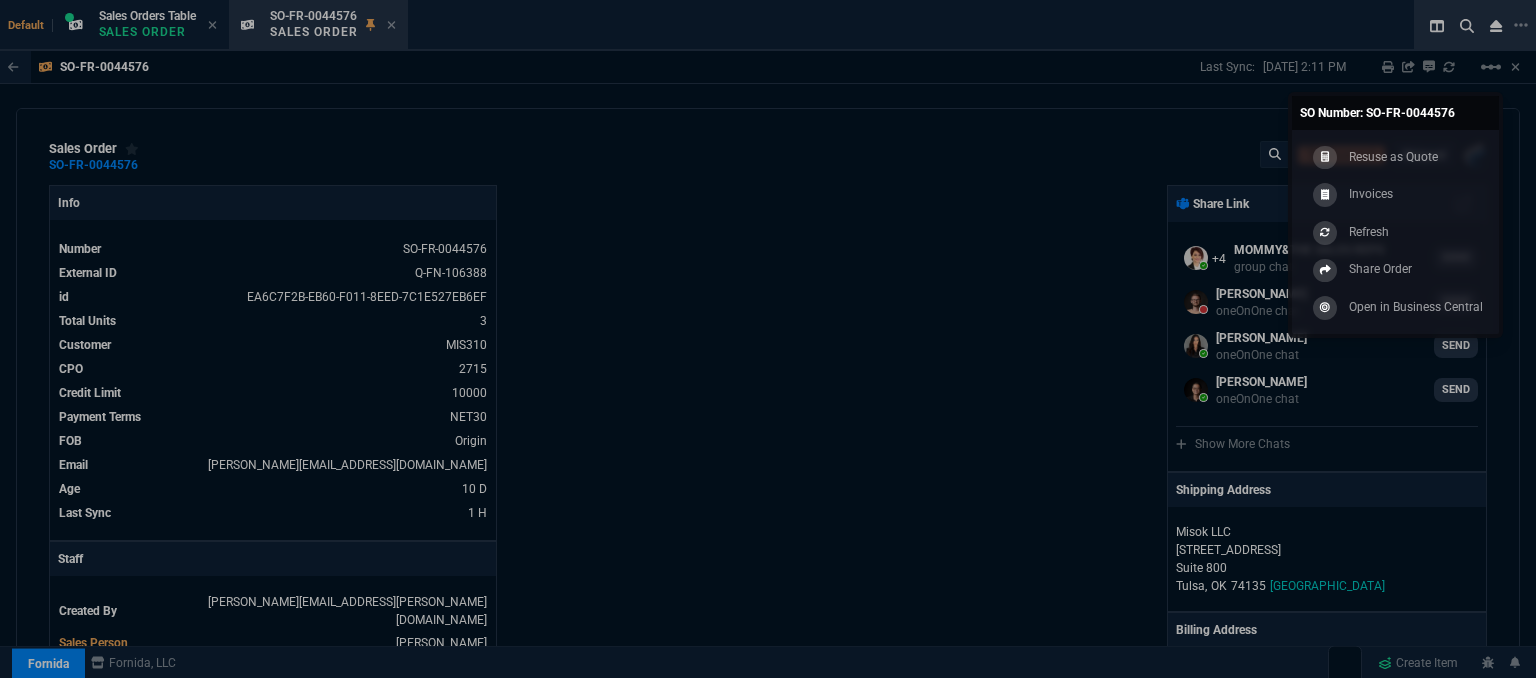click at bounding box center [768, 339] 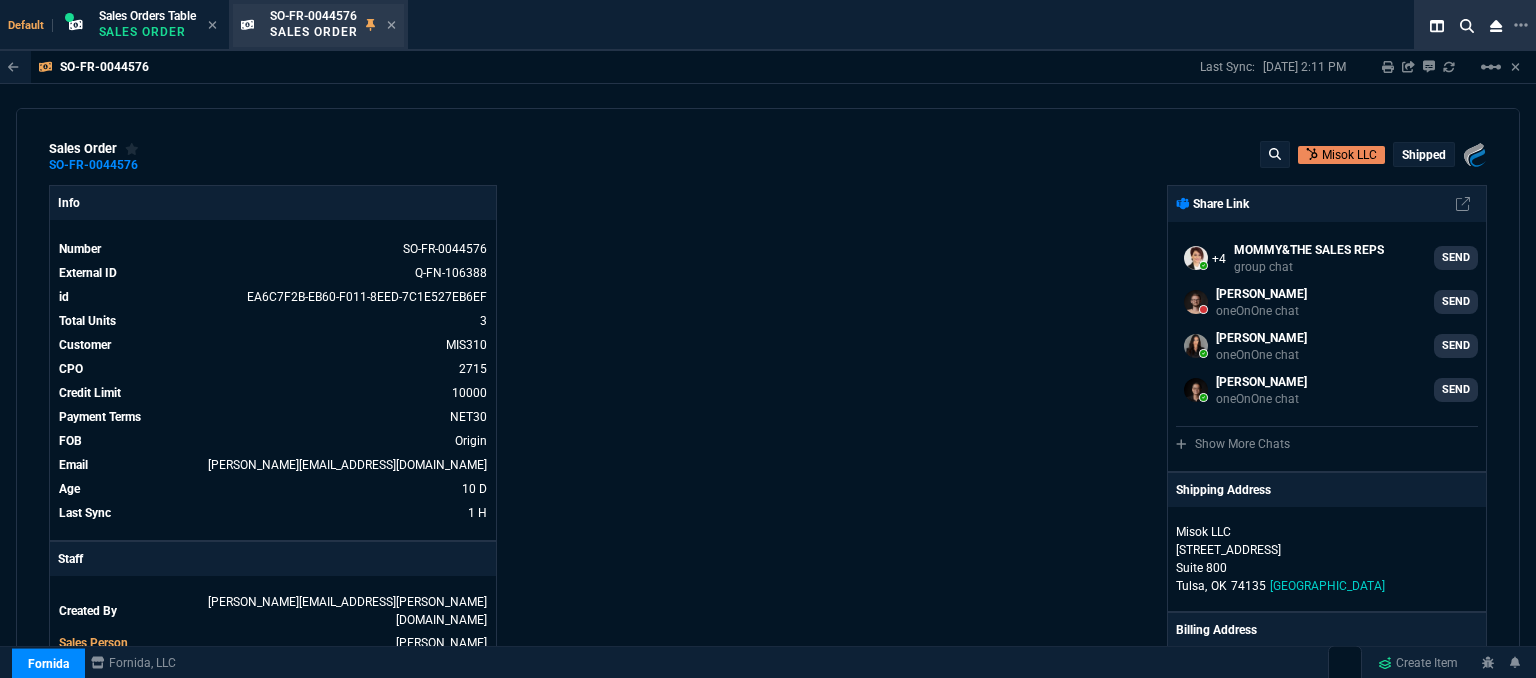 click on "SO-FR-0044576  Sales Order" at bounding box center [318, 25] 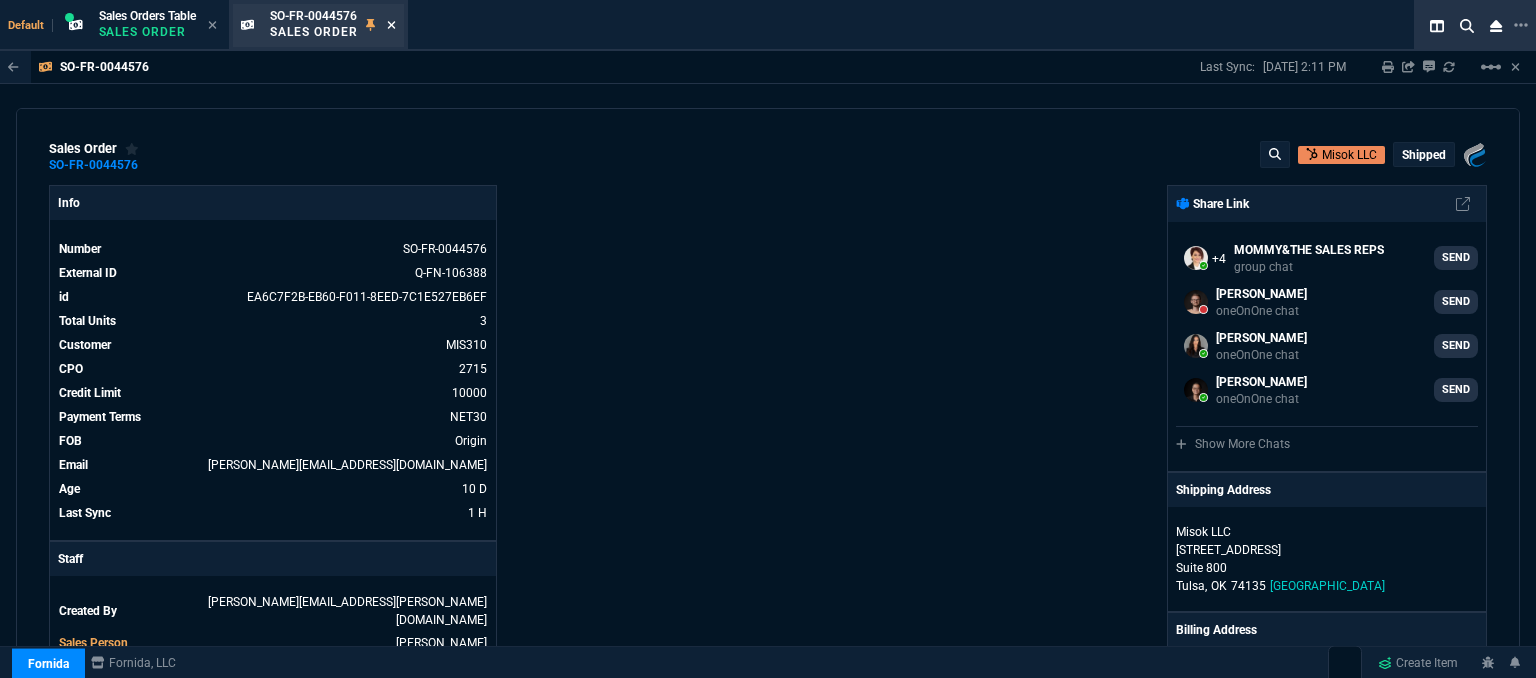 click 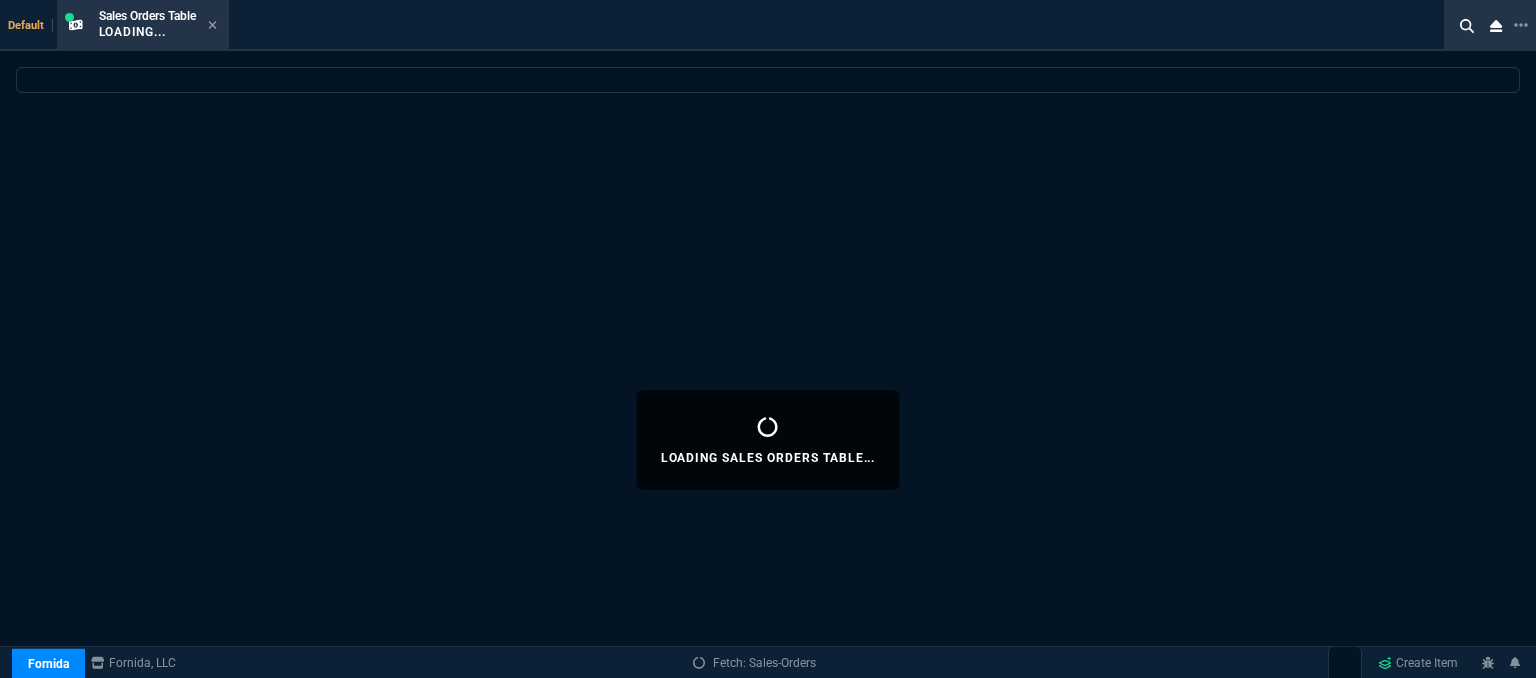 select 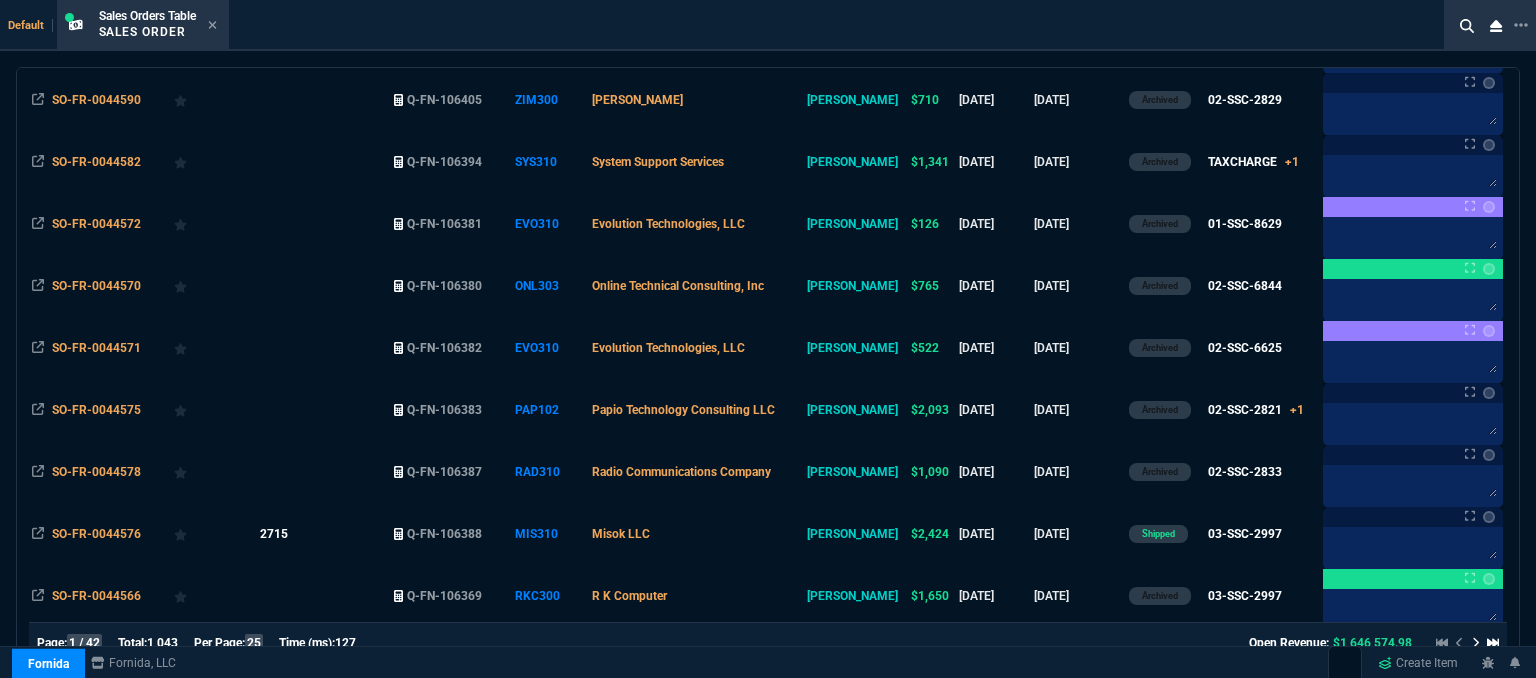 scroll, scrollTop: 1245, scrollLeft: 0, axis: vertical 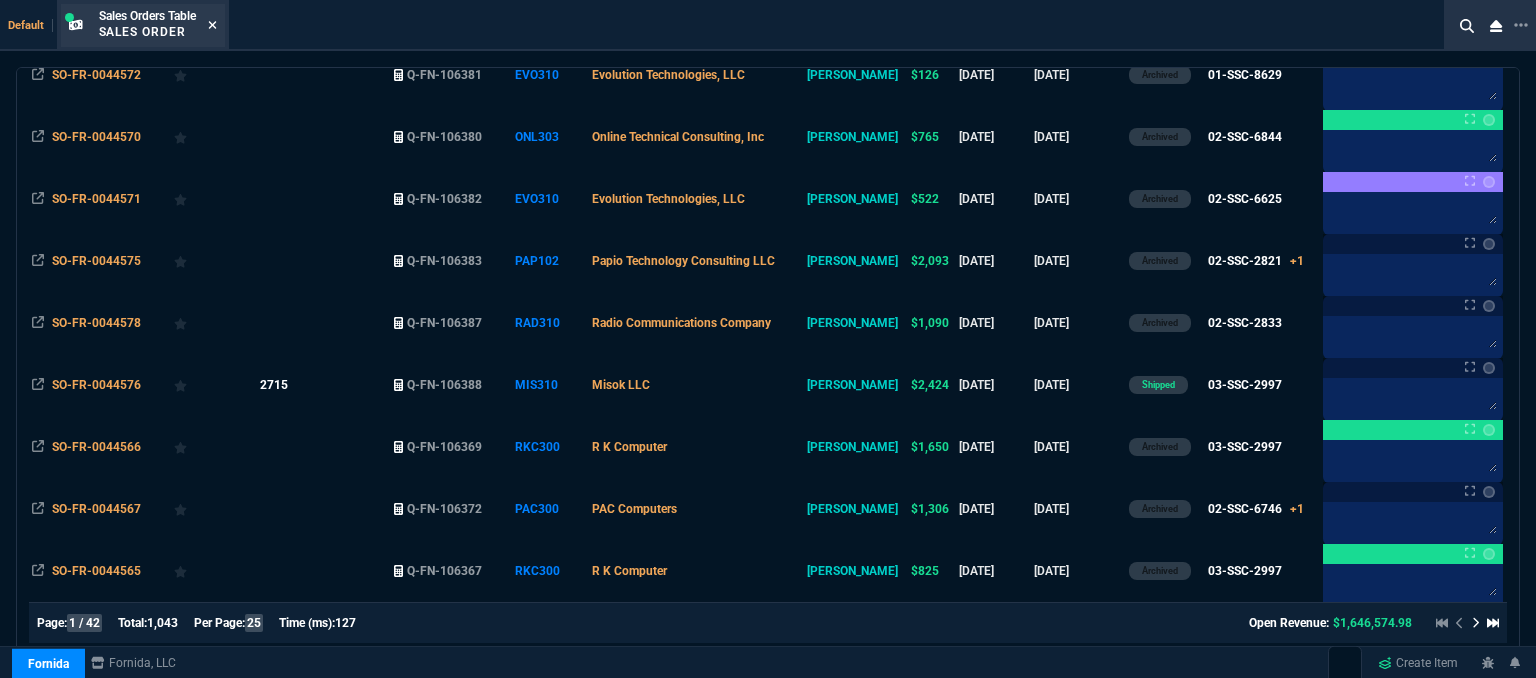 click at bounding box center [212, 26] 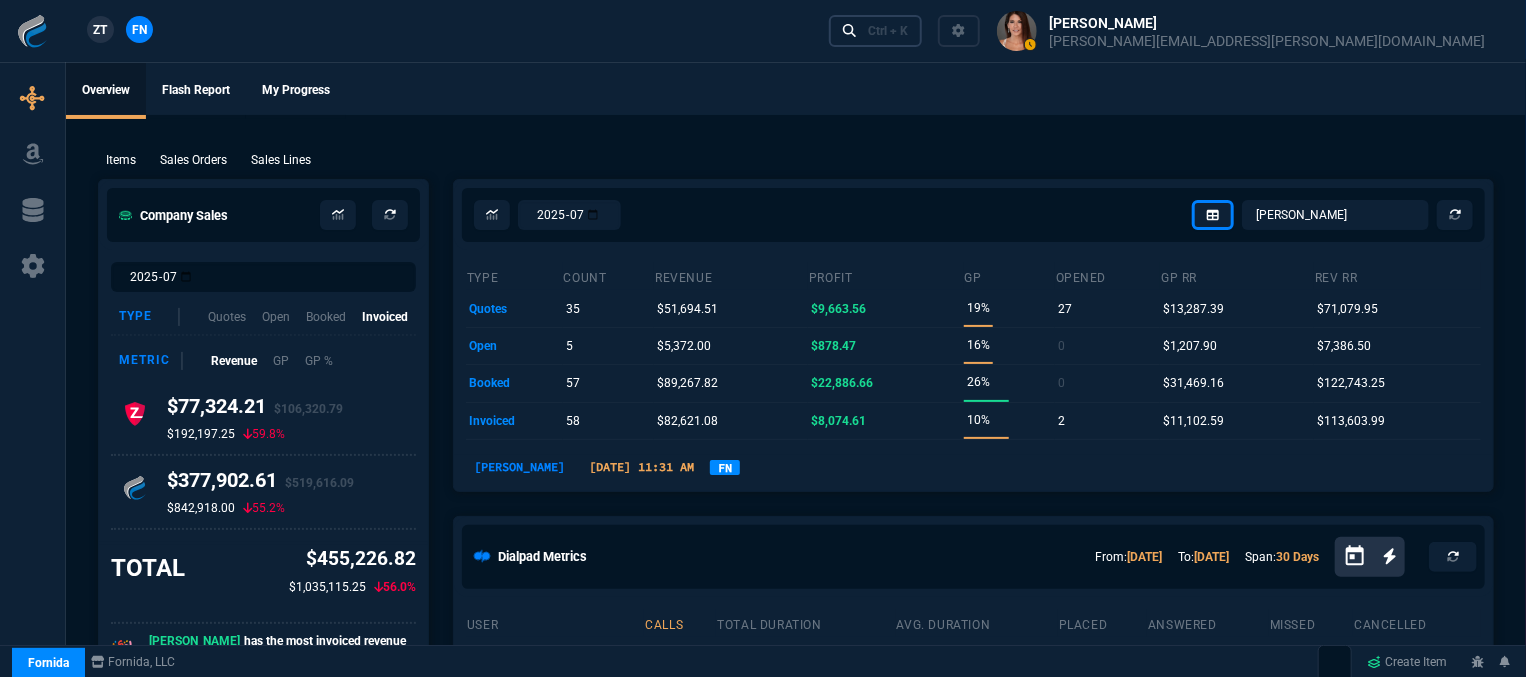 click on "Ctrl + K" at bounding box center (888, 31) 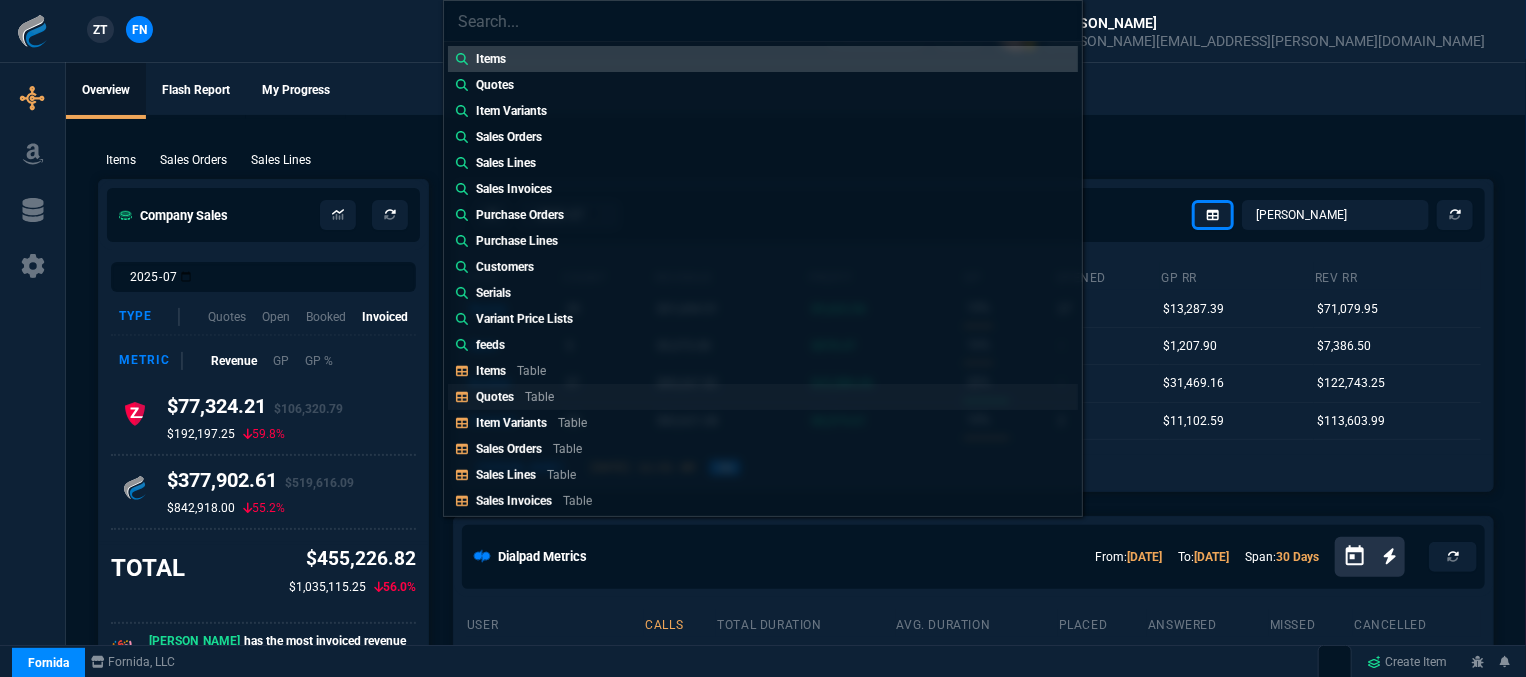click on "Quotes
Table" at bounding box center (763, 397) 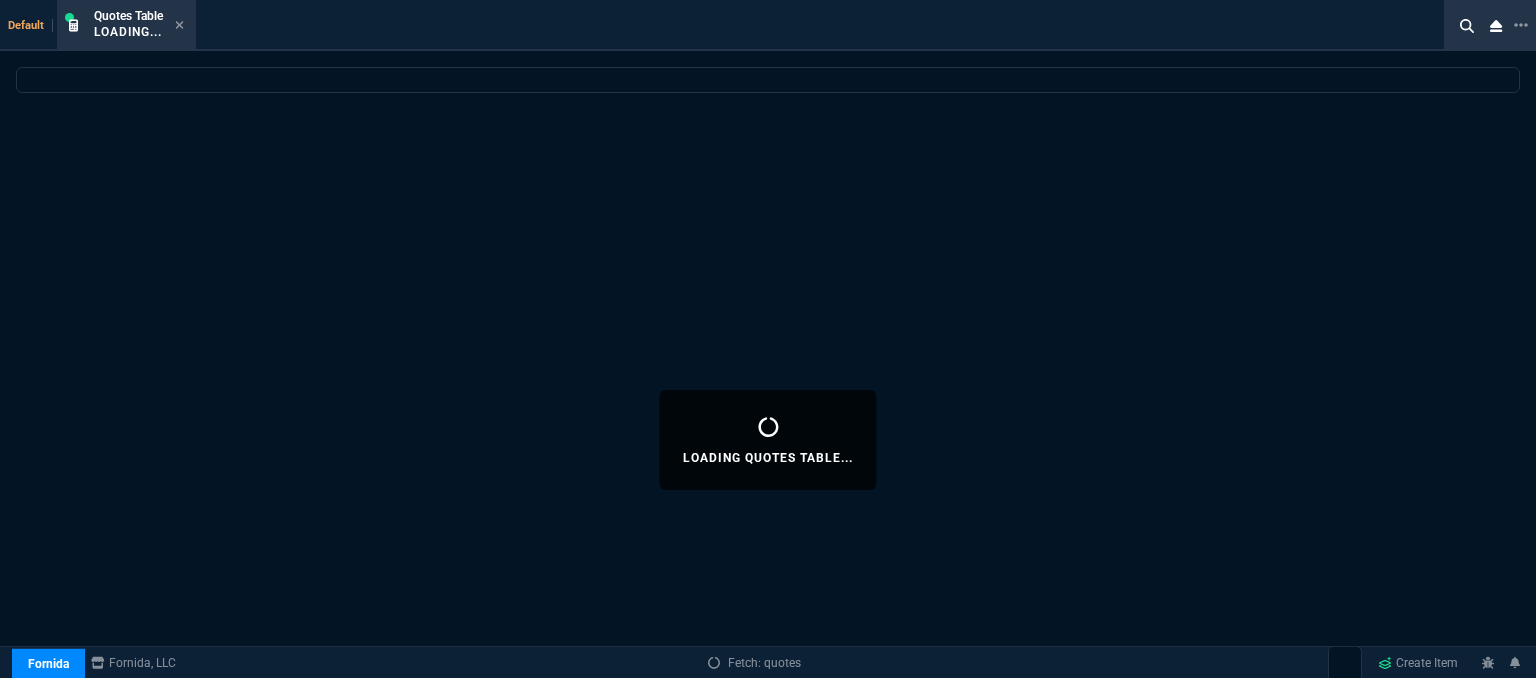 select 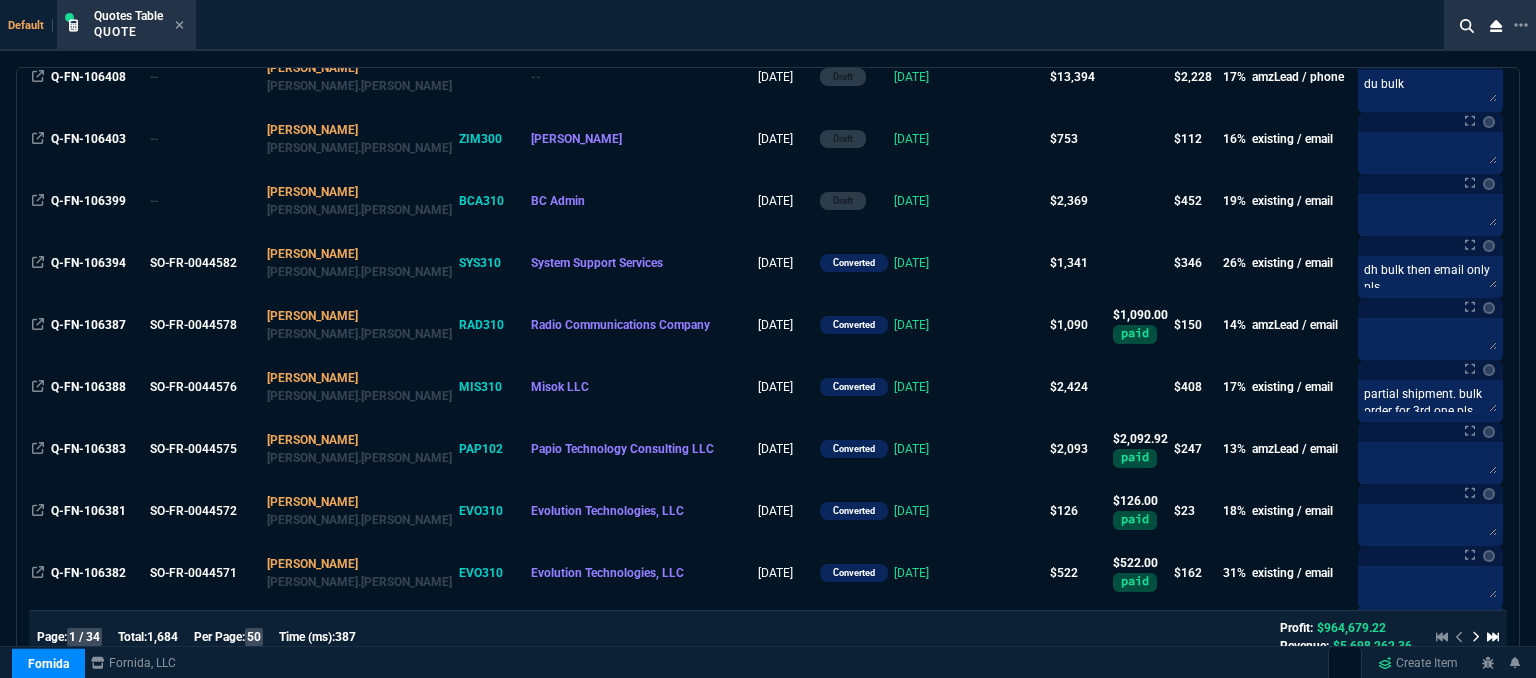 scroll, scrollTop: 2400, scrollLeft: 0, axis: vertical 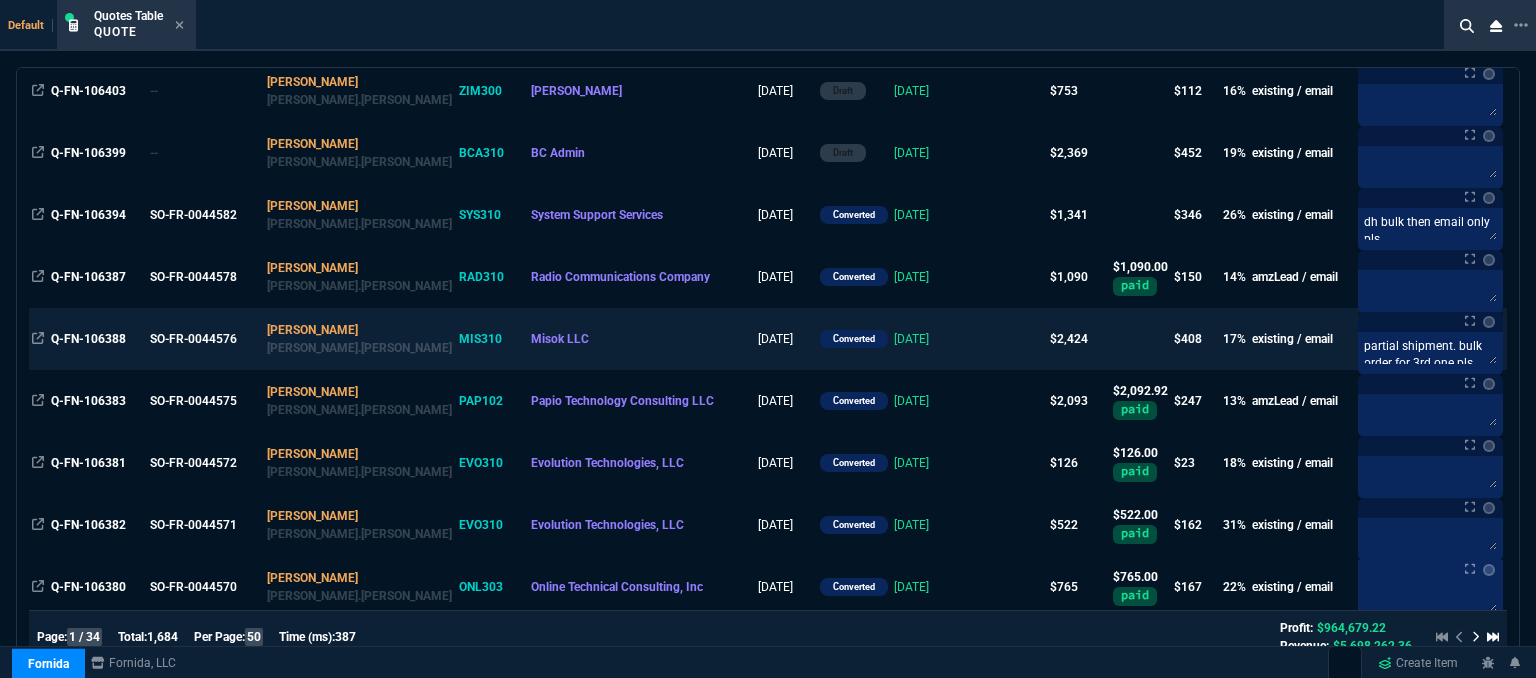 click at bounding box center [1008, 339] 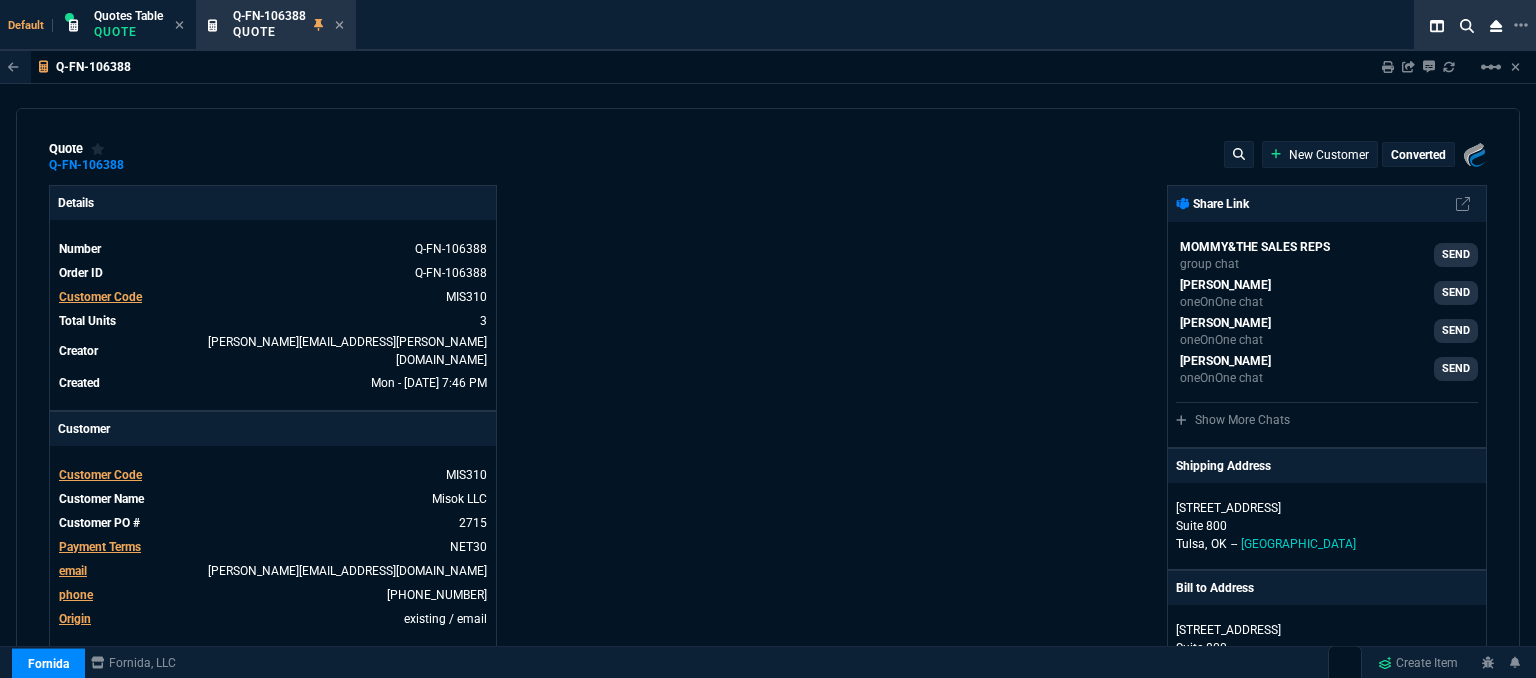 type on "21" 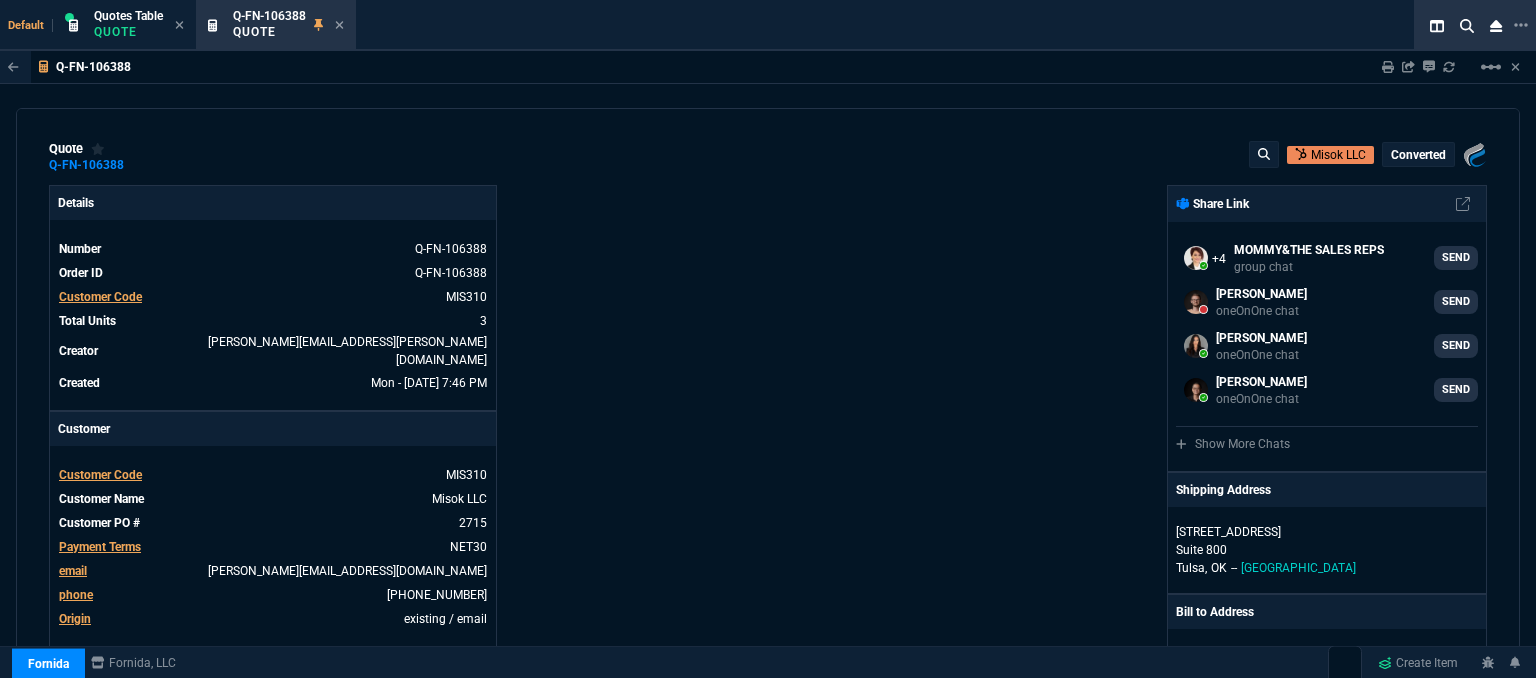 type on "1178.09" 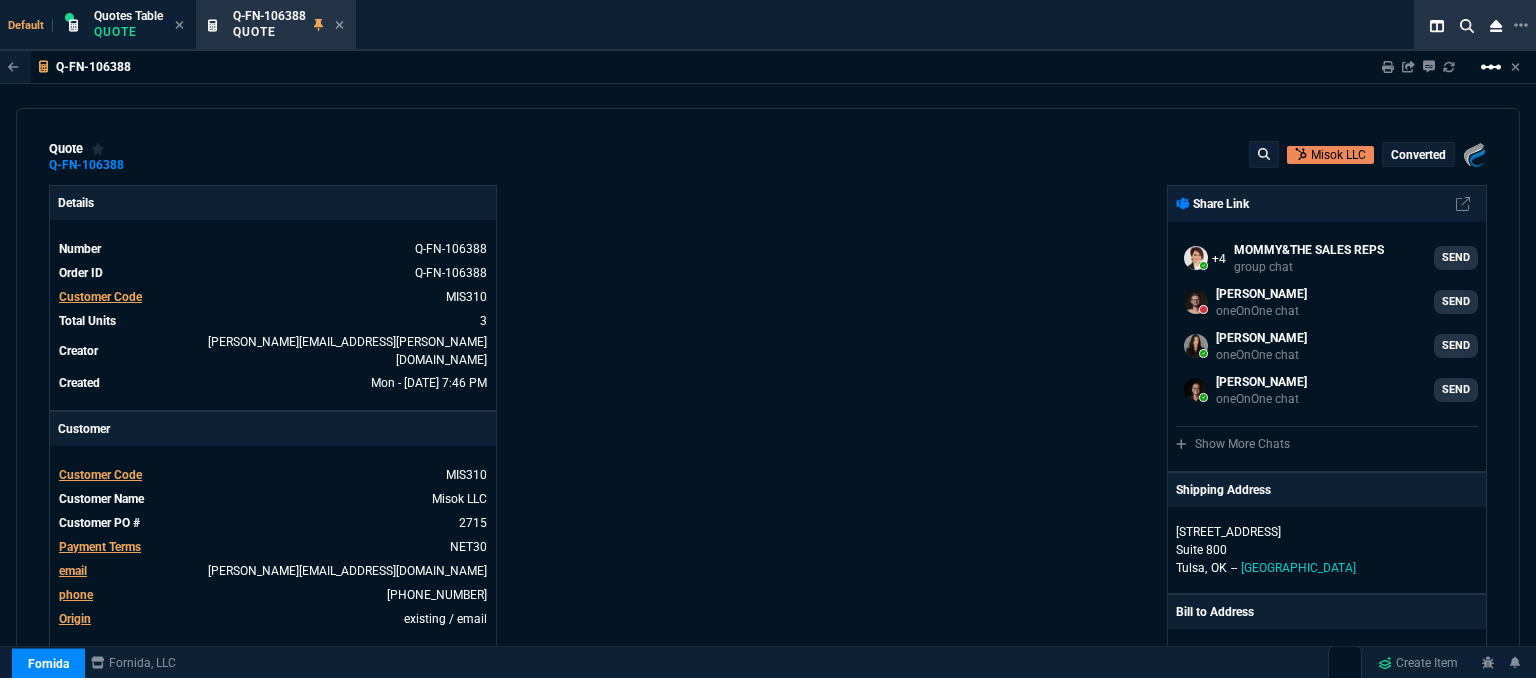 click on "linear_scale" at bounding box center (1491, 67) 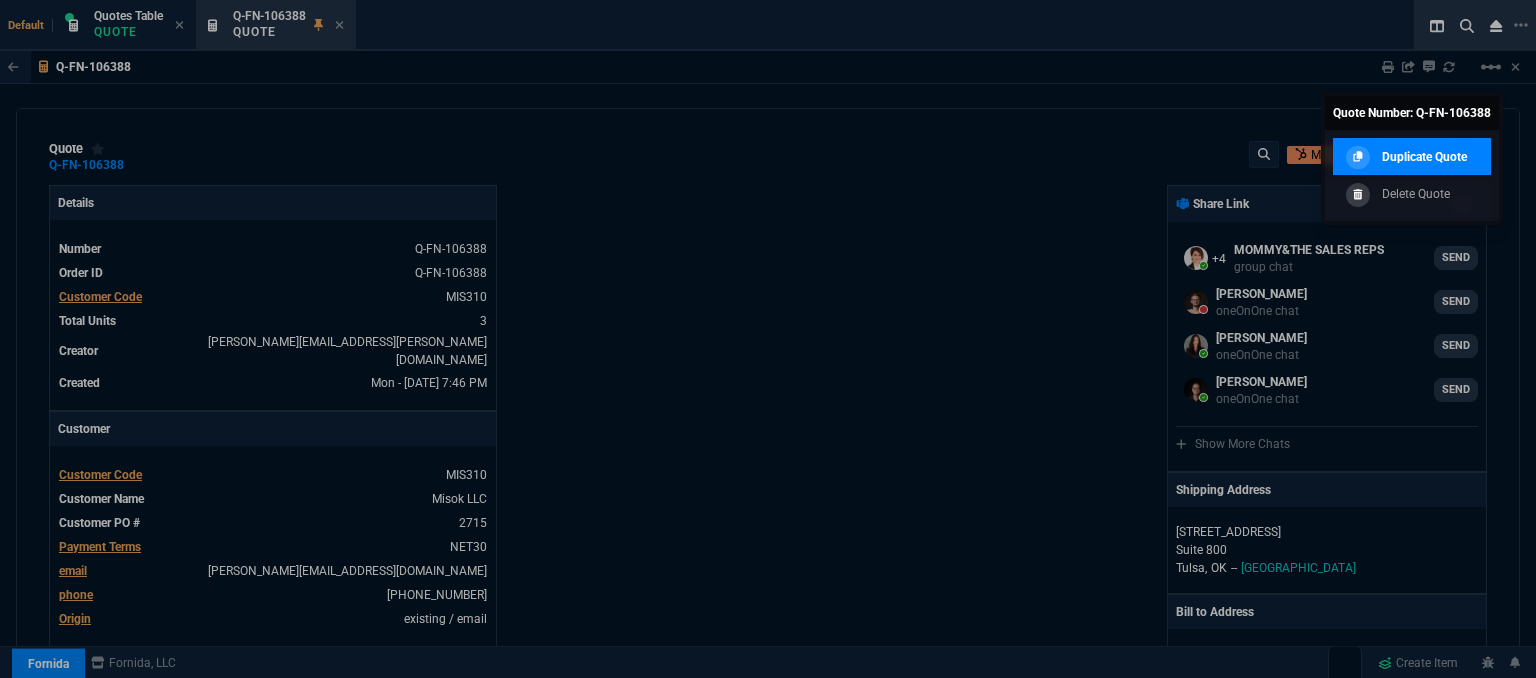 click on "Duplicate Quote" at bounding box center (1424, 157) 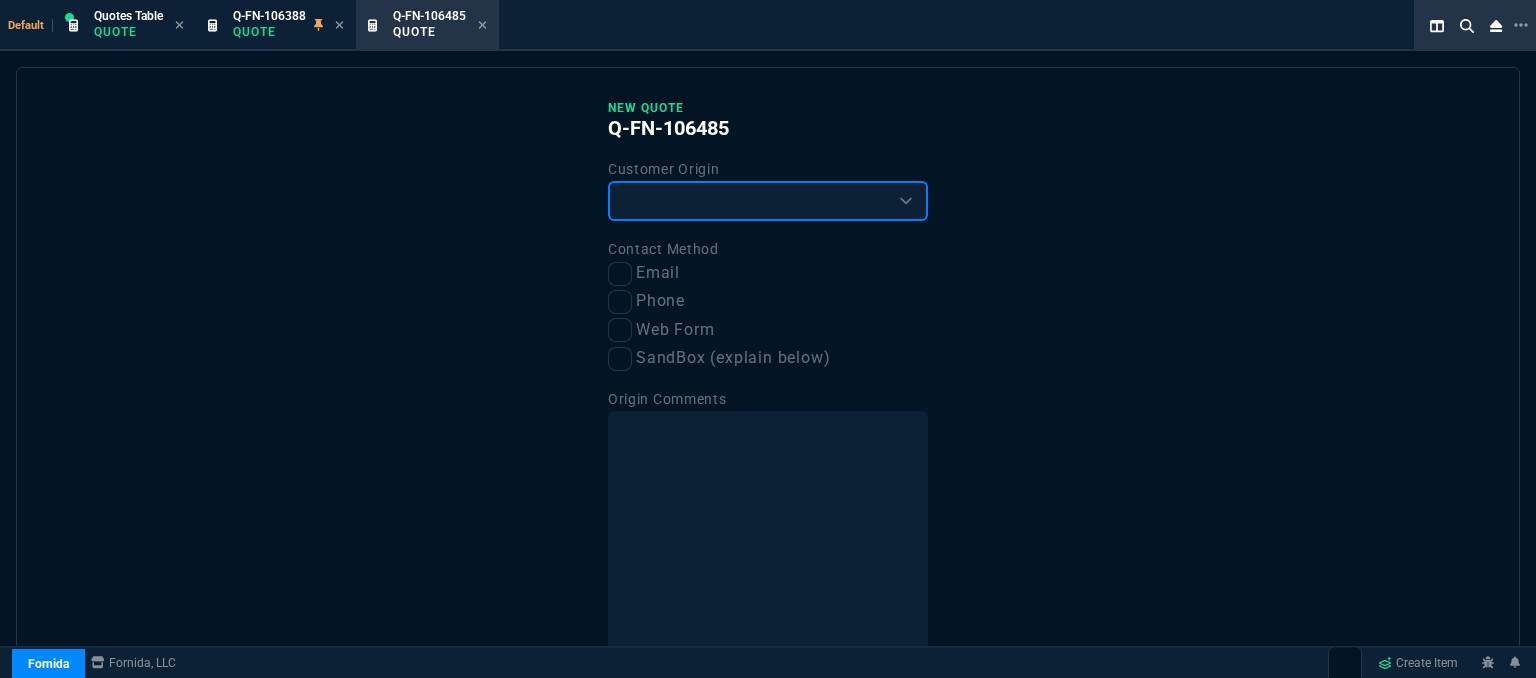 click on "Existing Customer Amazon Lead (first order) Website Lead (first order) Called (first order) Referral (first order) SandBox (explain below)" at bounding box center (768, 201) 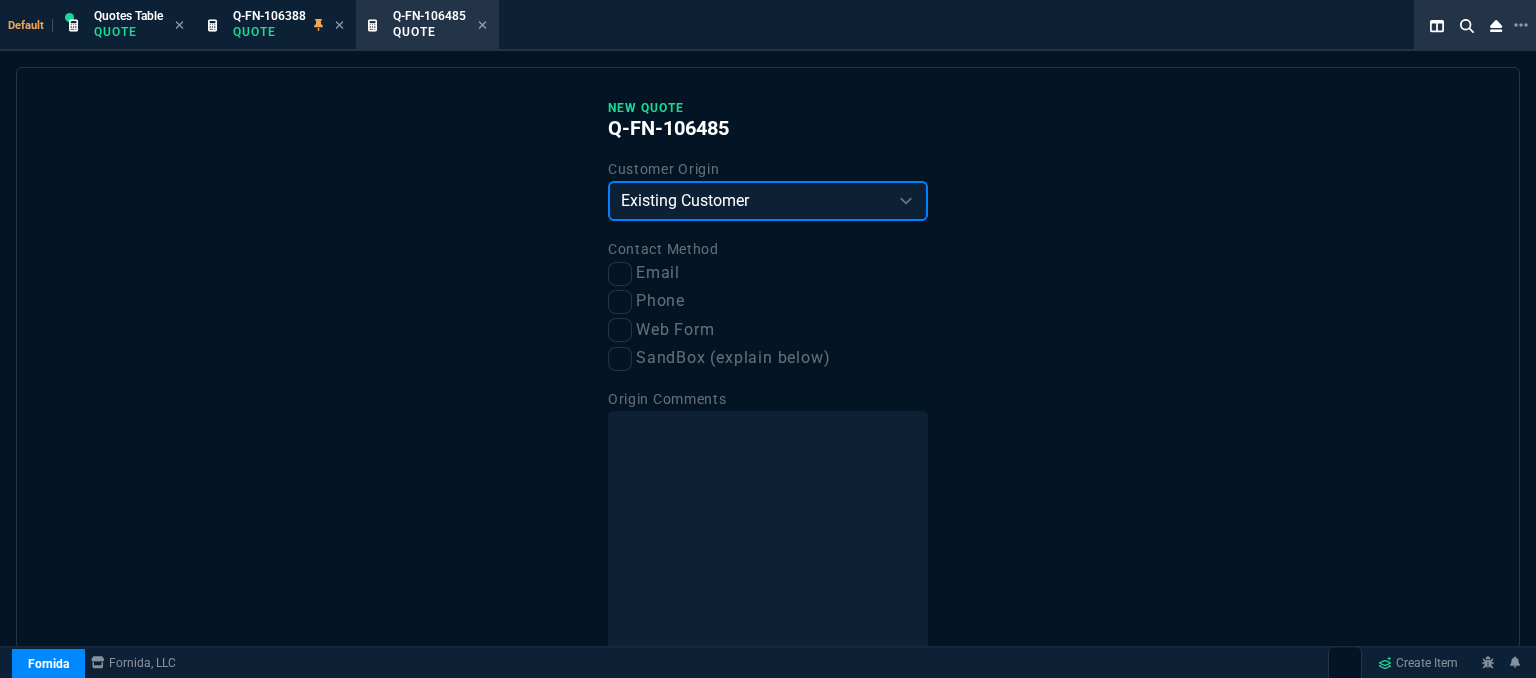 click on "Existing Customer Amazon Lead (first order) Website Lead (first order) Called (first order) Referral (first order) SandBox (explain below)" at bounding box center (768, 201) 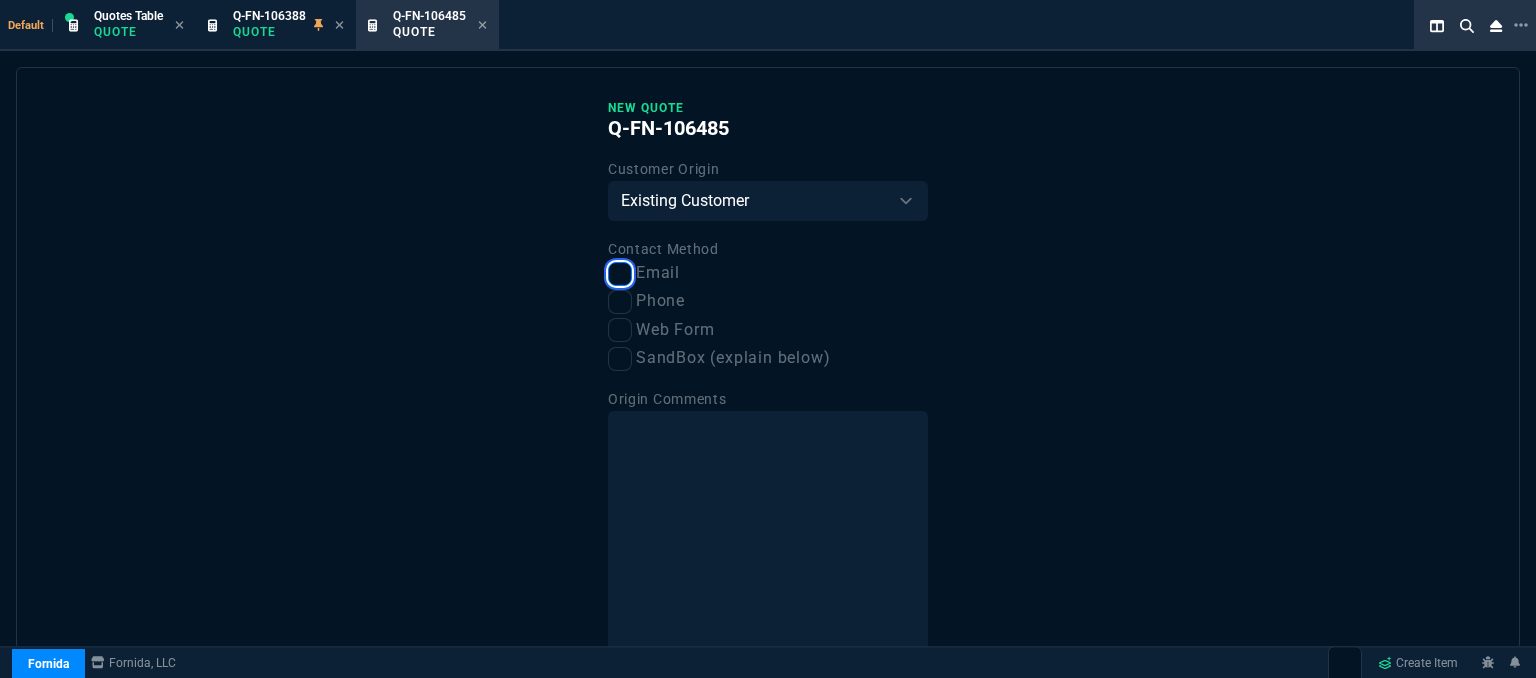 click on "Email" at bounding box center (620, 274) 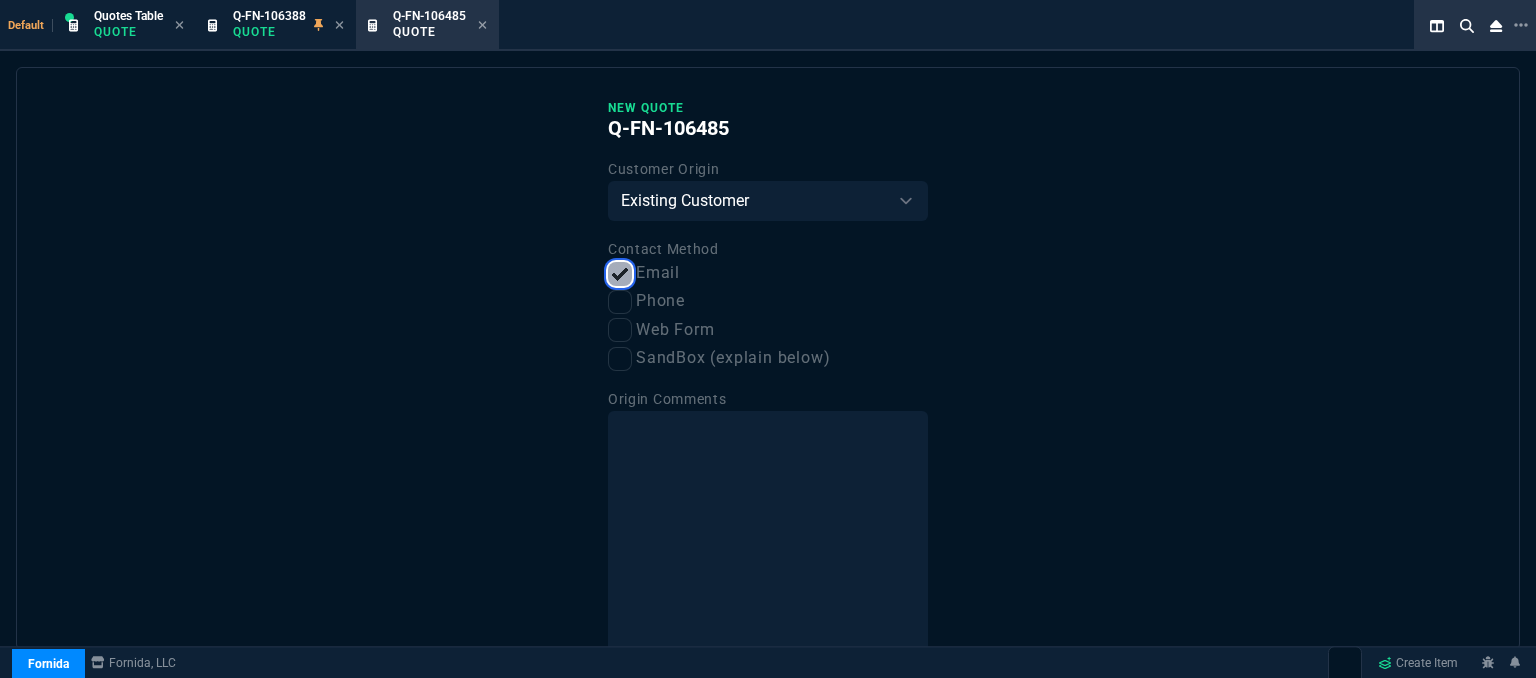 scroll, scrollTop: 101, scrollLeft: 0, axis: vertical 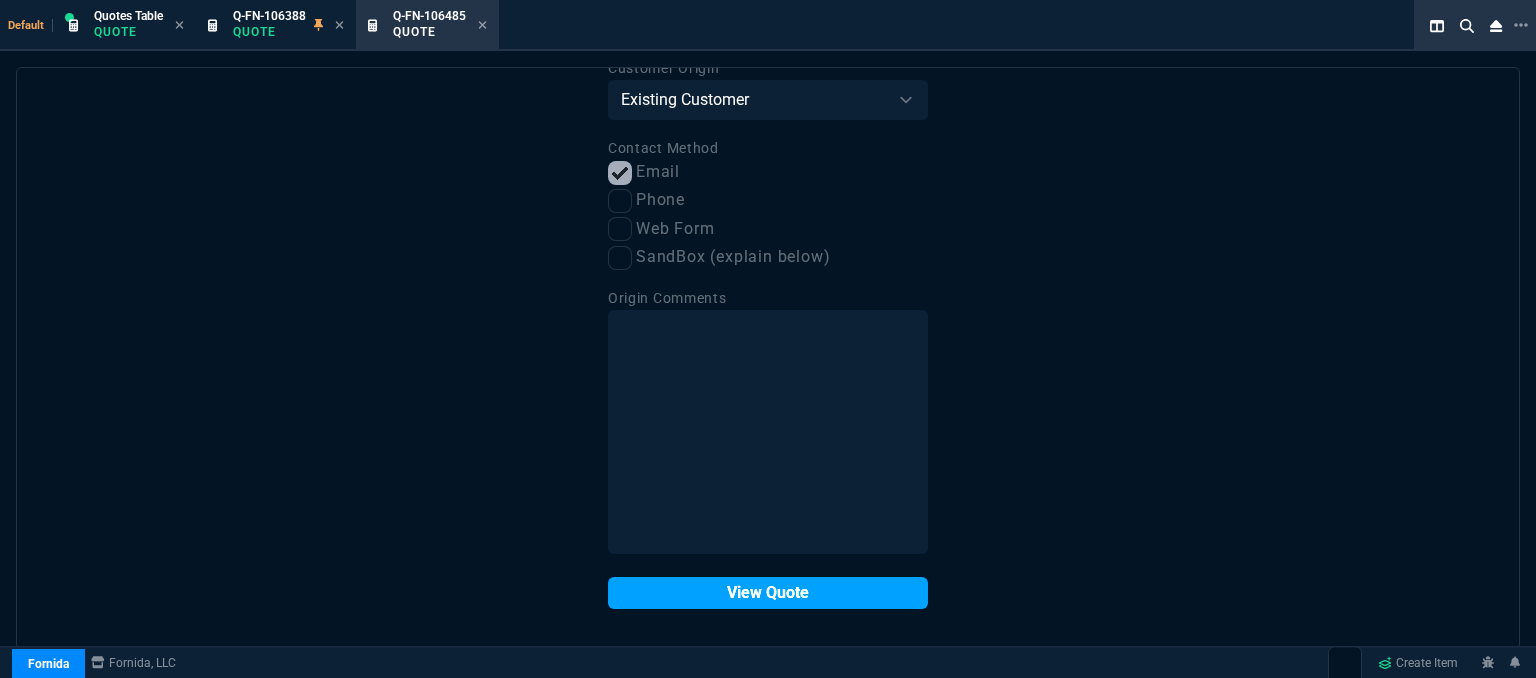 click on "View Quote" at bounding box center [768, 593] 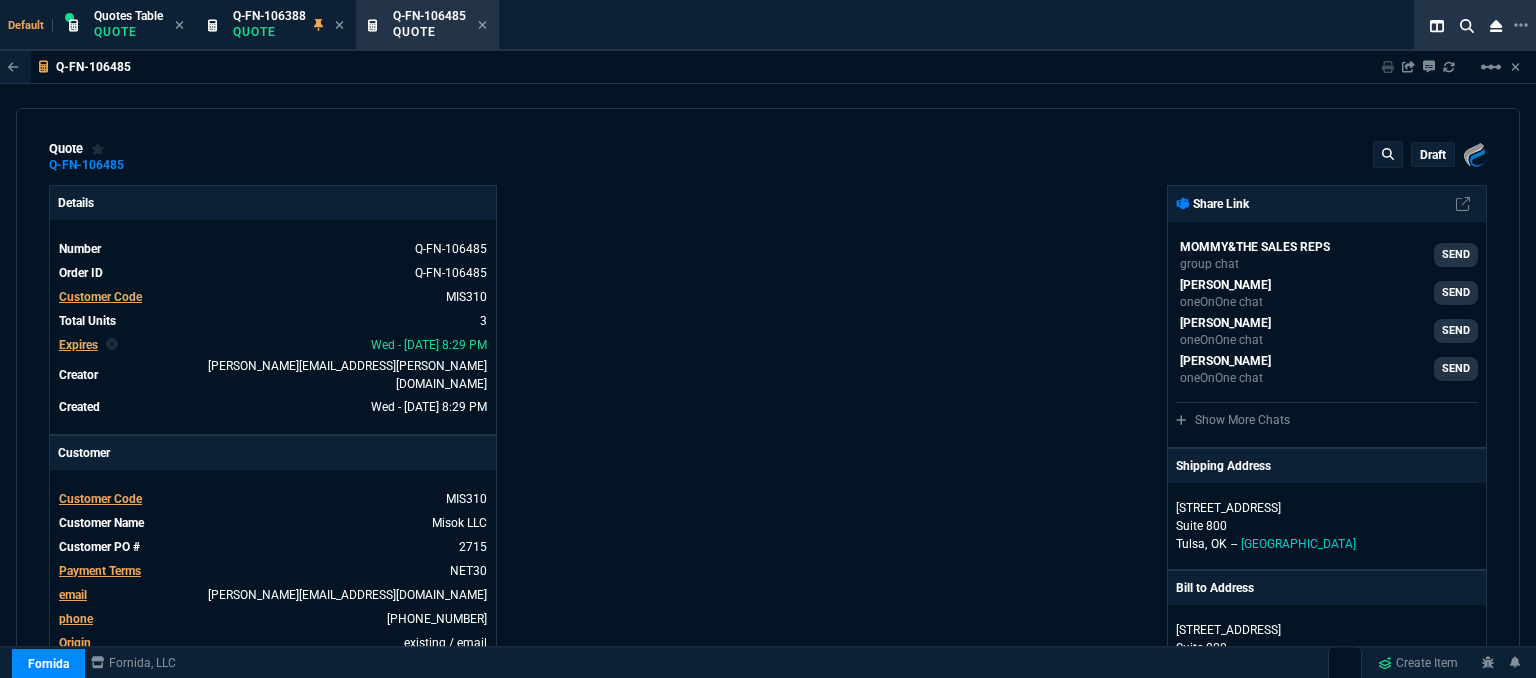 type on "21" 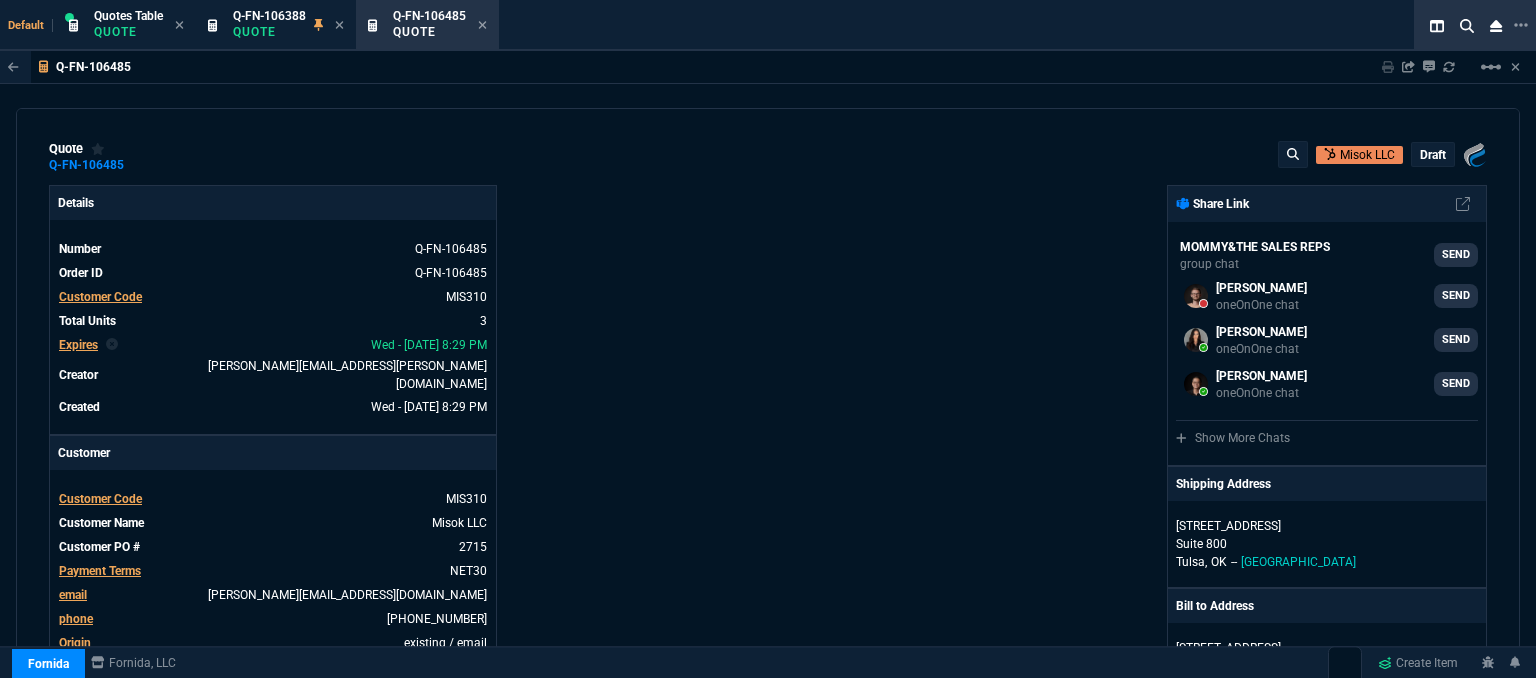 type on "31" 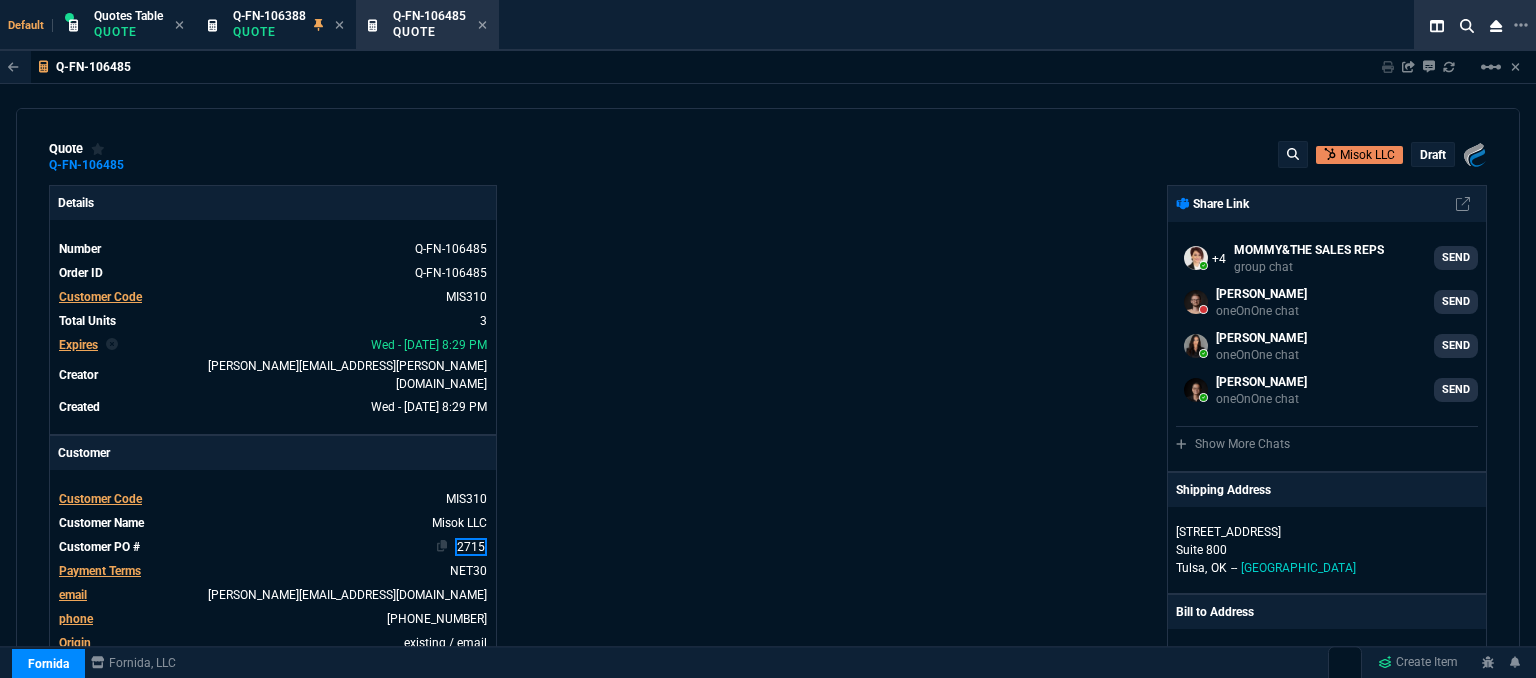 click on "2715" at bounding box center (471, 547) 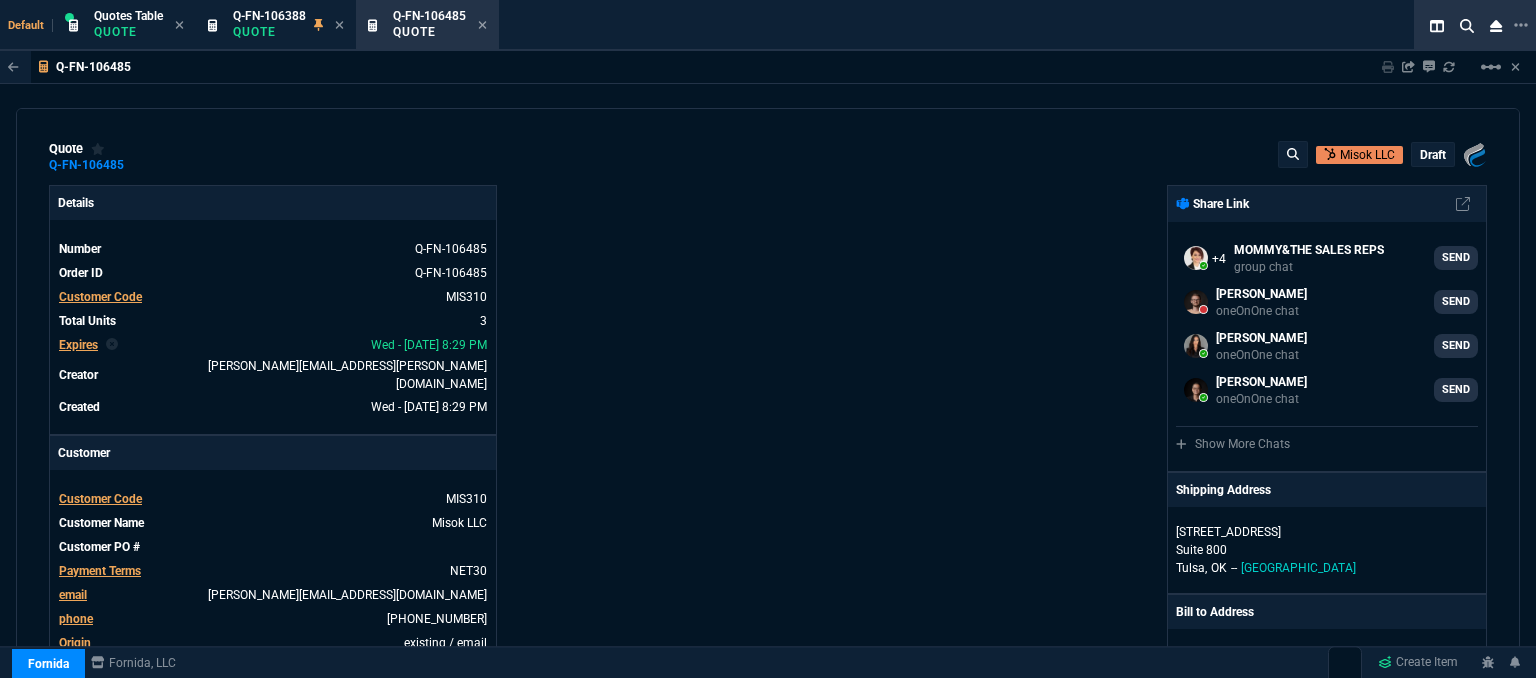 click on "Details Number Q-FN-106485  Order ID Q-FN-106485  Customer Code MIS310  Total Units 3  Expires Wed - 8/6/25, 8:29 PM Creator fiona.rossi@fornida.com  Created Wed - 7/23/25, 8:29 PM Print Specs Number Q-FN-106485  Customer ID MIS310  Customer Name Misok LLC  Expires 8/6/25,  3:29 PM  Customer PO # 2715   Payment Terms NET30  Shipping Agent FEDEX | GRD  Customer Customer Code MIS310  Customer Name Misok LLC  Customer PO #    Payment Terms NET30  email denise@misok.com  phone 918-234-9991    Origin  existing / email   Origin Comment    Staff Sales Person ROSS  Engineer 1 --  Engineer 2 --  Shipping Ship Date -- Agent FEDEX  Agent Service GRD  Account Id --  Sales Order* Number --  id --  Account Manager Name Fiona  Email fiona.rossi@fornida.com  Phone 469-249-2107" at bounding box center (408, 708) 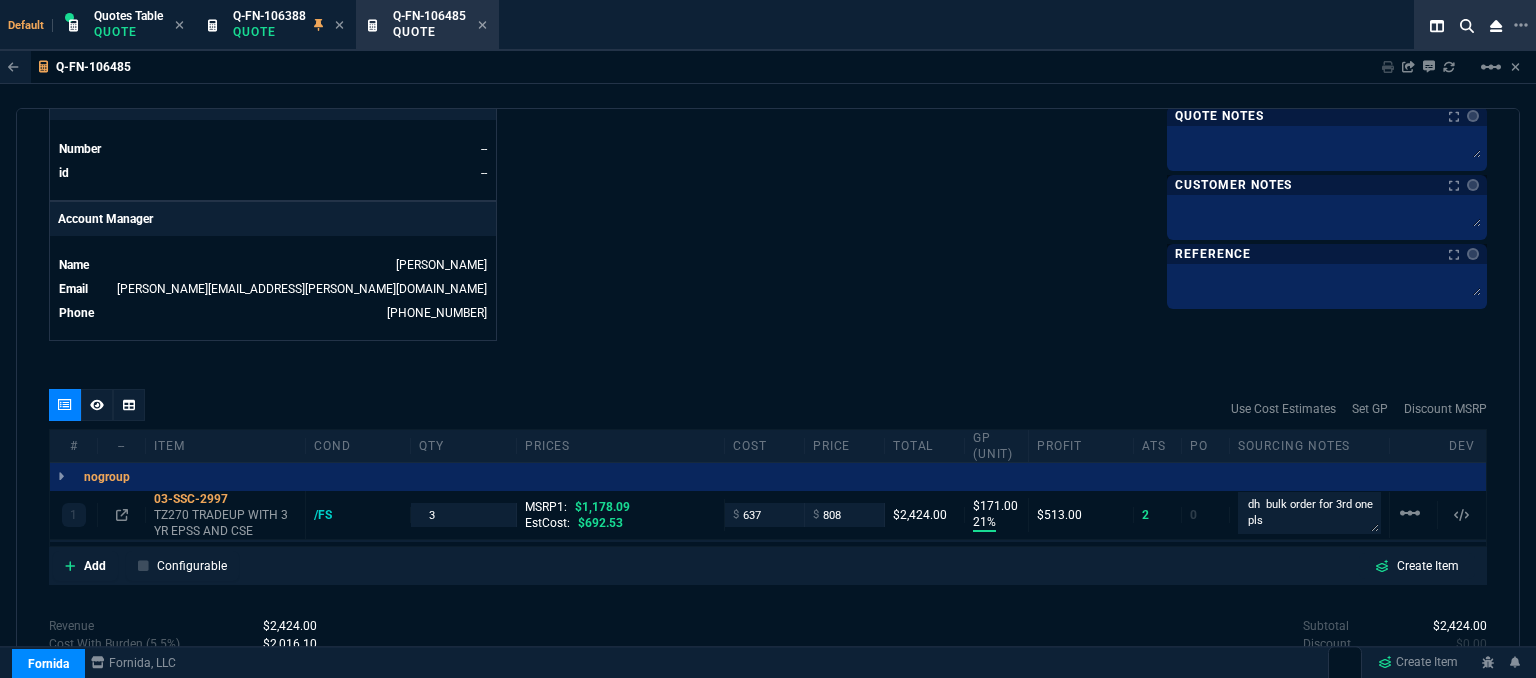 scroll, scrollTop: 1000, scrollLeft: 0, axis: vertical 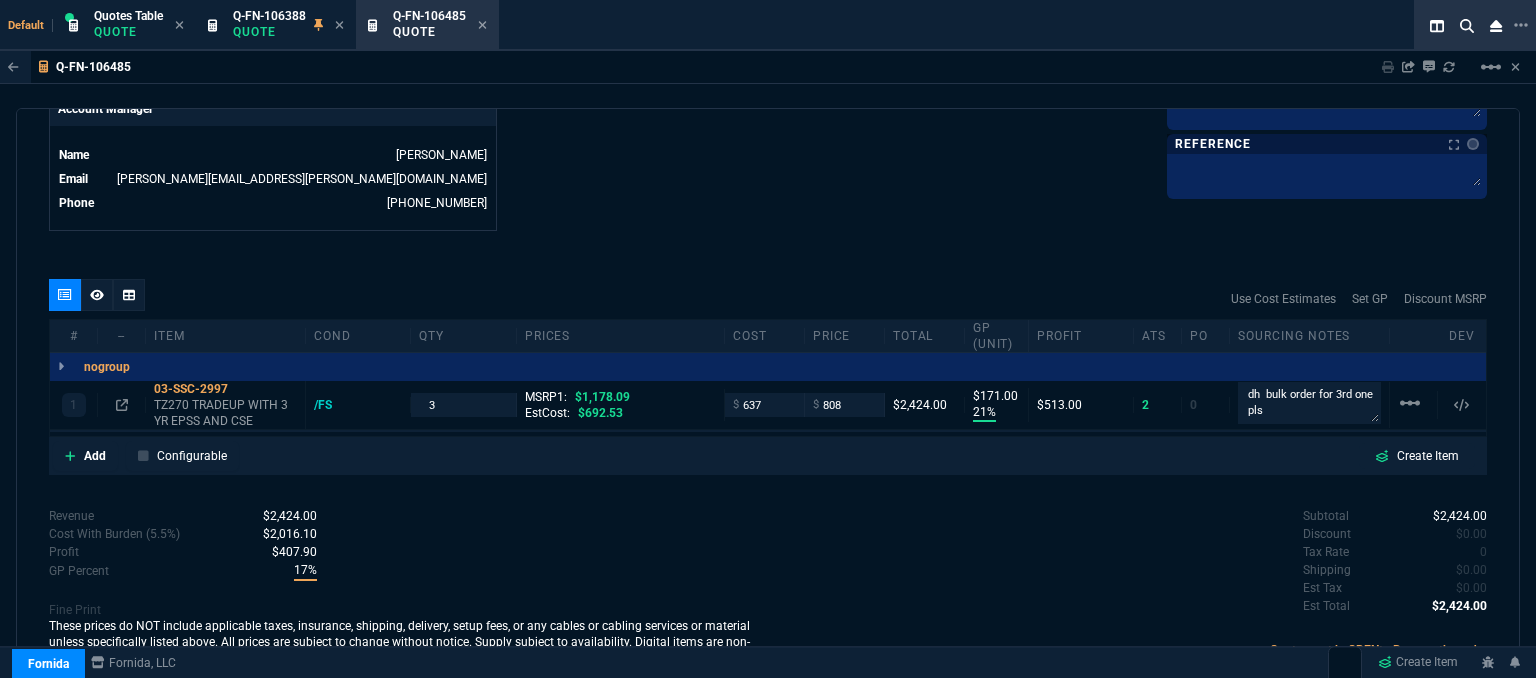 click on "quote   Q-FN-106485  Misok LLC draft Fornida, LLC 2609 Technology Dr Suite 300 Plano, TX 75074 Details Number Q-FN-106485  Order ID Q-FN-106485  Customer Code MIS310  Total Units 3  Expires Wed - 8/6/25, 8:29 PM Creator fiona.rossi@fornida.com  Created Wed - 7/23/25, 8:29 PM Print Specs Number Q-FN-106485  Customer ID MIS310  Customer Name Misok LLC  Expires 8/6/25,  3:29 PM  Customer PO #     Payment Terms NET30  Shipping Agent FEDEX | GRD  Customer Customer Code MIS310  Customer Name Misok LLC  Customer PO #     Payment Terms NET30  email denise@misok.com  phone 918-234-9991    Origin  existing / email   Origin Comment    Staff Sales Person ROSS  Engineer 1 --  Engineer 2 --  Shipping Ship Date -- Agent FEDEX  Agent Service GRD  Account Id --  Sales Order* Number --  id --  Account Manager Name Fiona  Email fiona.rossi@fornida.com  Phone 469-249-2107  Fornida, LLC 2609 Technology Dr Suite 300 Plano, TX 75074  Share Link  MOMMY&THE SALES REPS group chat SEND Brian Over oneOnOne chat SEND Sarah Costa SEND OK" at bounding box center (768, 396) 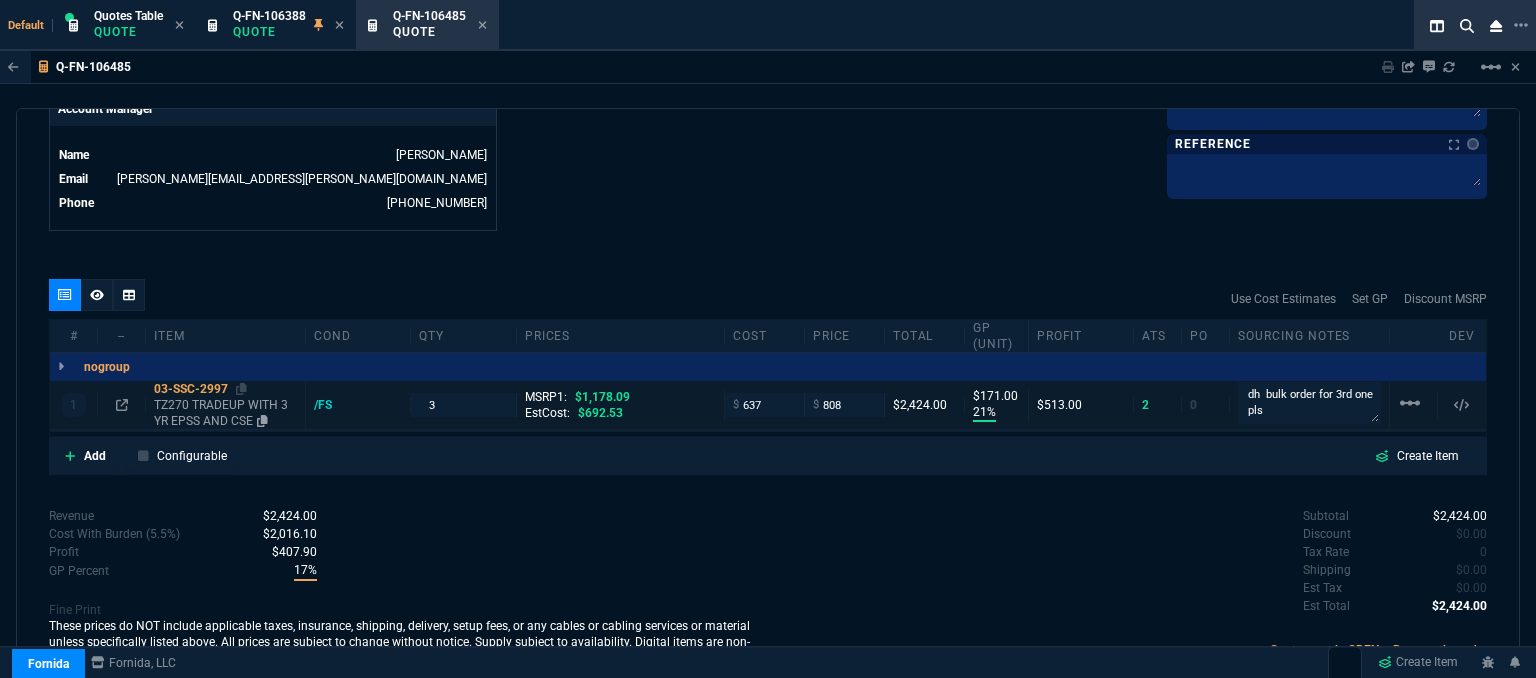 click on "03-SSC-2997" at bounding box center (225, 389) 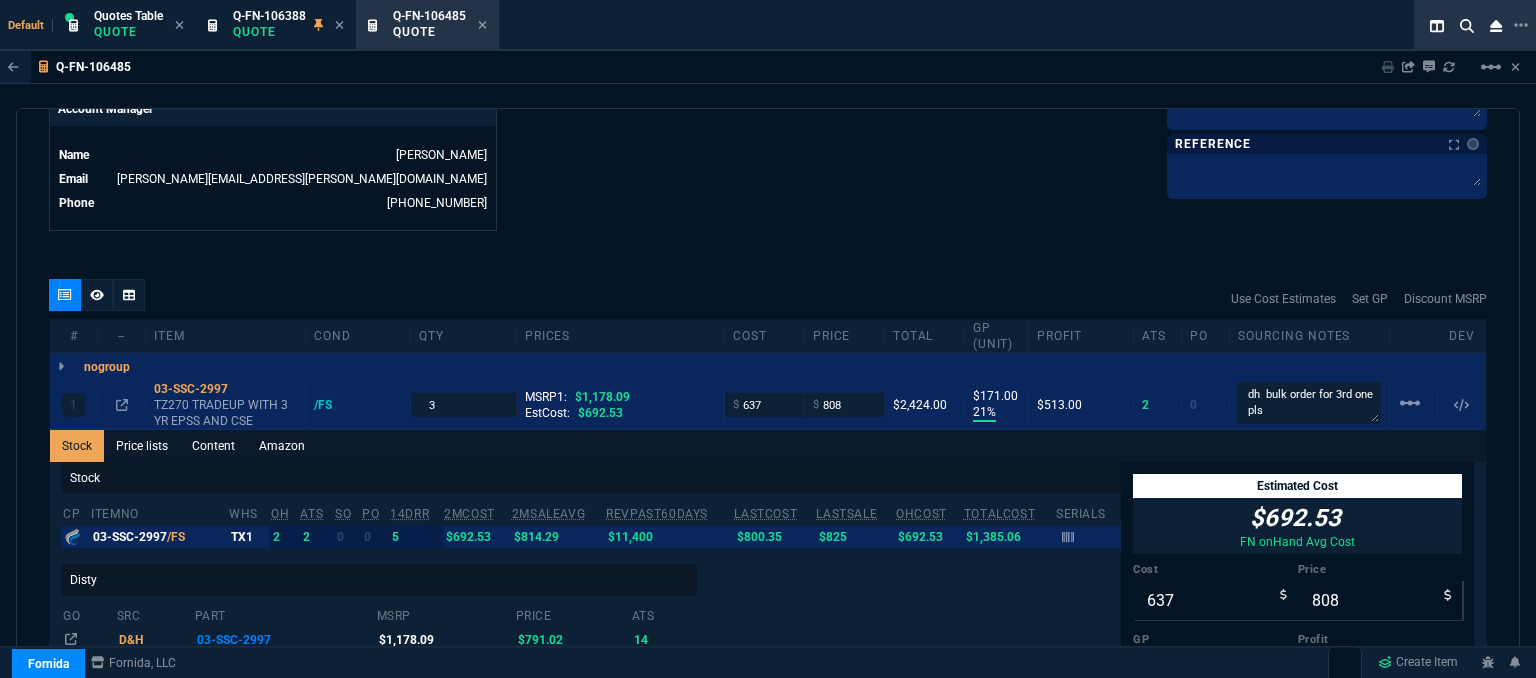 click on "Details Number Q-FN-106485  Order ID Q-FN-106485  Customer Code MIS310  Total Units 3  Expires Wed - 8/6/25, 8:29 PM Creator fiona.rossi@fornida.com  Created Wed - 7/23/25, 8:29 PM Print Specs Number Q-FN-106485  Customer ID MIS310  Customer Name Misok LLC  Expires 8/6/25,  3:29 PM  Customer PO #     Payment Terms NET30  Shipping Agent FEDEX | GRD  Customer Customer Code MIS310  Customer Name Misok LLC  Customer PO #     Payment Terms NET30  email denise@misok.com  phone 918-234-9991    Origin  existing / email   Origin Comment    Staff Sales Person ROSS  Engineer 1 --  Engineer 2 --  Shipping Ship Date -- Agent FEDEX  Agent Service GRD  Account Id --  Sales Order* Number --  id --  Account Manager Name Fiona  Email fiona.rossi@fornida.com  Phone 469-249-2107" at bounding box center (408, -292) 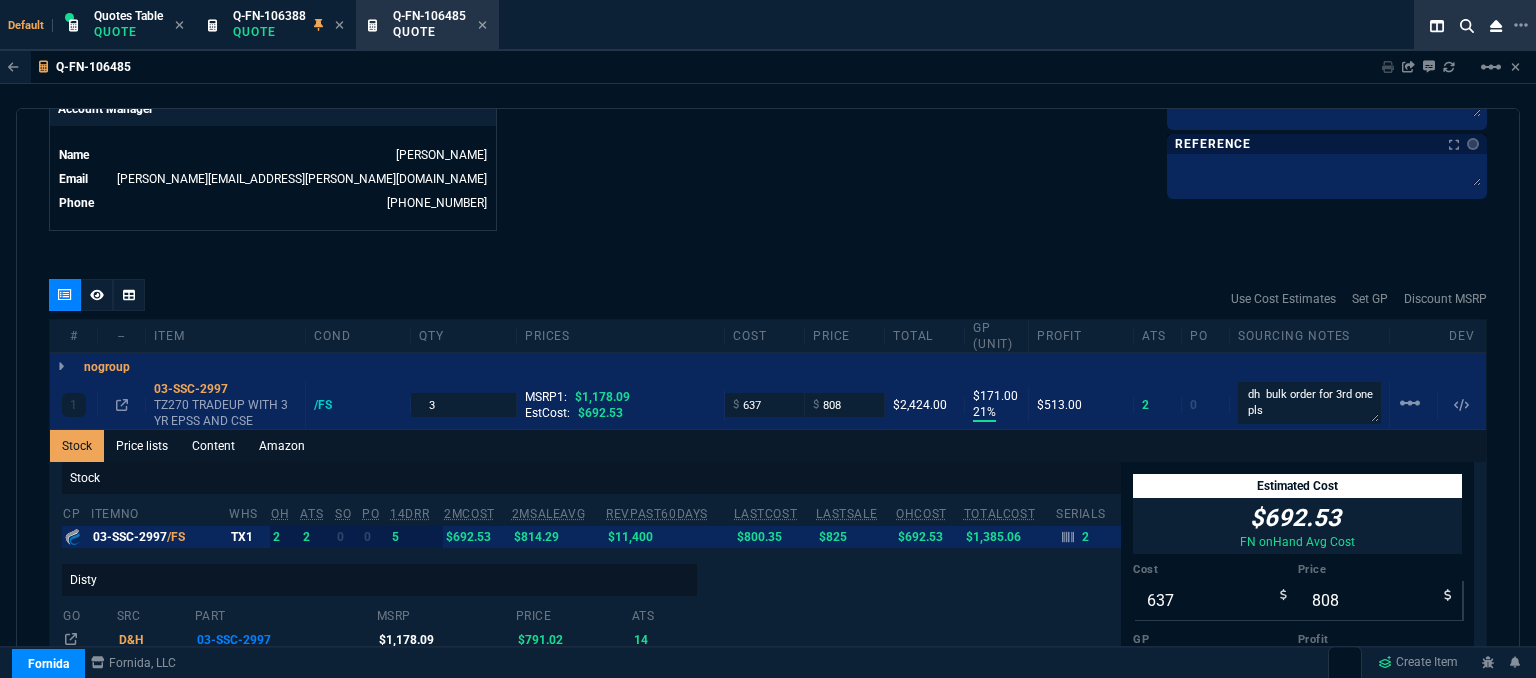 click on "quote   Q-FN-106485  Misok LLC draft Fornida, LLC 2609 Technology Dr Suite 300 Plano, TX 75074 Details Number Q-FN-106485  Order ID Q-FN-106485  Customer Code MIS310  Total Units 3  Expires Wed - 8/6/25, 8:29 PM Creator fiona.rossi@fornida.com  Created Wed - 7/23/25, 8:29 PM Print Specs Number Q-FN-106485  Customer ID MIS310  Customer Name Misok LLC  Expires 8/6/25,  3:29 PM  Customer PO #     Payment Terms NET30  Shipping Agent FEDEX | GRD  Customer Customer Code MIS310  Customer Name Misok LLC  Customer PO #     Payment Terms NET30  email denise@misok.com  phone 918-234-9991    Origin  existing / email   Origin Comment    Staff Sales Person ROSS  Engineer 1 --  Engineer 2 --  Shipping Ship Date -- Agent FEDEX  Agent Service GRD  Account Id --  Sales Order* Number --  id --  Account Manager Name Fiona  Email fiona.rossi@fornida.com  Phone 469-249-2107  Fornida, LLC 2609 Technology Dr Suite 300 Plano, TX 75074  Share Link  MOMMY&THE SALES REPS group chat SEND Brian Over oneOnOne chat SEND Sarah Costa SEND OK" at bounding box center [768, 396] 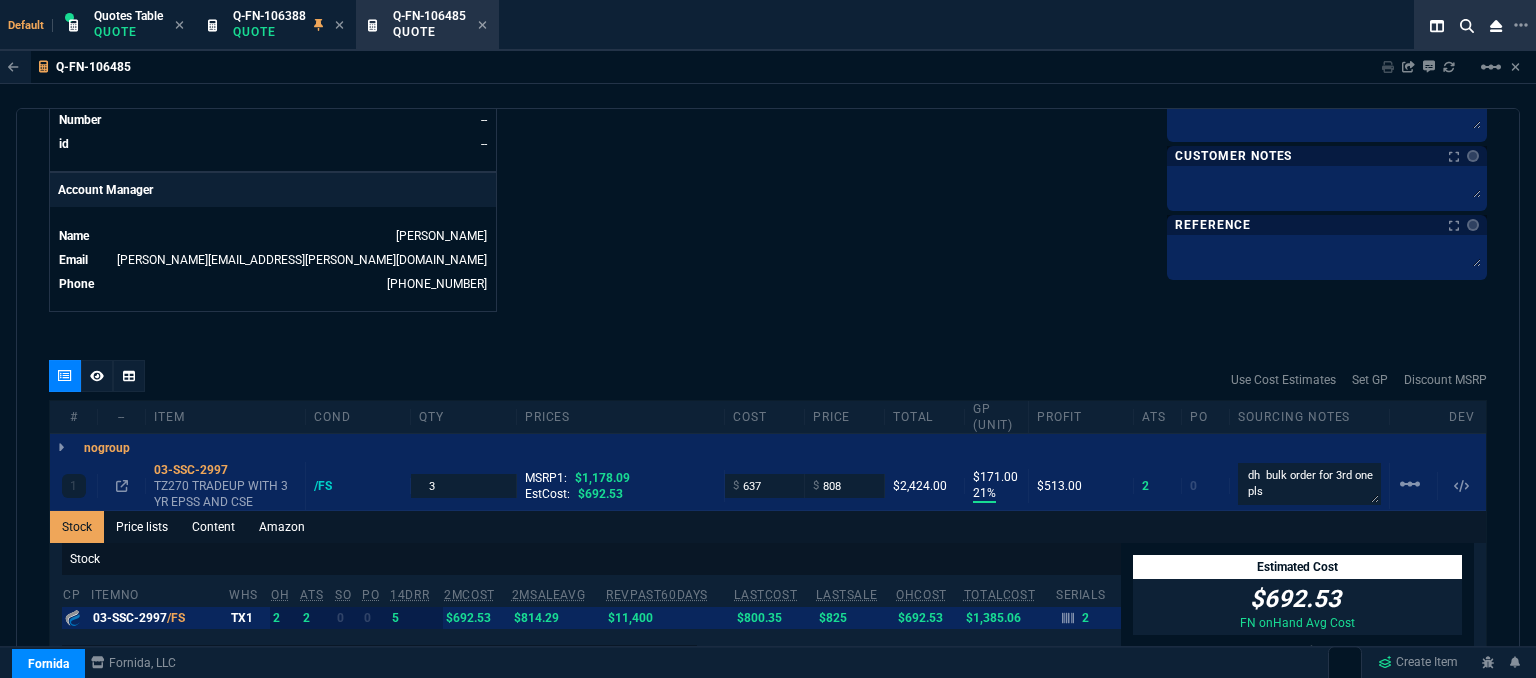 scroll, scrollTop: 800, scrollLeft: 0, axis: vertical 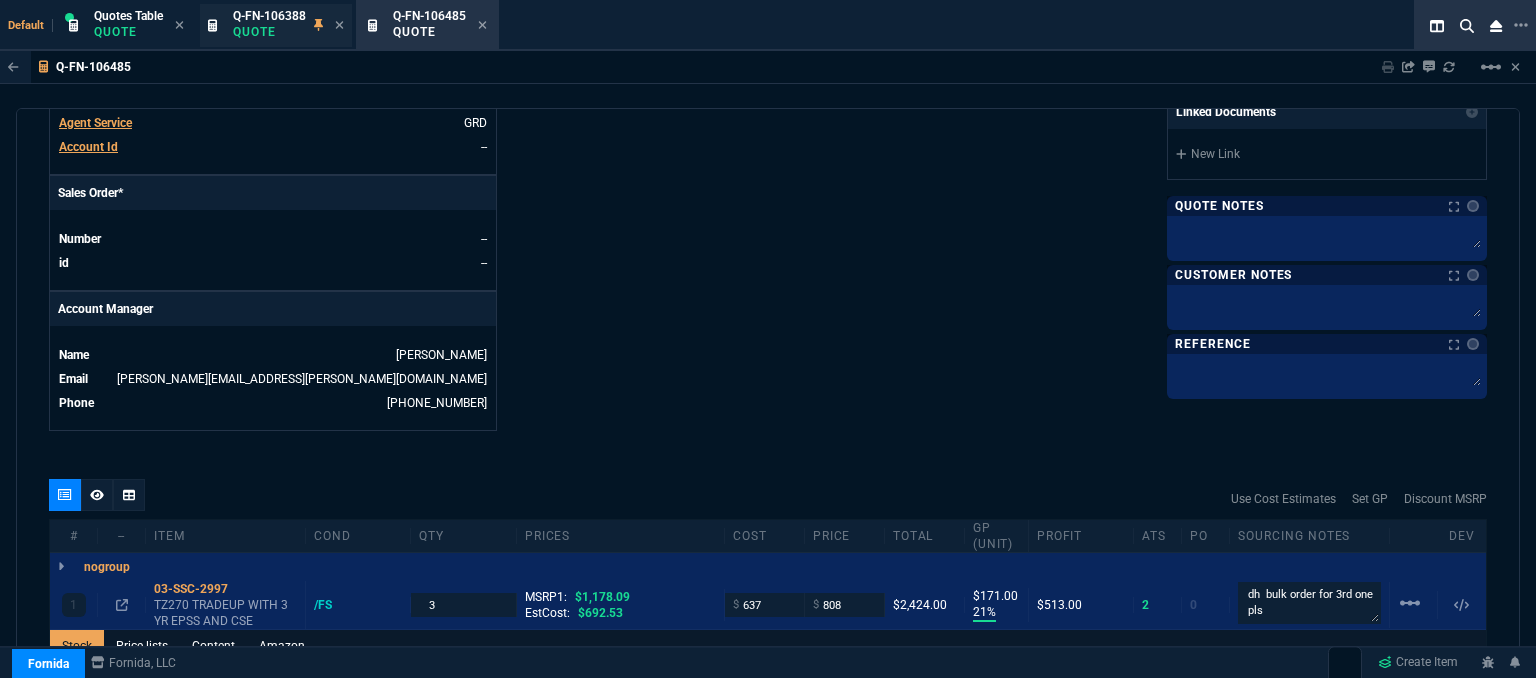 click on "Q-FN-106388  Quote" at bounding box center (269, 25) 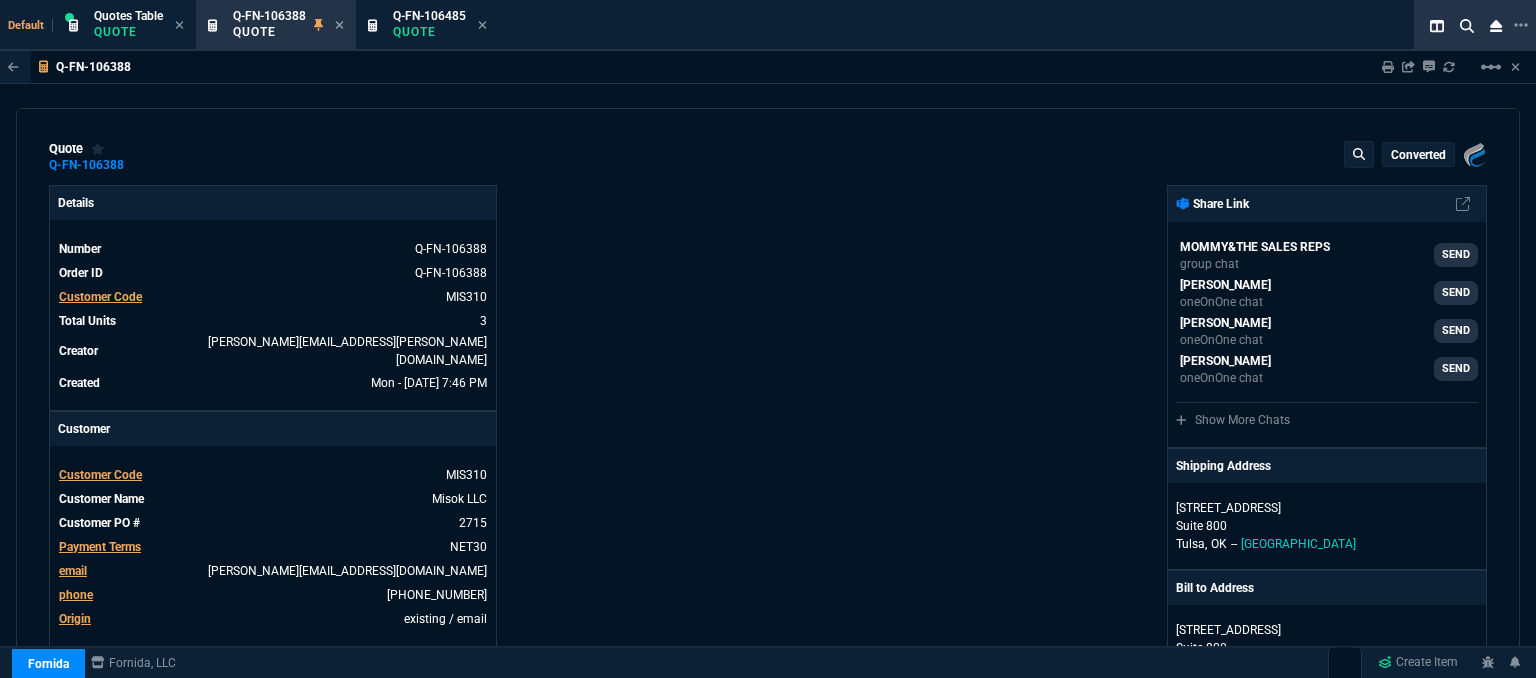 type on "1178.09" 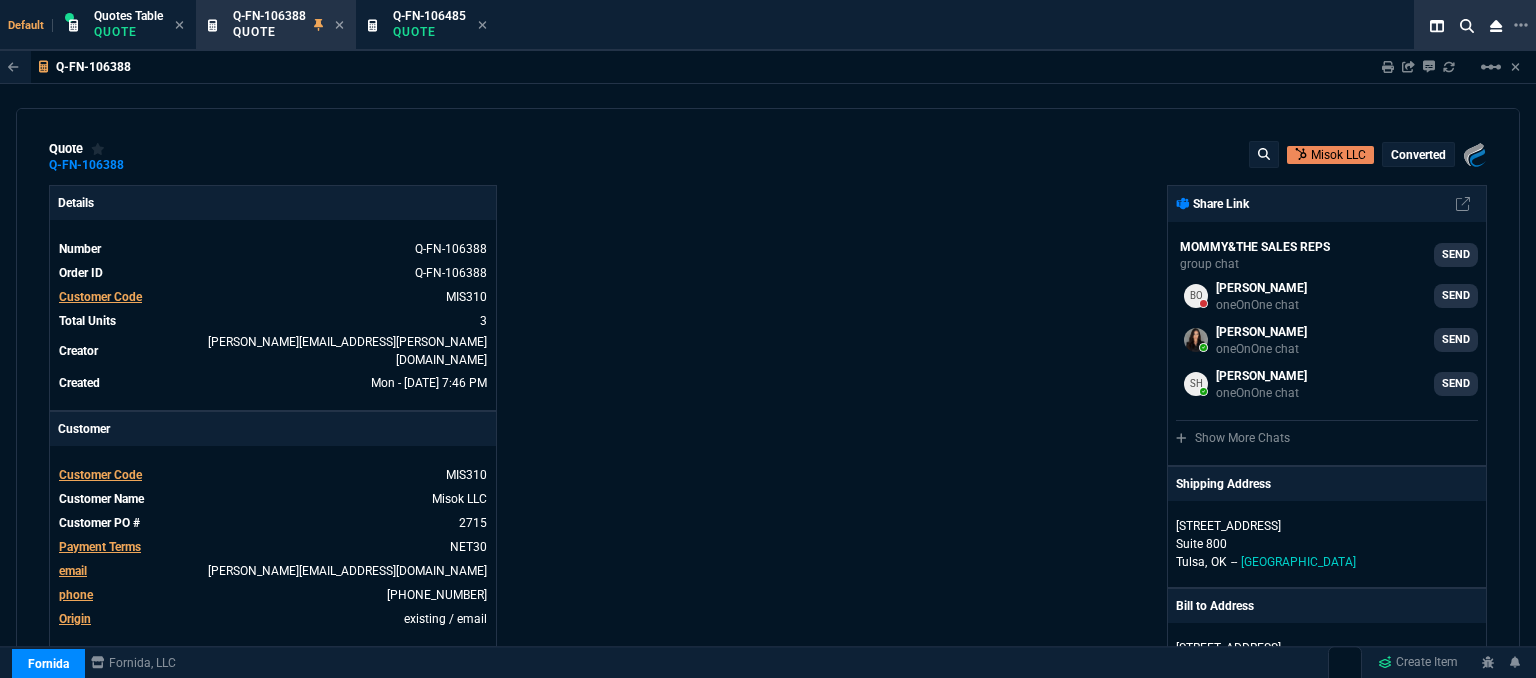 type on "31" 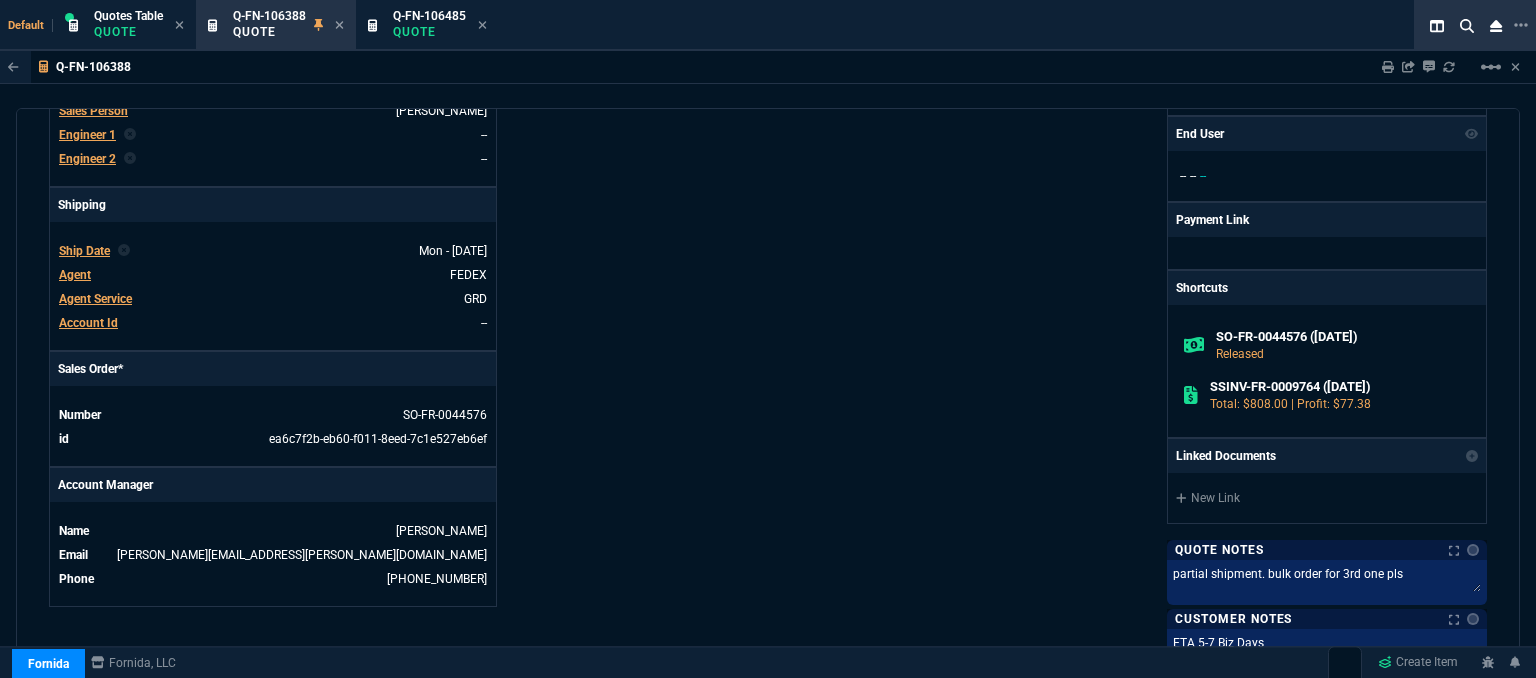 scroll, scrollTop: 800, scrollLeft: 0, axis: vertical 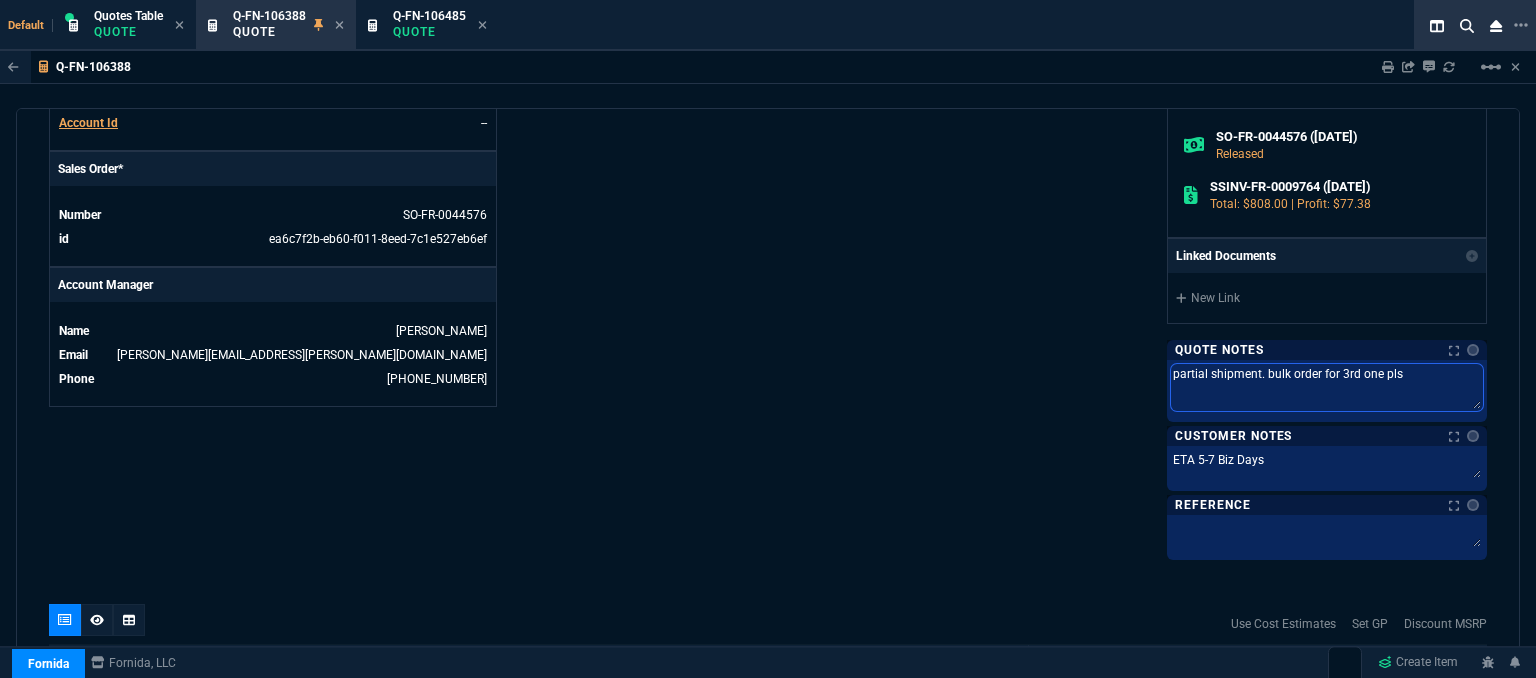 drag, startPoint x: 1400, startPoint y: 375, endPoint x: 1043, endPoint y: 380, distance: 357.035 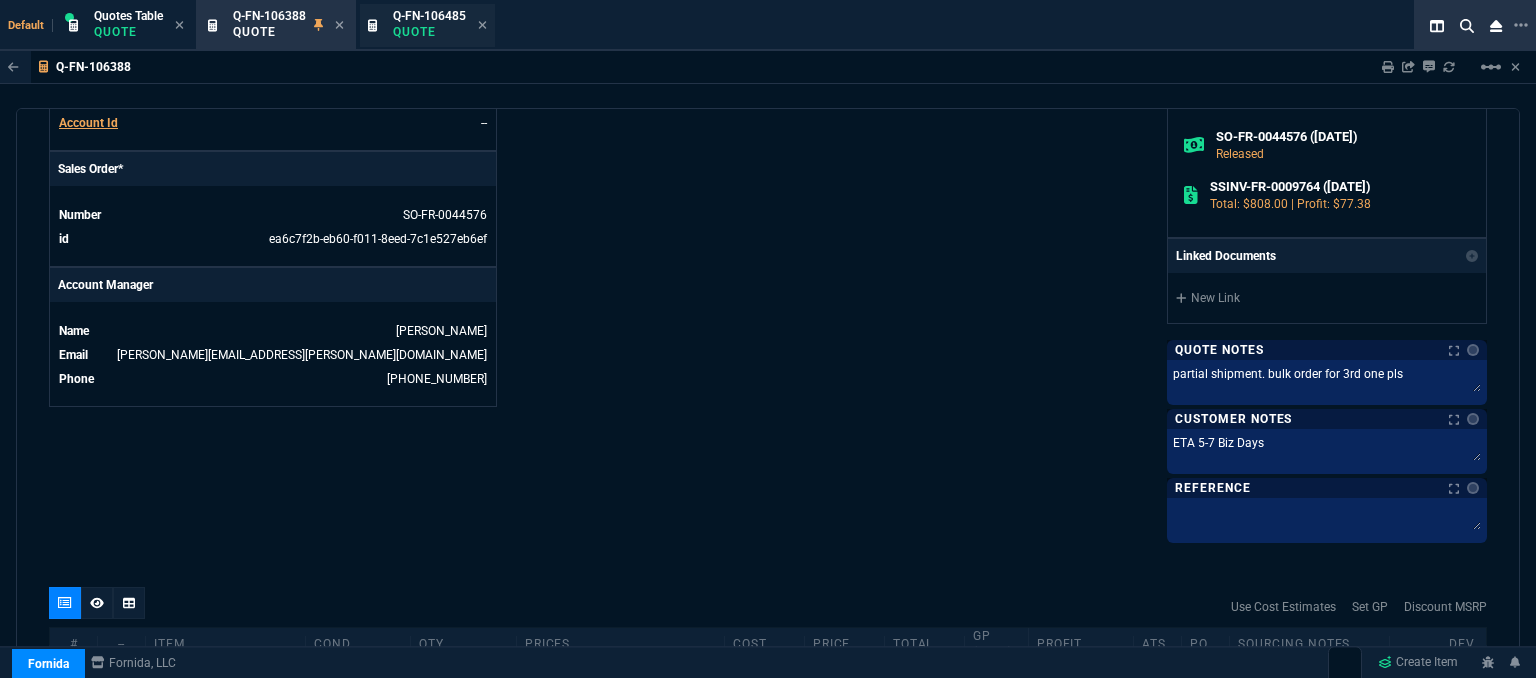 click on "Q-FN-106485  Quote" at bounding box center [429, 25] 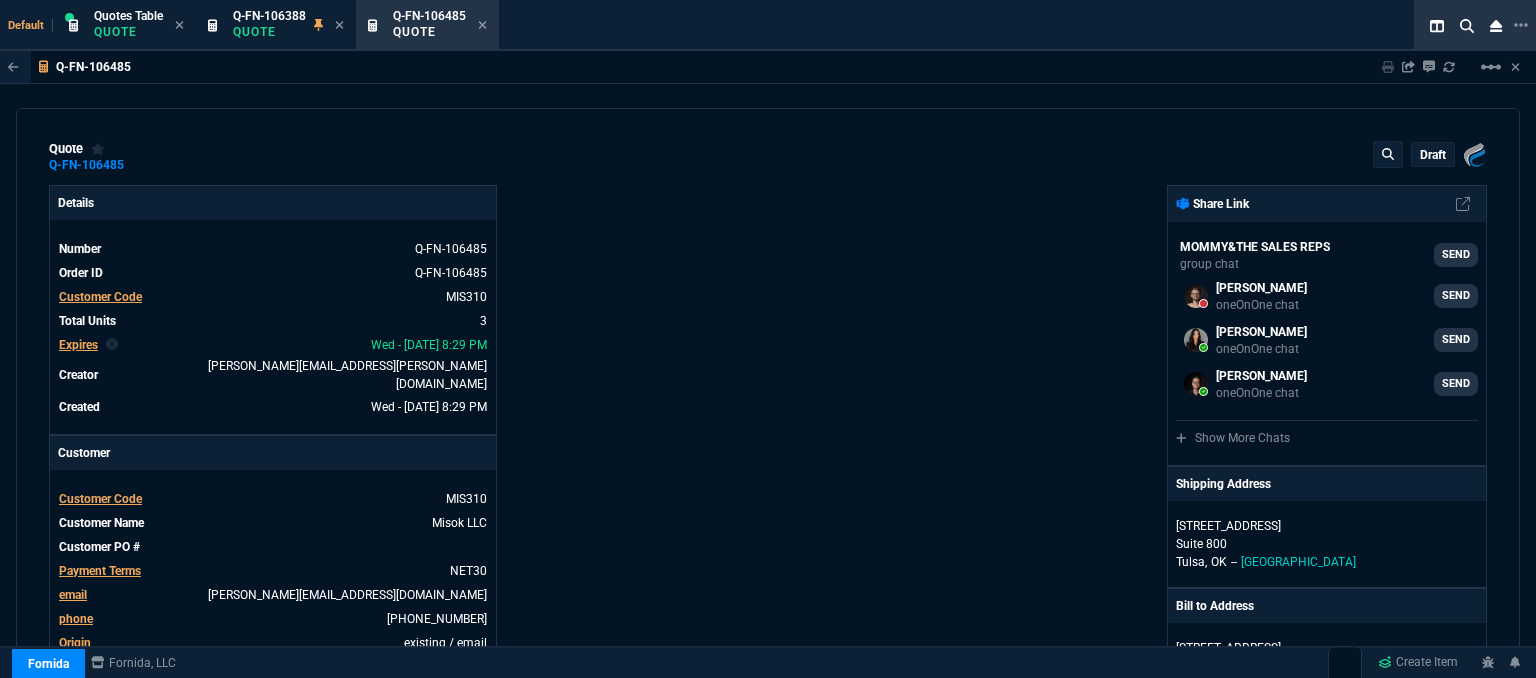 type on "21" 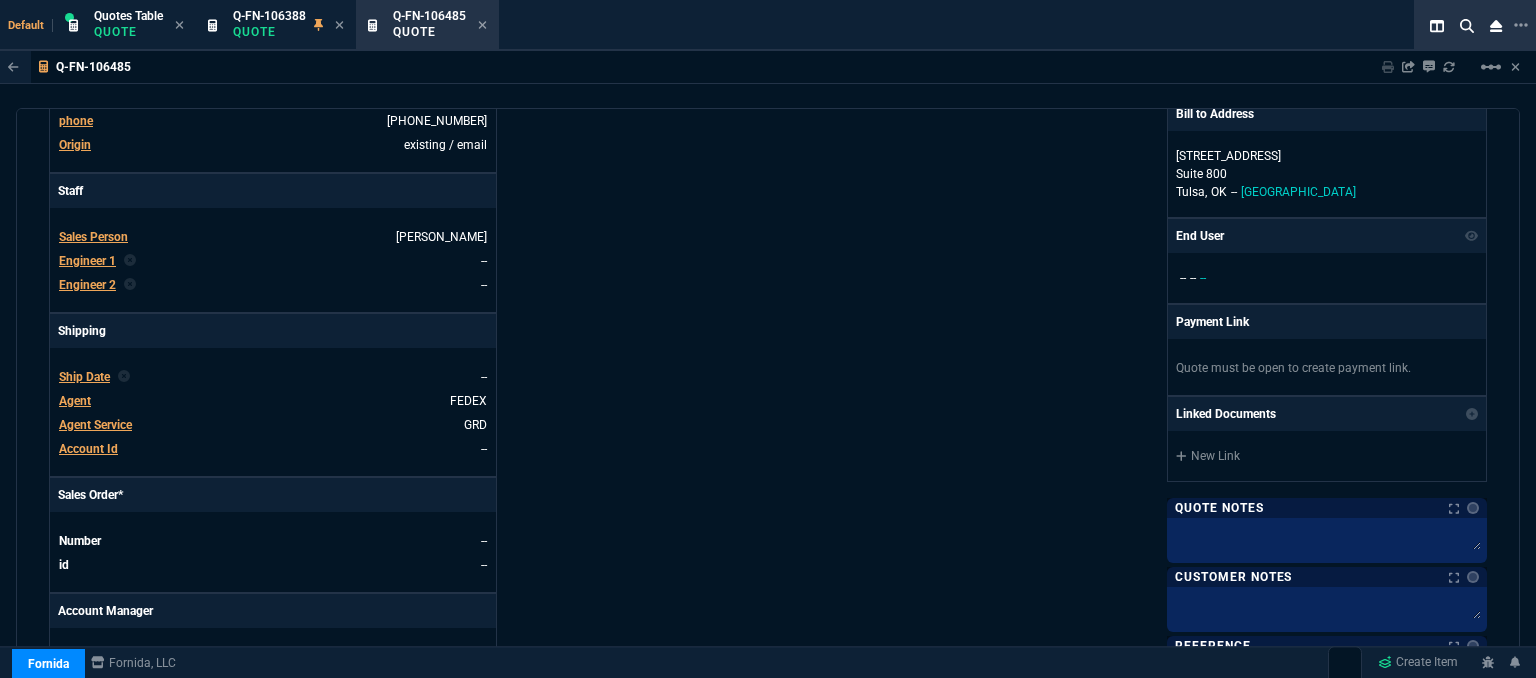 scroll, scrollTop: 500, scrollLeft: 0, axis: vertical 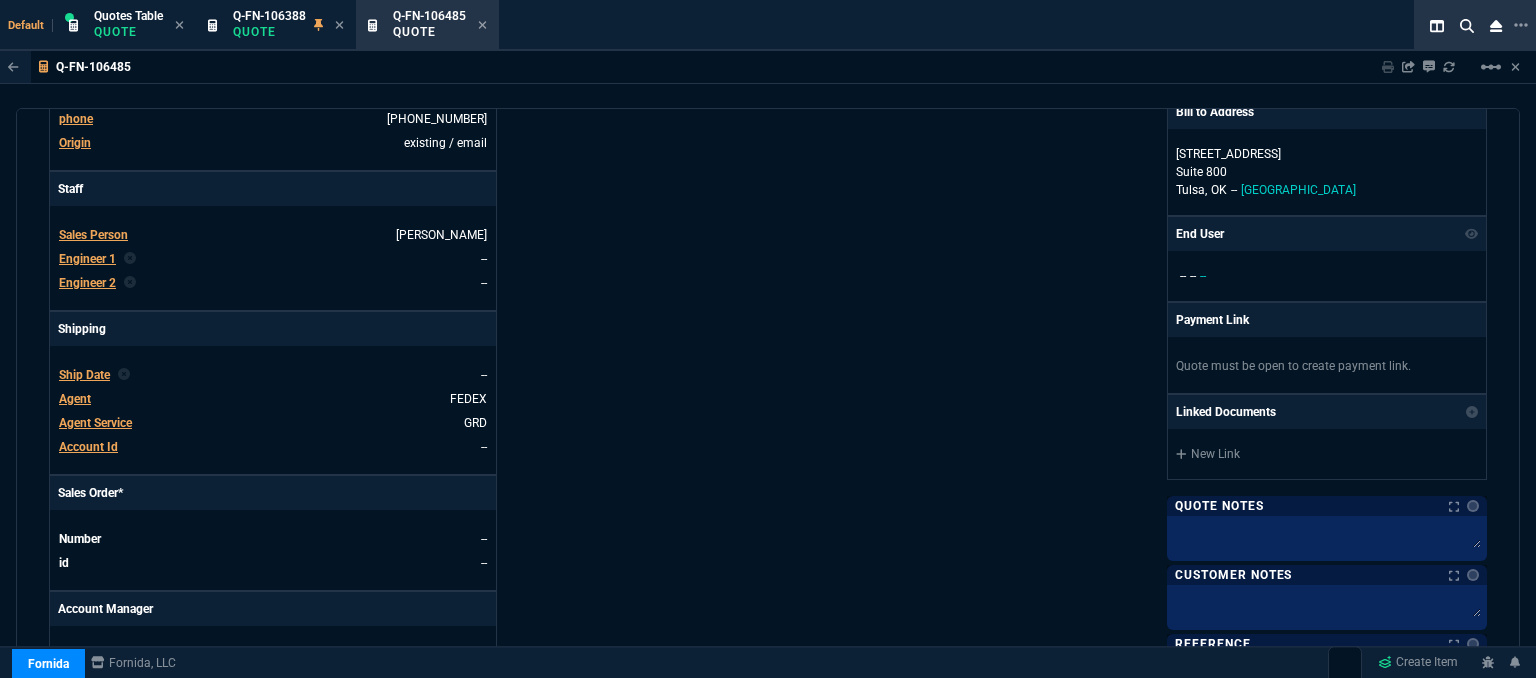 click at bounding box center (1327, 538) 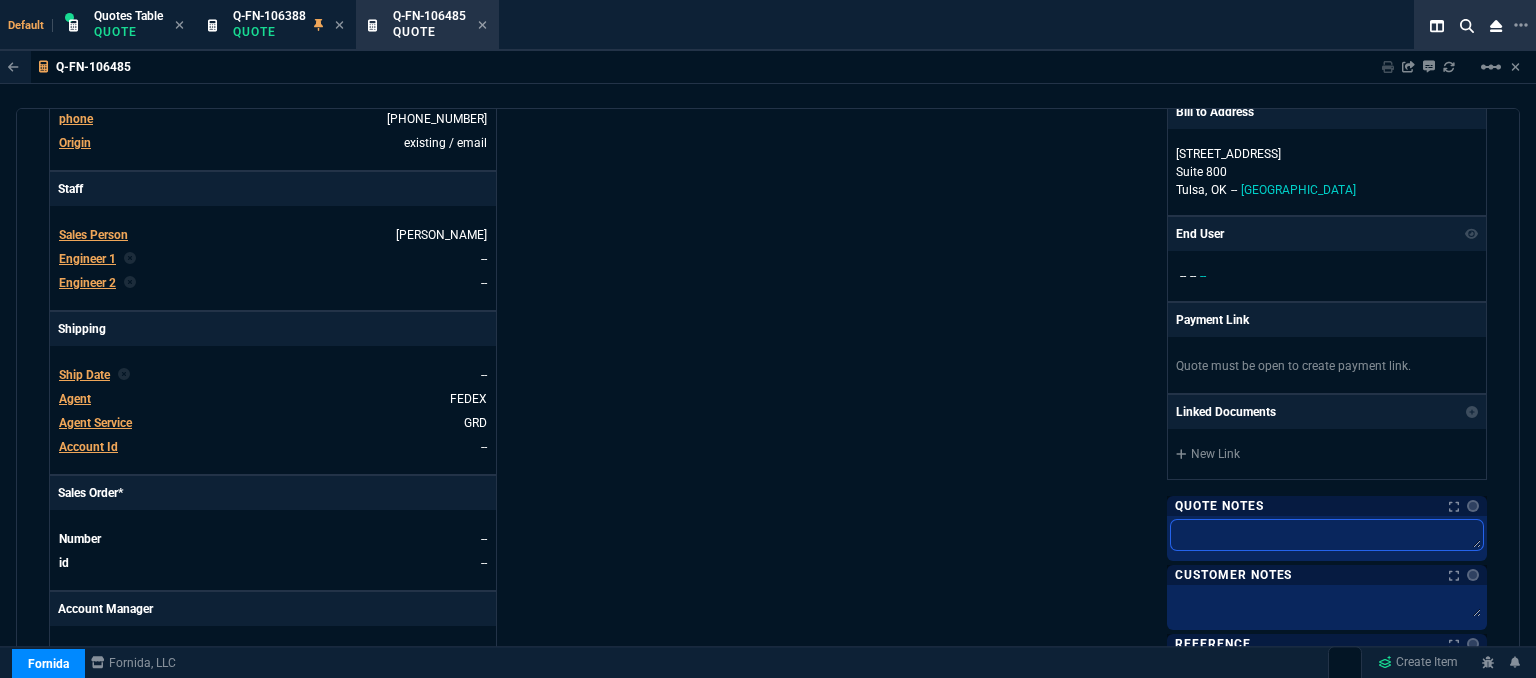 click at bounding box center [1327, 535] 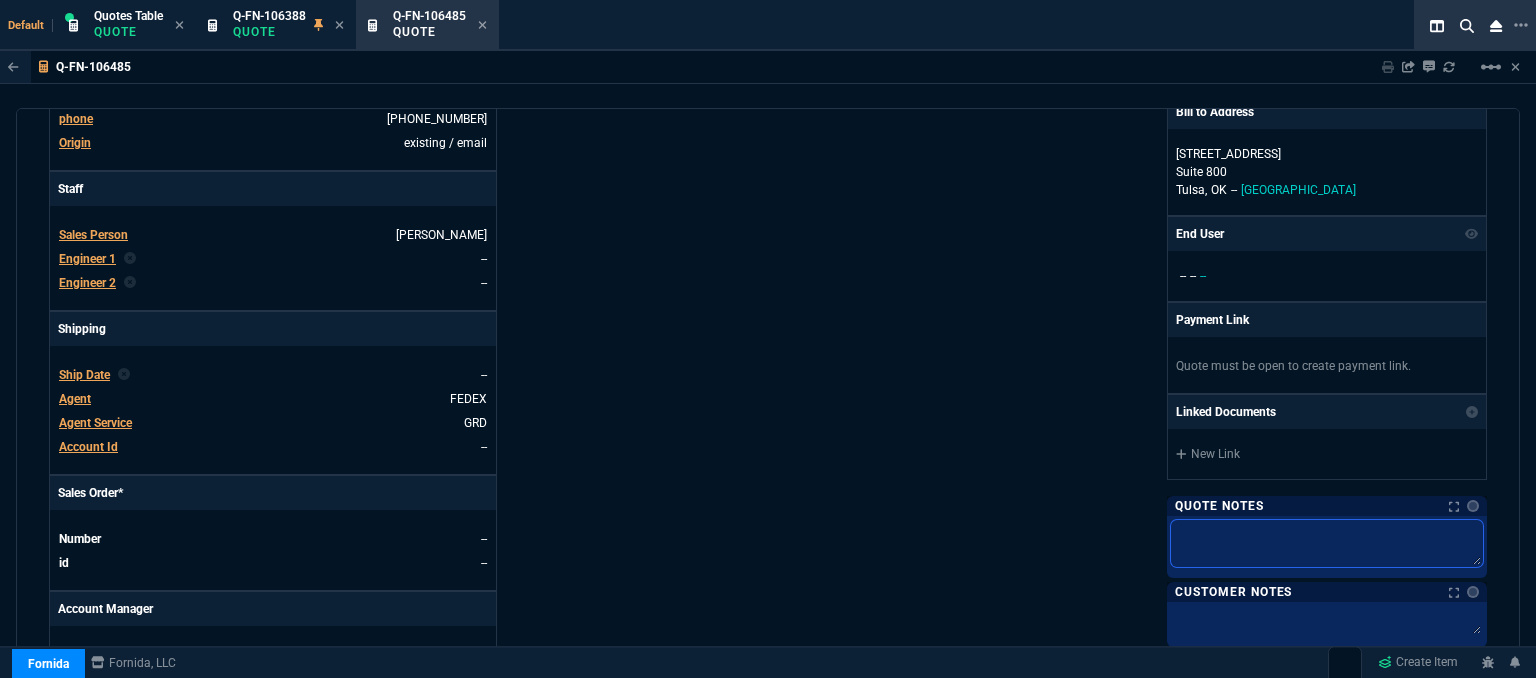 paste on "partial shipment. bulk order for 3rd one pls" 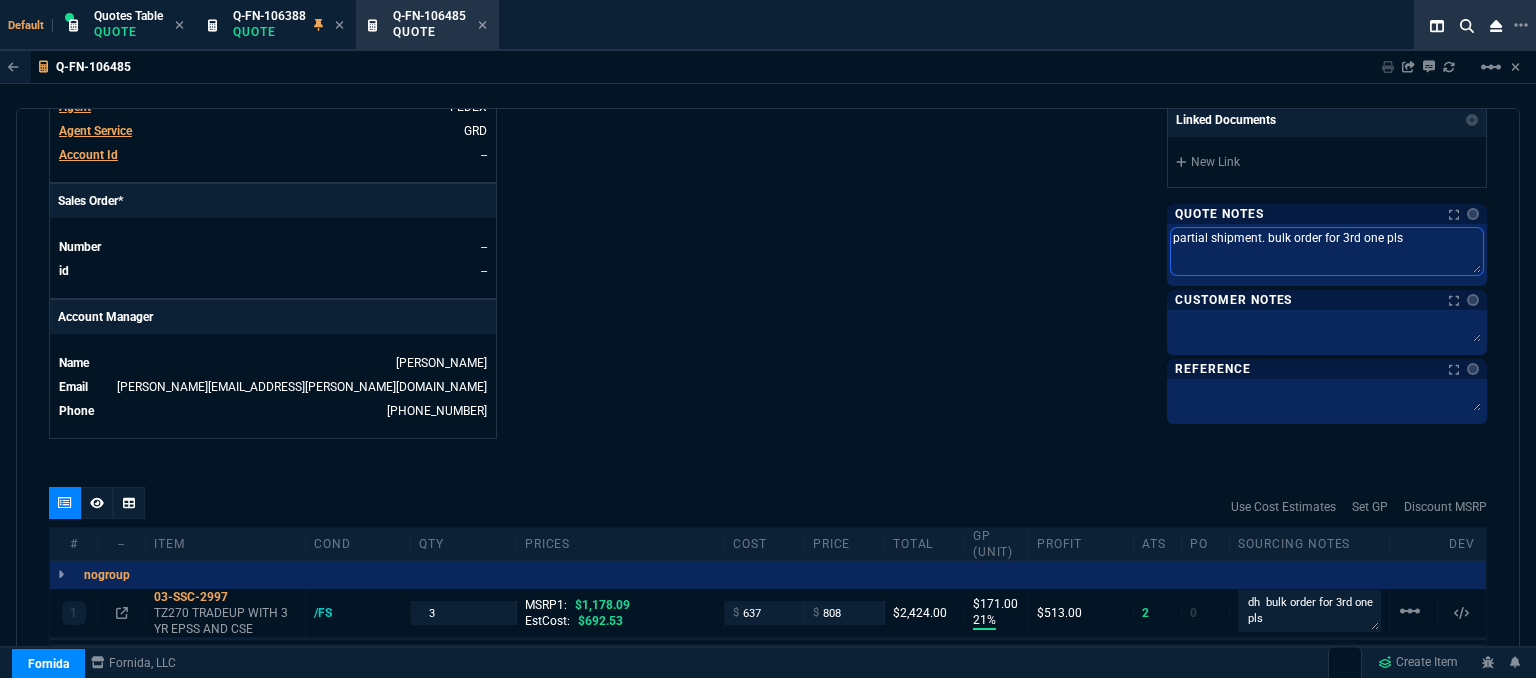 scroll, scrollTop: 800, scrollLeft: 0, axis: vertical 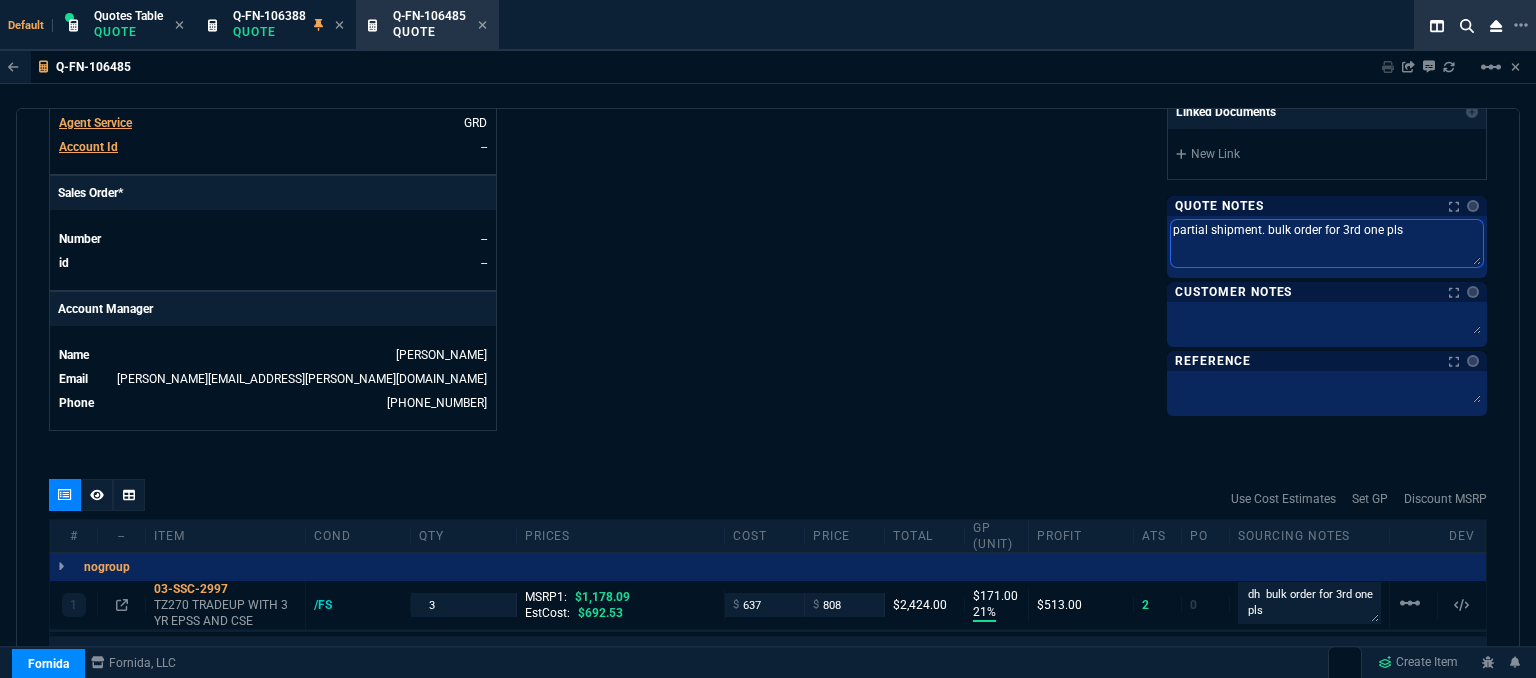 type on "partial shipment. bulk order for 3rd one pls" 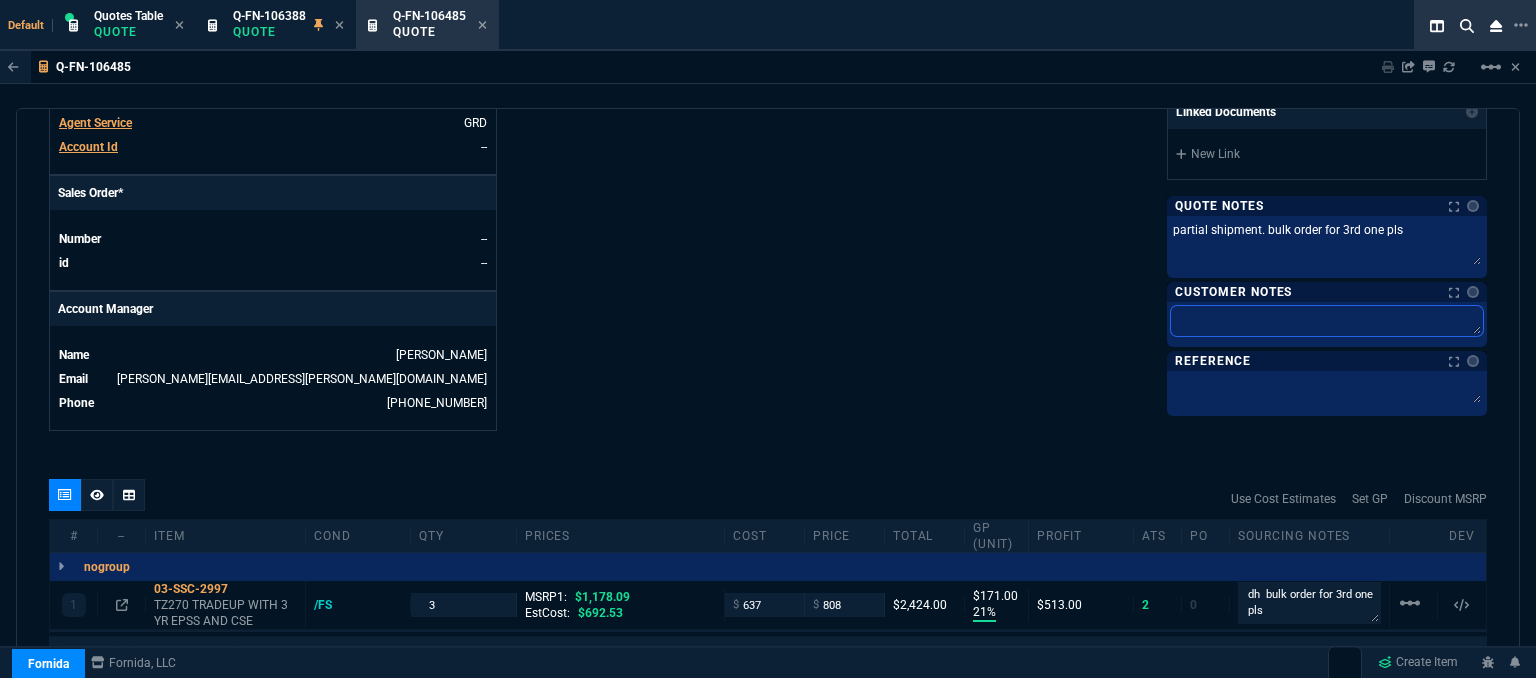 click at bounding box center [1327, 321] 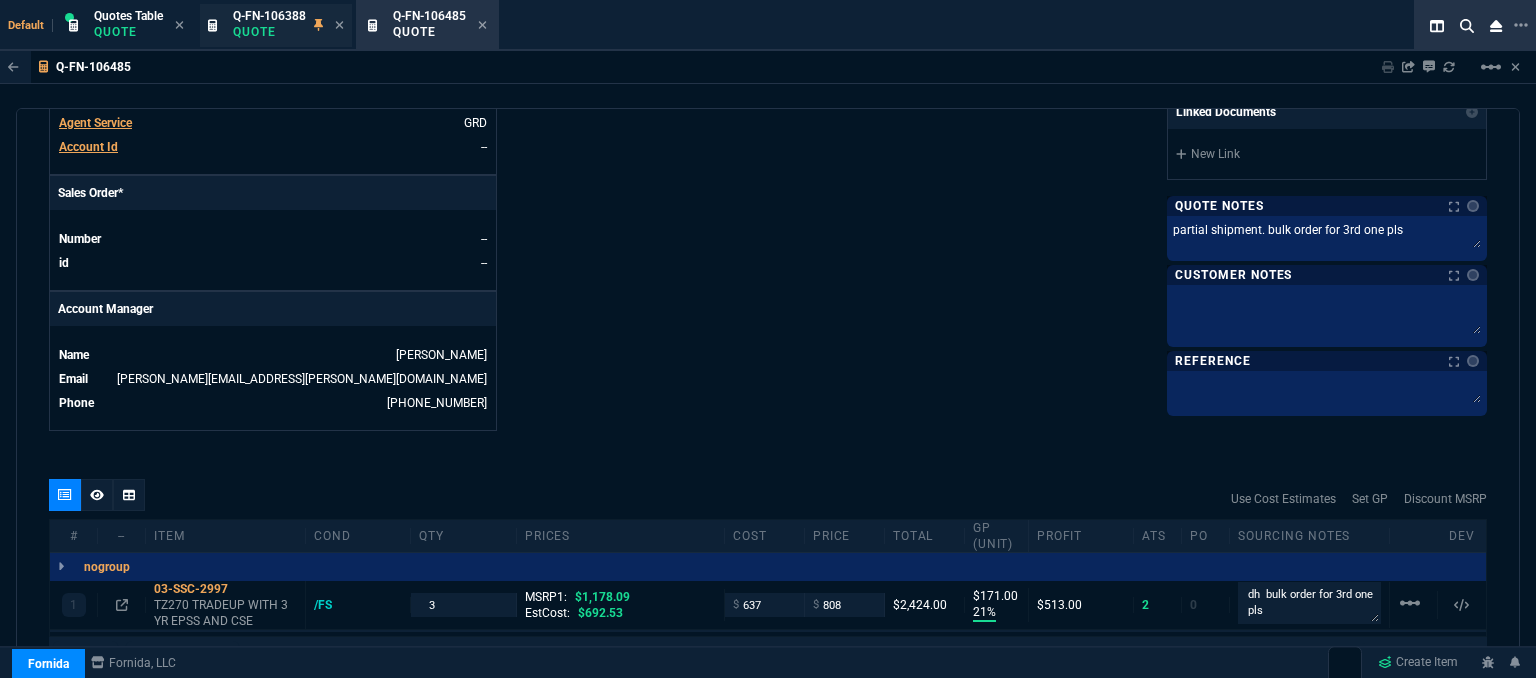 click on "Q-FN-106388" at bounding box center [269, 16] 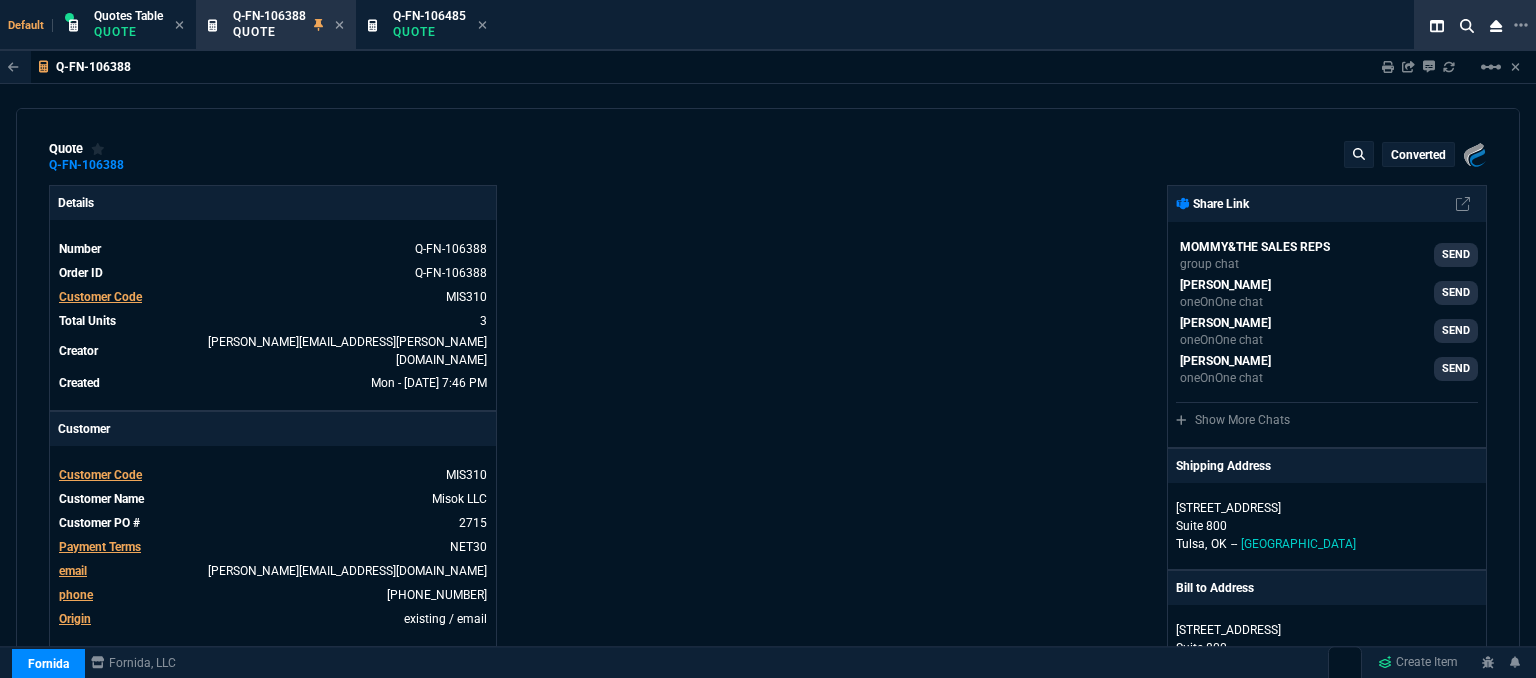 type on "21" 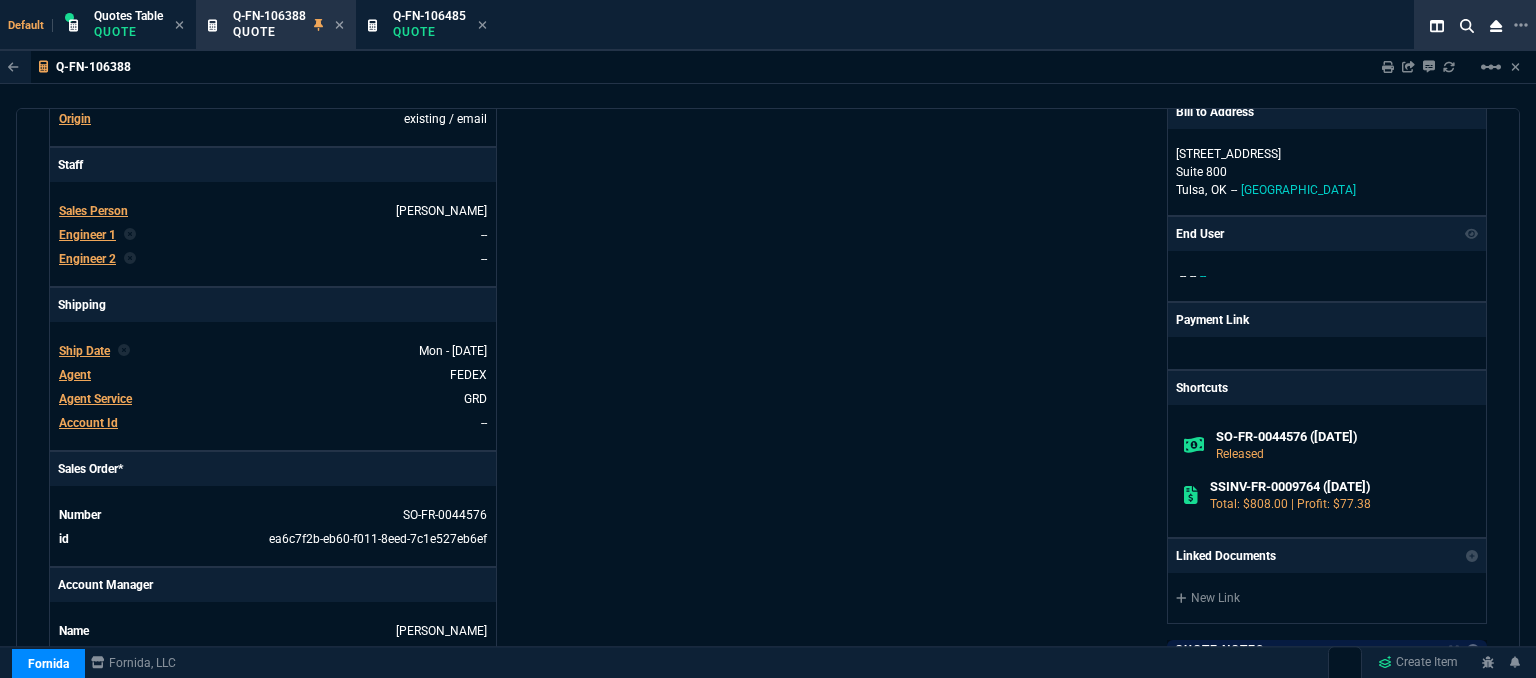 scroll, scrollTop: 800, scrollLeft: 0, axis: vertical 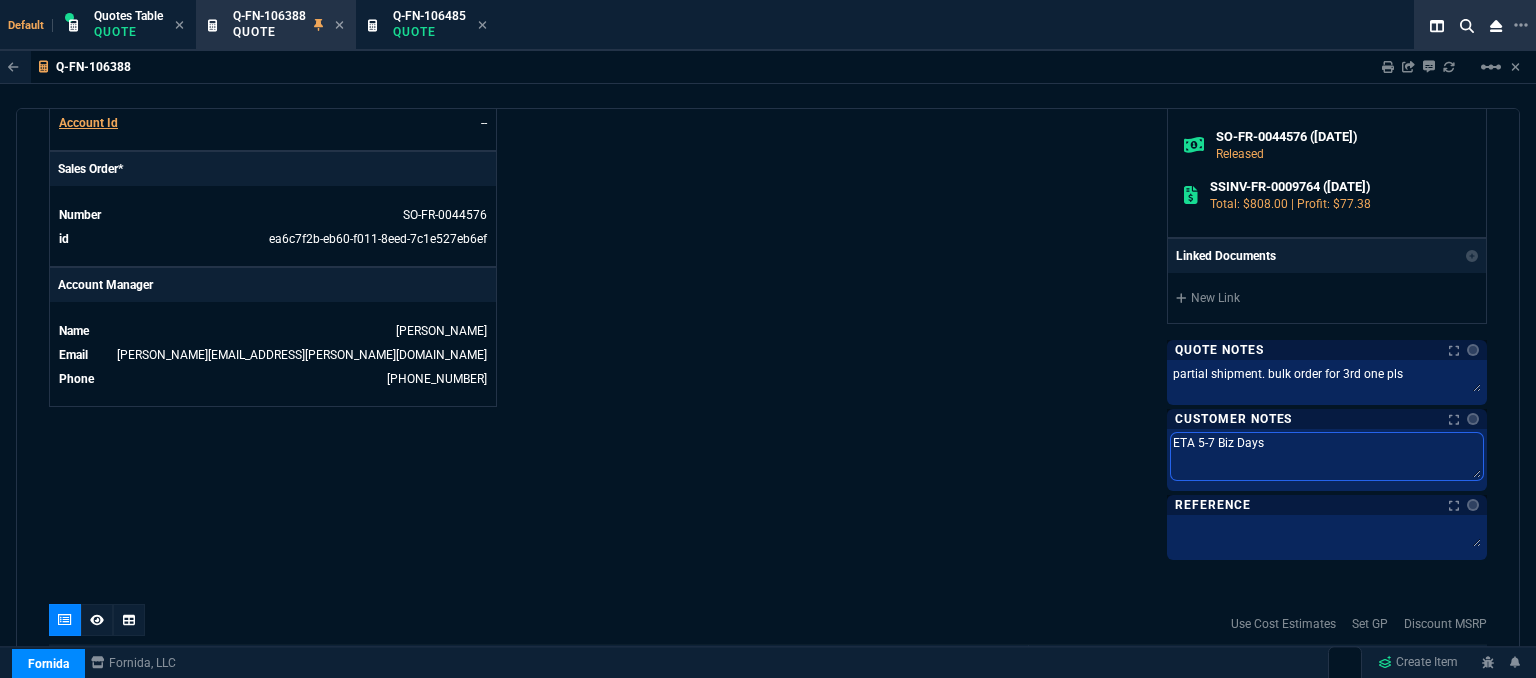 drag, startPoint x: 1262, startPoint y: 446, endPoint x: 1068, endPoint y: 446, distance: 194 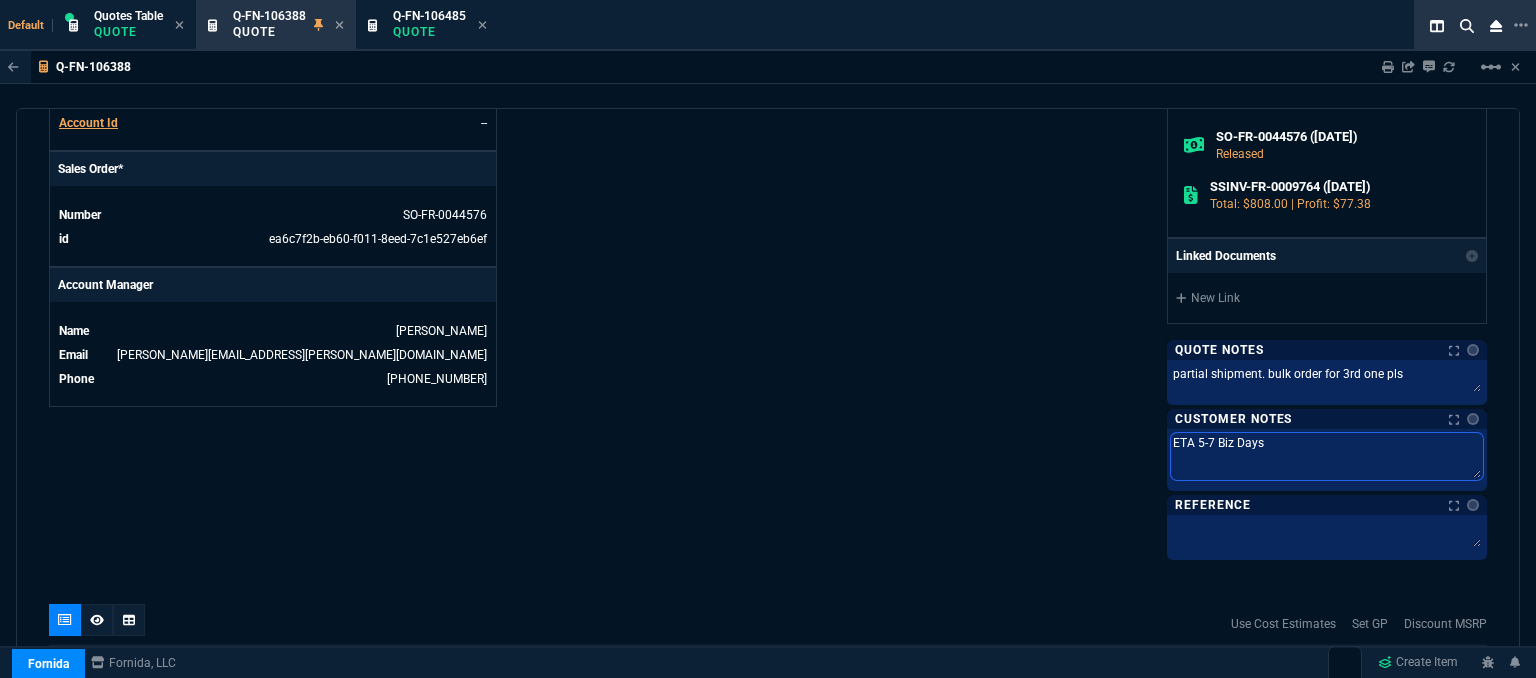 click on "Fornida, LLC 2609 Technology Dr Suite 300 Plano, TX 75074  Share Link  MOMMY&THE SALES REPS group chat SEND Brian Over oneOnOne chat SEND Sarah Costa oneOnOne chat SEND Steven Huang oneOnOne chat SEND  Show More Chats  Shipping Address 5930 E 31st St  Suite 800 Tulsa,  OK -- USA Bill to Address 5930 E 31st St  Suite 800 Tulsa,  OK -- USA End User -- -- -- Payment Link Shortcuts SO-FR-0044576 (7-22-25) Released SSINV-FR-0009764 (7-13-25) Total: $808.00 | Profit: $77.38 Linked Documents  New Link  Quote Notes Notes Quote Notes Notes partial shipment. bulk order for 3rd one pls Last updated by  fiona.rossi@fornida.com  at  7/14/25, 2:39 PM partial shipment. bulk order for 3rd one pls  partial shipment. bulk order for 3rd one pls  Customer Notes Notes Customer Notes Notes ETA 5-7 Biz Days Last updated by  fiona.rossi@fornida.com  at  7/14/25, 2:40 PM ETA 5-7 Biz Days  ETA 5-7 Biz Days  Reference Reference" at bounding box center [1127, -30] 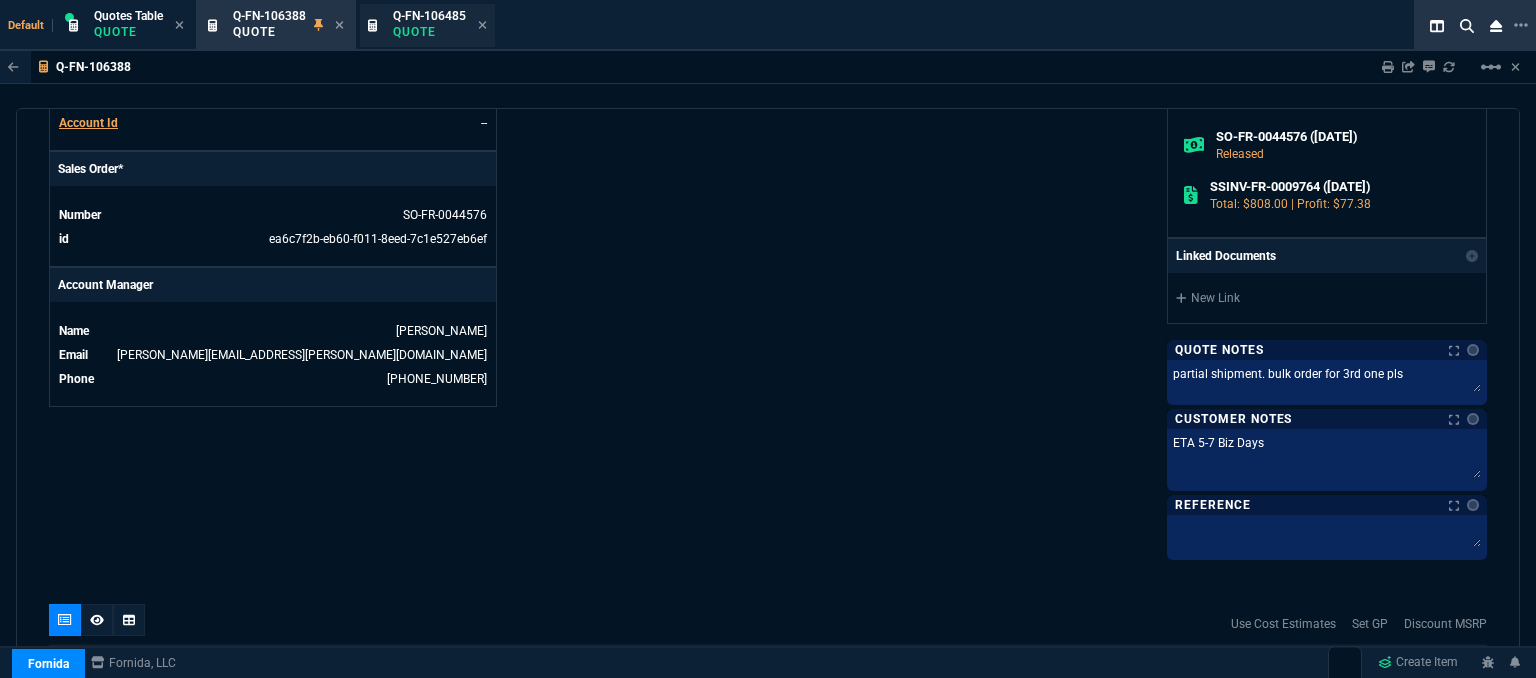 click on "Q-FN-106485" at bounding box center [429, 16] 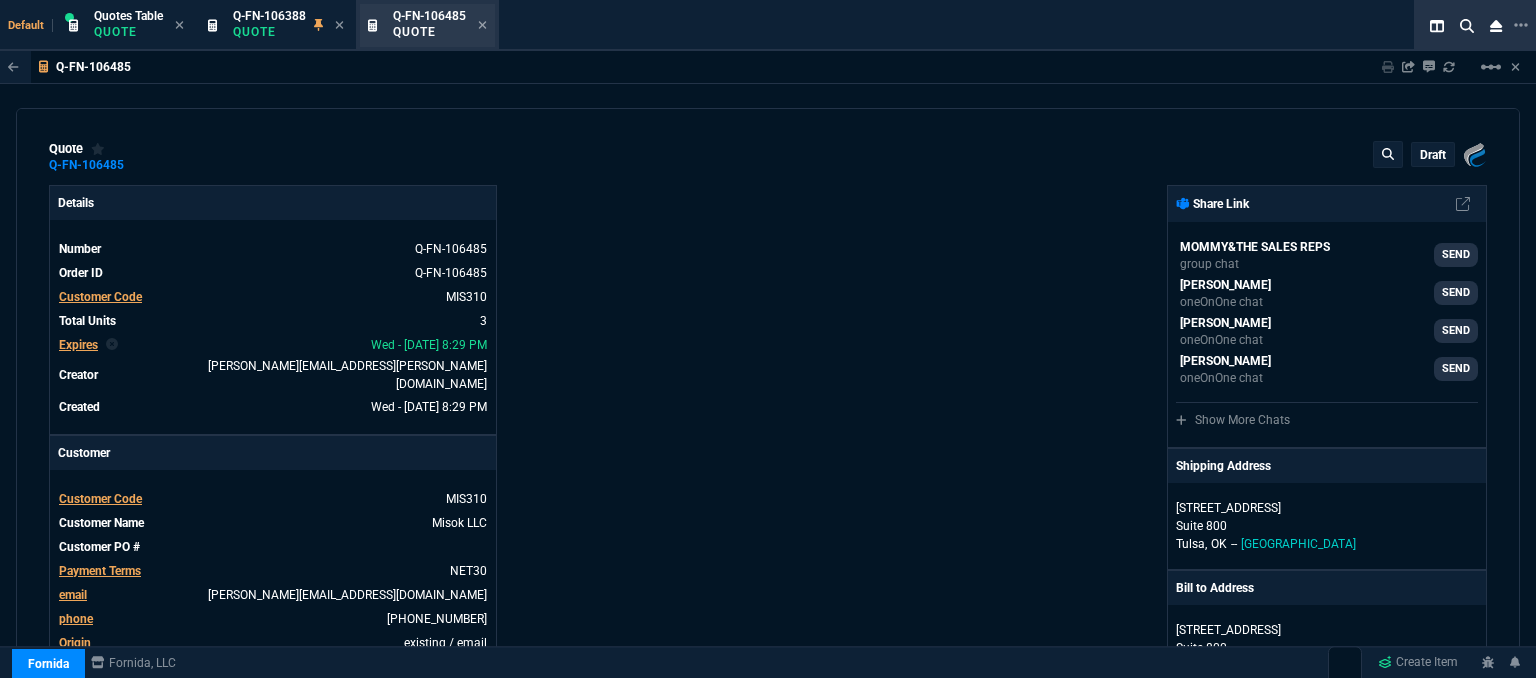 type on "21" 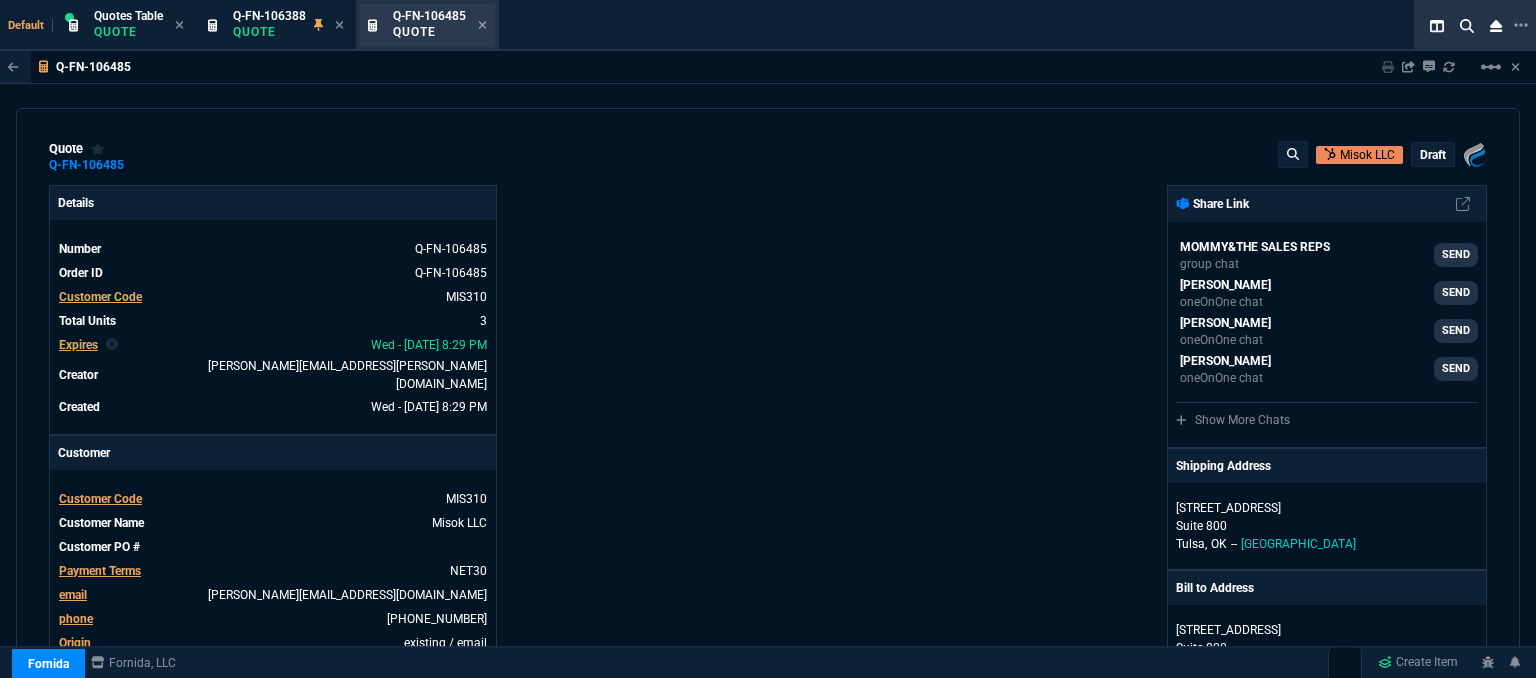 type on "31" 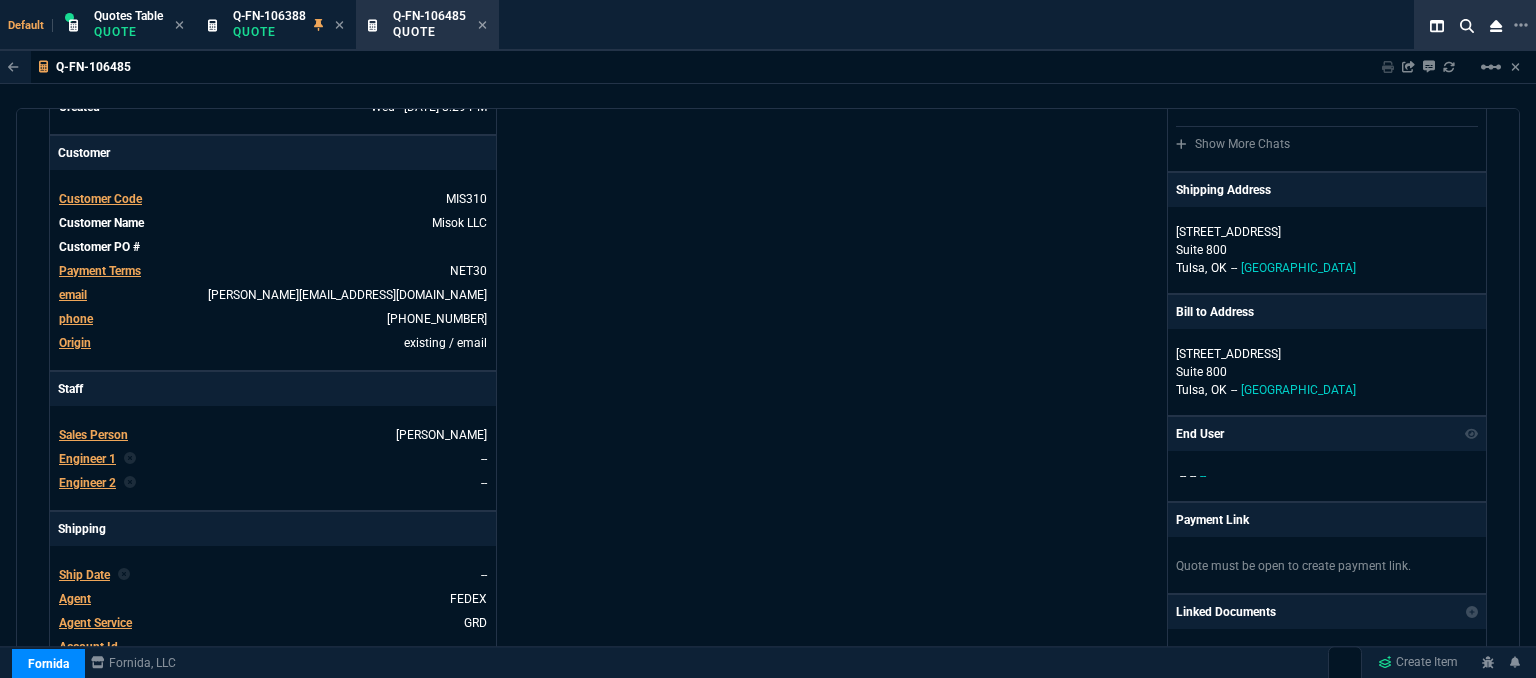 scroll, scrollTop: 600, scrollLeft: 0, axis: vertical 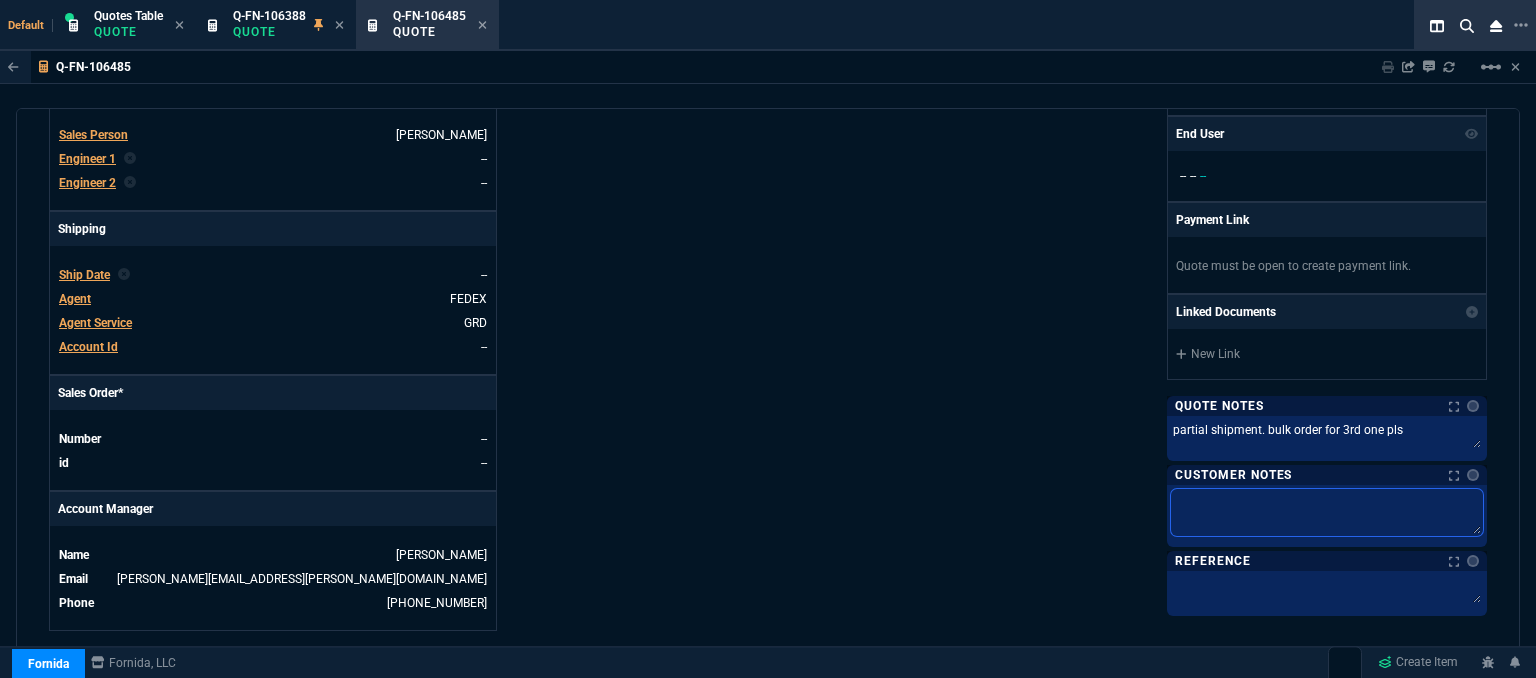click at bounding box center (1327, 512) 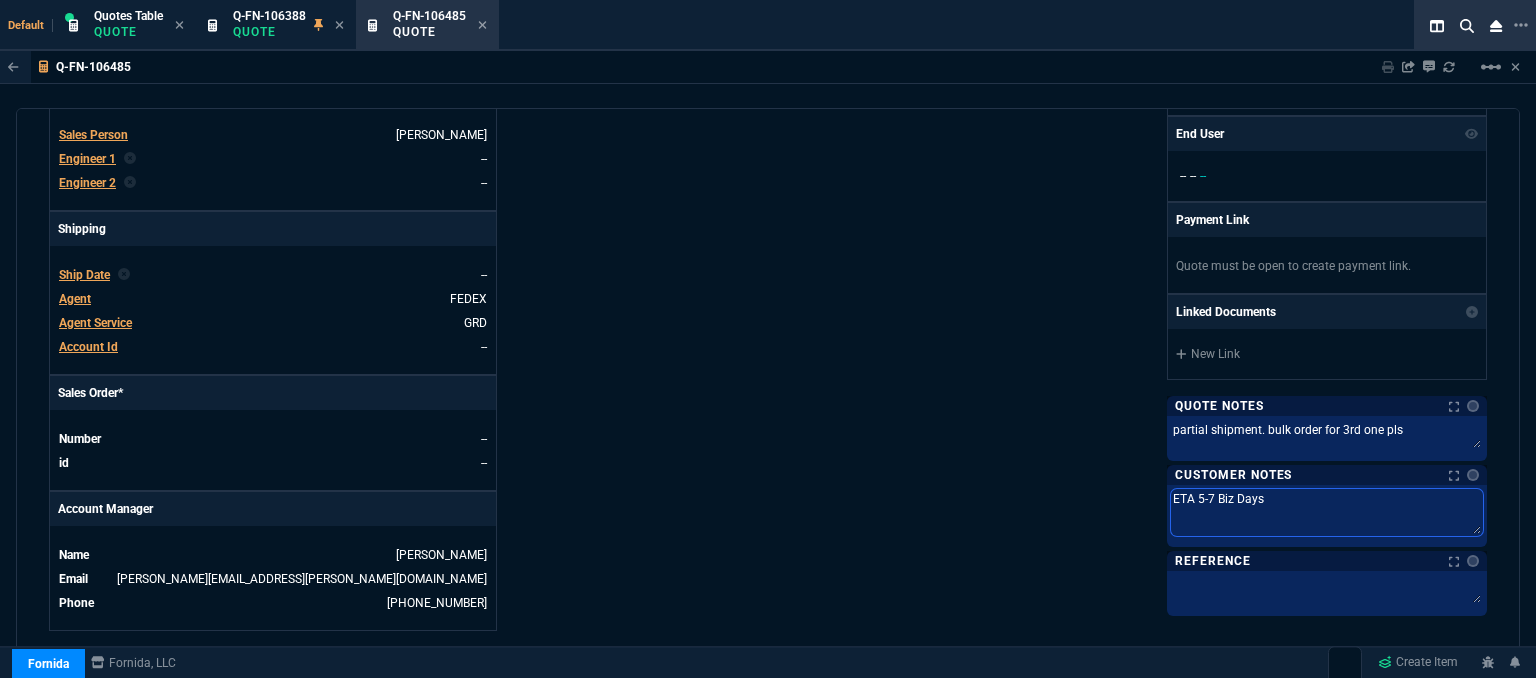 type on "ETA 5-7 Biz Days" 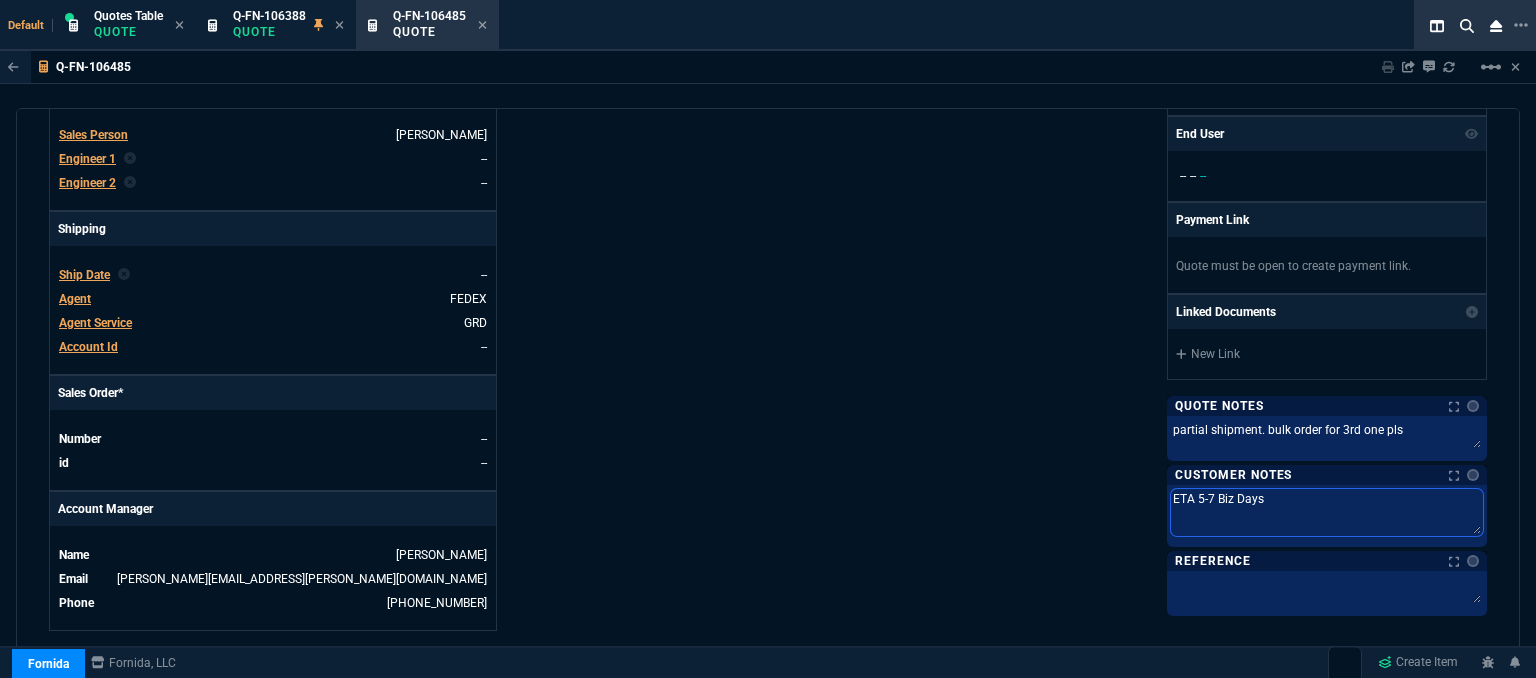type on "ETA 5-7 Biz Days" 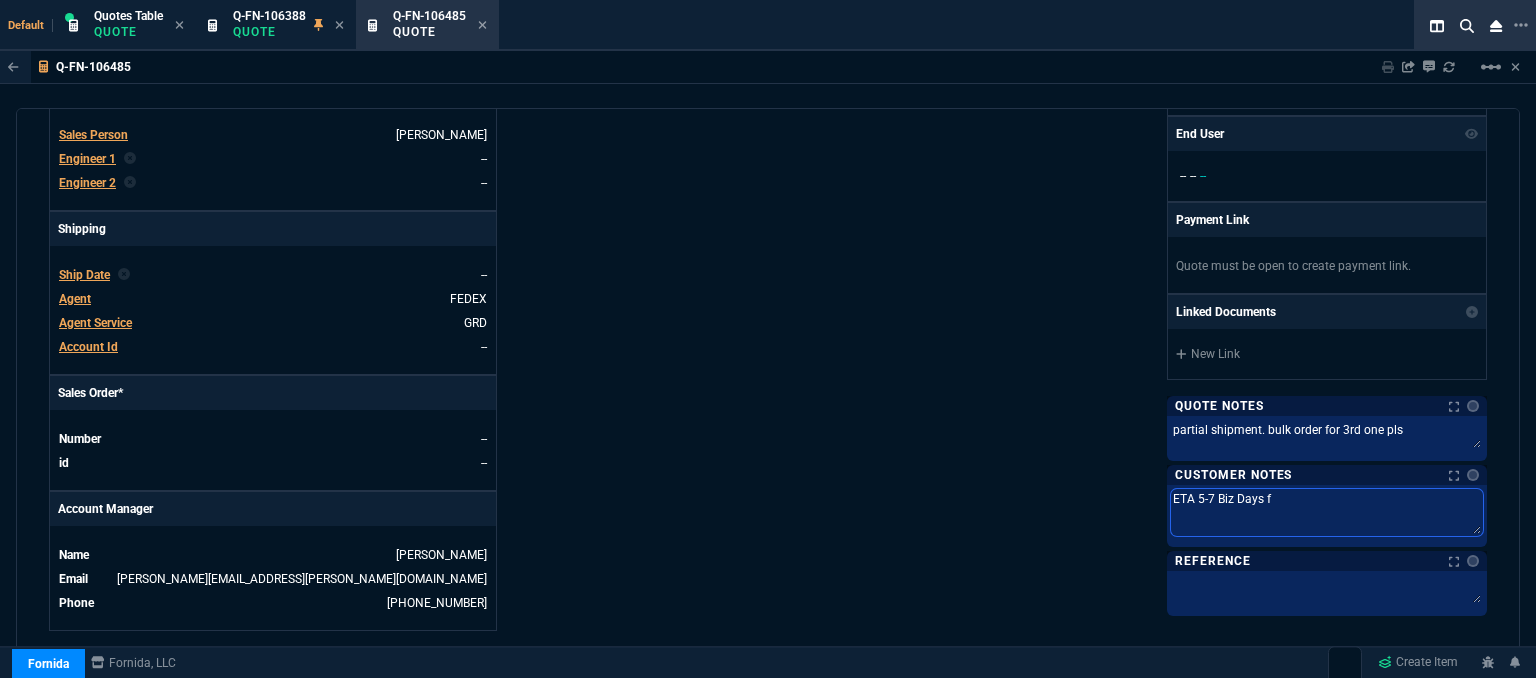 type on "ETA 5-7 Biz Days fo" 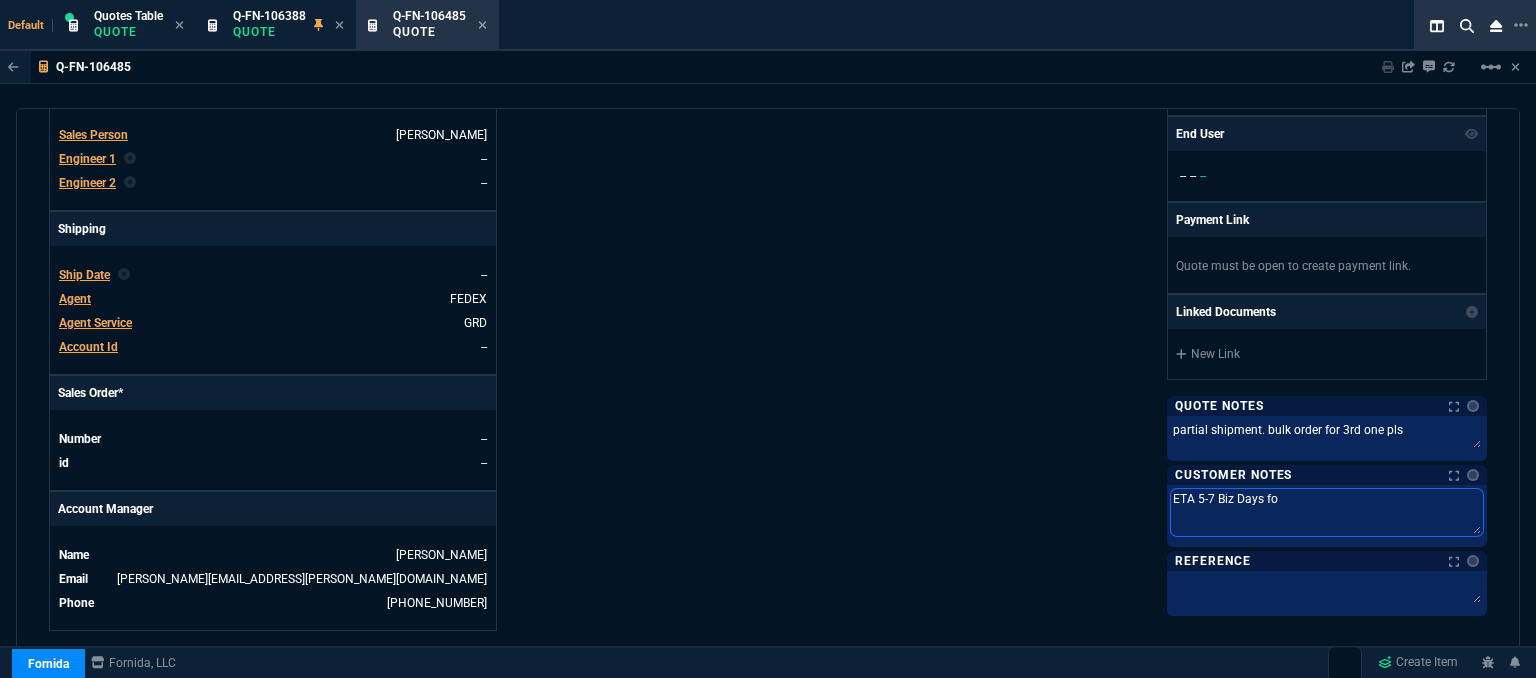 type on "ETA 5-7 Biz Days for" 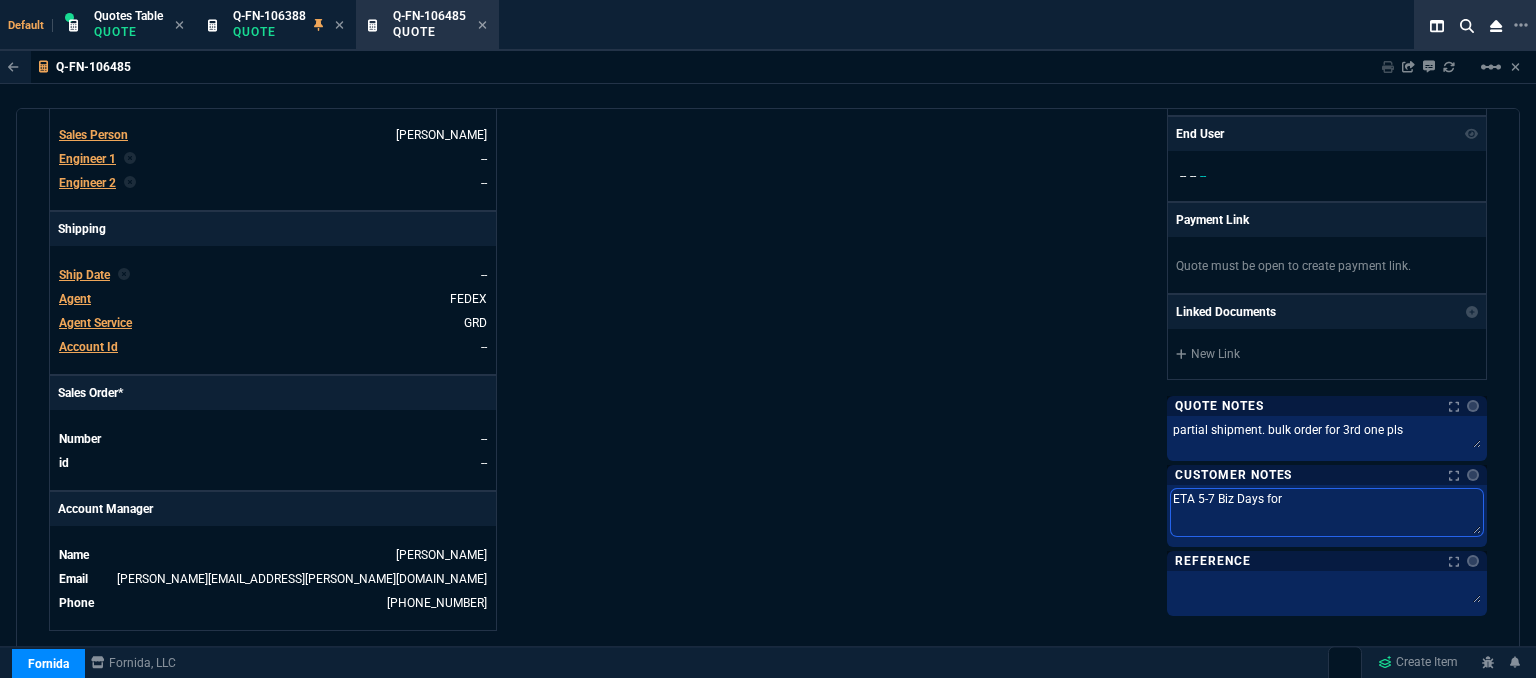 type on "ETA 5-7 Biz Days for" 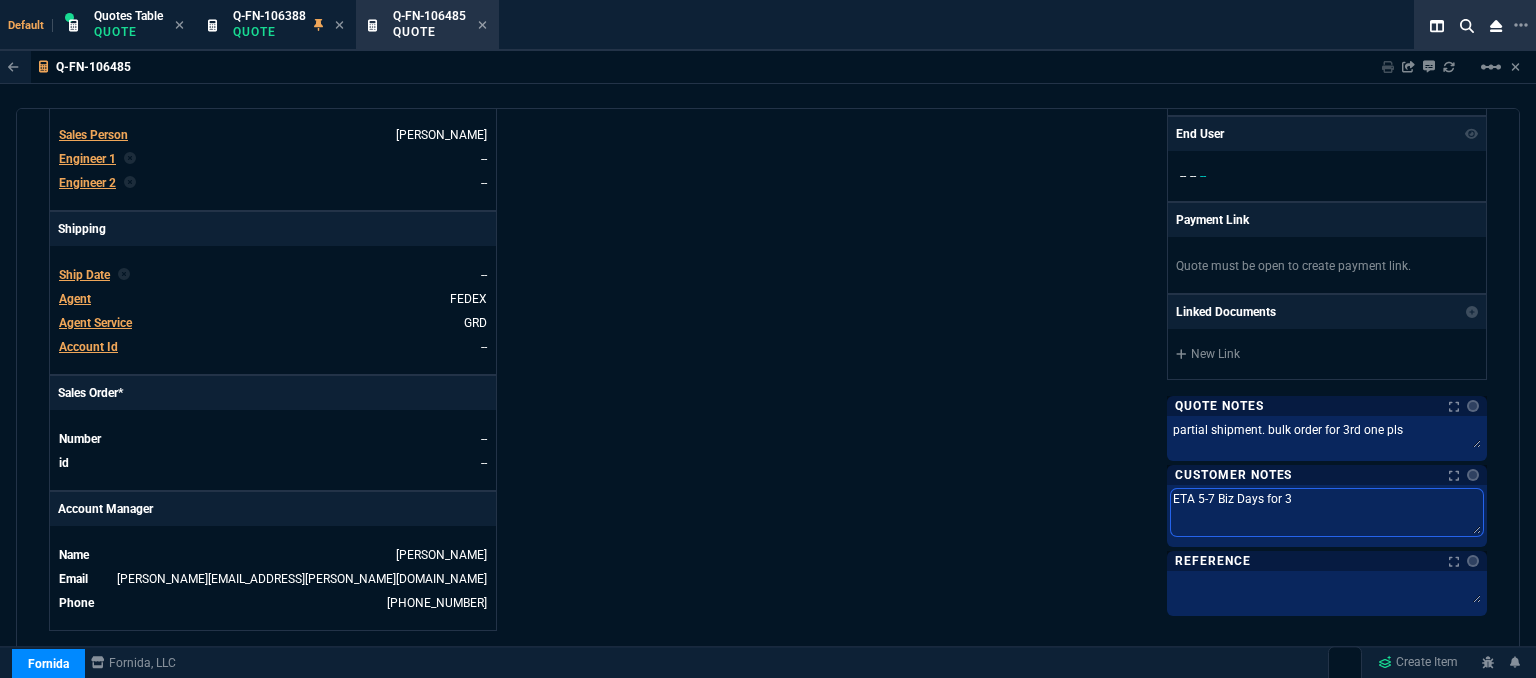 type on "ETA 5-7 Biz Days for 3r" 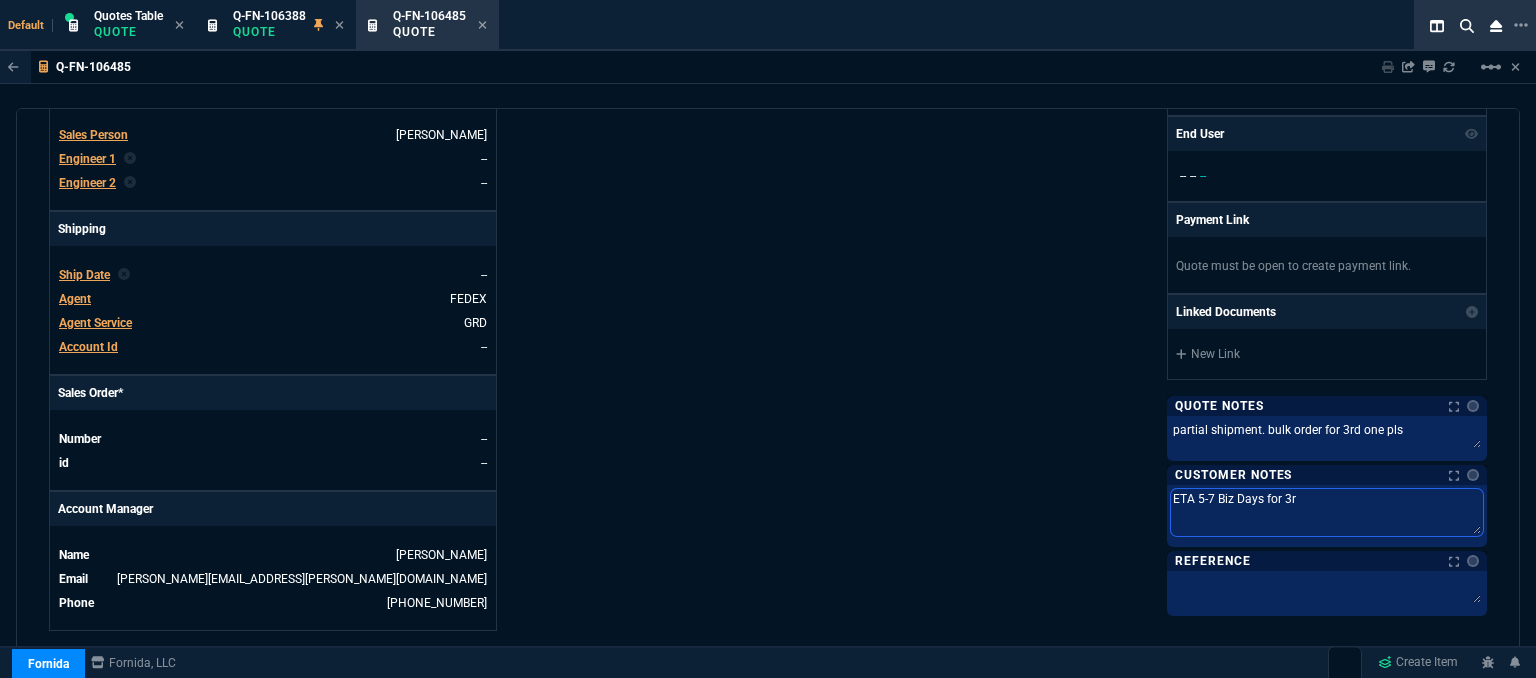 type on "ETA 5-7 Biz Days for 3rd" 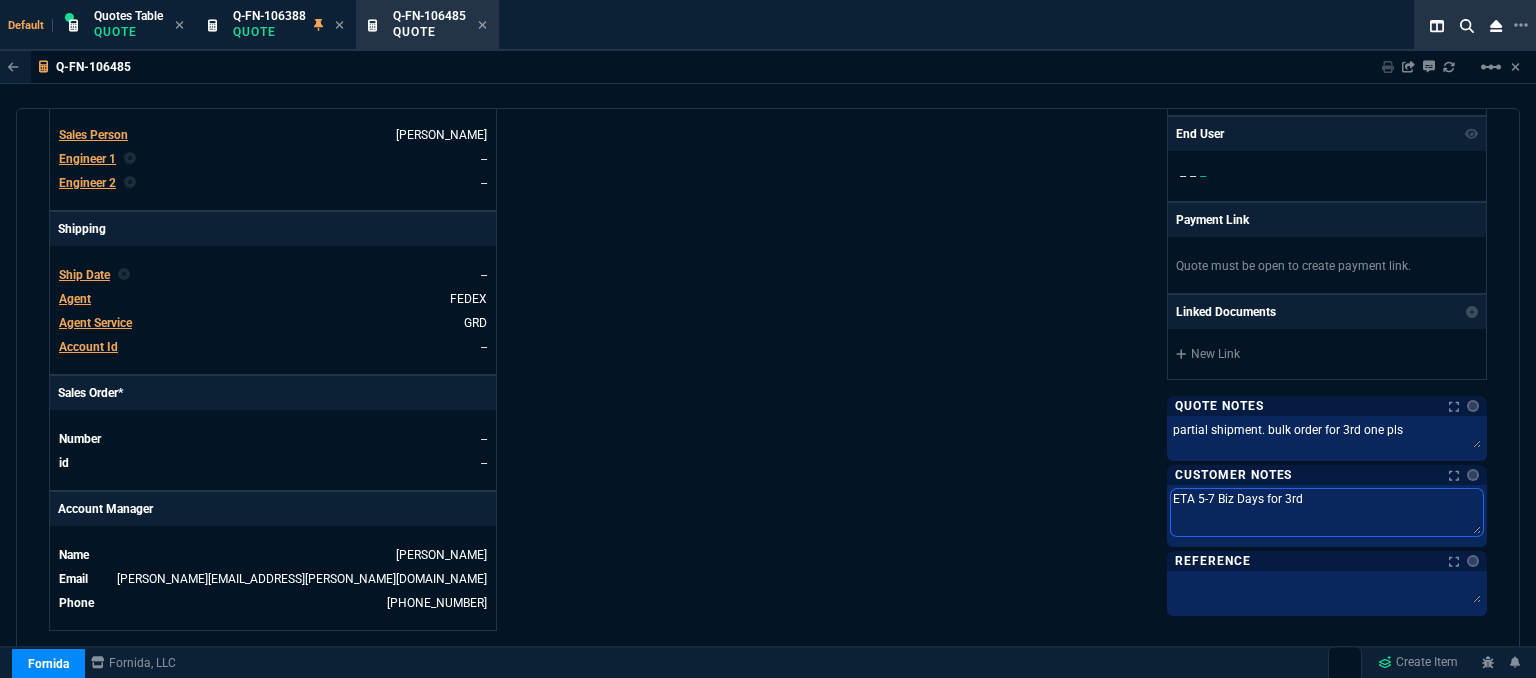 type on "ETA 5-7 Biz Days for 3rd" 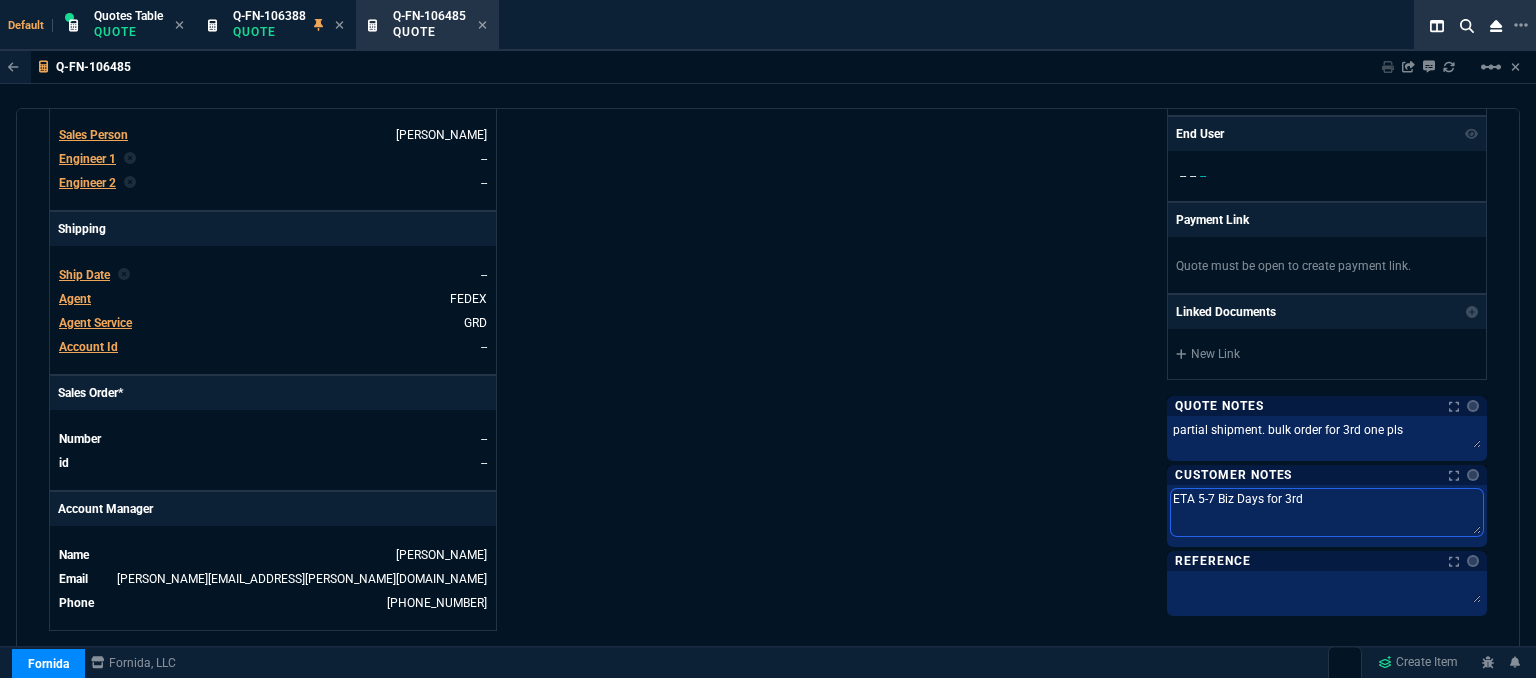 type on "ETA 5-7 Biz Days for 3rd" 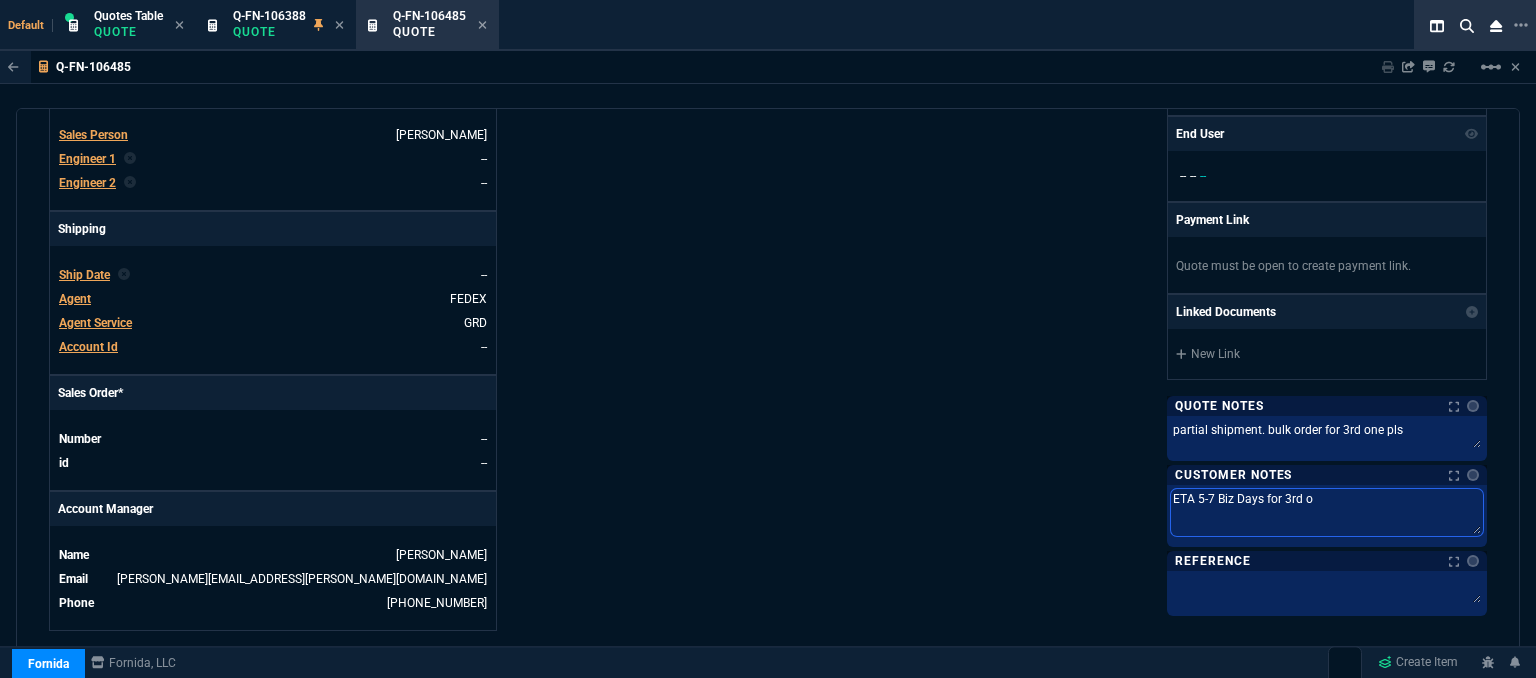 type on "ETA 5-7 Biz Days for 3rd on" 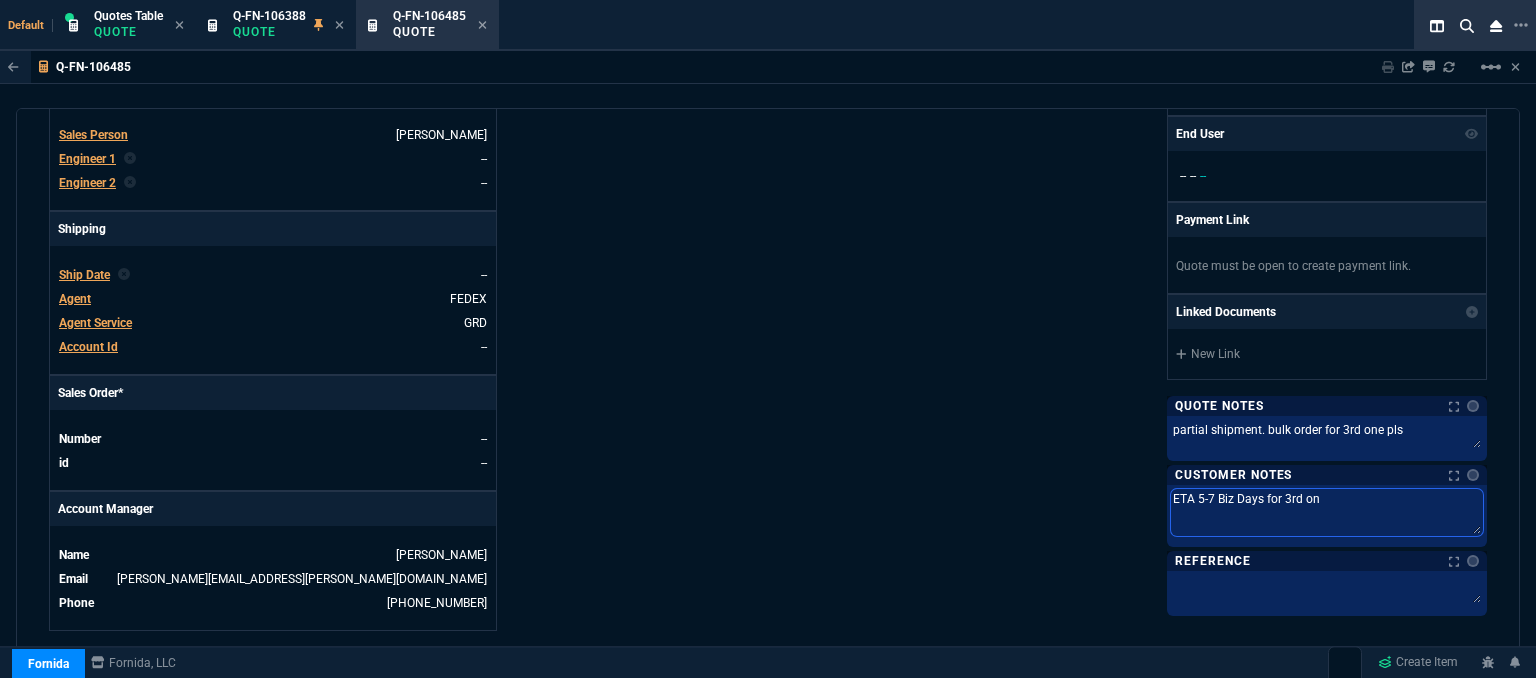 type on "ETA 5-7 Biz Days for 3rd one" 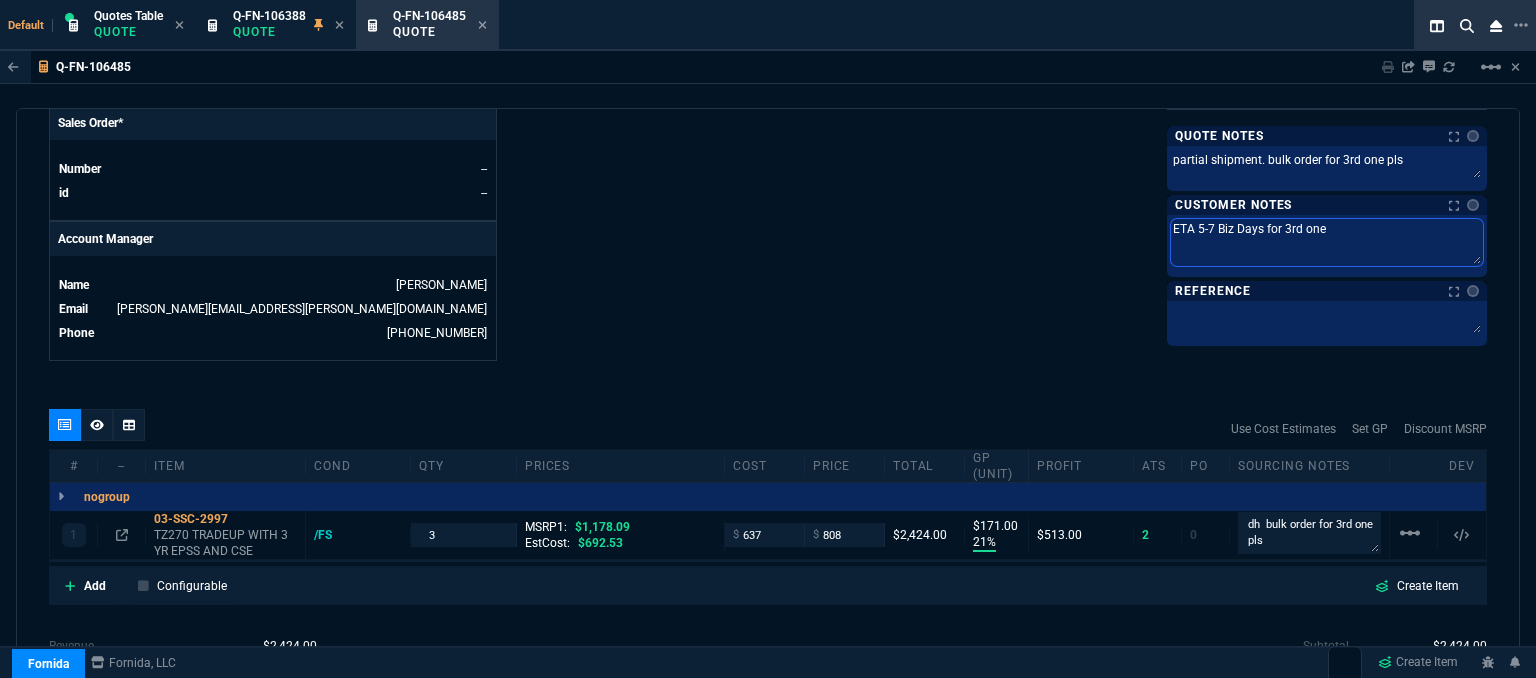 scroll, scrollTop: 900, scrollLeft: 0, axis: vertical 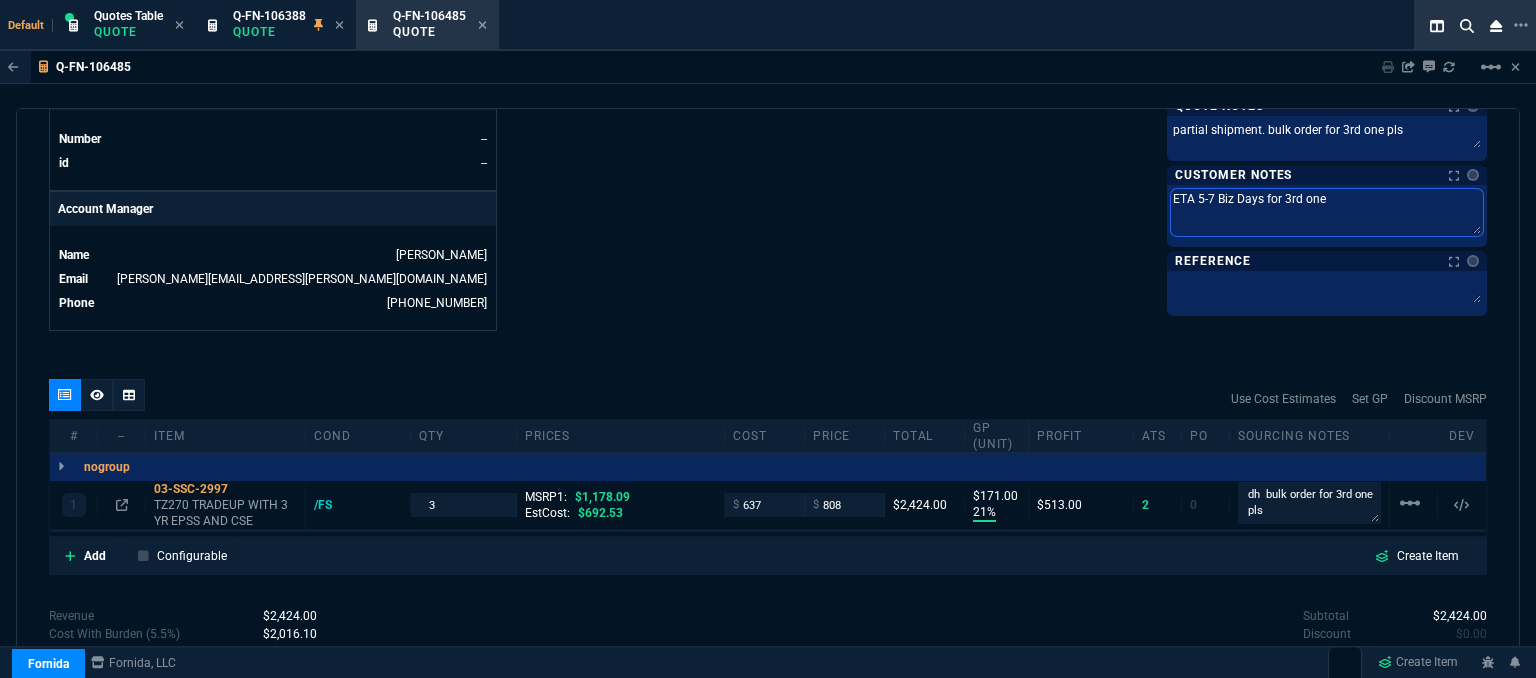 type on "ETA 5-7 Biz Days for 3rd one" 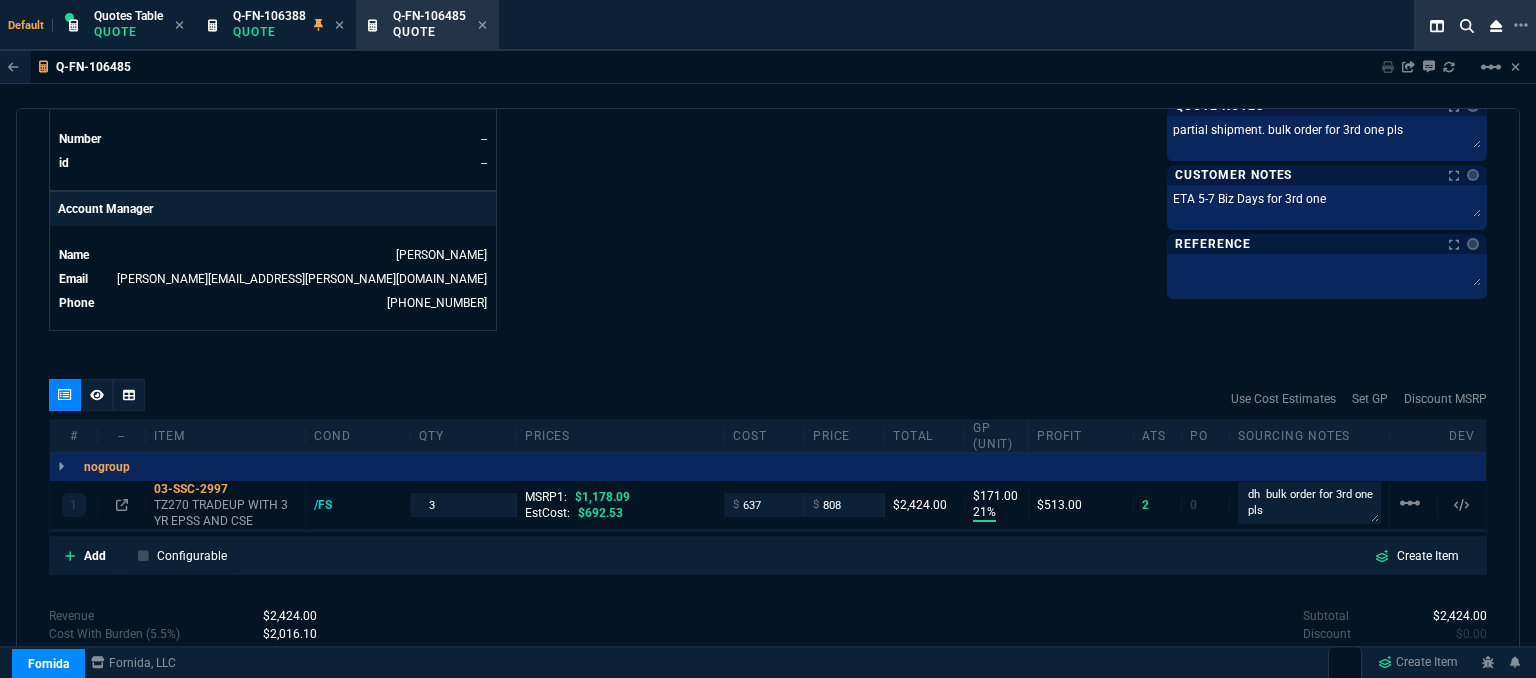 click on "quote   Q-FN-106485  Misok LLC draft Fornida, LLC 2609 Technology Dr Suite 300 Plano, TX 75074 Details Number Q-FN-106485  Order ID Q-FN-106485  Customer Code MIS310  Total Units 3  Expires Wed - 8/6/25, 8:29 PM Creator fiona.rossi@fornida.com  Created Wed - 7/23/25, 8:29 PM Print Specs Number Q-FN-106485  Customer ID MIS310  Customer Name Misok LLC  Expires 8/6/25,  3:29 PM  Customer PO #     Payment Terms NET30  Shipping Agent FEDEX | GRD  Customer Customer Code MIS310  Customer Name Misok LLC  Customer PO #     Payment Terms NET30  email denise@misok.com  phone 918-234-9991    Origin  existing / email   Origin Comment    Staff Sales Person ROSS  Engineer 1 --  Engineer 2 --  Shipping Ship Date -- Agent FEDEX  Agent Service GRD  Account Id --  Sales Order* Number --  id --  Account Manager Name Fiona  Email fiona.rossi@fornida.com  Phone 469-249-2107  Fornida, LLC 2609 Technology Dr Suite 300 Plano, TX 75074  Share Link  MOMMY&THE SALES REPS group chat SEND Brian Over oneOnOne chat SEND Sarah Costa SEND OK" at bounding box center [768, 396] 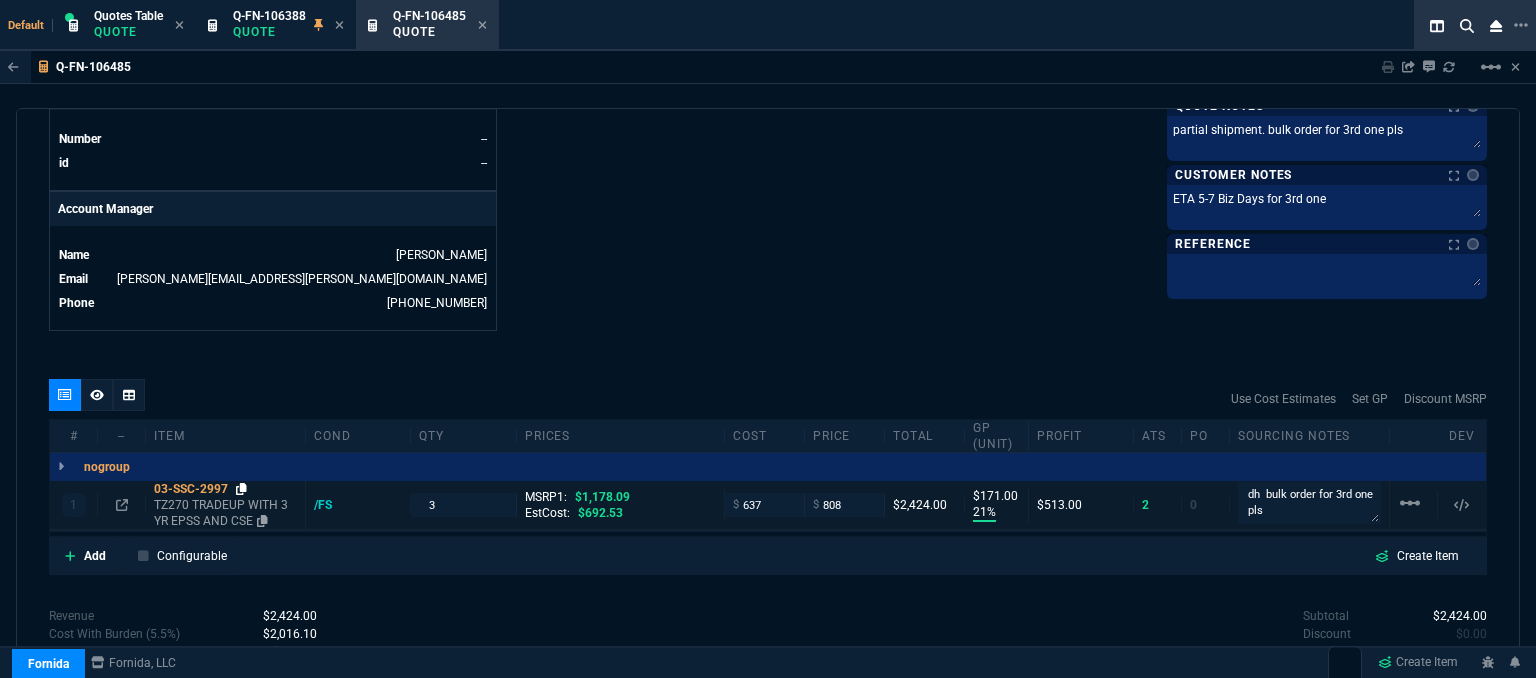 click 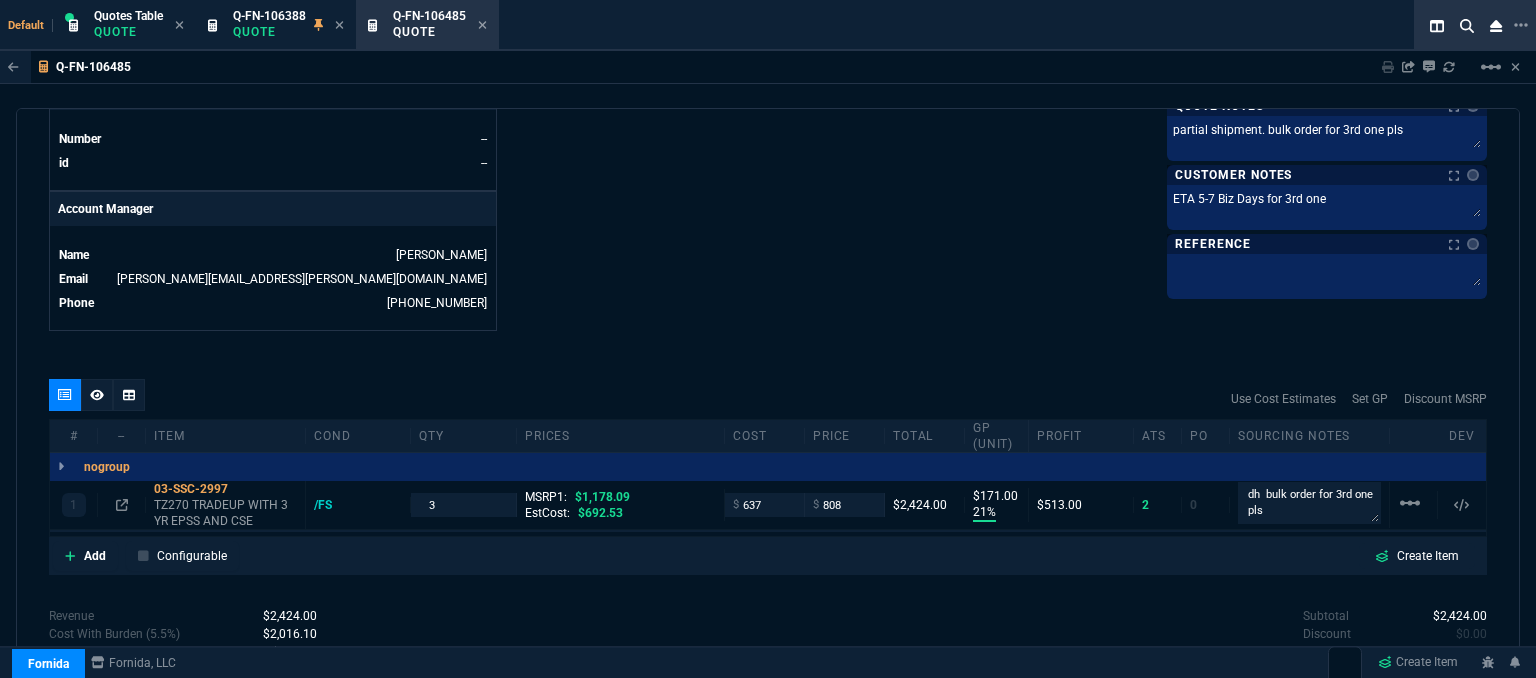 click on "Fornida, LLC 2609 Technology Dr Suite 300 Plano, TX 75074  Share Link  MOMMY&THE SALES REPS group chat SEND Brian Over oneOnOne chat SEND Sarah Costa oneOnOne chat SEND Steven Huang oneOnOne chat SEND  Show More Chats  Shipping Address 5930 E 31st St  Suite 800 Tulsa,  OK -- USA Bill to Address 5930 E 31st St  Suite 800 Tulsa,  OK -- USA End User -- -- -- Payment Link  Quote must be open to create payment link.  Linked Documents  New Link  Quote Notes Notes Quote Notes Notes partial shipment. bulk order for 3rd one pls Last updated by  fiona.rossi@fornida.com  at  7/23/25, 3:31 PM partial shipment. bulk order for 3rd one pls  partial shipment. bulk order for 3rd one pls  Customer Notes Notes Customer Notes Notes ETA 5-7 Biz Days for 3rd one ETA 5-7 Biz Days for 3rd one  ETA 5-7 Biz Days for 3rd one  Reference Reference" at bounding box center [1127, -192] 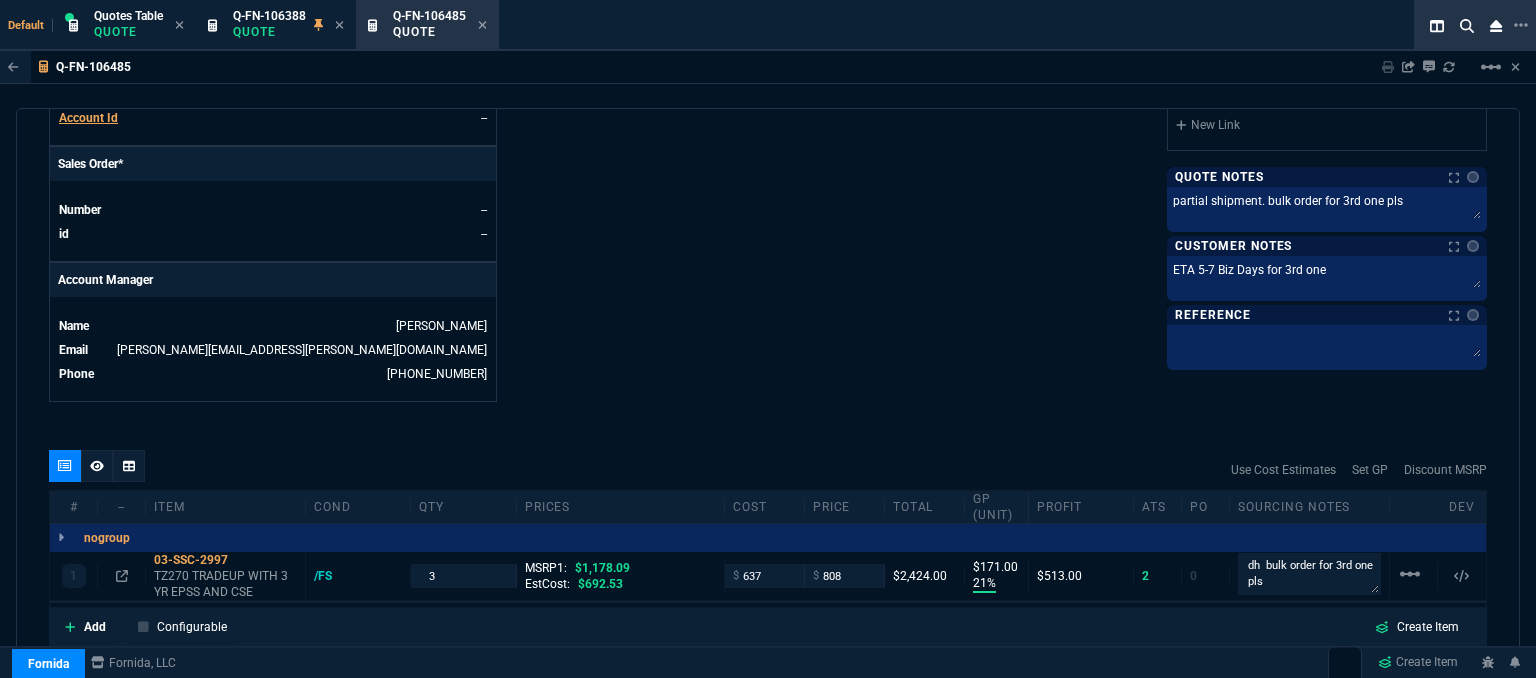 scroll, scrollTop: 800, scrollLeft: 0, axis: vertical 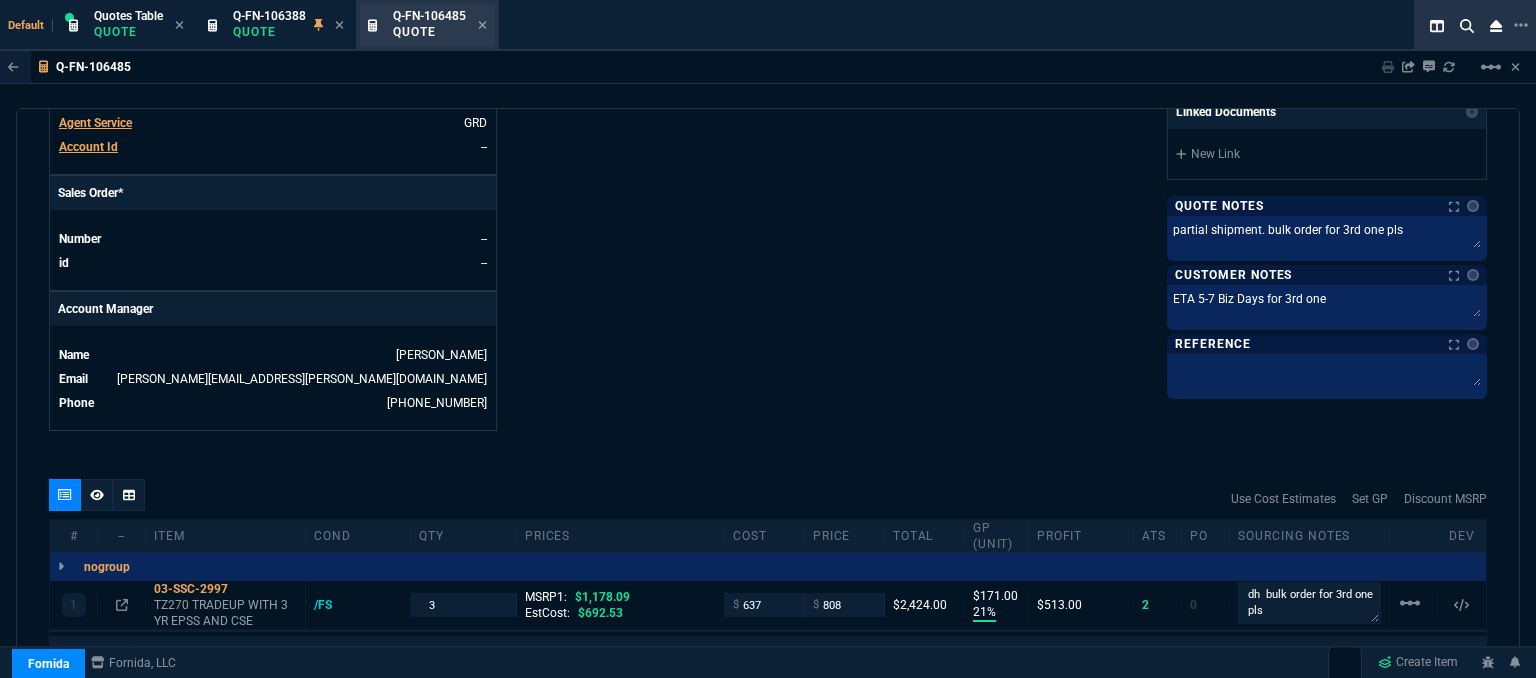 click on "Q-FN-106485  Quote" at bounding box center (427, 25) 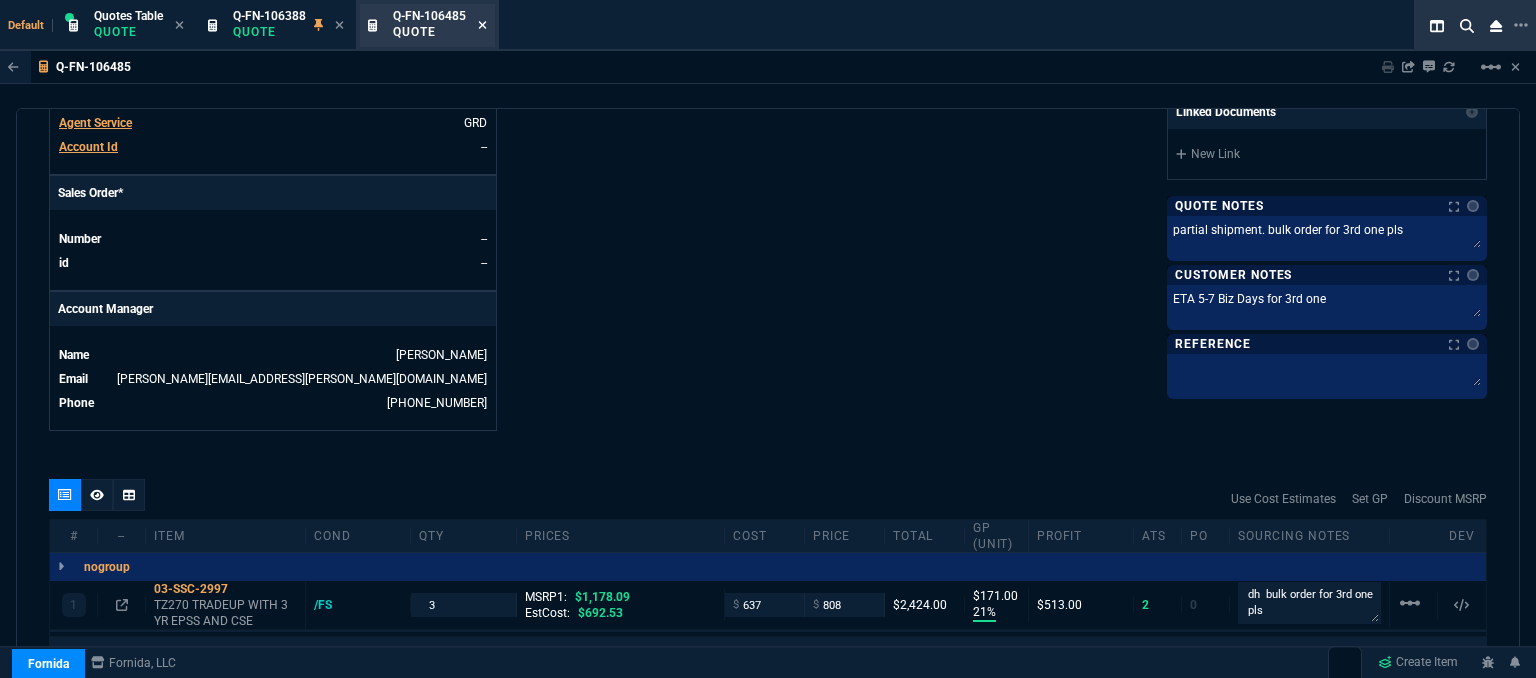 click 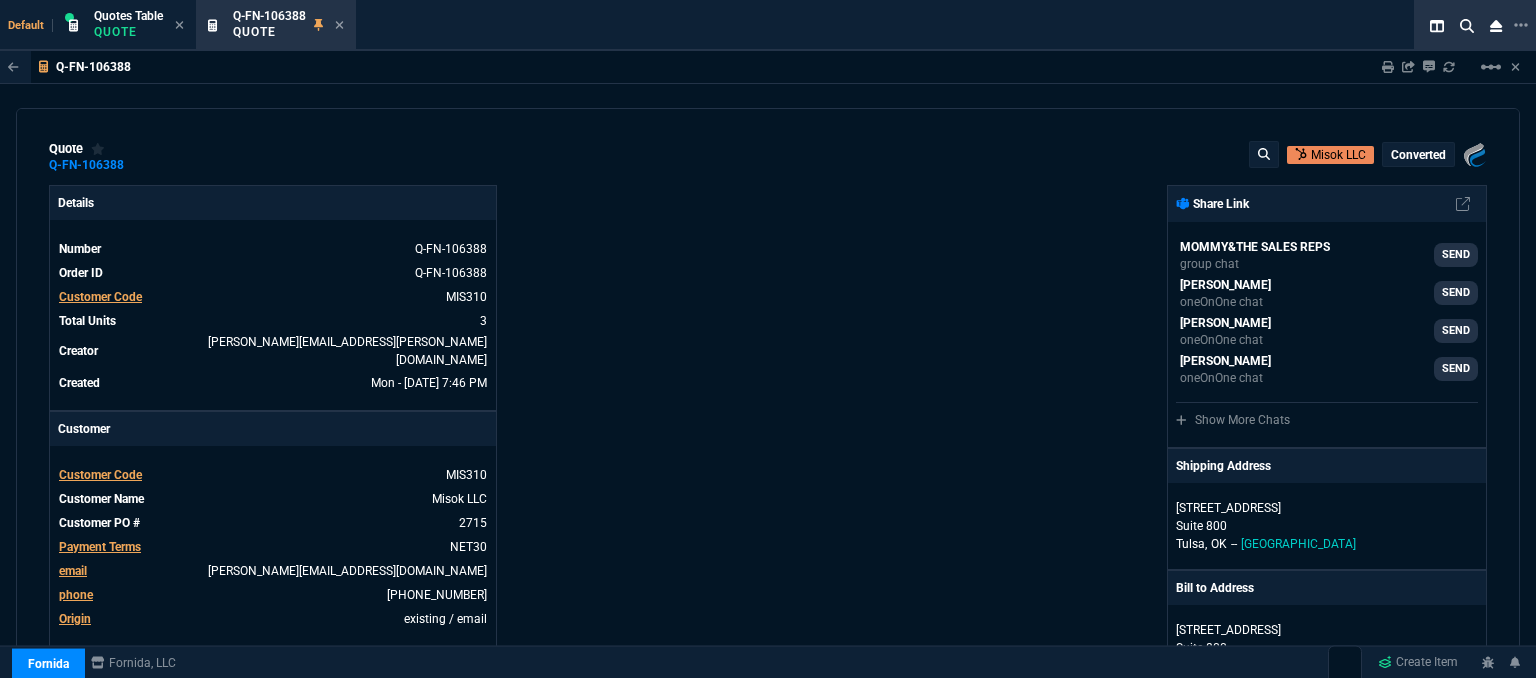 type on "1178.09" 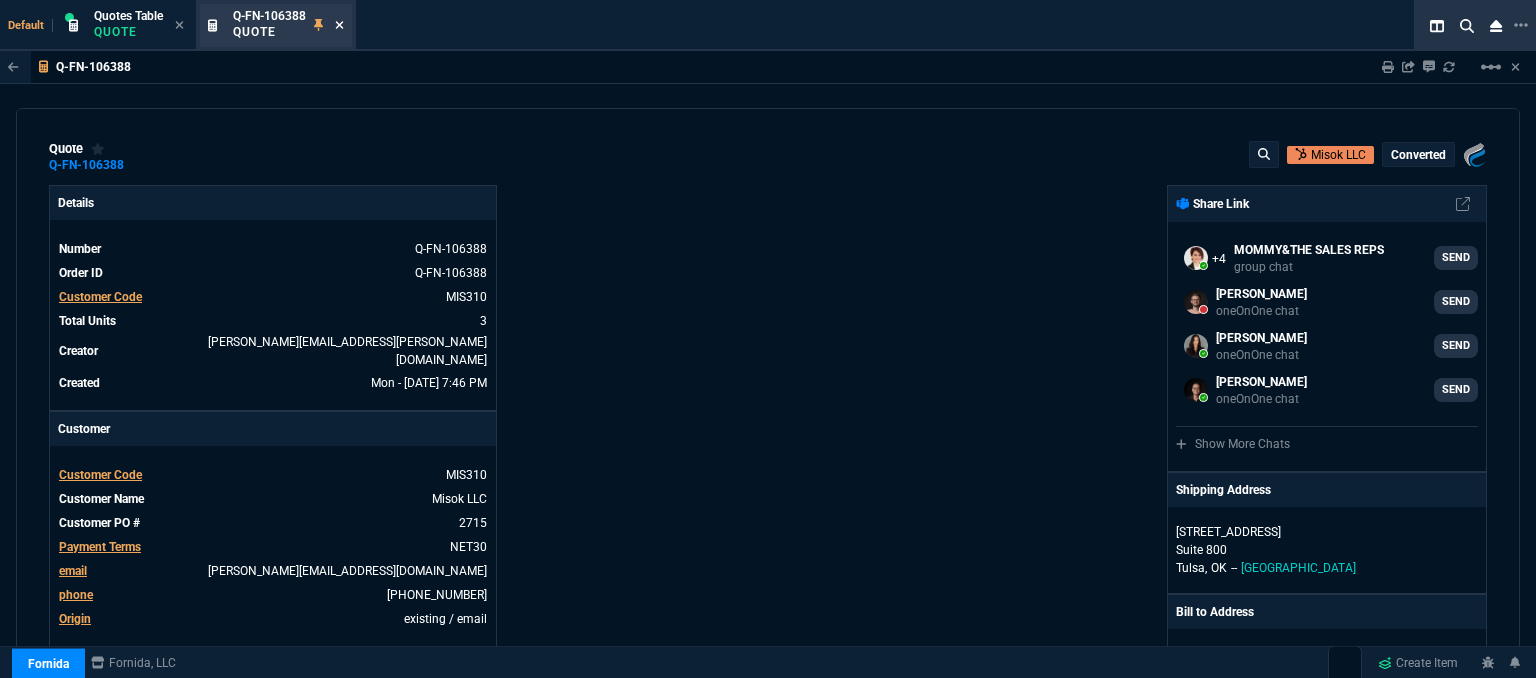 click 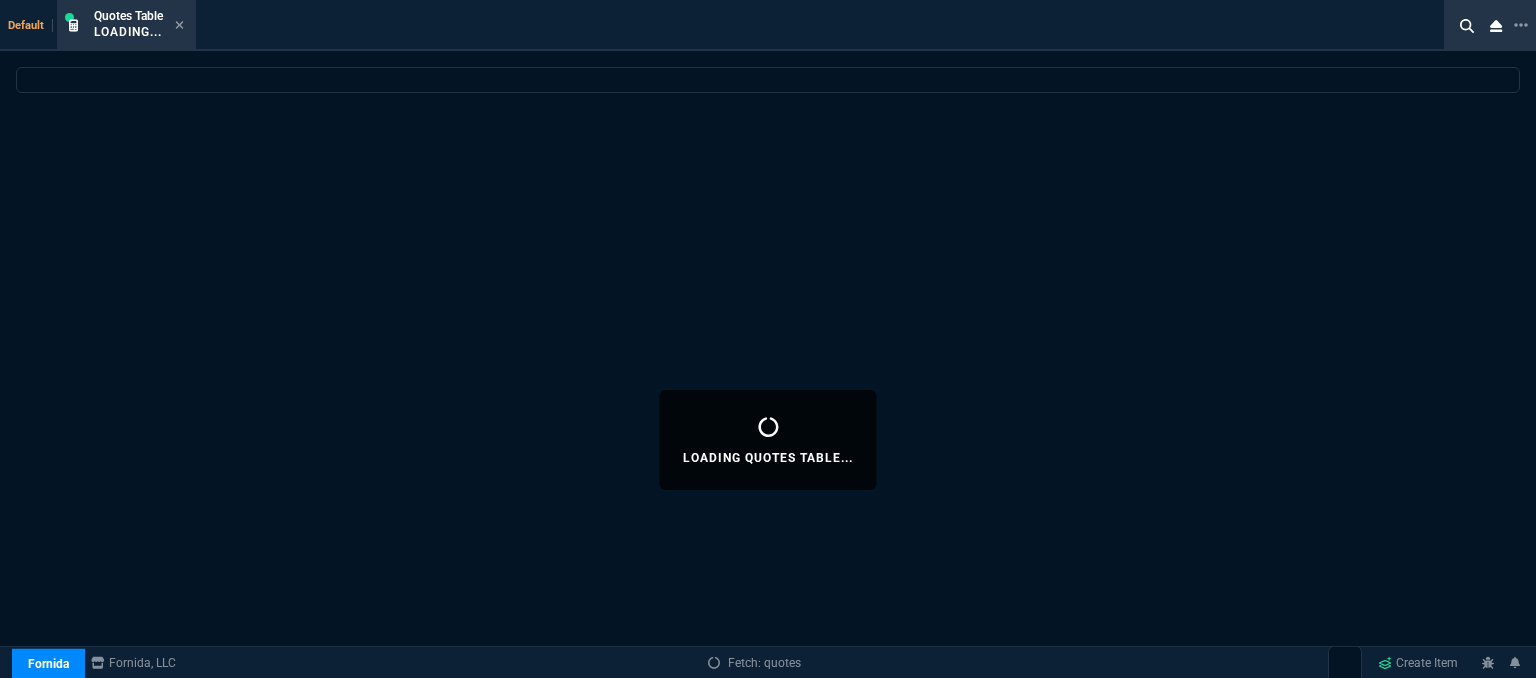 select 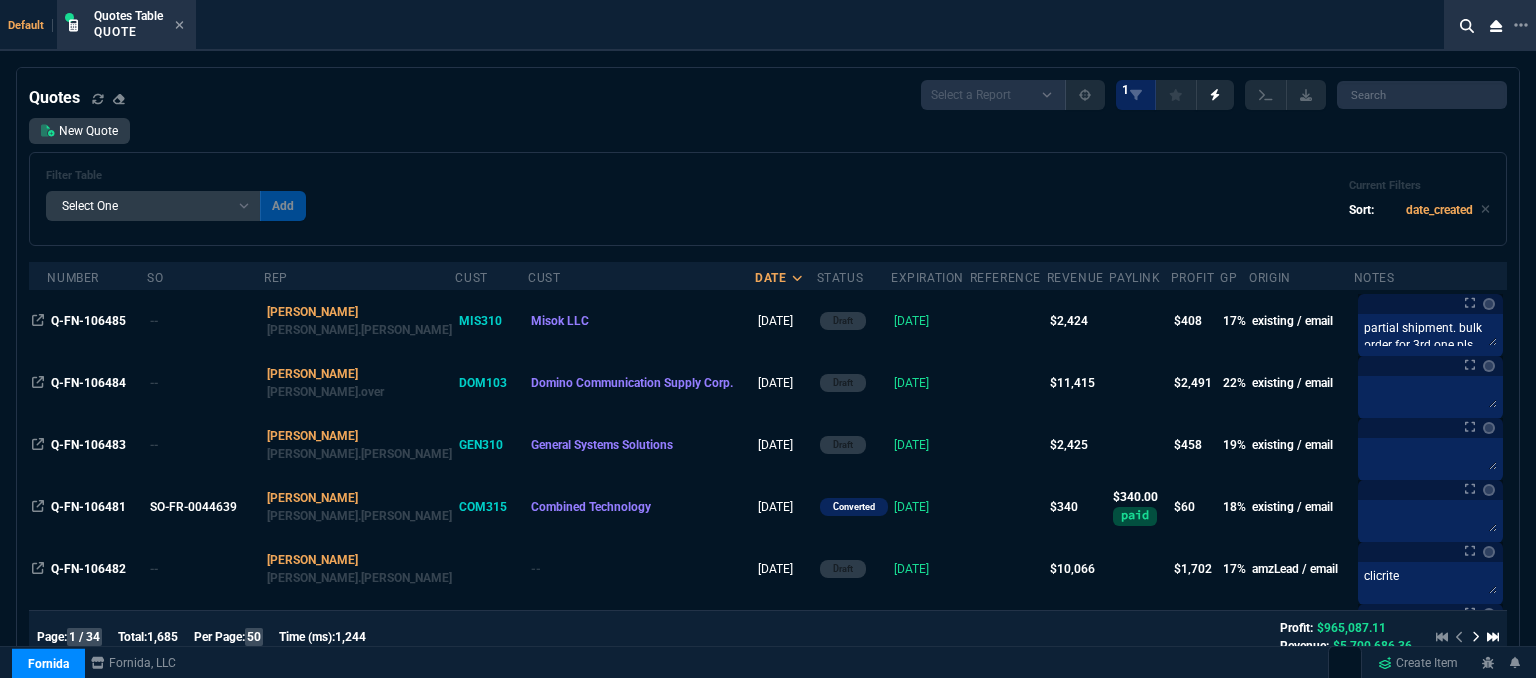 scroll, scrollTop: 300, scrollLeft: 0, axis: vertical 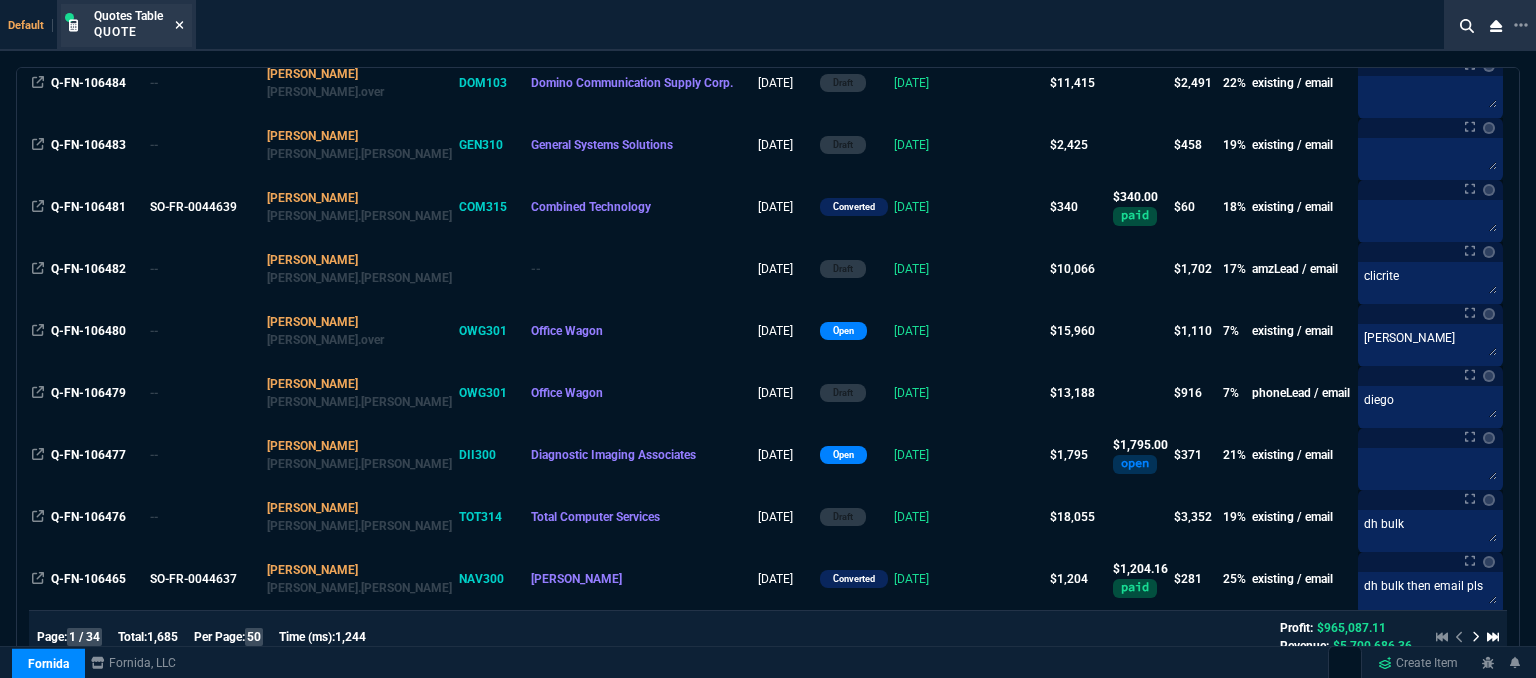 click 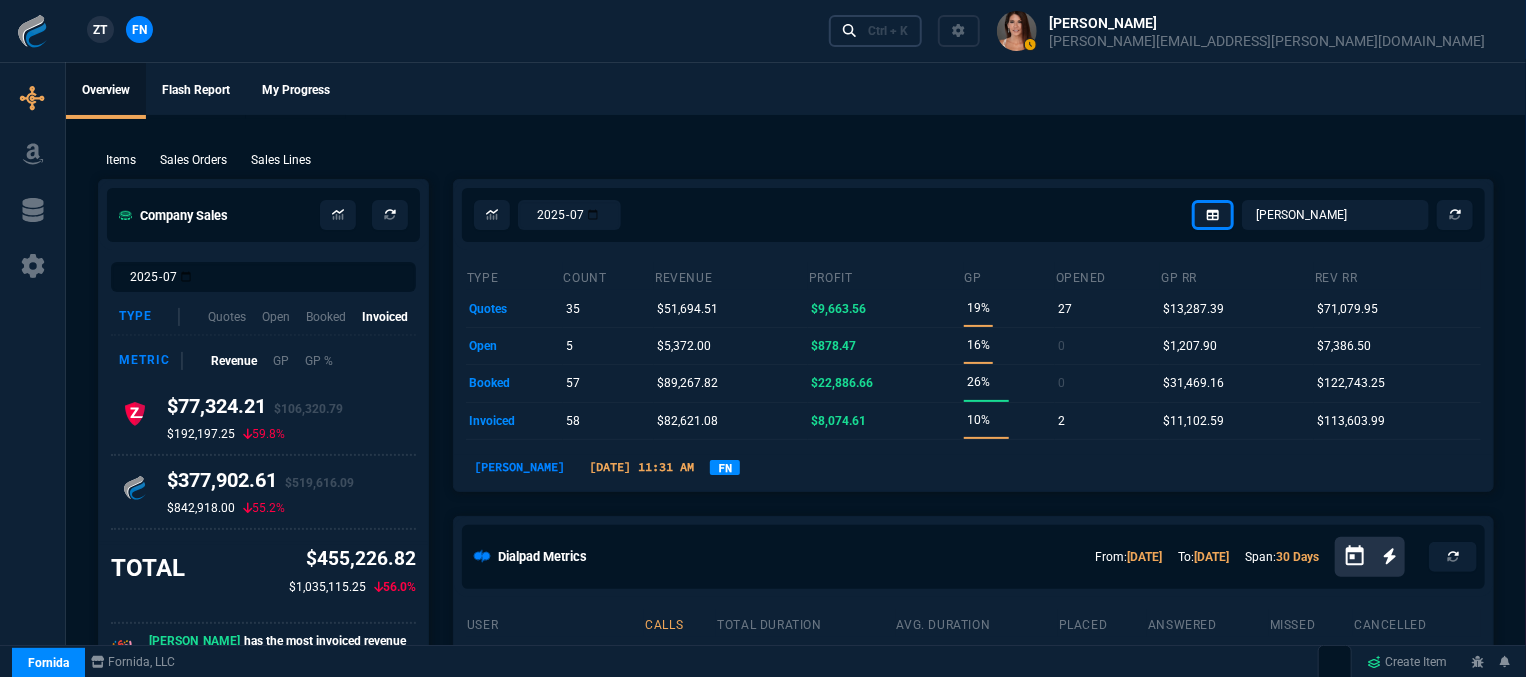 click on "Ctrl + K" at bounding box center [888, 31] 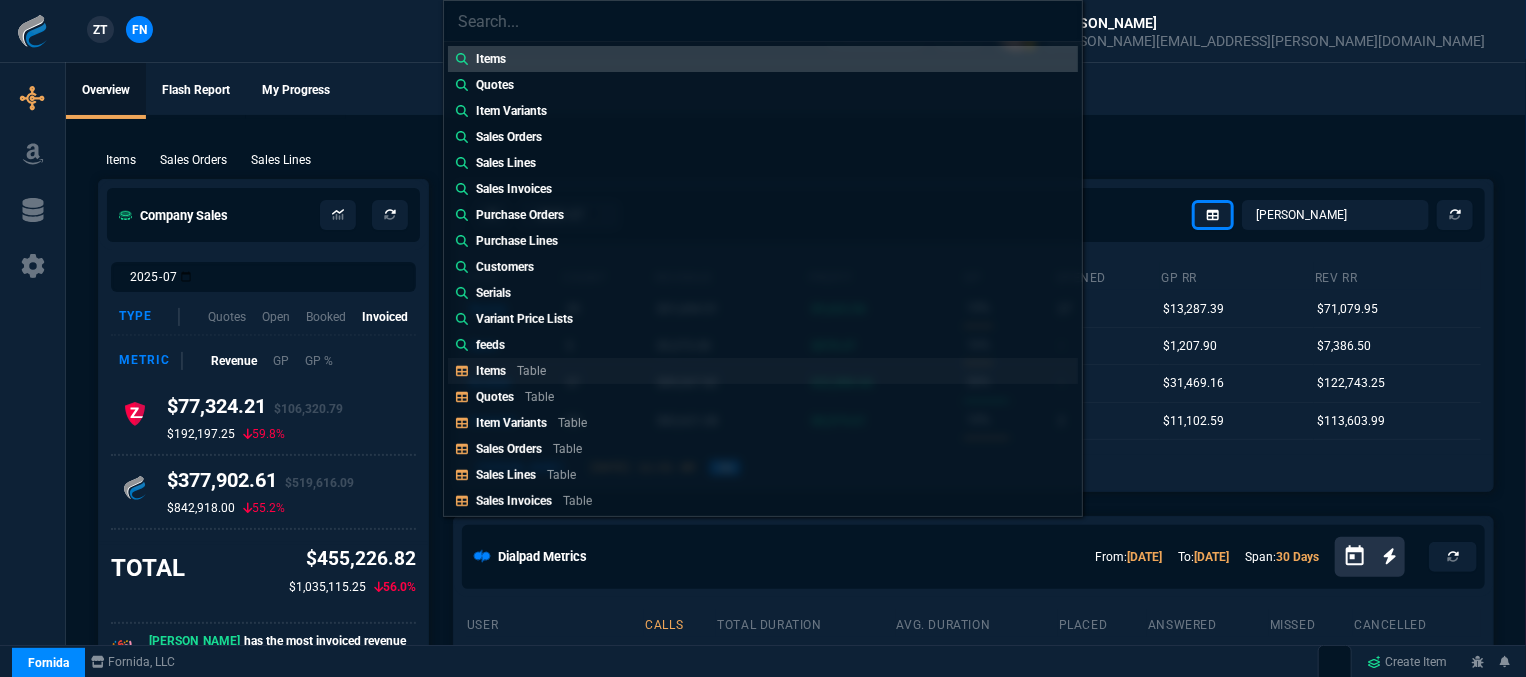 click on "Items
Table" at bounding box center (763, 371) 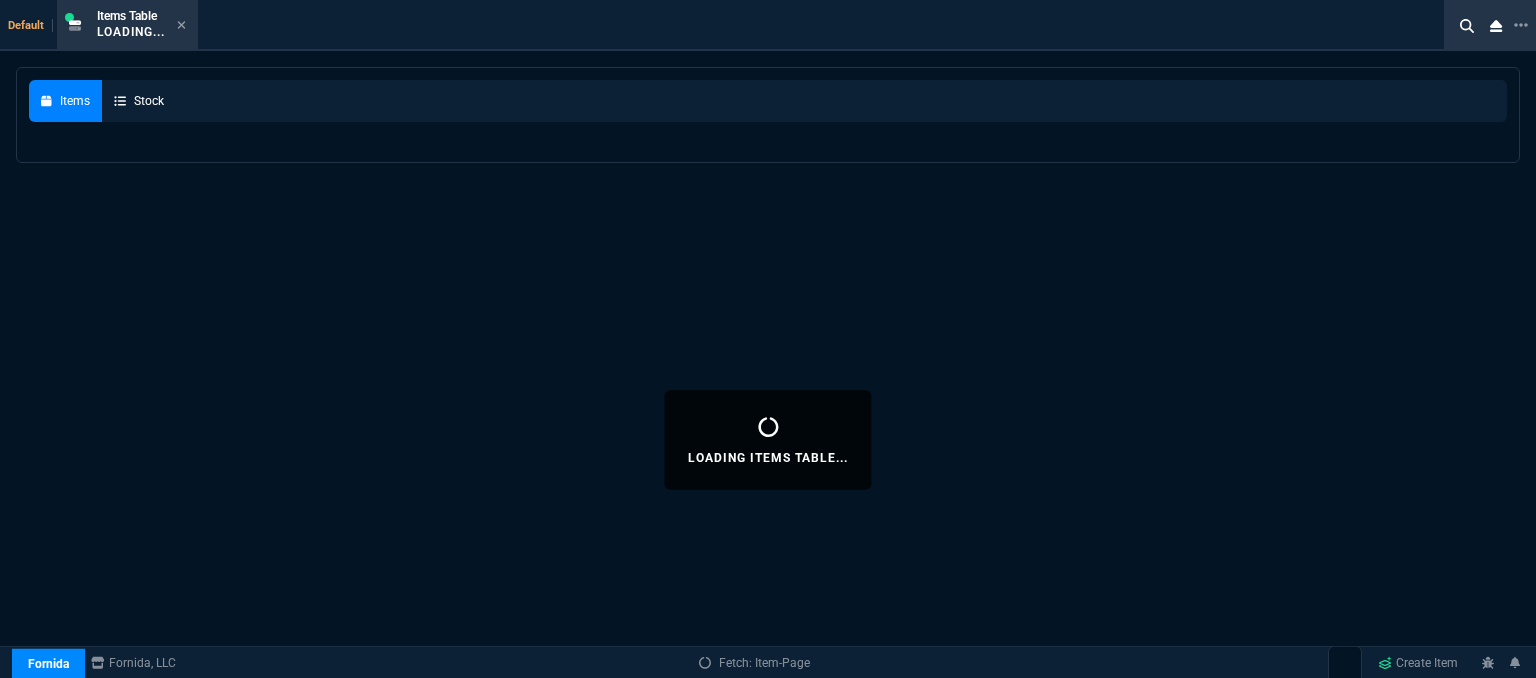 select 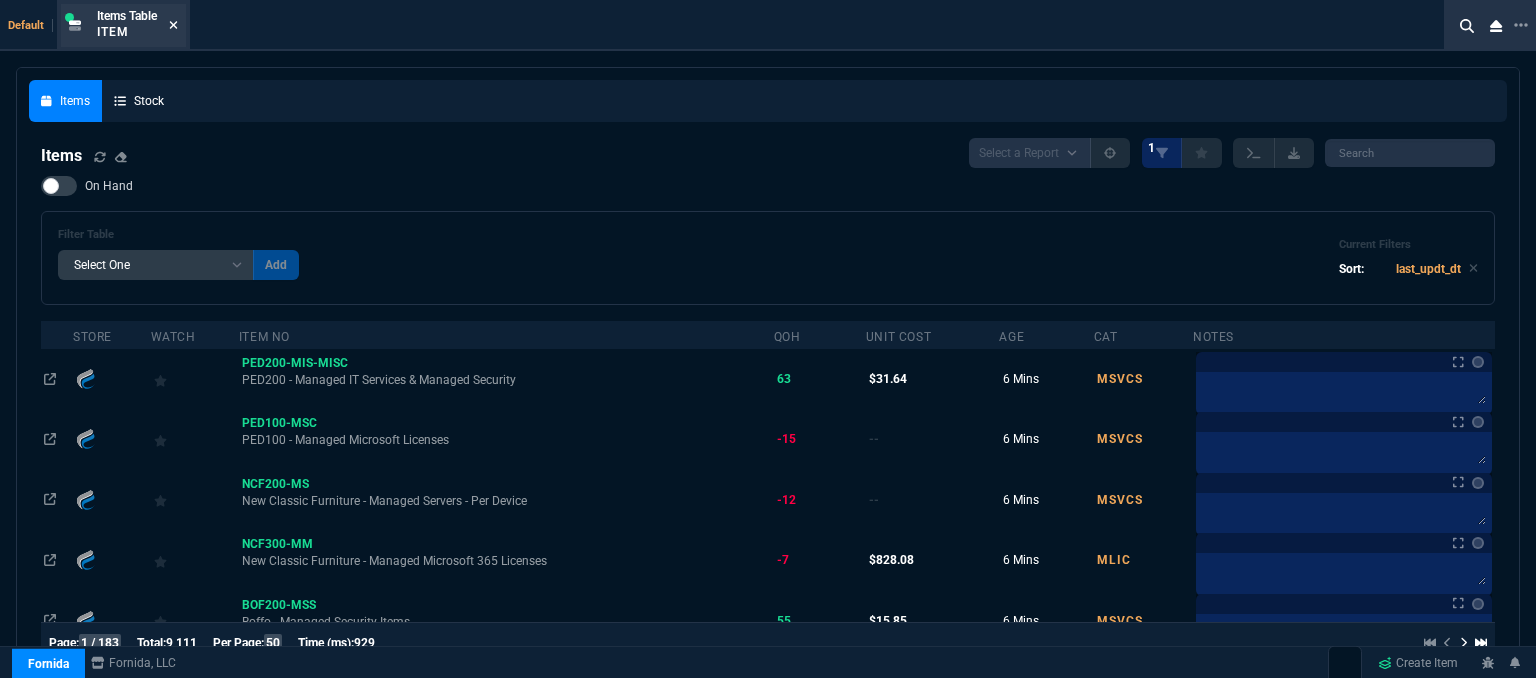 click 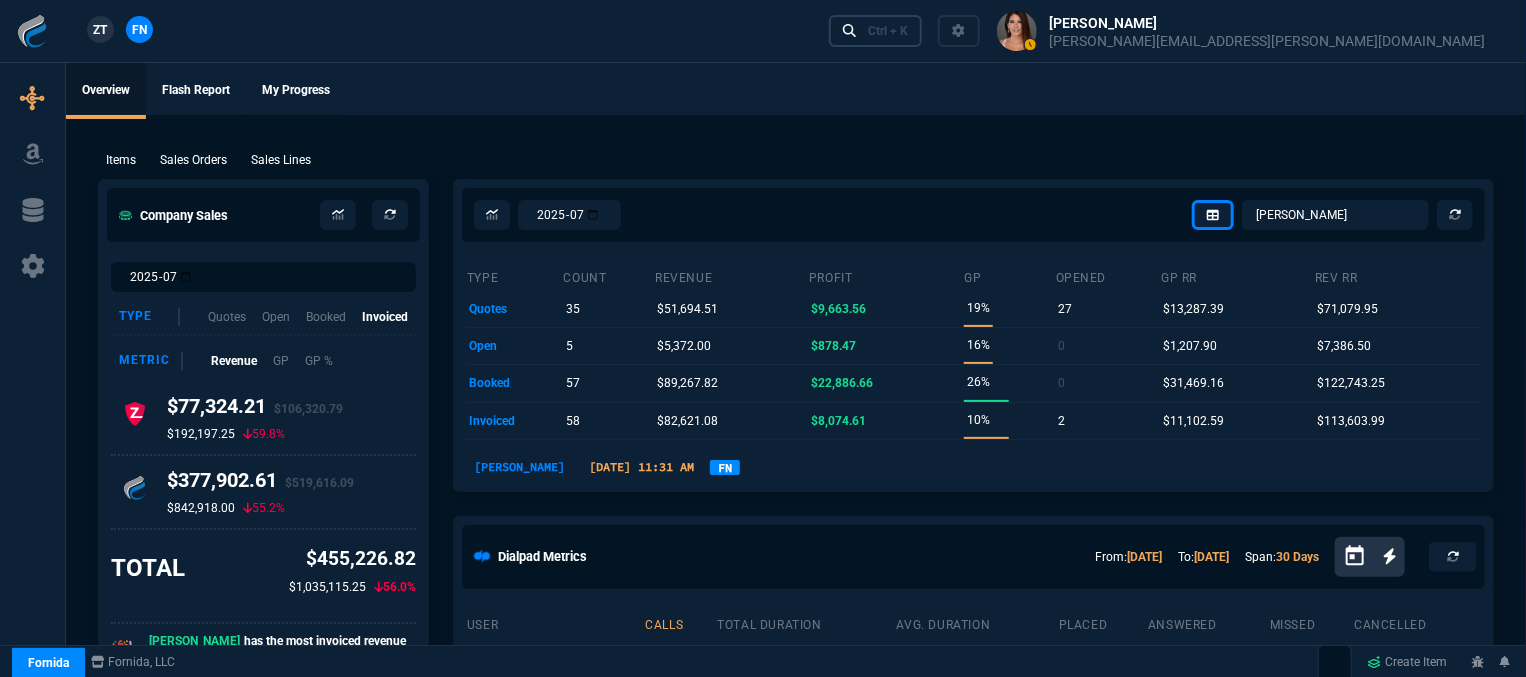 click on "Ctrl + K" at bounding box center [888, 31] 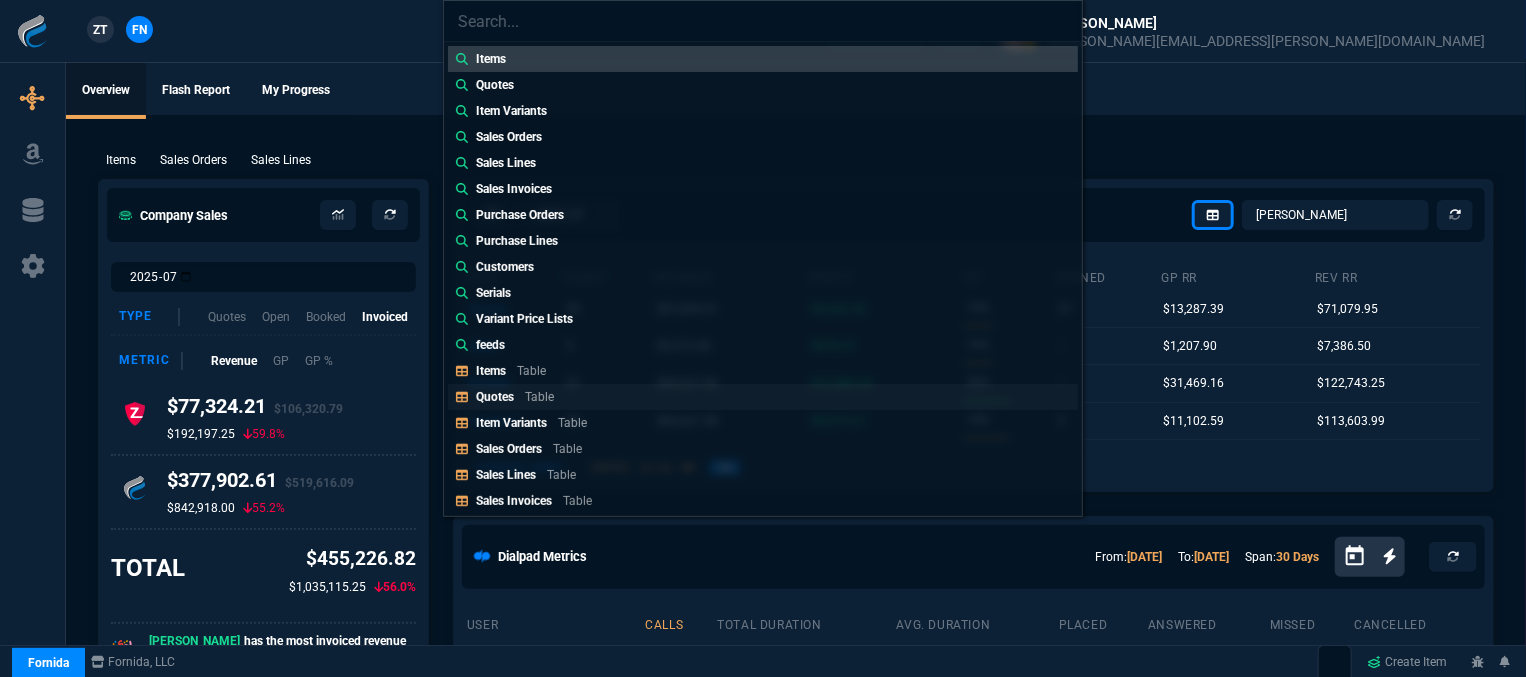 click on "Quotes
Table" at bounding box center (763, 397) 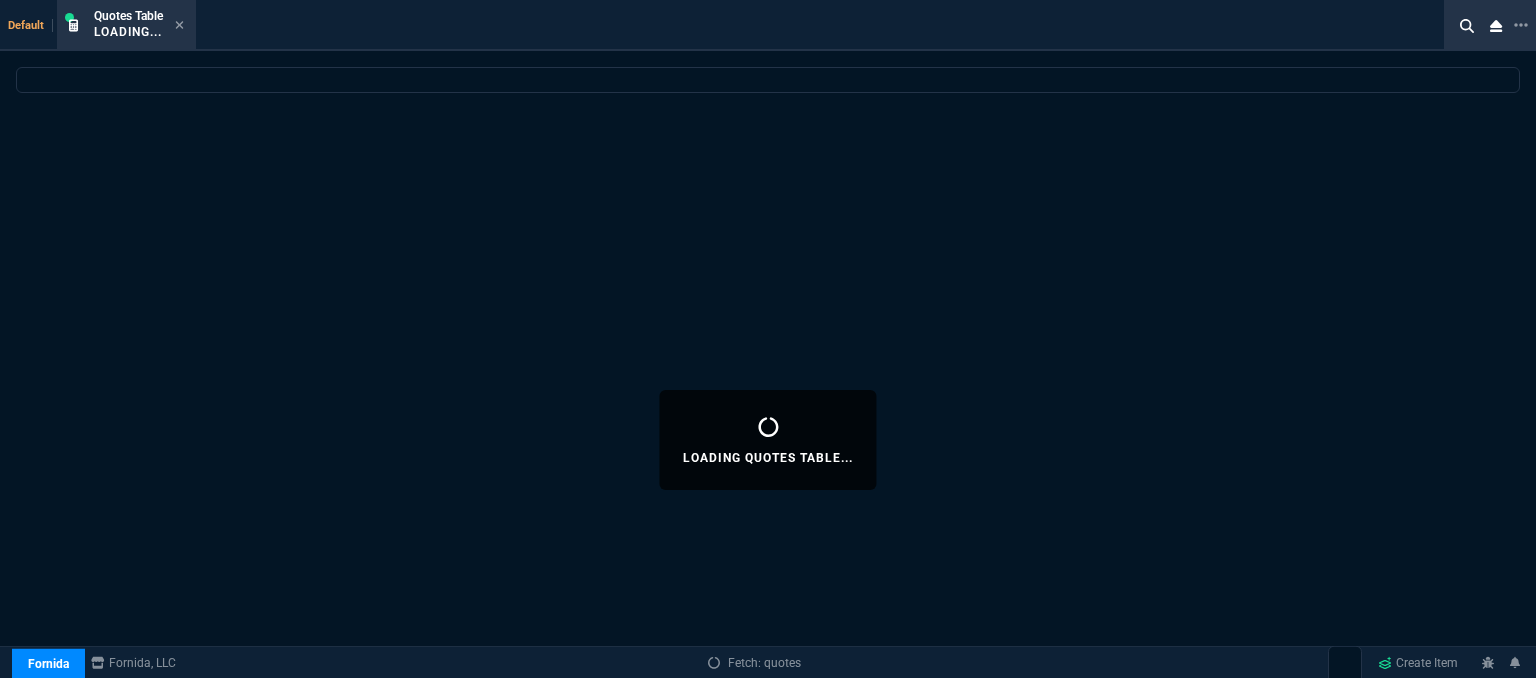 select 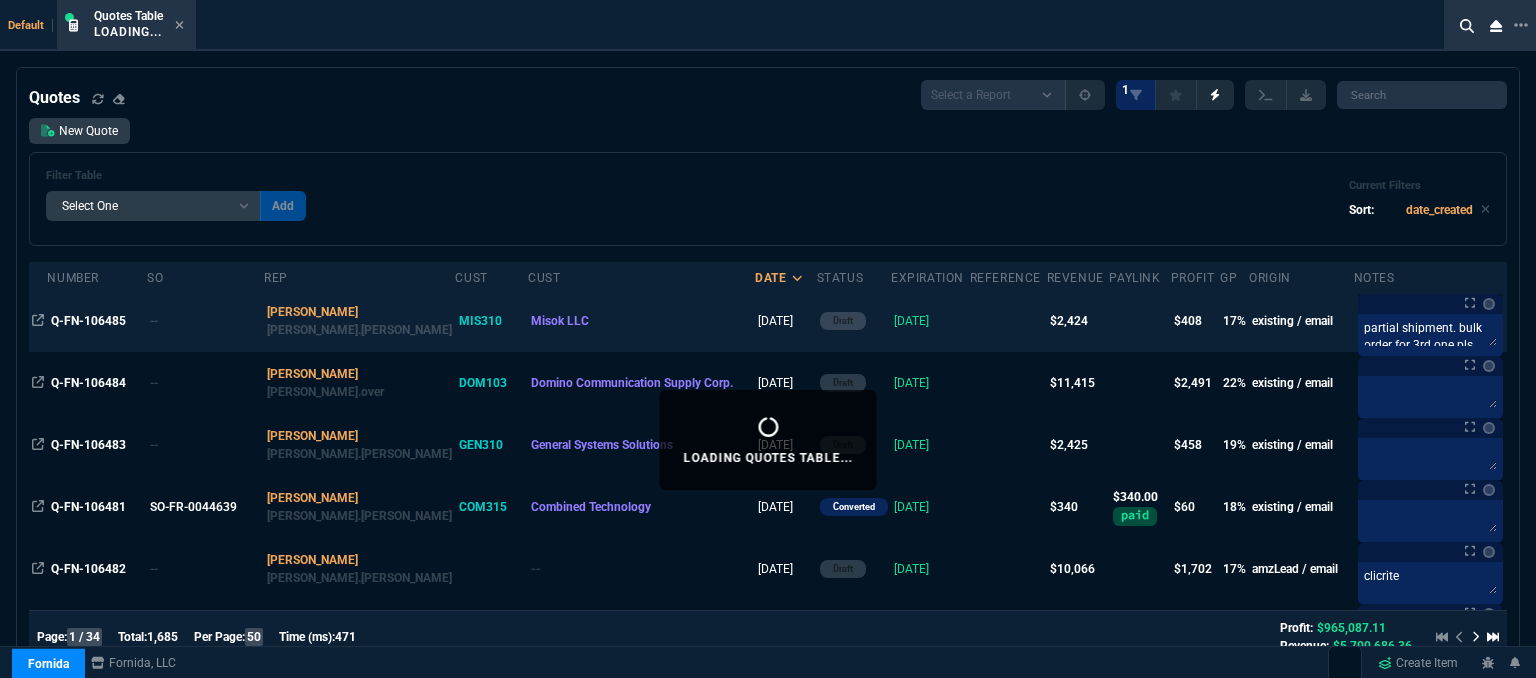 click at bounding box center [1008, 321] 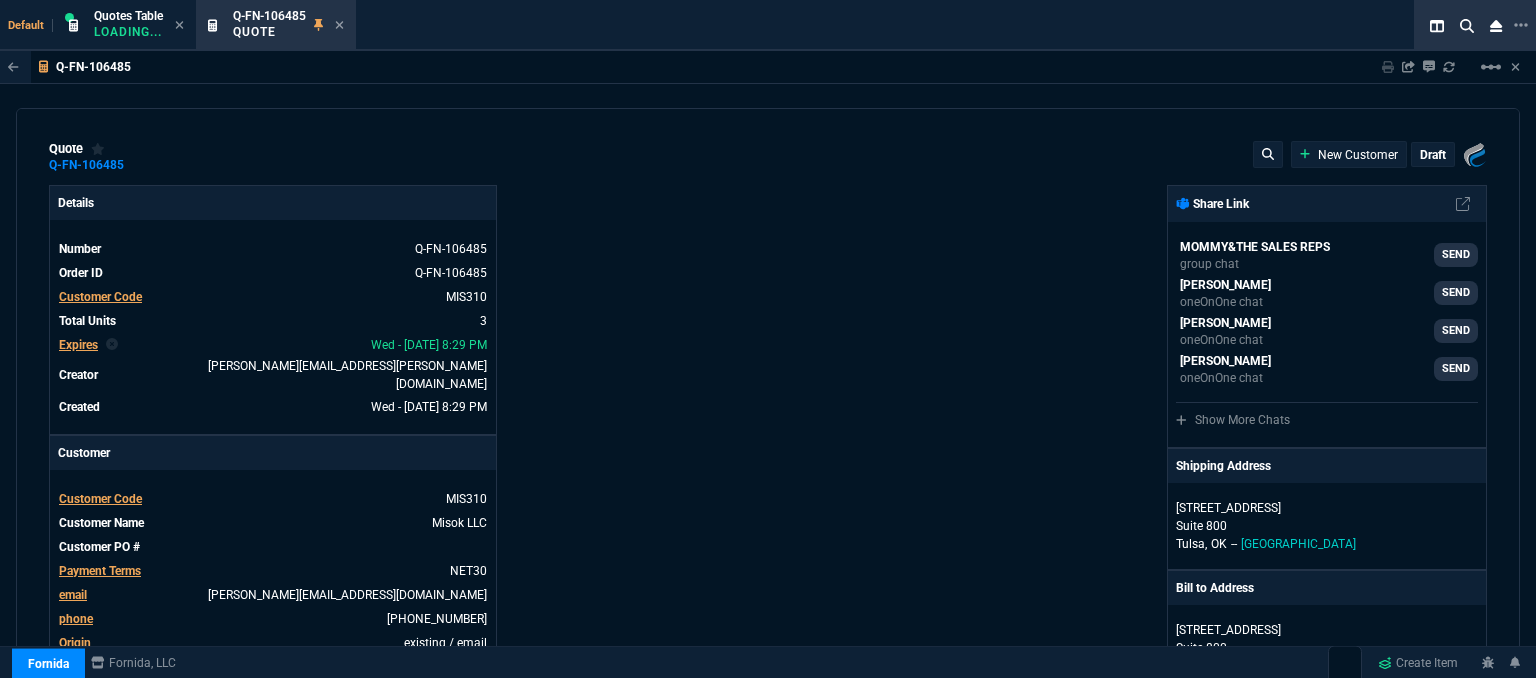 type on "1178.09" 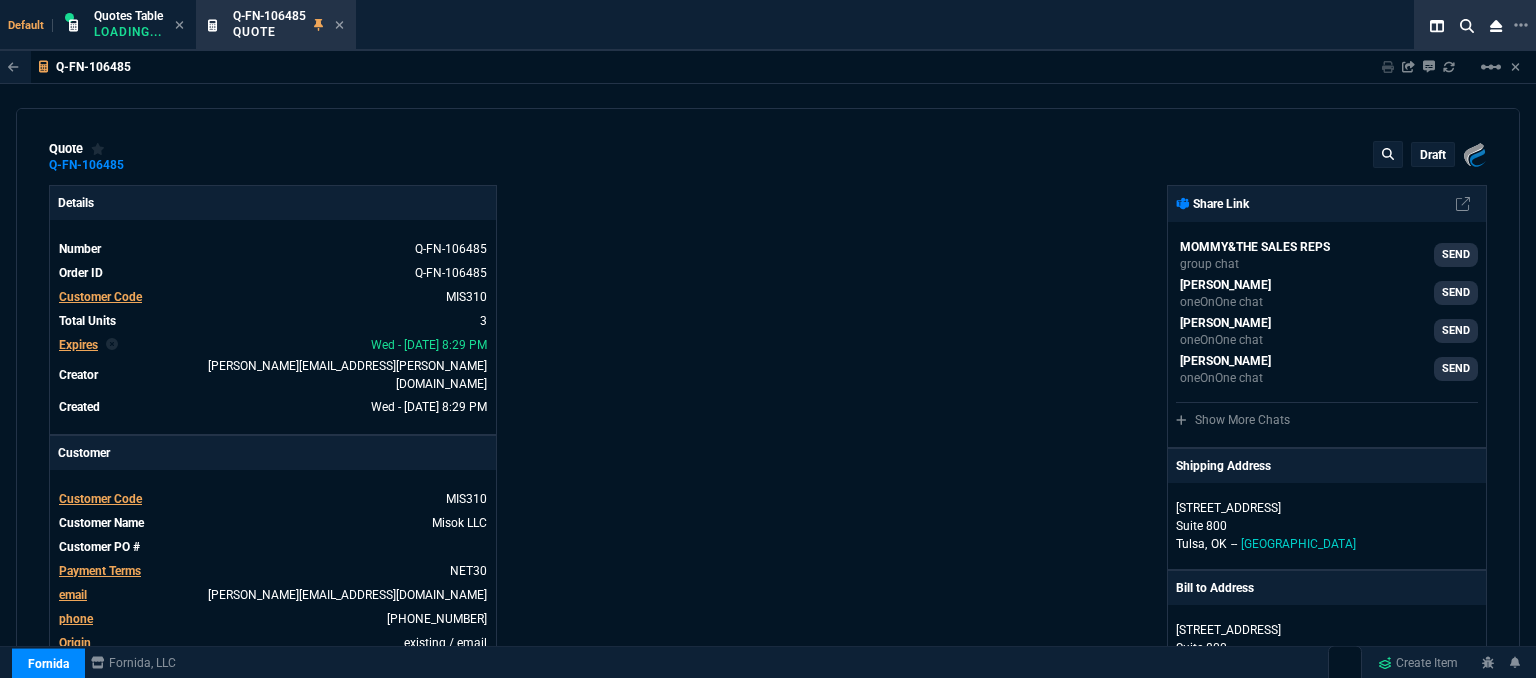 type on "21" 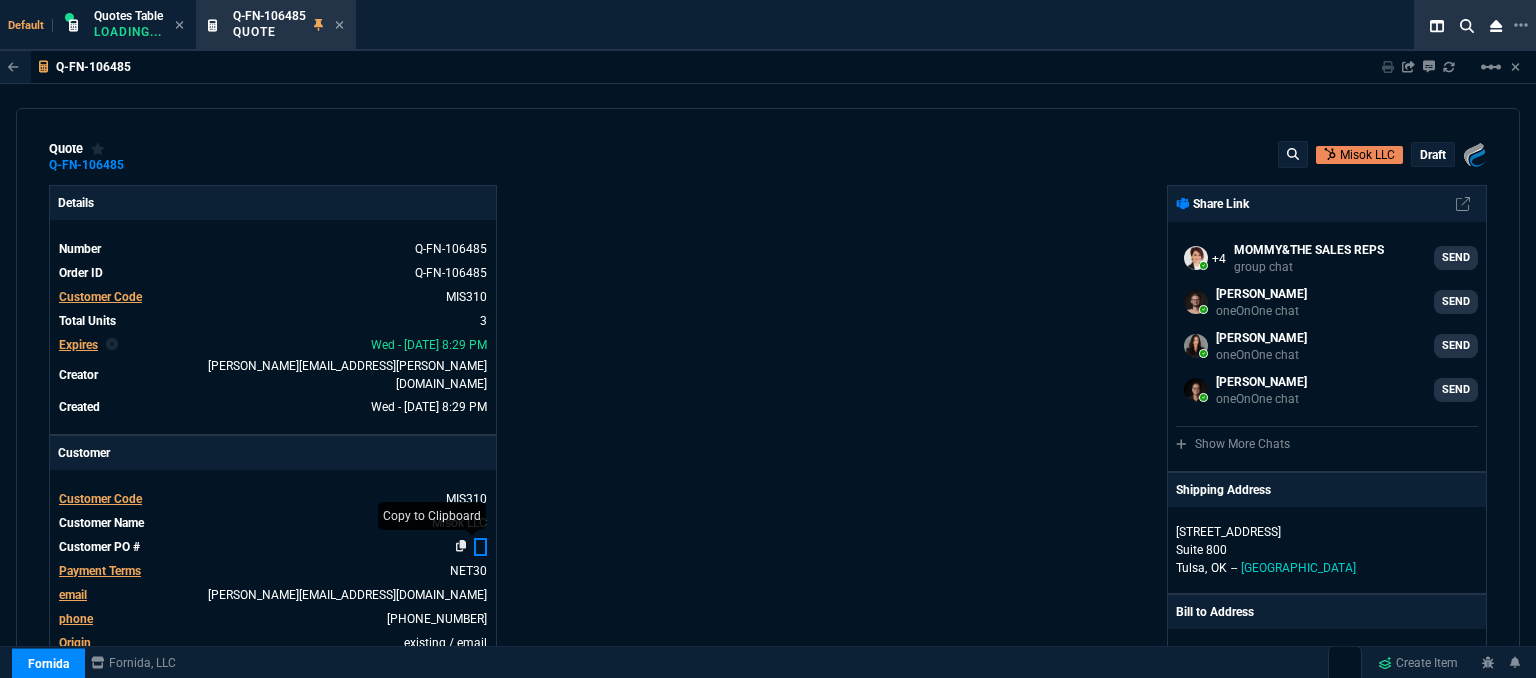 click at bounding box center (472, 547) 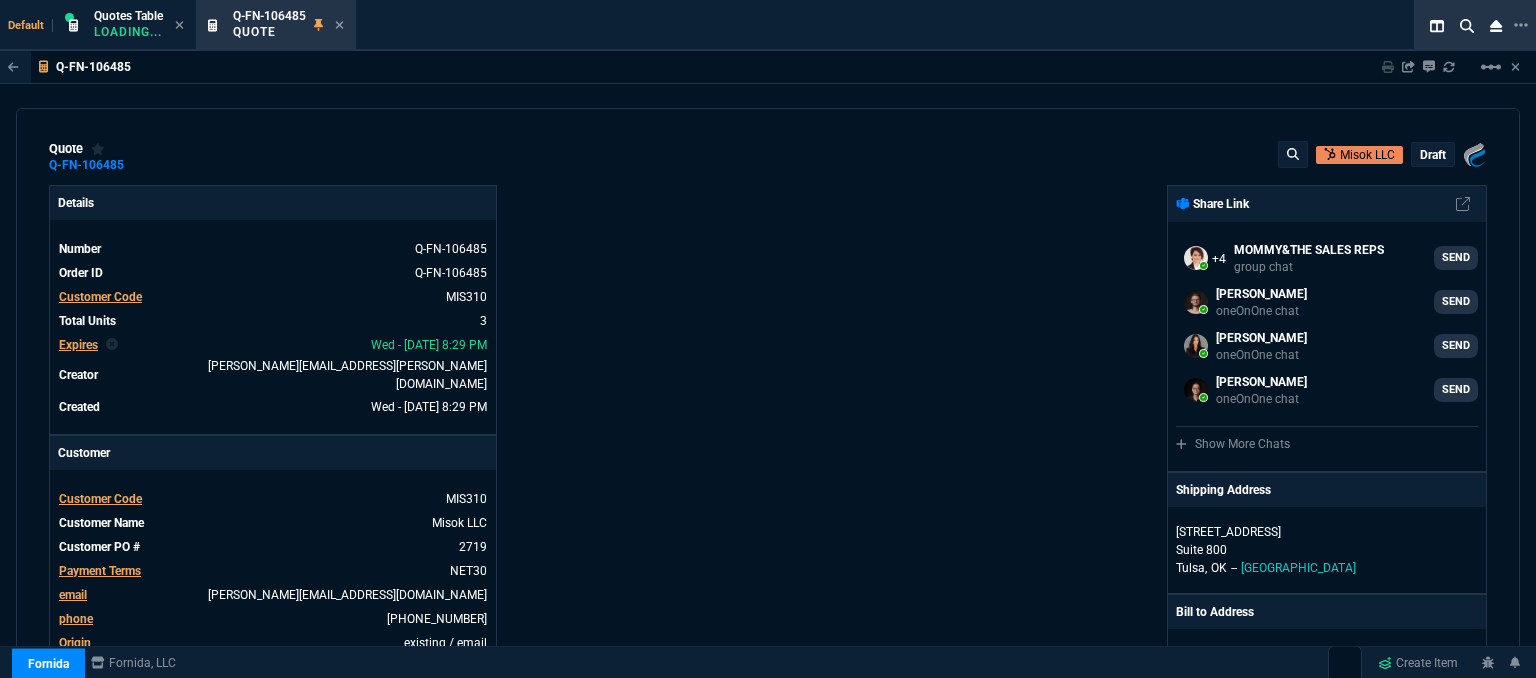 click on "Details Number Q-FN-106485  Order ID Q-FN-106485  Customer Code MIS310  Total Units 3  Expires Wed - 8/6/25, 8:29 PM Creator fiona.rossi@fornida.com  Created Wed - 7/23/25, 8:29 PM Print Specs Number Q-FN-106485  Customer ID MIS310  Customer Name Misok LLC  Expires 8/6/25,  3:29 PM  Customer PO #     Payment Terms NET30  Shipping Agent FEDEX | GRD  Customer Customer Code MIS310  Customer Name Misok LLC  Customer PO # 2719    Payment Terms NET30  email denise@misok.com  phone 918-234-9991    Origin  existing / email   Origin Comment    Staff Sales Person ROSS  Engineer 1 --  Engineer 2 --  Shipping Ship Date -- Agent FEDEX  Agent Service GRD  Account Id --  Sales Order* Number --  id --  Account Manager Name Fiona  Email fiona.rossi@fornida.com  Phone 469-249-2107" at bounding box center (408, 708) 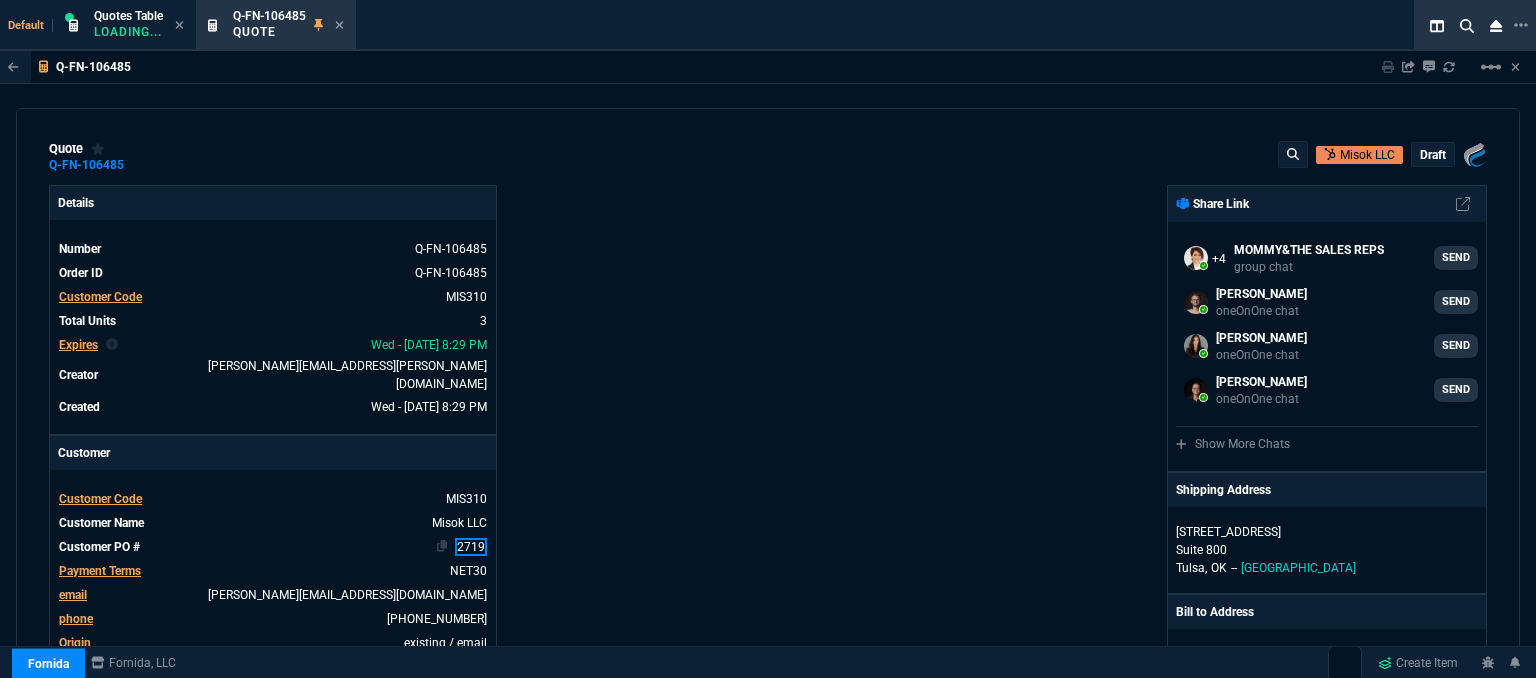 click on "2719" at bounding box center [471, 547] 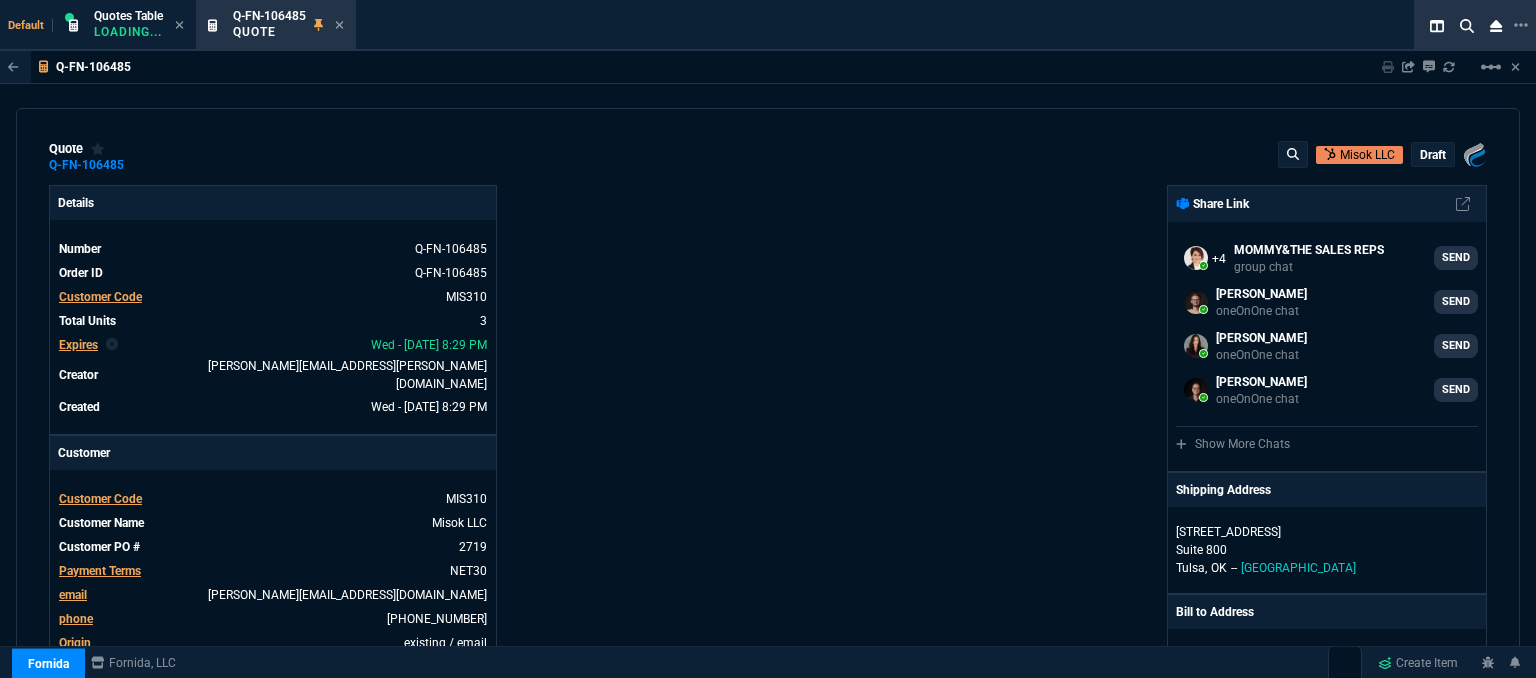 click on "Fornida, LLC 2609 Technology Dr Suite 300 Plano, TX 75074  Share Link  MOMMY&THE SALES REPS group chat SEND Brian Over oneOnOne chat SEND Sarah Costa oneOnOne chat SEND Steven Huang oneOnOne chat SEND  Show More Chats  Shipping Address 5930 E 31st St  Suite 800 Tulsa,  OK -- USA Bill to Address 5930 E 31st St  Suite 800 Tulsa,  OK -- USA End User -- -- -- Payment Link  Quote must be open to create payment link.  Linked Documents  New Link  Quote Notes Notes Quote Notes Notes partial shipment. bulk order for 3rd one pls Last updated by  fiona.rossi@fornida.com  at  7/23/25, 3:31 PM partial shipment. bulk order for 3rd one pls  partial shipment. bulk order for 3rd one pls  Customer Notes Notes Customer Notes Notes ETA 5-7 Biz Days for 3rd one Last updated by  fiona.rossi@fornida.com  at  7/23/25, 3:32 PM ETA 5-7 Biz Days for 3rd one  ETA 5-7 Biz Days for 3rd one  Reference Reference" at bounding box center (1127, 708) 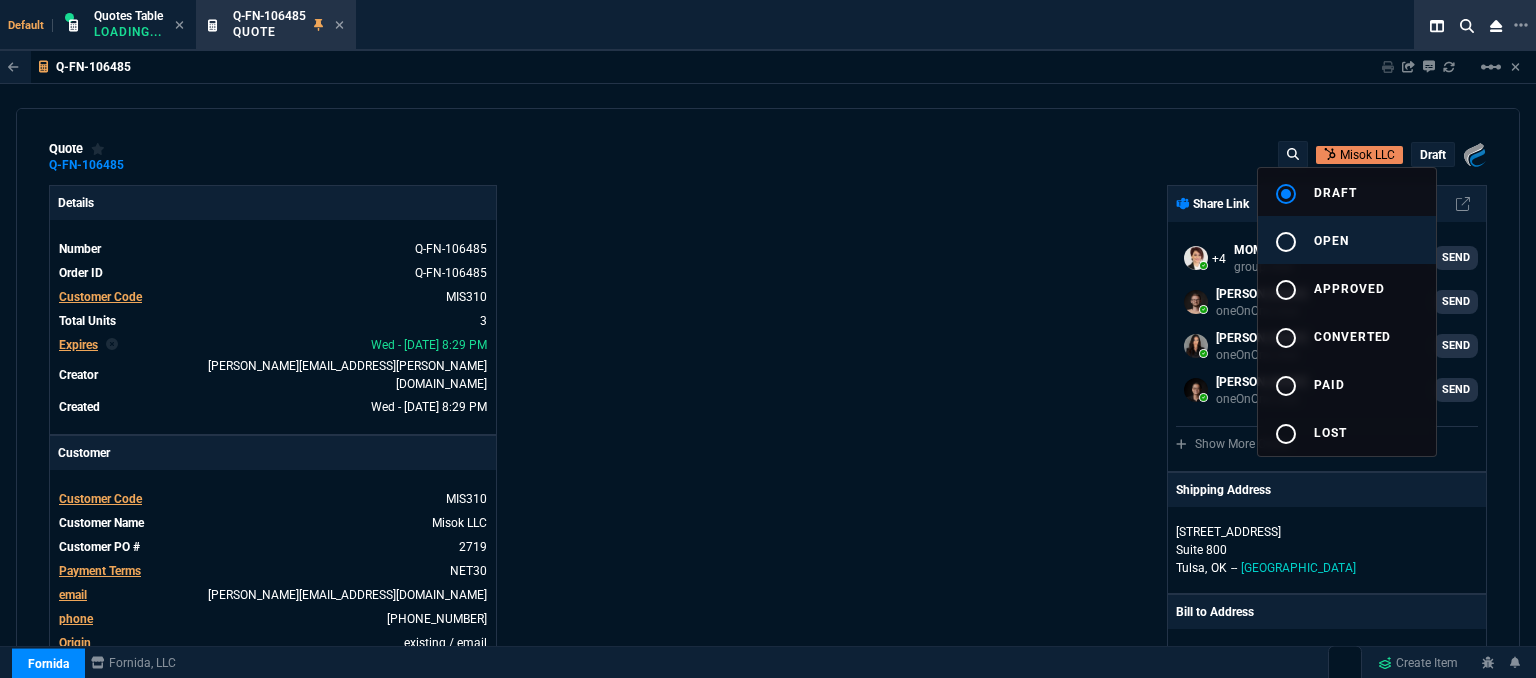 click on "radio_button_unchecked open" at bounding box center (1347, 240) 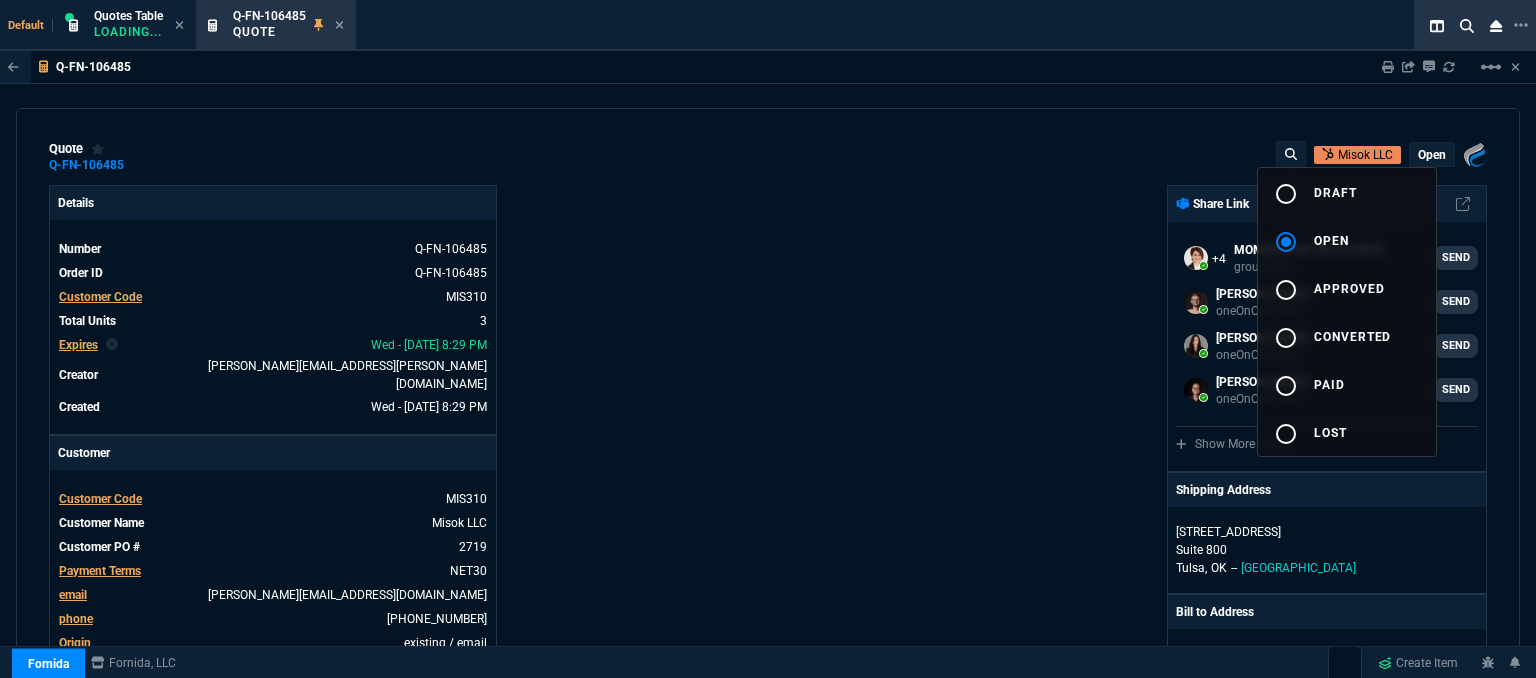 type on "21" 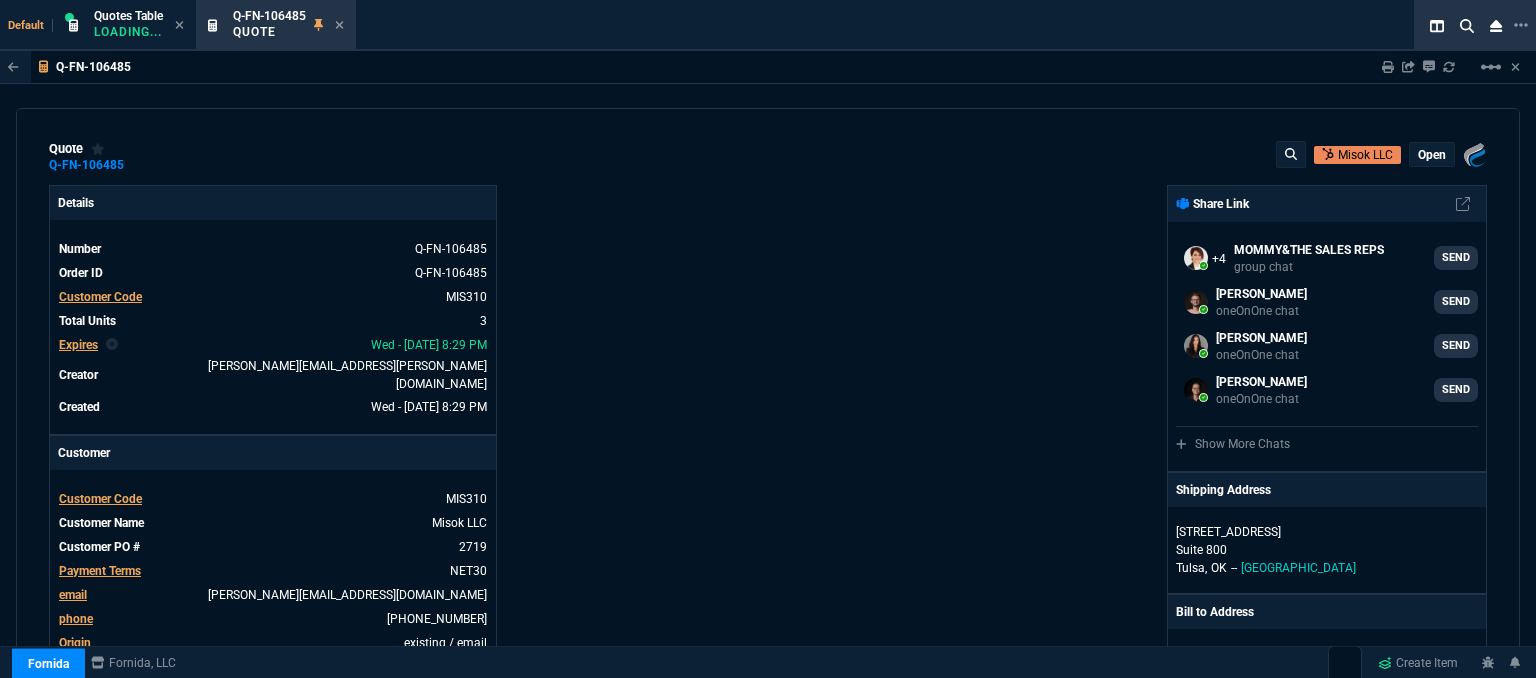 click on "open" at bounding box center [1432, 155] 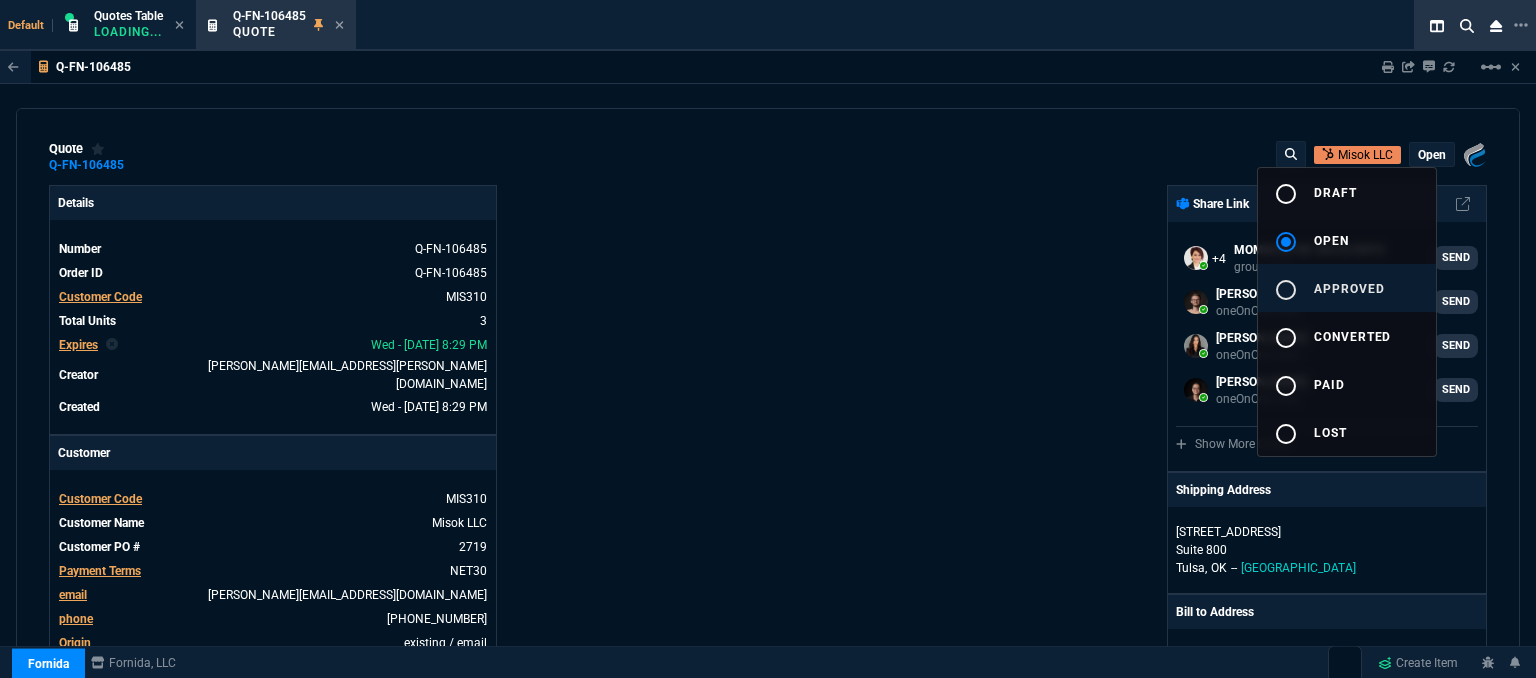 click on "approved" at bounding box center (1349, 289) 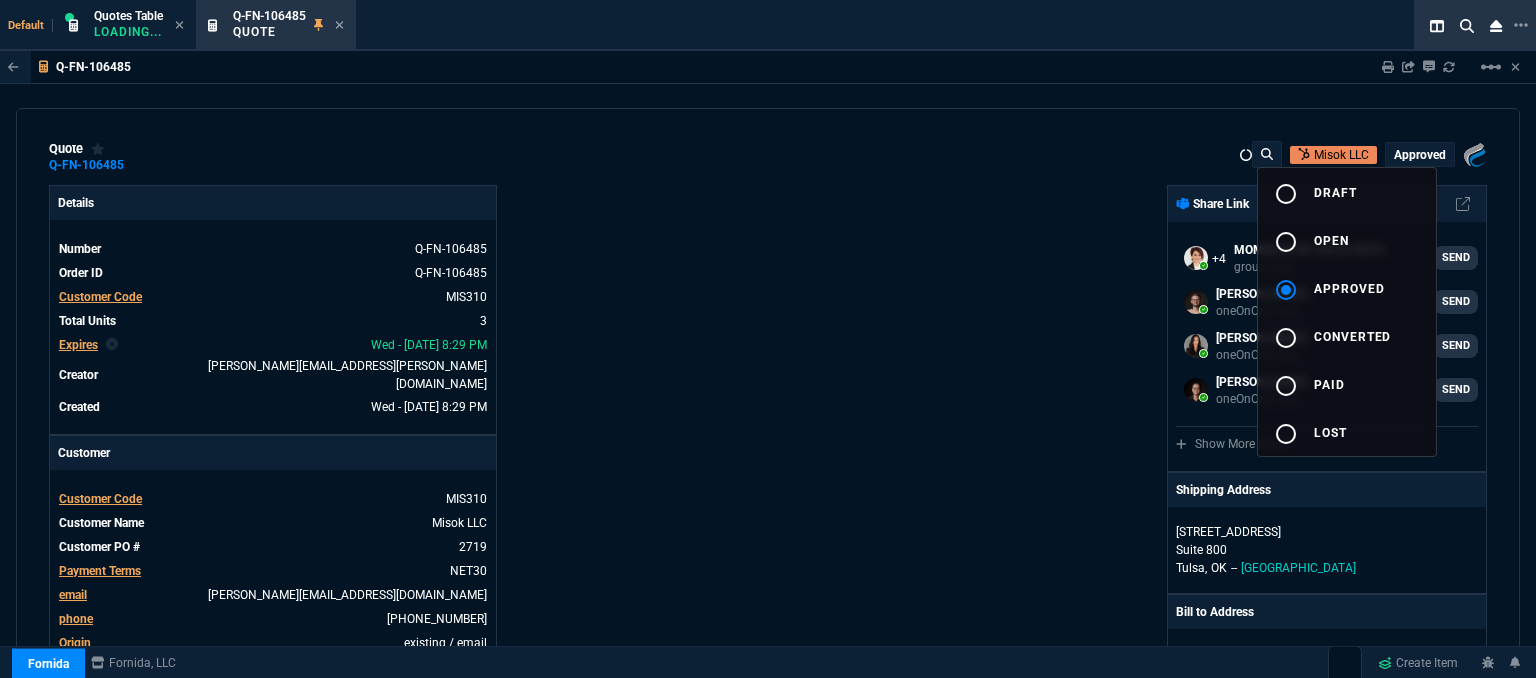 click at bounding box center (768, 339) 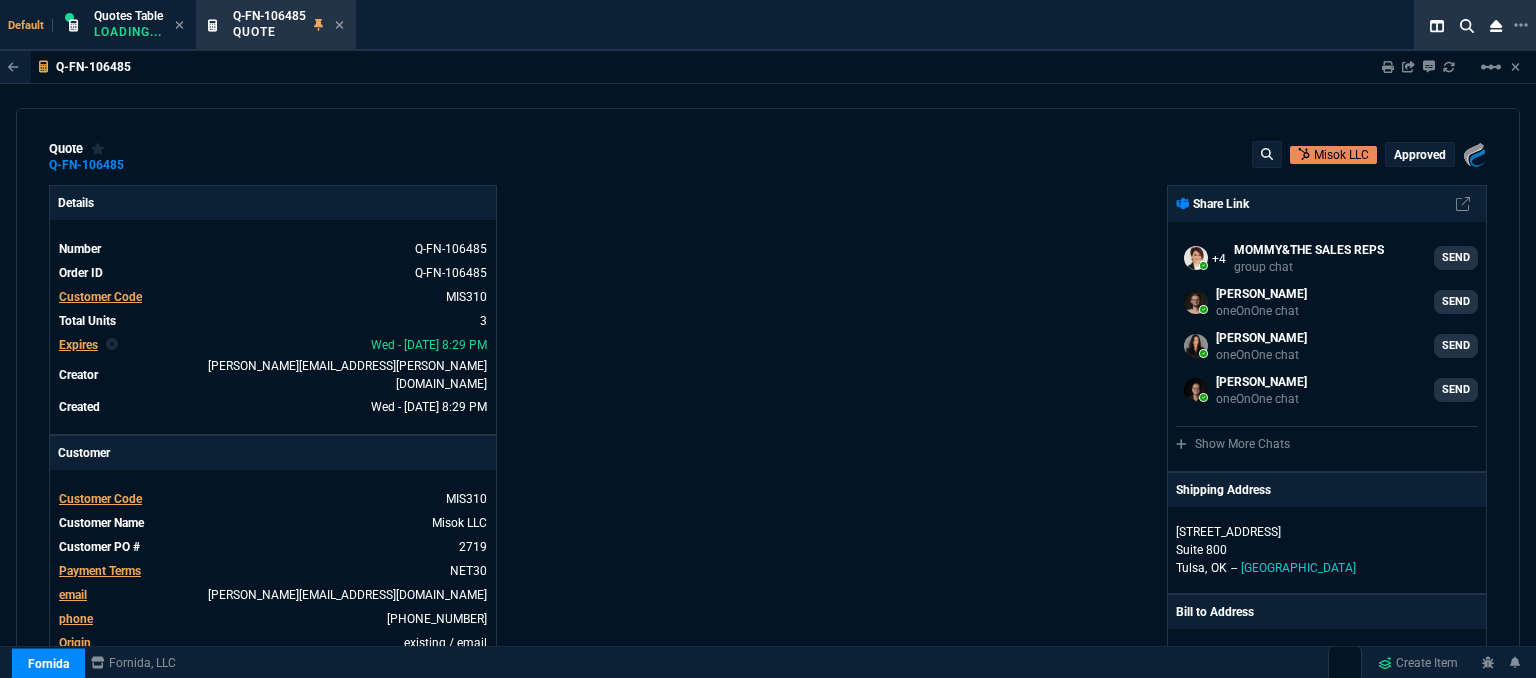 type on "21" 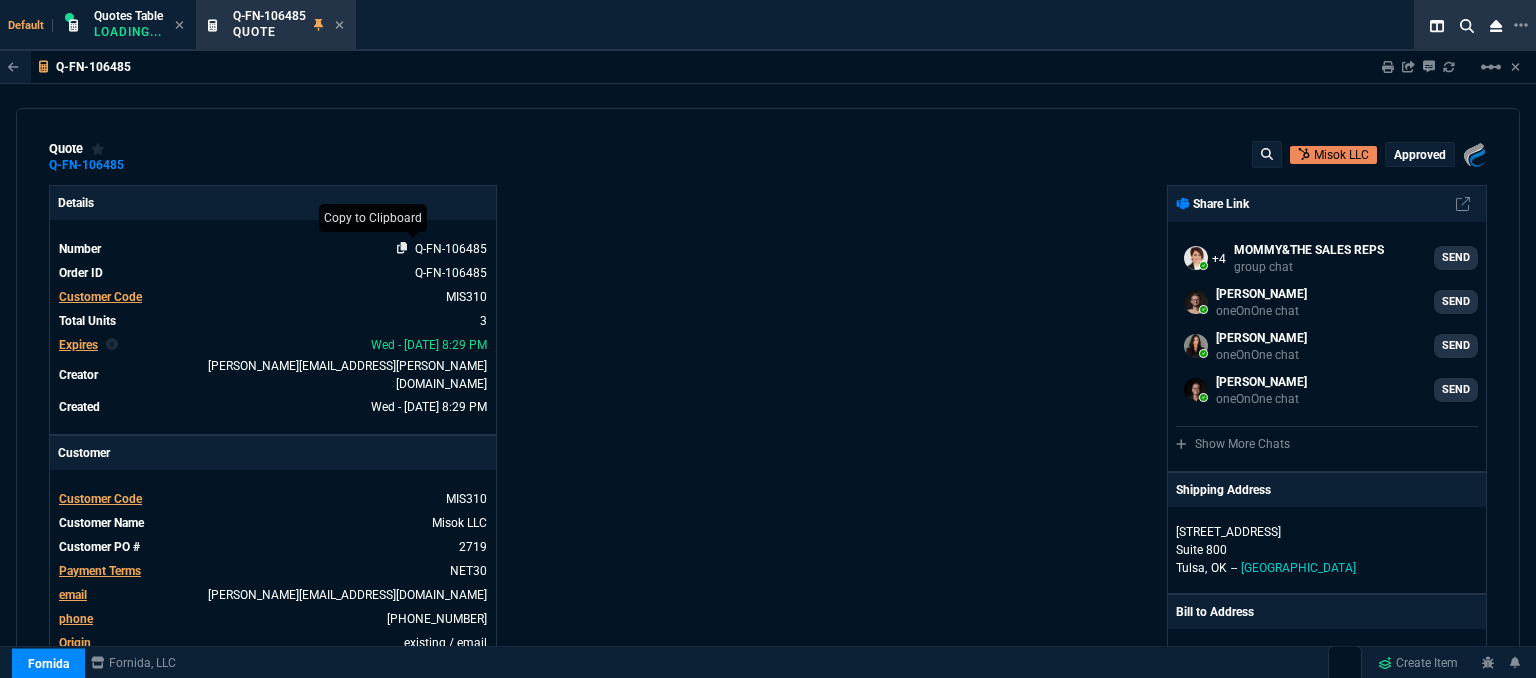 click 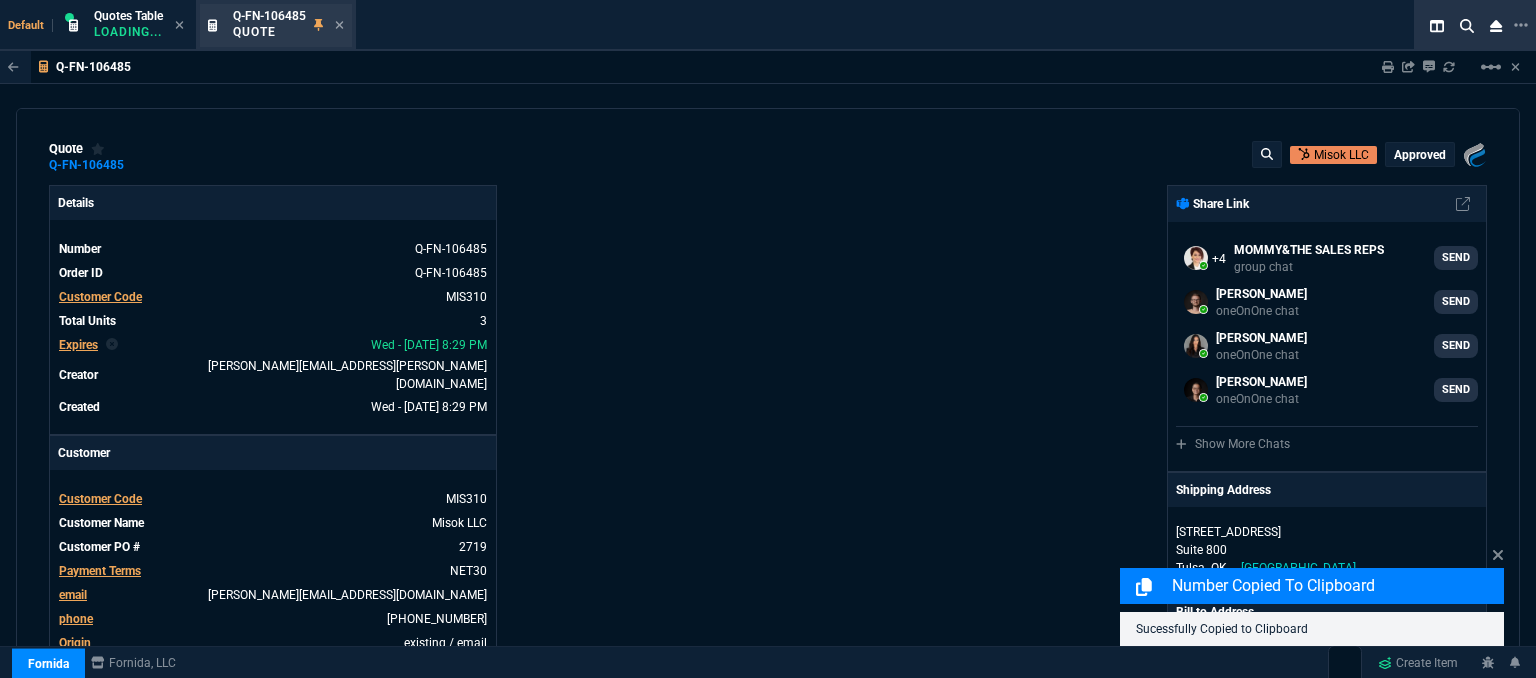 click on "Q-FN-106485  Quote" at bounding box center (288, 25) 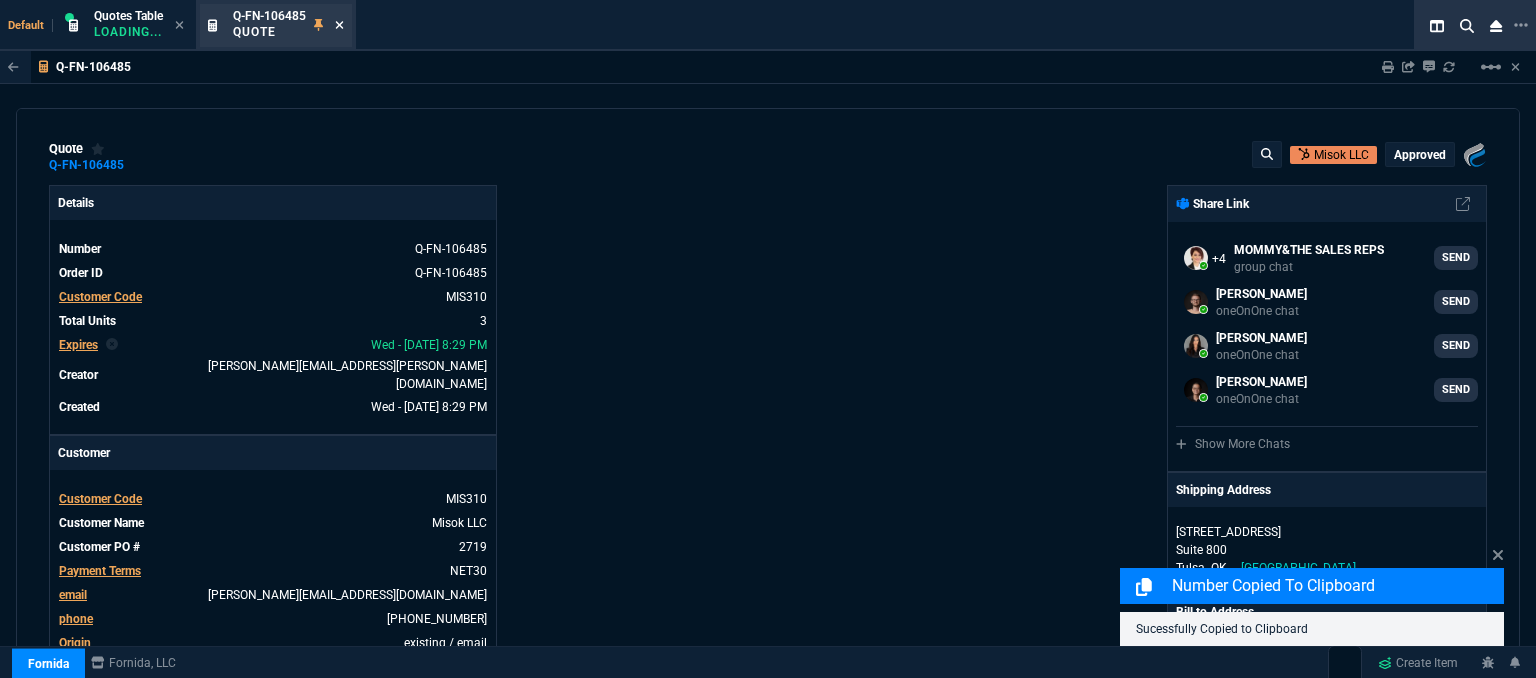 click 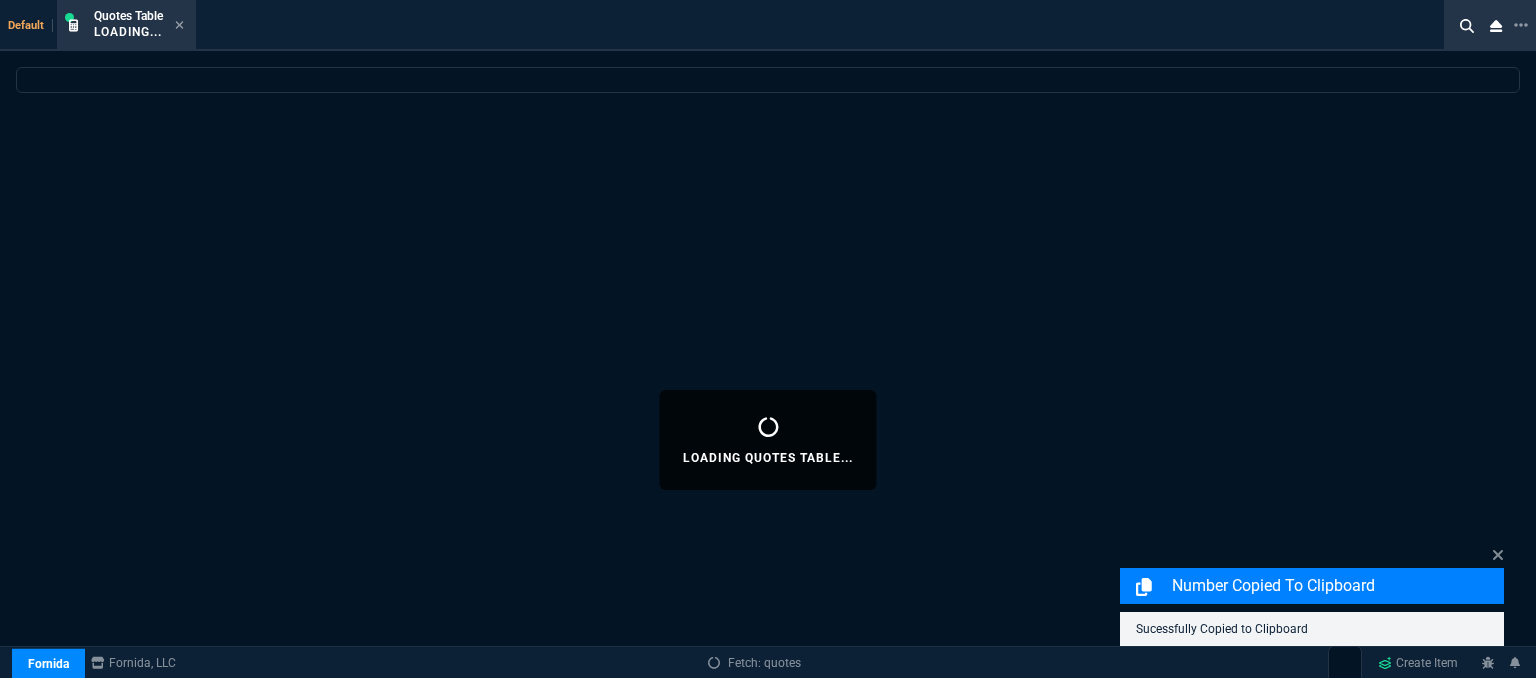 select 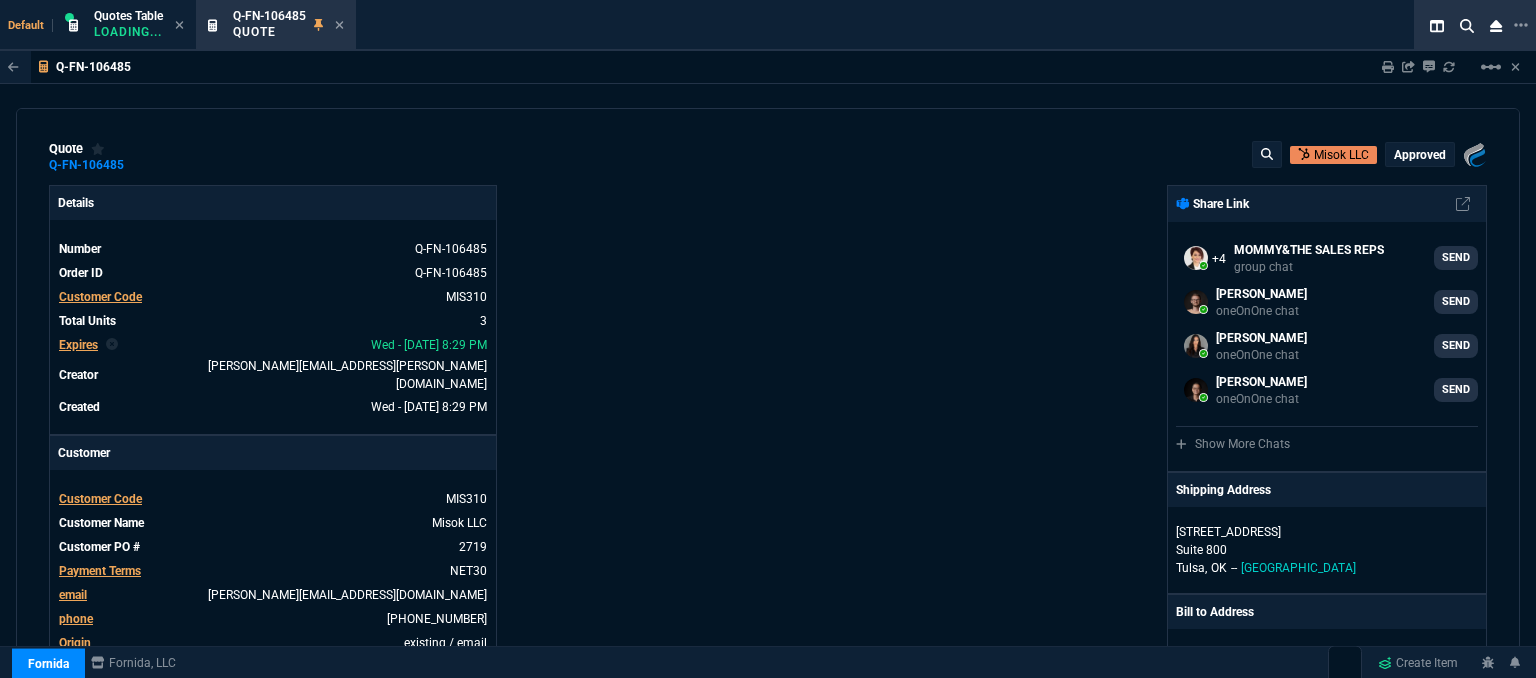 type on "21" 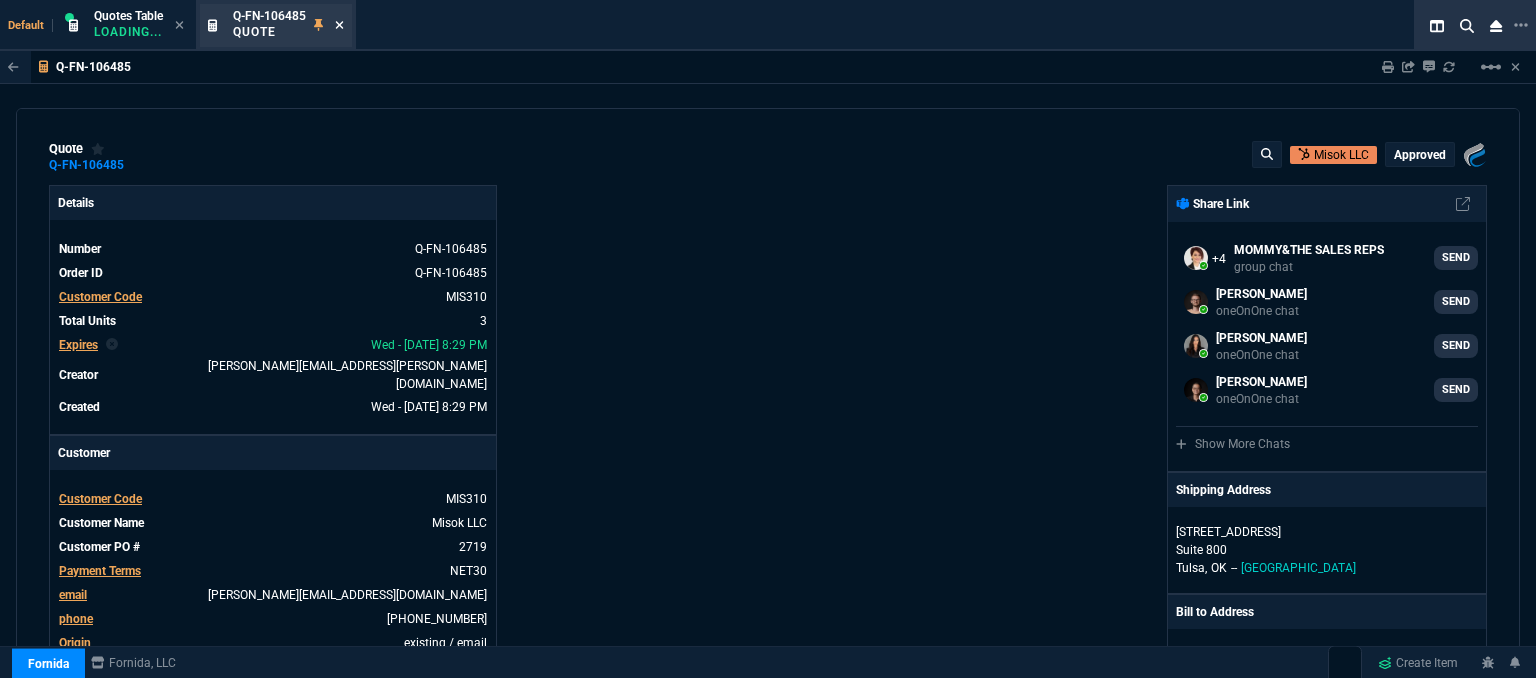 click 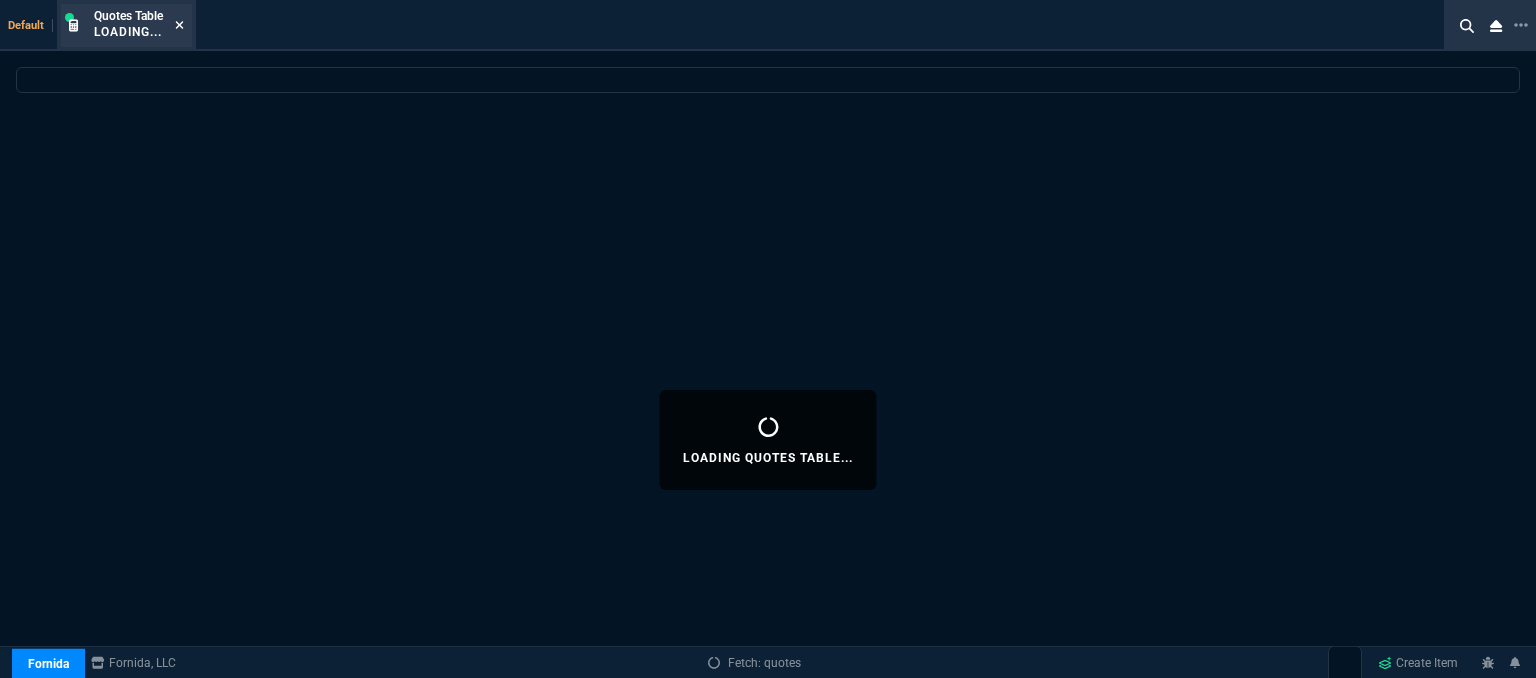 click 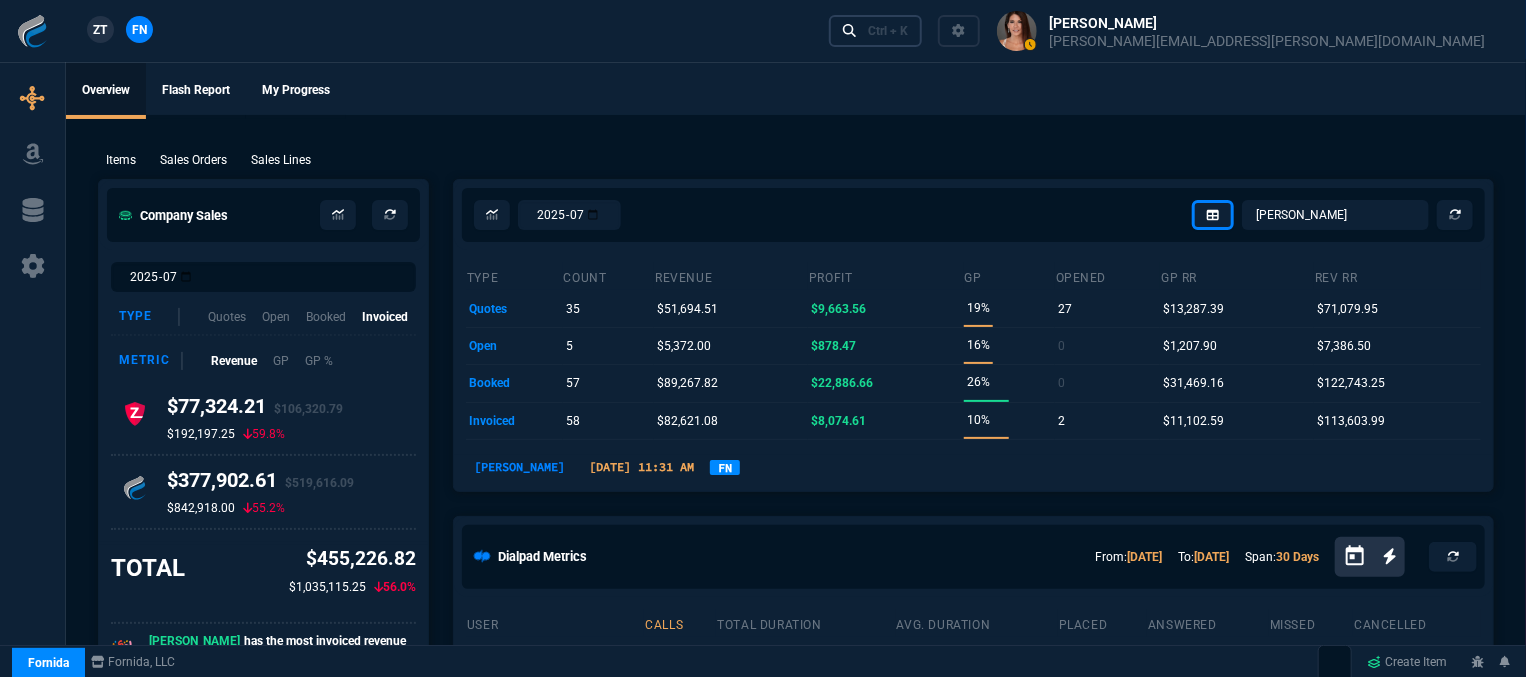 click on "Ctrl + K" at bounding box center (888, 31) 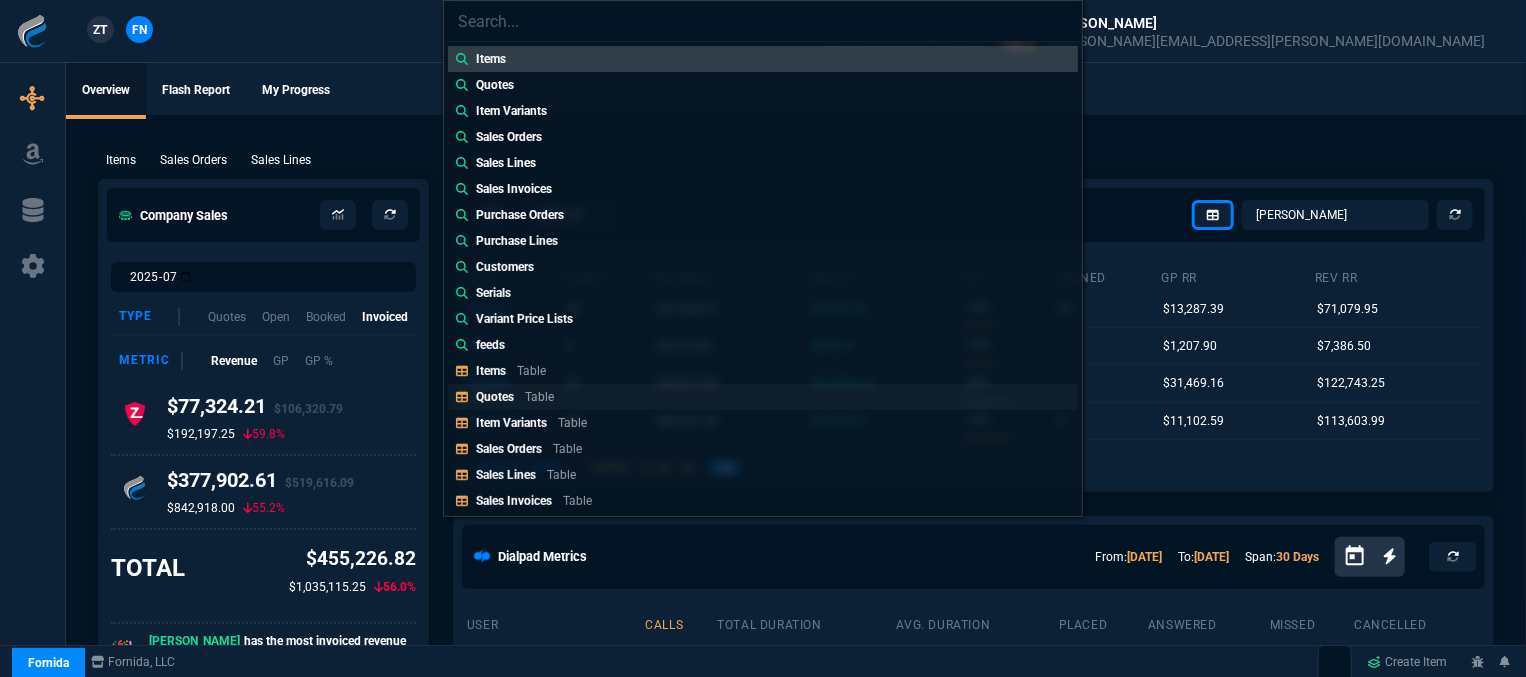 click on "Quotes
Table" at bounding box center (763, 397) 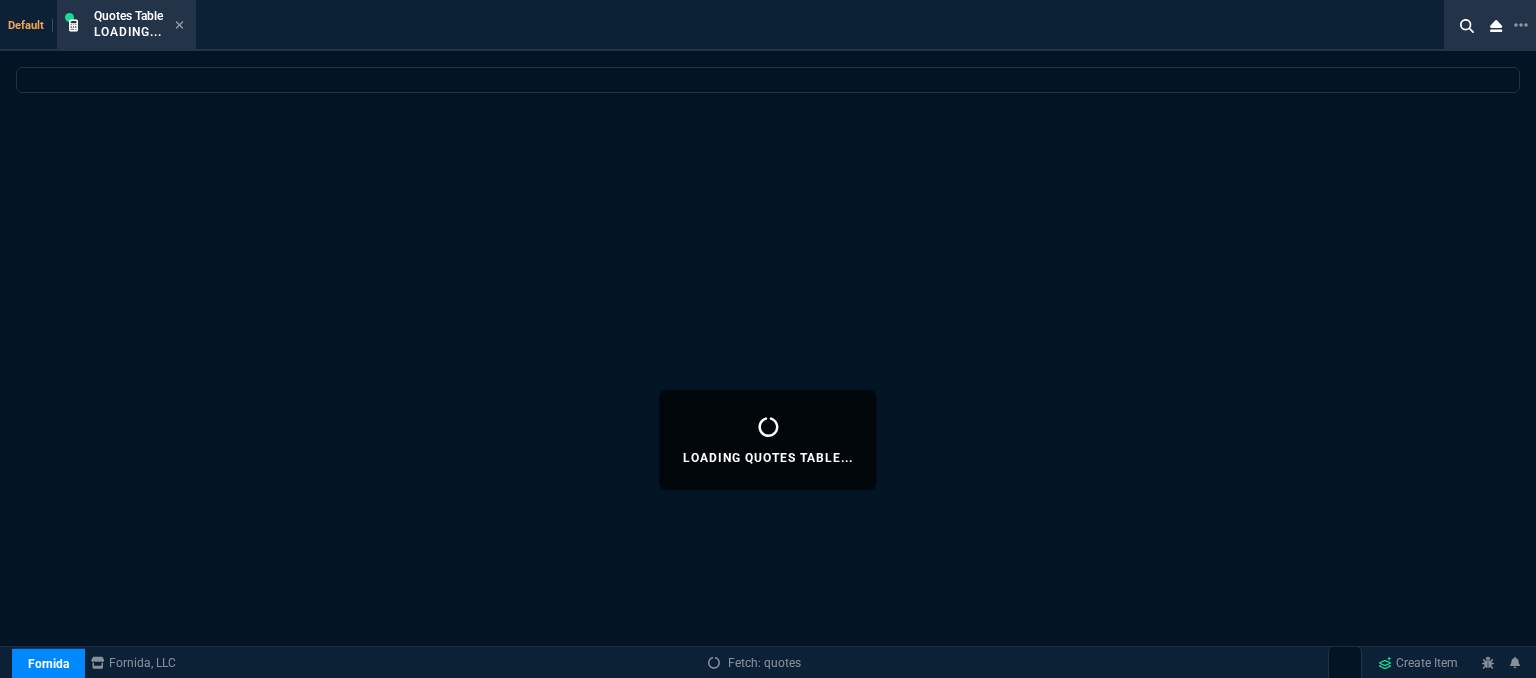 select 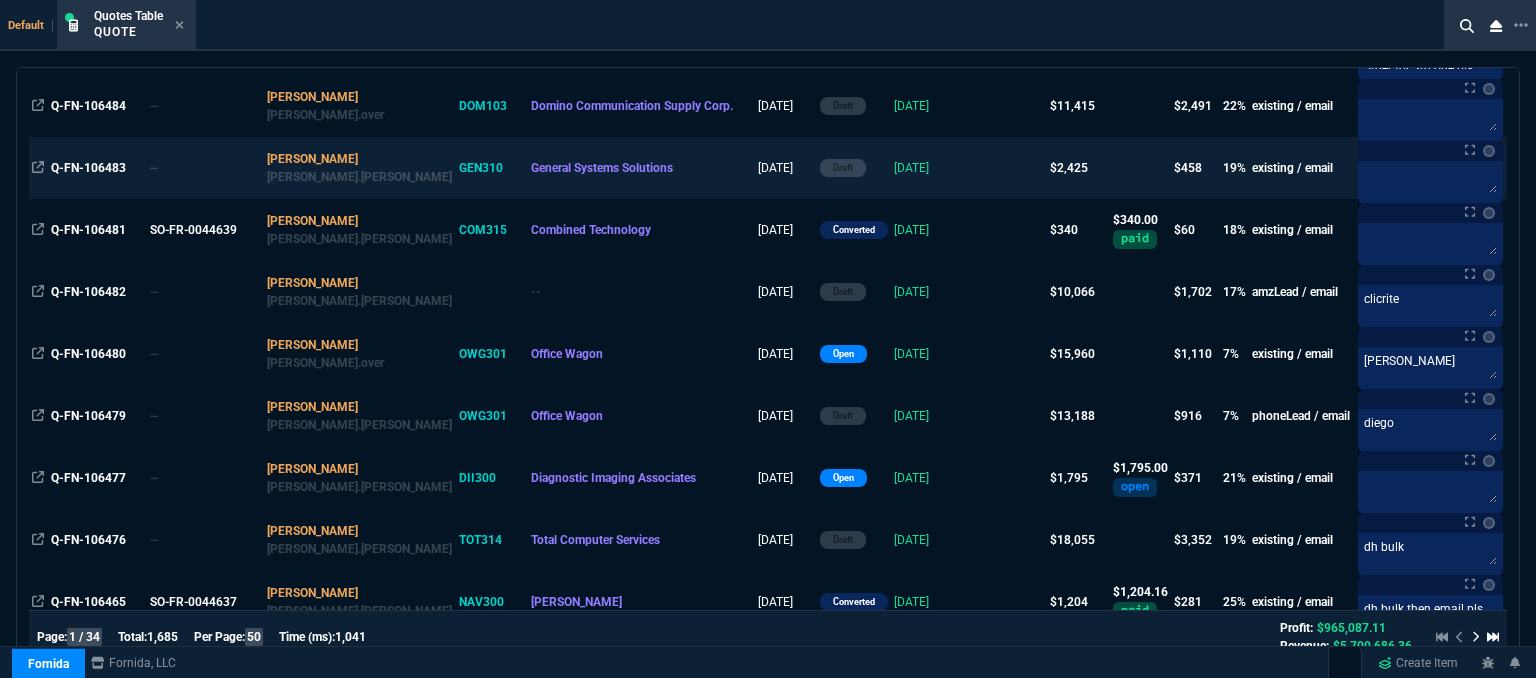 scroll, scrollTop: 400, scrollLeft: 0, axis: vertical 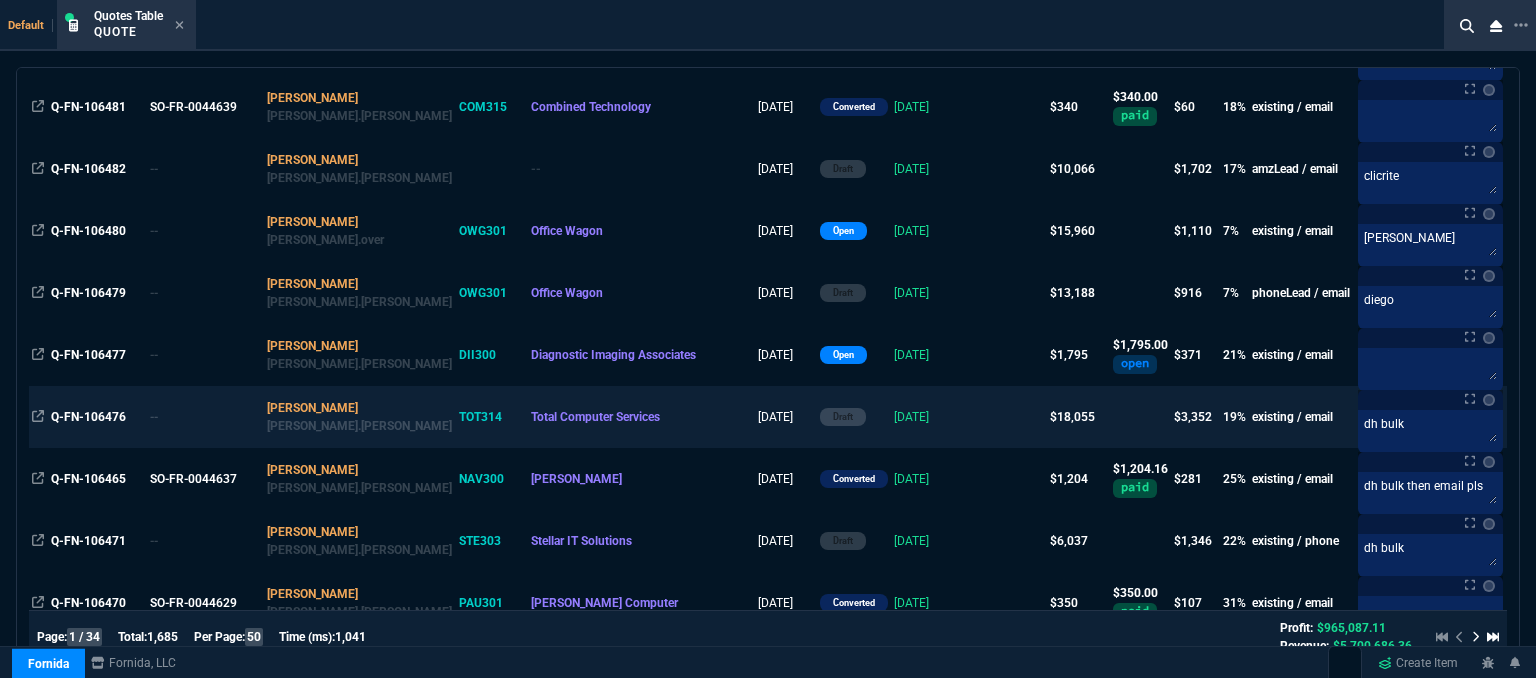 click on "[DATE]" at bounding box center [930, 417] 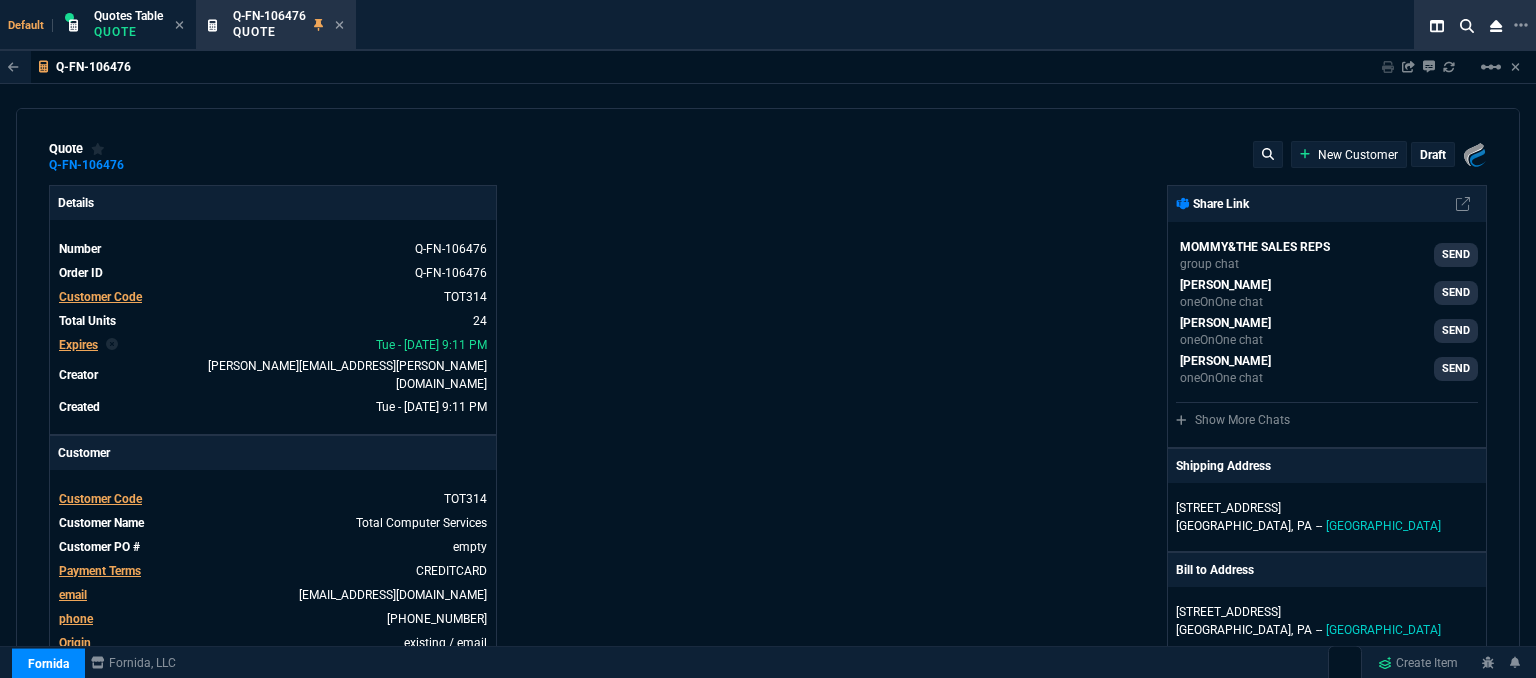 type on "34" 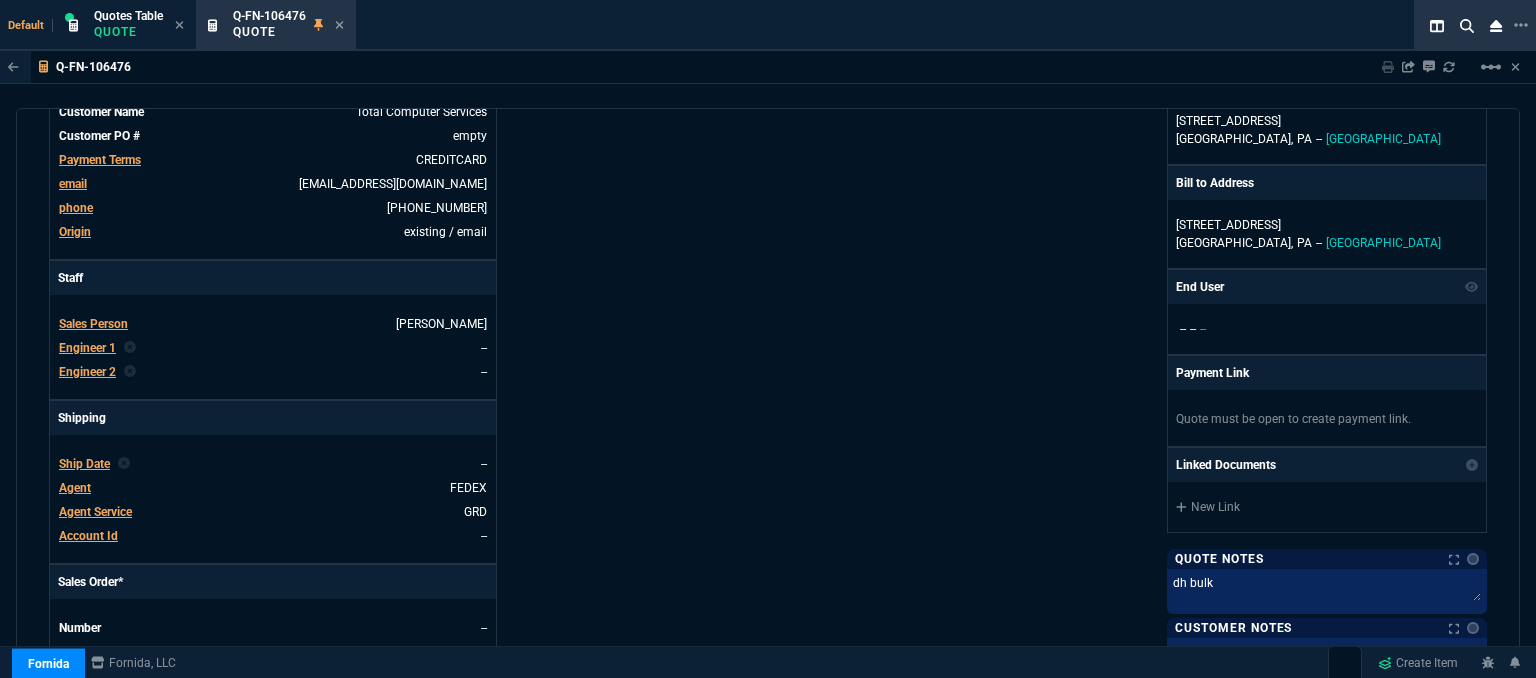 type on "1954.26" 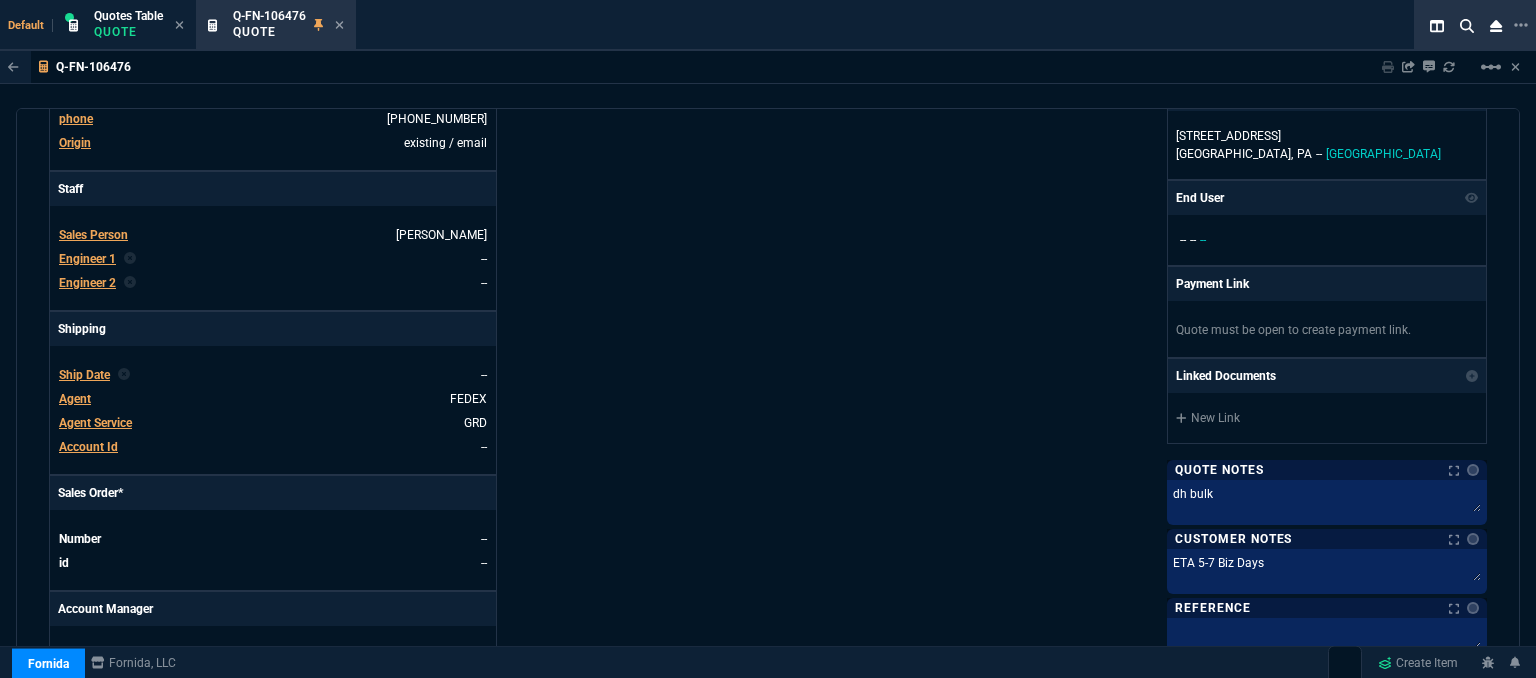 type on "30" 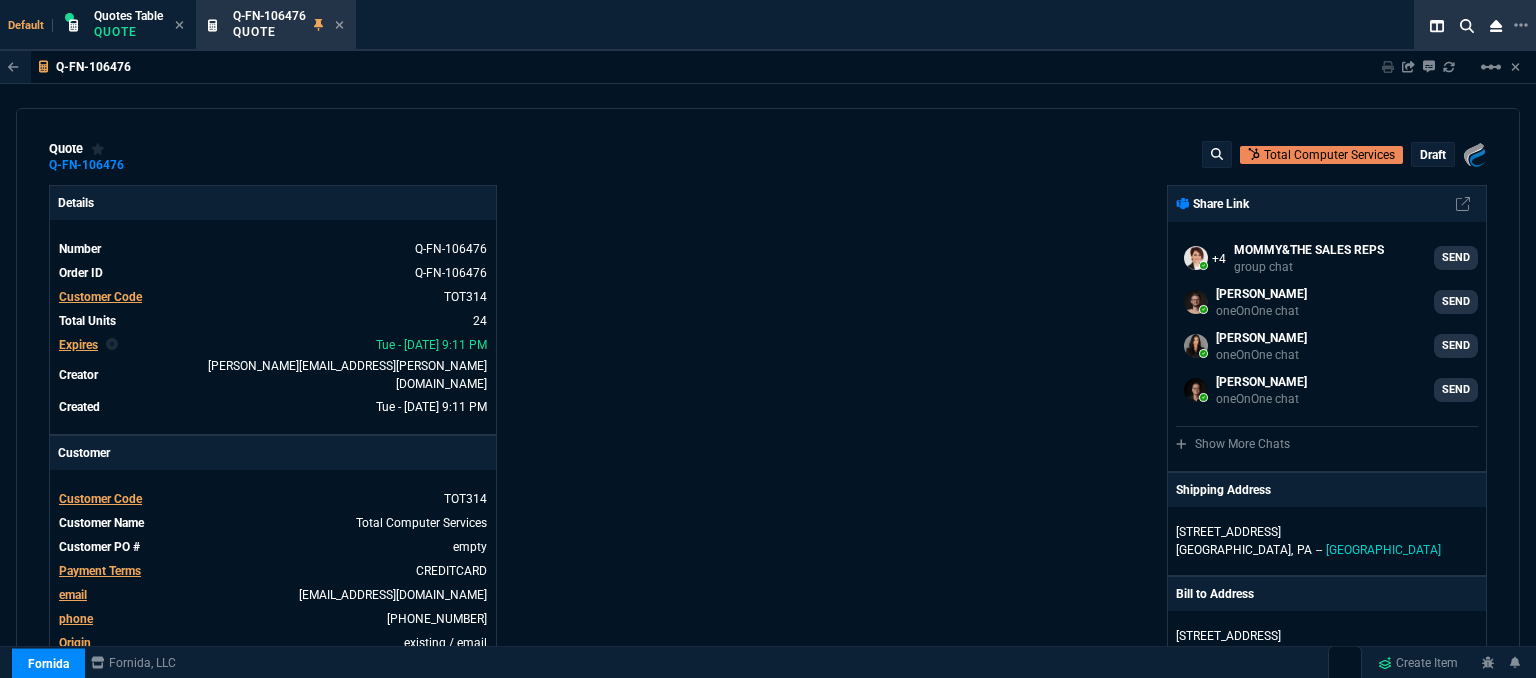 scroll, scrollTop: 0, scrollLeft: 0, axis: both 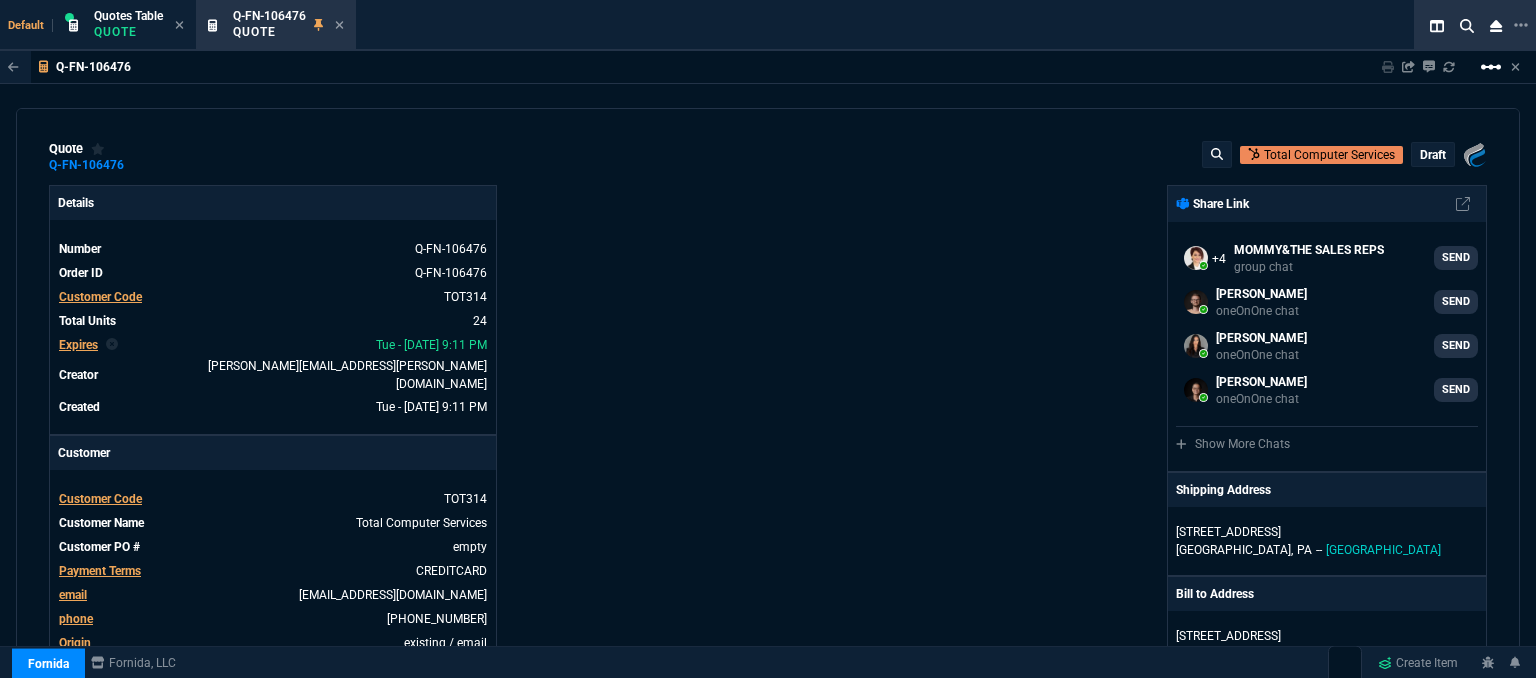 click on "linear_scale" at bounding box center [1491, 67] 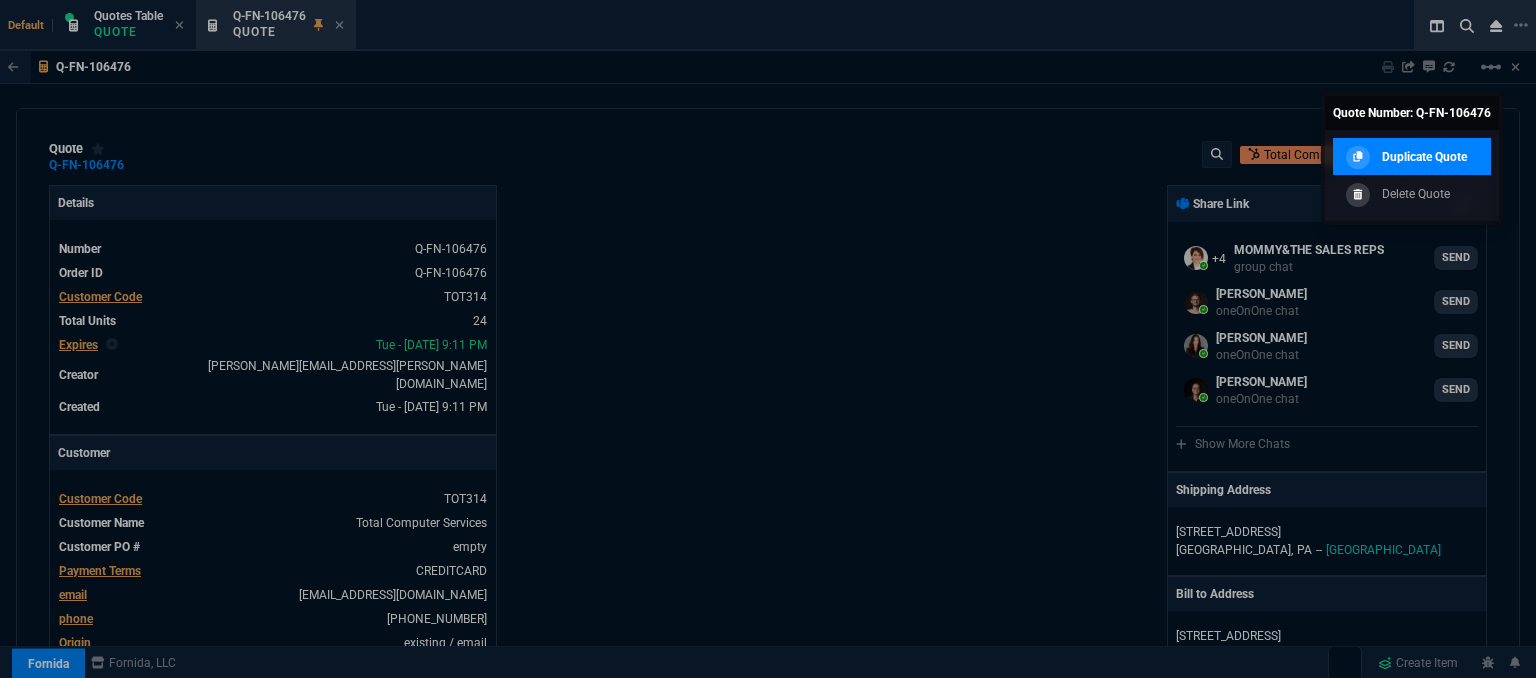 click on "Duplicate Quote" at bounding box center (1412, 157) 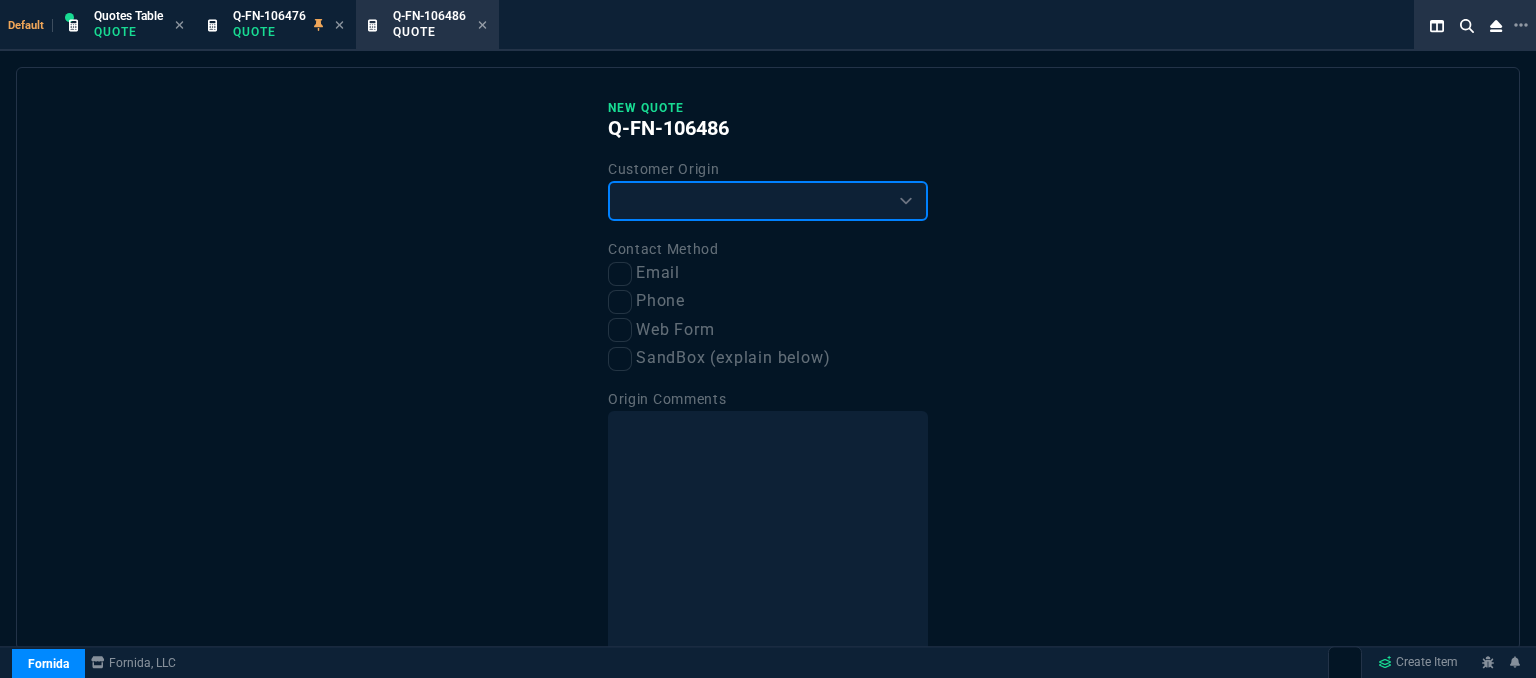 click on "Existing Customer Amazon Lead (first order) Website Lead (first order) Called (first order) Referral (first order) SandBox (explain below)" at bounding box center [768, 201] 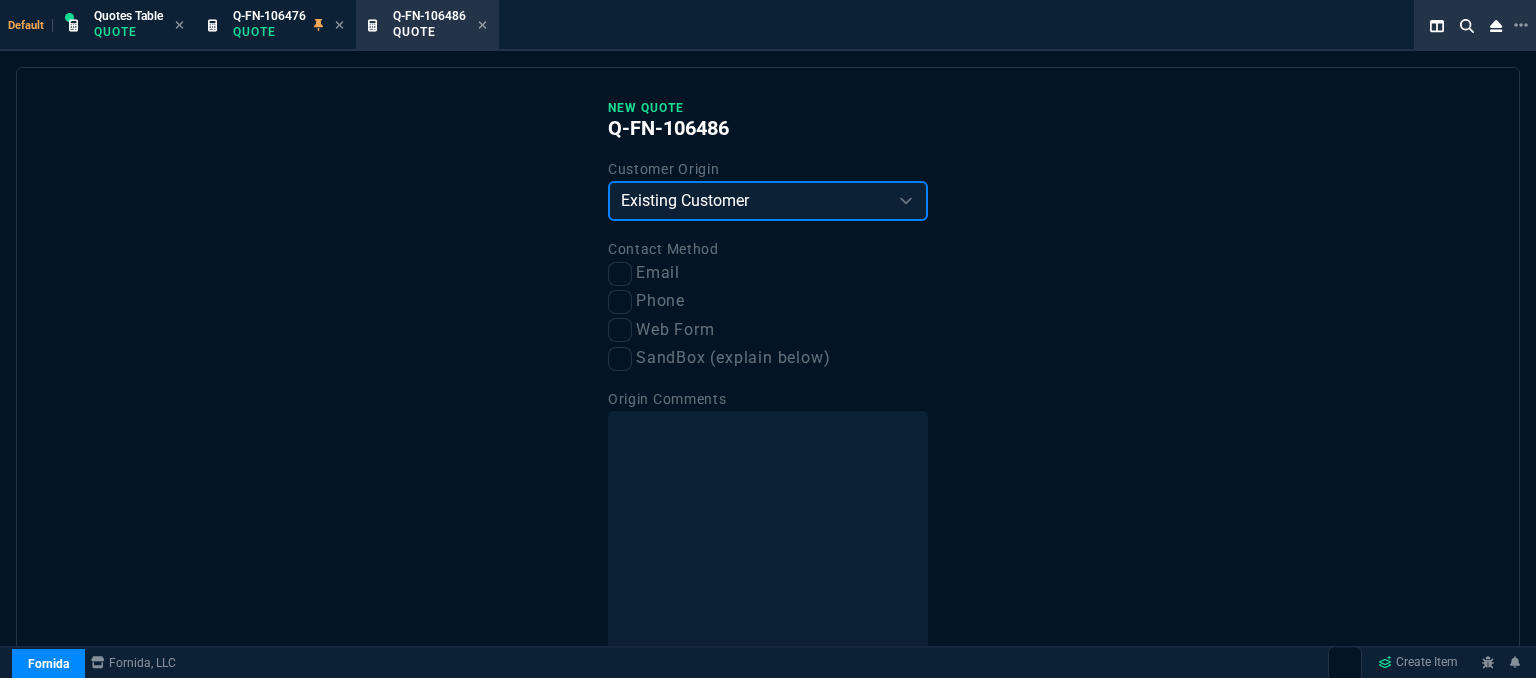 click on "Existing Customer Amazon Lead (first order) Website Lead (first order) Called (first order) Referral (first order) SandBox (explain below)" at bounding box center [768, 201] 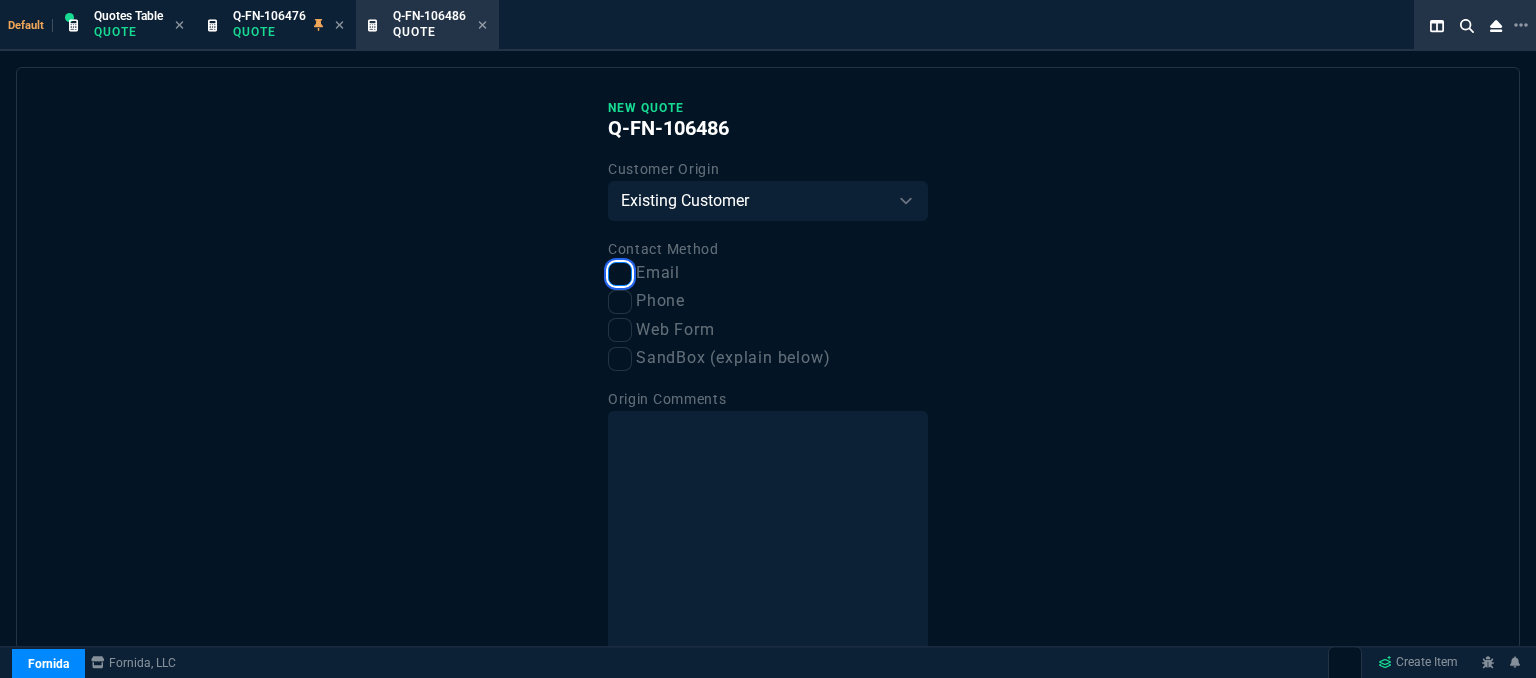click on "Email" at bounding box center [620, 274] 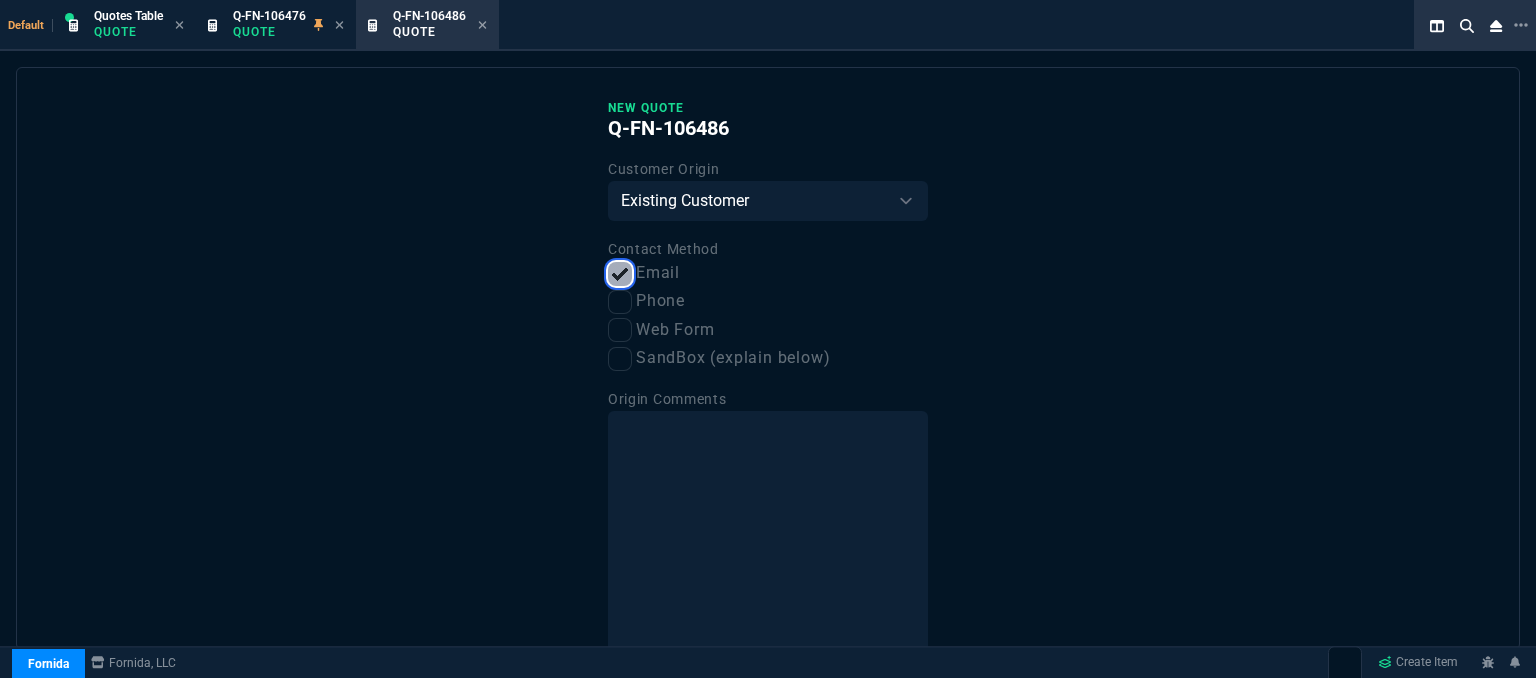 scroll, scrollTop: 101, scrollLeft: 0, axis: vertical 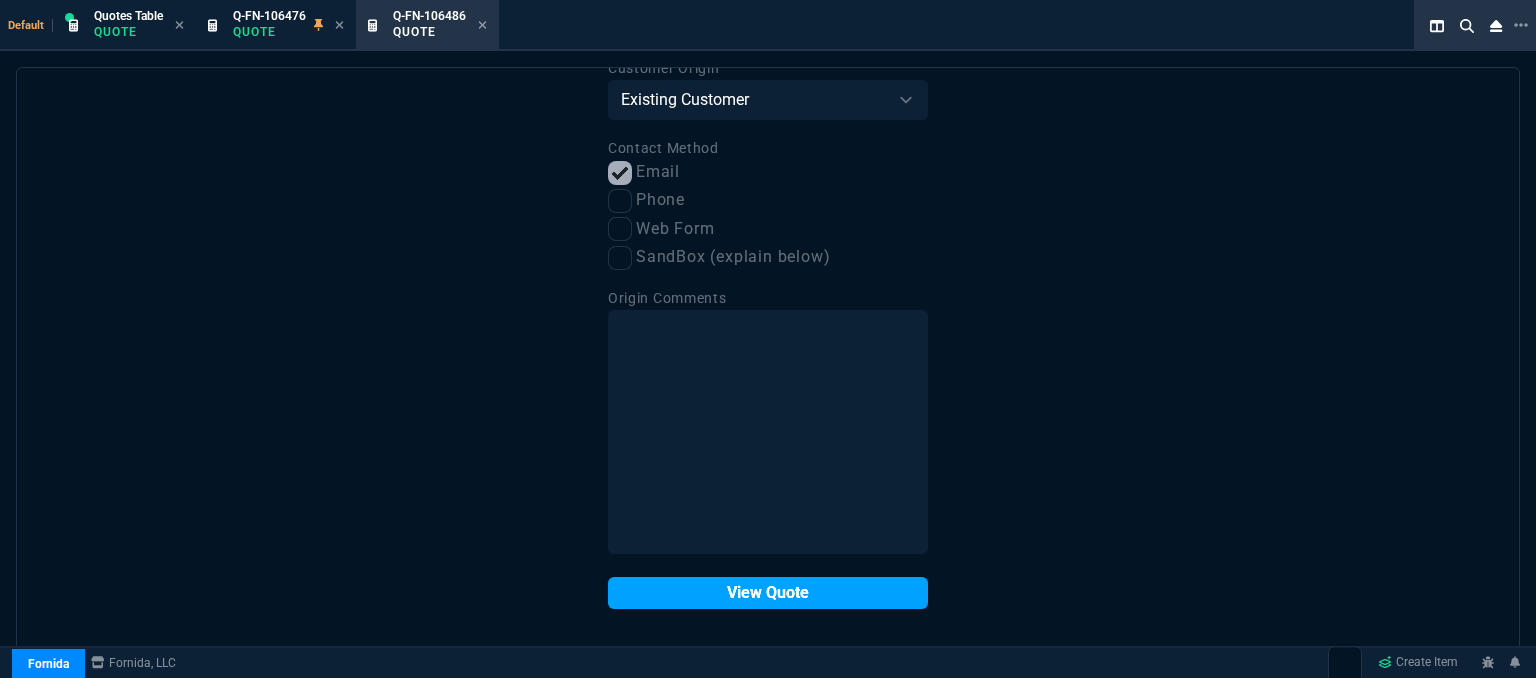 click on "View Quote" at bounding box center (768, 593) 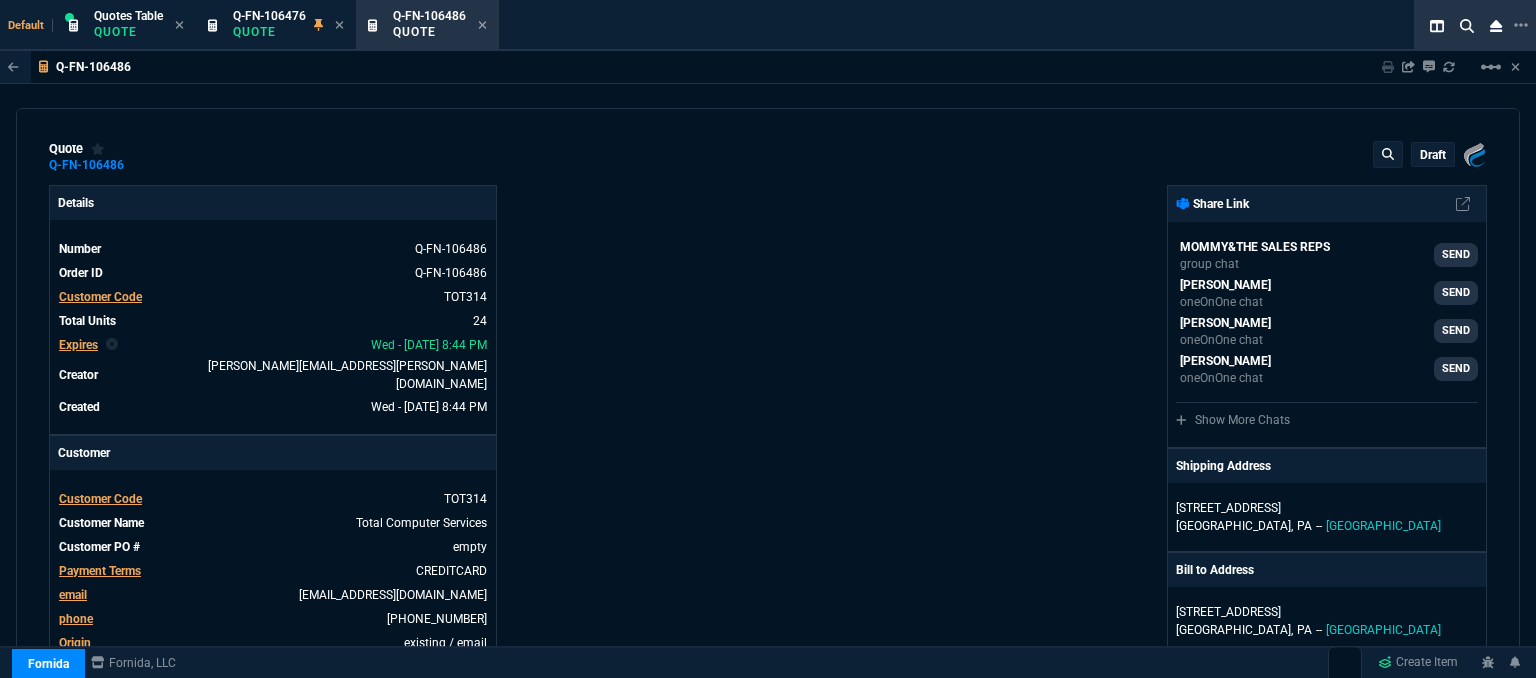type on "34" 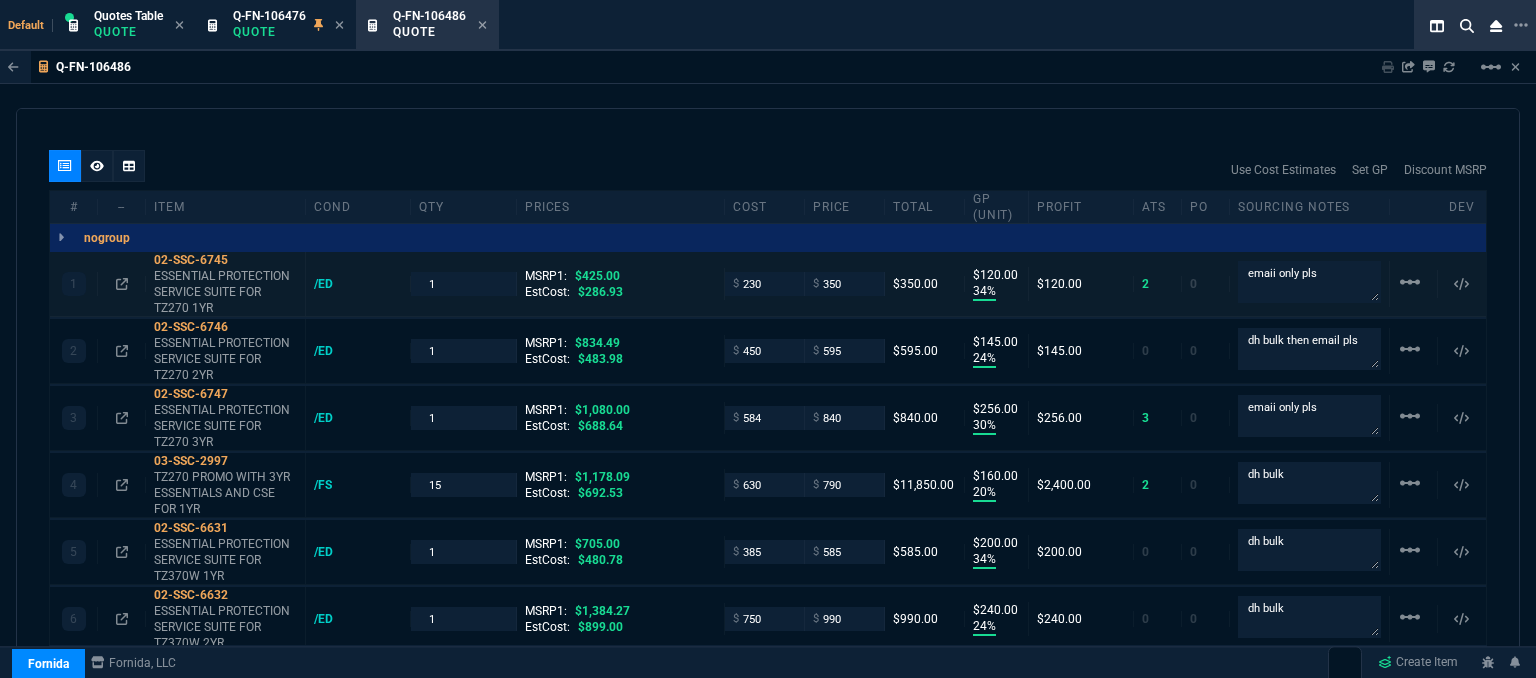 scroll, scrollTop: 1200, scrollLeft: 0, axis: vertical 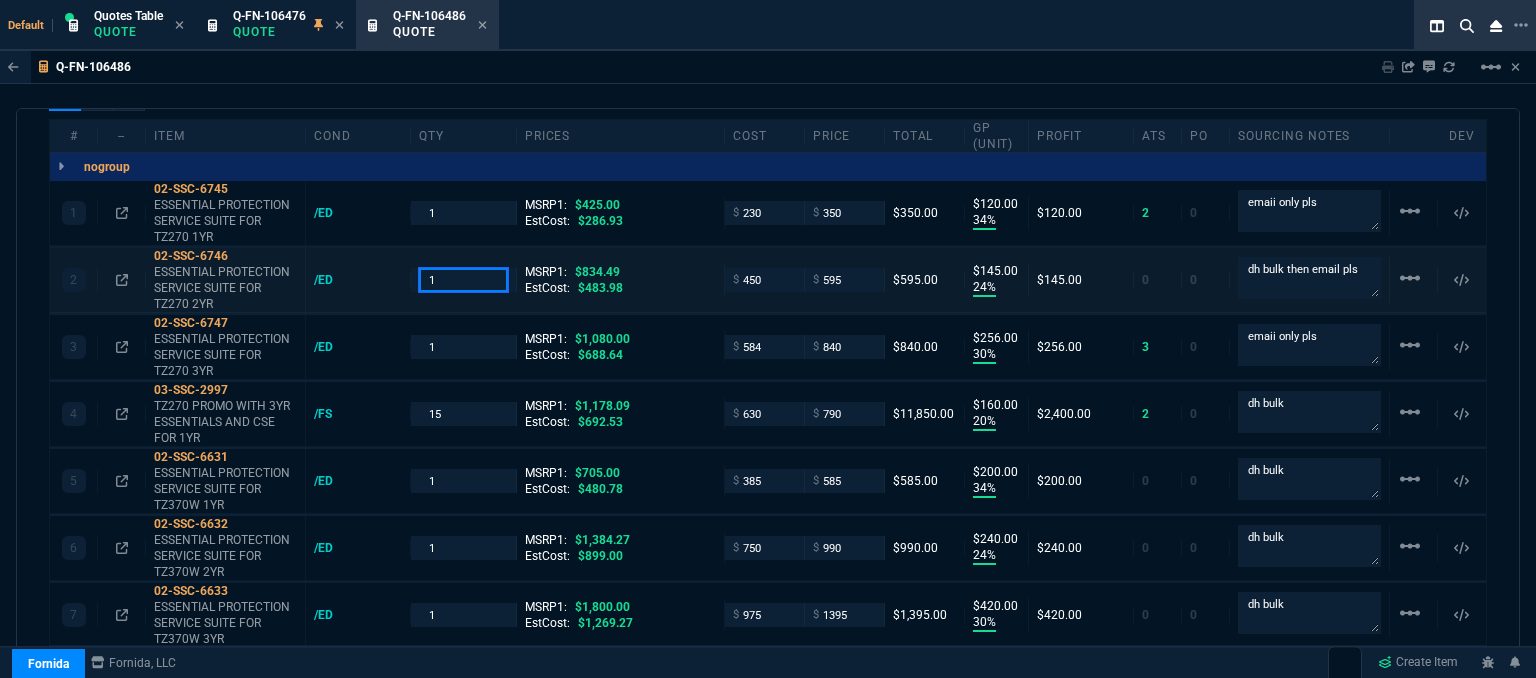 drag, startPoint x: 436, startPoint y: 267, endPoint x: 404, endPoint y: 273, distance: 32.55764 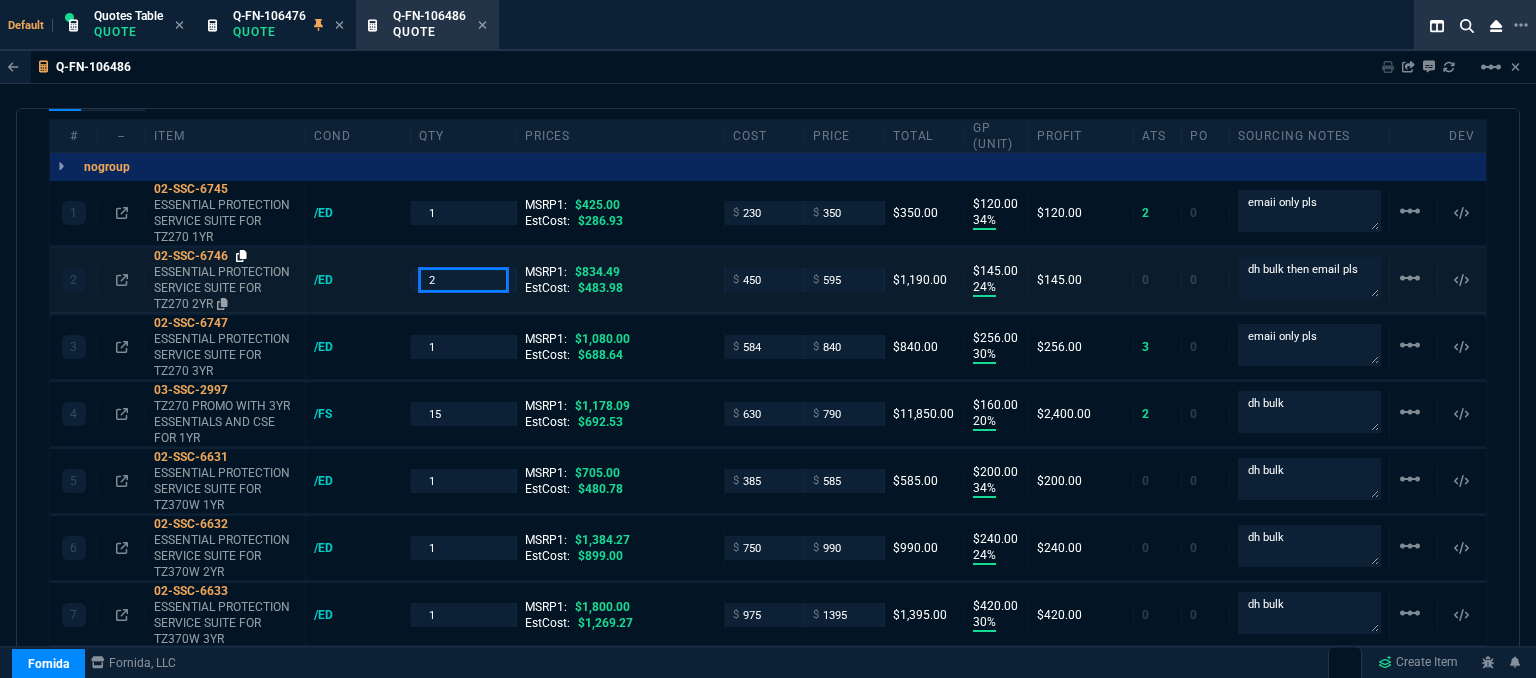 type on "2" 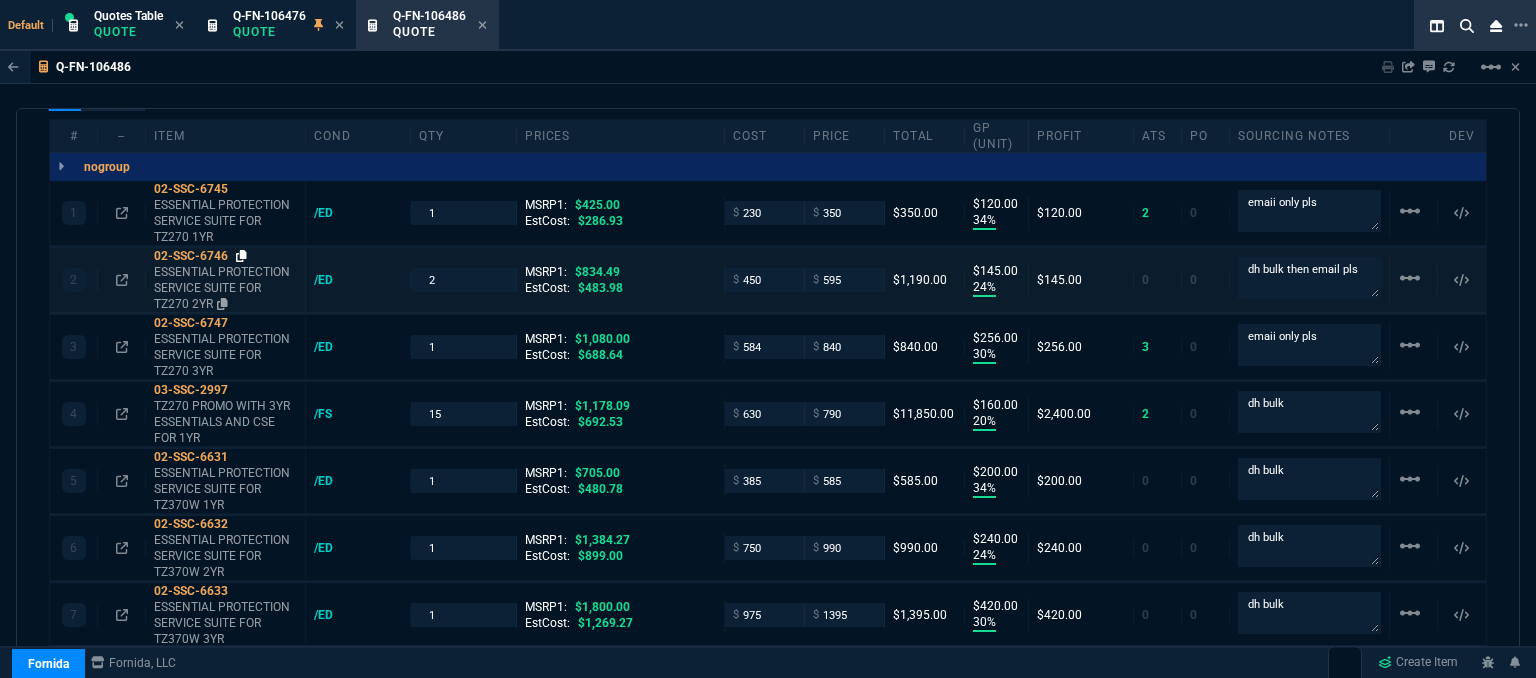click 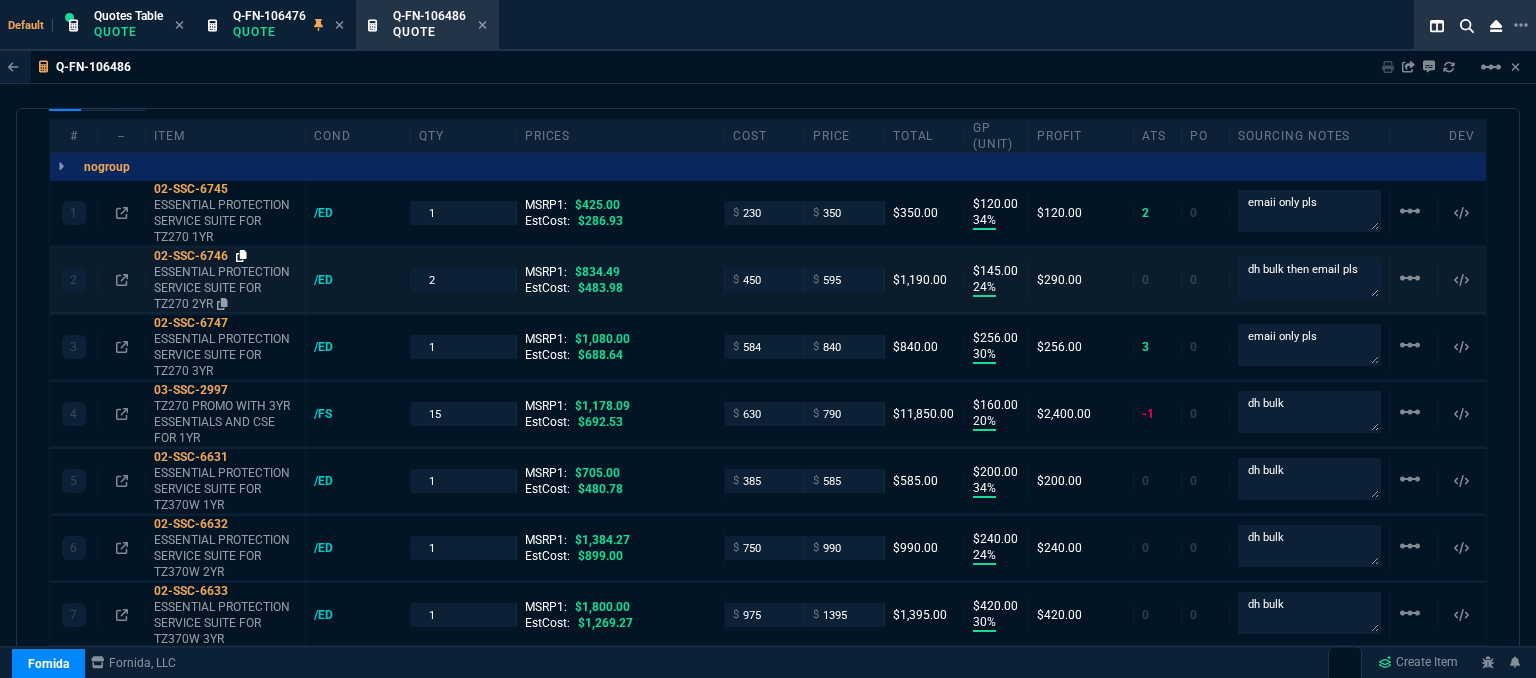 click 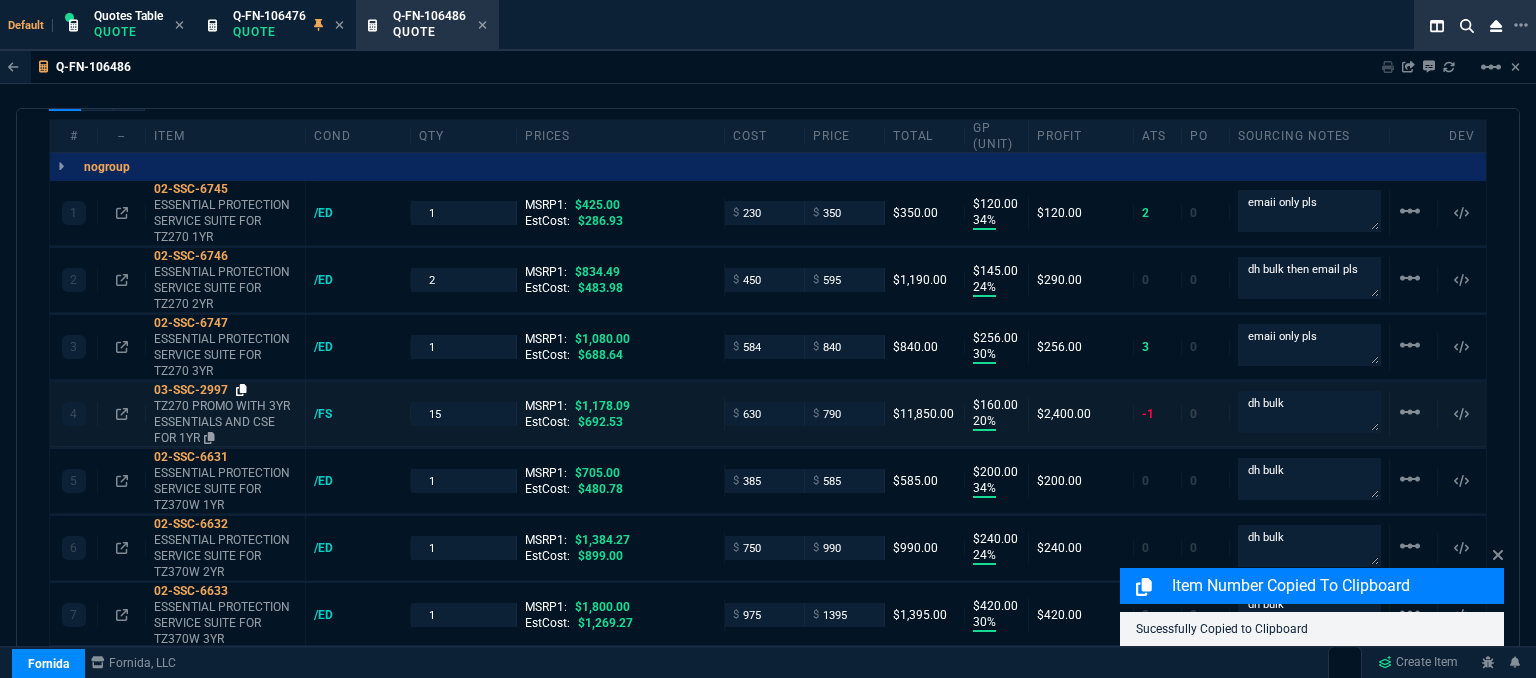 click at bounding box center (241, 390) 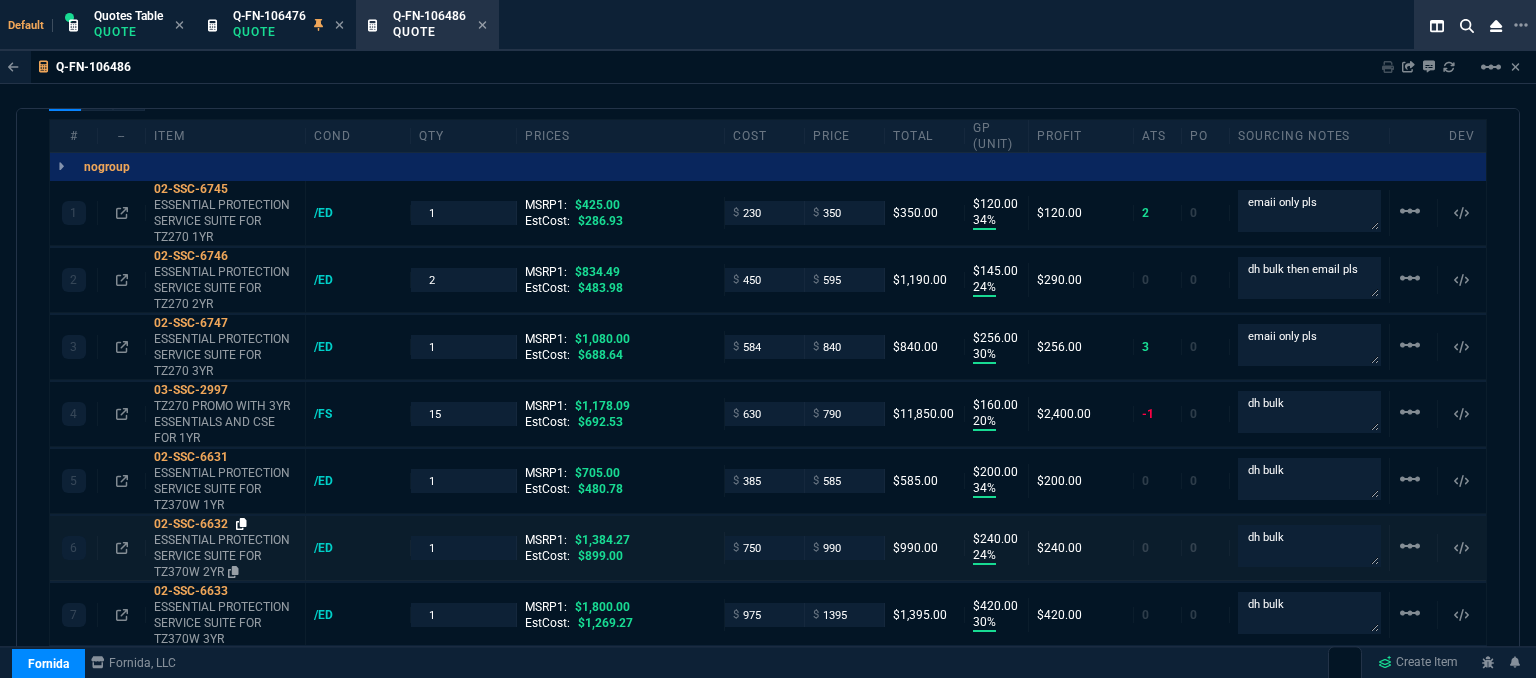 click 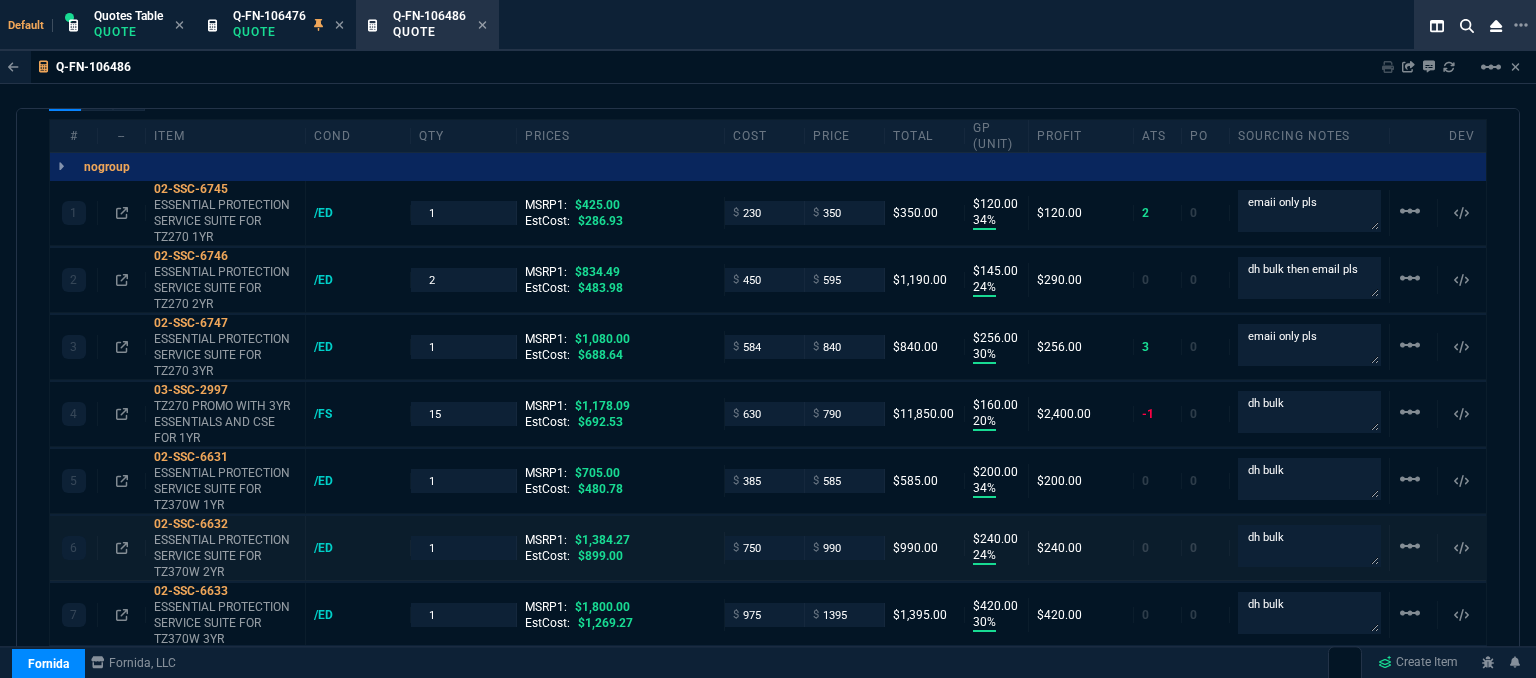scroll, scrollTop: 1588, scrollLeft: 0, axis: vertical 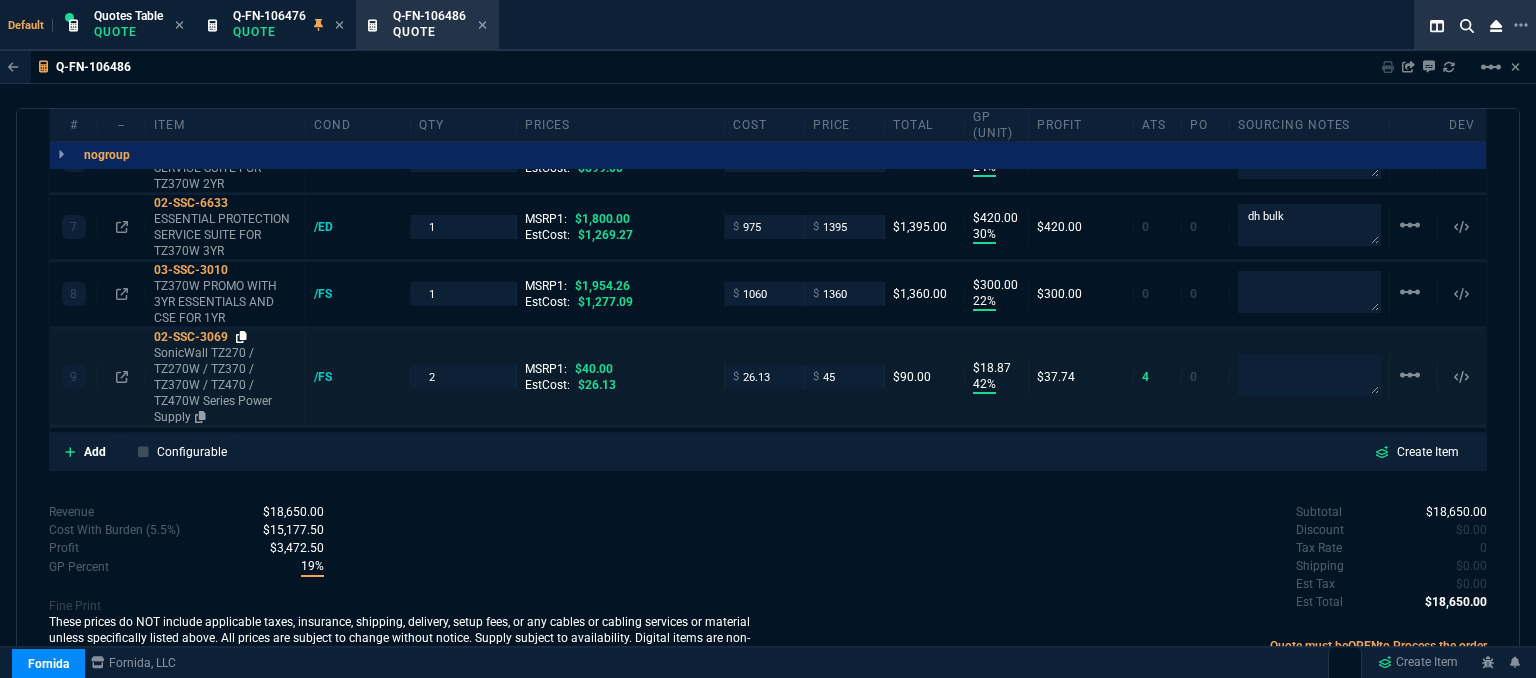 click 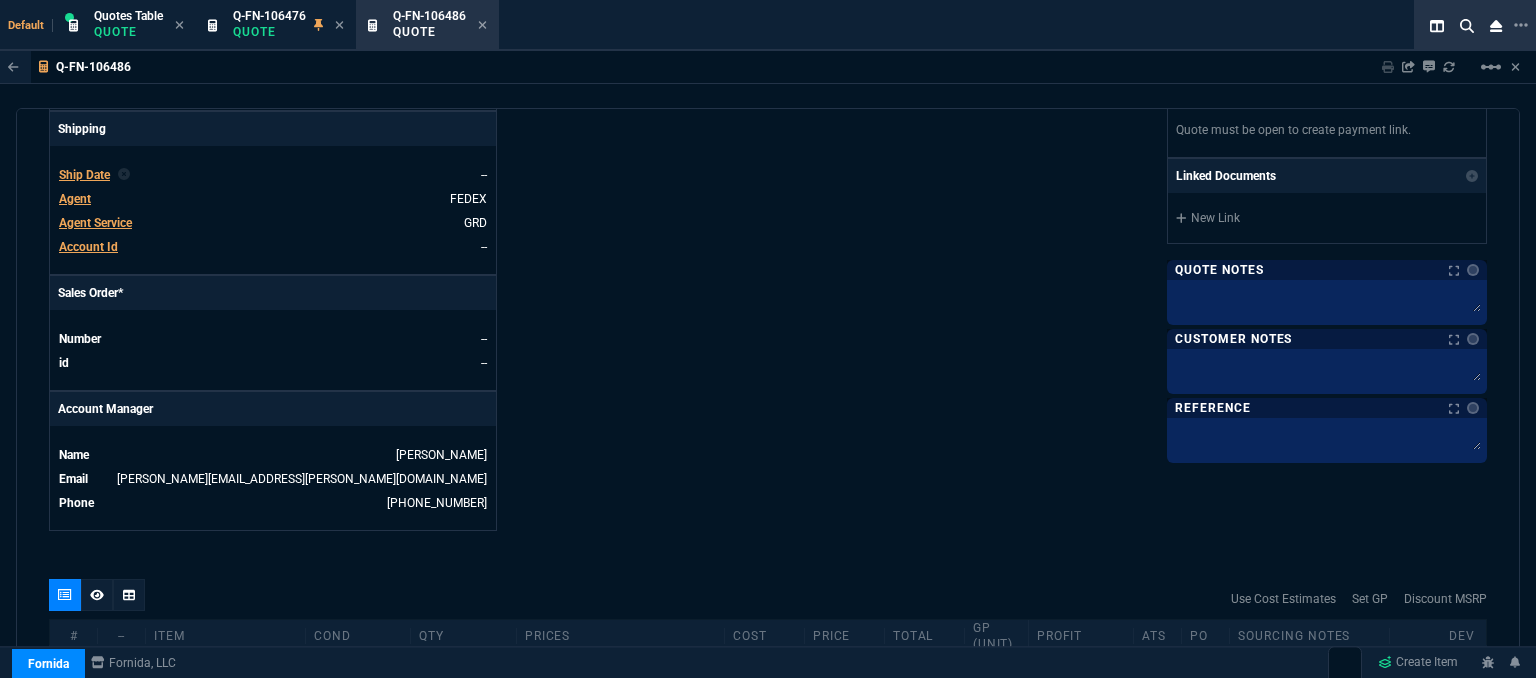 scroll, scrollTop: 1200, scrollLeft: 0, axis: vertical 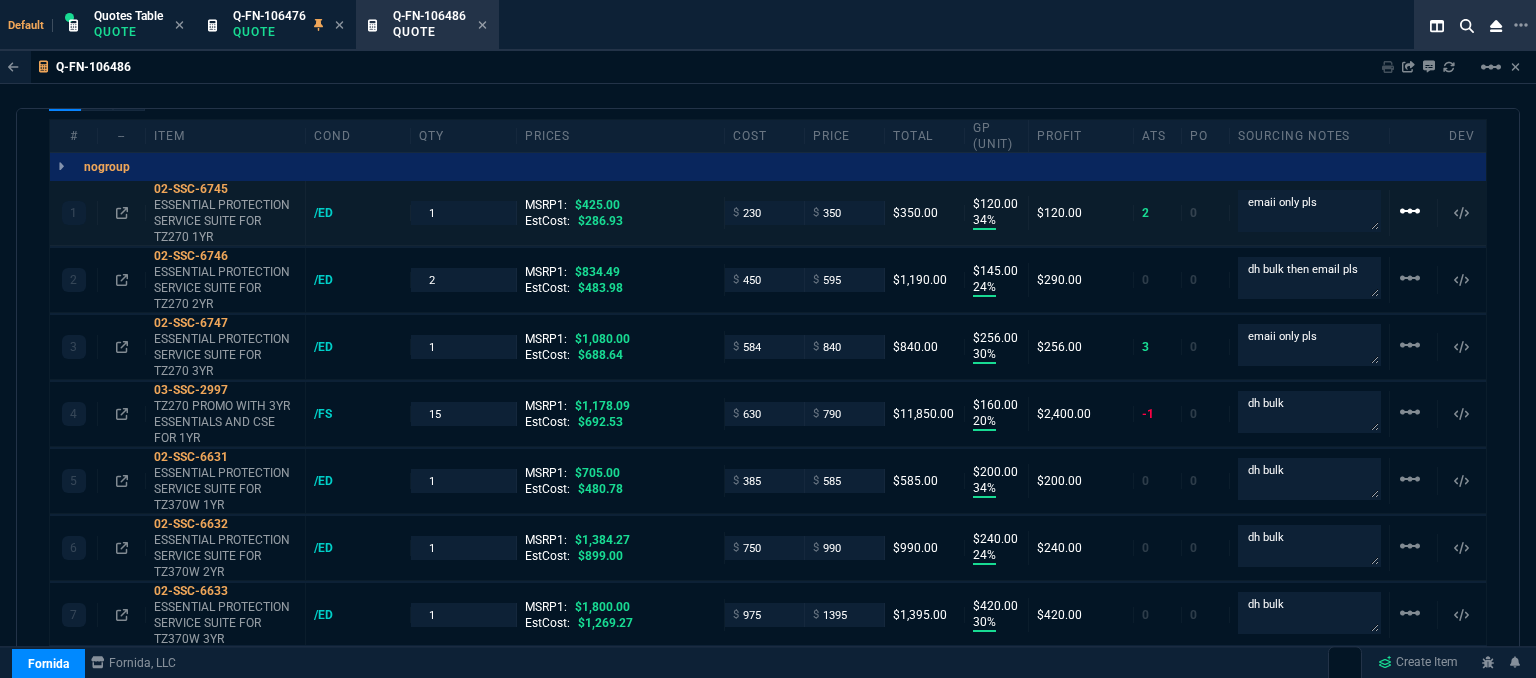 click on "linear_scale" at bounding box center [1410, 211] 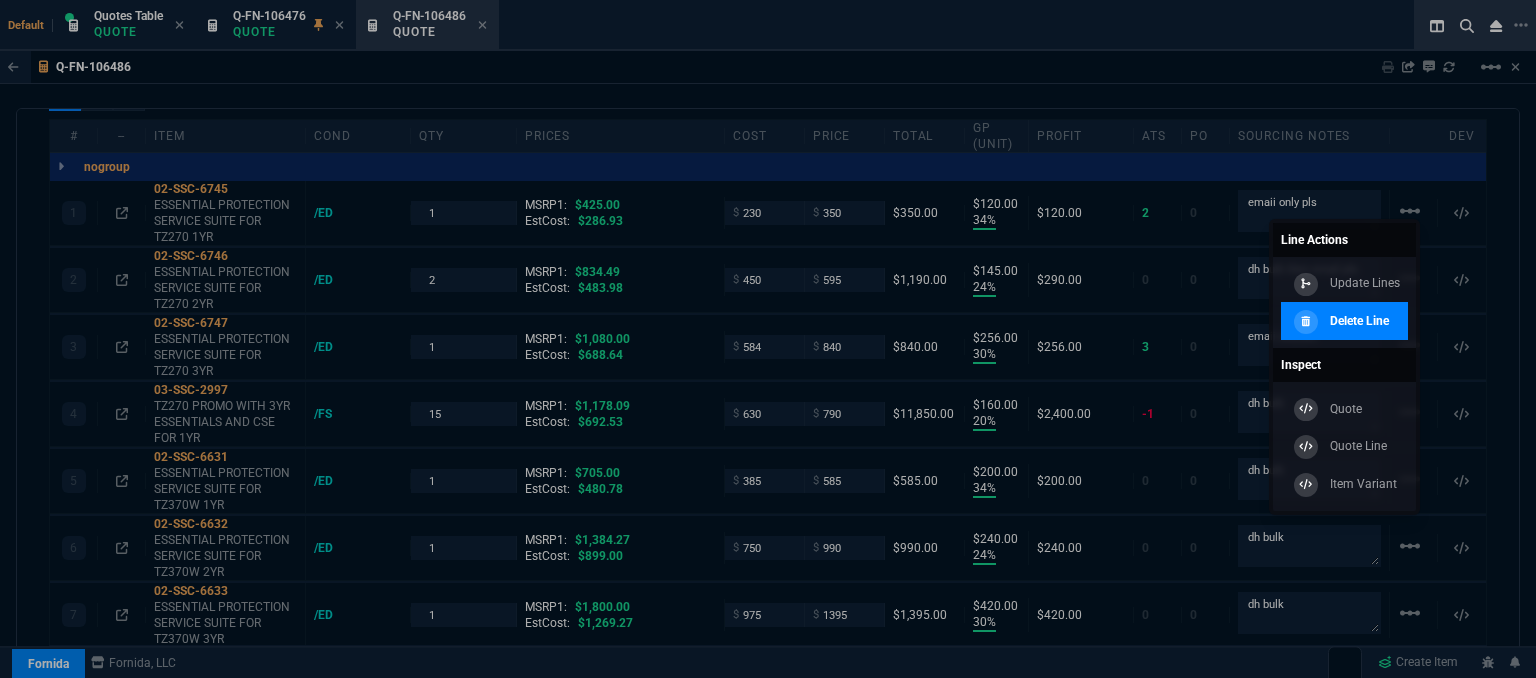 click on "Delete Line" at bounding box center [1344, 321] 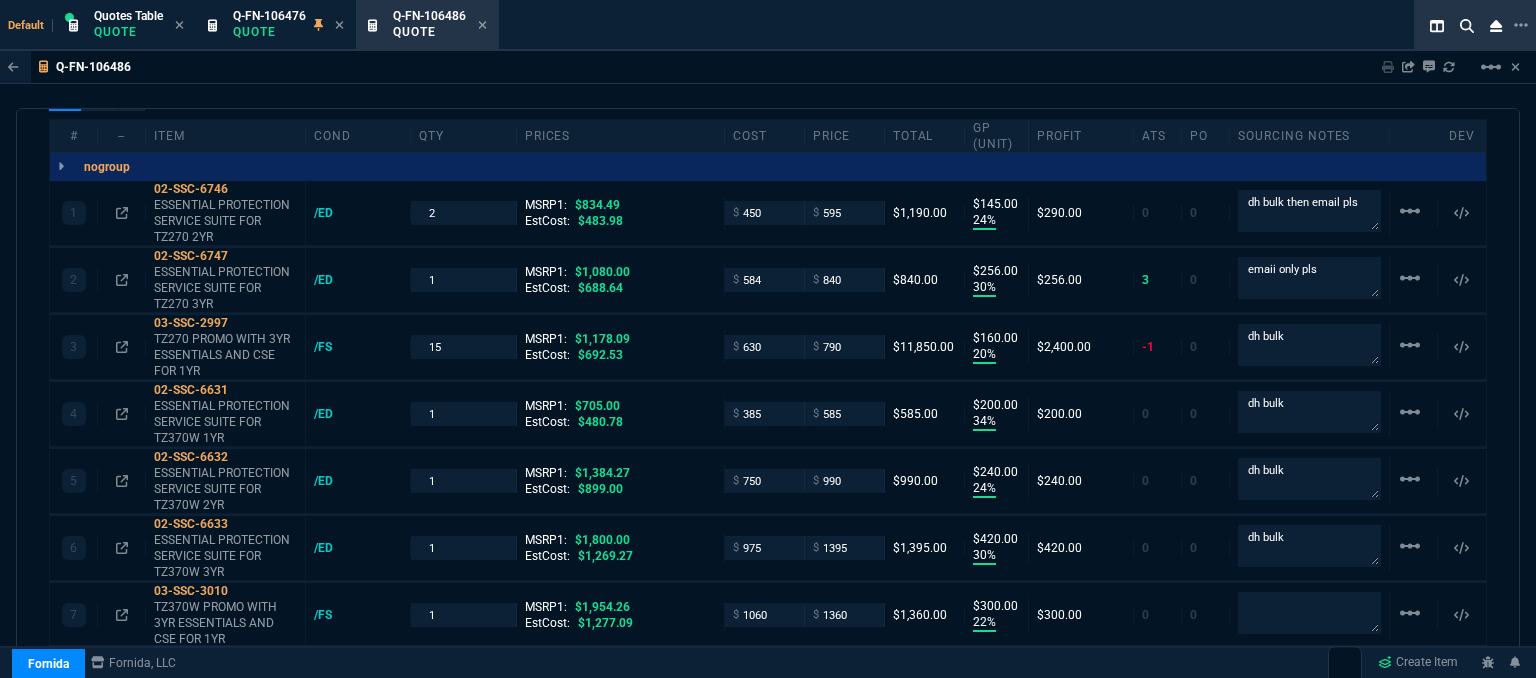 scroll, scrollTop: 1133, scrollLeft: 0, axis: vertical 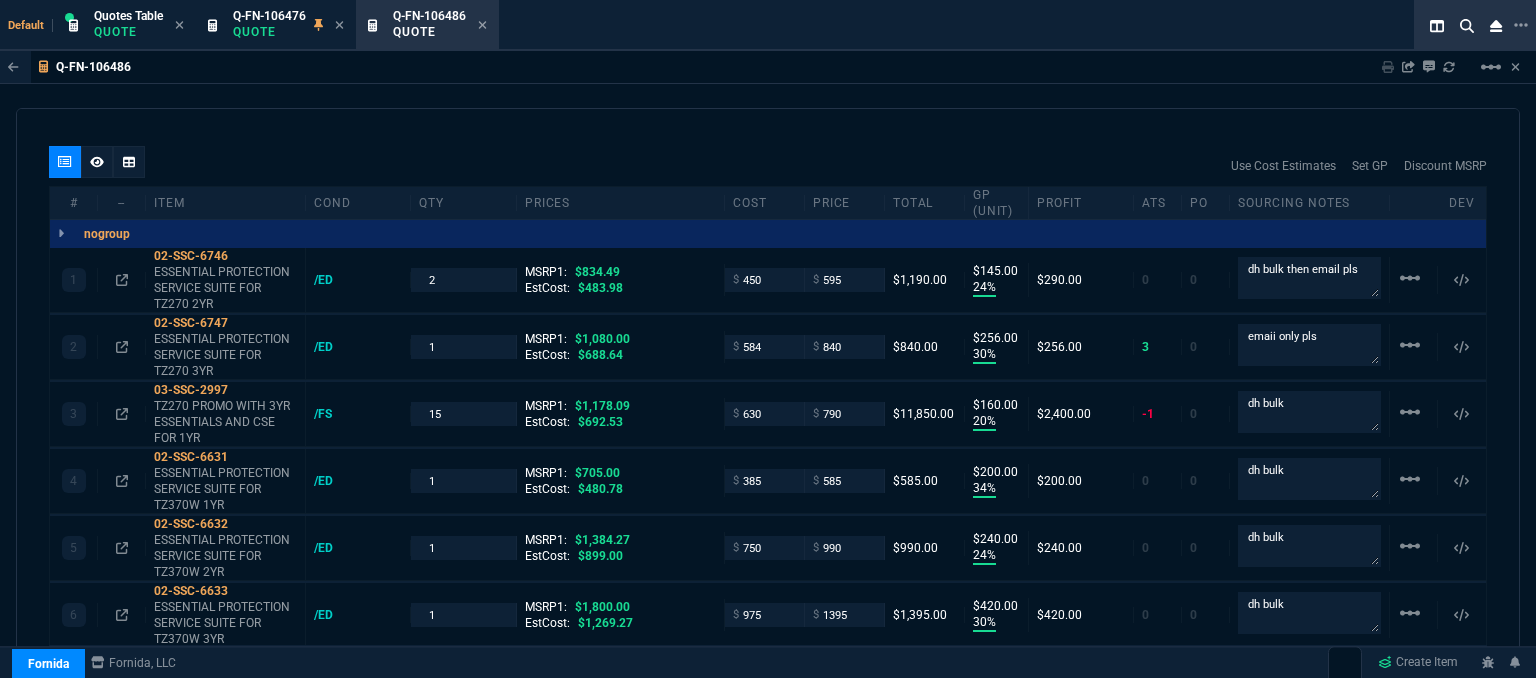 type on "24" 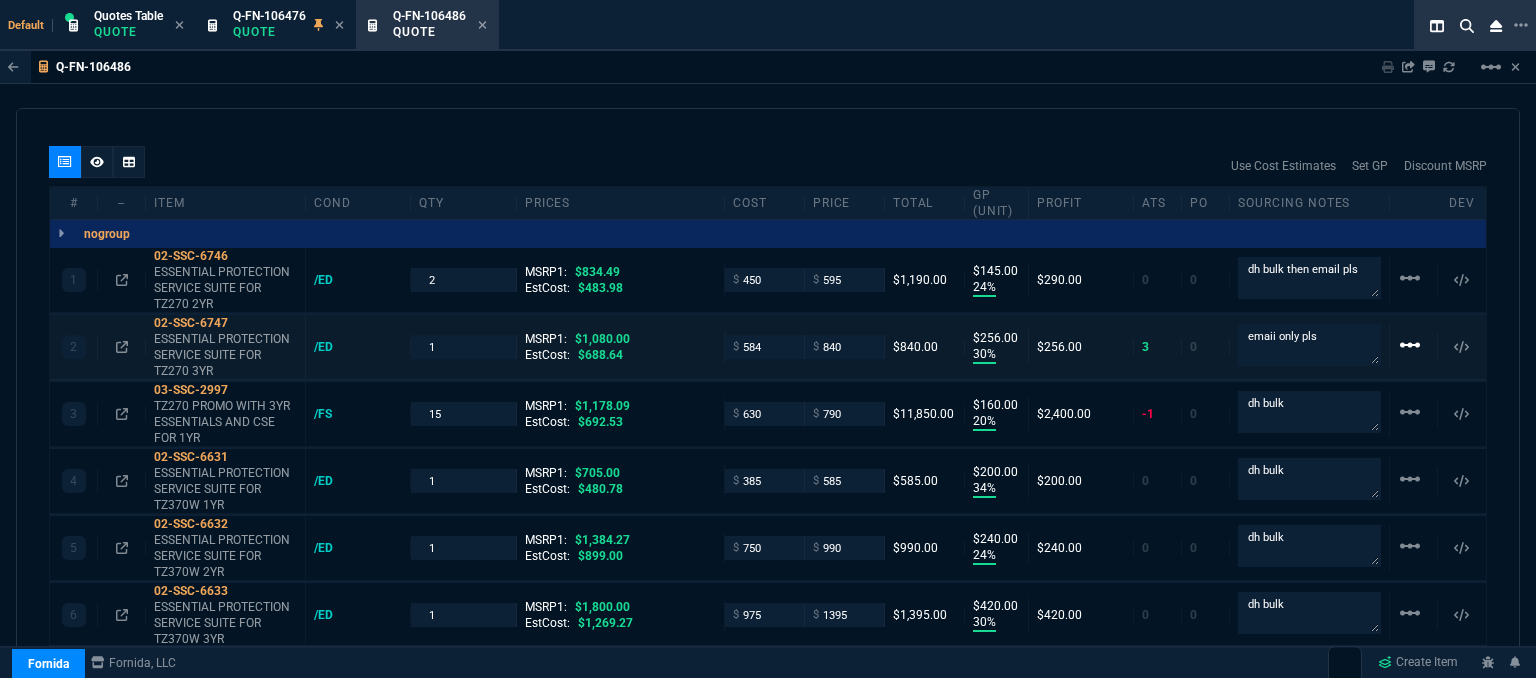 click on "linear_scale" at bounding box center (1410, 278) 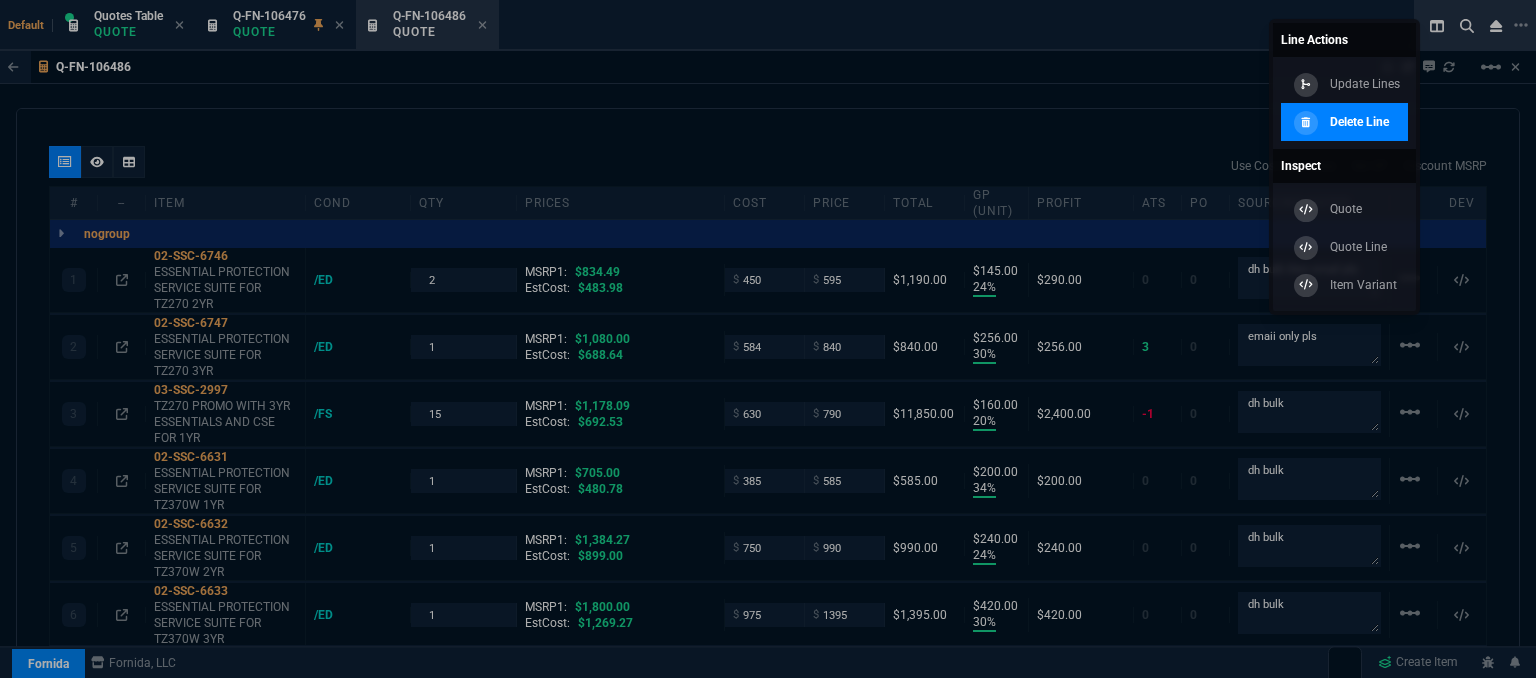 click on "Delete Line" at bounding box center (1359, 122) 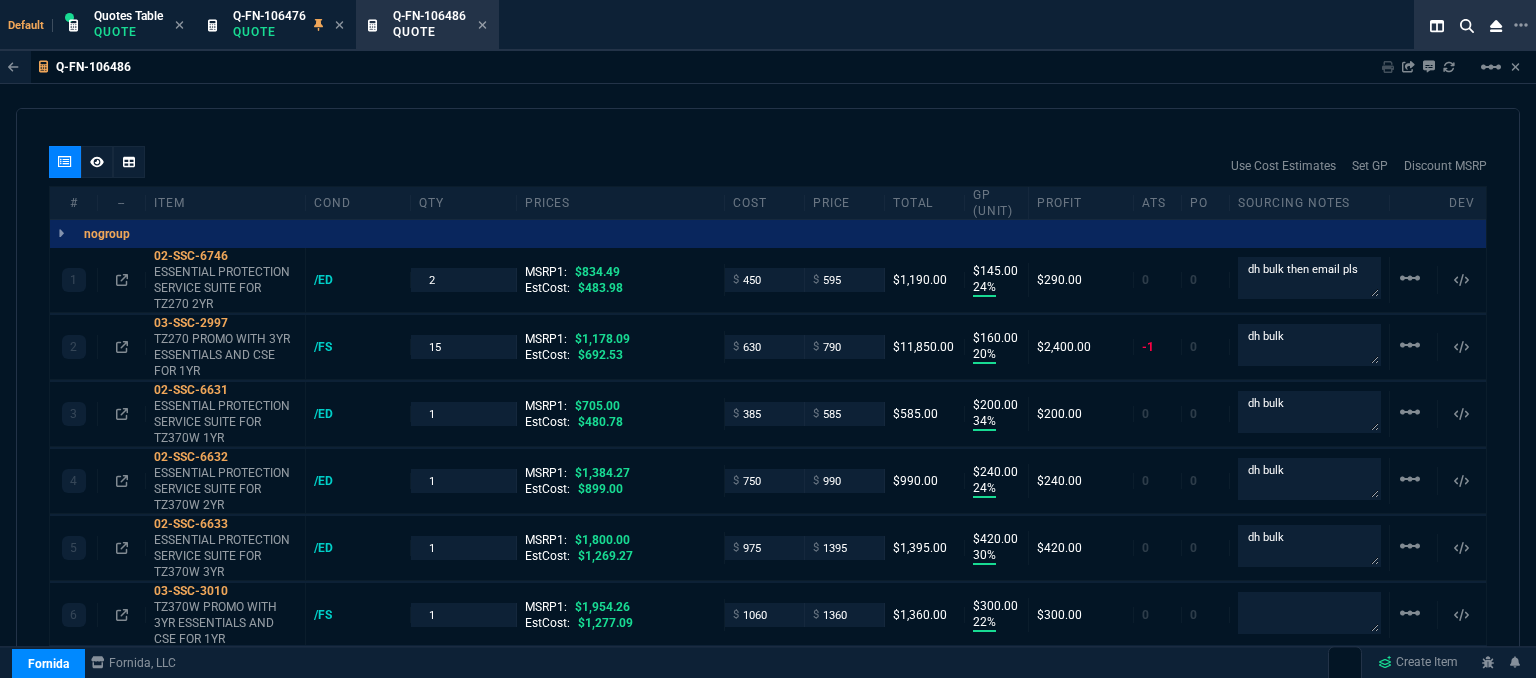 type on "24" 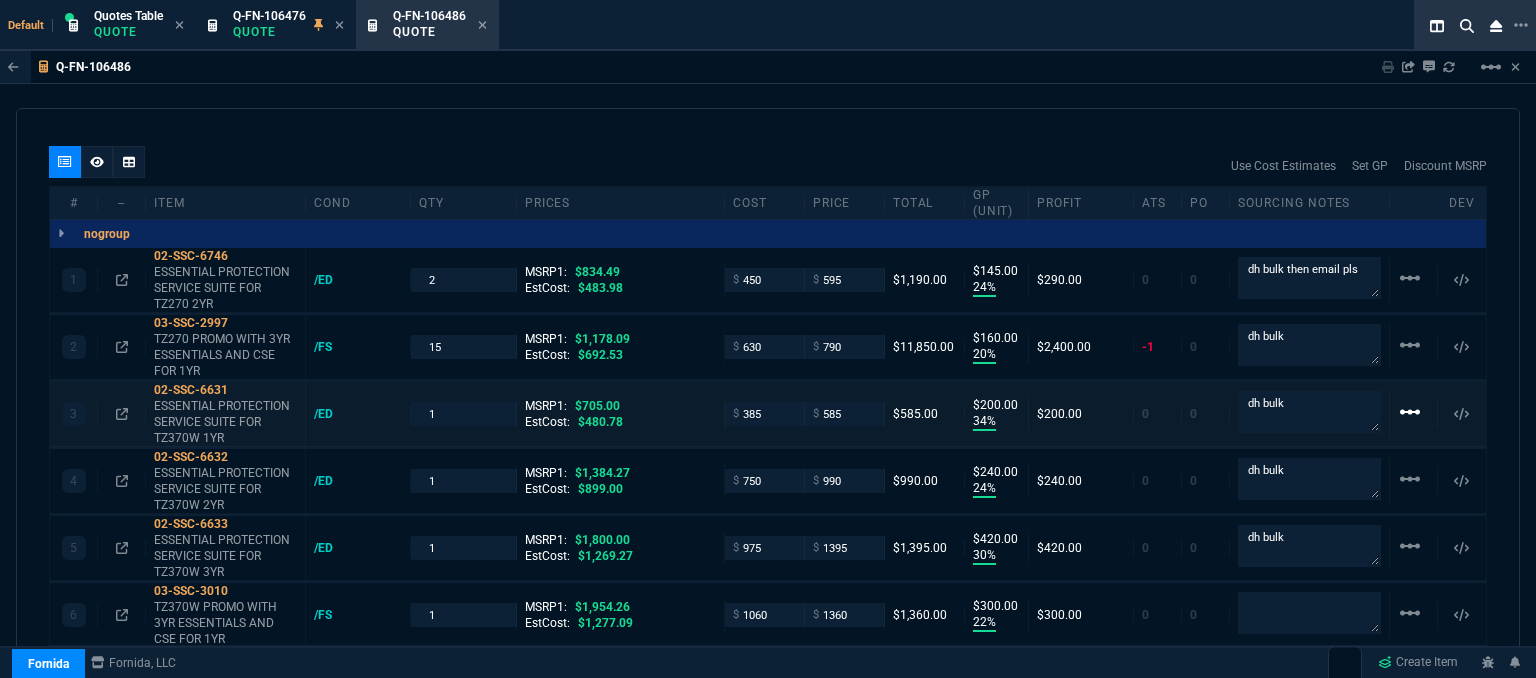 click on "linear_scale" at bounding box center [1410, 278] 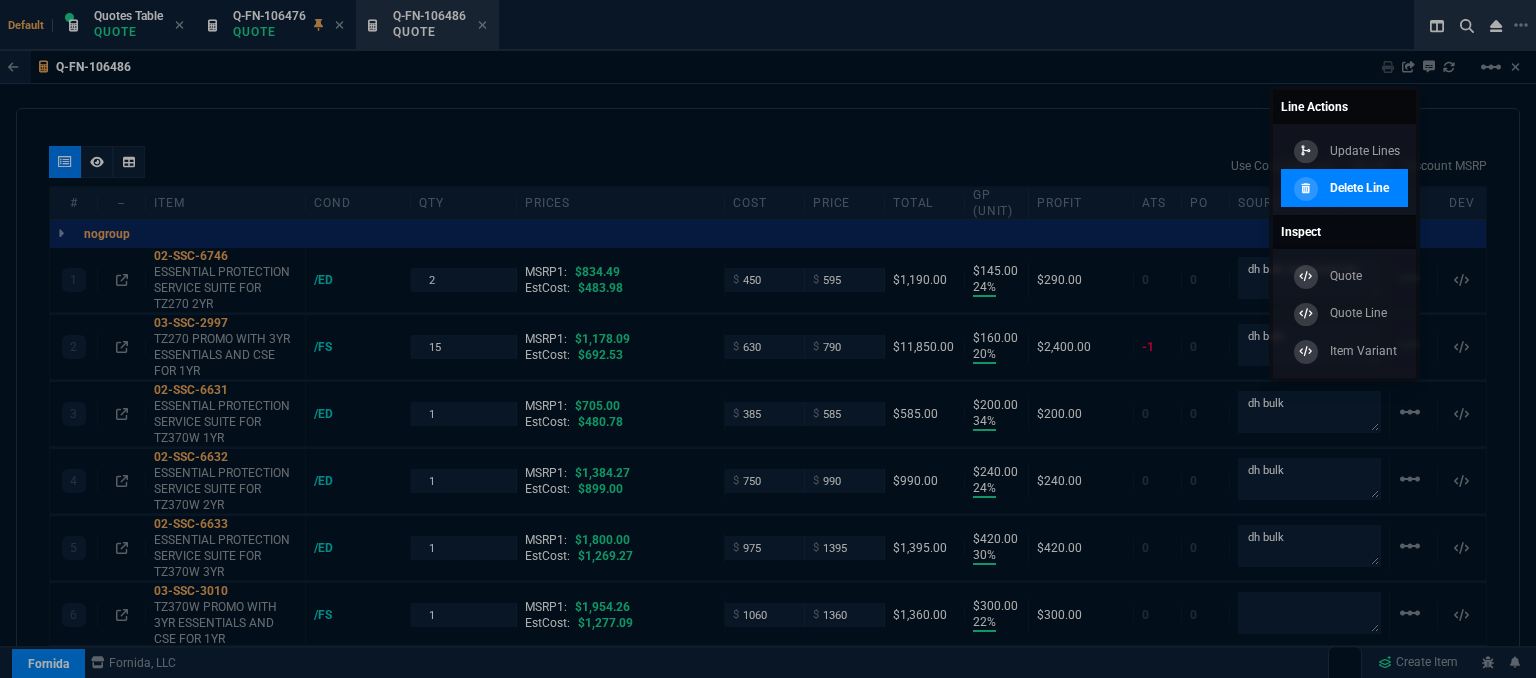 click on "Delete Line" at bounding box center (1359, 188) 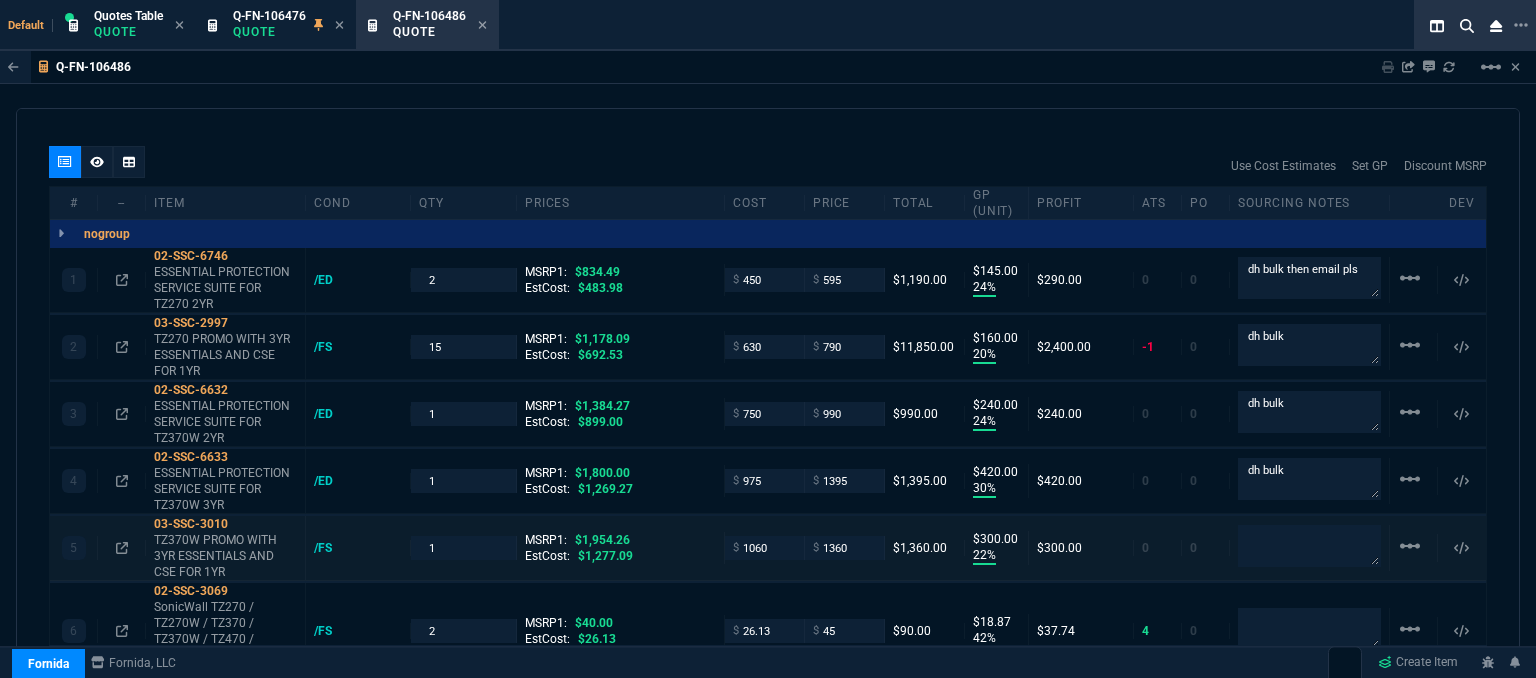 scroll, scrollTop: 1233, scrollLeft: 0, axis: vertical 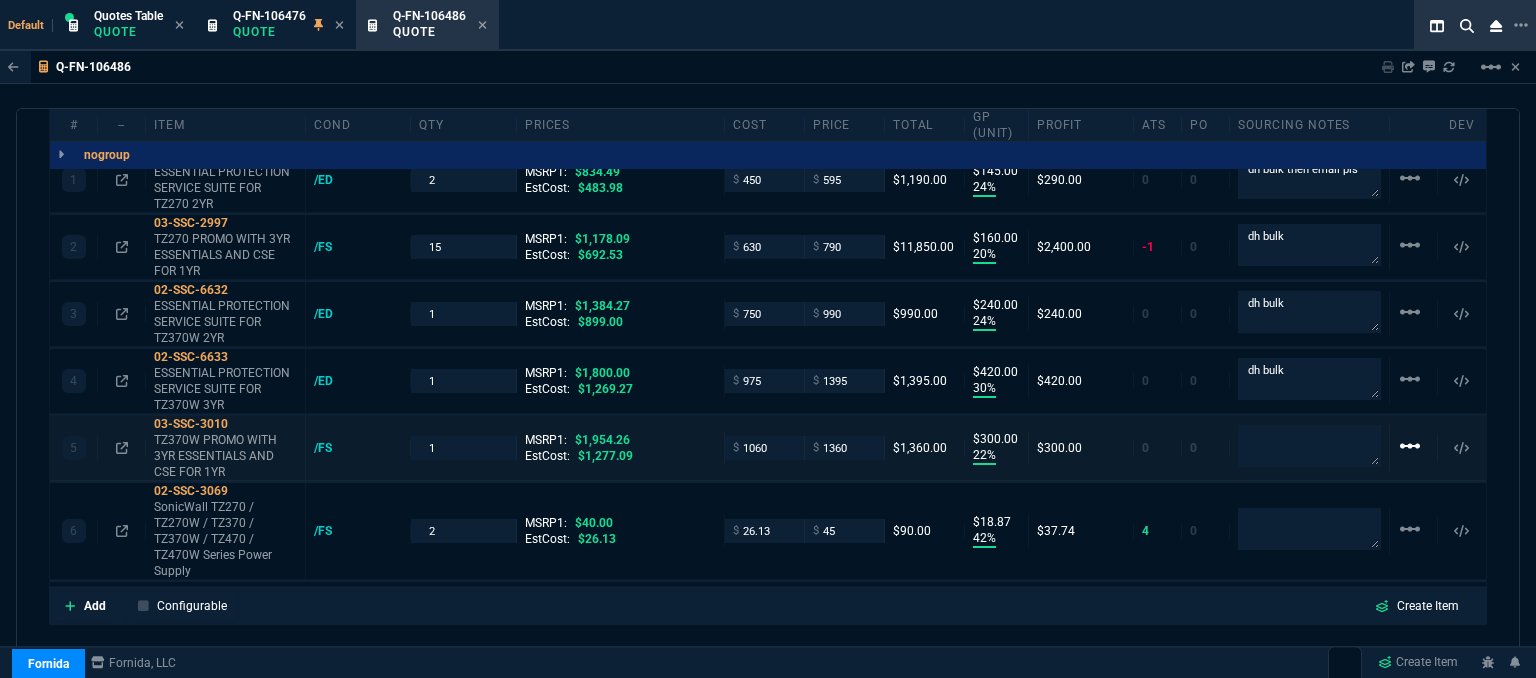 click on "linear_scale" at bounding box center (1410, 178) 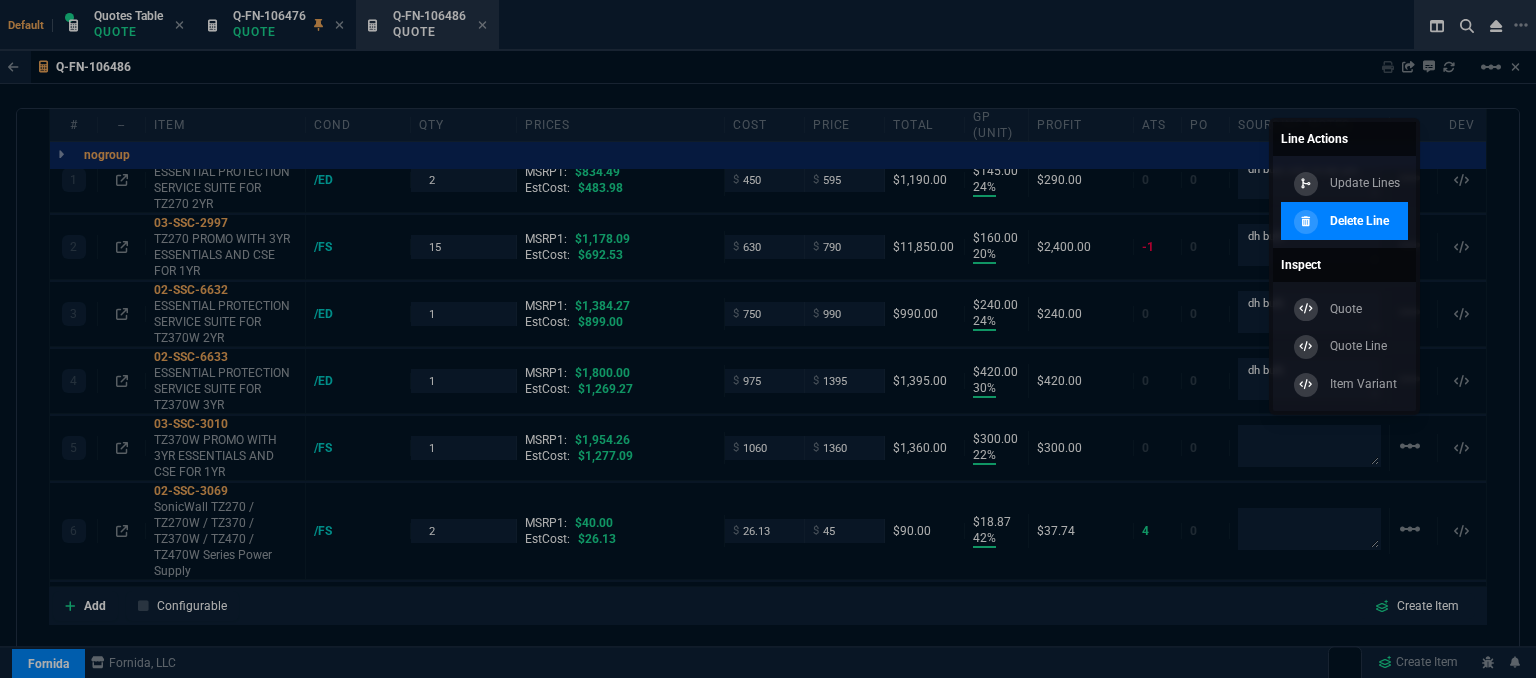 click on "Delete Line" at bounding box center (1359, 221) 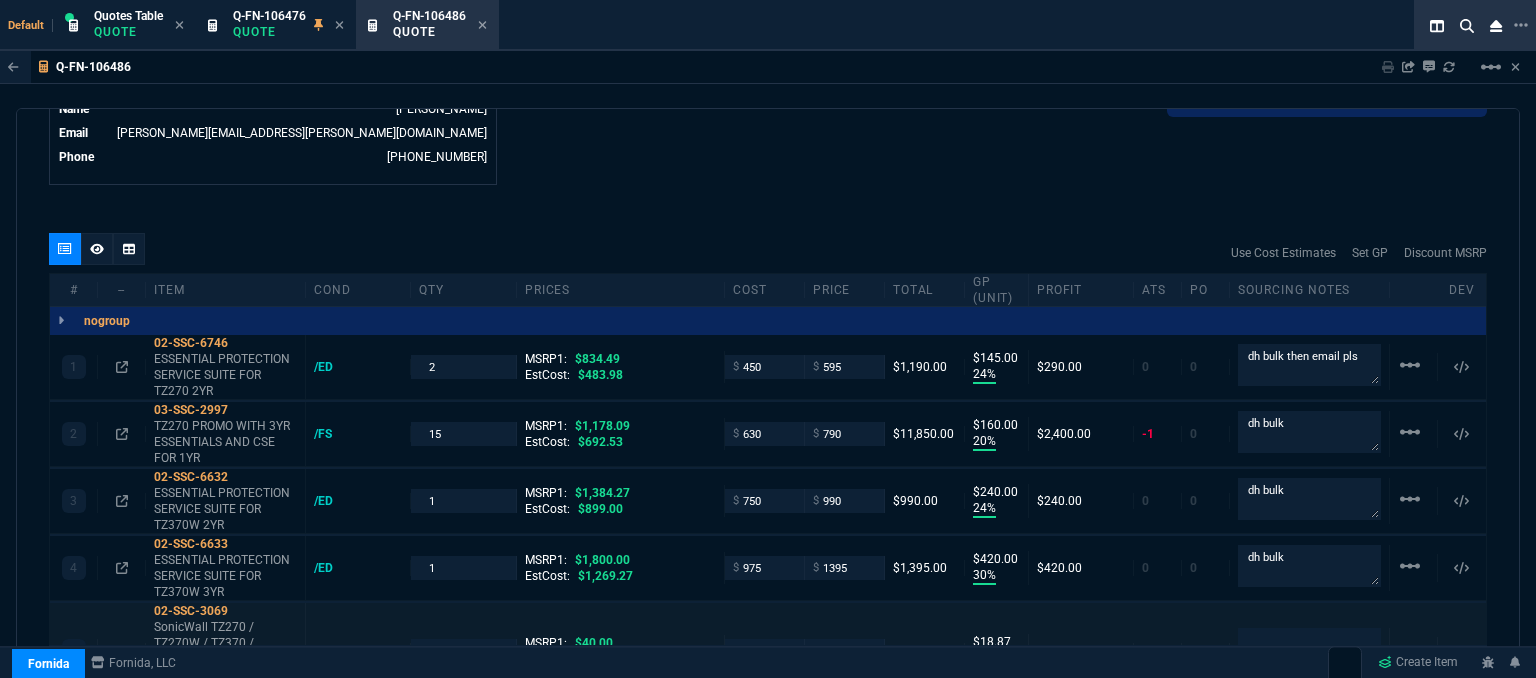 scroll, scrollTop: 1033, scrollLeft: 0, axis: vertical 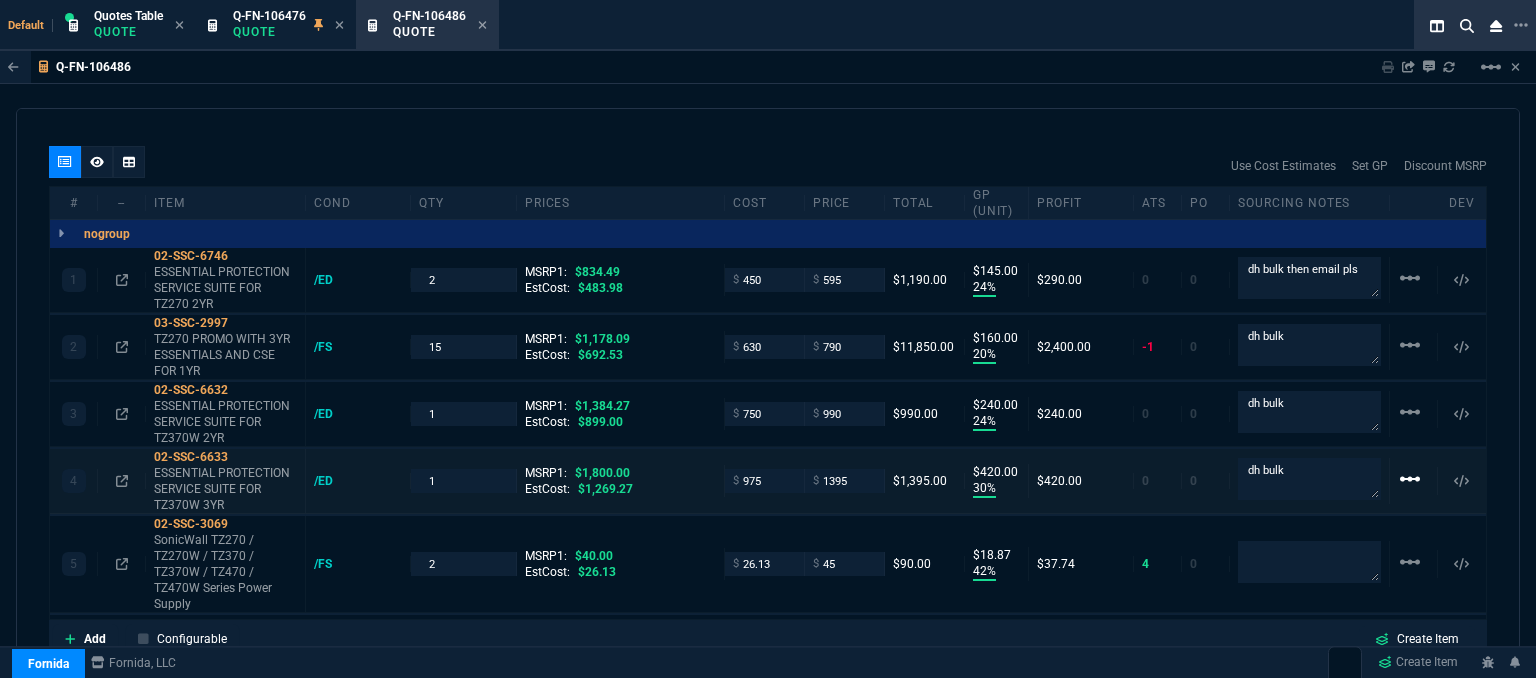 click on "linear_scale" at bounding box center (1410, 278) 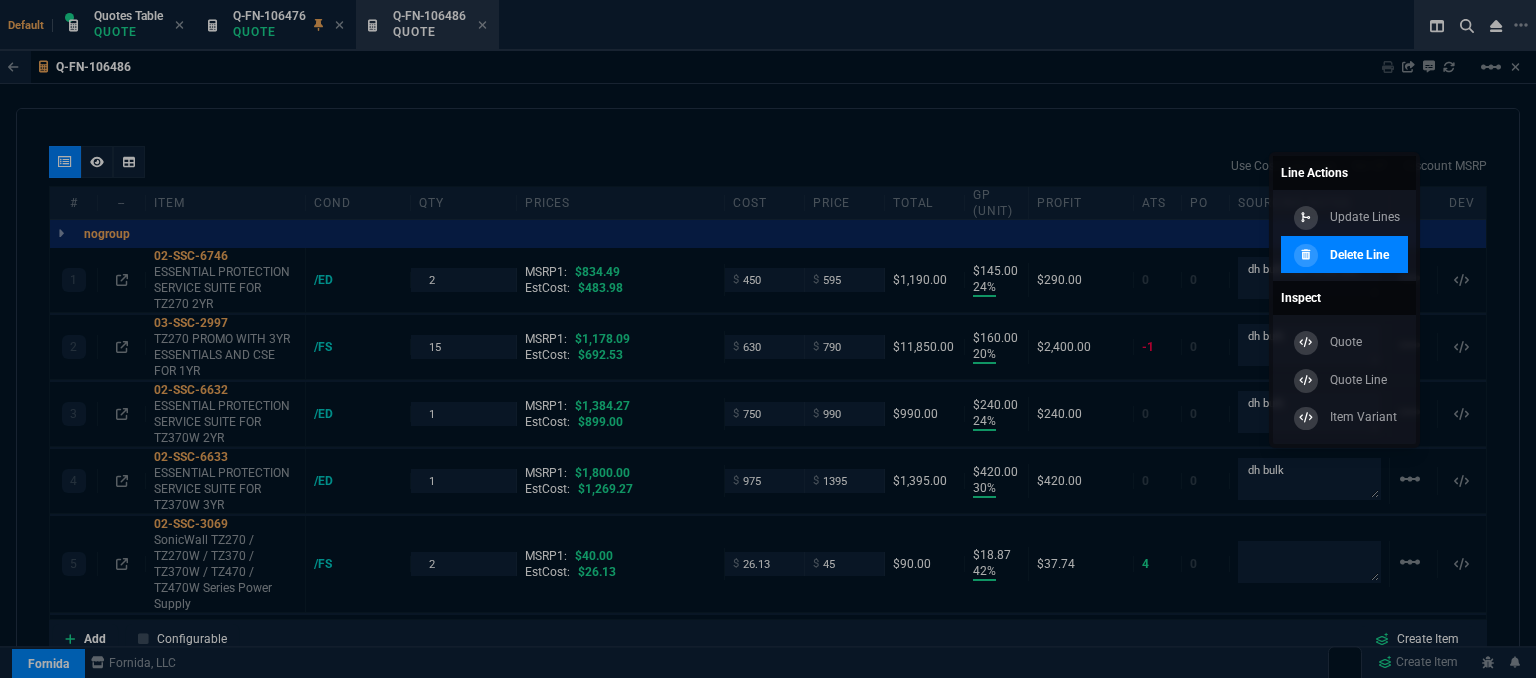 click on "Delete Line" at bounding box center (1359, 255) 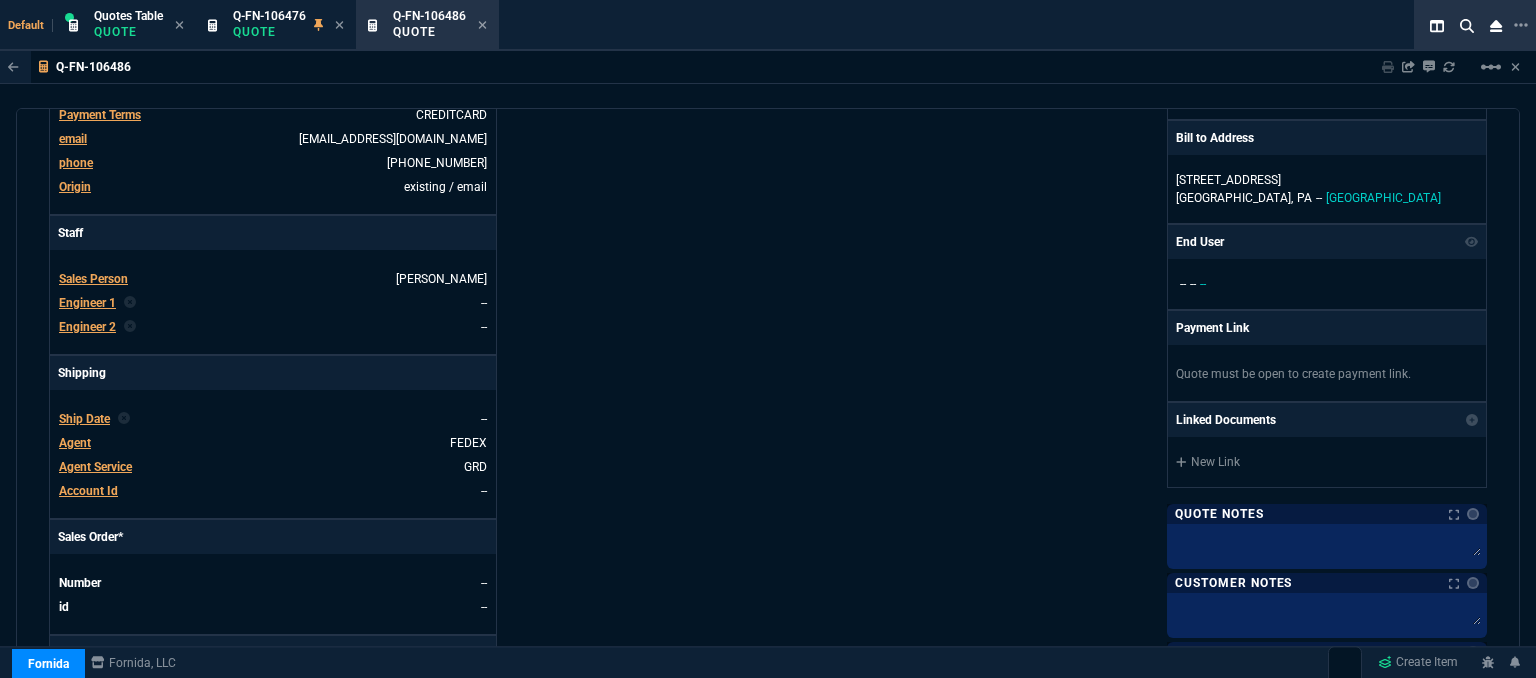 scroll, scrollTop: 556, scrollLeft: 0, axis: vertical 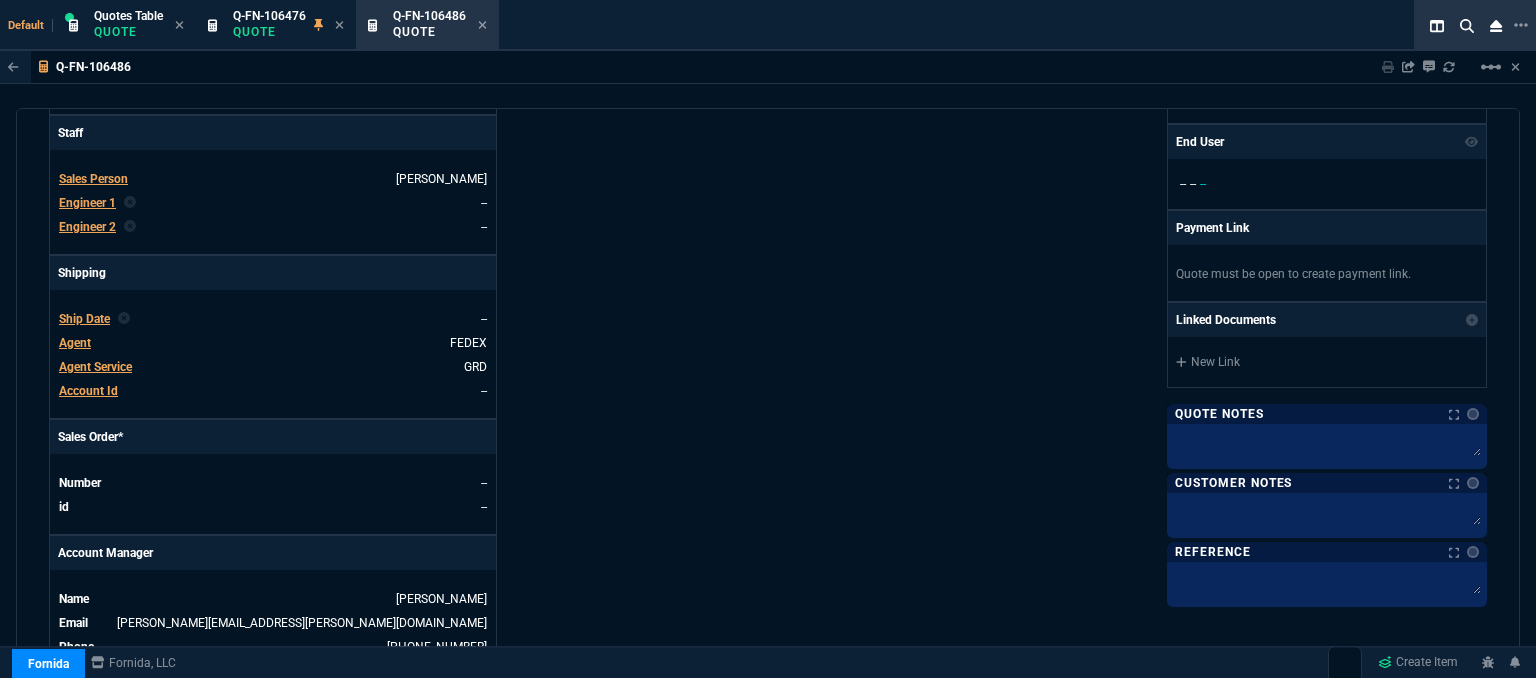 click at bounding box center (1327, 515) 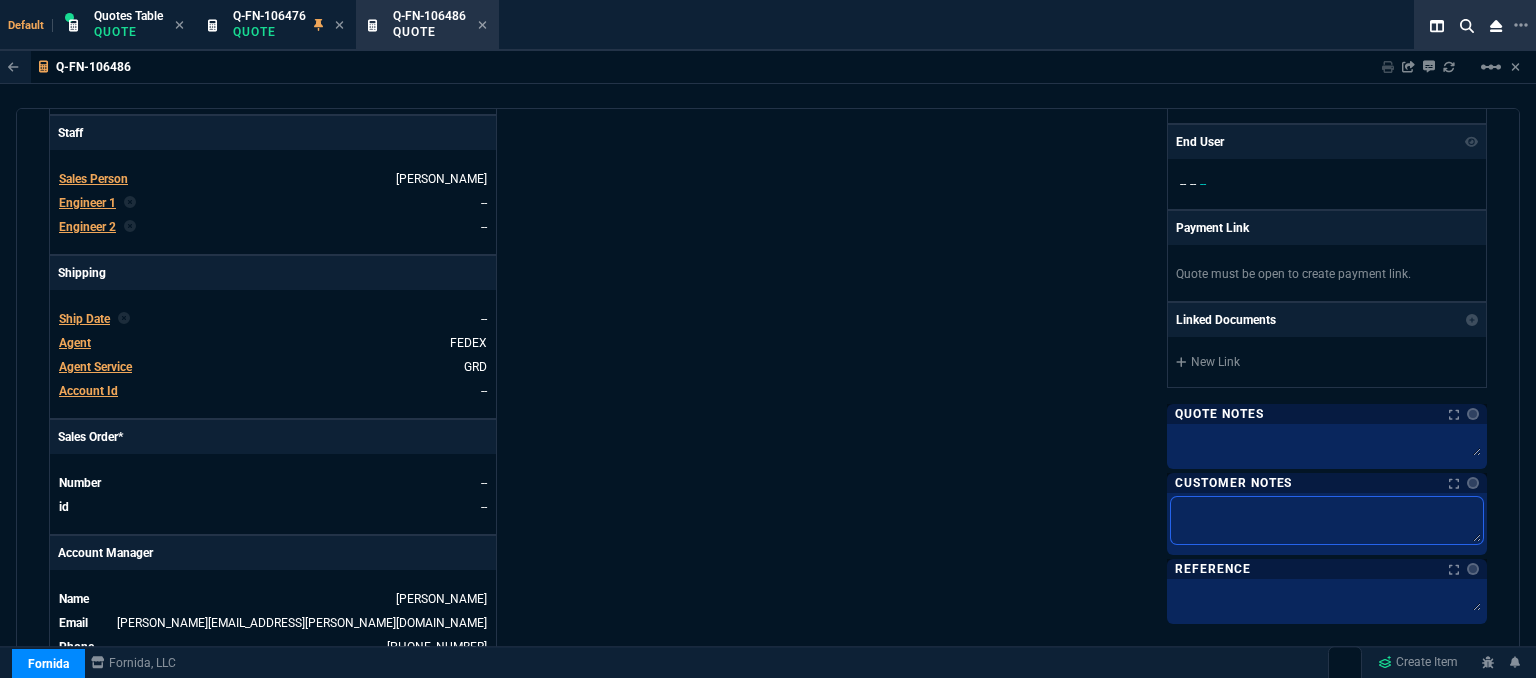 click at bounding box center (1327, 520) 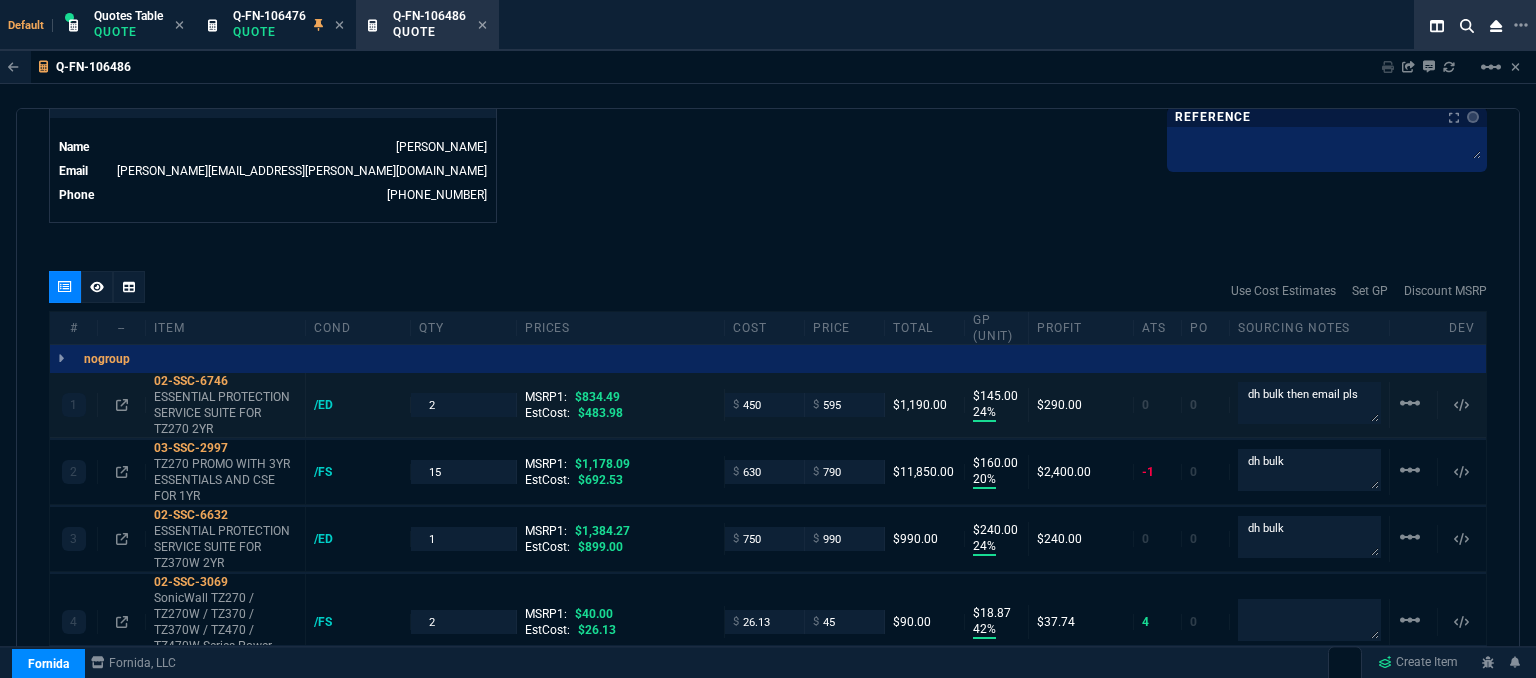 scroll, scrollTop: 1156, scrollLeft: 0, axis: vertical 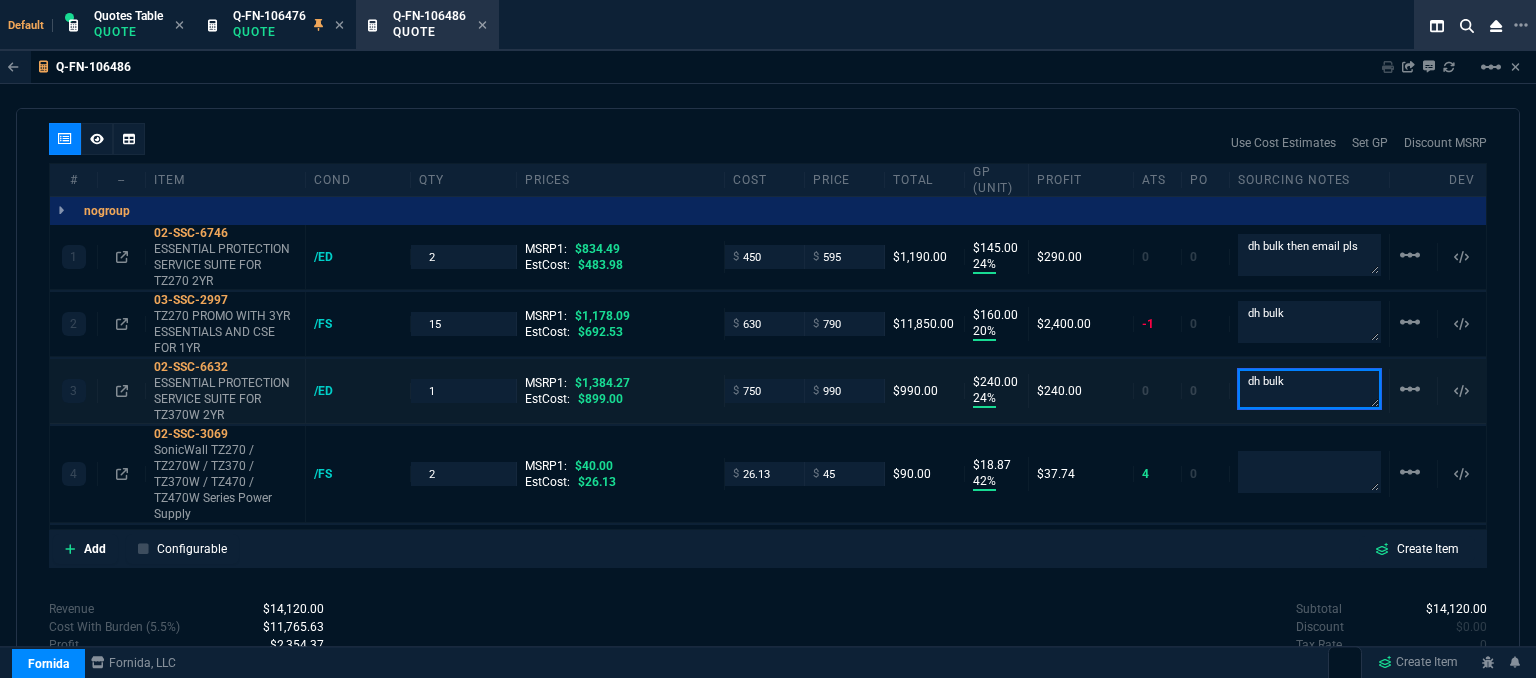 drag, startPoint x: 1287, startPoint y: 363, endPoint x: 1141, endPoint y: 357, distance: 146.12323 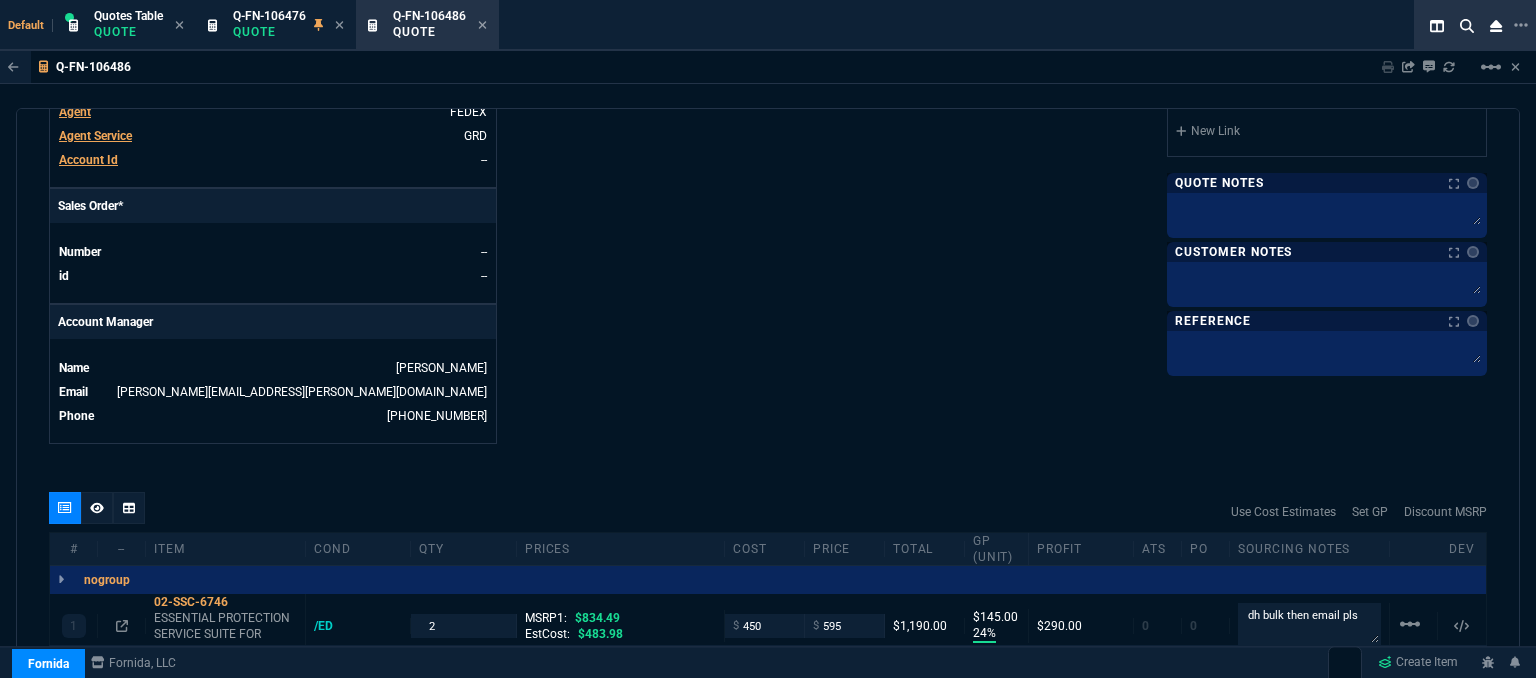 scroll, scrollTop: 656, scrollLeft: 0, axis: vertical 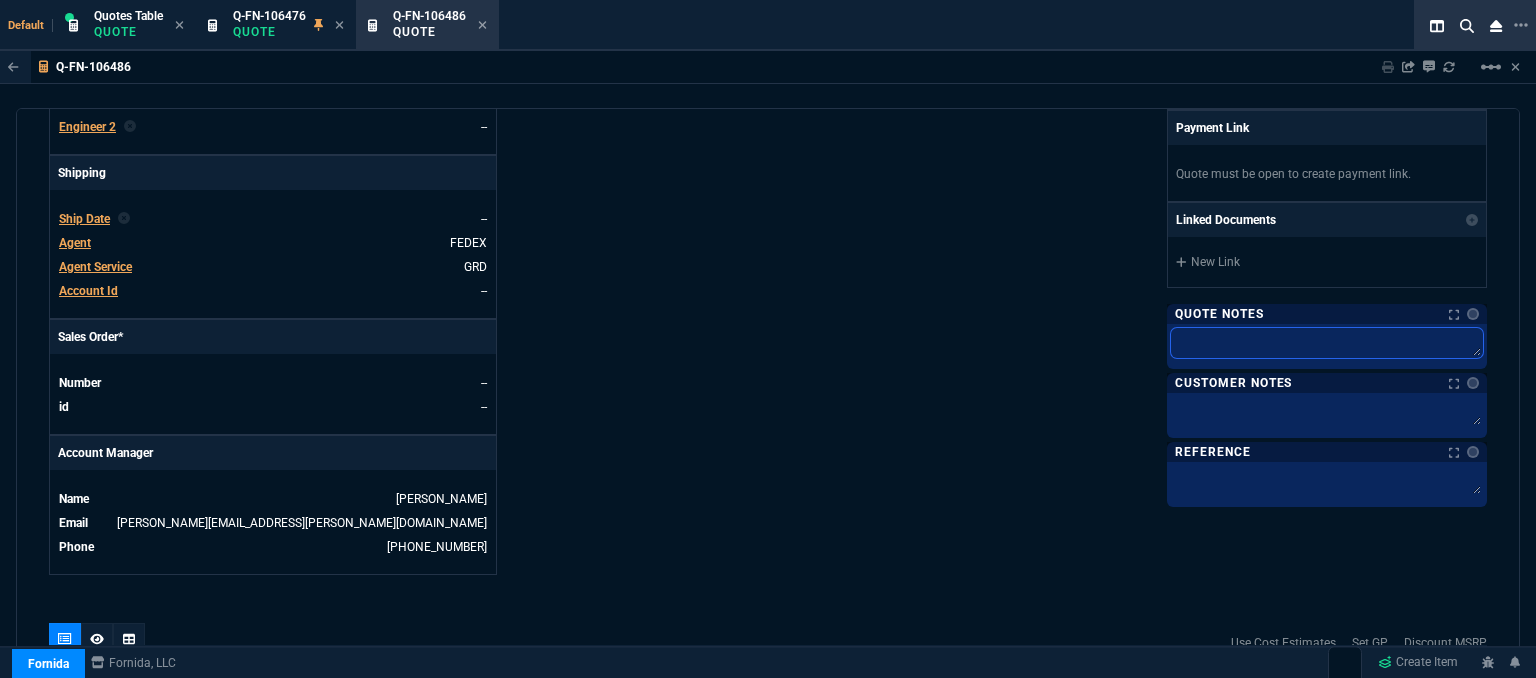 click at bounding box center [1327, 343] 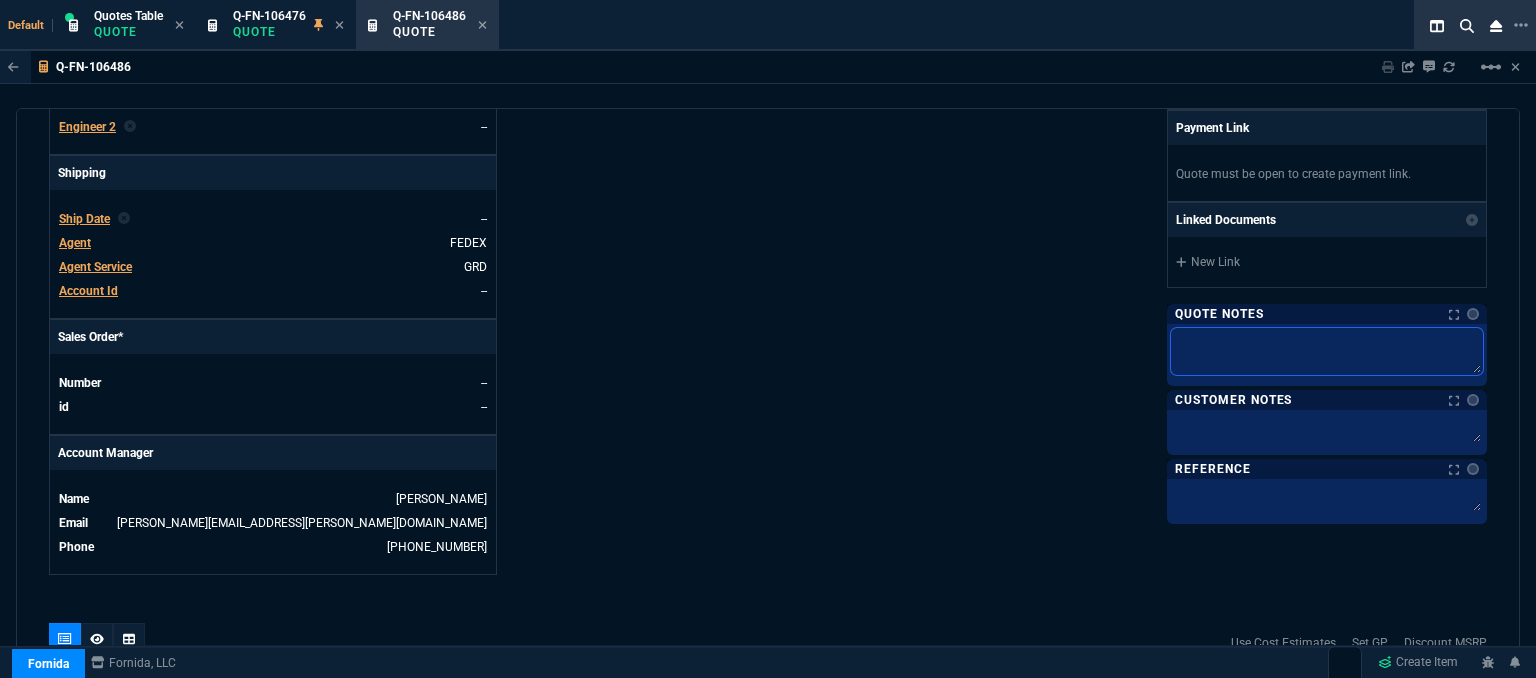 paste on "dh bulk" 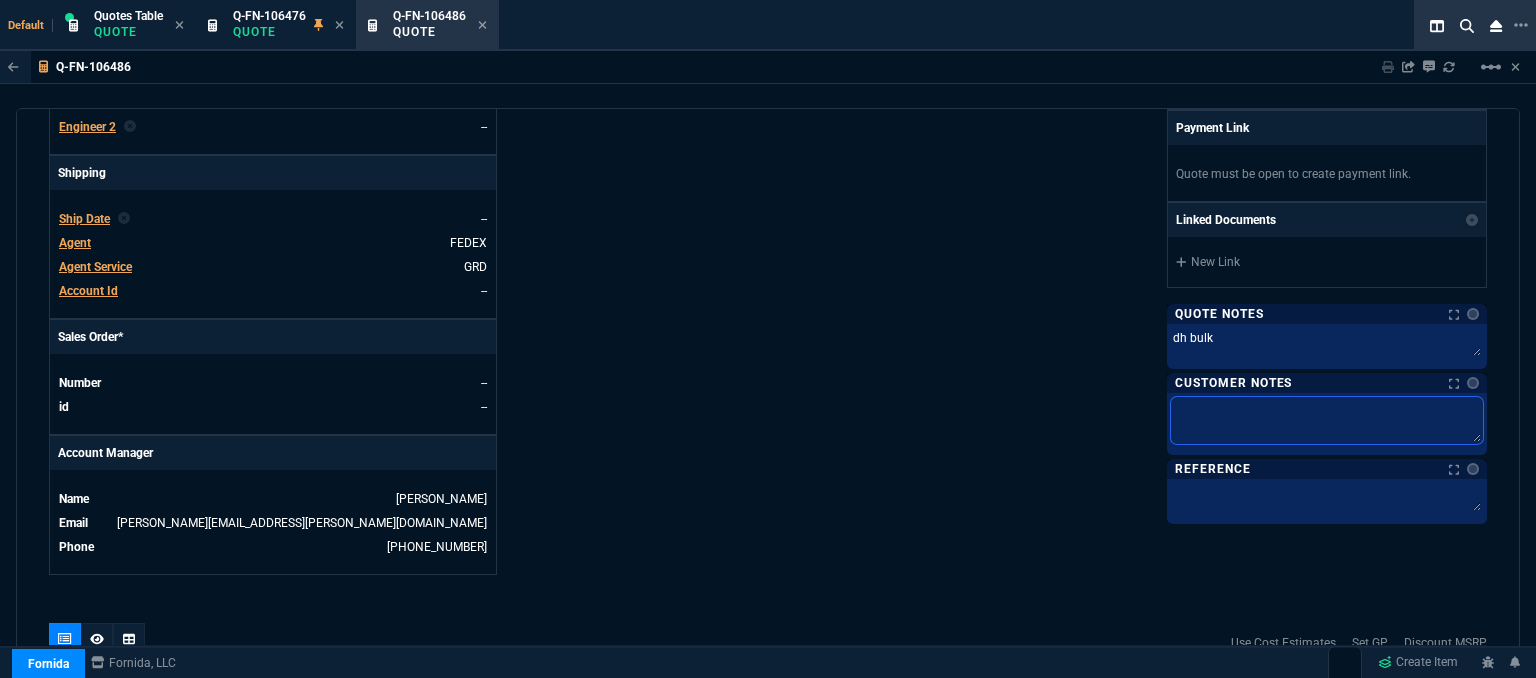 click at bounding box center (1327, 420) 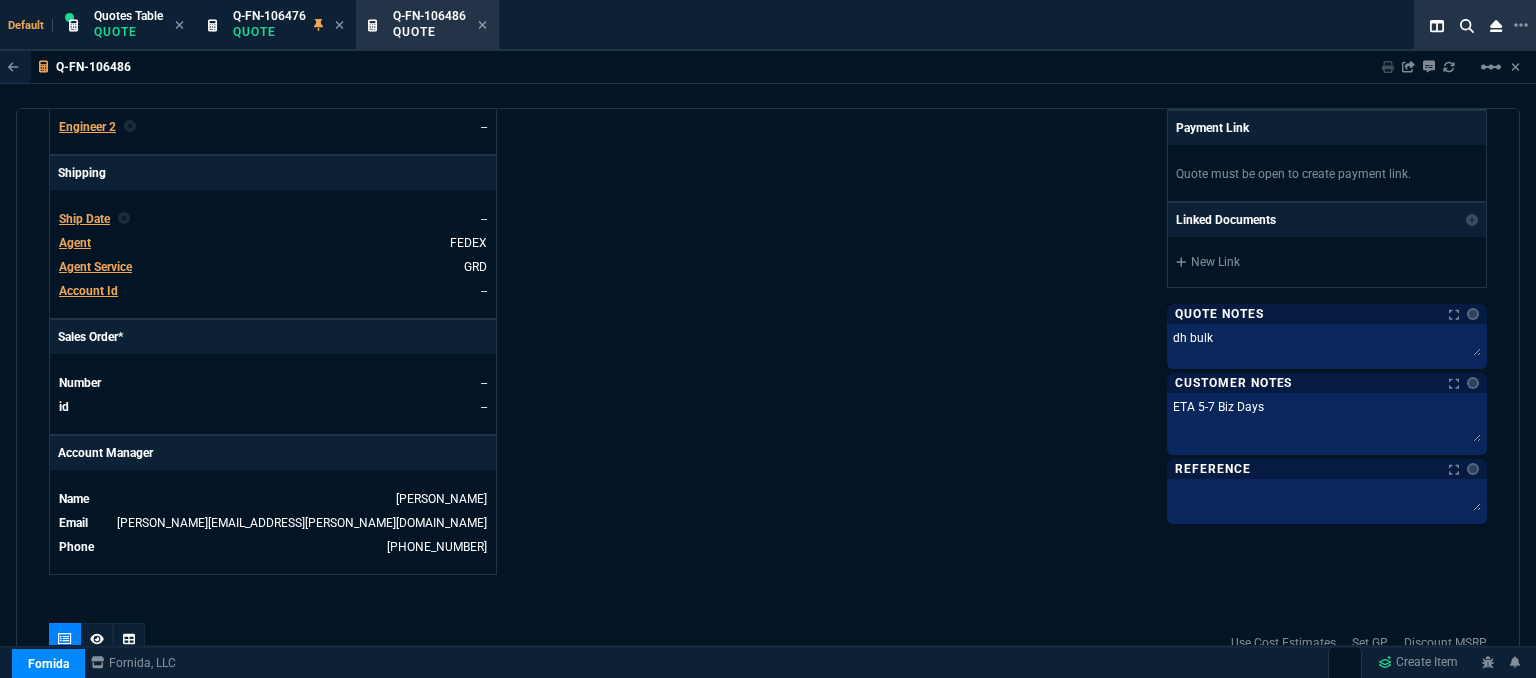 click on "Fornida, LLC 2609 Technology Dr Suite 300 Plano, TX 75074  Share Link  MOMMY&THE SALES REPS group chat SEND Brian Over oneOnOne chat SEND Sarah Costa oneOnOne chat SEND Steven Huang oneOnOne chat SEND  Show More Chats  Shipping Address 56 Newtown Richboro Rd Richboro,  PA -- USA Bill to Address 56 Newtown Richboro Rd Richboro,  PA -- USA End User -- -- -- Payment Link  Quote must be open to create payment link.  Linked Documents  New Link  Quote Notes Notes Quote Notes Notes dh bulk dh bulk  dh bulk   Customer Notes Notes Customer Notes Notes ETA 5-7 Biz Days ETA 5-7 Biz Days  ETA 5-7 Biz Days  Reference Reference" at bounding box center (1127, 52) 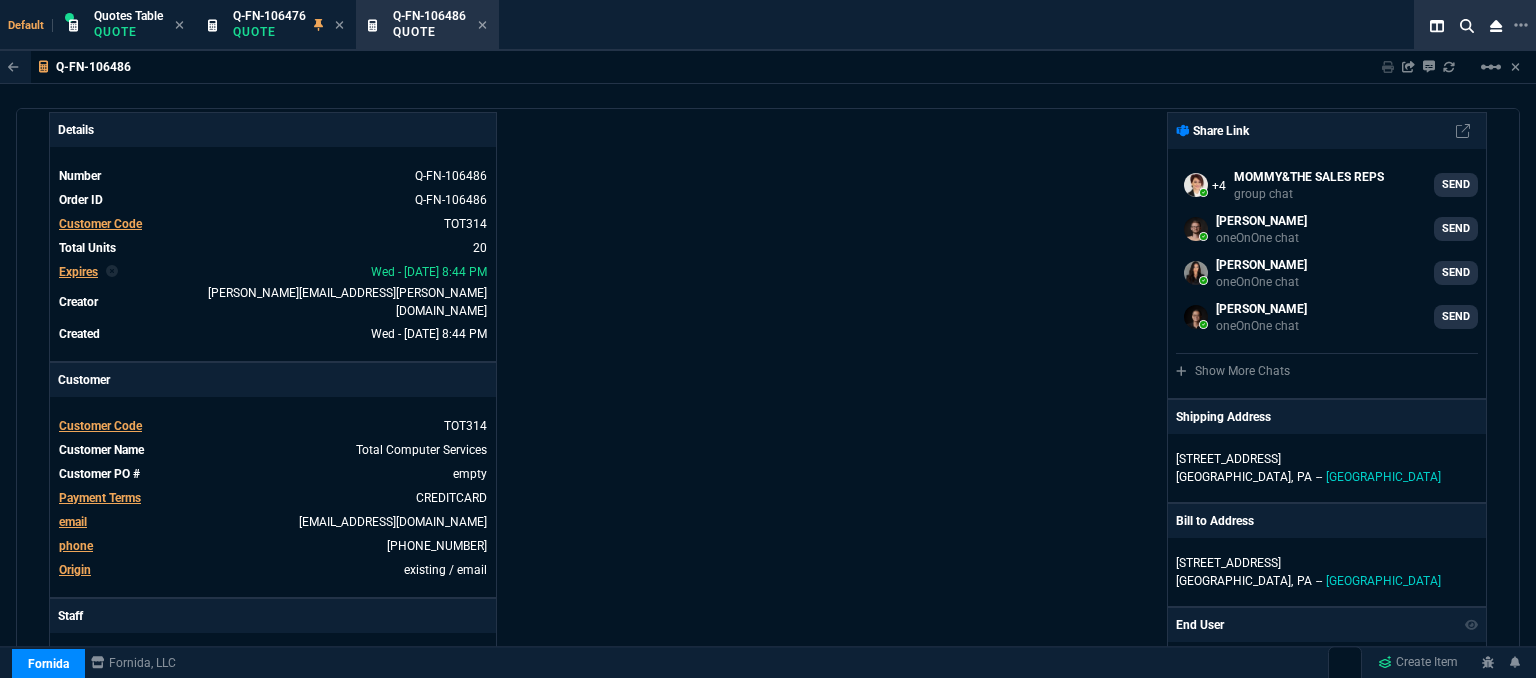 scroll, scrollTop: 0, scrollLeft: 0, axis: both 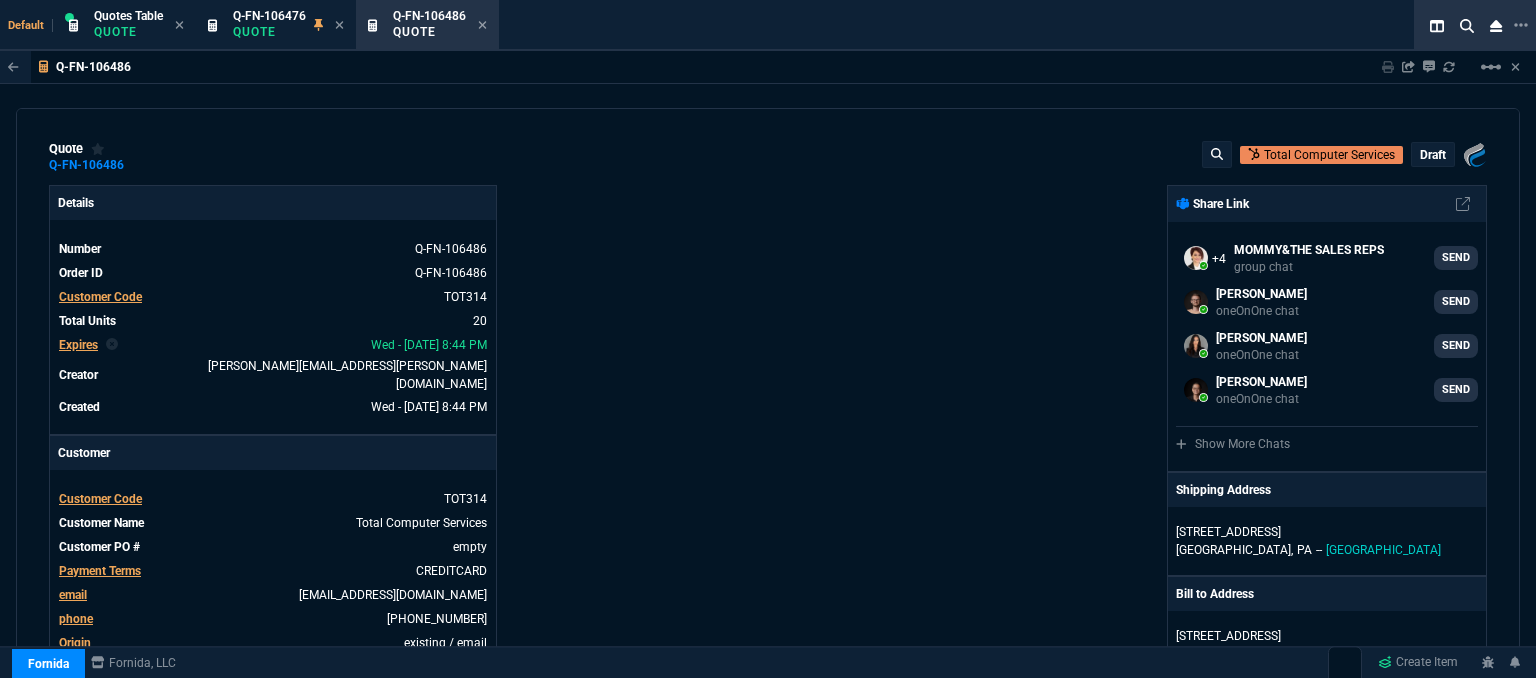 click on "draft" at bounding box center (1433, 155) 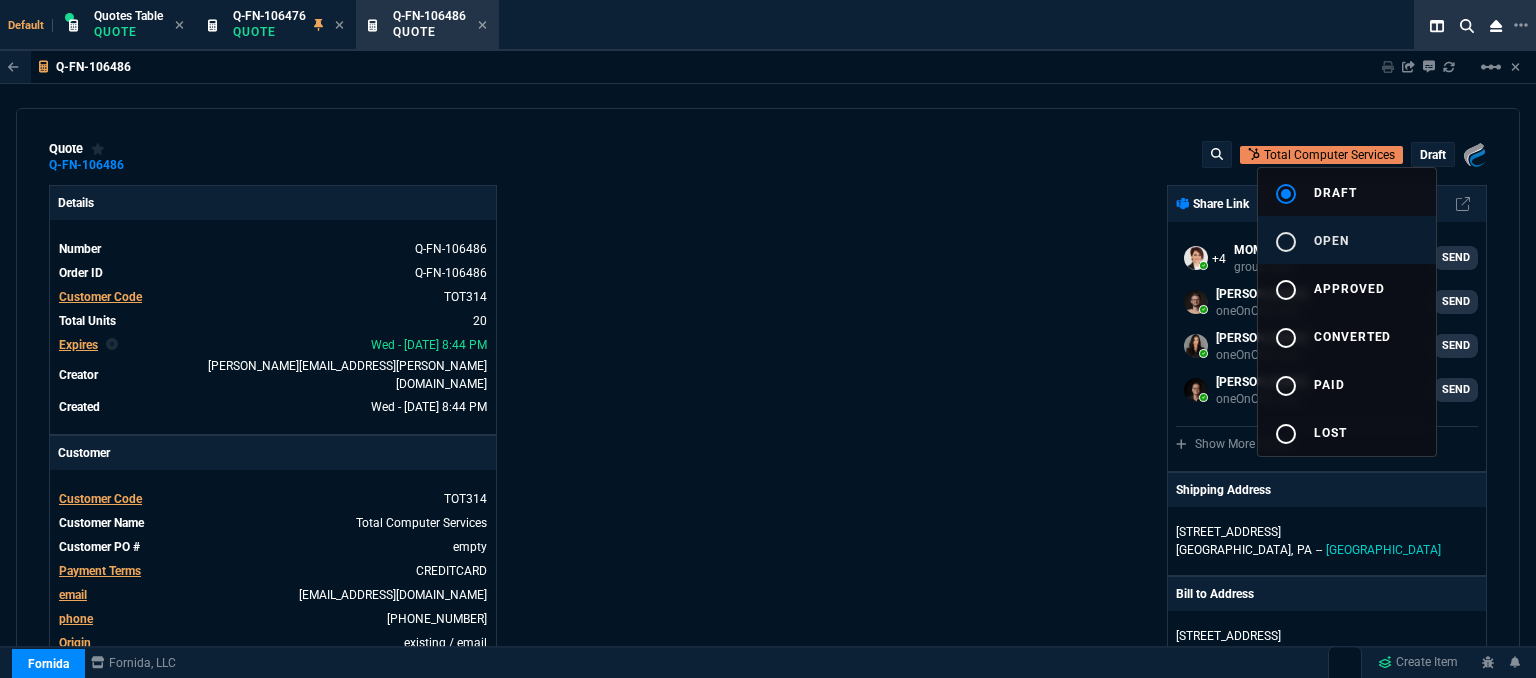 drag, startPoint x: 1366, startPoint y: 238, endPoint x: 1074, endPoint y: 244, distance: 292.06165 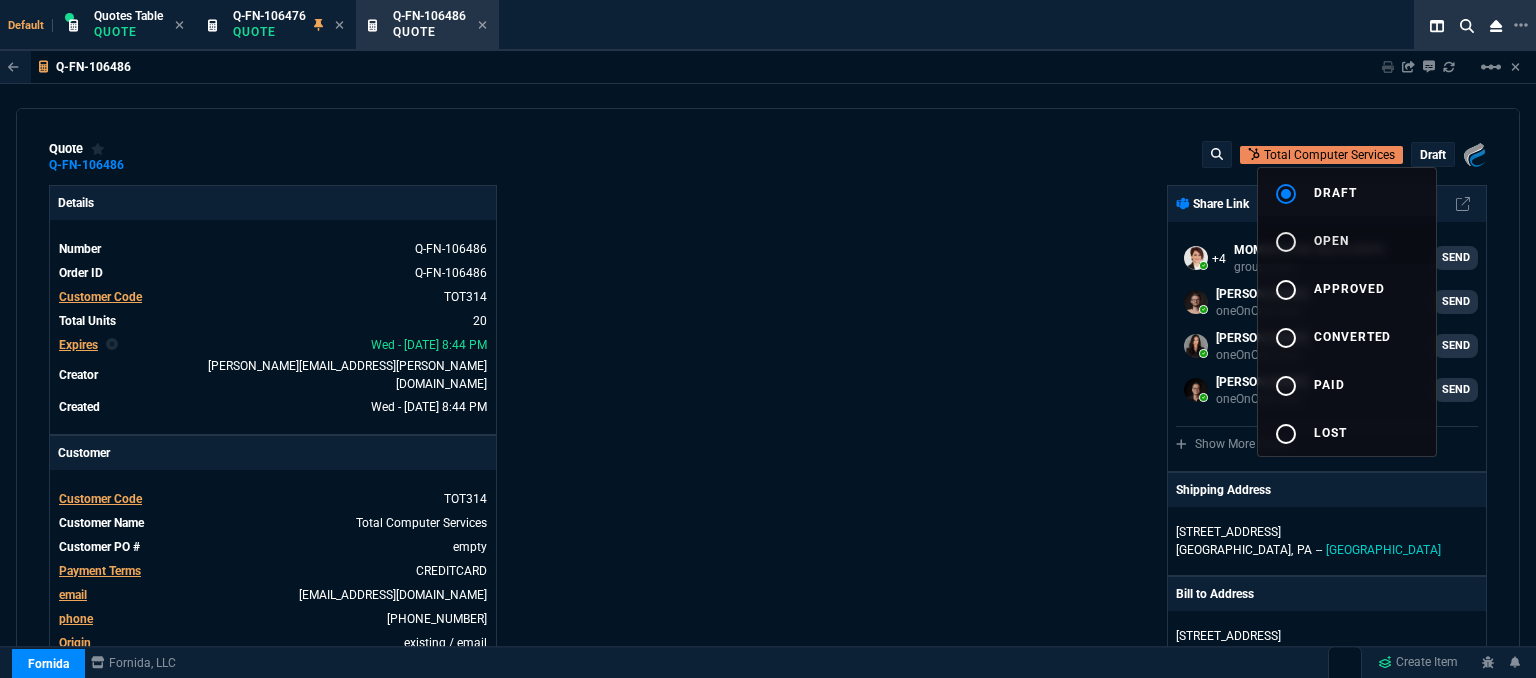 click on "radio_button_unchecked open" at bounding box center [1347, 240] 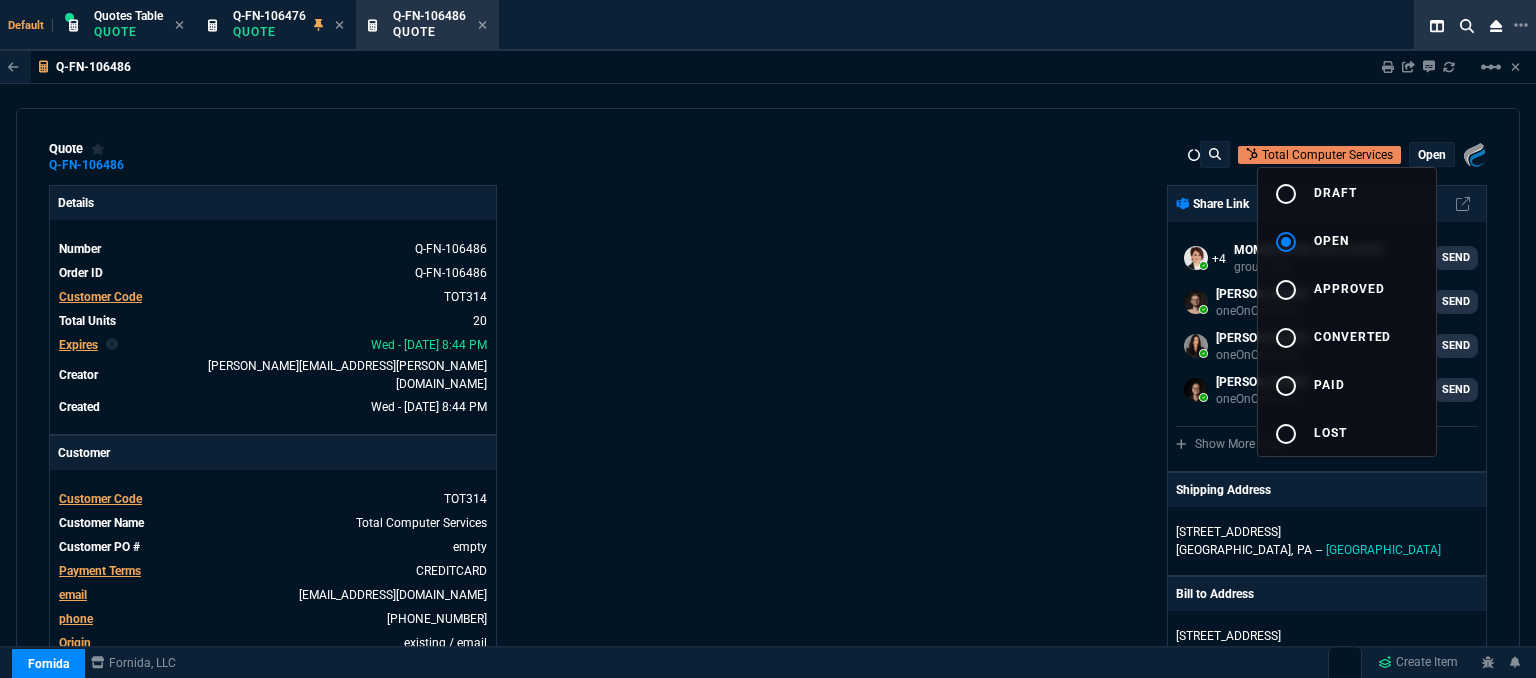 click at bounding box center (768, 339) 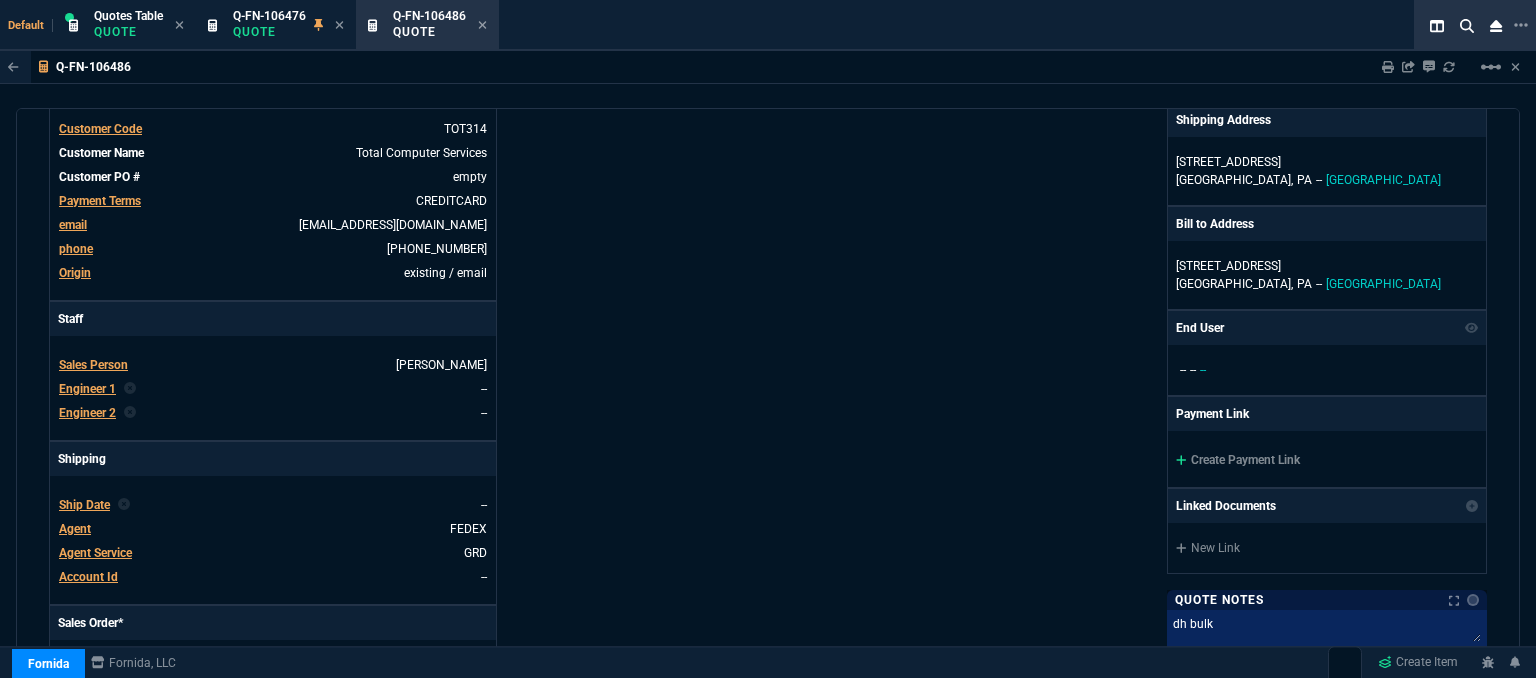 scroll, scrollTop: 400, scrollLeft: 0, axis: vertical 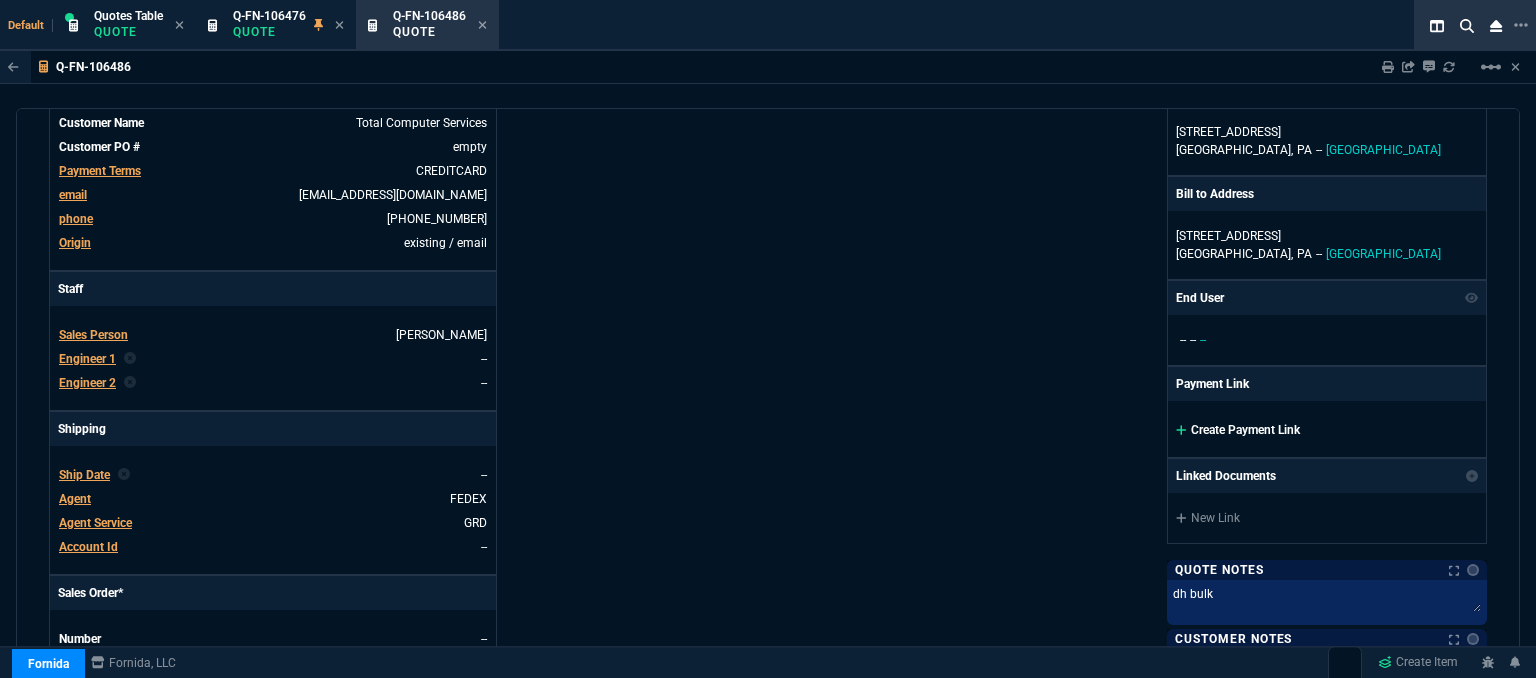 click 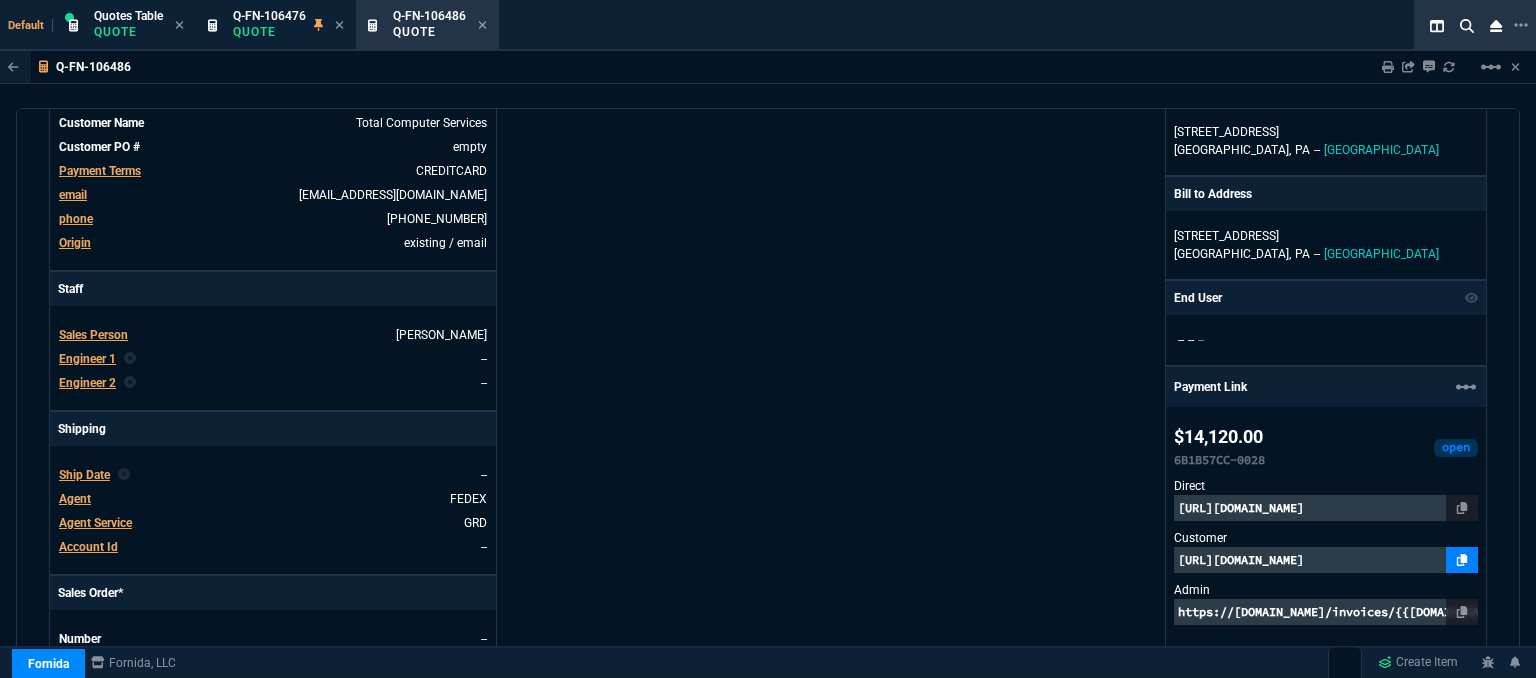 click 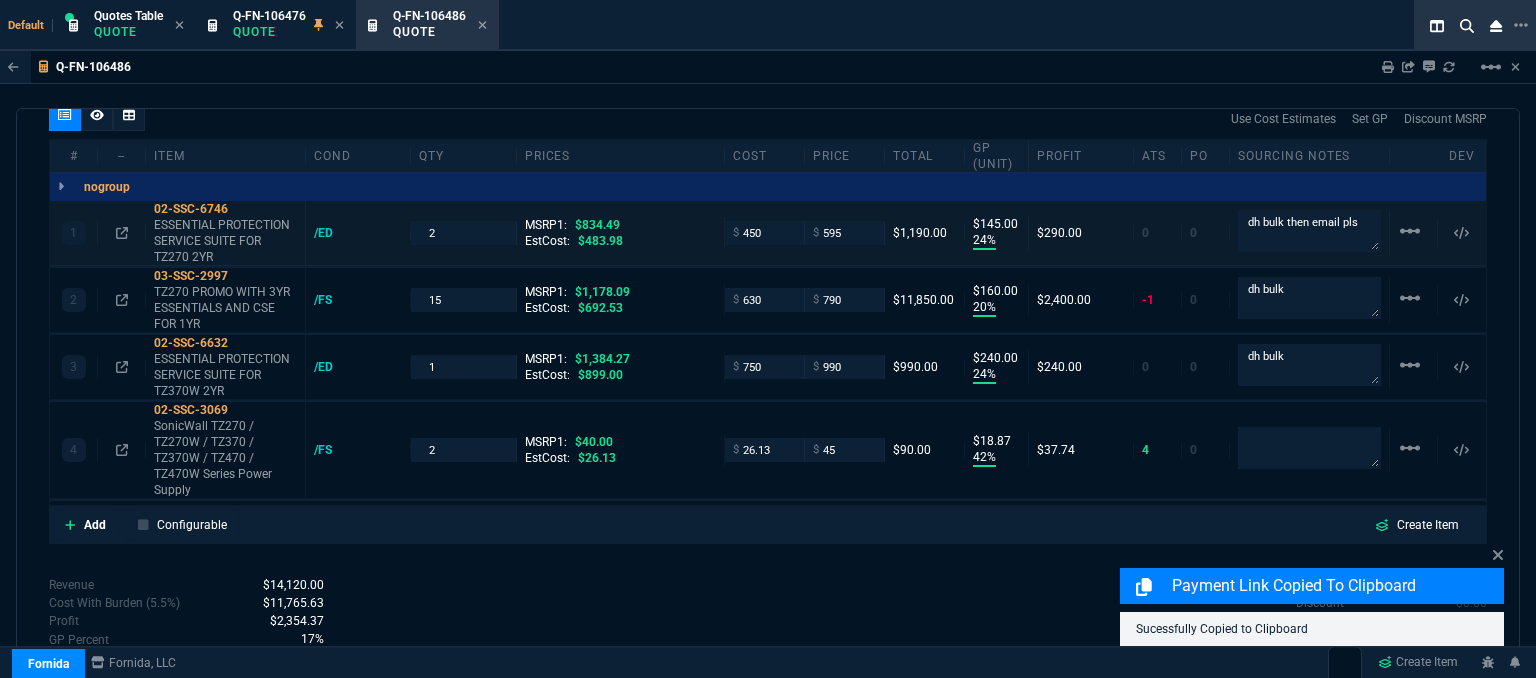 scroll, scrollTop: 1200, scrollLeft: 0, axis: vertical 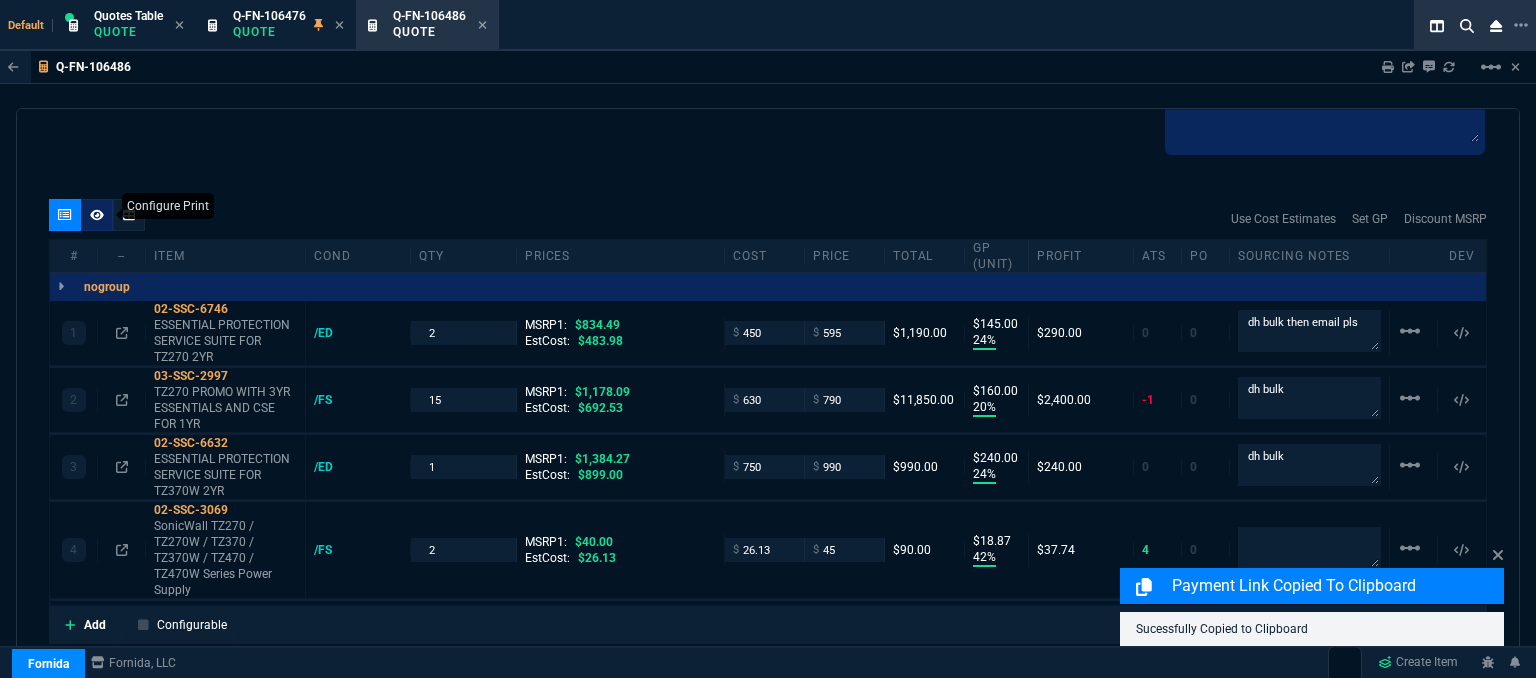 click 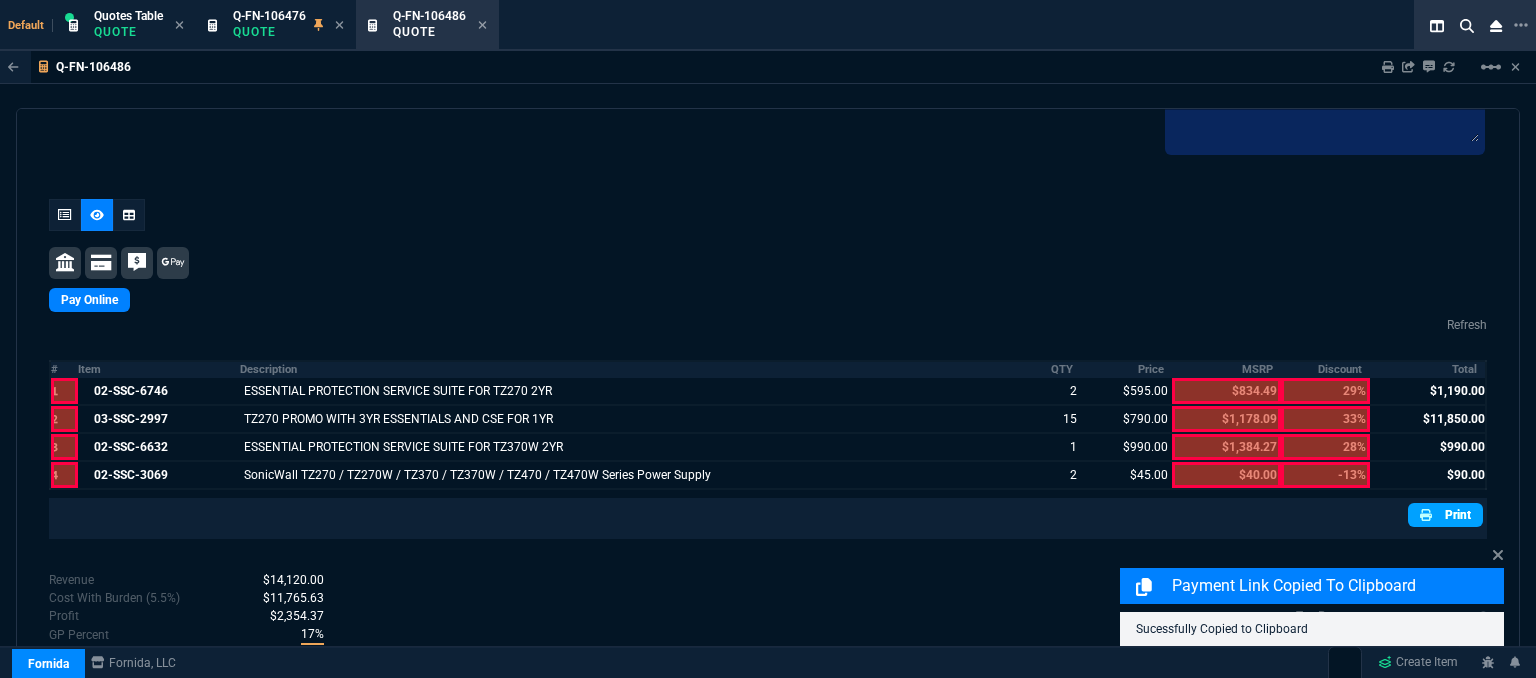 click on "Print" at bounding box center (1445, 515) 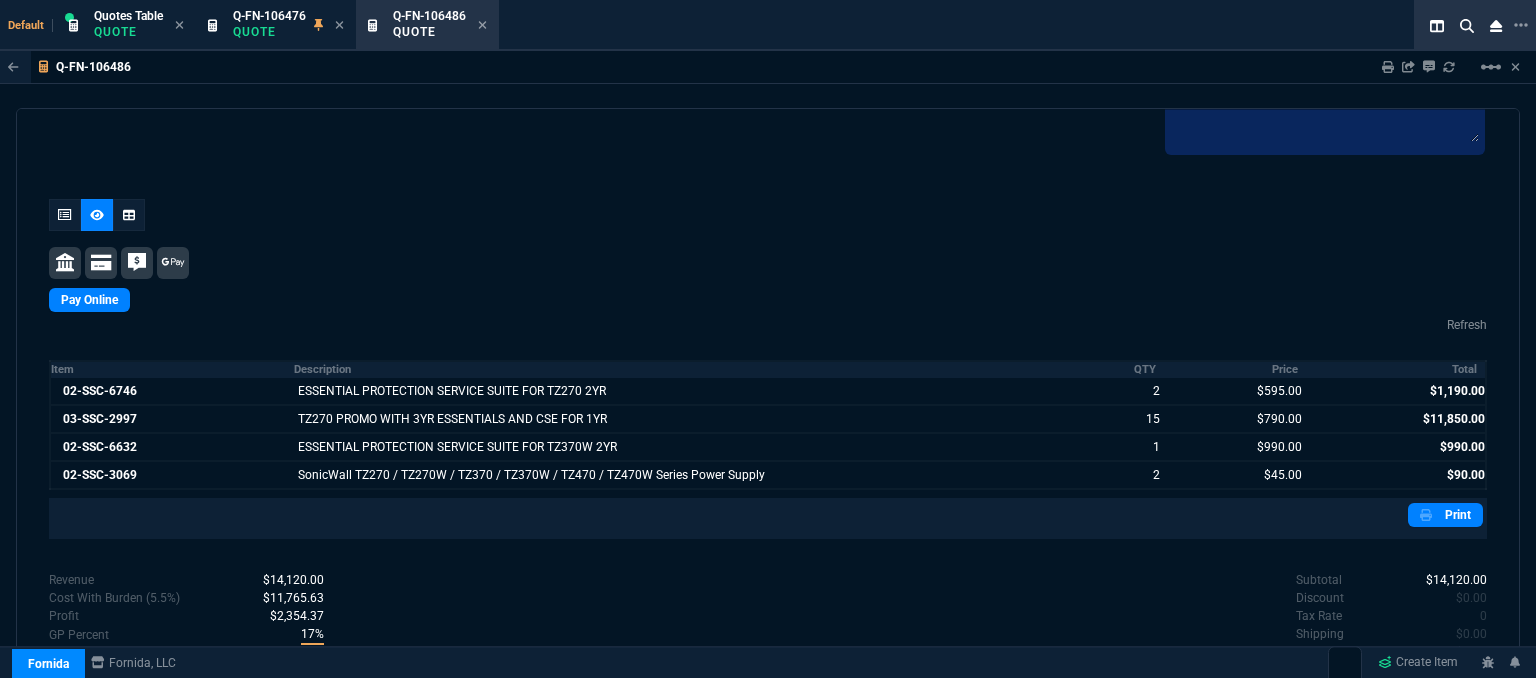scroll, scrollTop: 1265, scrollLeft: 0, axis: vertical 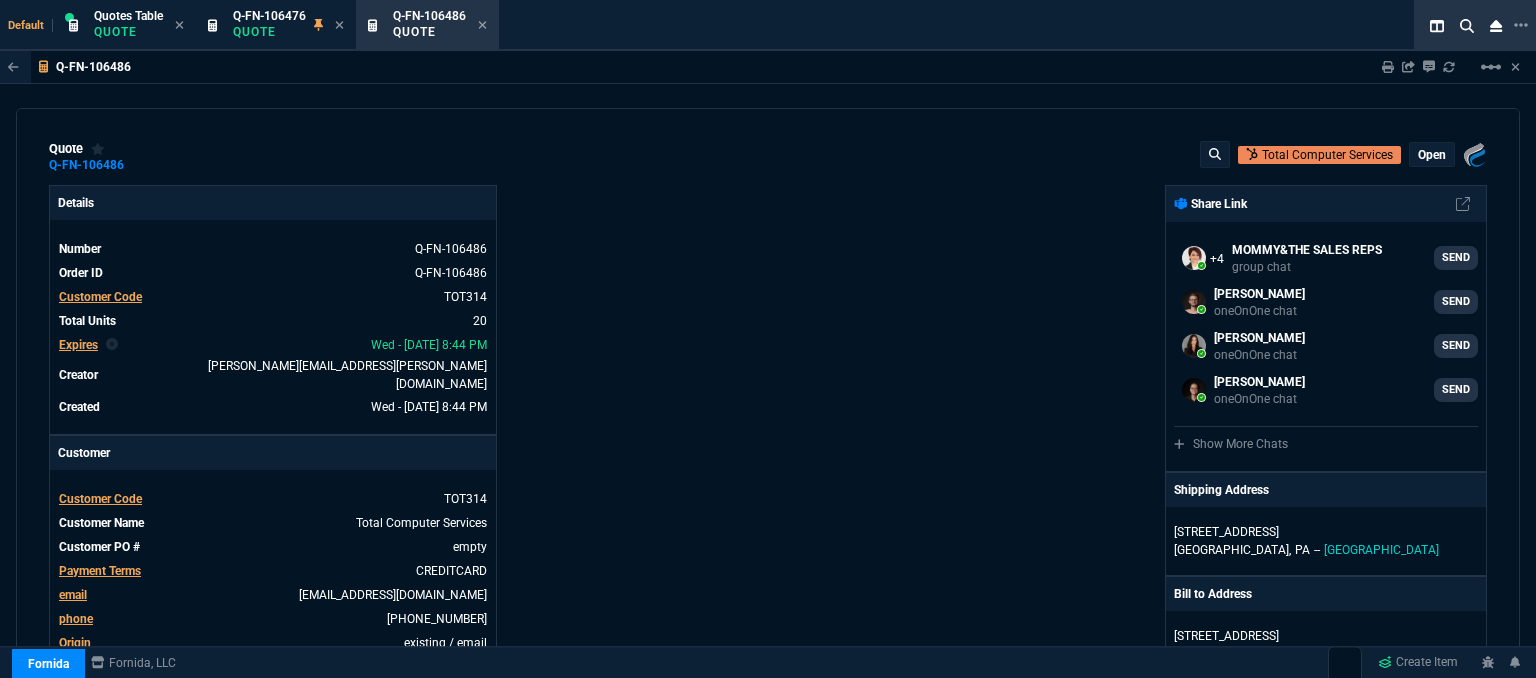 select on "12: [PERSON_NAME]" 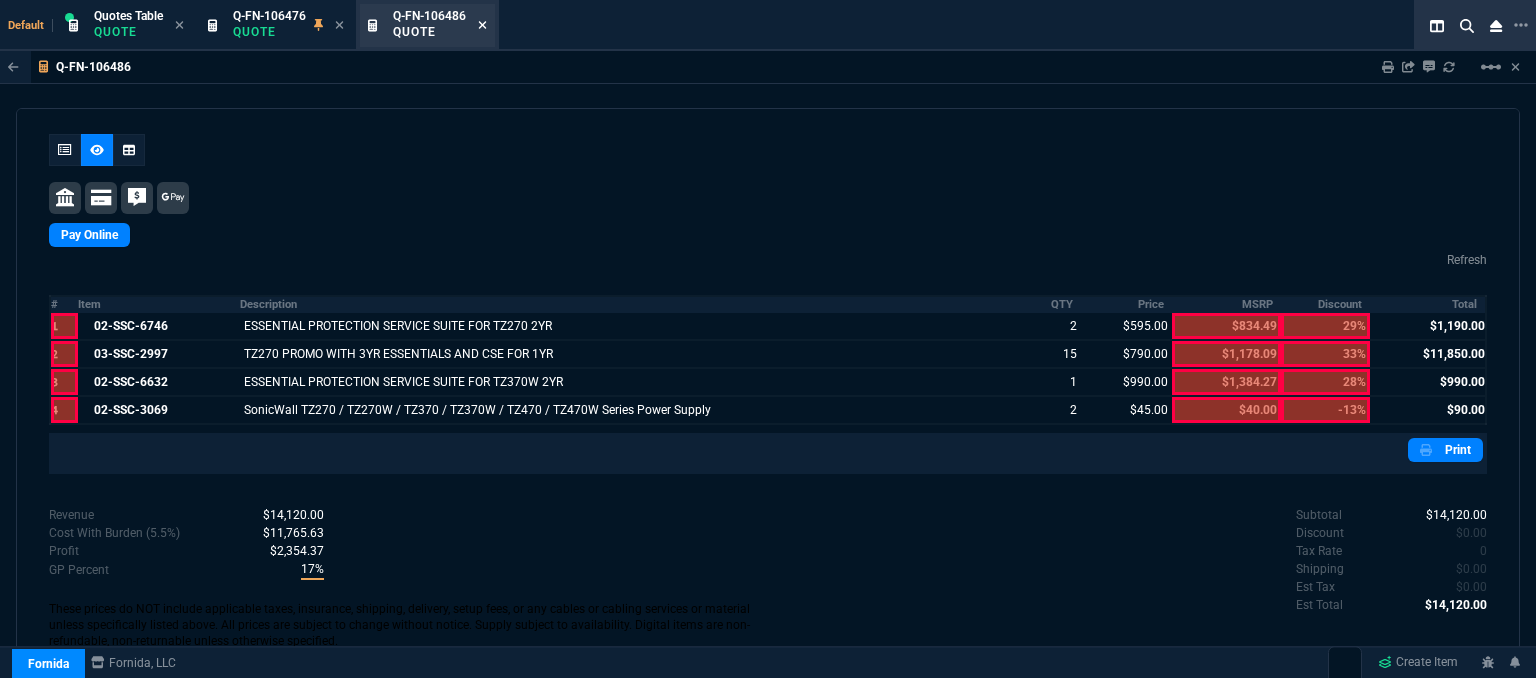 click 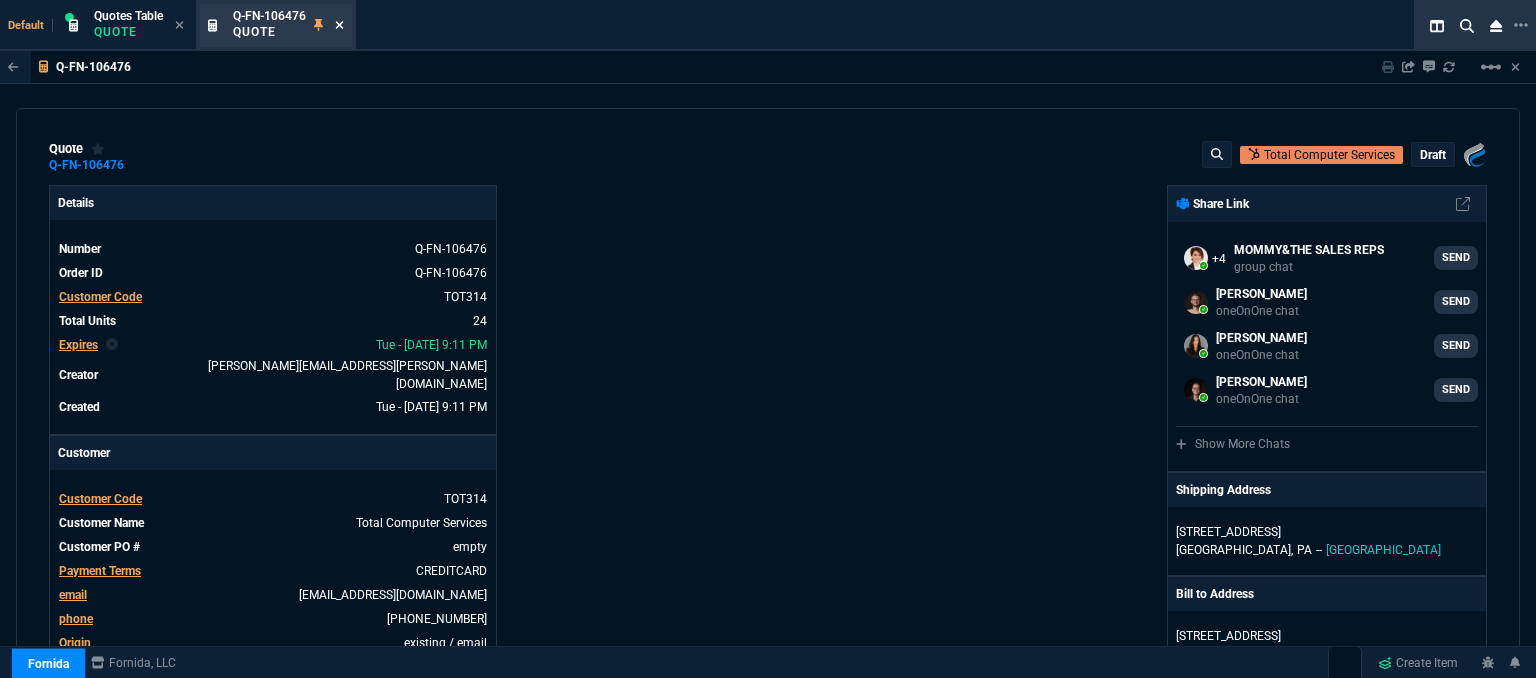 click 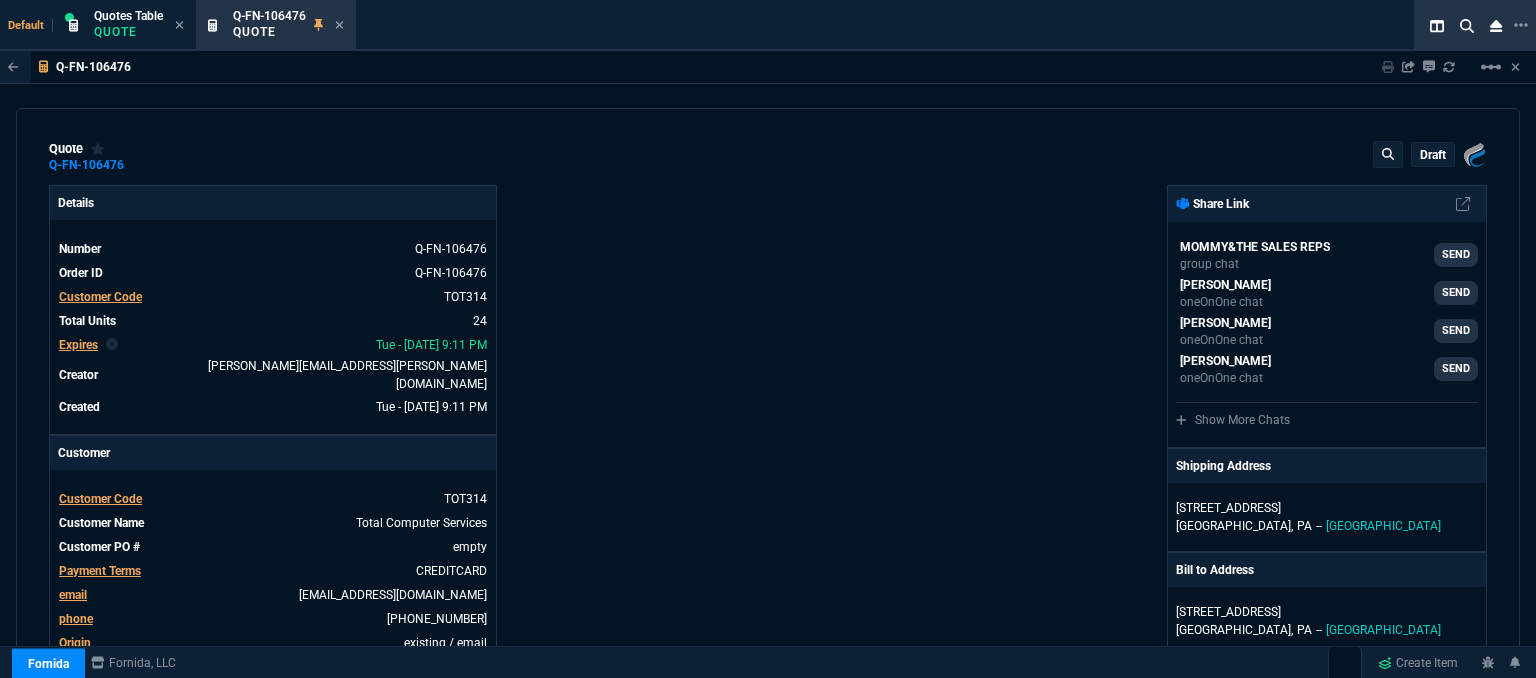 type on "34" 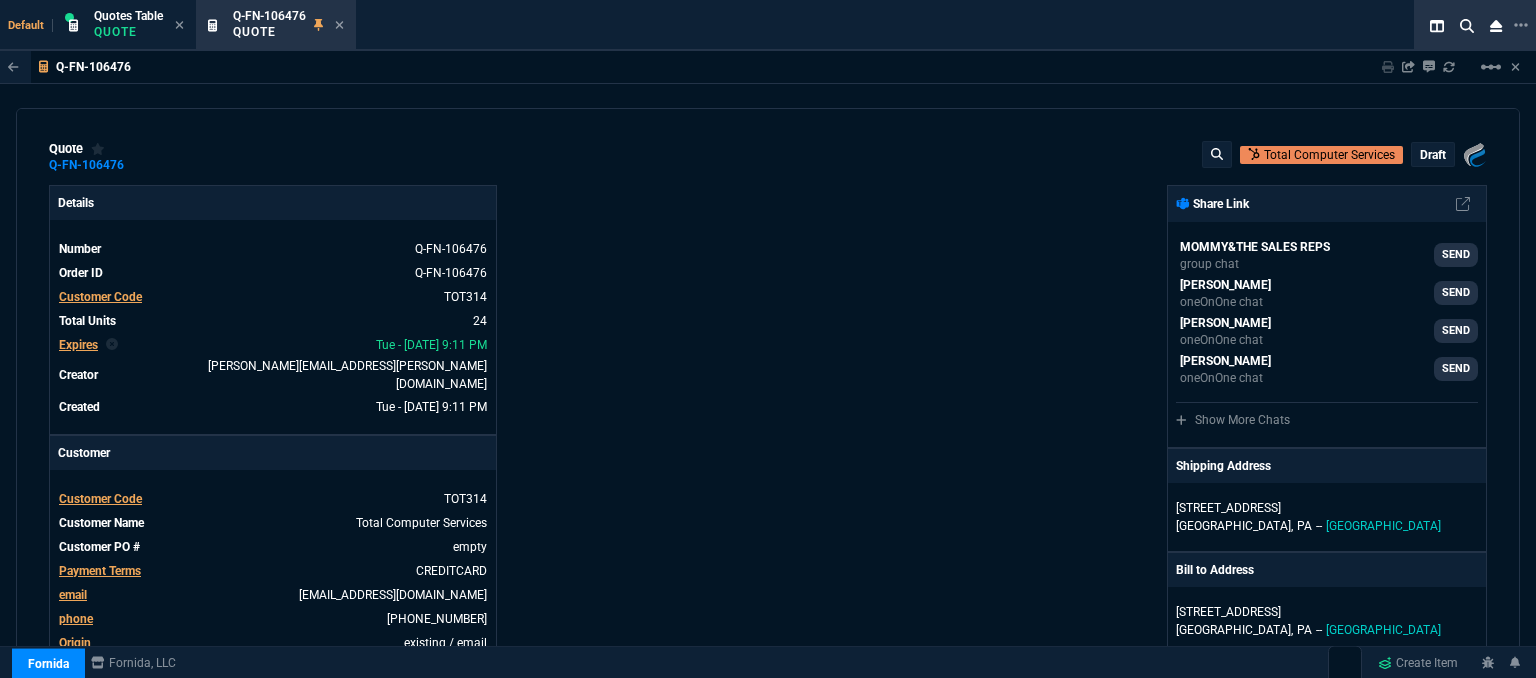 type 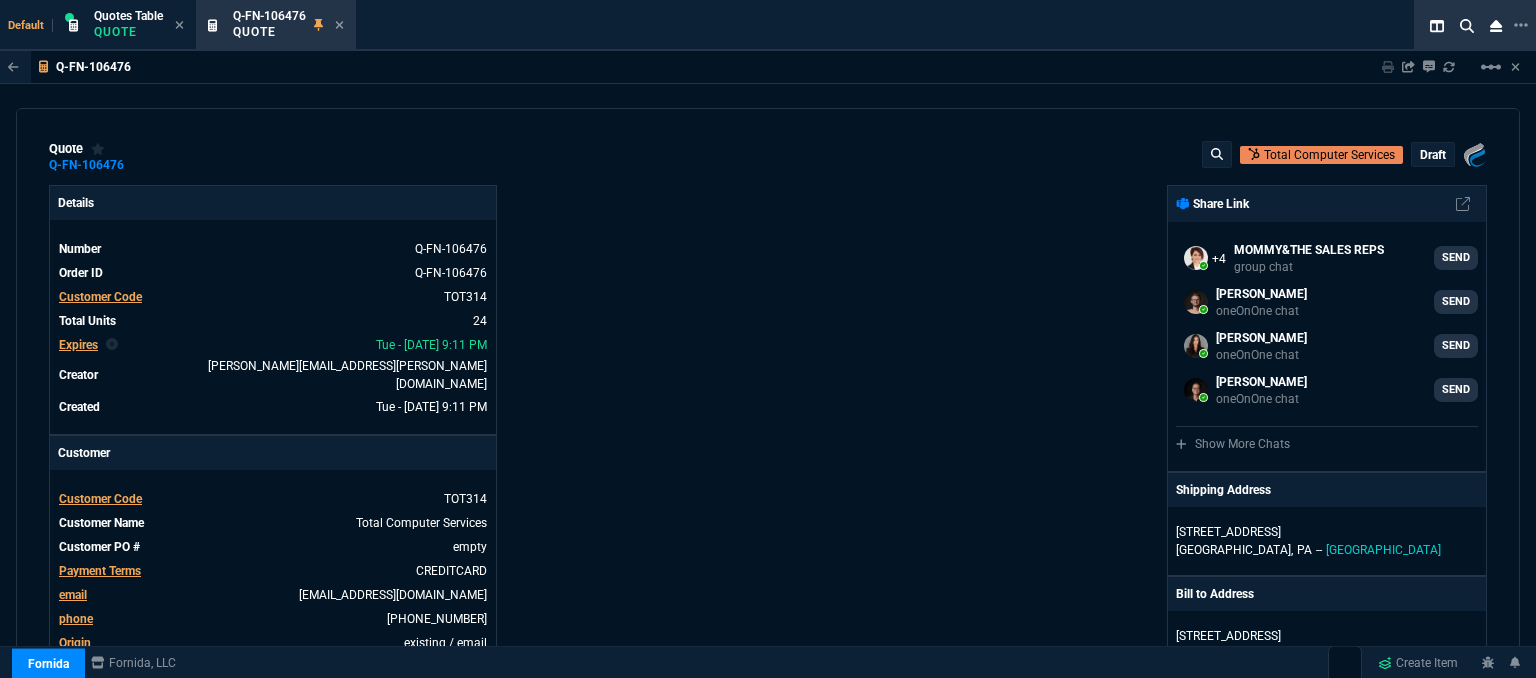 type on "425" 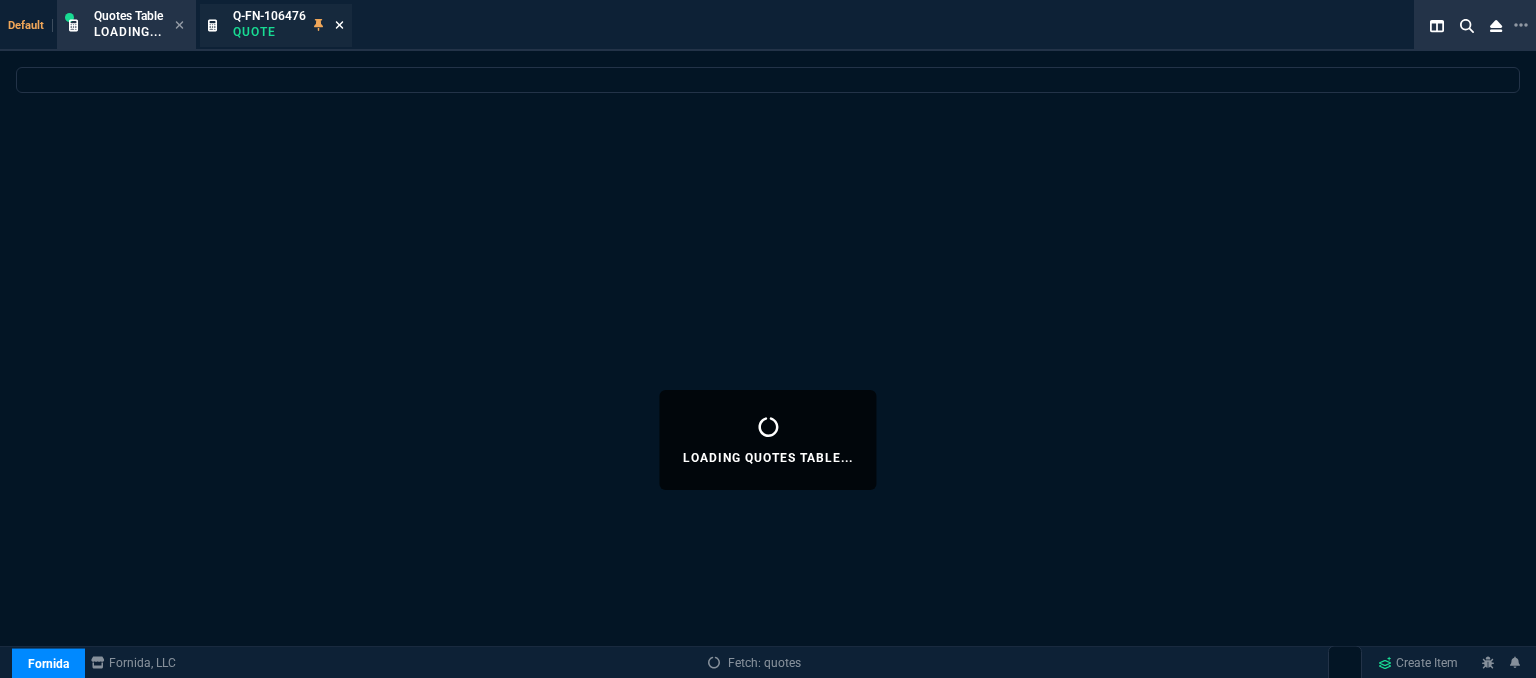 click 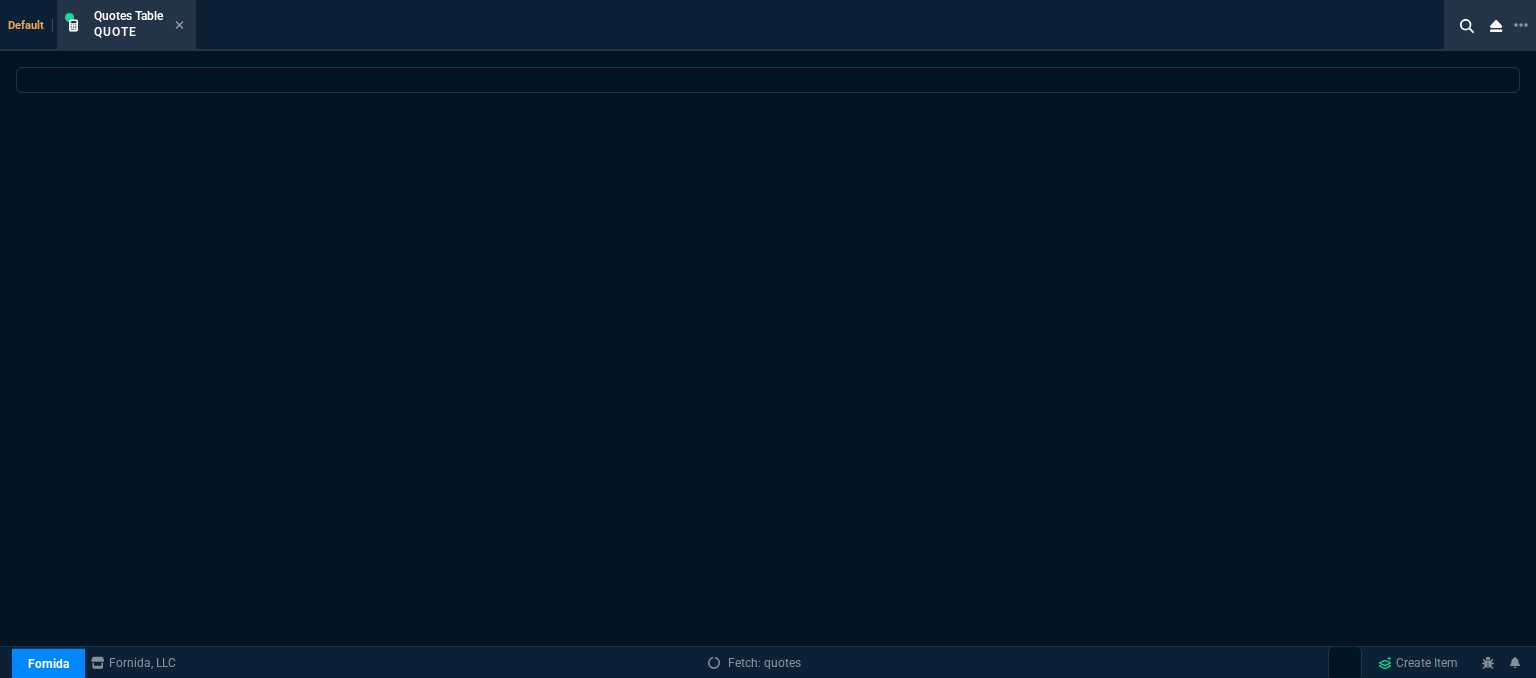 select 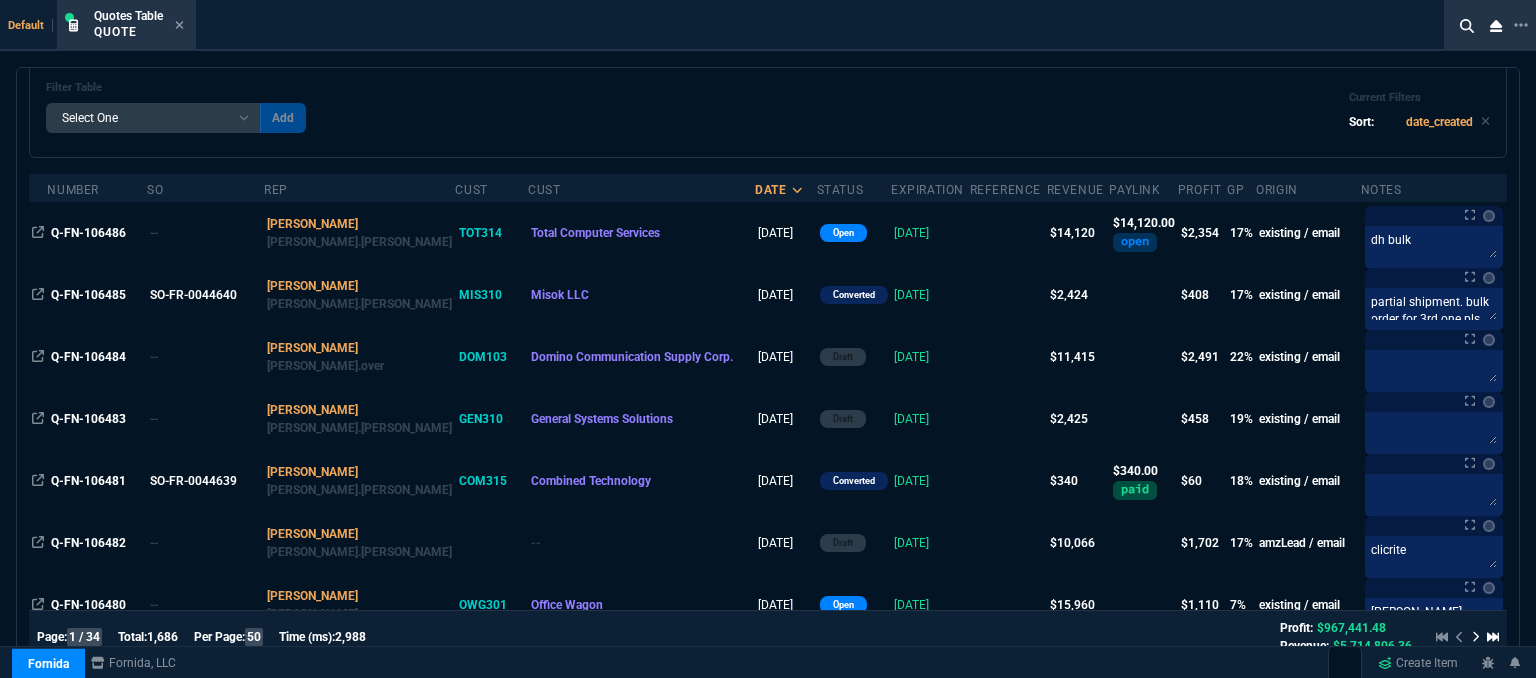 scroll, scrollTop: 0, scrollLeft: 0, axis: both 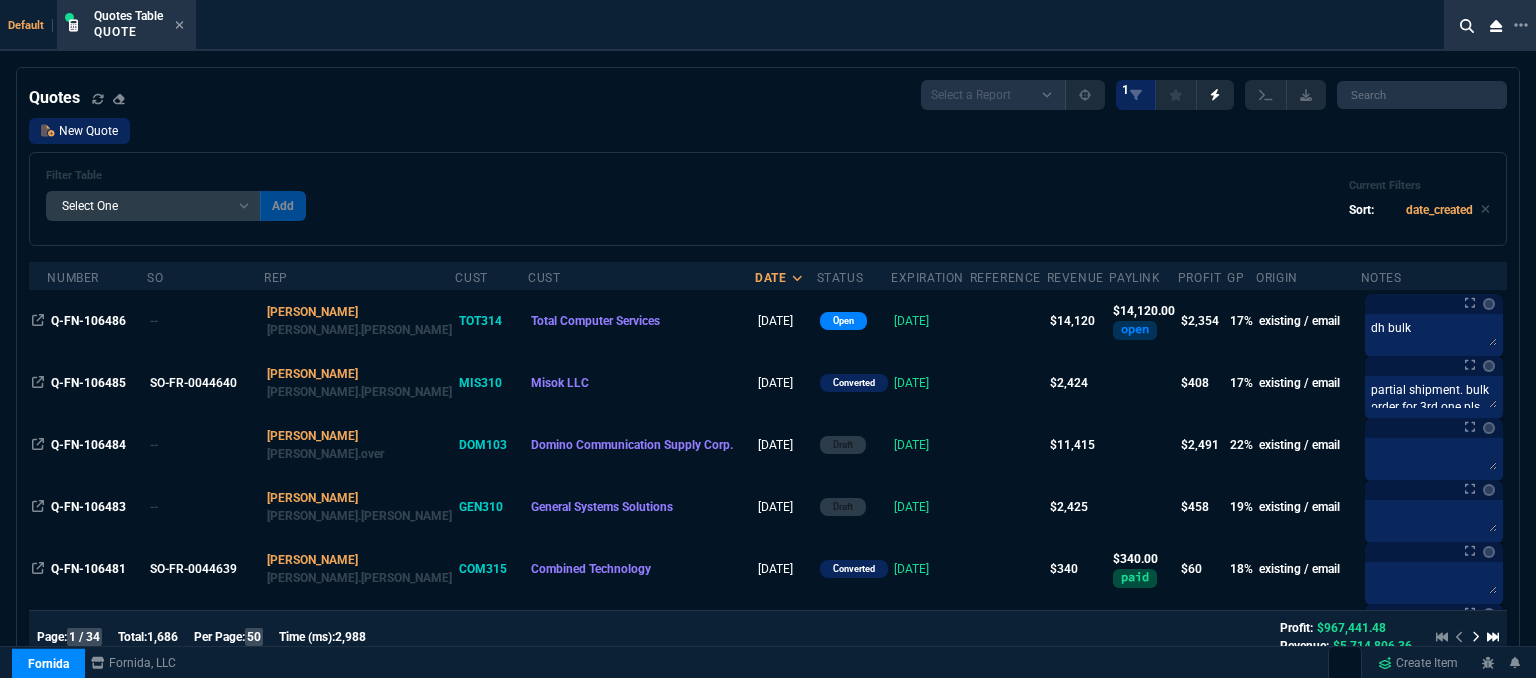 click on "New Quote" at bounding box center [79, 131] 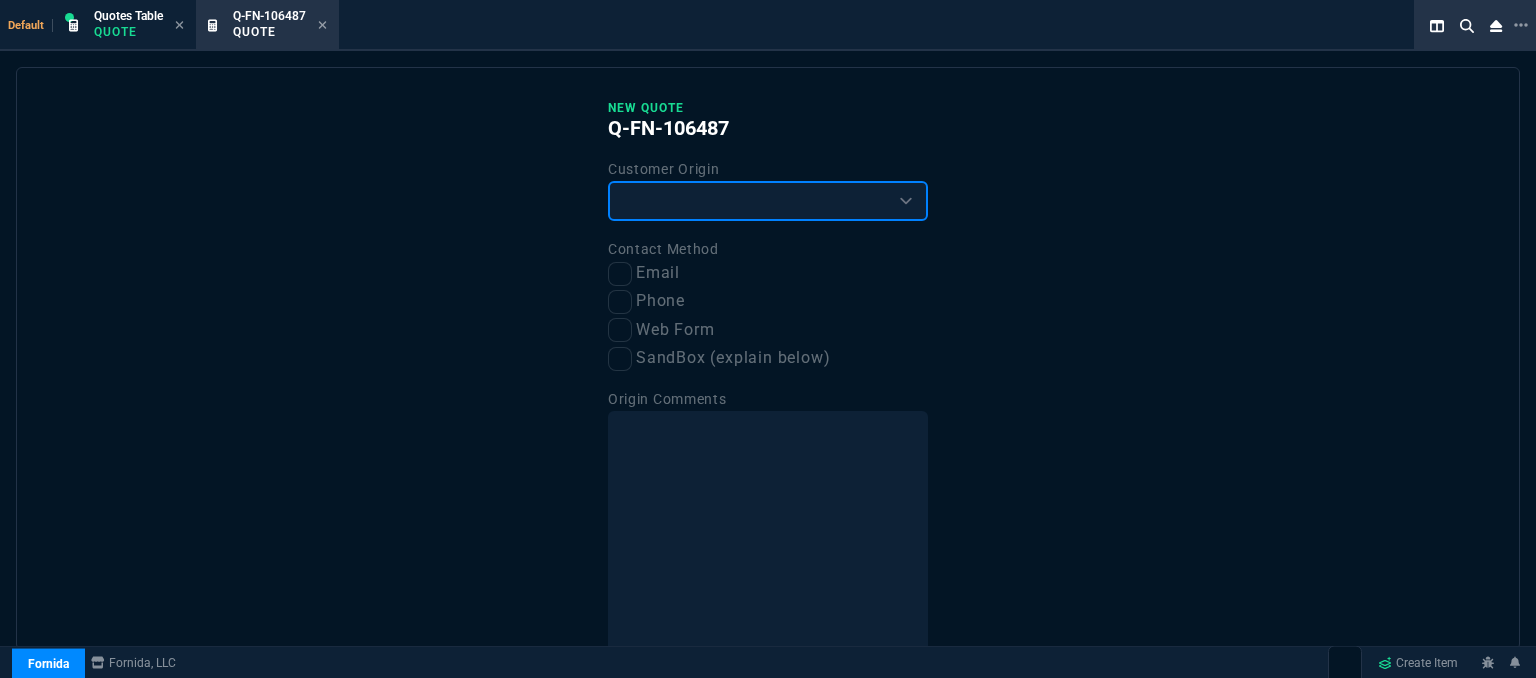 click on "Existing Customer Amazon Lead (first order) Website Lead (first order) Called (first order) Referral (first order) SandBox (explain below)" at bounding box center (768, 201) 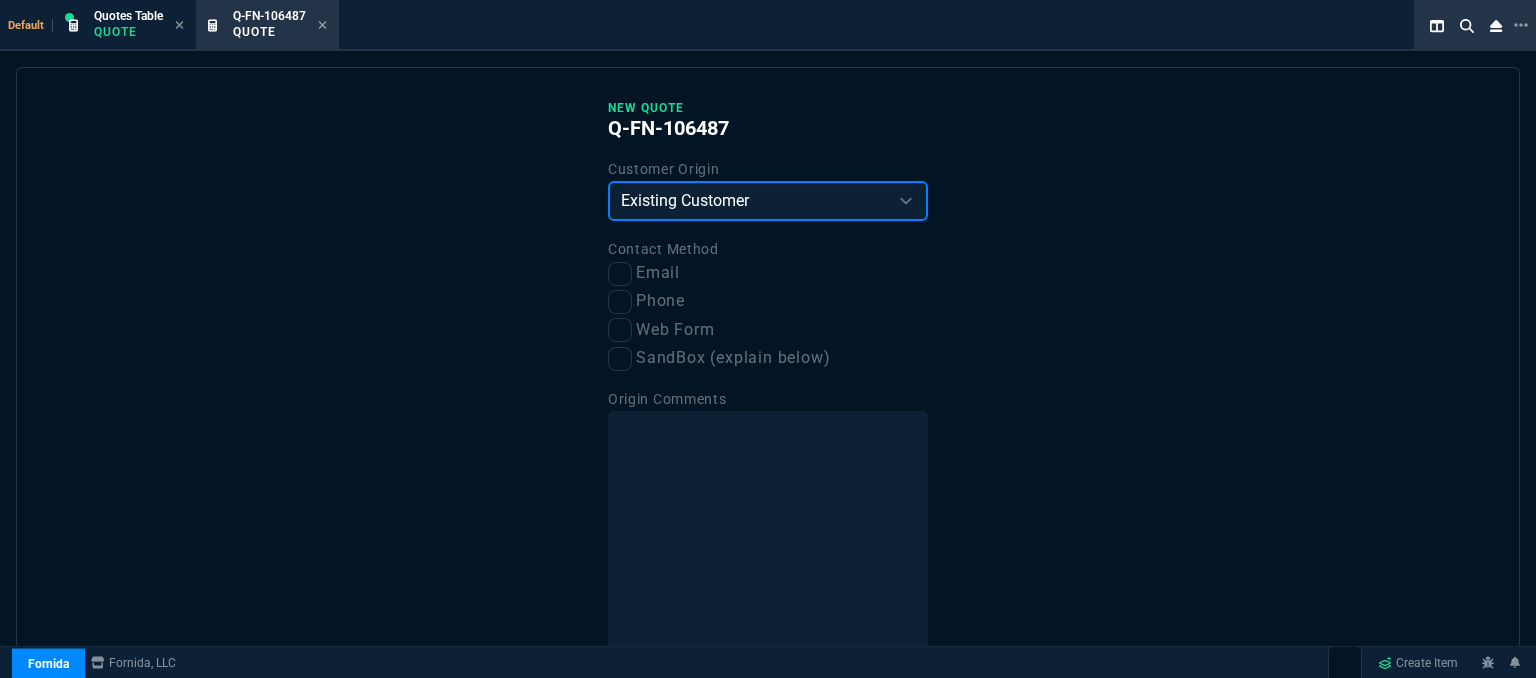 click on "Existing Customer Amazon Lead (first order) Website Lead (first order) Called (first order) Referral (first order) SandBox (explain below)" at bounding box center [768, 201] 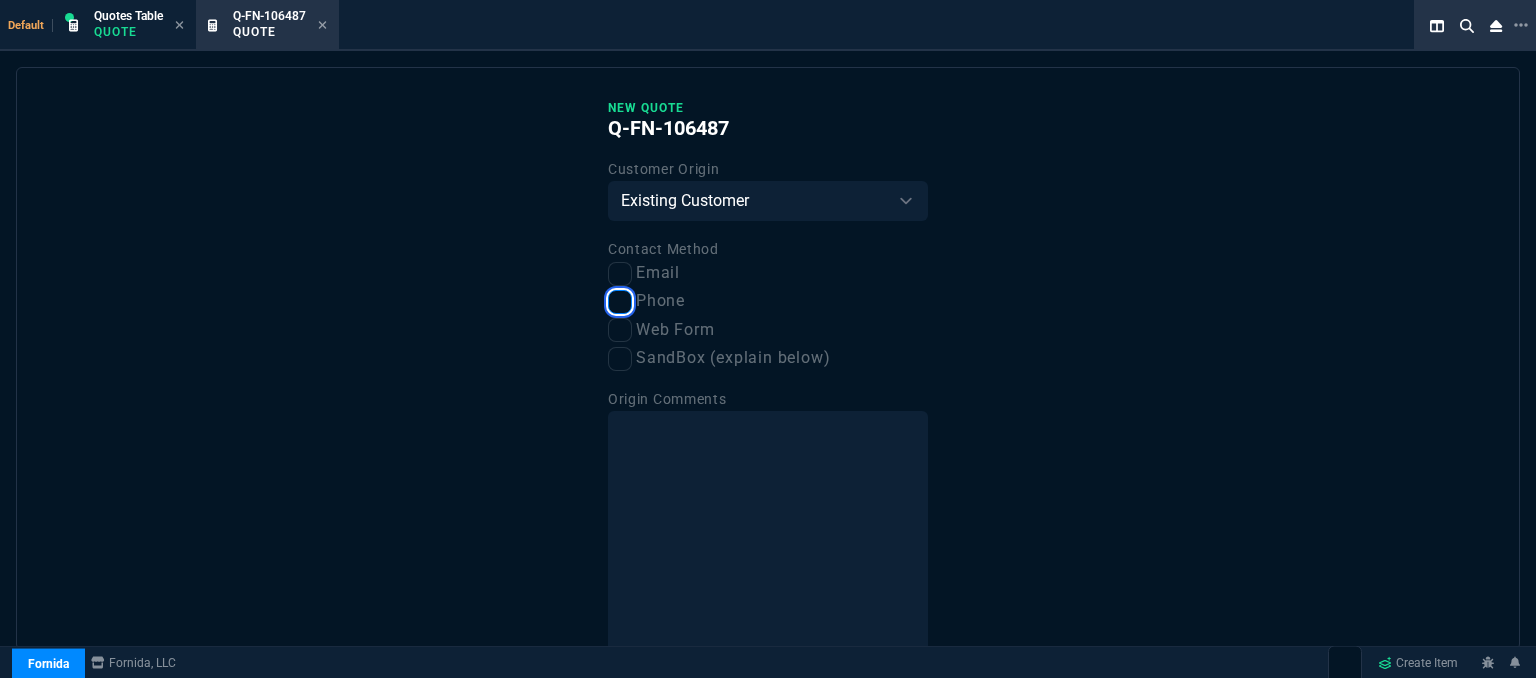 click on "Phone" at bounding box center [620, 302] 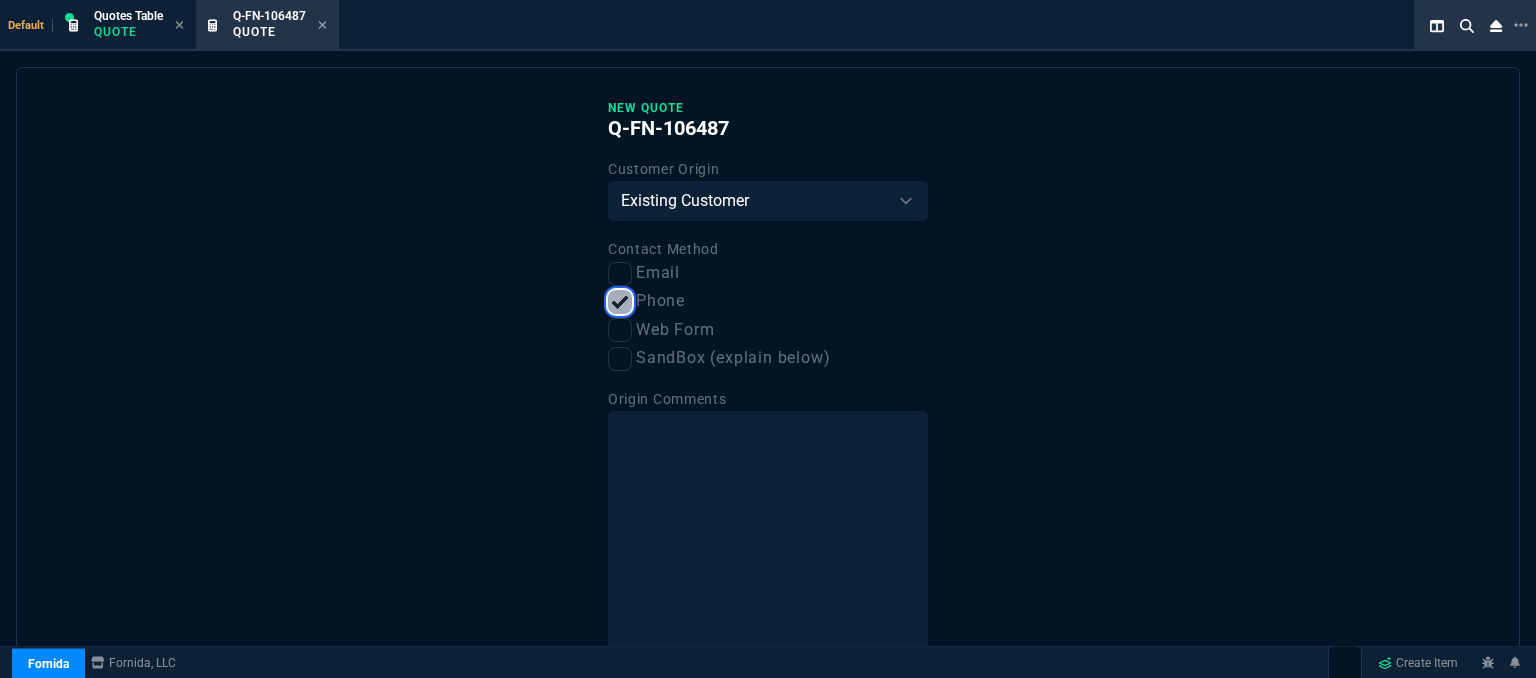 scroll, scrollTop: 101, scrollLeft: 0, axis: vertical 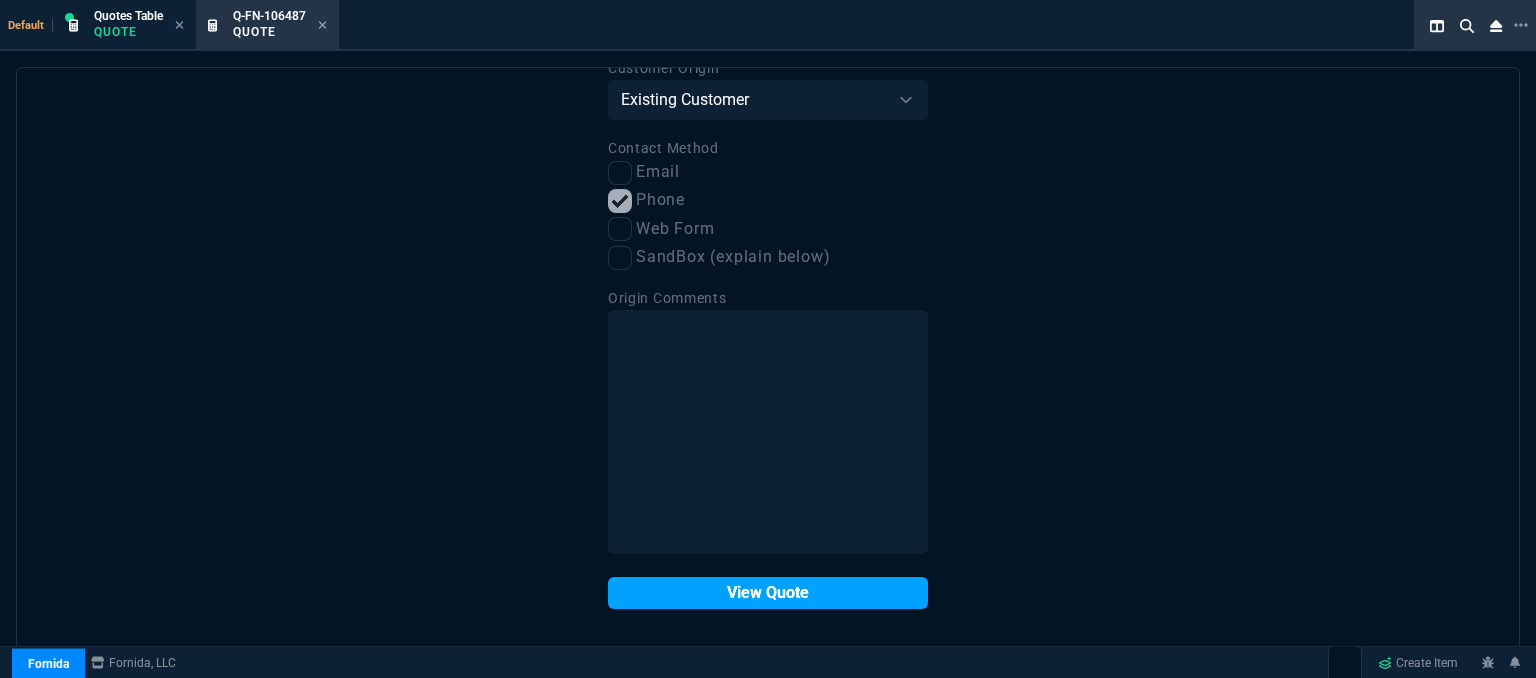 click on "View Quote" at bounding box center [768, 593] 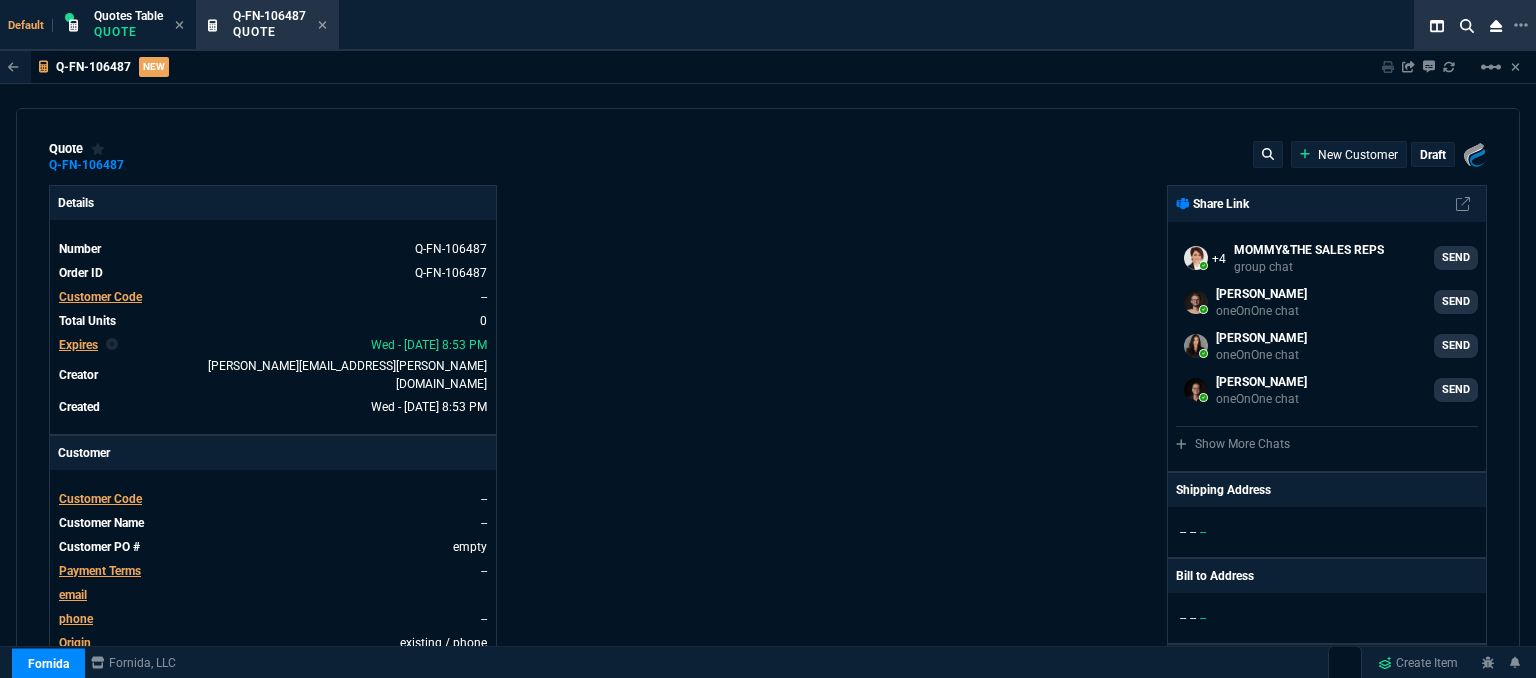 click on "Customer Code" at bounding box center [100, 499] 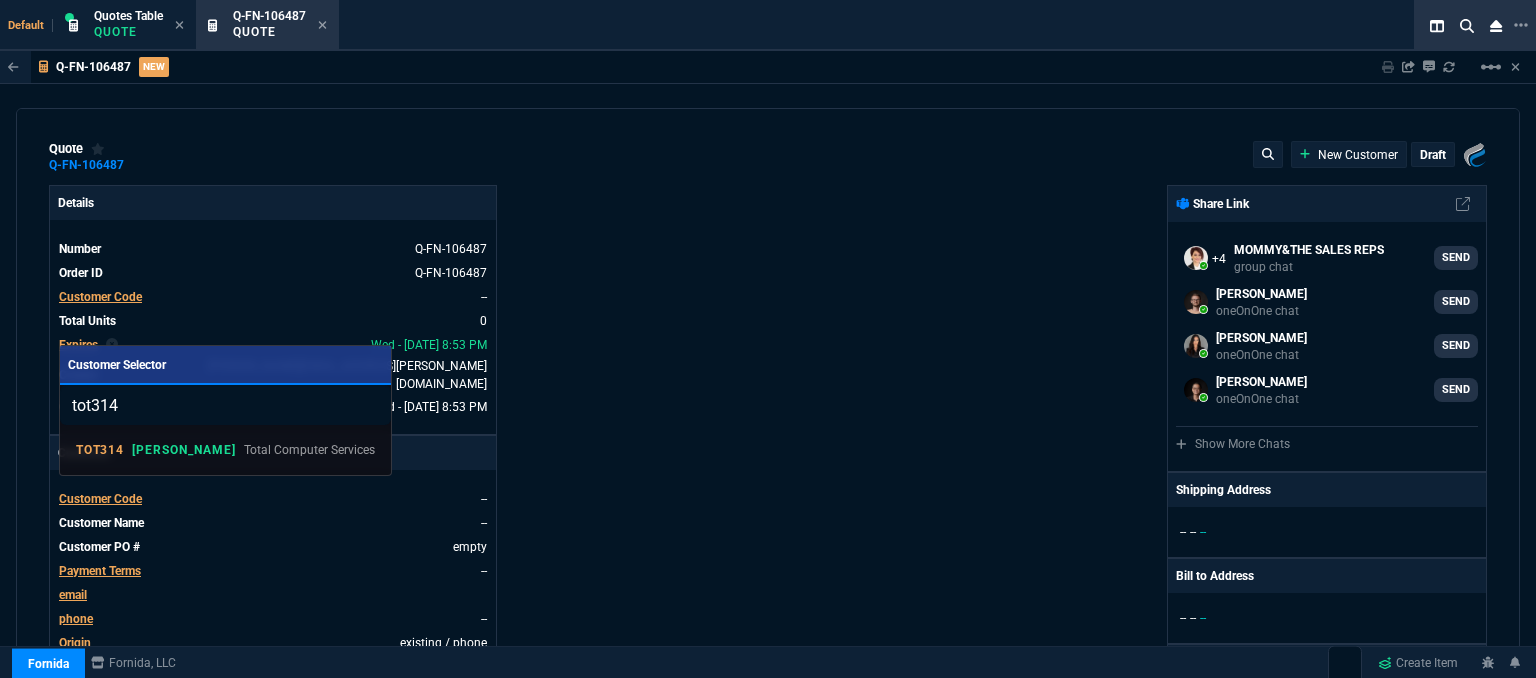 type on "tot314" 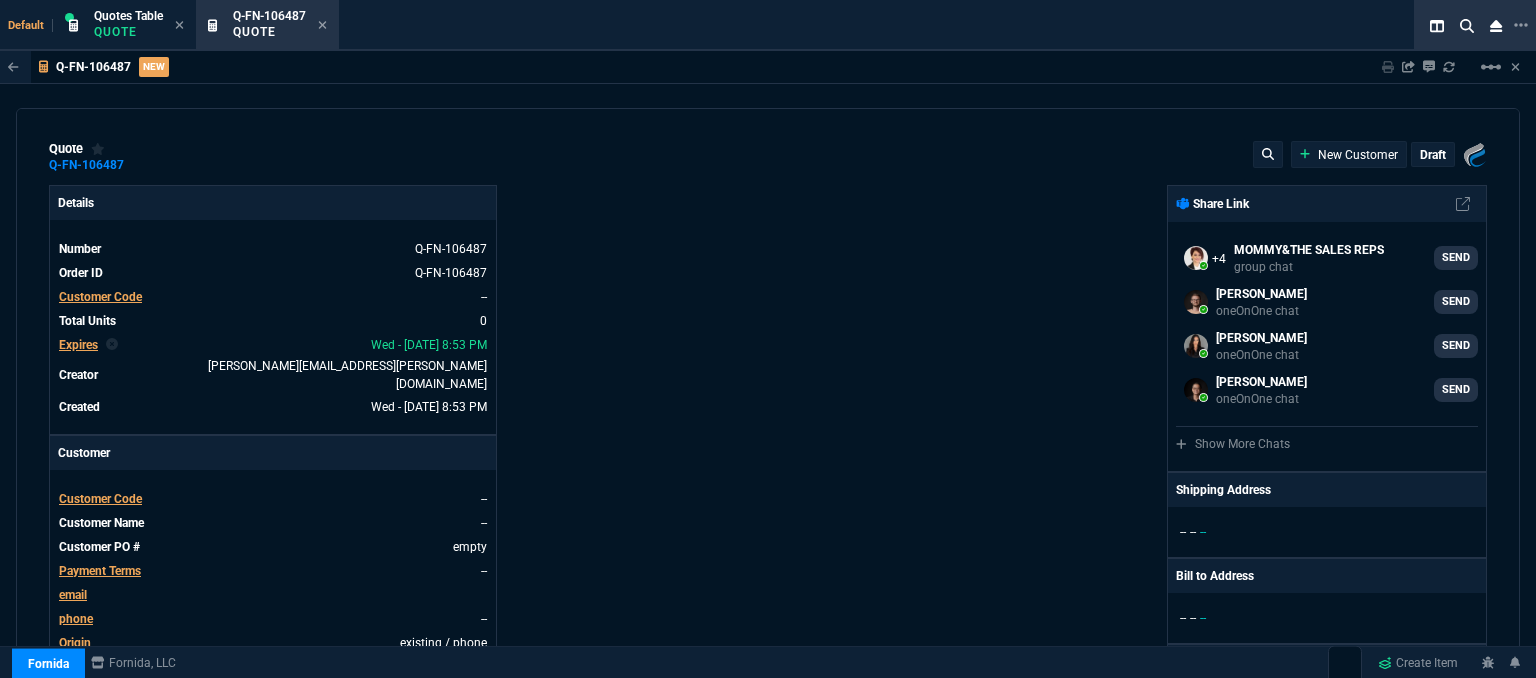 click on "Customer" at bounding box center (273, 453) 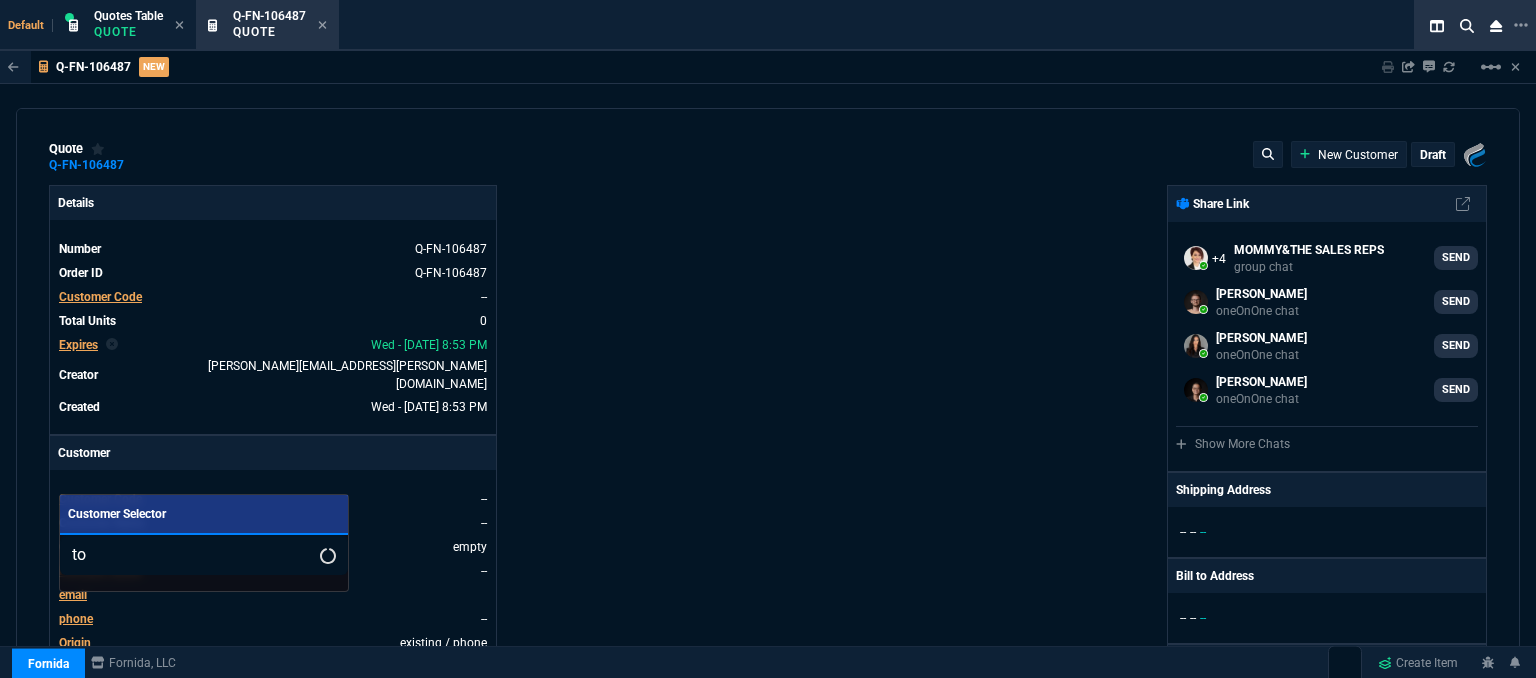 type on "t" 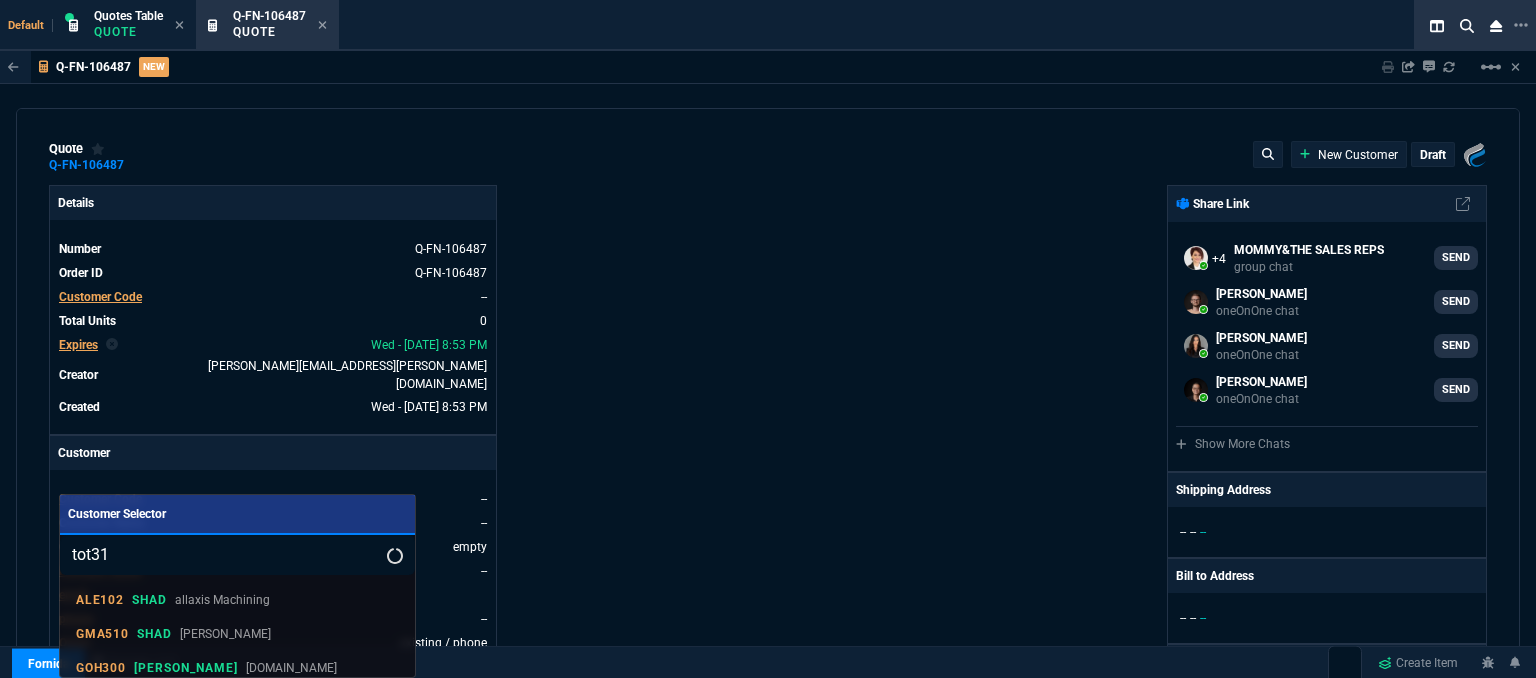 type on "tot314" 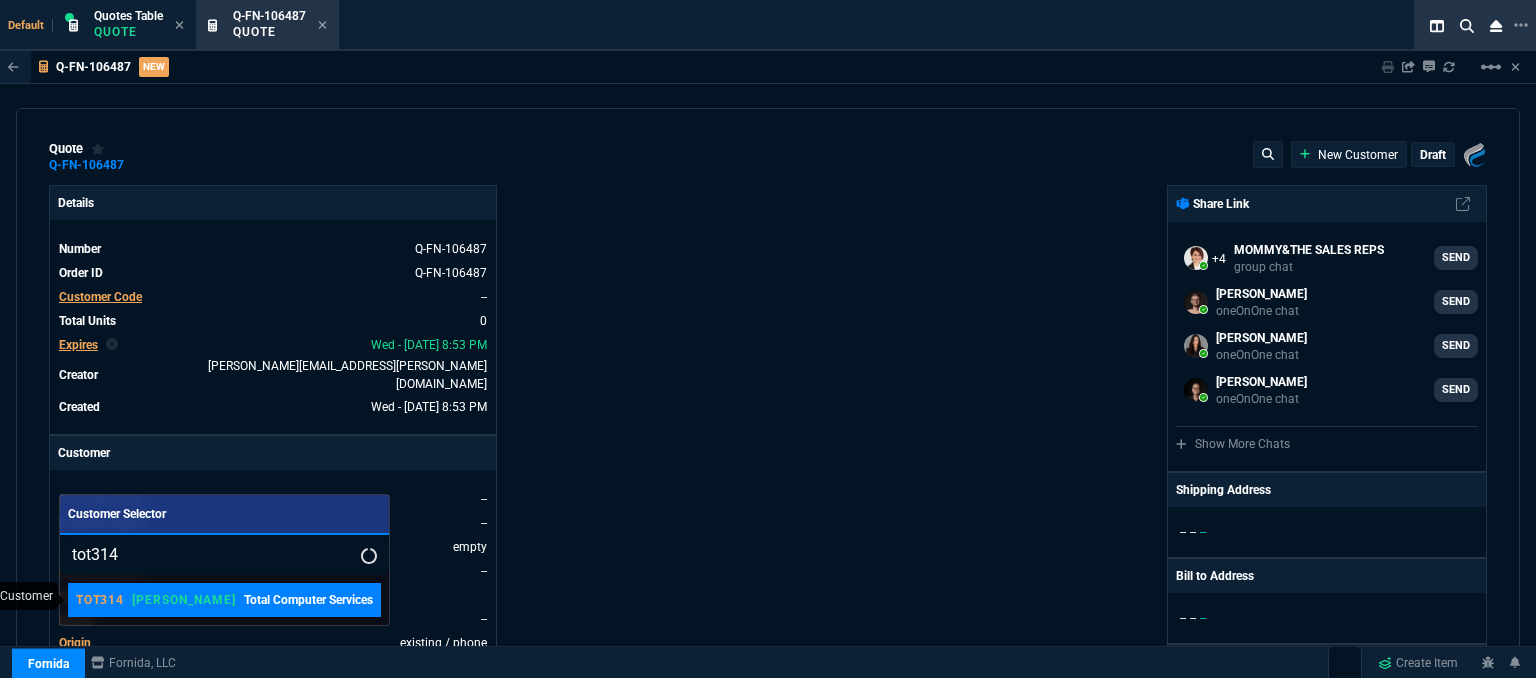 click on "TOT314
ROSS
Total Computer Services" at bounding box center (224, 600) 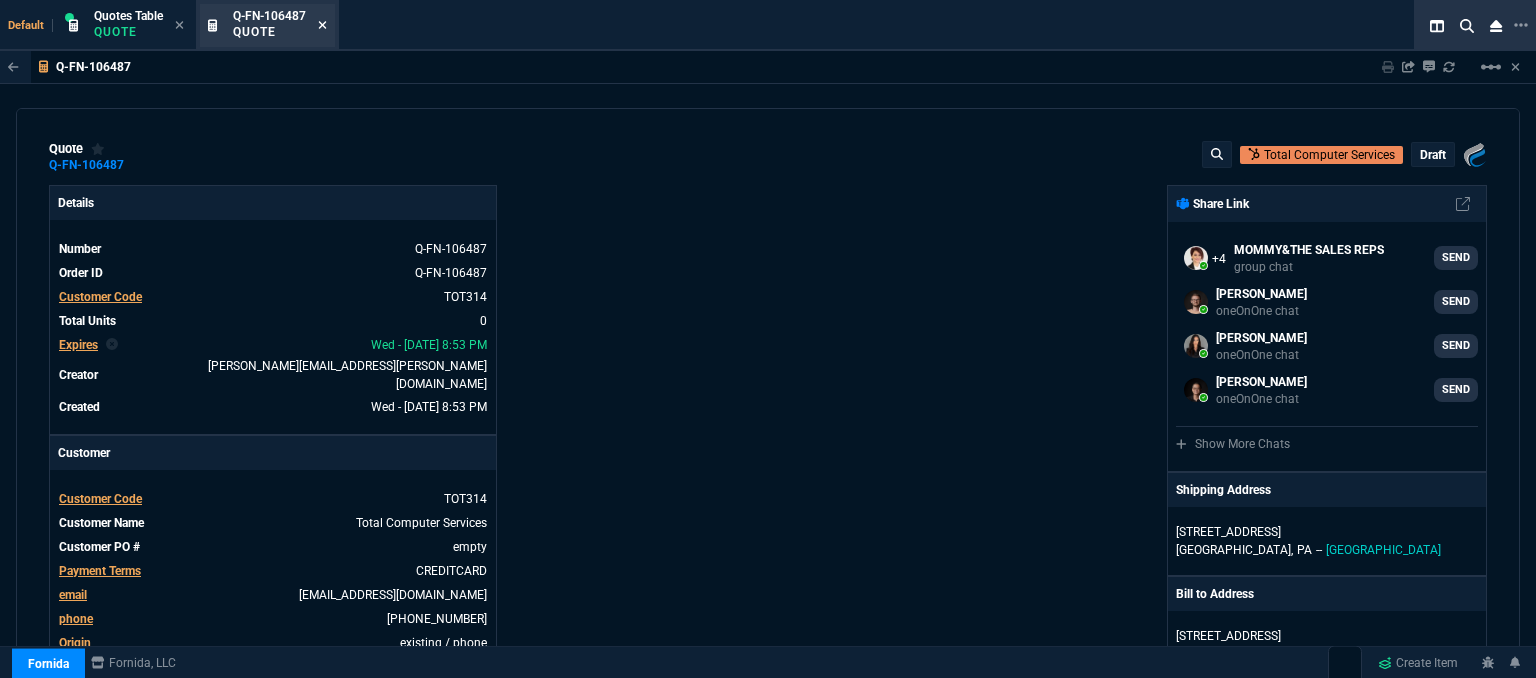click 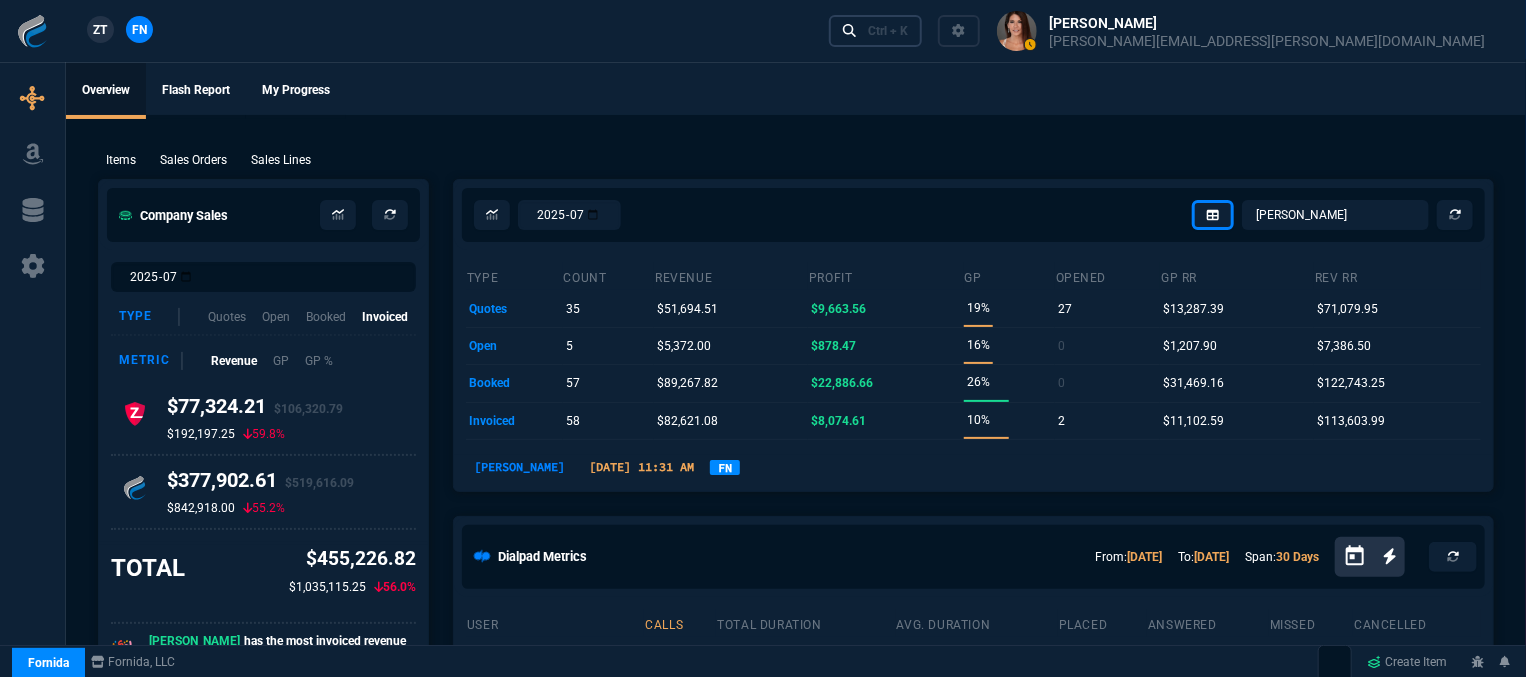 click on "Ctrl + K" at bounding box center [888, 31] 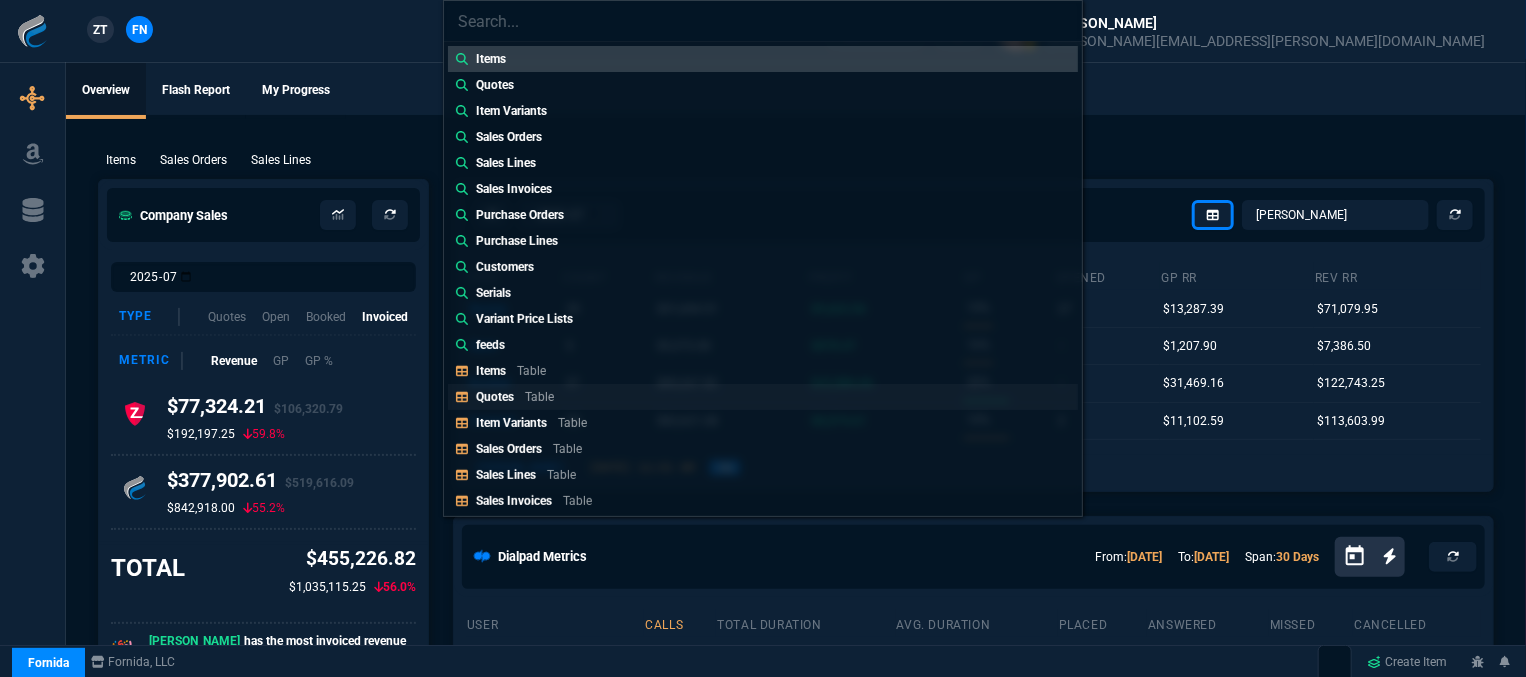 click on "Quotes
Table" at bounding box center (763, 397) 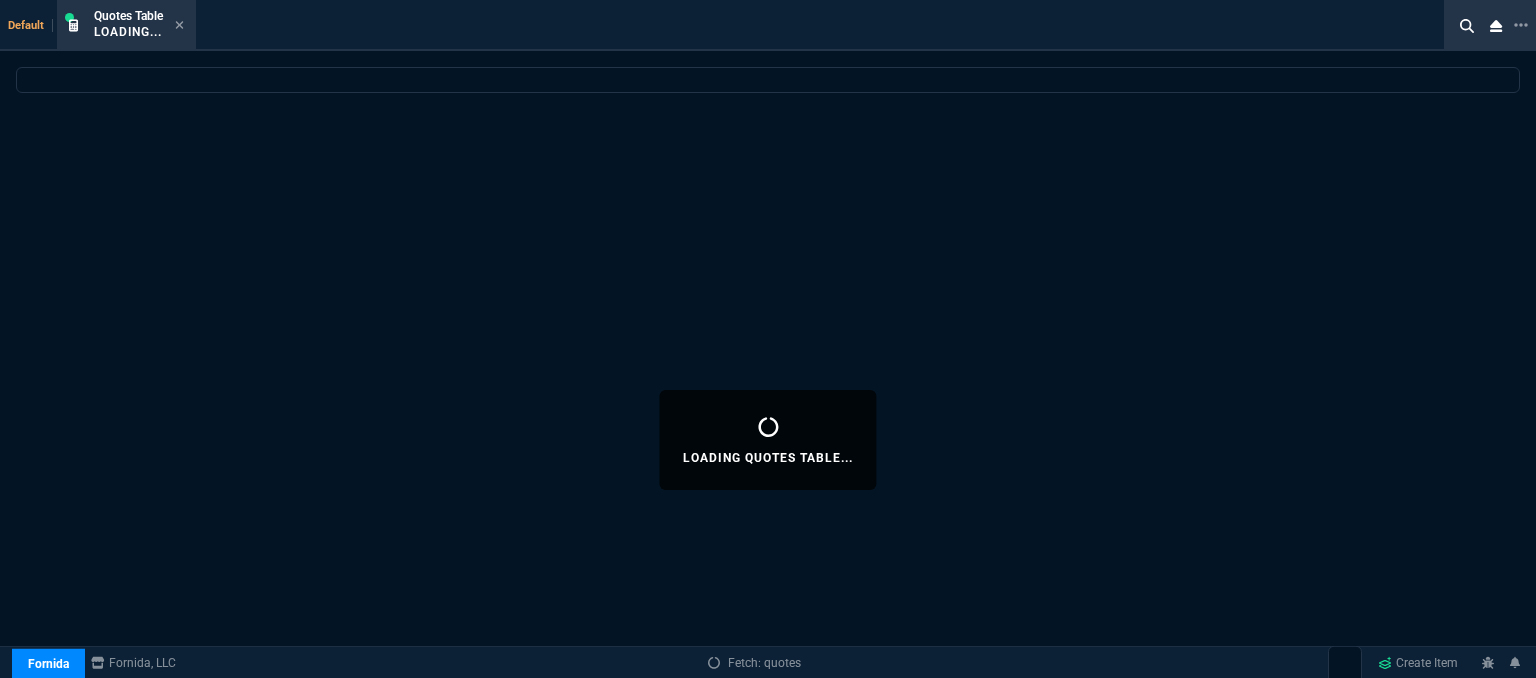 select 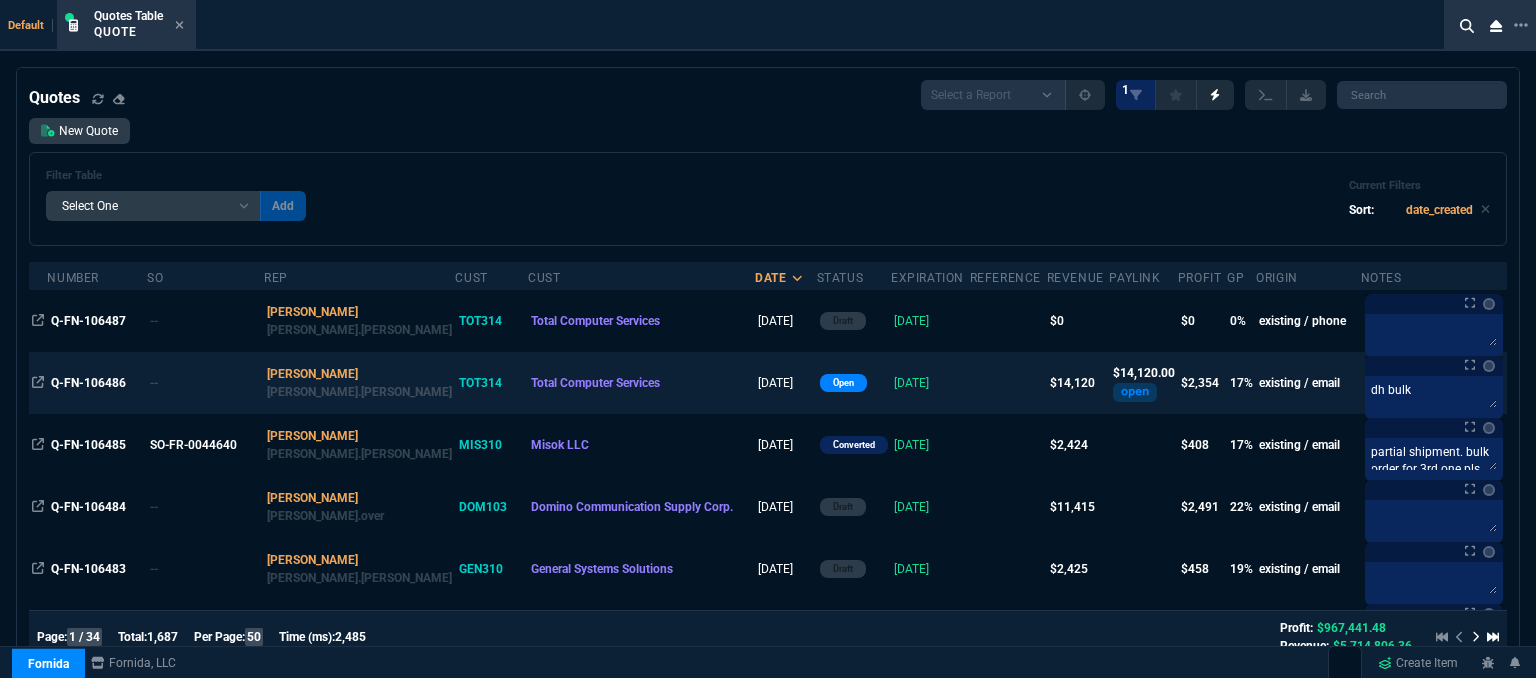 click at bounding box center (1008, 383) 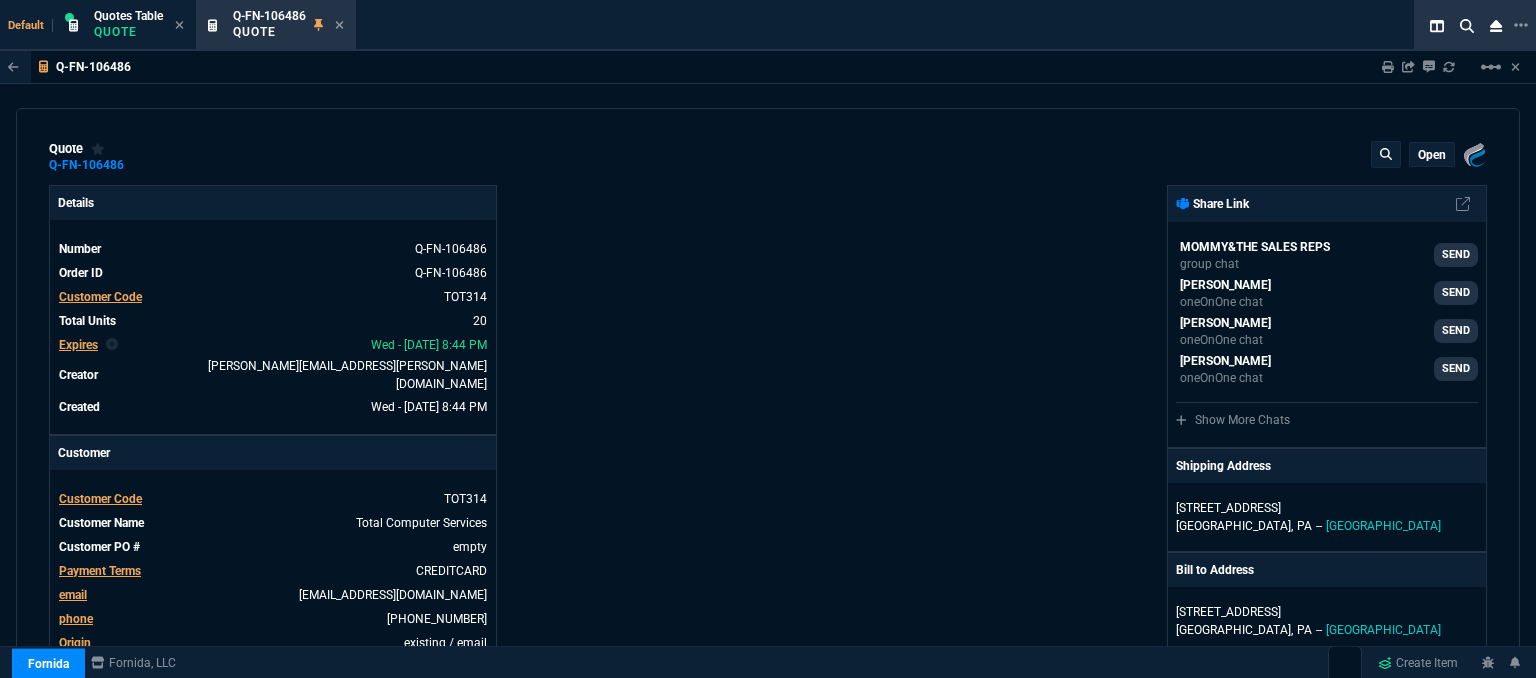 type on "834.49" 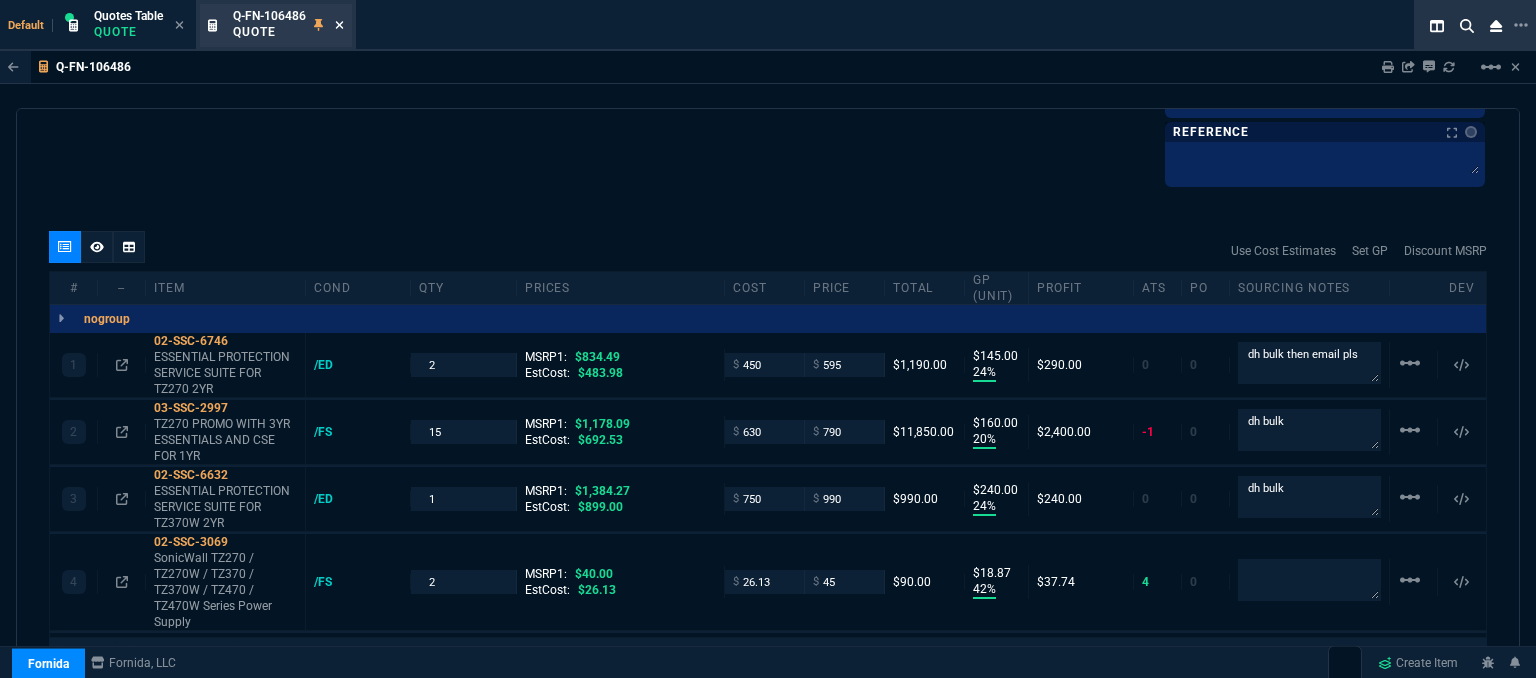 scroll, scrollTop: 1300, scrollLeft: 0, axis: vertical 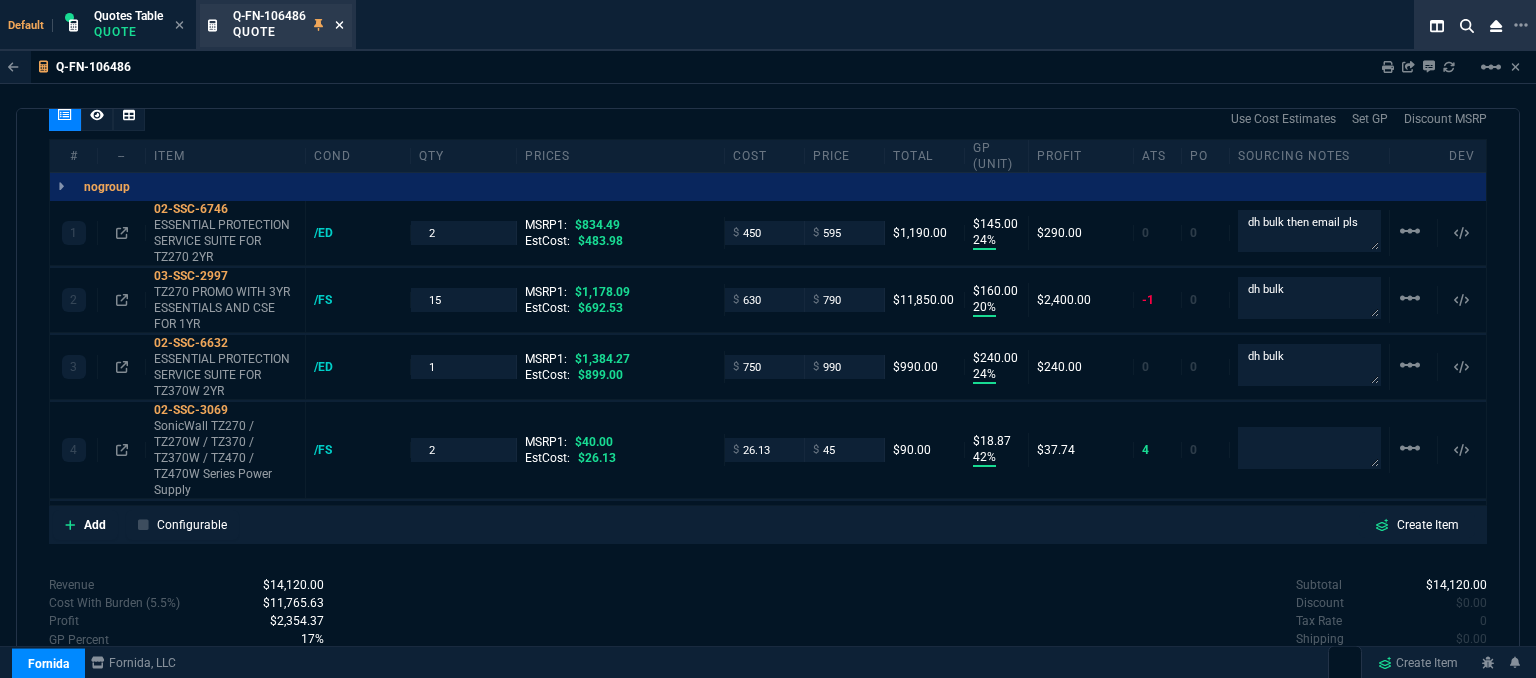 click 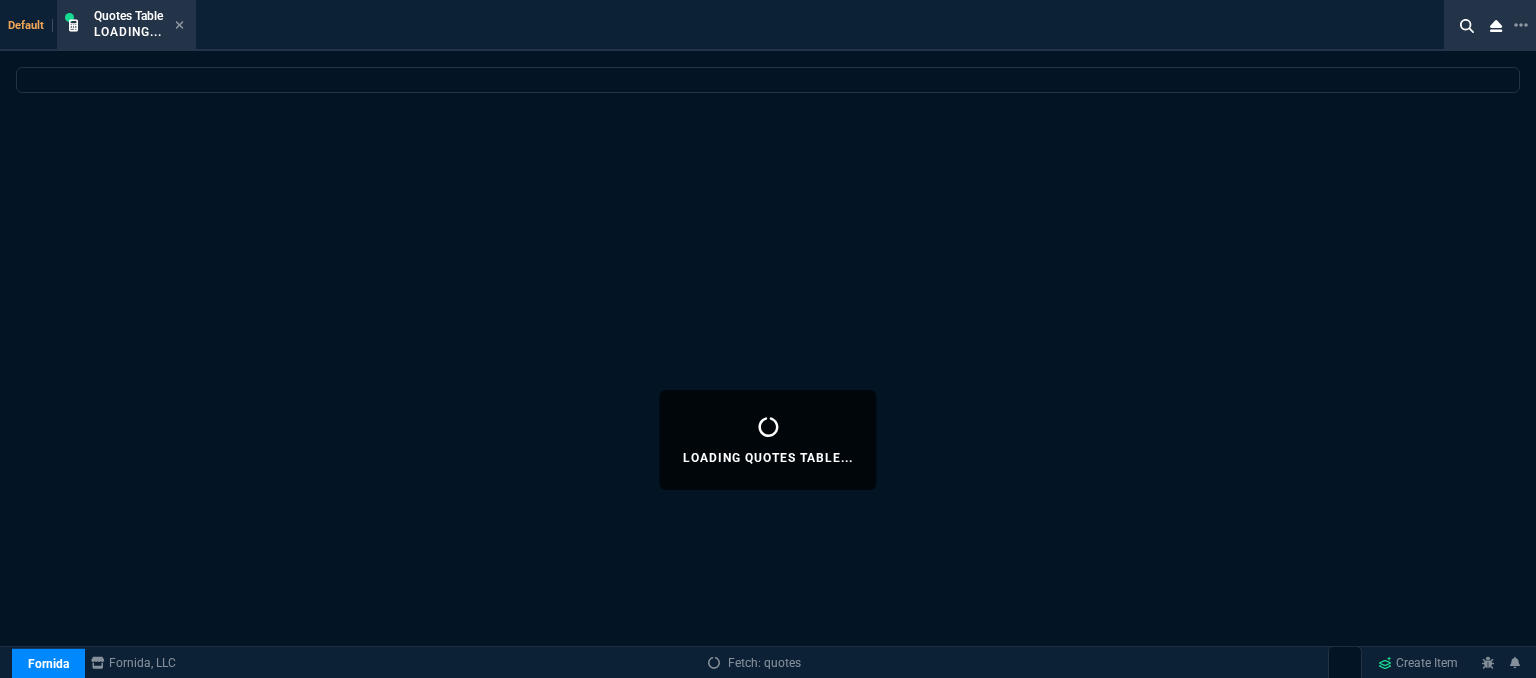 click on "Quotes Table  Loading..." at bounding box center [126, 25] 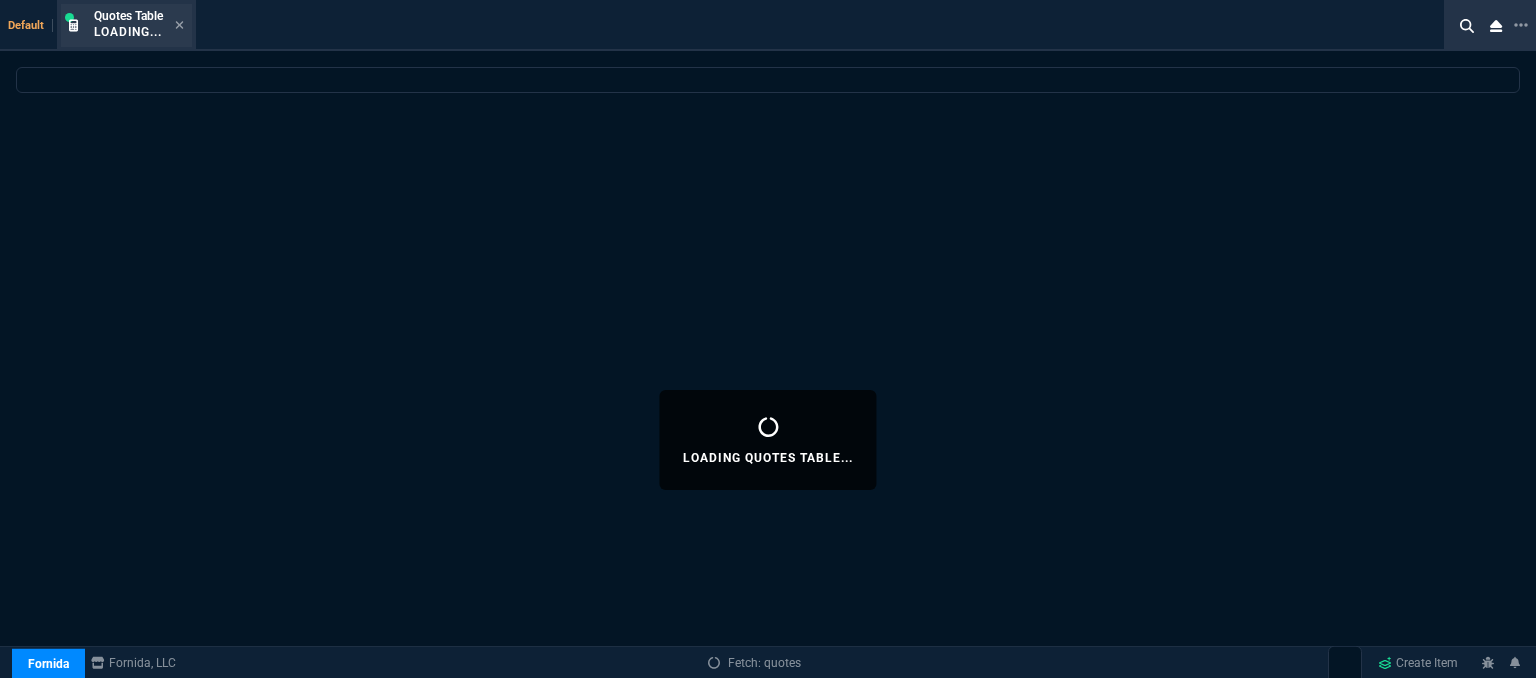 select 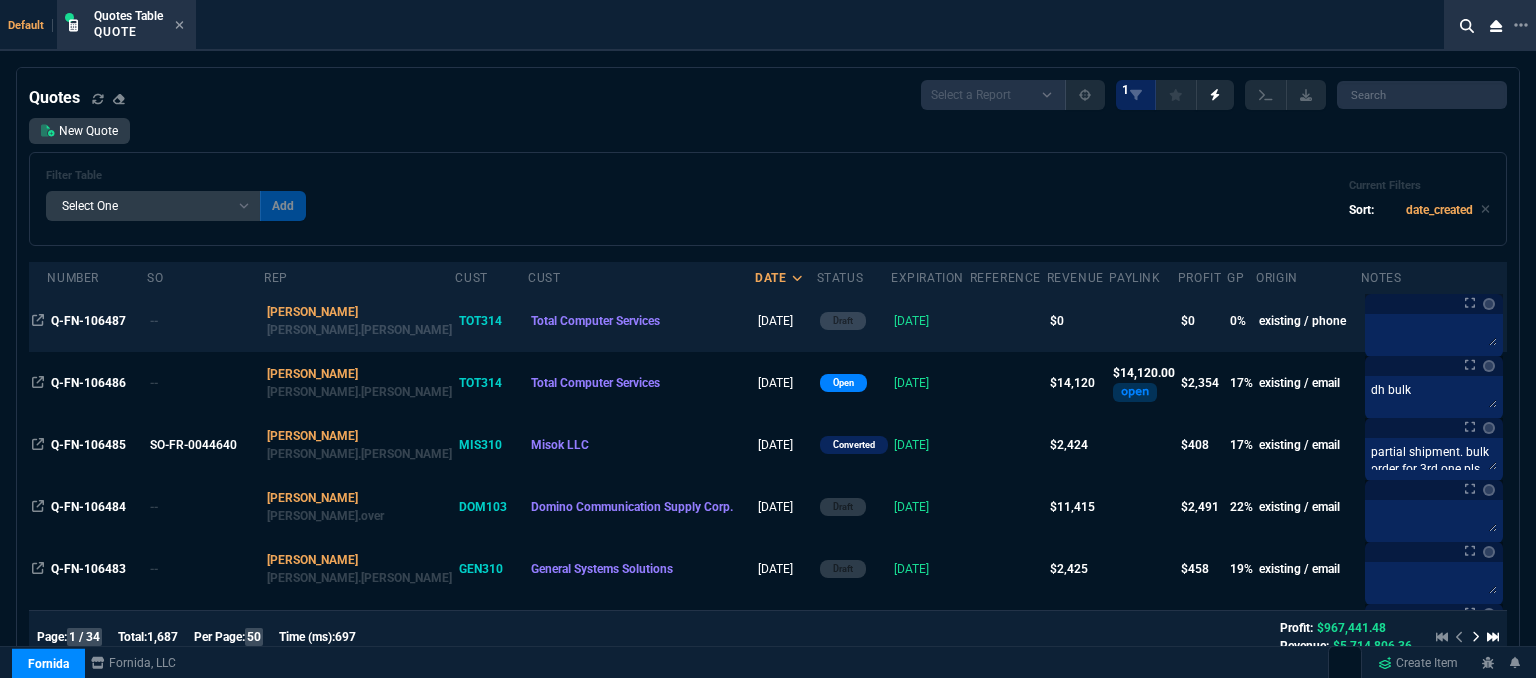 click at bounding box center (1008, 321) 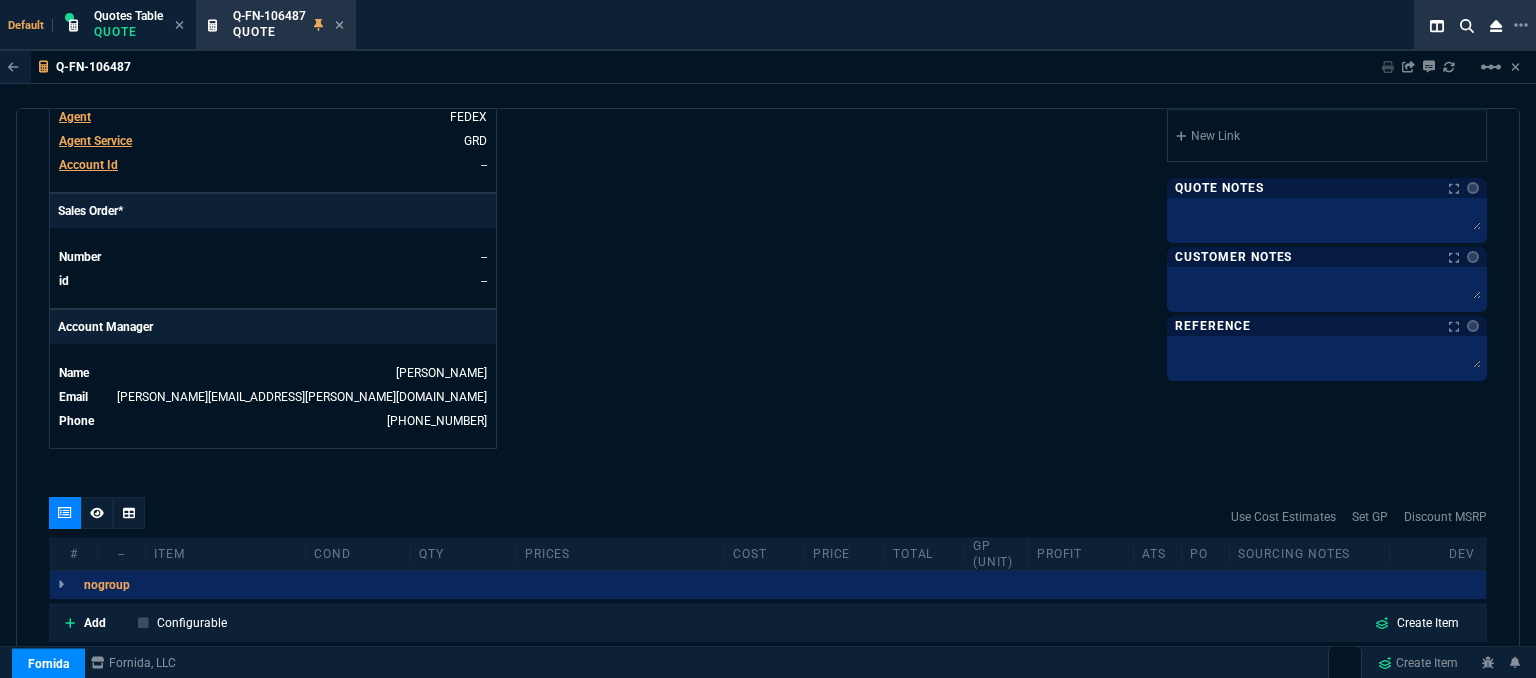 scroll, scrollTop: 958, scrollLeft: 0, axis: vertical 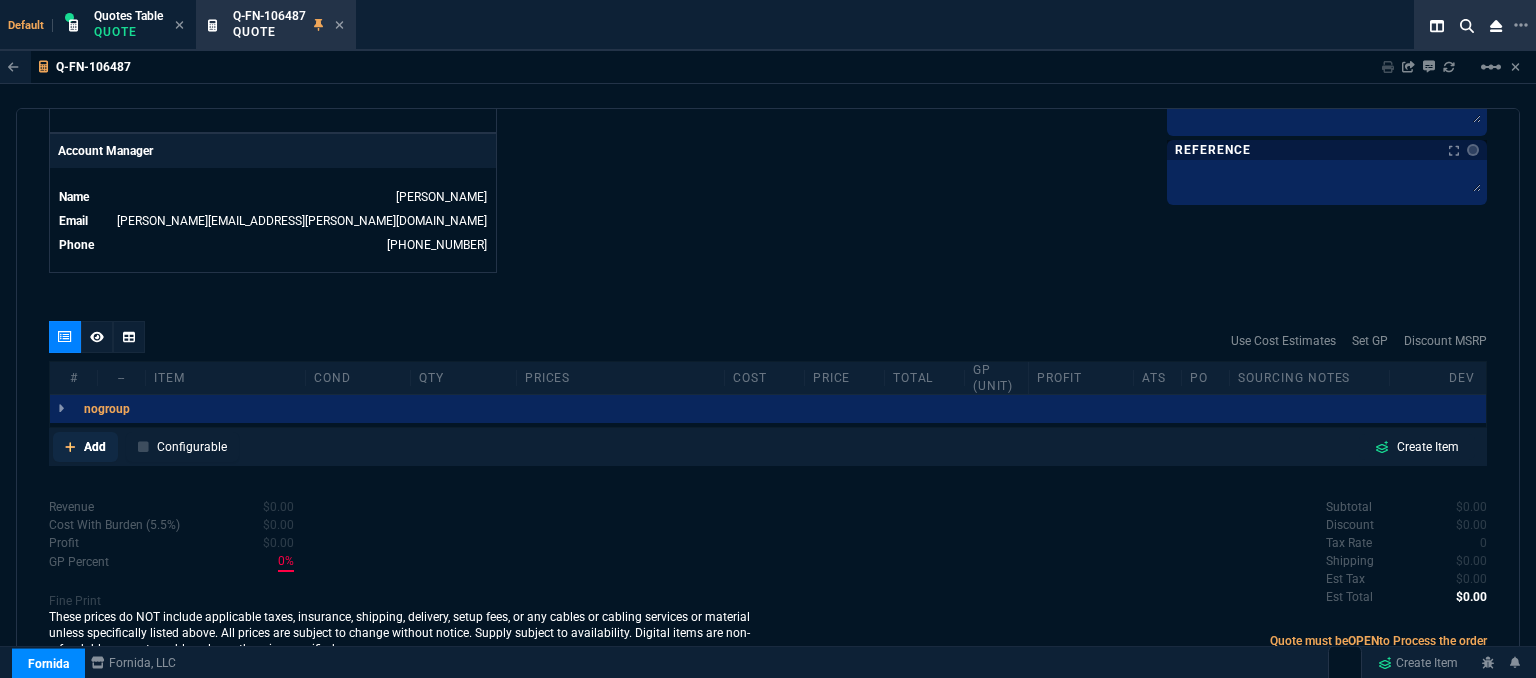 click 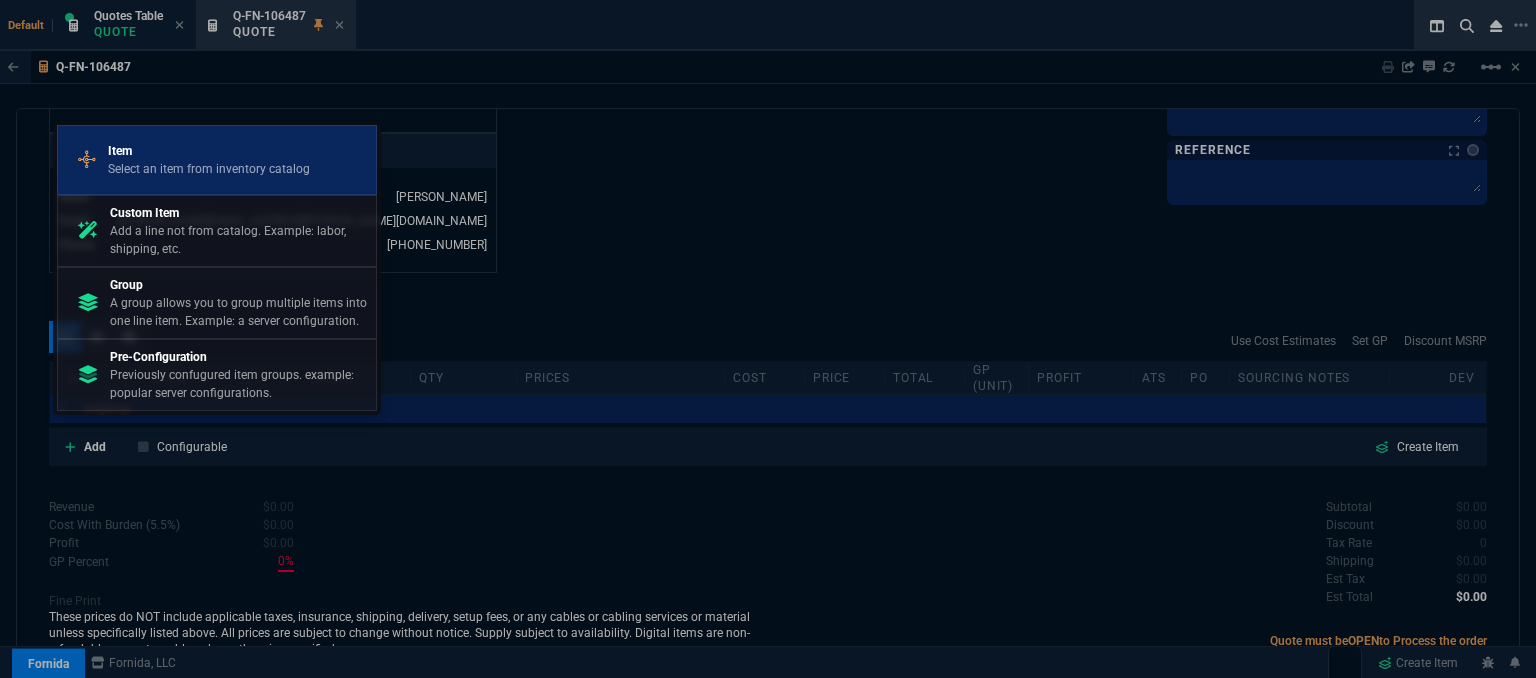 click on "Select an item from inventory catalog" at bounding box center (209, 169) 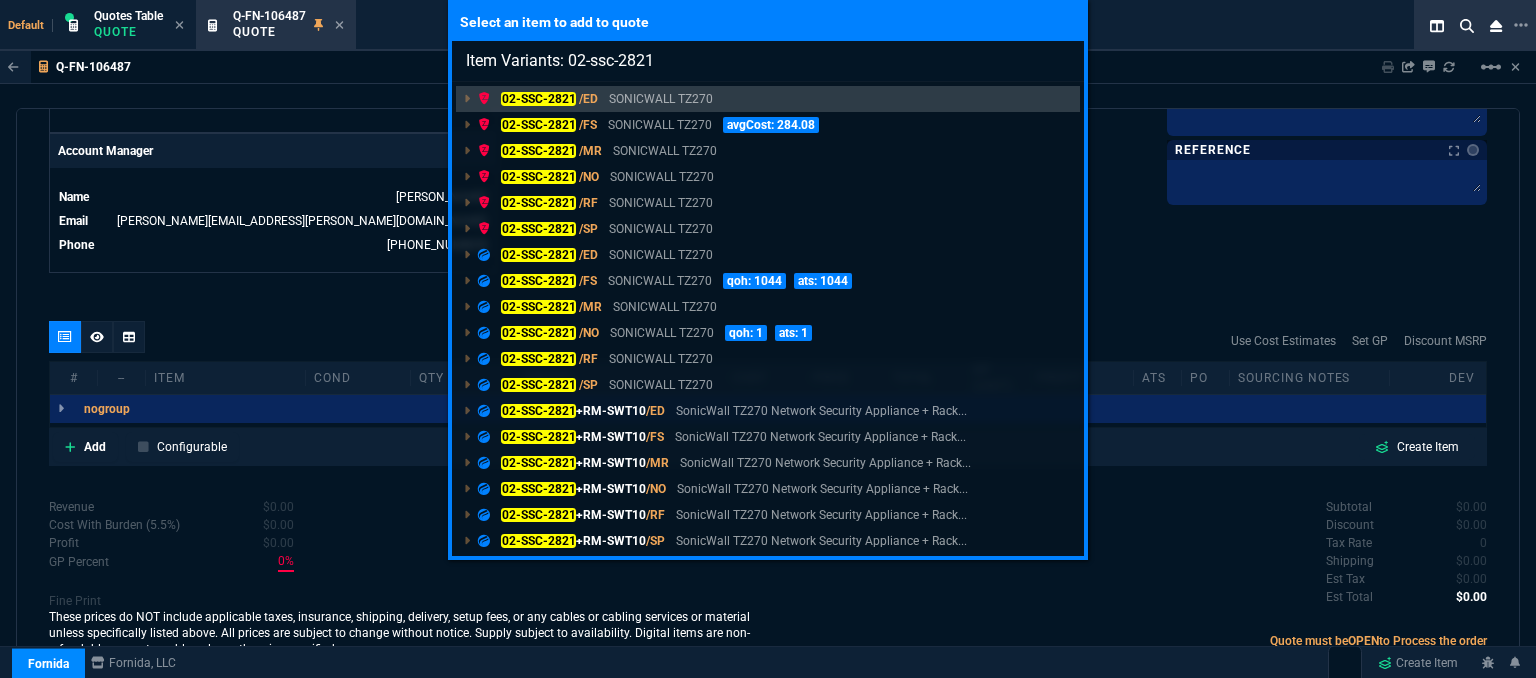 type on "Item Variants: 02-ssc-2821" 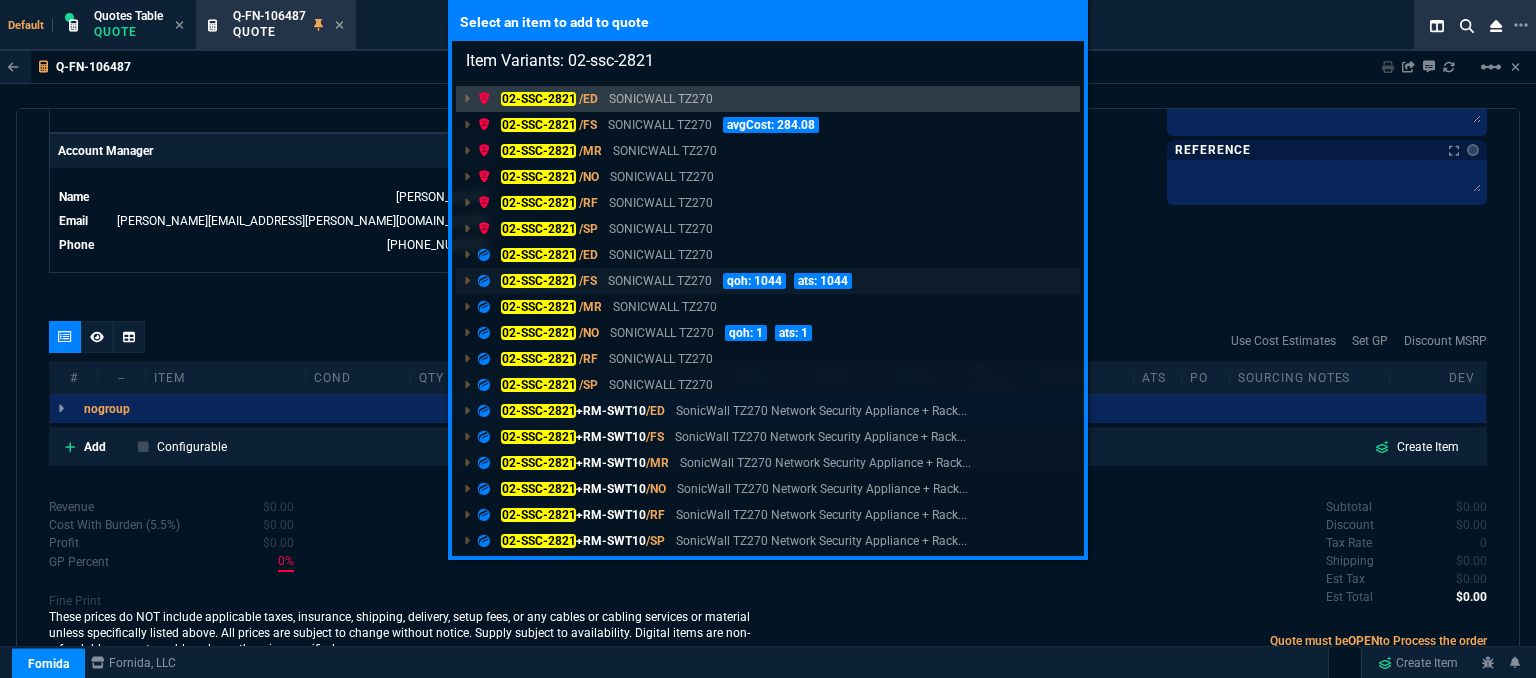 click on "02-SSC-2821
/FS
SONICWALL TZ270
qoh: 1044 ats: 1044" at bounding box center [768, 281] 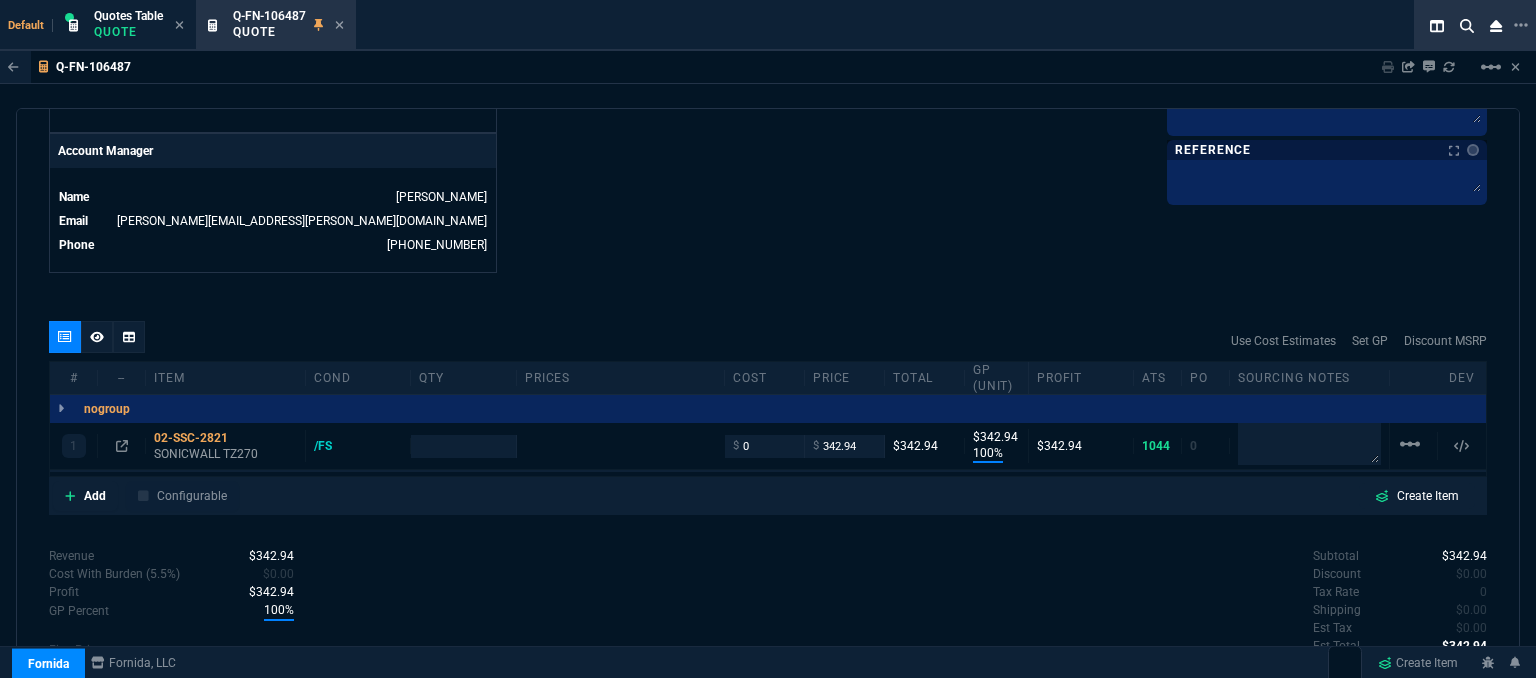 scroll, scrollTop: 958, scrollLeft: 0, axis: vertical 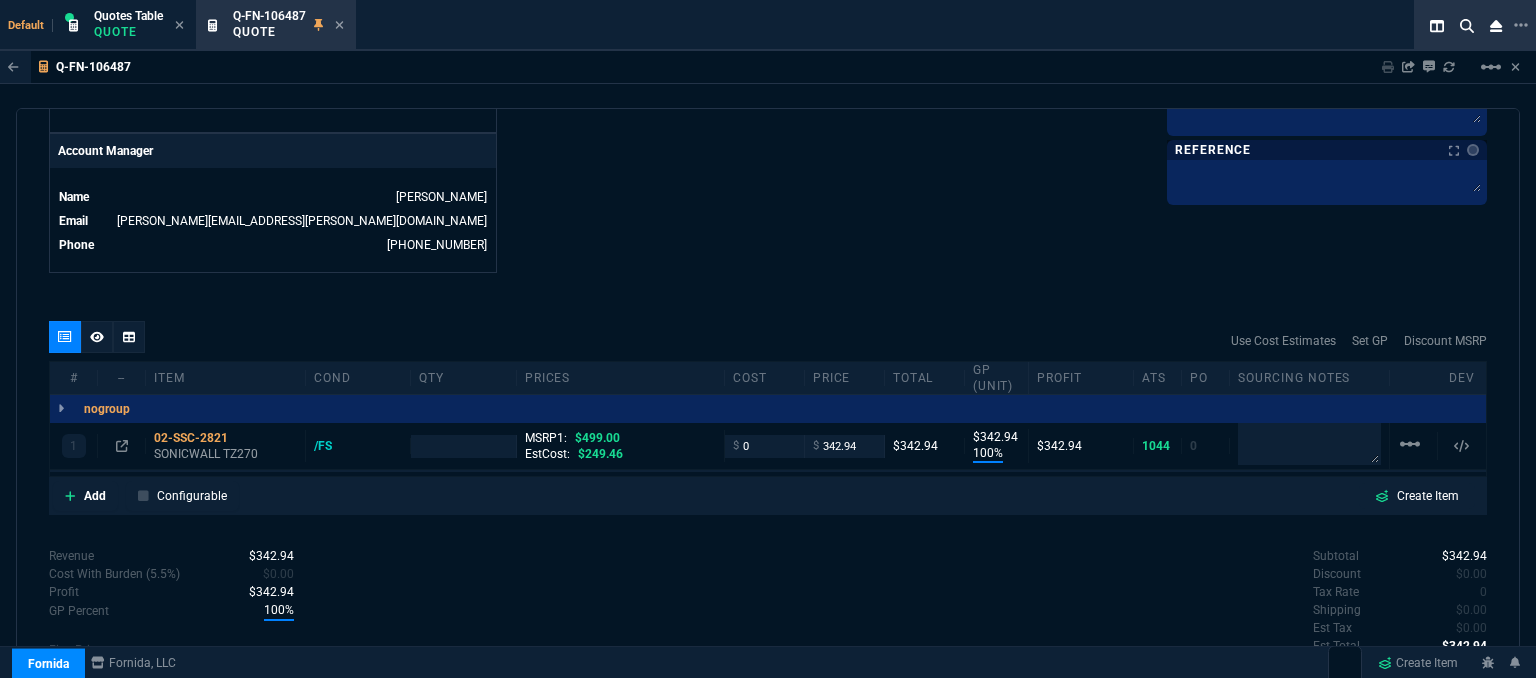 type on "100" 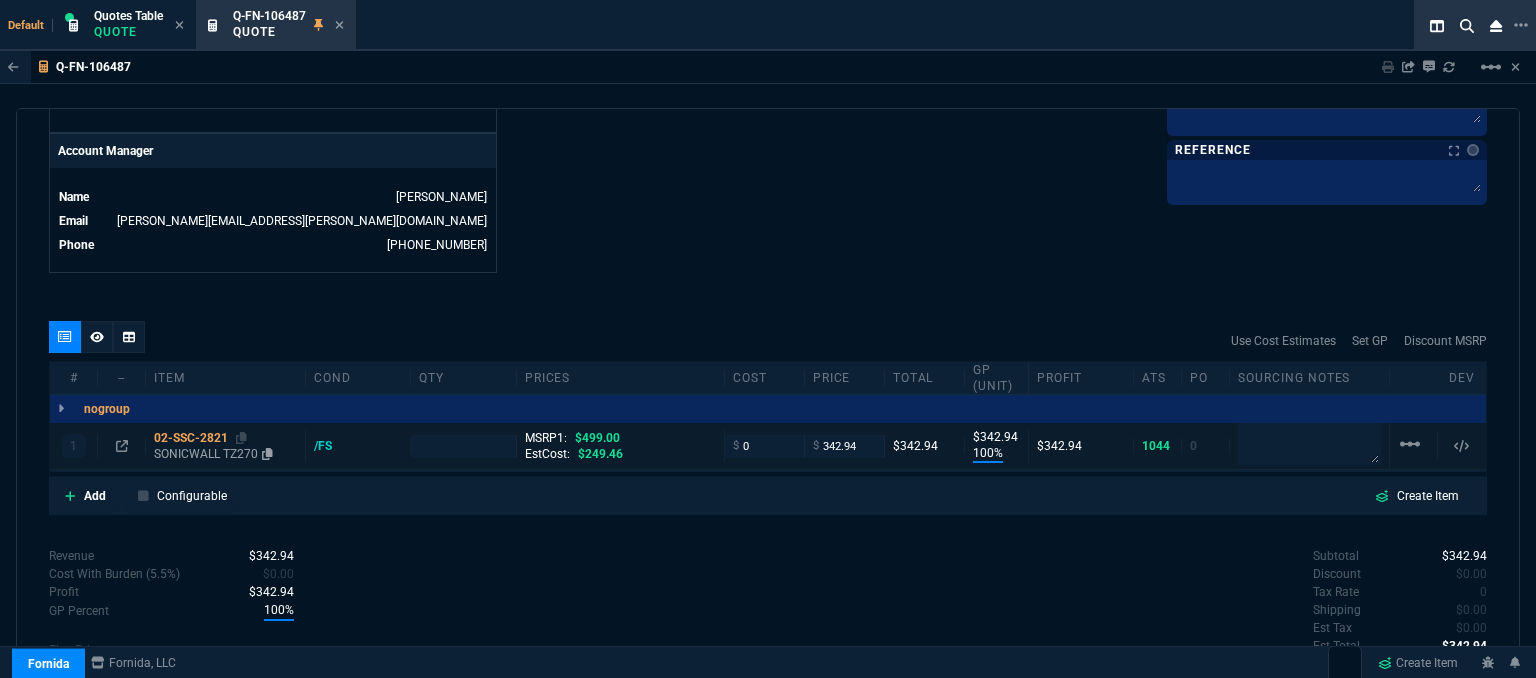 type on "499" 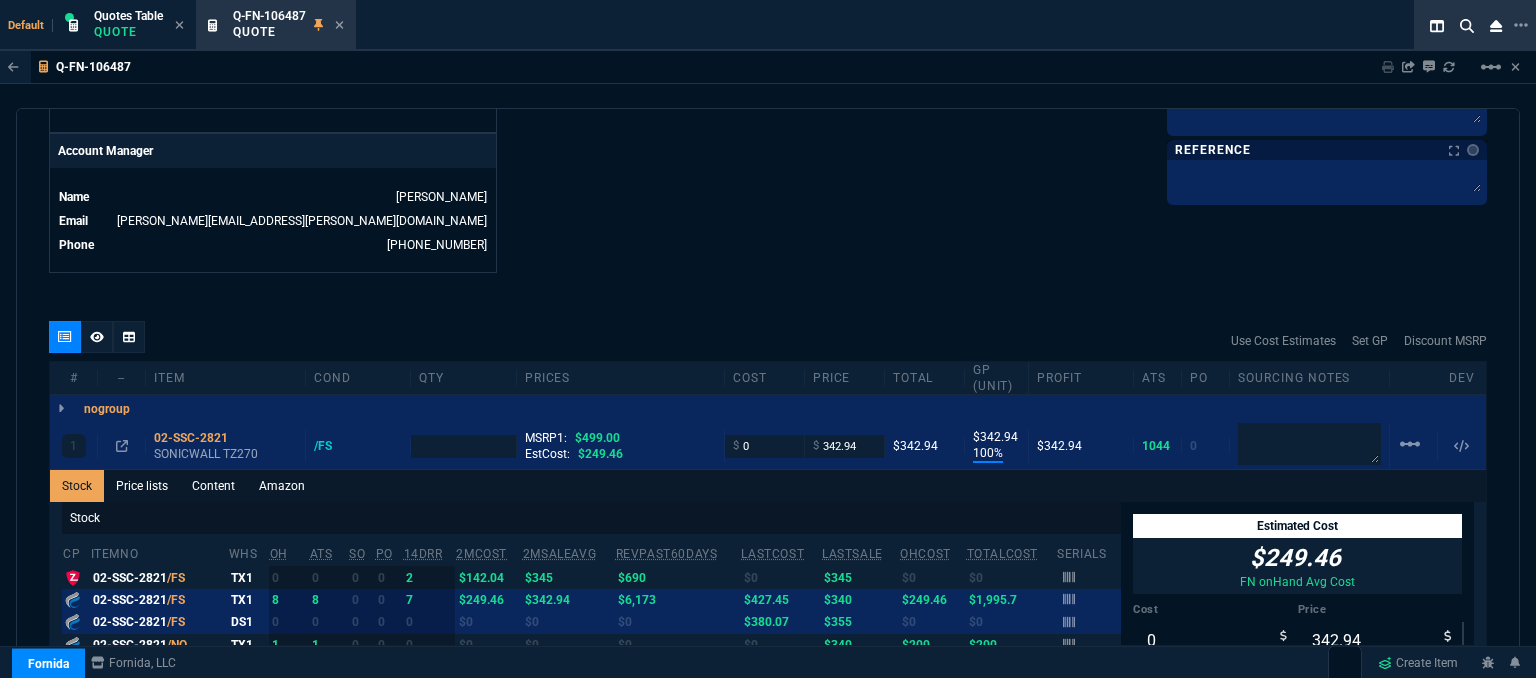 type on "31" 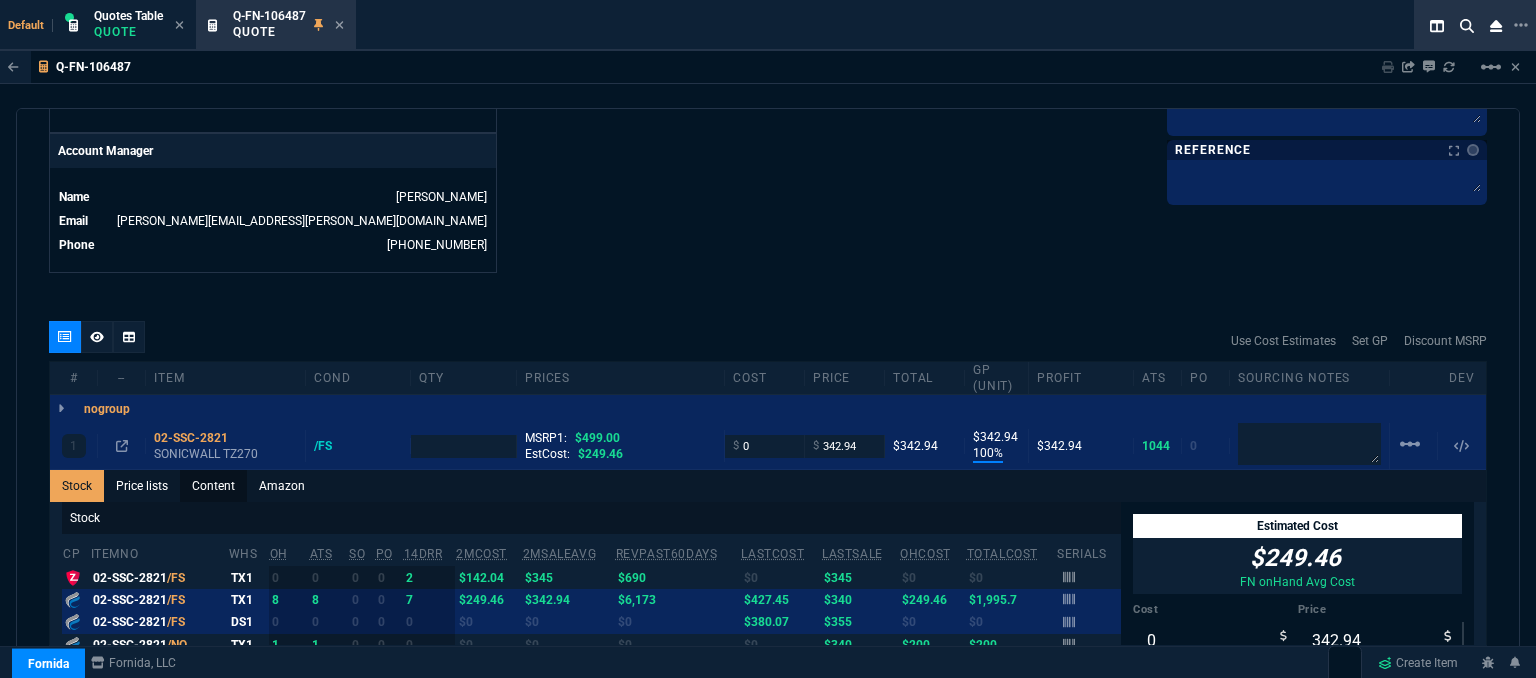 click on "Content" at bounding box center [213, 486] 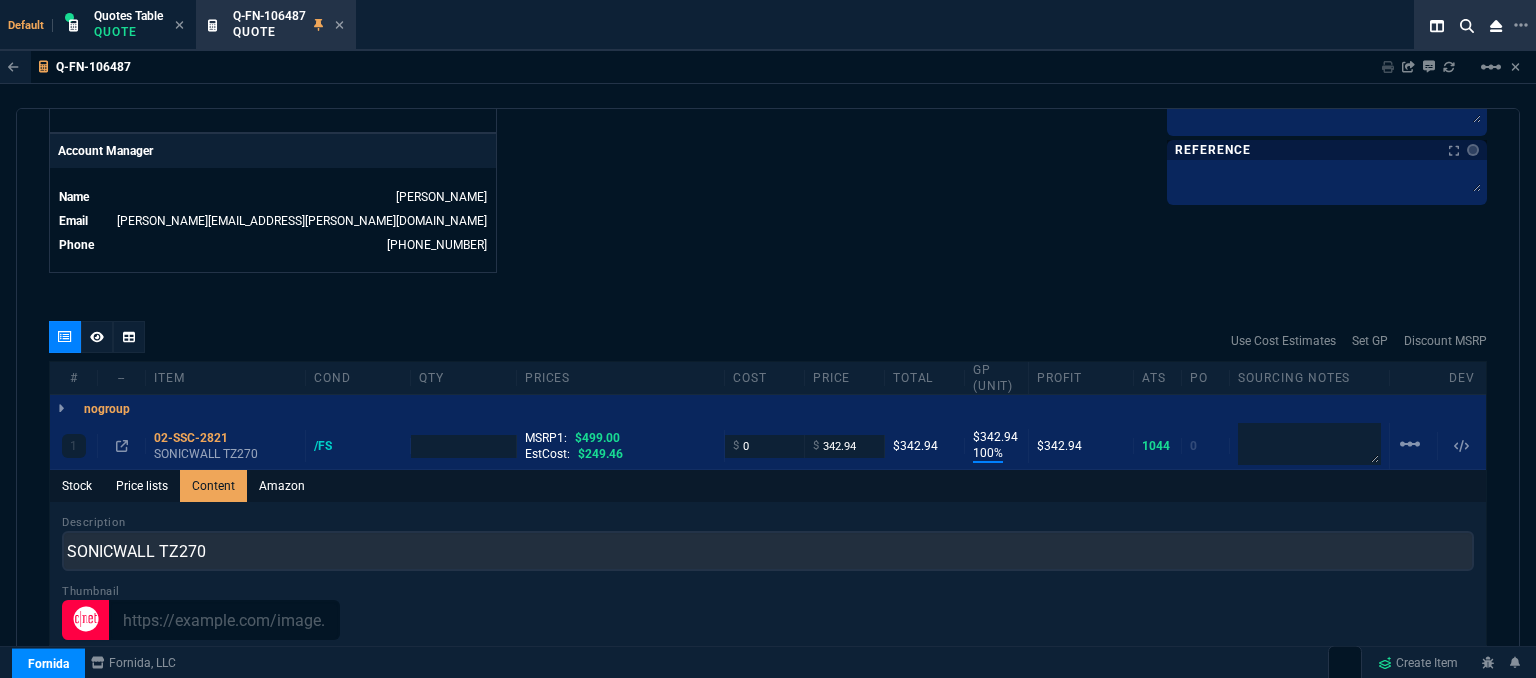 scroll, scrollTop: 0, scrollLeft: 0, axis: both 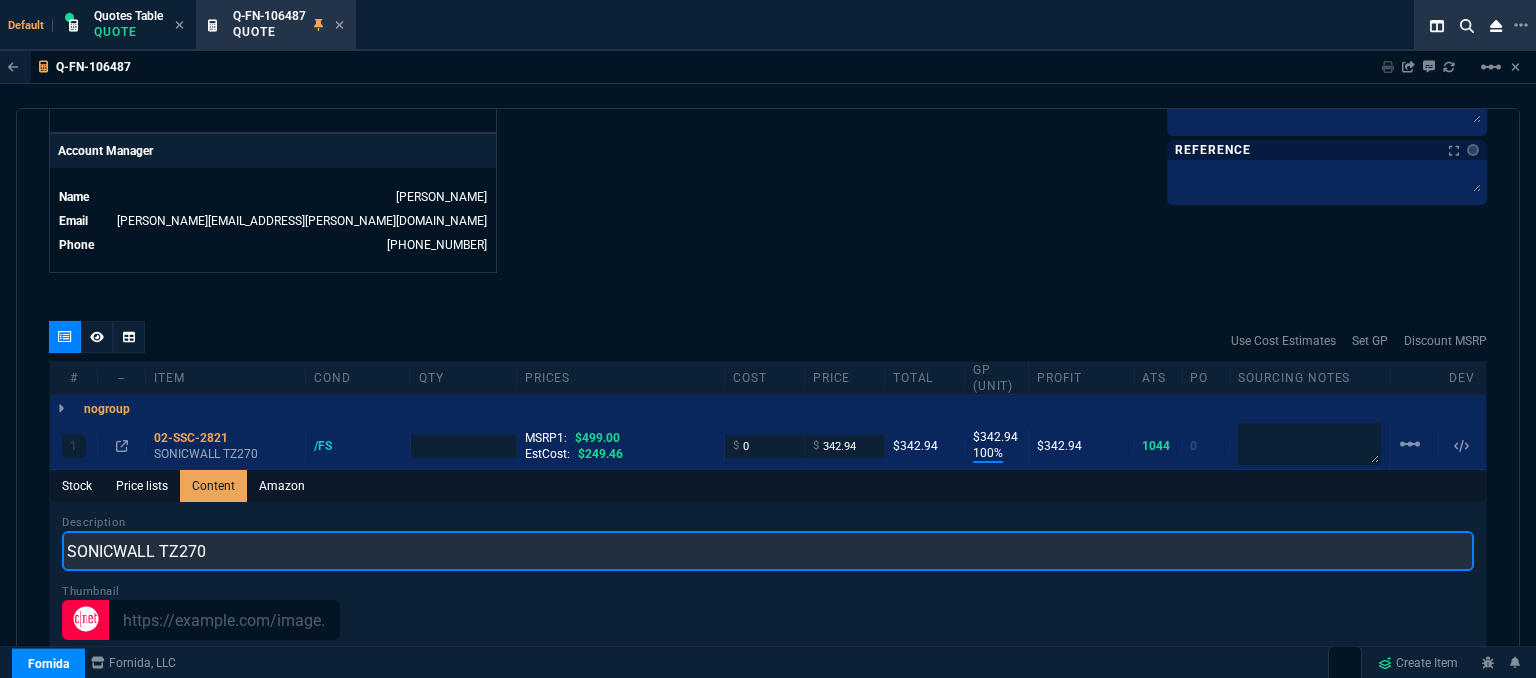click on "SONICWALL TZ270" at bounding box center (768, 551) 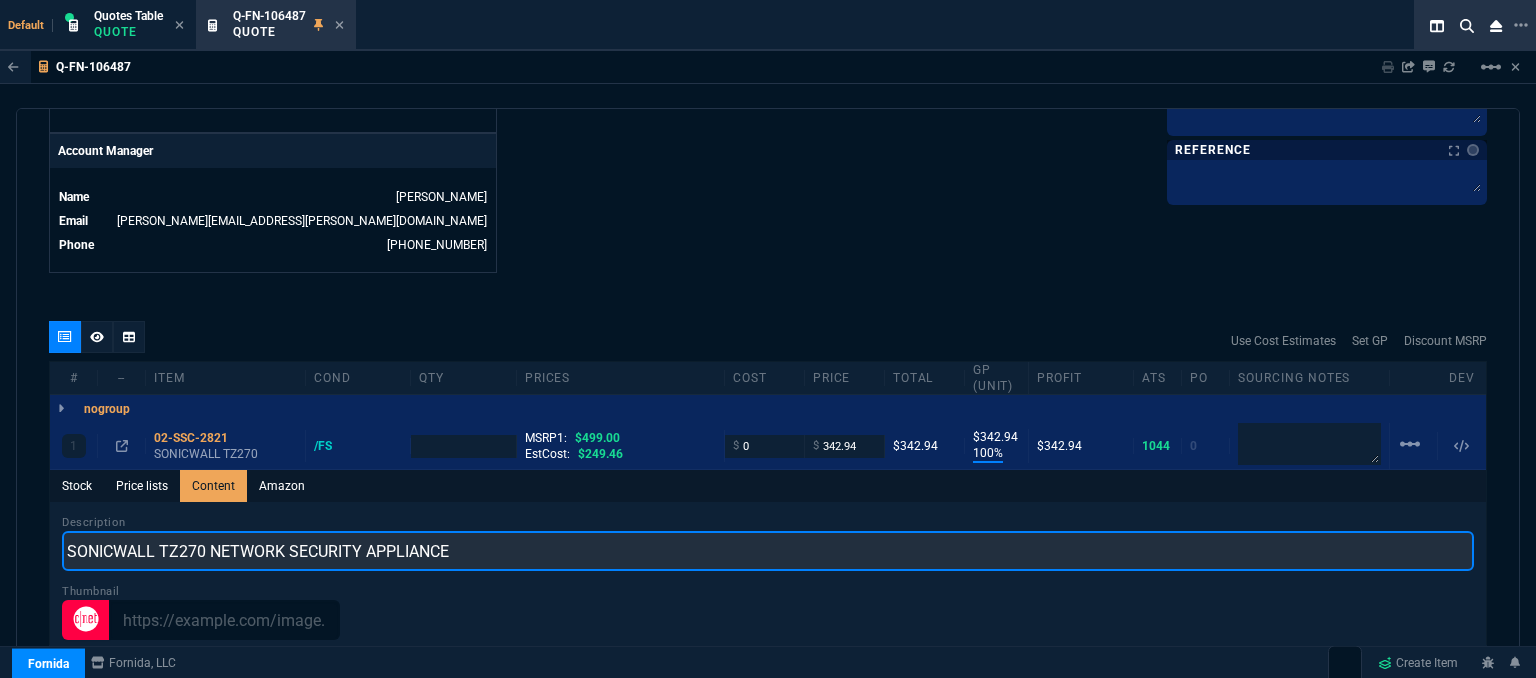 type on "SONICWALL TZ270 NETWORK SECURITY APPLIANCE" 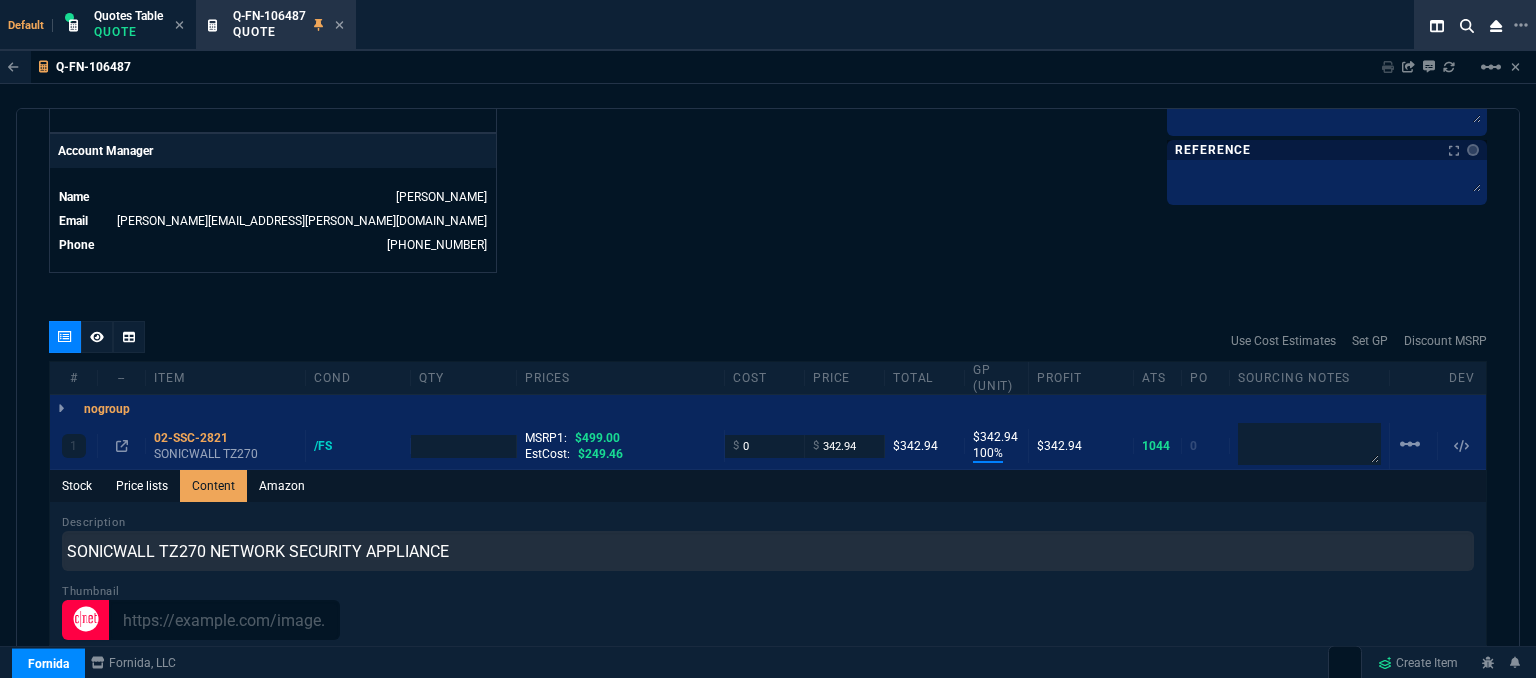 click on "Fornida, LLC 2609 Technology Dr Suite 300 Plano, TX 75074  Share Link  MOMMY&THE SALES REPS group chat SEND Brian Over oneOnOne chat SEND Sarah Costa oneOnOne chat SEND Steven Huang oneOnOne chat SEND  Show More Chats  Shipping Address 56 Newtown Richboro Rd Richboro,  PA -- USA Bill to Address 56 Newtown Richboro Rd Richboro,  PA -- USA End User -- -- -- Payment Link  Quote must be open to create payment link.  Linked Documents  New Link  Quote Notes Quote Notes    Customer Notes Customer Notes    Reference Reference" at bounding box center [1127, -250] 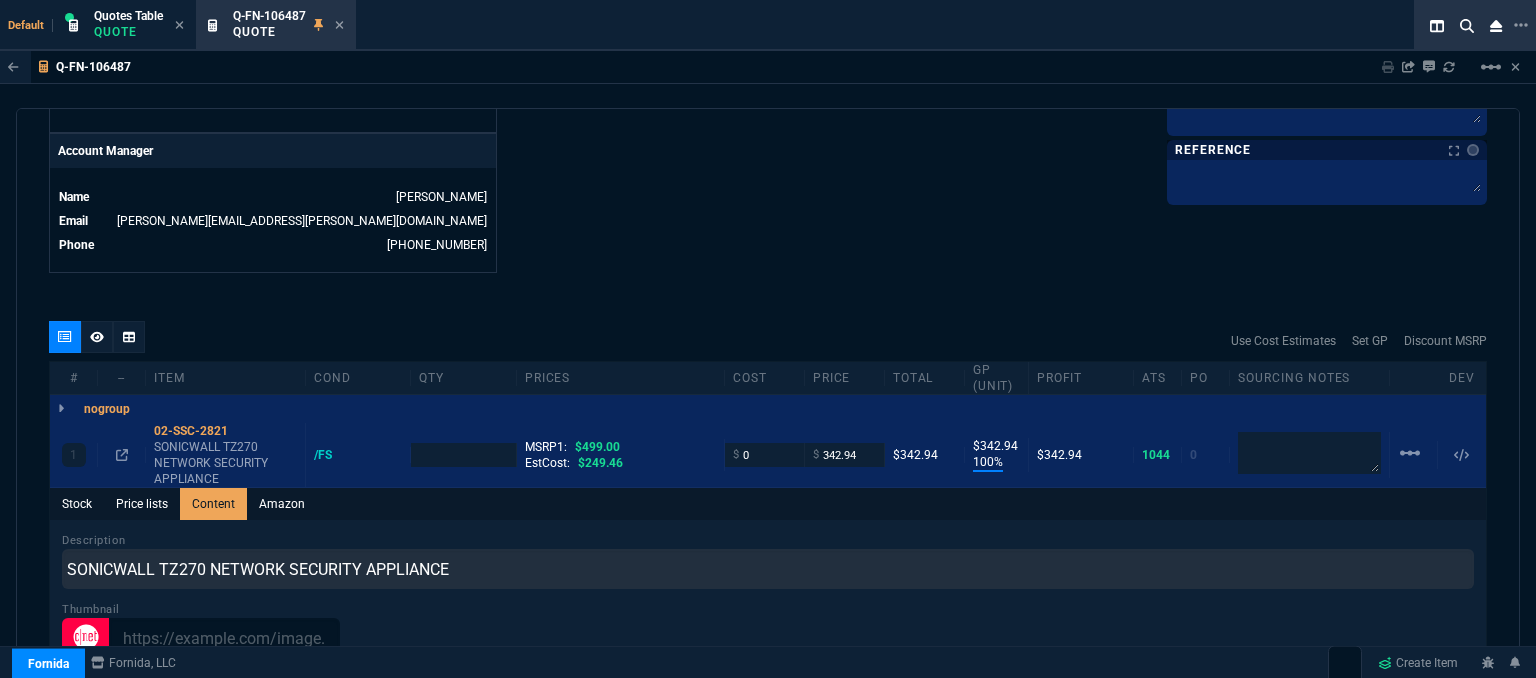 type on "1" 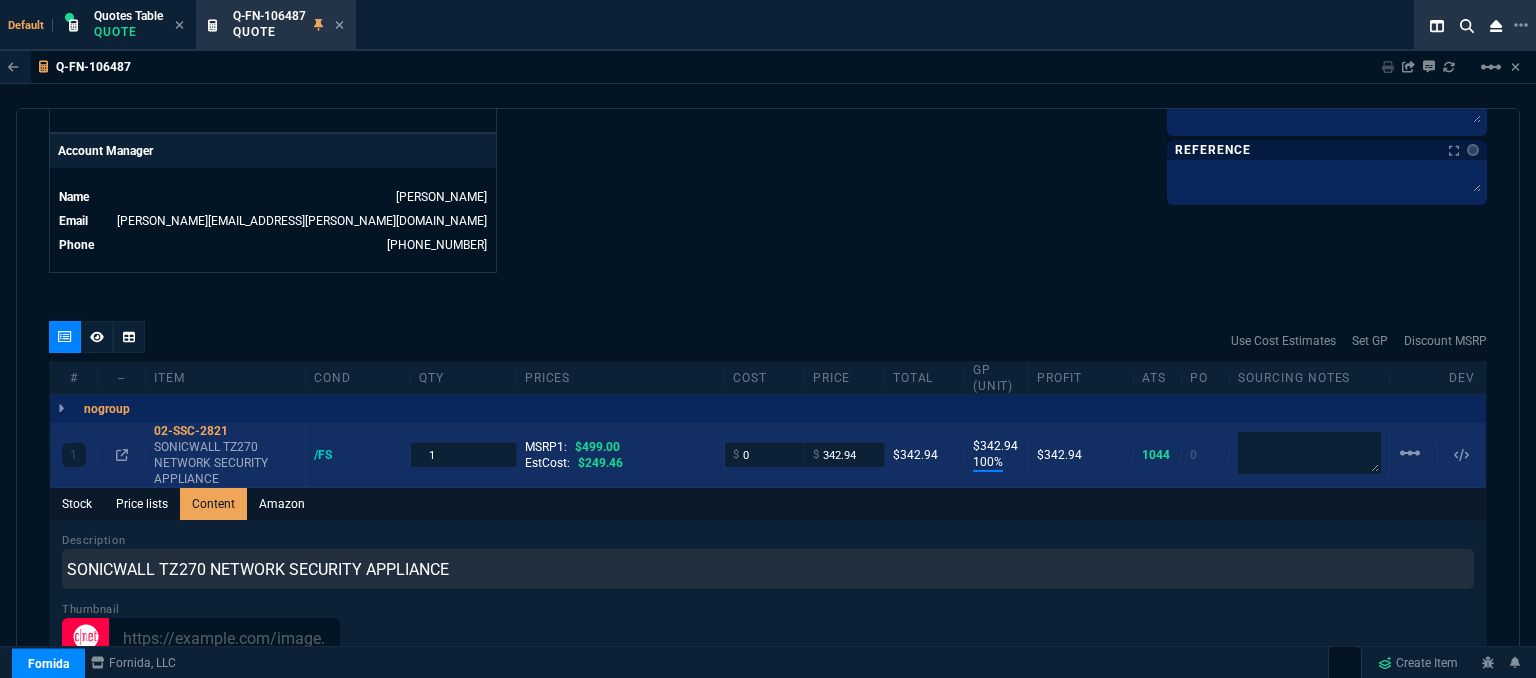 drag, startPoint x: 1145, startPoint y: 263, endPoint x: 744, endPoint y: 435, distance: 436.3313 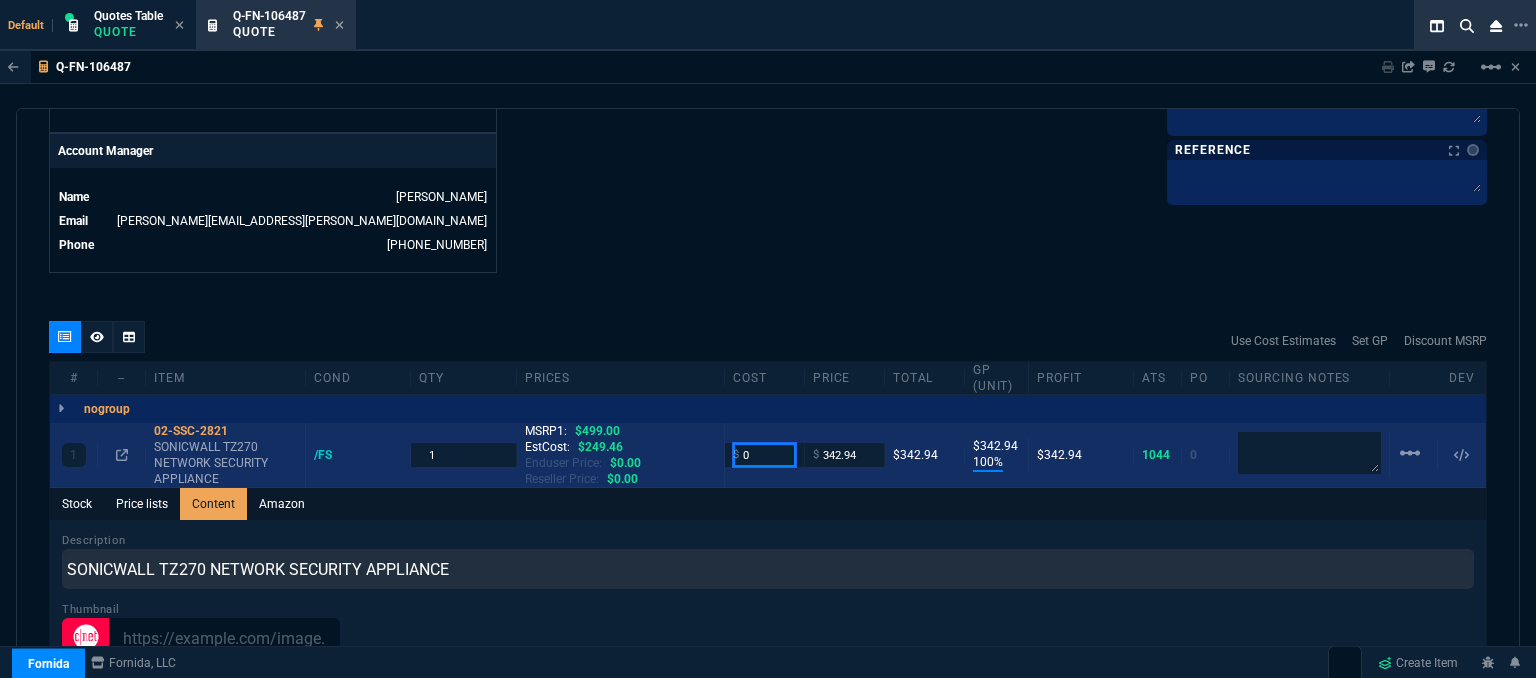 drag, startPoint x: 764, startPoint y: 441, endPoint x: 698, endPoint y: 439, distance: 66.0303 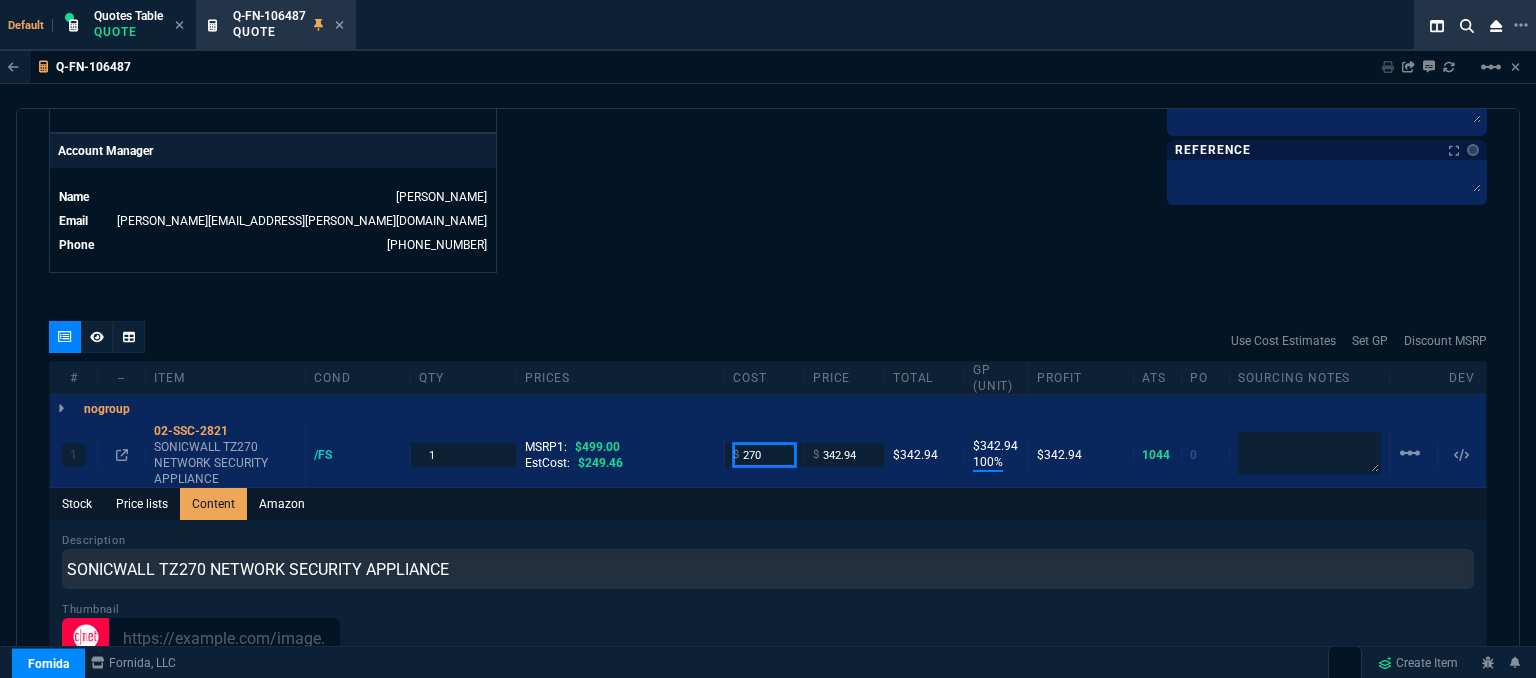 type on "270" 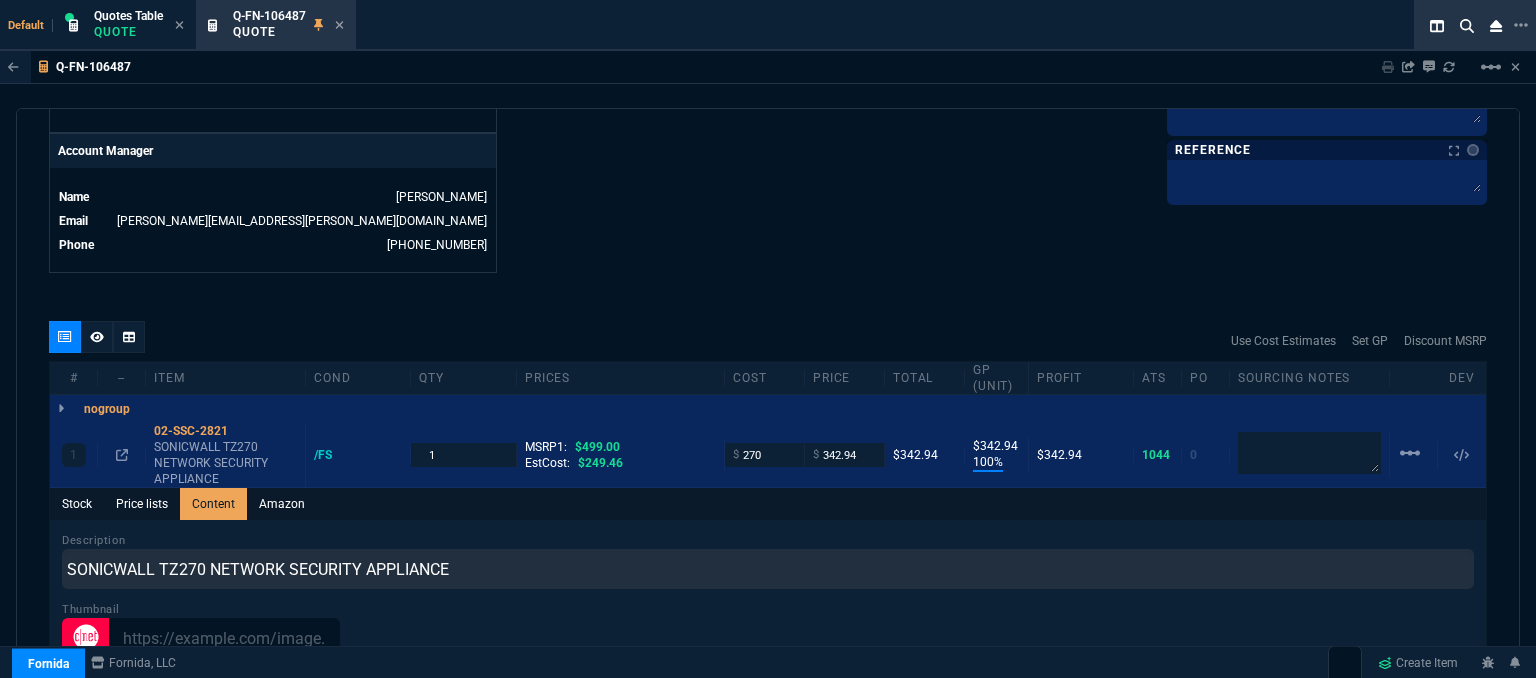 click on "Details Number Q-FN-106487  Order ID Q-FN-106487  Customer Code TOT314  Total Units 1  Expires Wed - 8/6/25, 8:53 PM Creator fiona.rossi@fornida.com  Created Wed - 7/23/25, 8:53 PM Print Specs Number Q-FN-106487  Customer ID TOT314  Customer Name Total Computer Services  Expires 8/6/25,  3:53 PM  Customer PO # --  Payment Terms CREDITCARD  Shipping Agent FEDEX | GRD  Customer Customer Code TOT314  Customer Name Total Computer Services  Customer PO # empty  Payment Terms CREDITCARD  email support@totalcomputerservices.net  phone (215) 485-5001    Origin  existing / phone   Origin Comment    Staff Sales Person ROSS  Engineer 1 --  Engineer 2 --  Shipping Ship Date -- Agent FEDEX  Agent Service GRD  Account Id --  Sales Order* Number --  id --  Account Manager Name Fiona  Email fiona.rossi@fornida.com  Phone 469-249-2107" at bounding box center (408, -250) 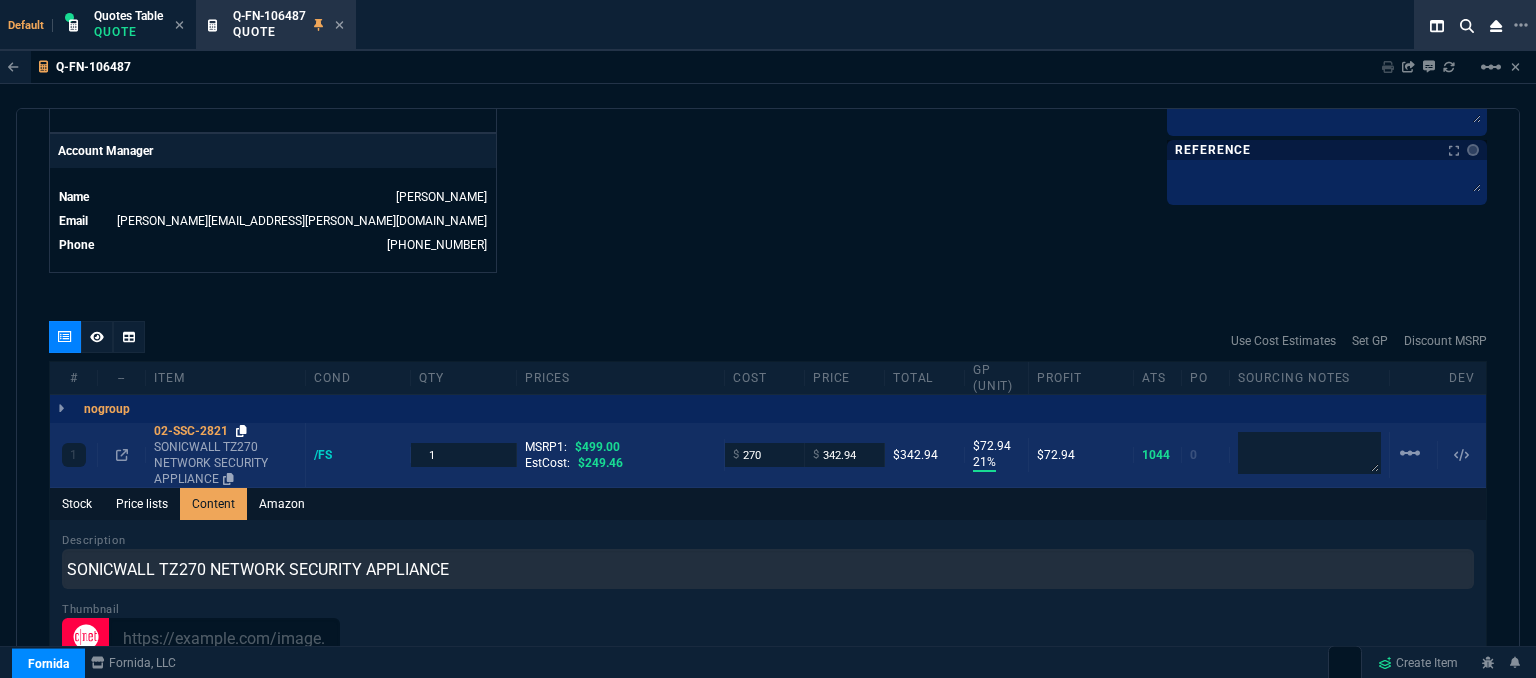 click 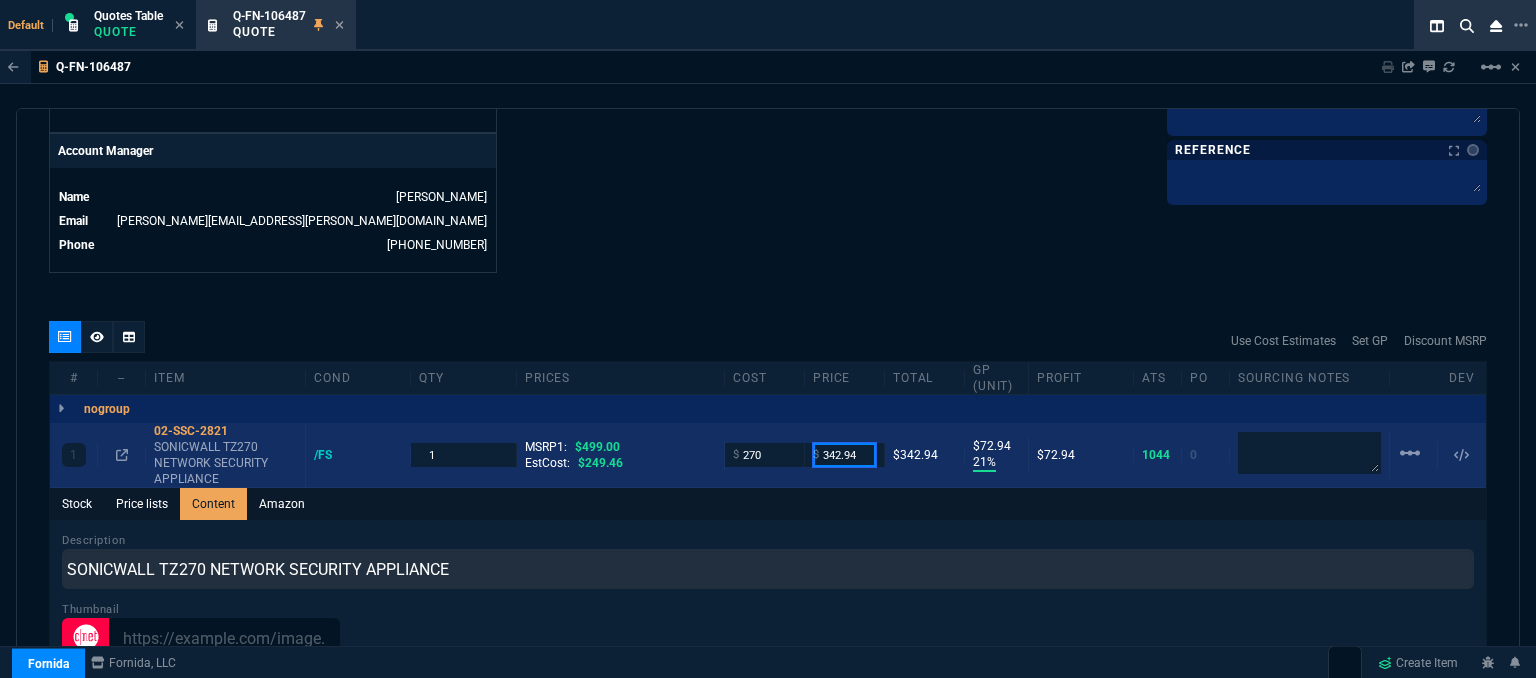 click on "342.94" at bounding box center [844, 454] 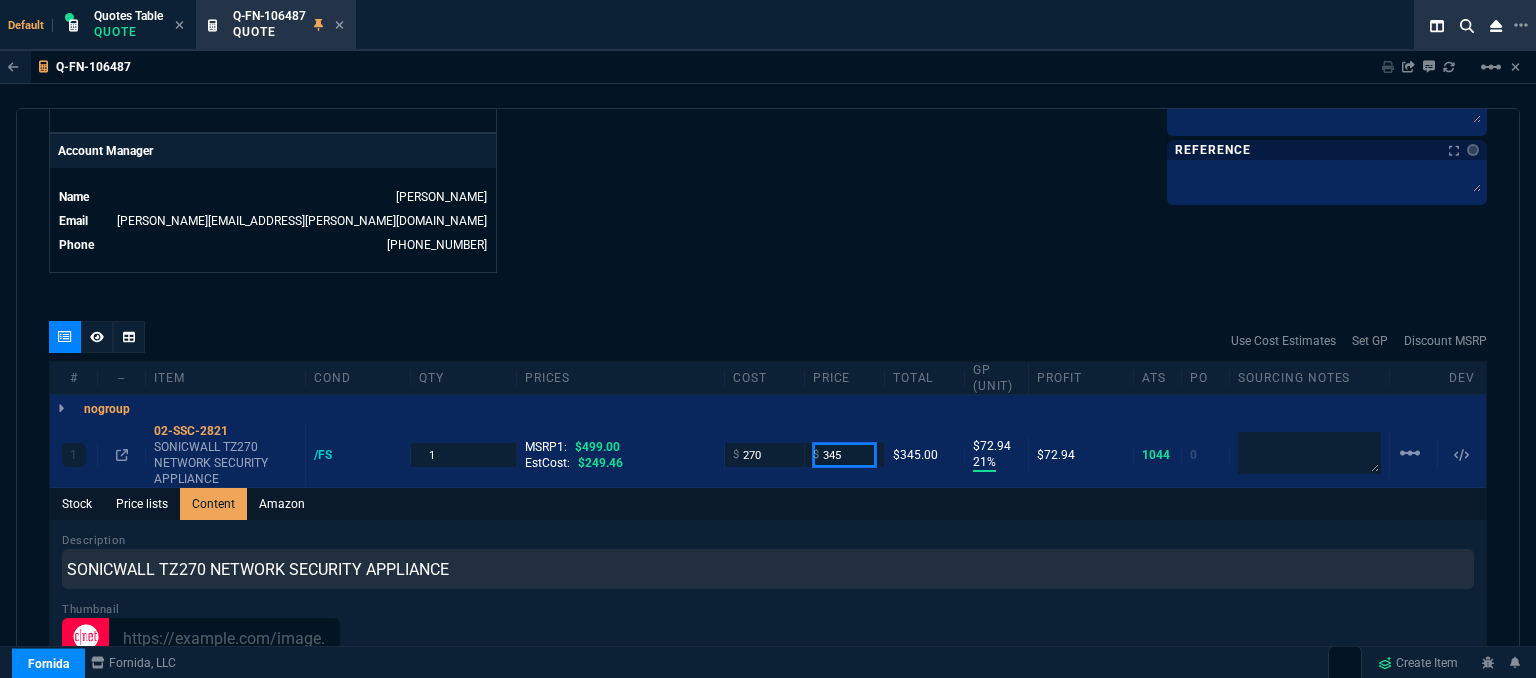 type on "345" 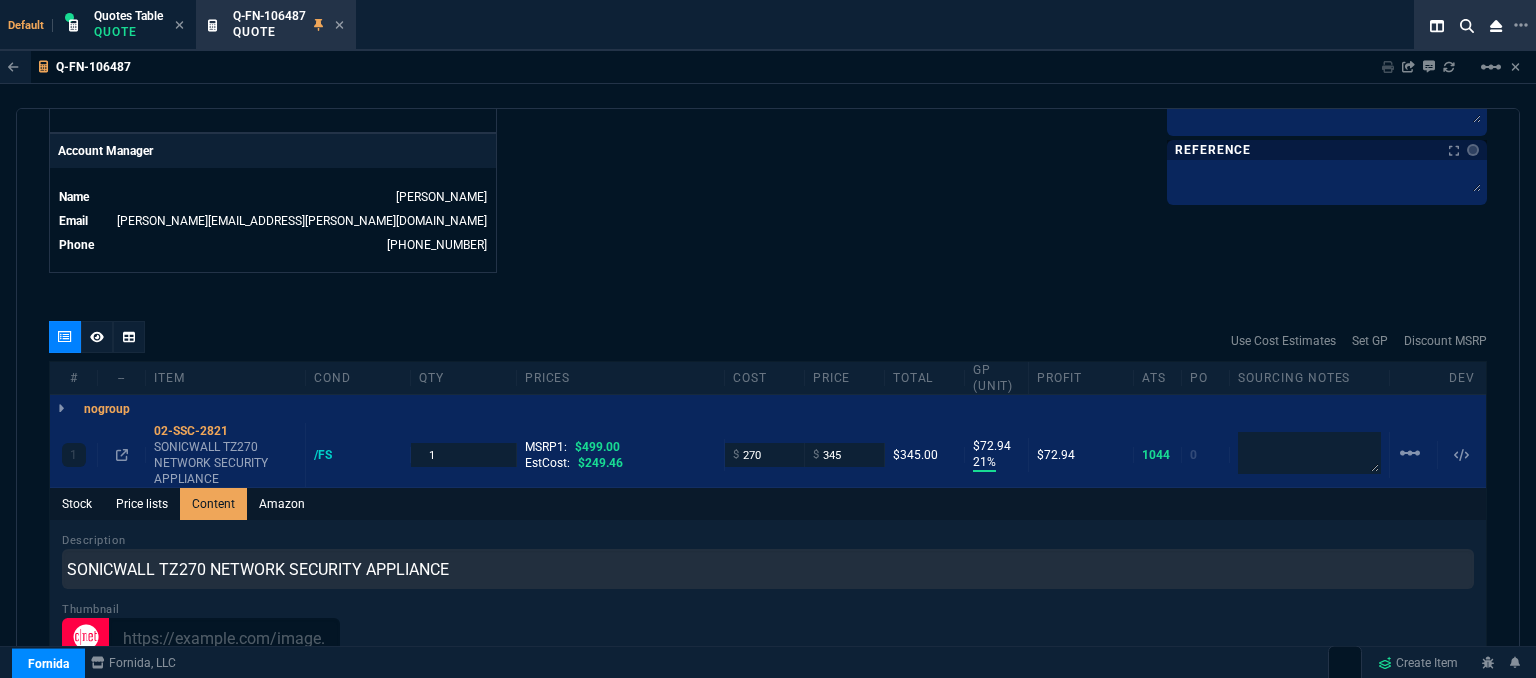 click on "Details Number Q-FN-106487  Order ID Q-FN-106487  Customer Code TOT314  Total Units 1  Expires Wed - 8/6/25, 8:53 PM Creator fiona.rossi@fornida.com  Created Wed - 7/23/25, 8:53 PM Print Specs Number Q-FN-106487  Customer ID TOT314  Customer Name Total Computer Services  Expires 8/6/25,  3:53 PM  Customer PO # --  Payment Terms CREDITCARD  Shipping Agent FEDEX | GRD  Customer Customer Code TOT314  Customer Name Total Computer Services  Customer PO # empty  Payment Terms CREDITCARD  email support@totalcomputerservices.net  phone (215) 485-5001    Origin  existing / phone   Origin Comment    Staff Sales Person ROSS  Engineer 1 --  Engineer 2 --  Shipping Ship Date -- Agent FEDEX  Agent Service GRD  Account Id --  Sales Order* Number --  id --  Account Manager Name Fiona  Email fiona.rossi@fornida.com  Phone 469-249-2107" at bounding box center [408, -250] 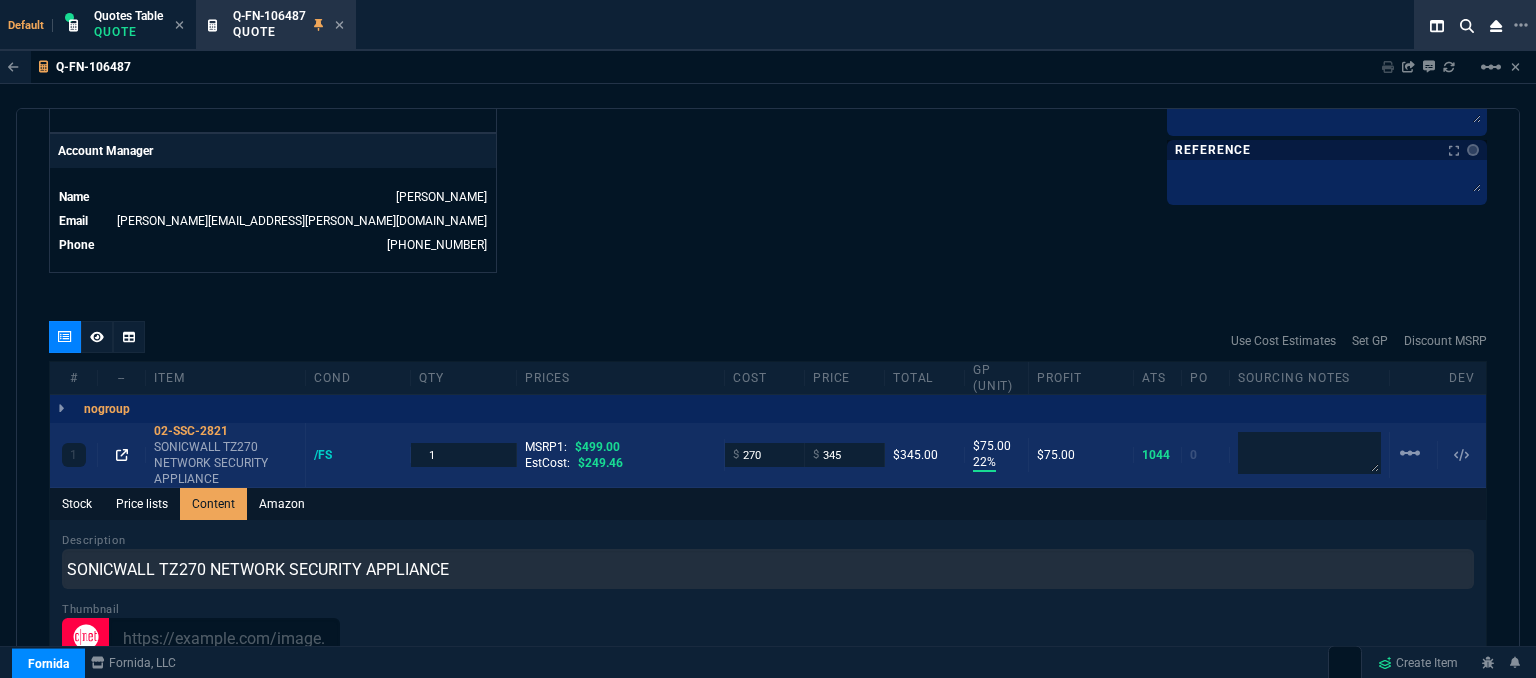 click 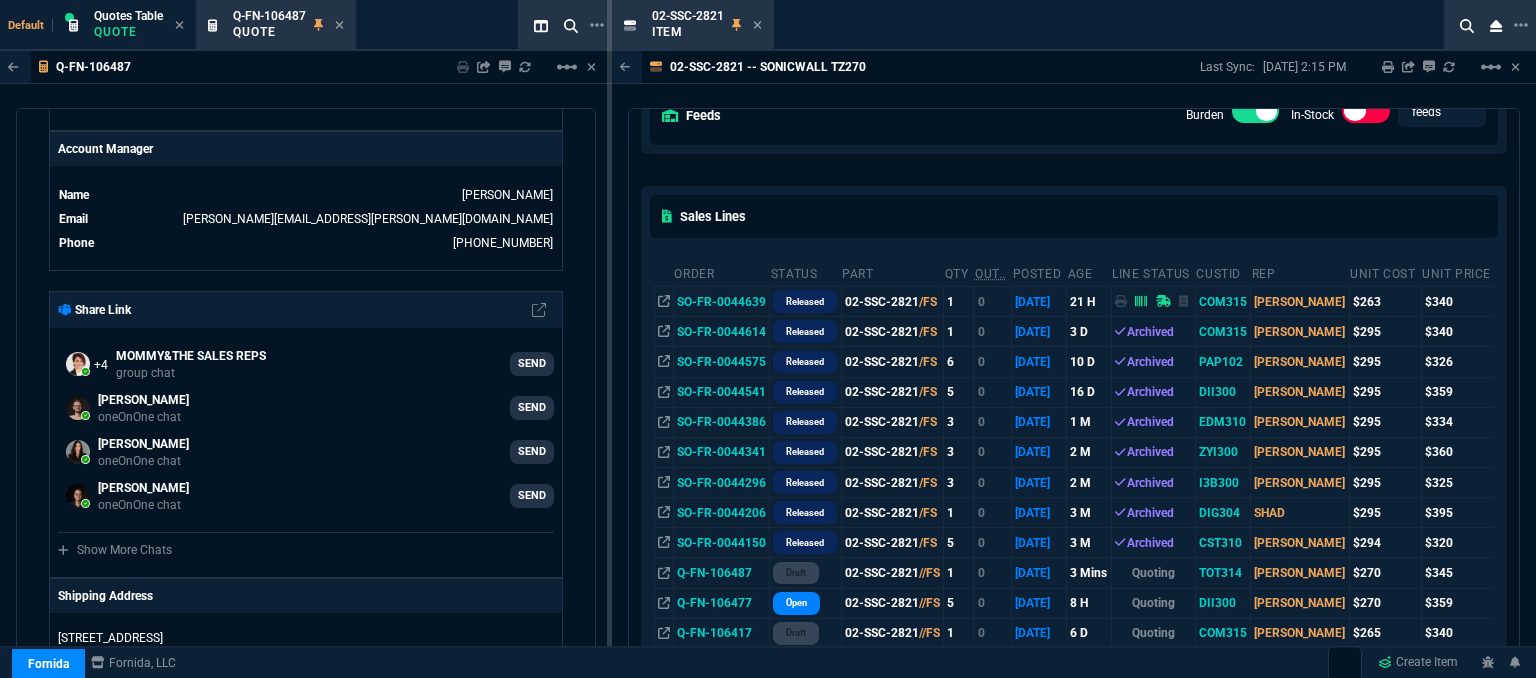 scroll, scrollTop: 200, scrollLeft: 0, axis: vertical 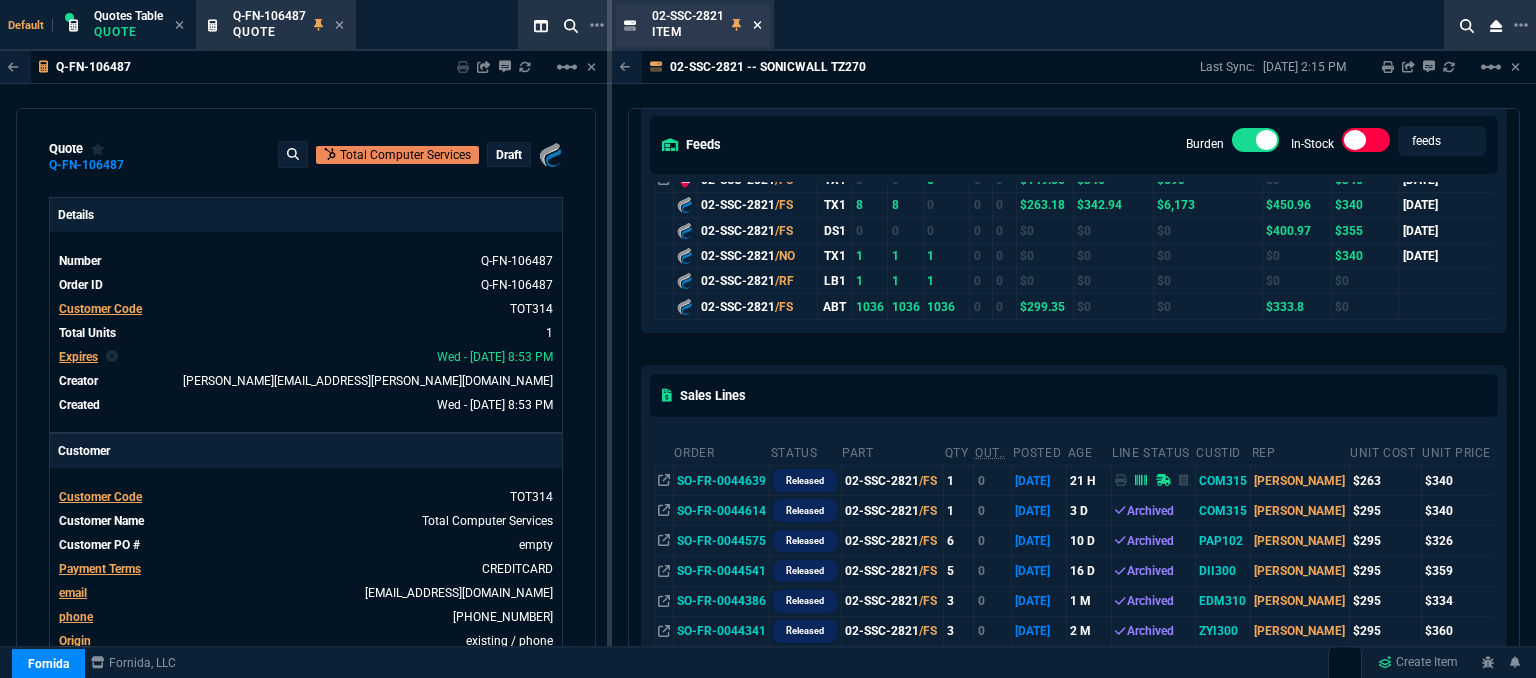 click 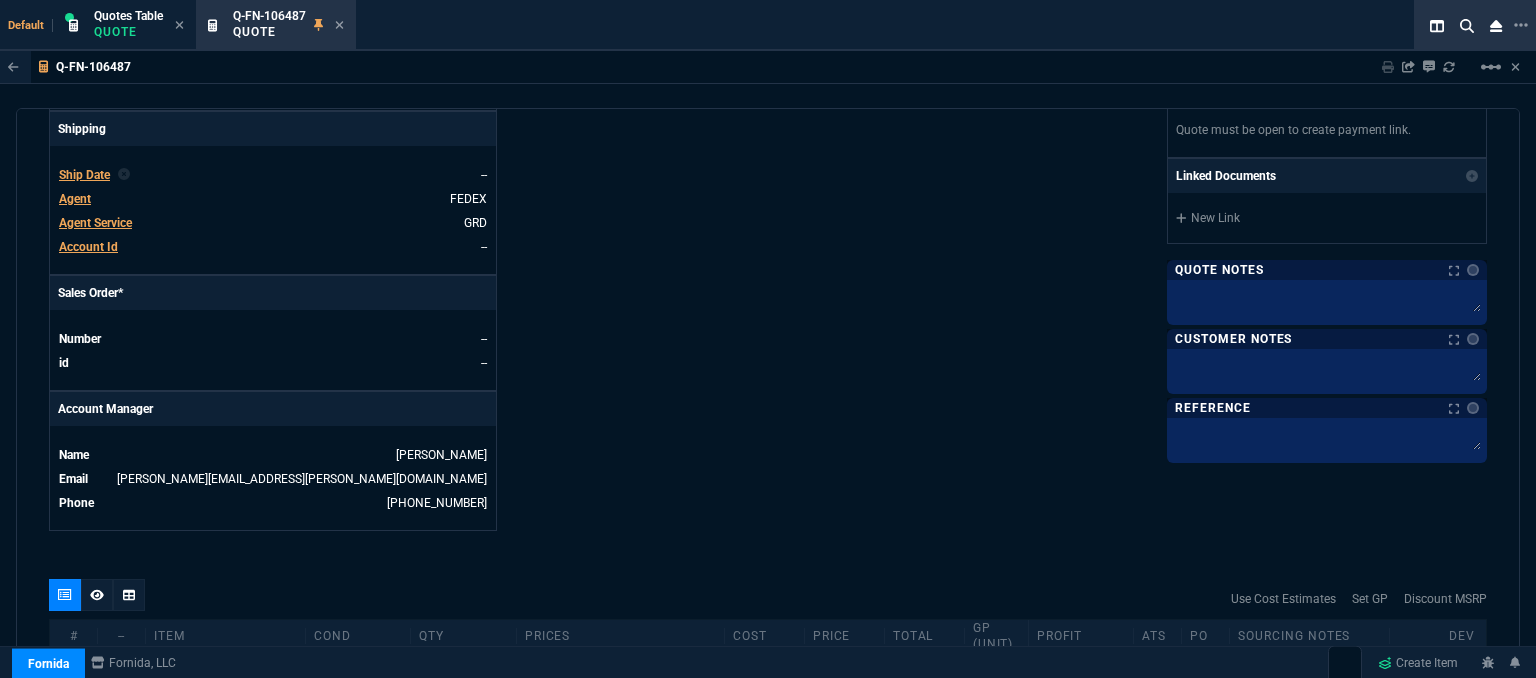 scroll, scrollTop: 1000, scrollLeft: 0, axis: vertical 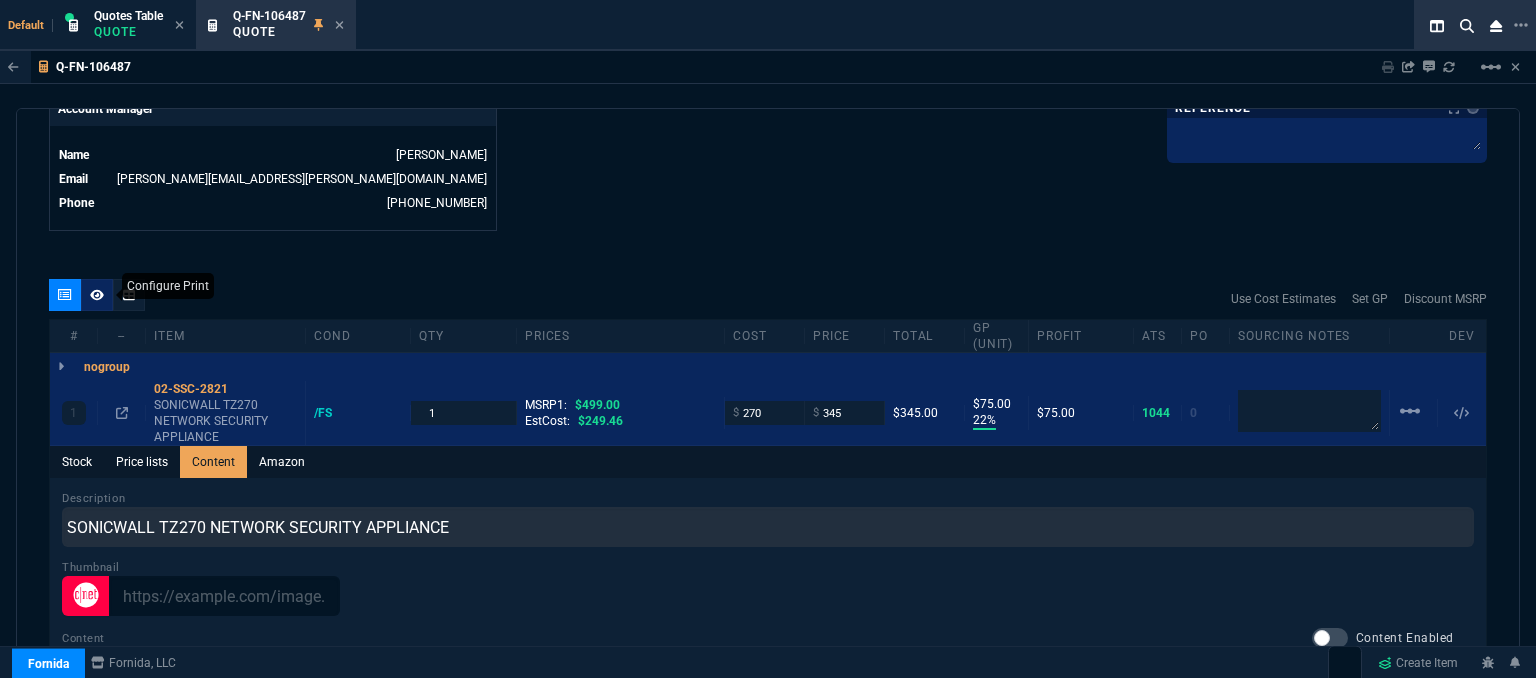 click 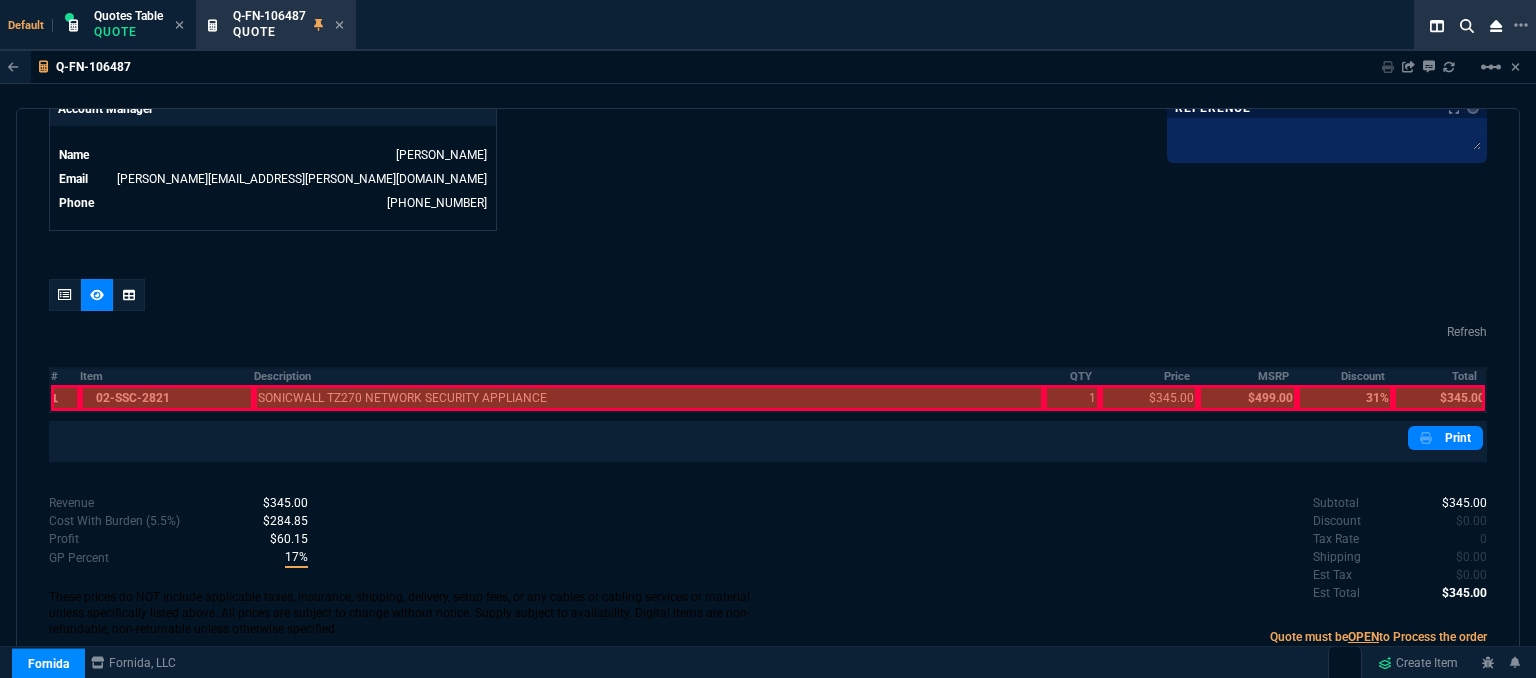scroll, scrollTop: 997, scrollLeft: 0, axis: vertical 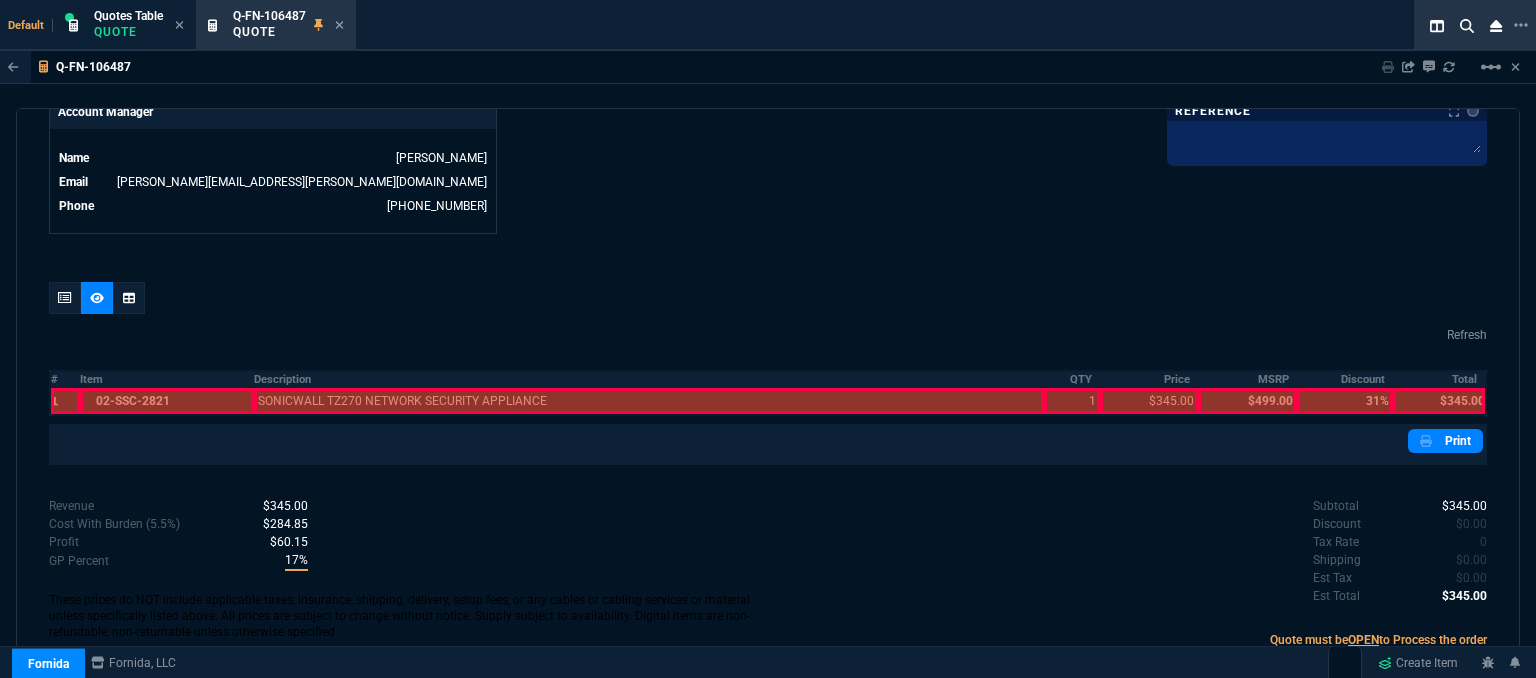 click at bounding box center (167, 401) 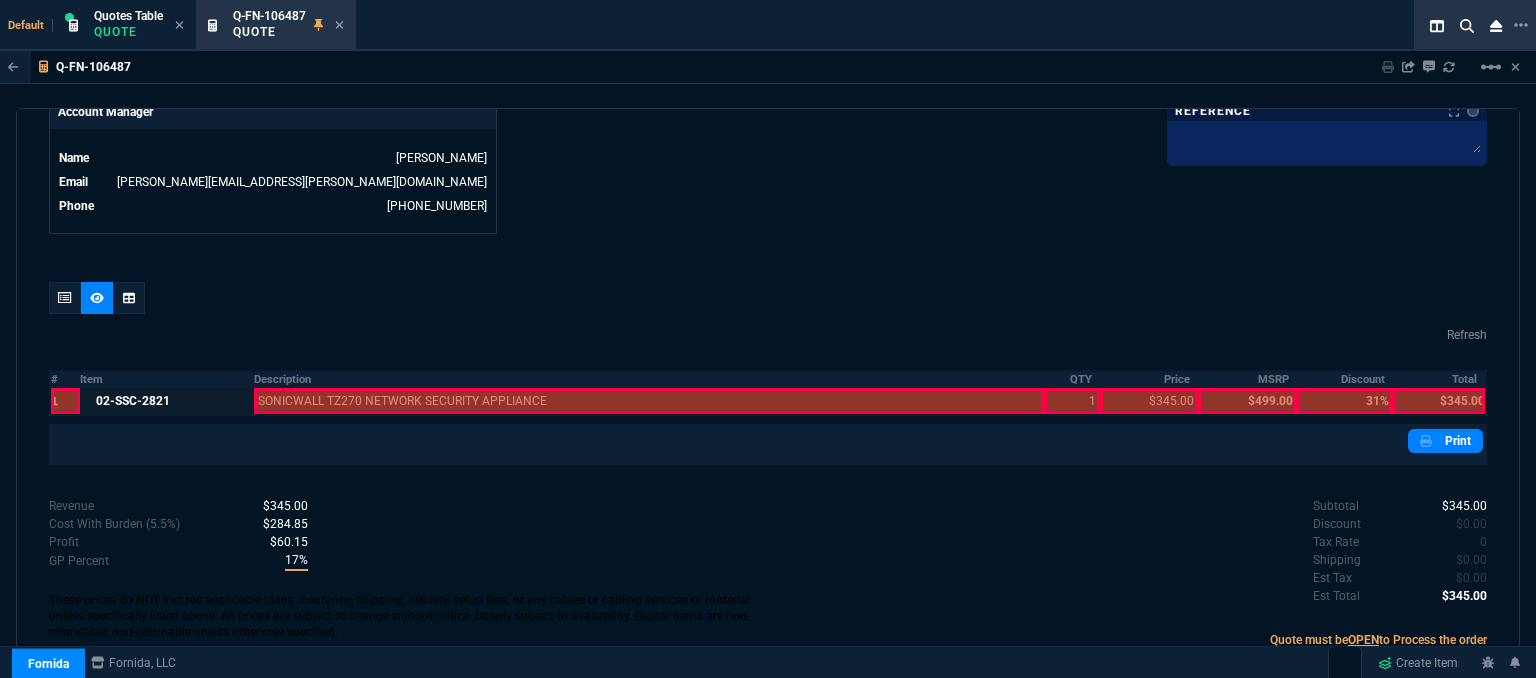 click at bounding box center [649, 401] 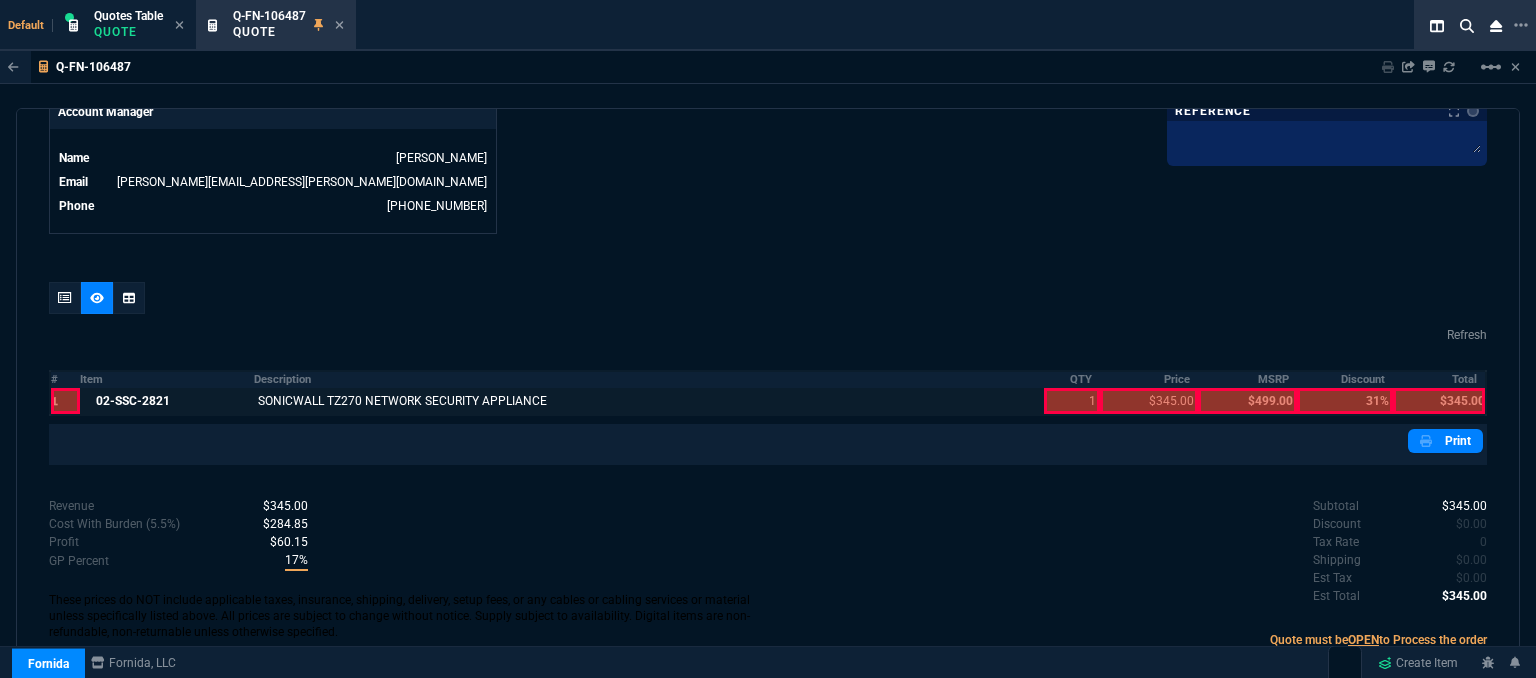 click at bounding box center (1072, 401) 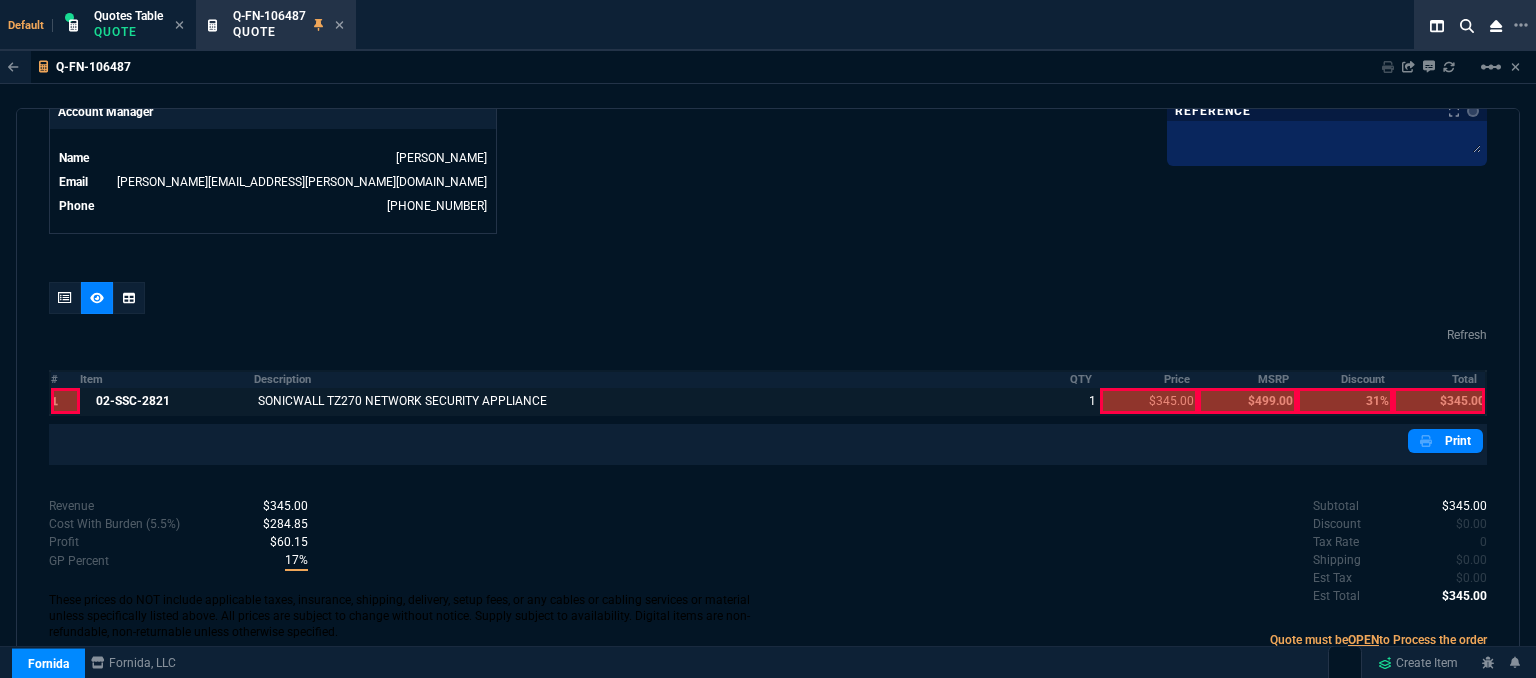 click at bounding box center (1149, 401) 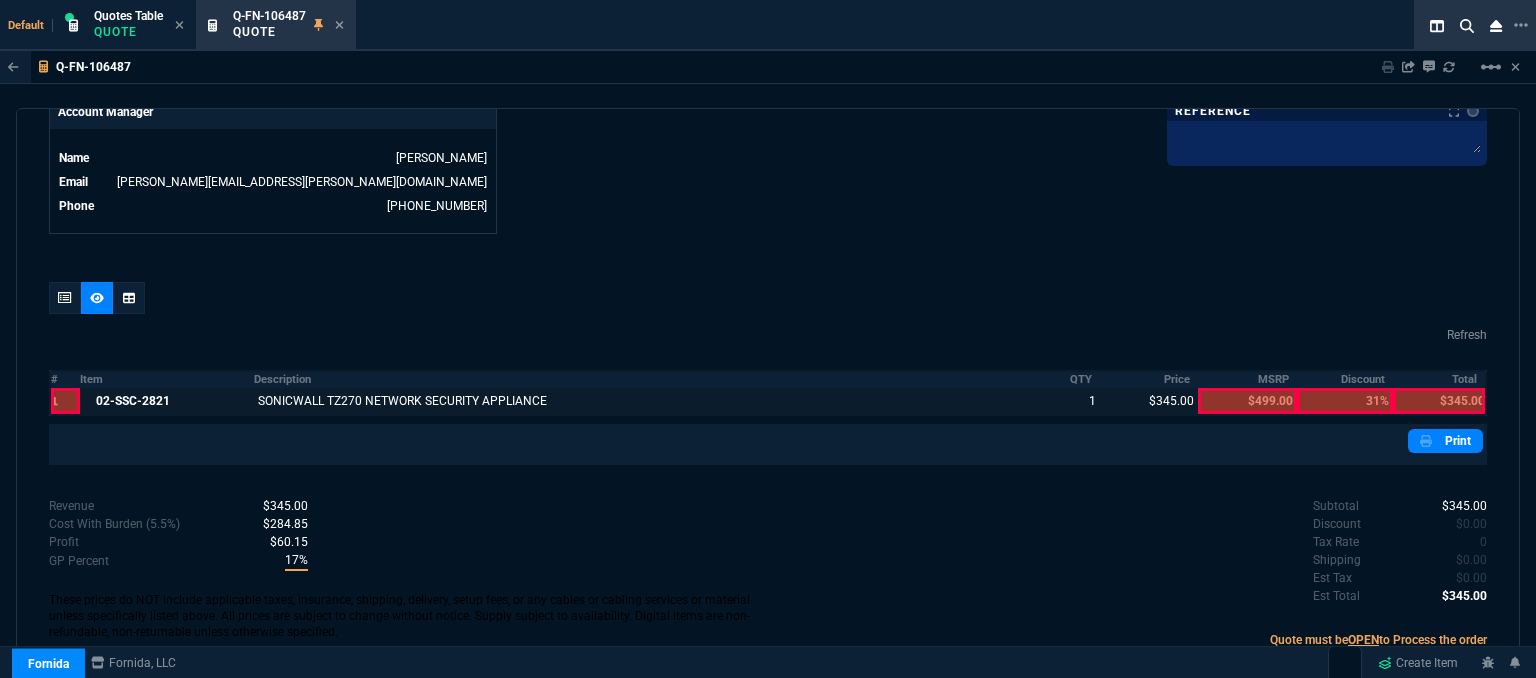 click at bounding box center (1439, 401) 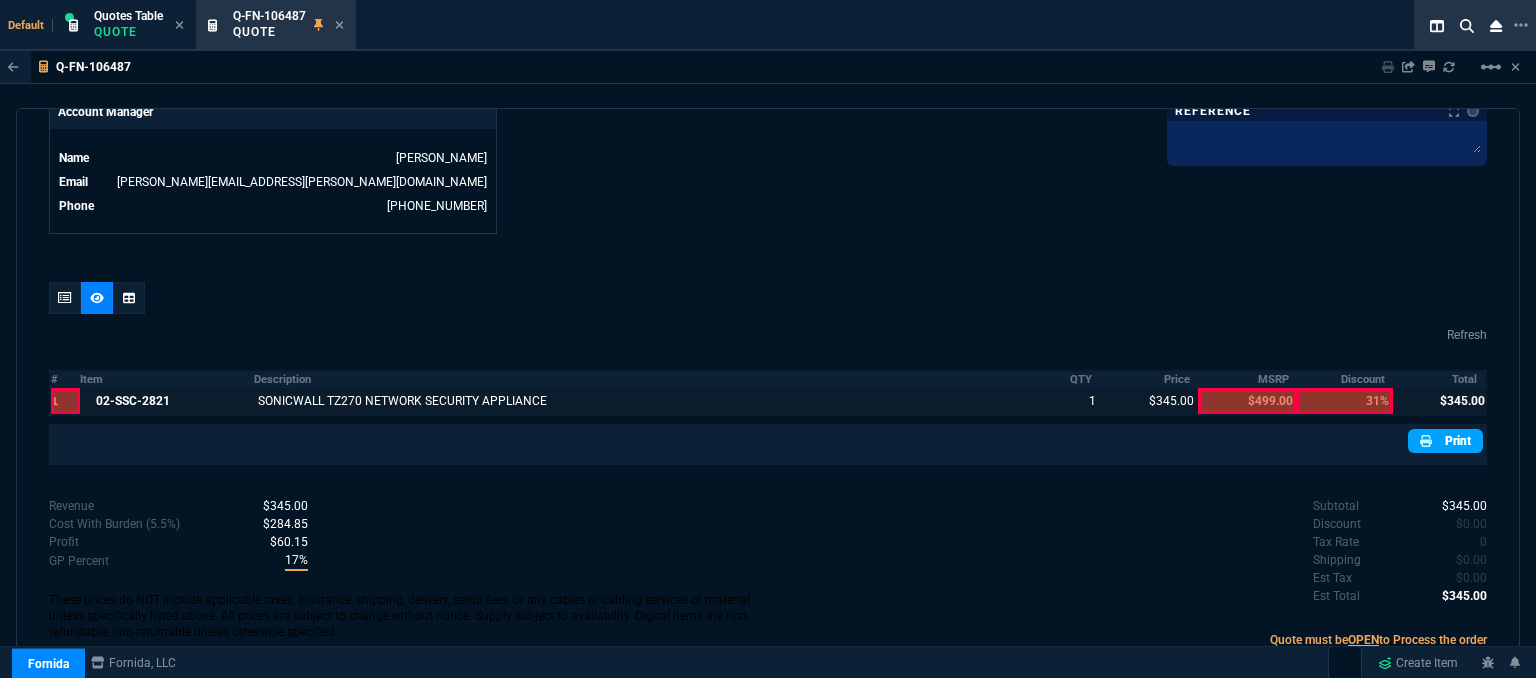 click on "Print" at bounding box center (1445, 441) 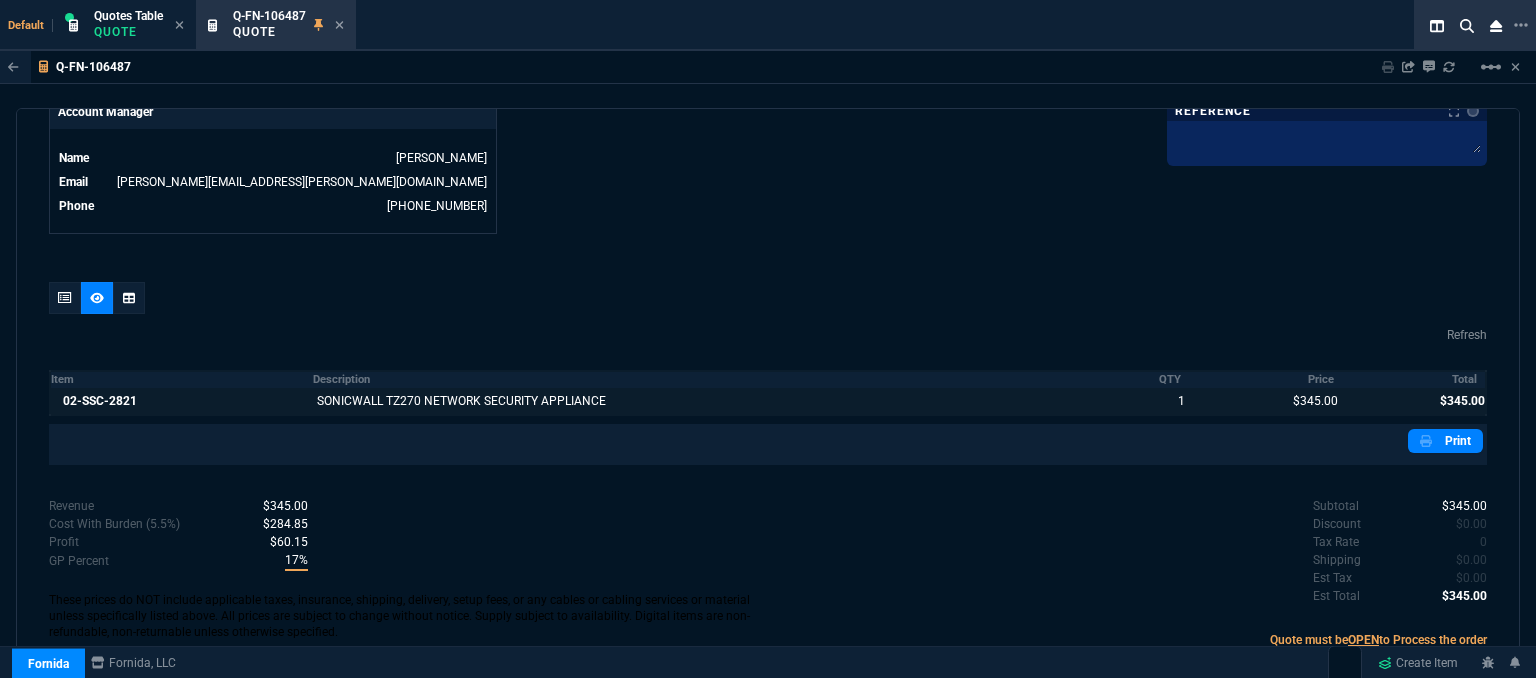 scroll, scrollTop: 997, scrollLeft: 0, axis: vertical 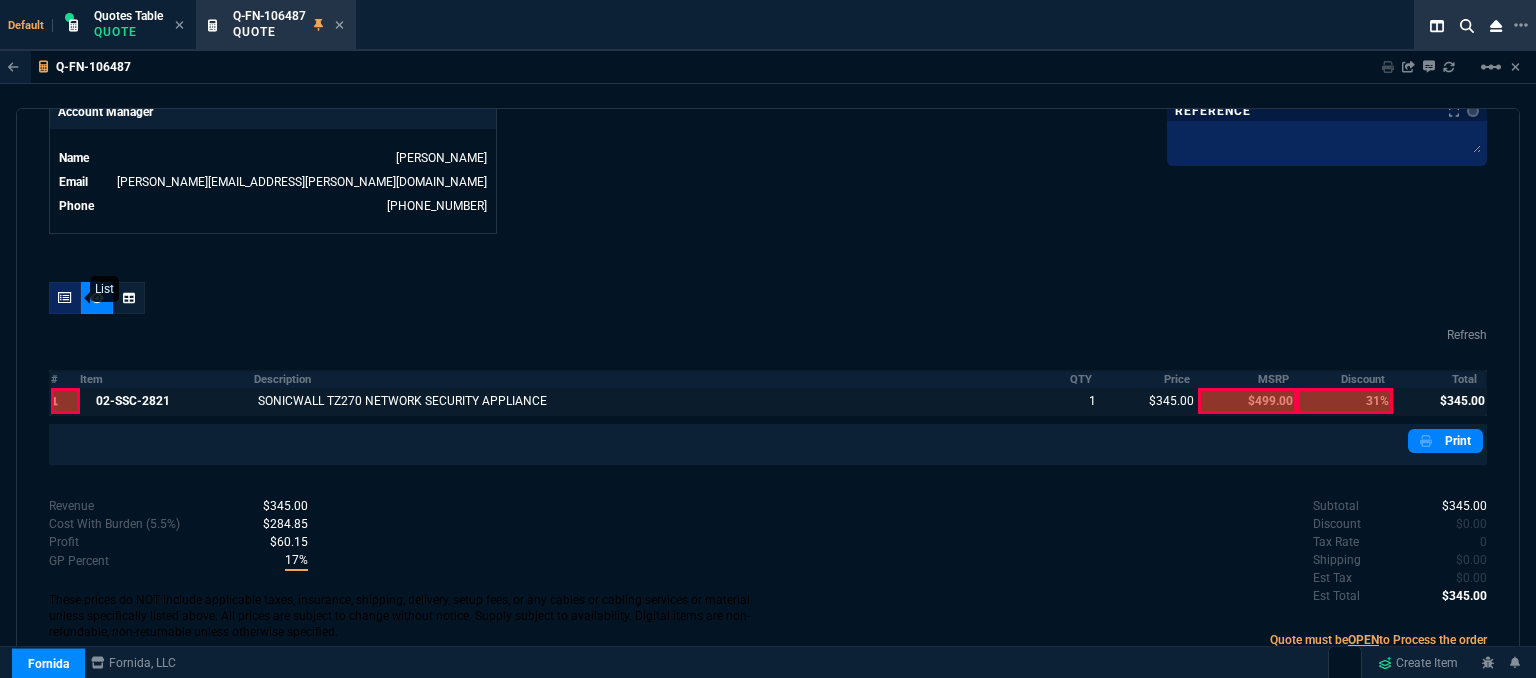 click at bounding box center [65, 298] 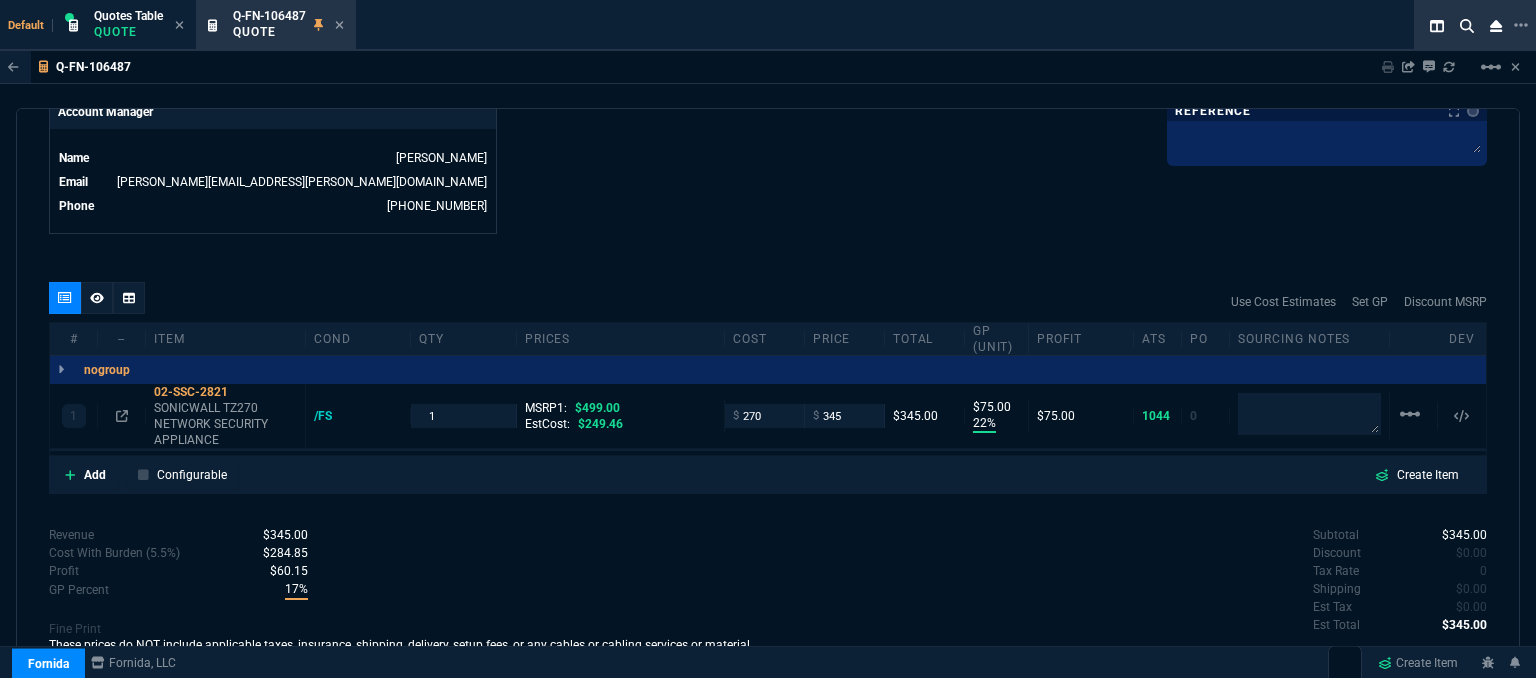 type on "31" 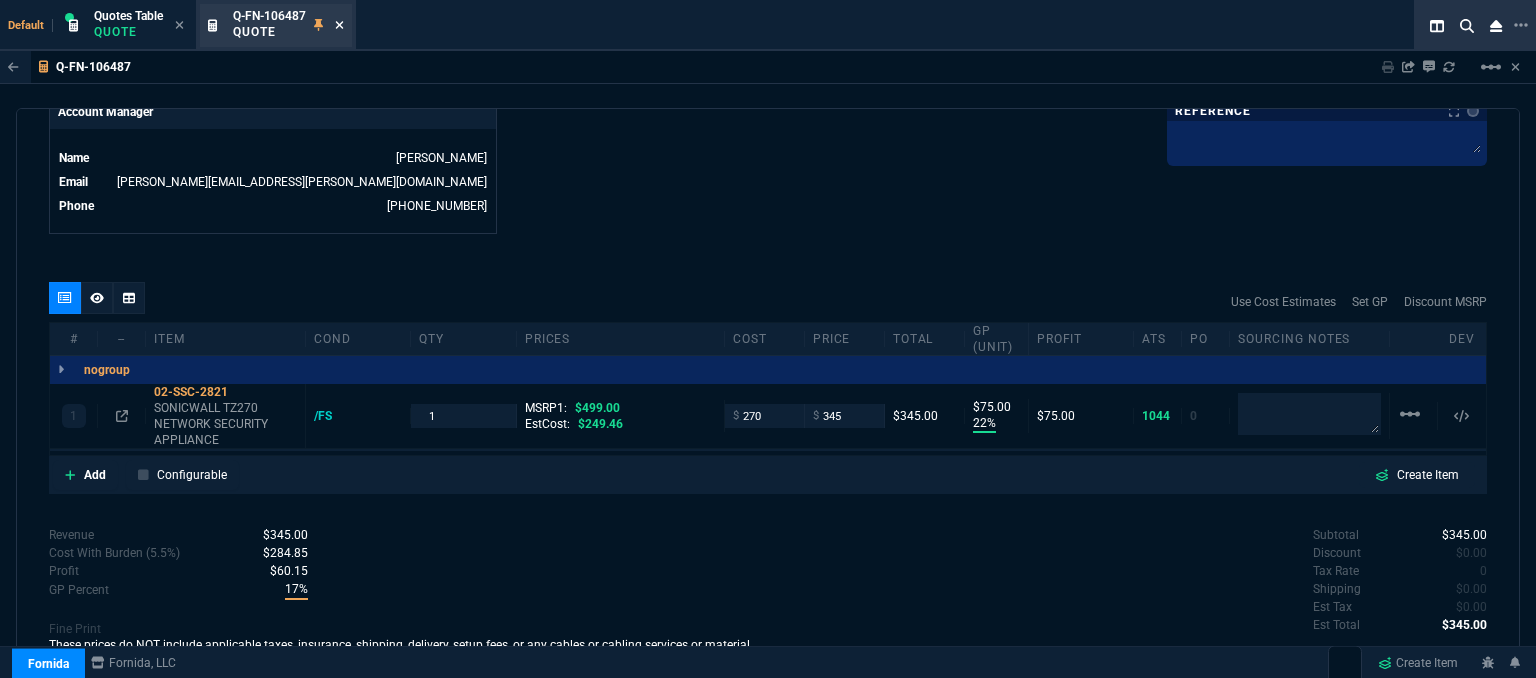 click 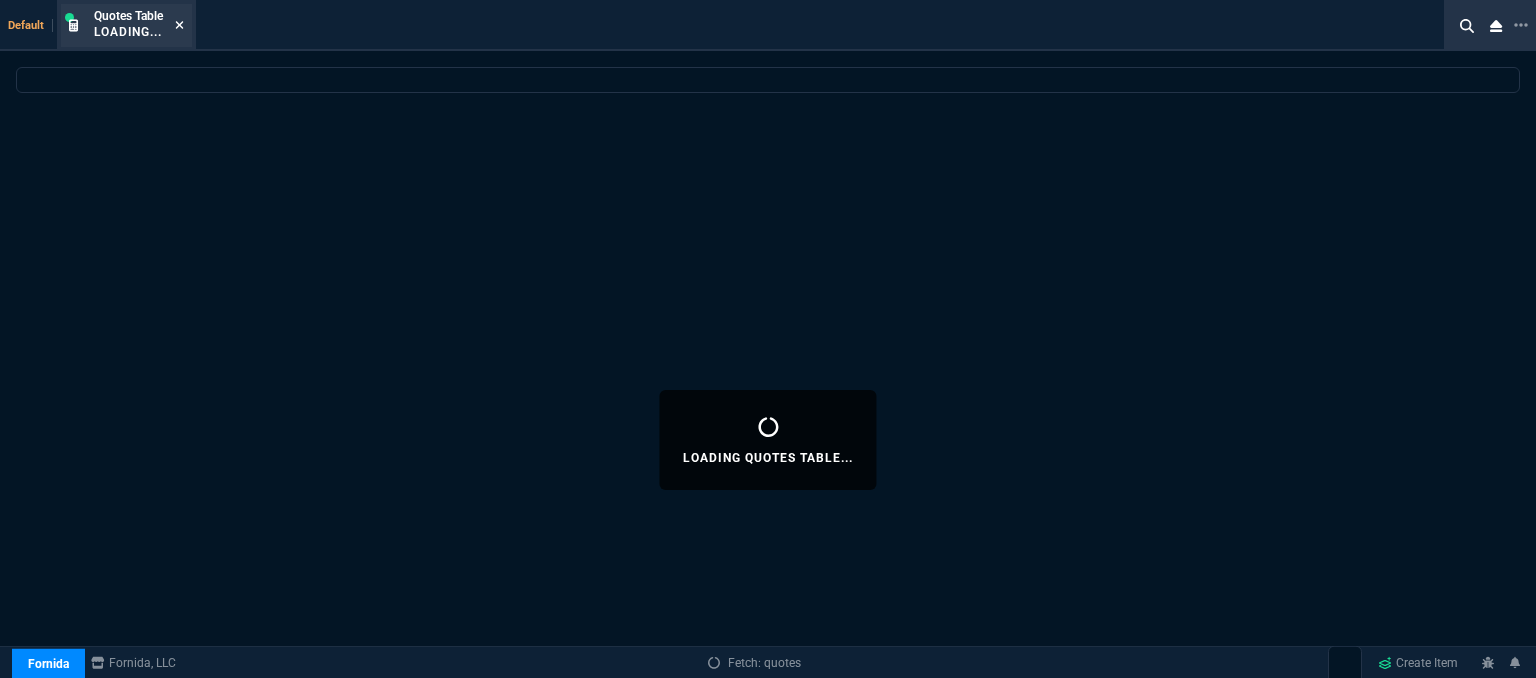 click 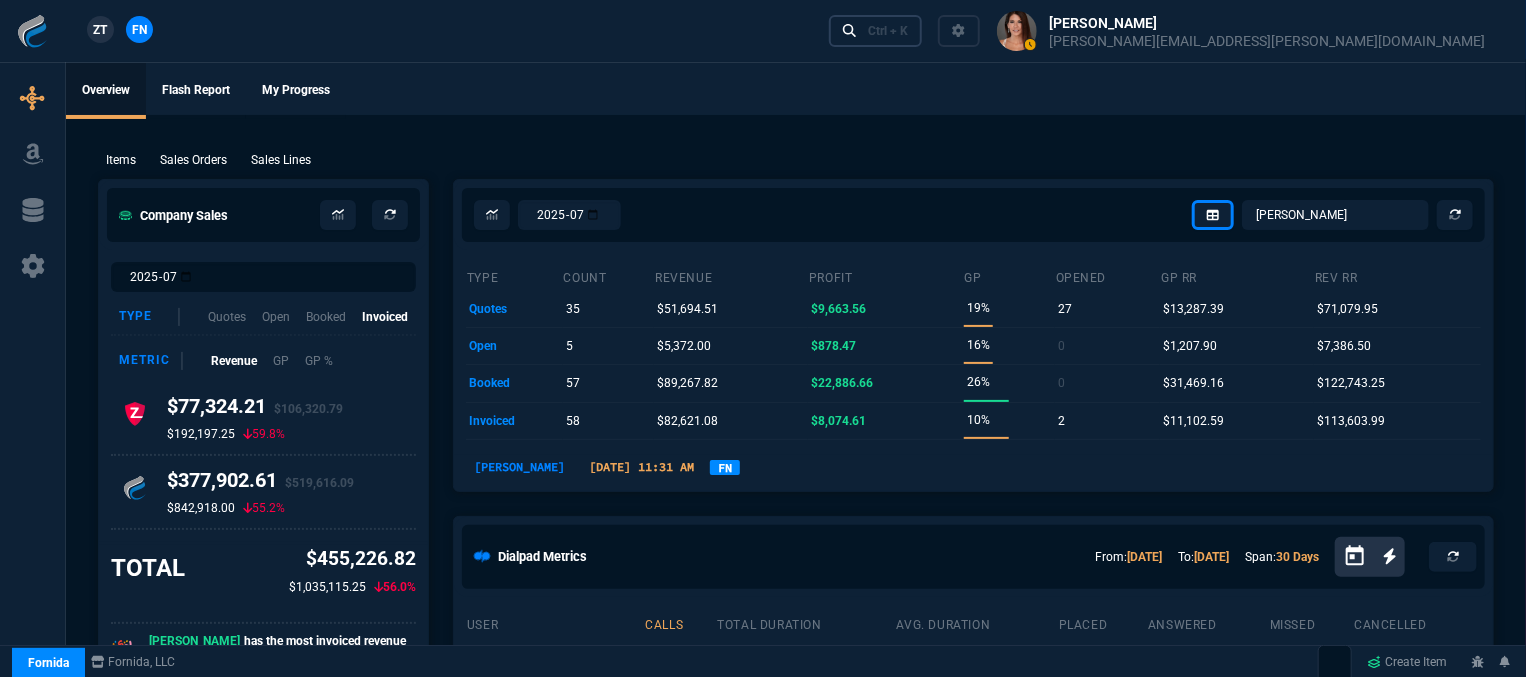 click on "Ctrl + K" at bounding box center (888, 31) 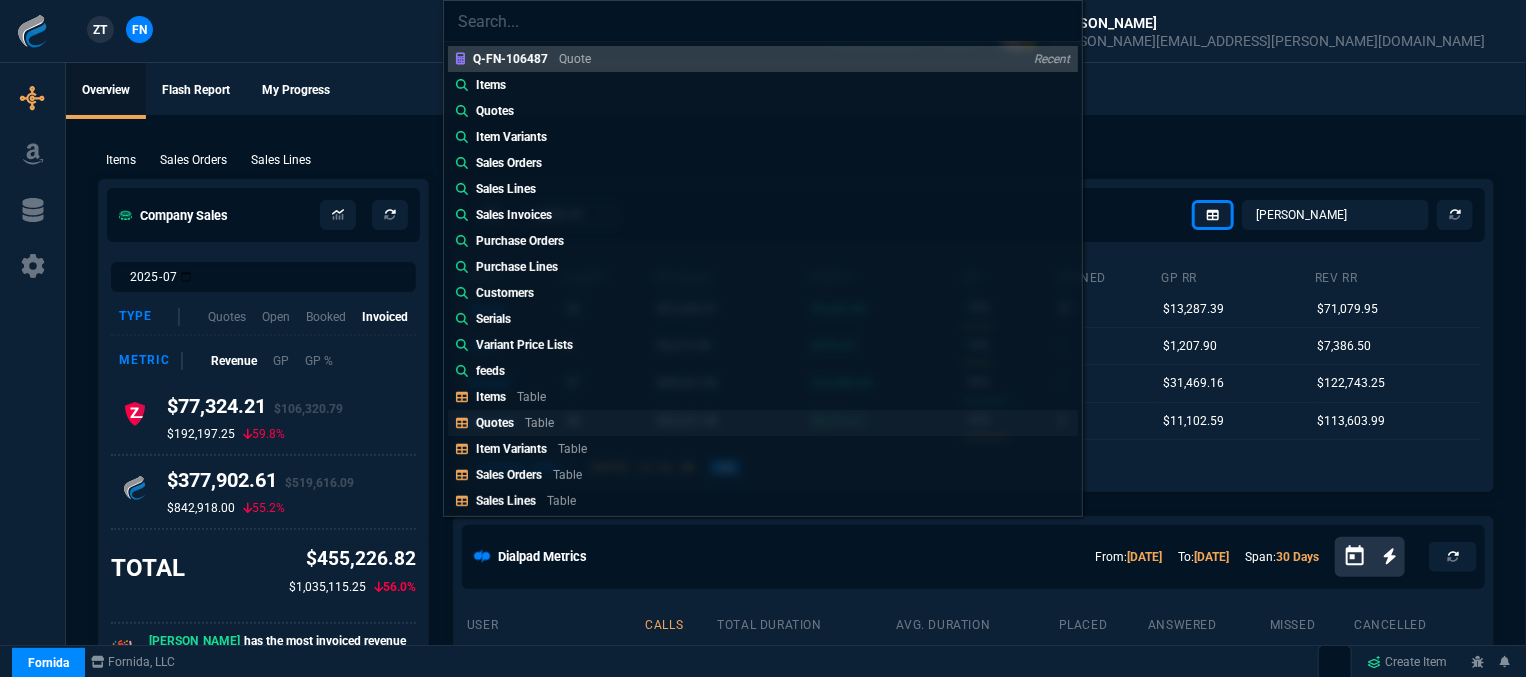 click on "Quotes
Table" at bounding box center (763, 423) 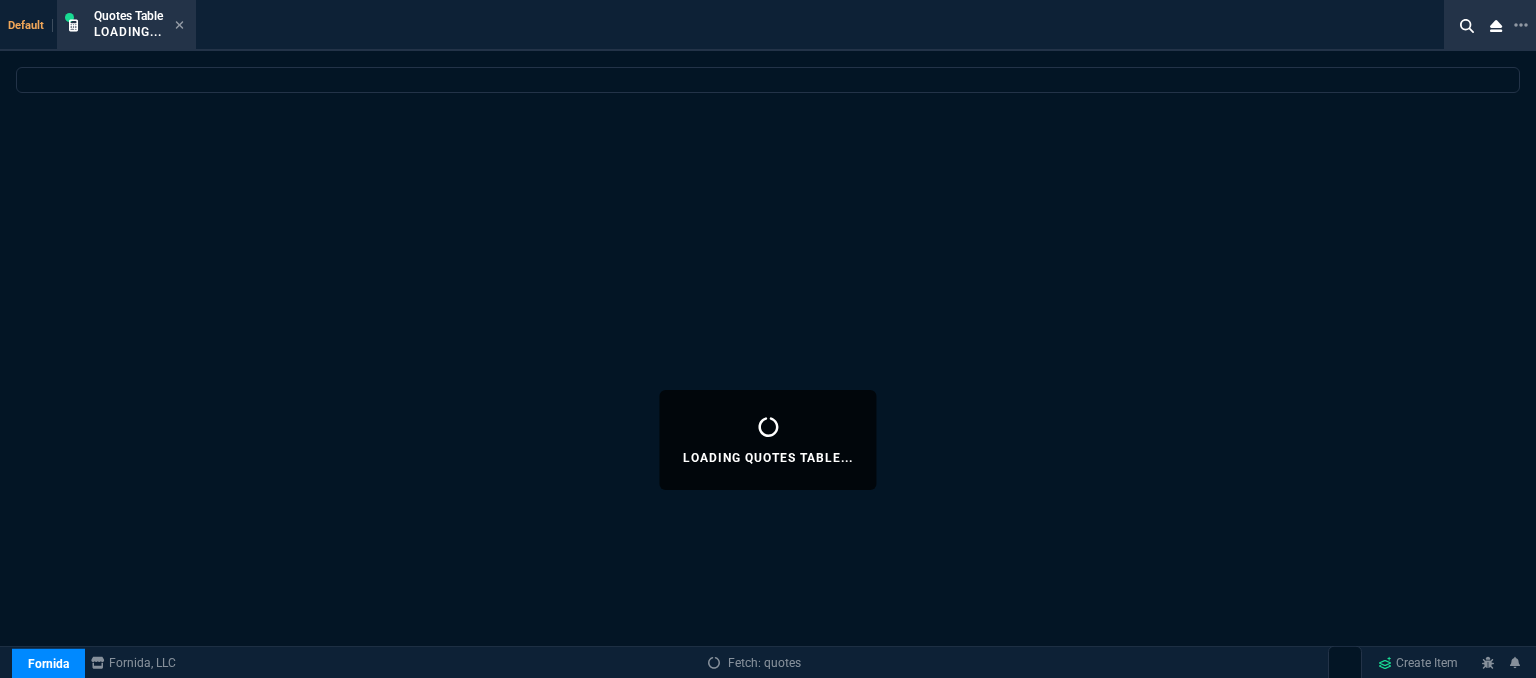 select 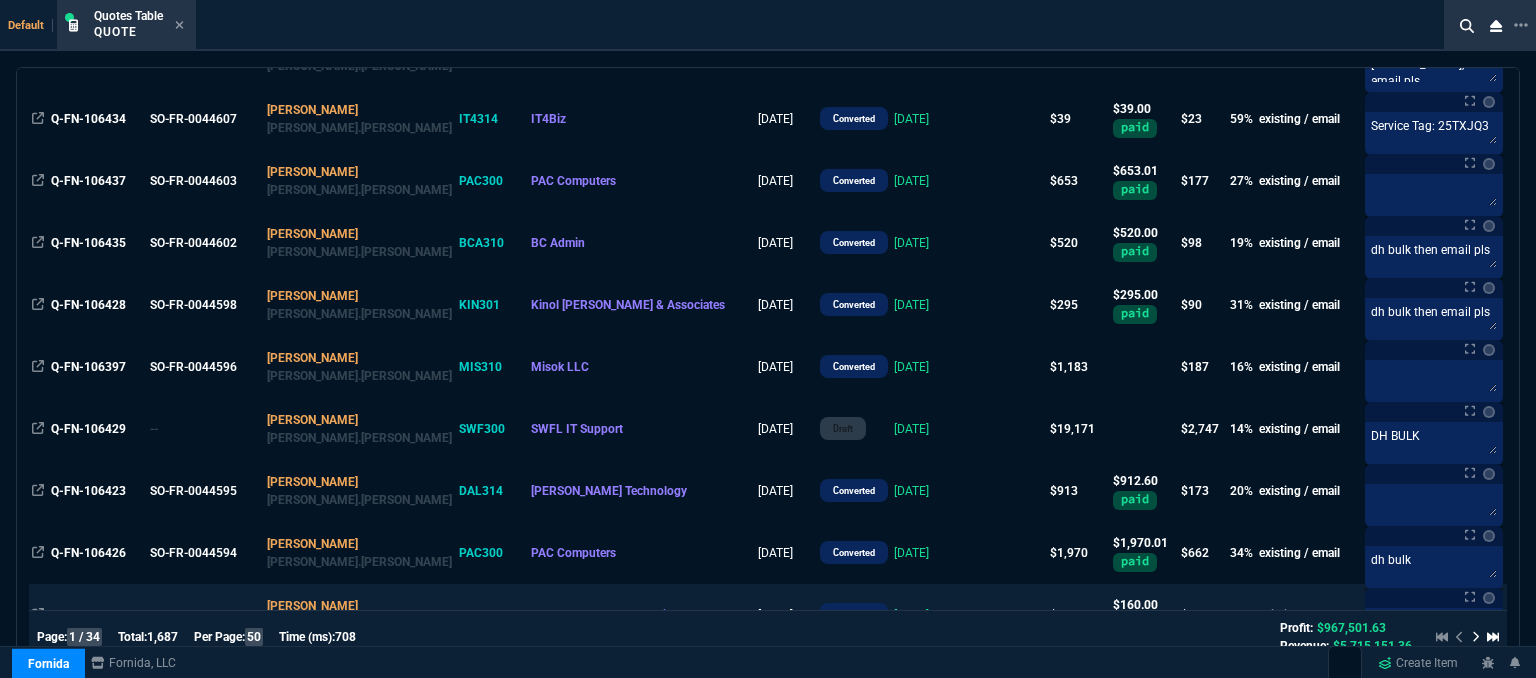 scroll, scrollTop: 1700, scrollLeft: 0, axis: vertical 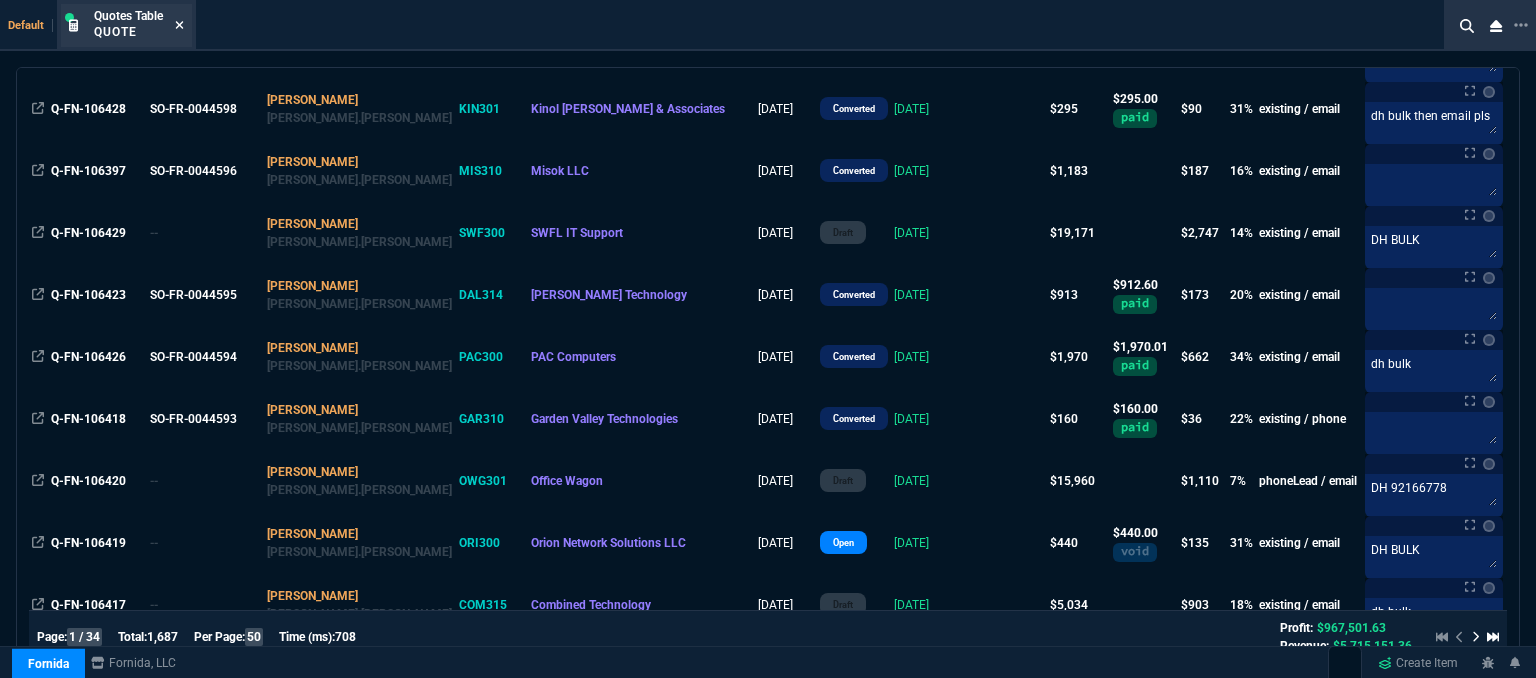 click 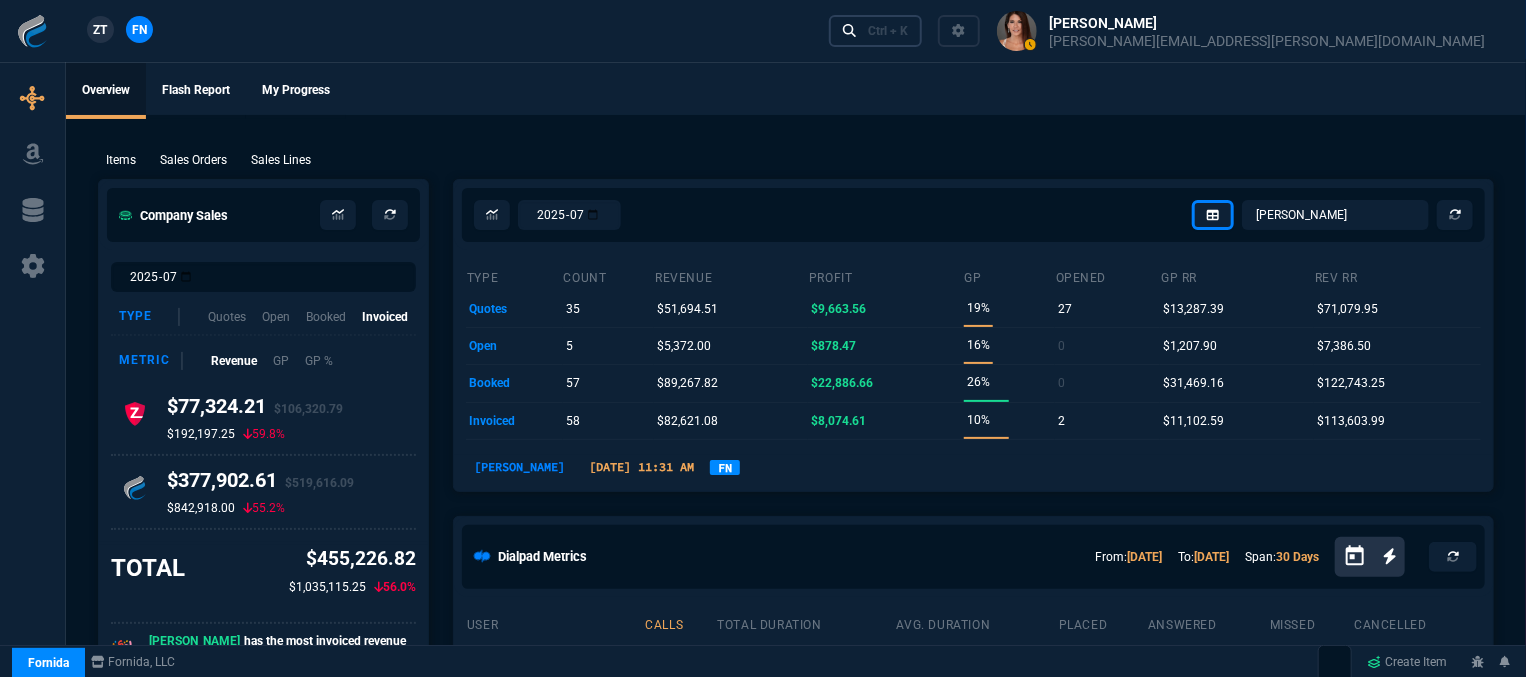 click on "Ctrl + K" at bounding box center (888, 31) 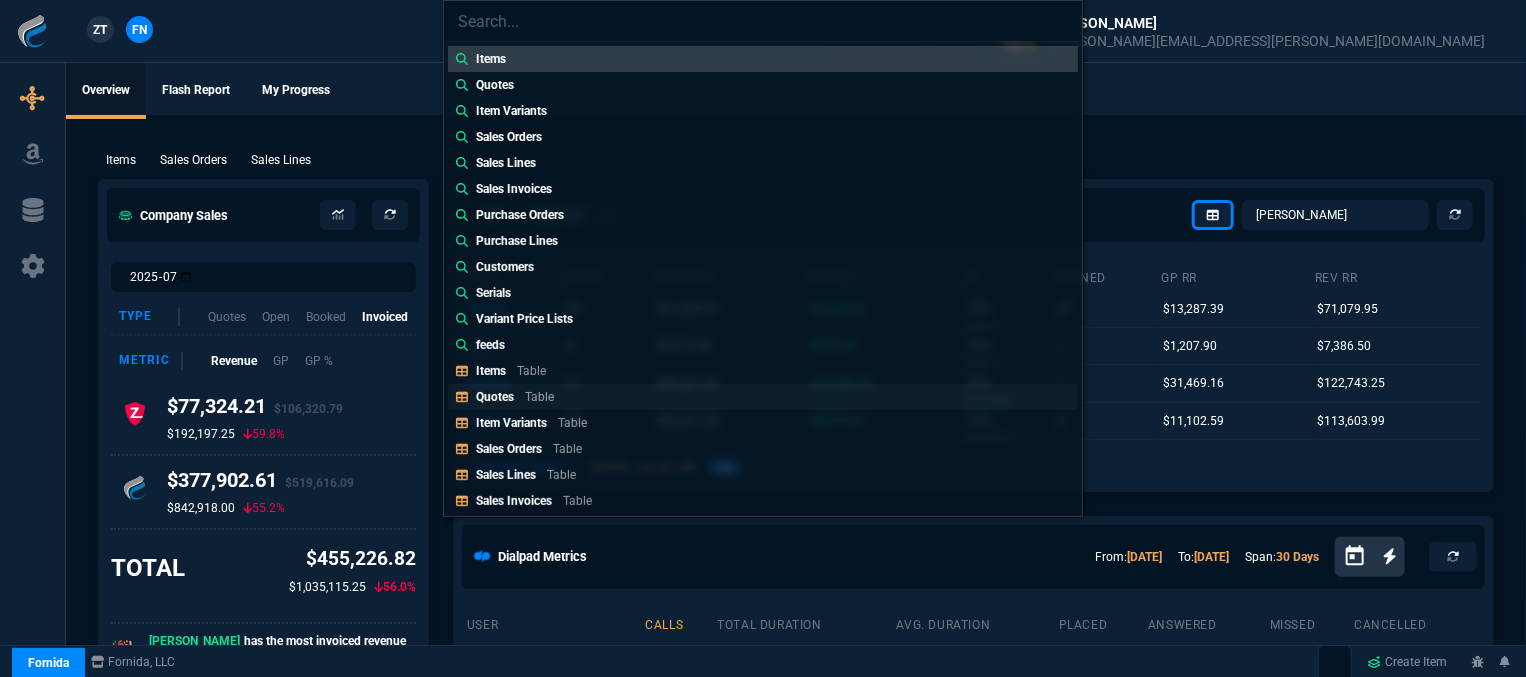 click on "Quotes
Table" at bounding box center [519, 397] 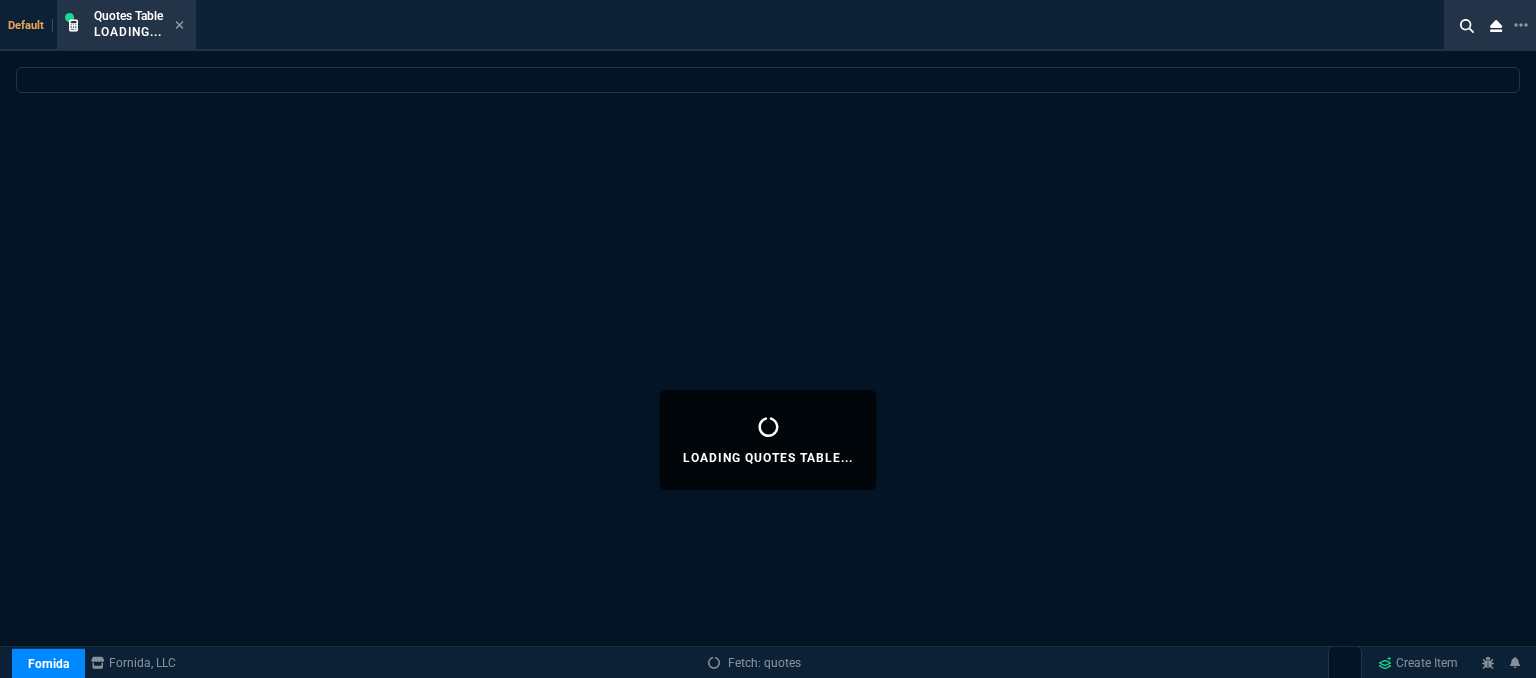select 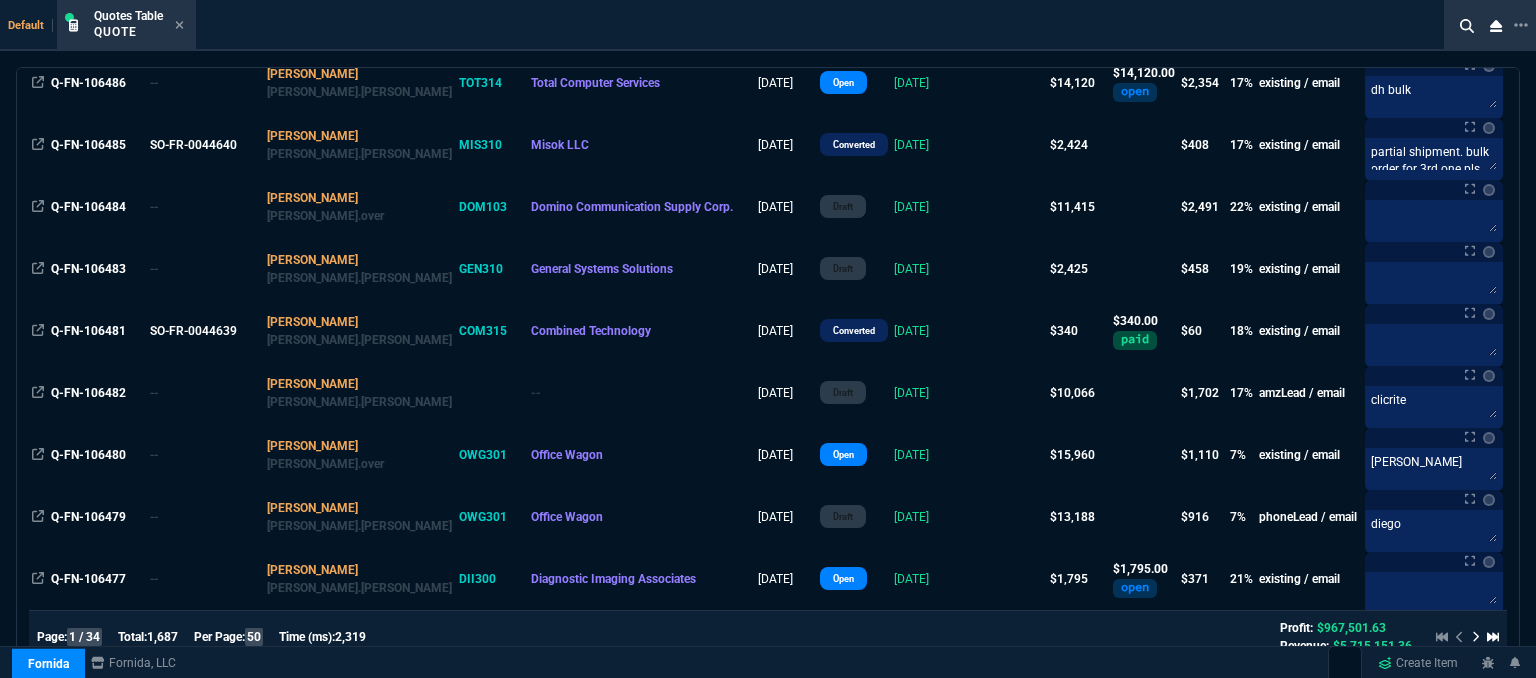 scroll, scrollTop: 600, scrollLeft: 0, axis: vertical 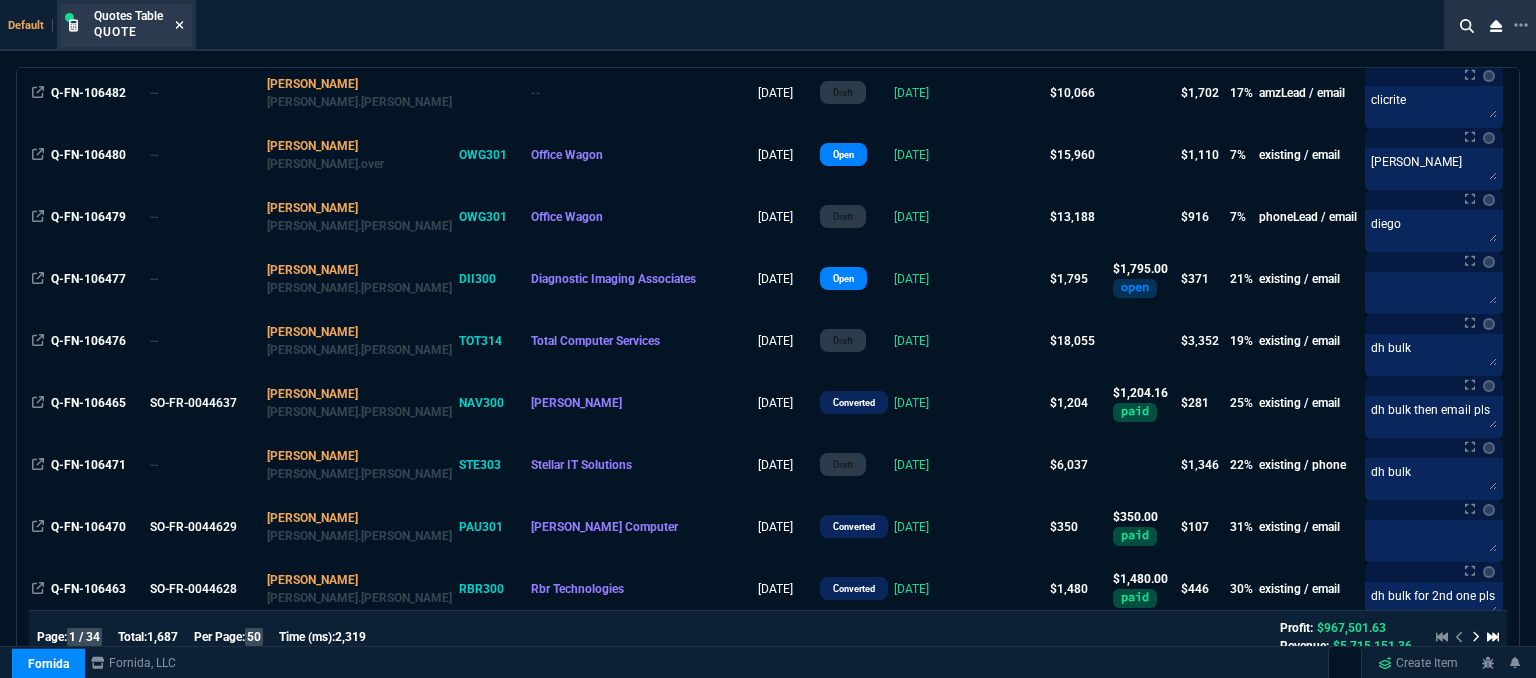 click 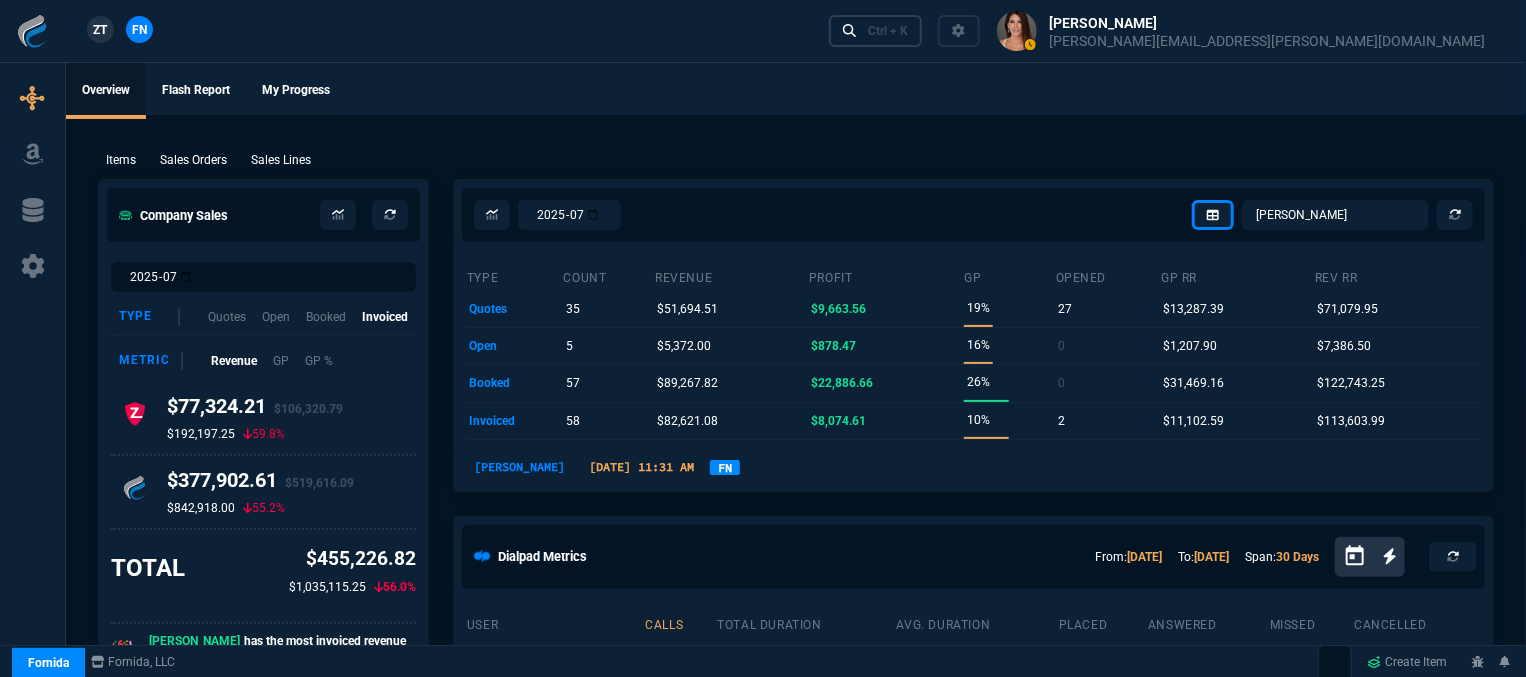 click on "Ctrl + K" at bounding box center [888, 31] 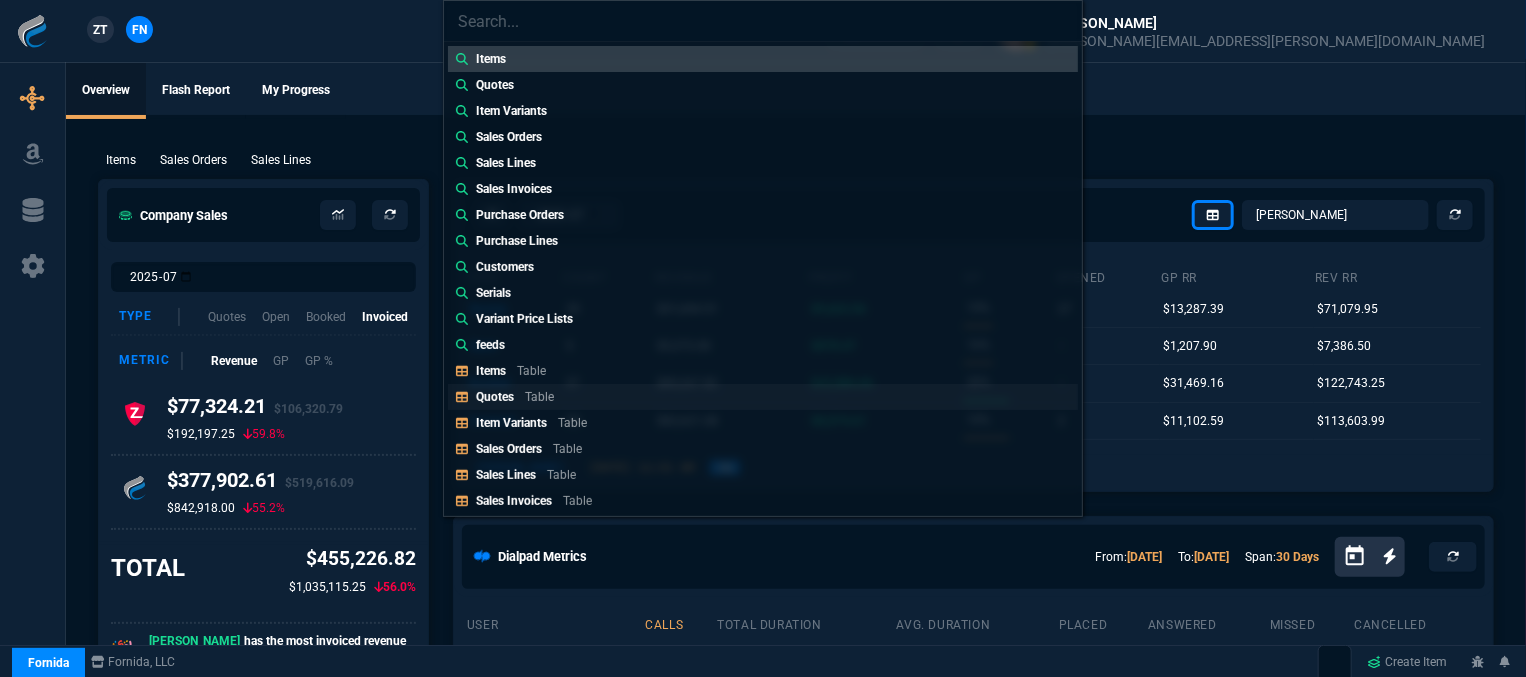 click on "Quotes
Table" at bounding box center (763, 397) 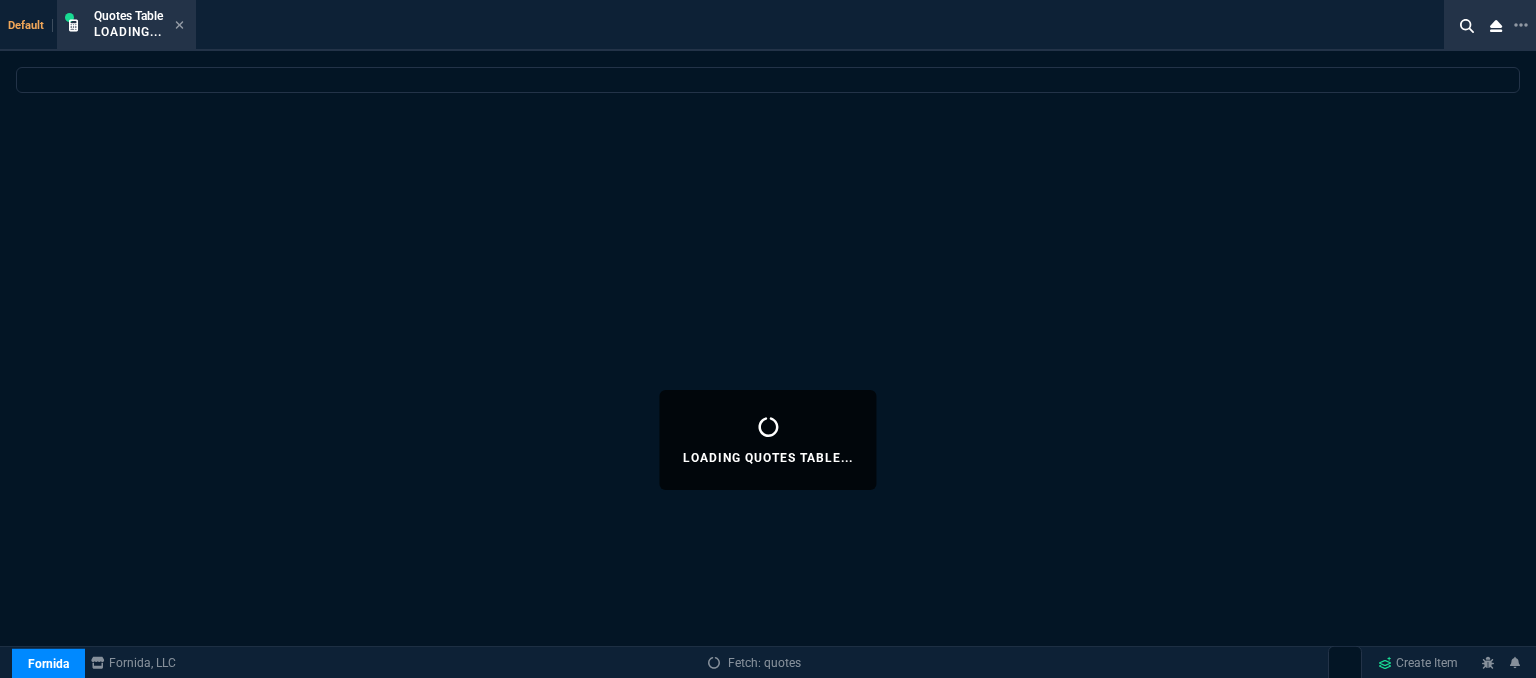 select 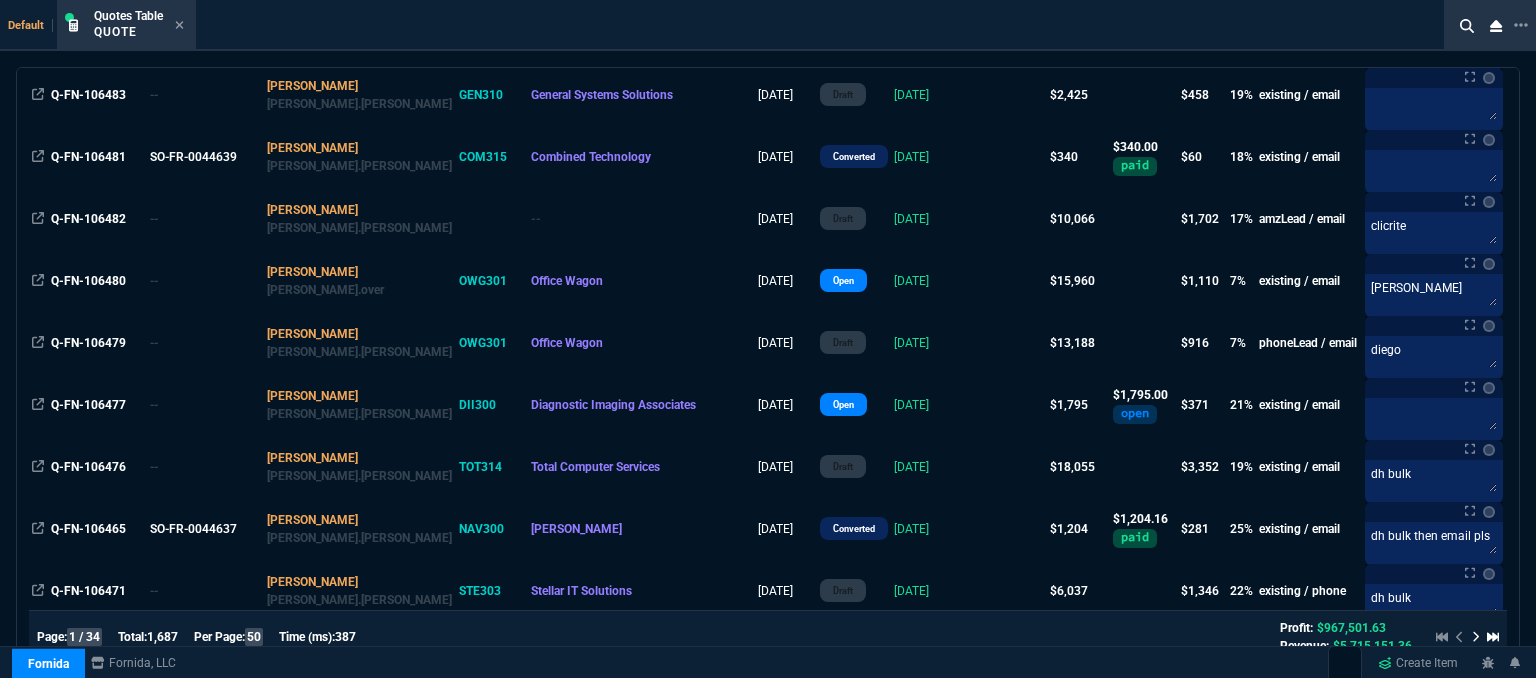 scroll, scrollTop: 500, scrollLeft: 0, axis: vertical 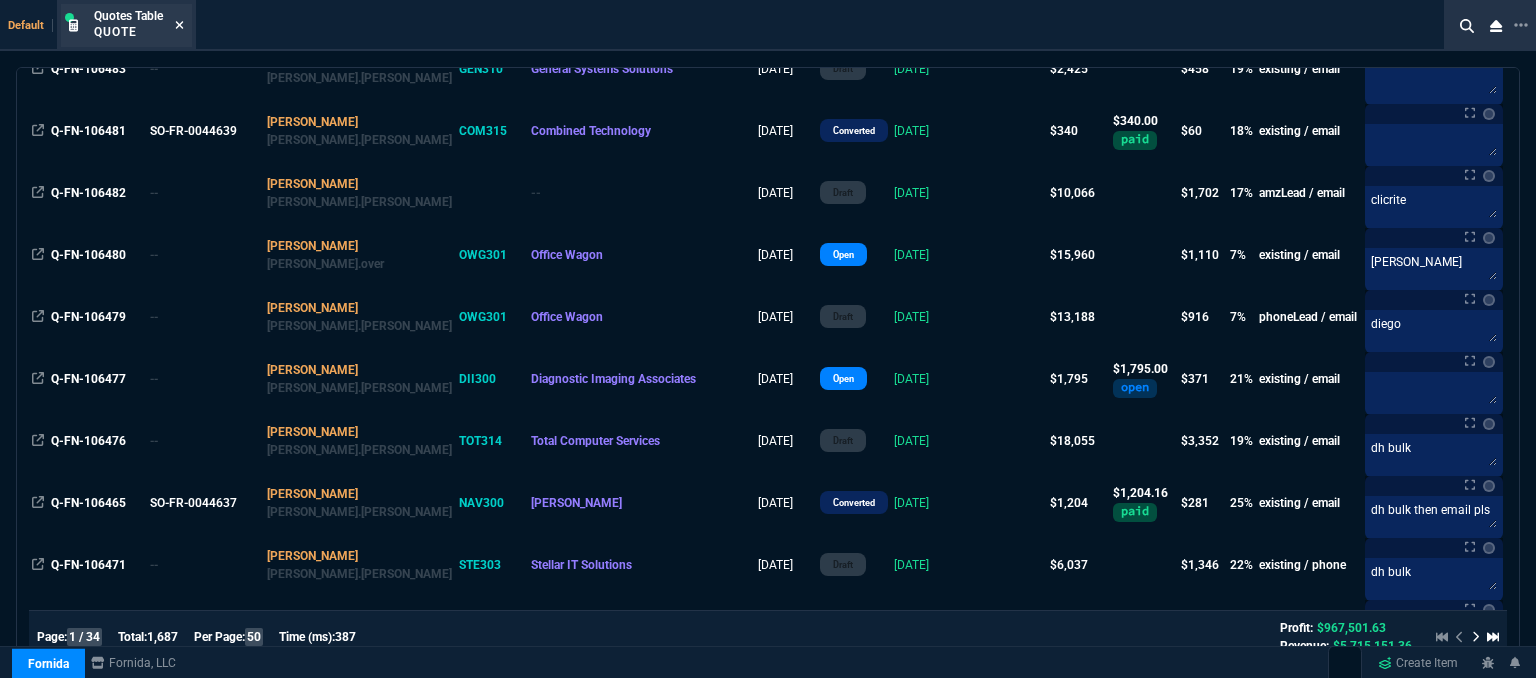 click 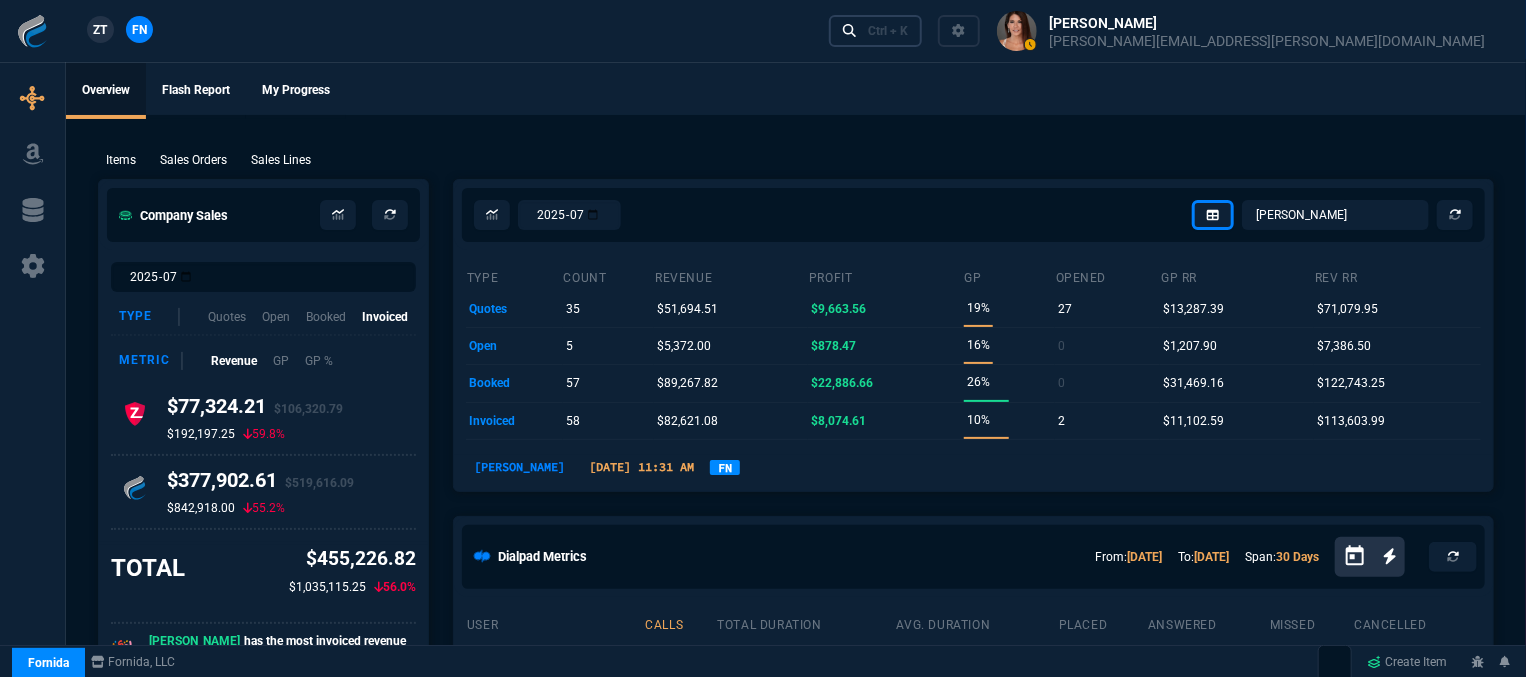 click on "Ctrl + K" at bounding box center [888, 31] 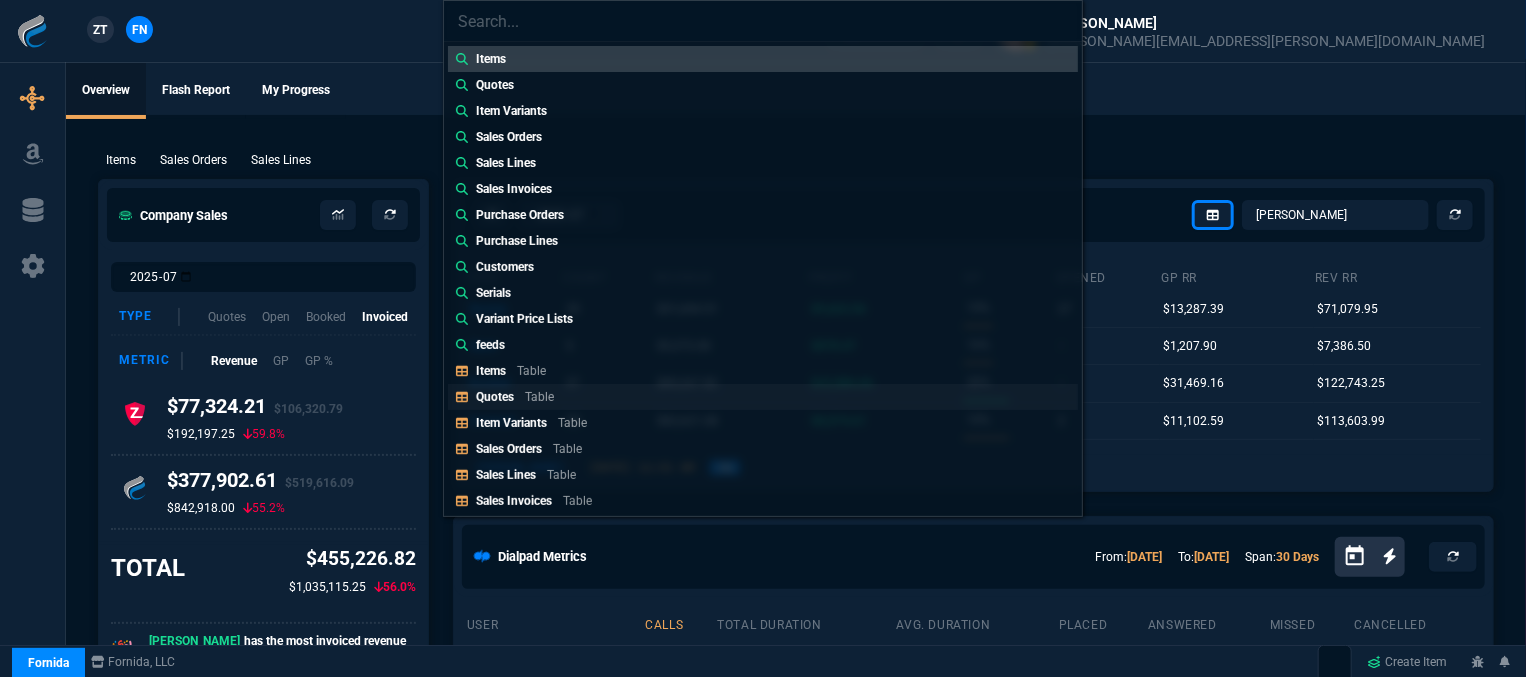 click on "Quotes
Table" at bounding box center [763, 397] 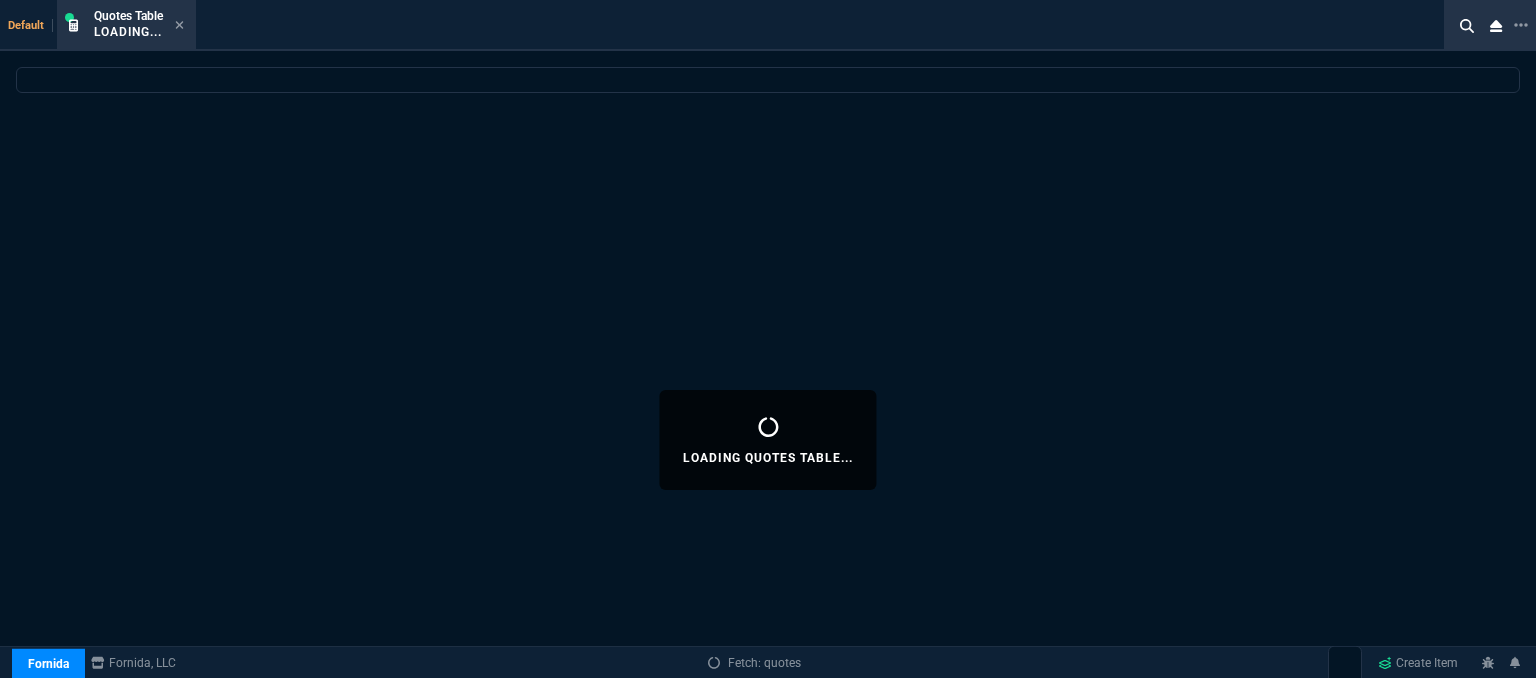 select 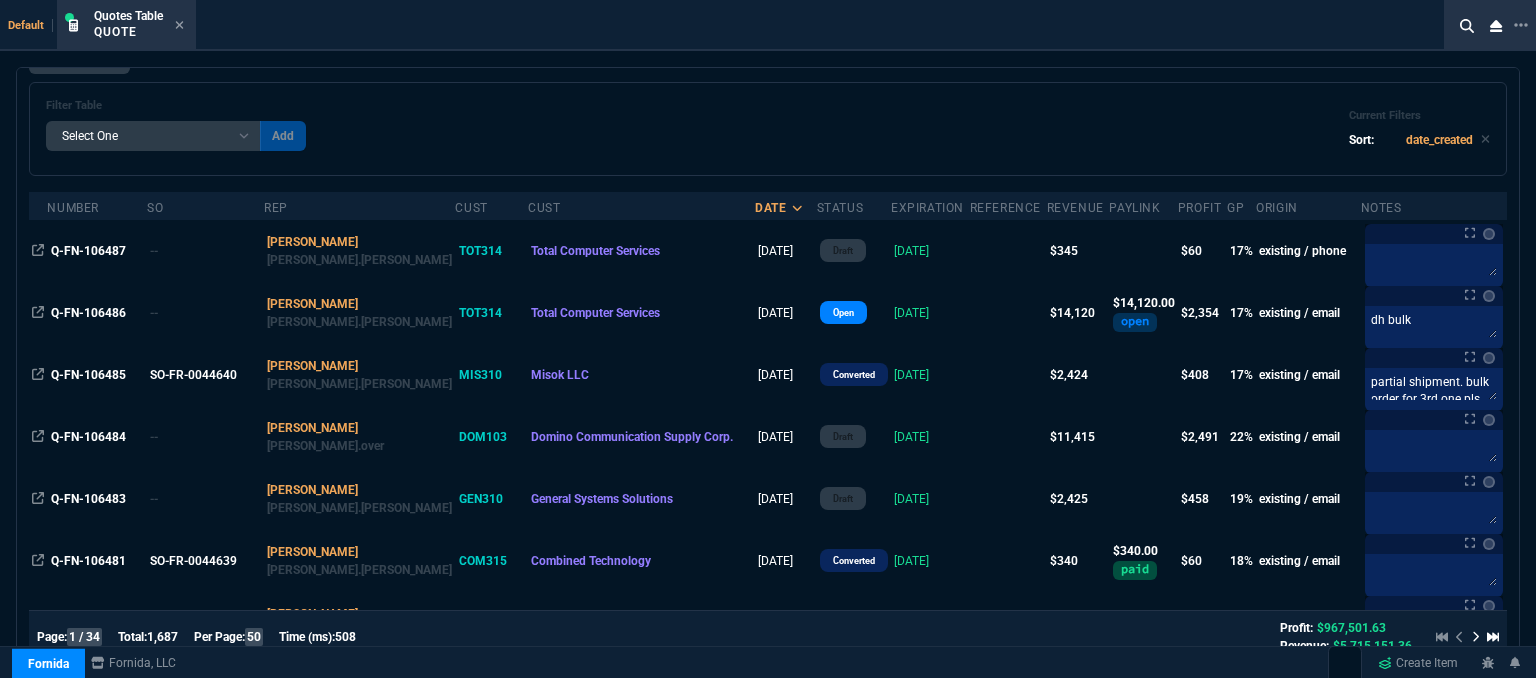 scroll, scrollTop: 0, scrollLeft: 0, axis: both 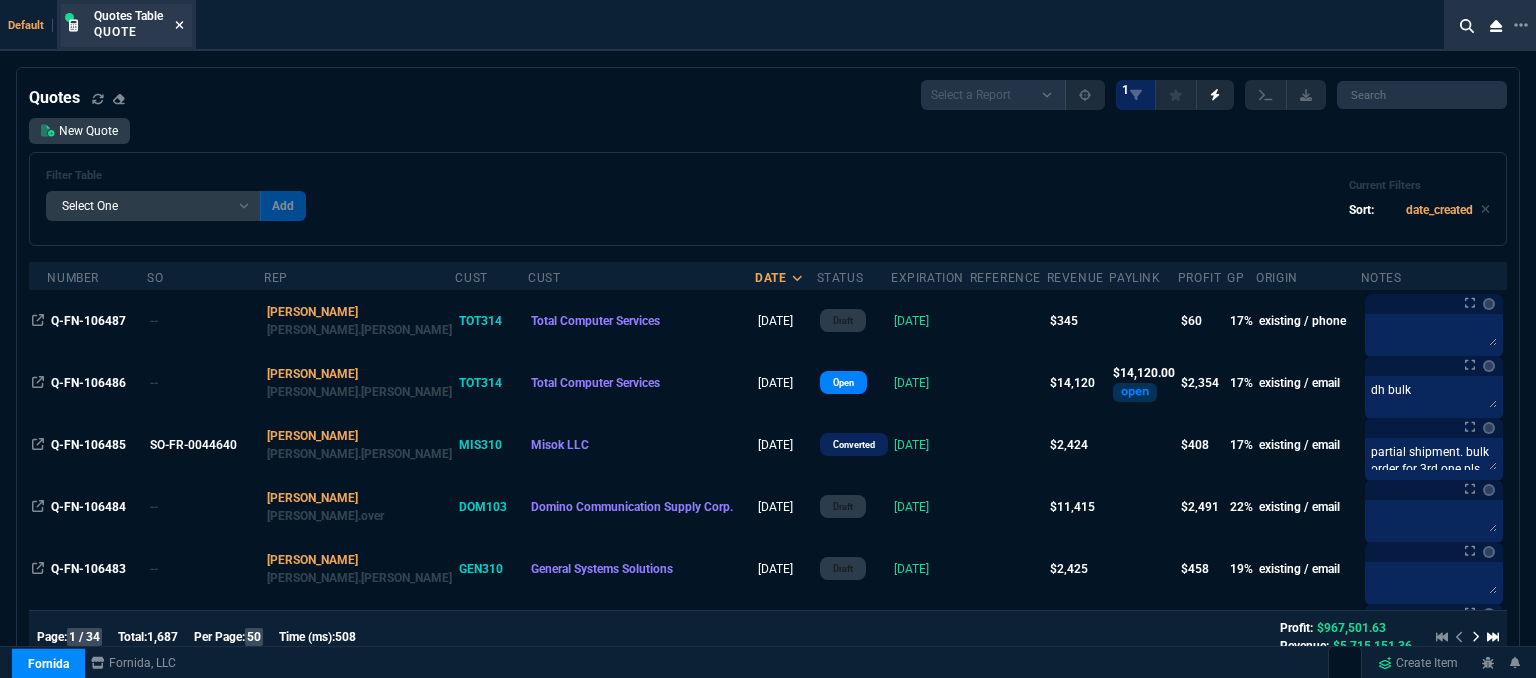 click 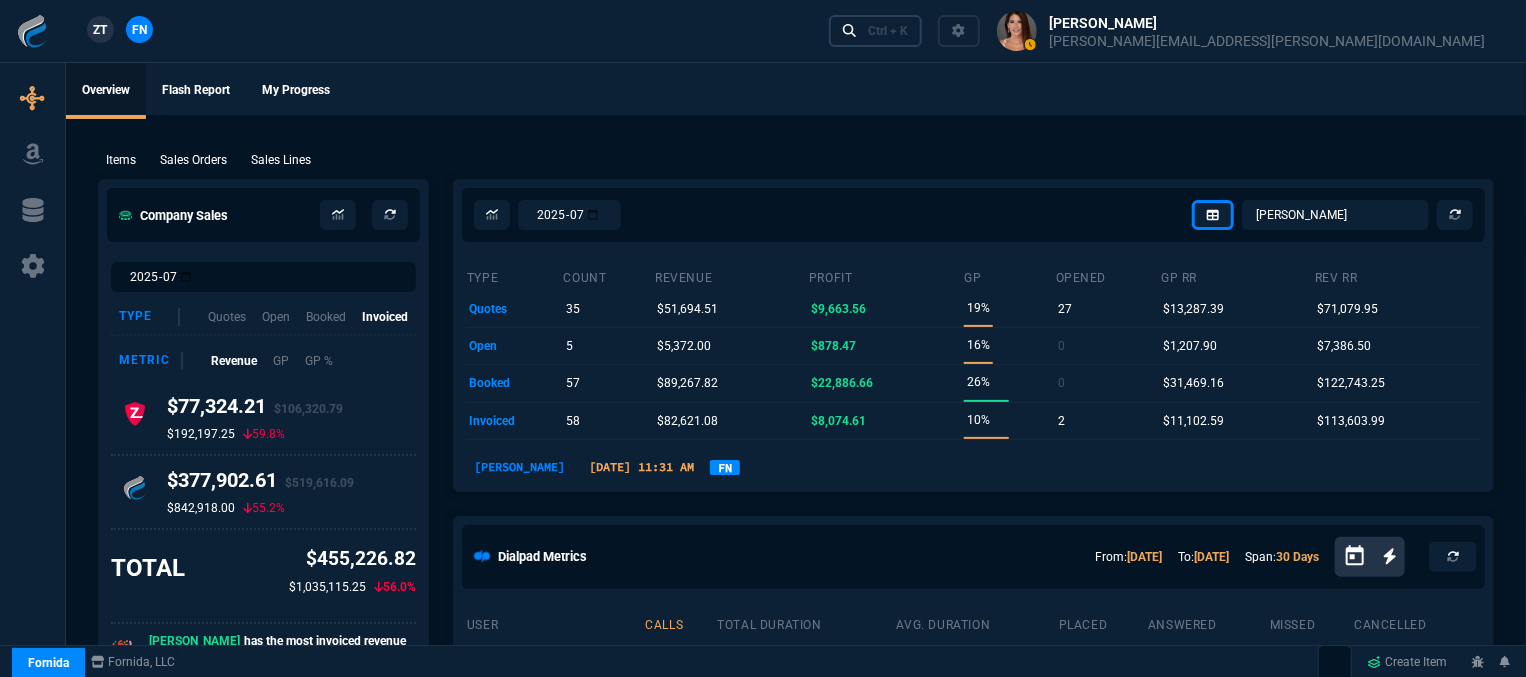 click on "Ctrl + K" at bounding box center (888, 31) 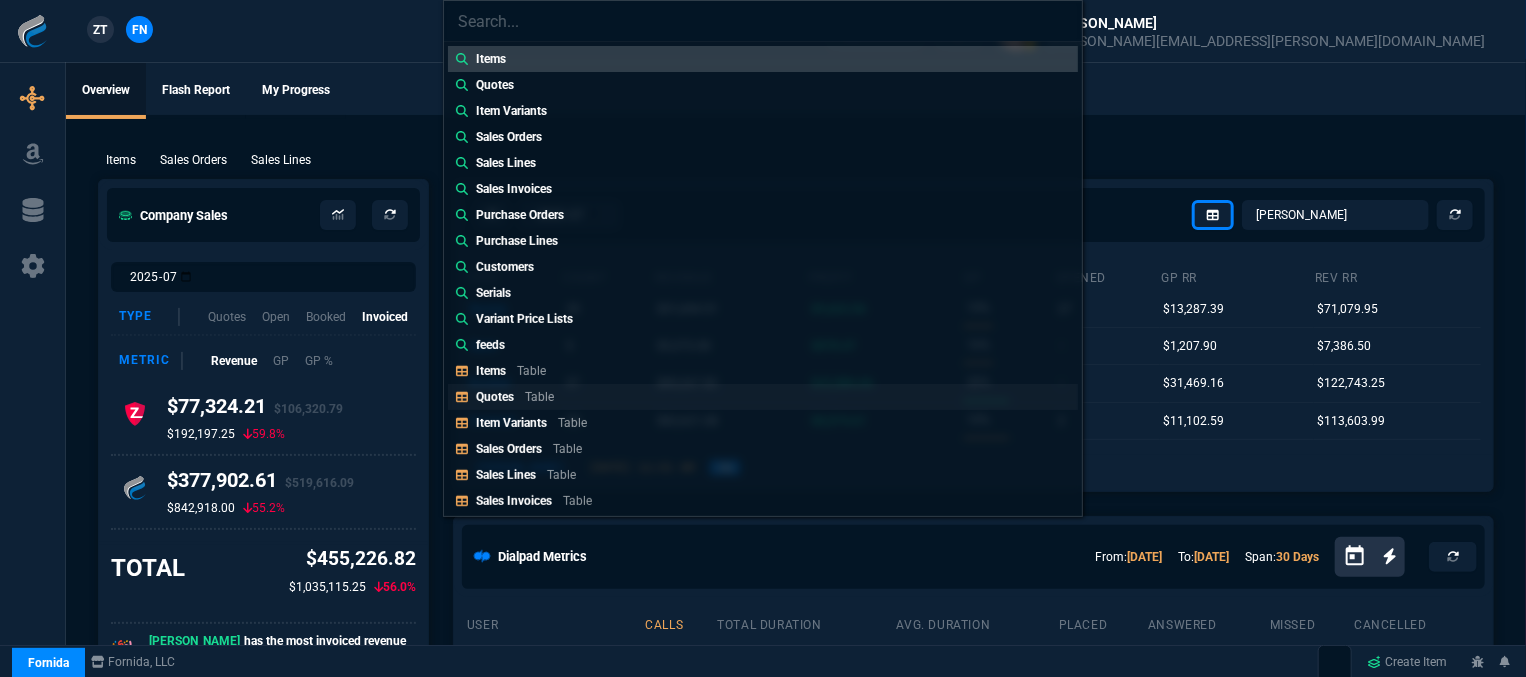 click on "Quotes
Table" at bounding box center [763, 397] 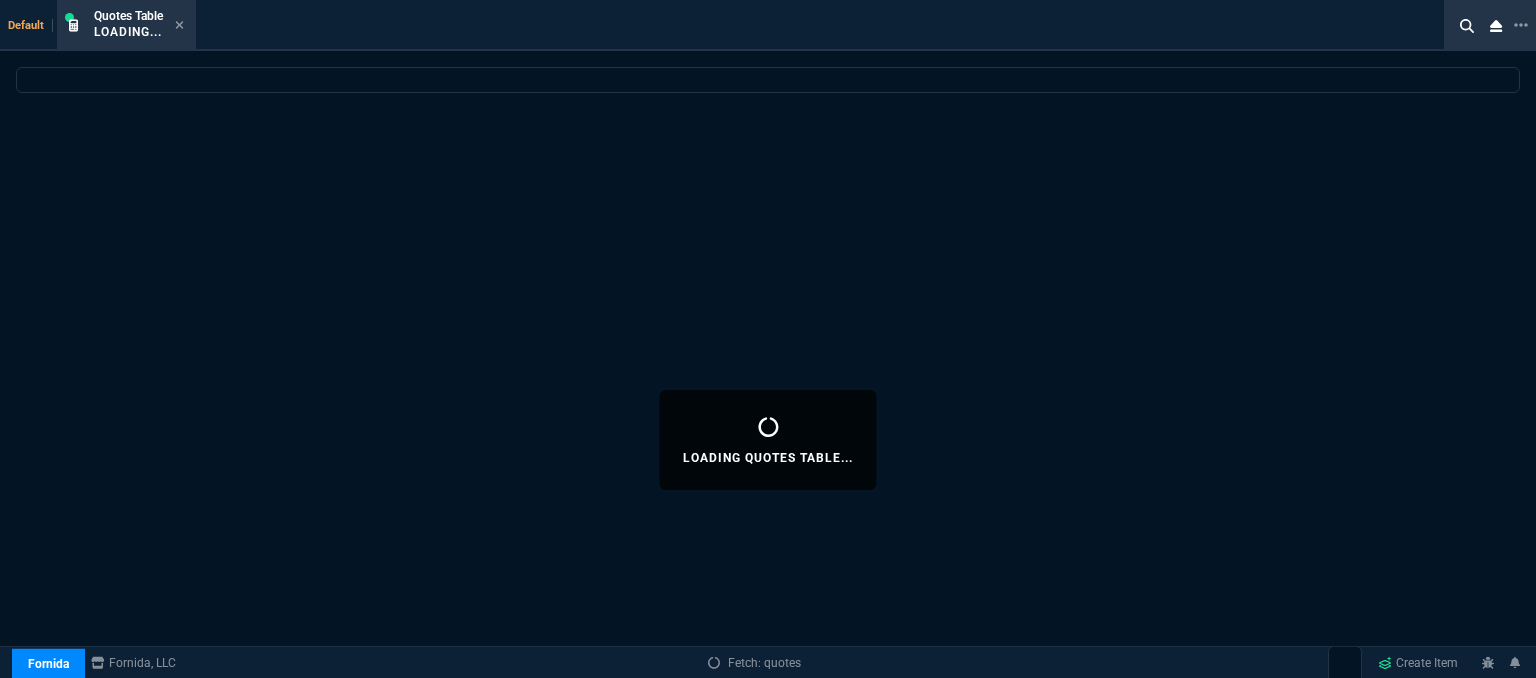 select 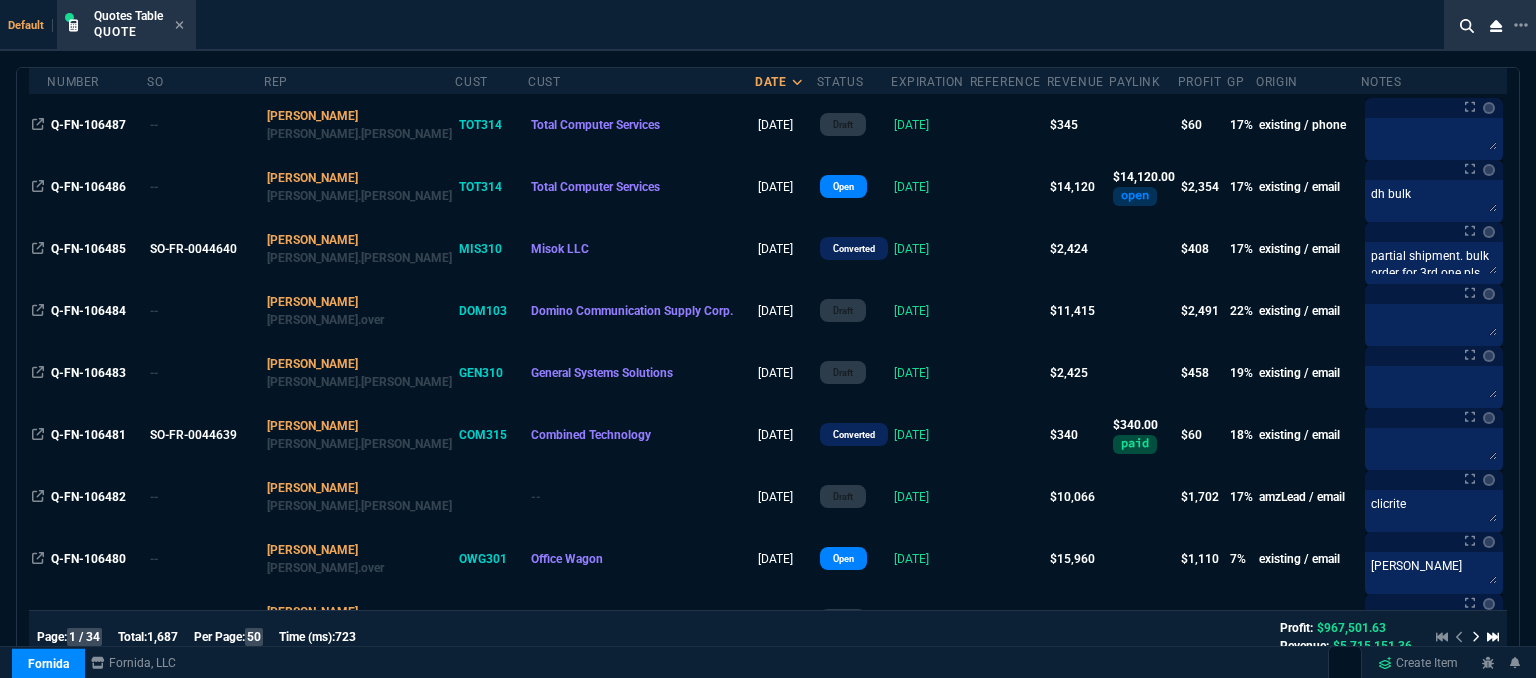scroll, scrollTop: 200, scrollLeft: 0, axis: vertical 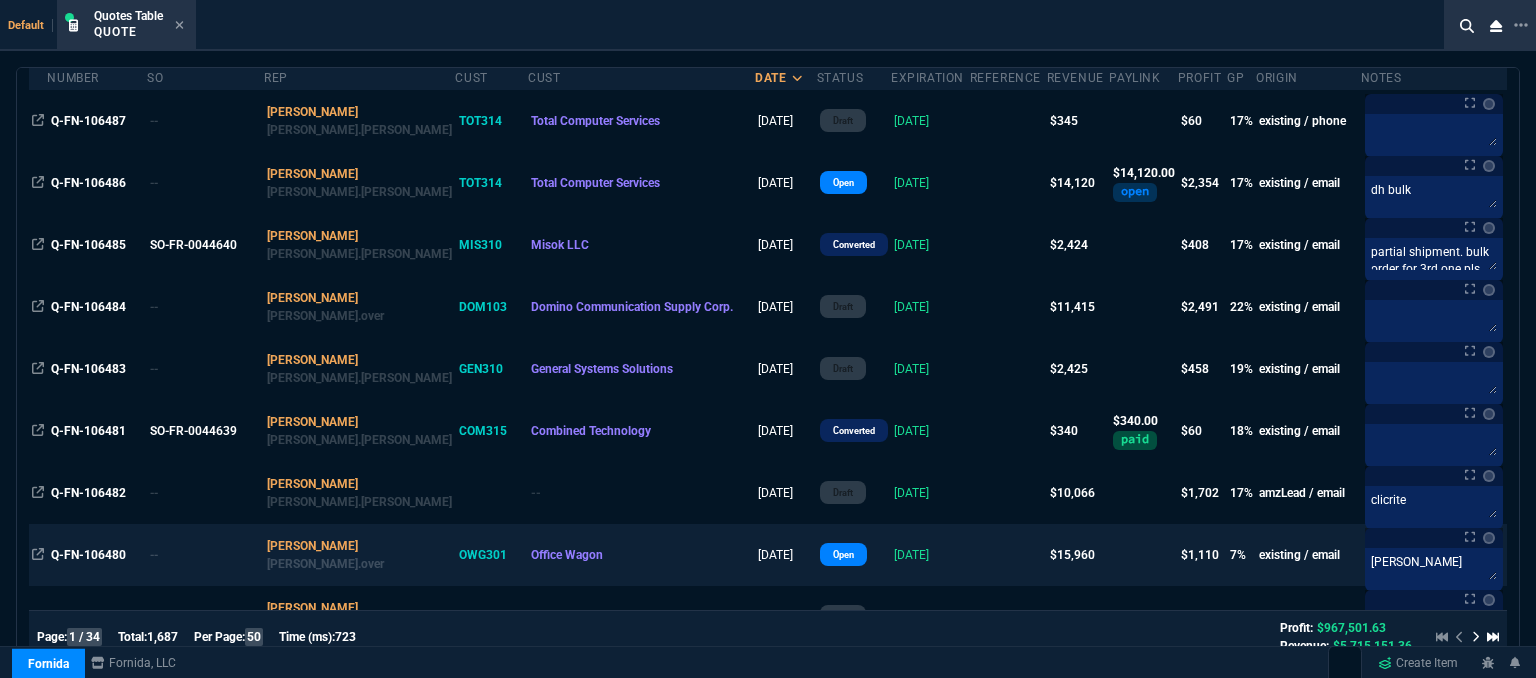 click at bounding box center (1008, 555) 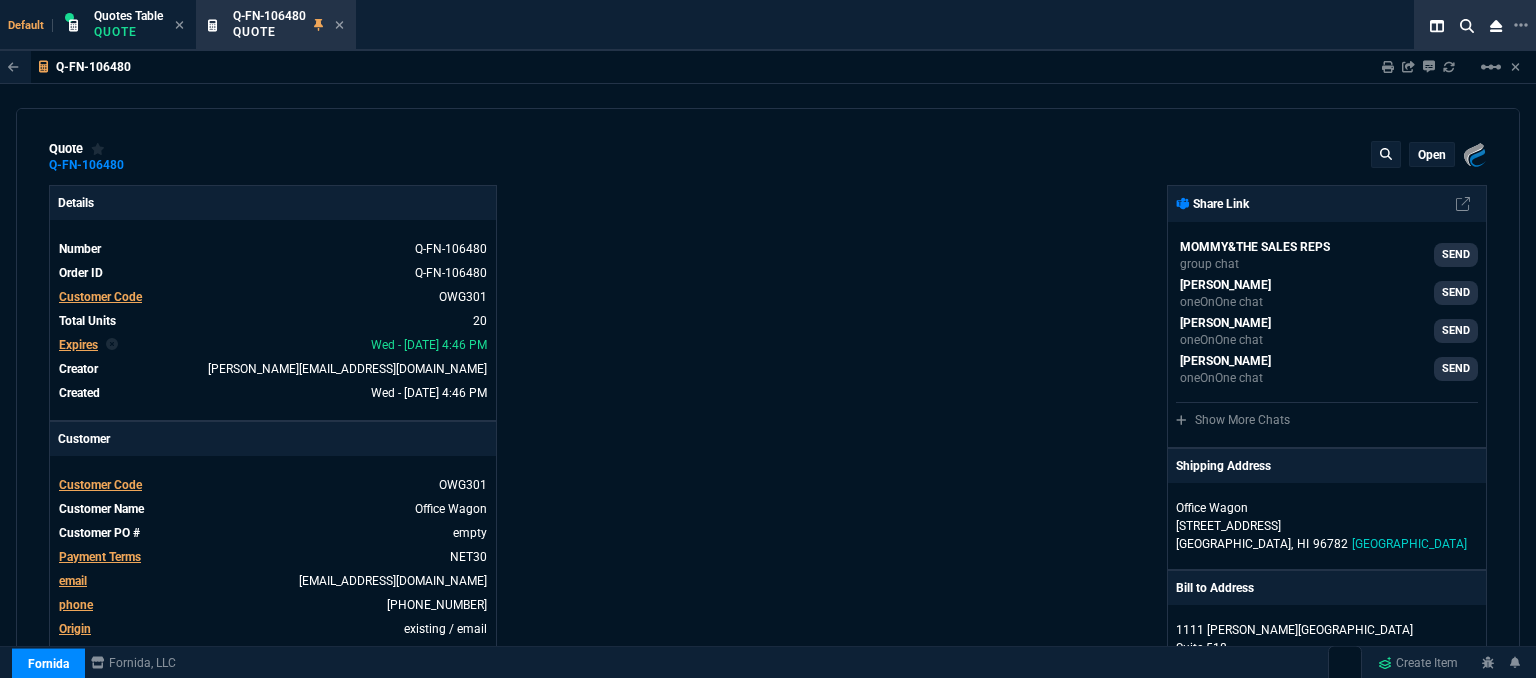 type on "12" 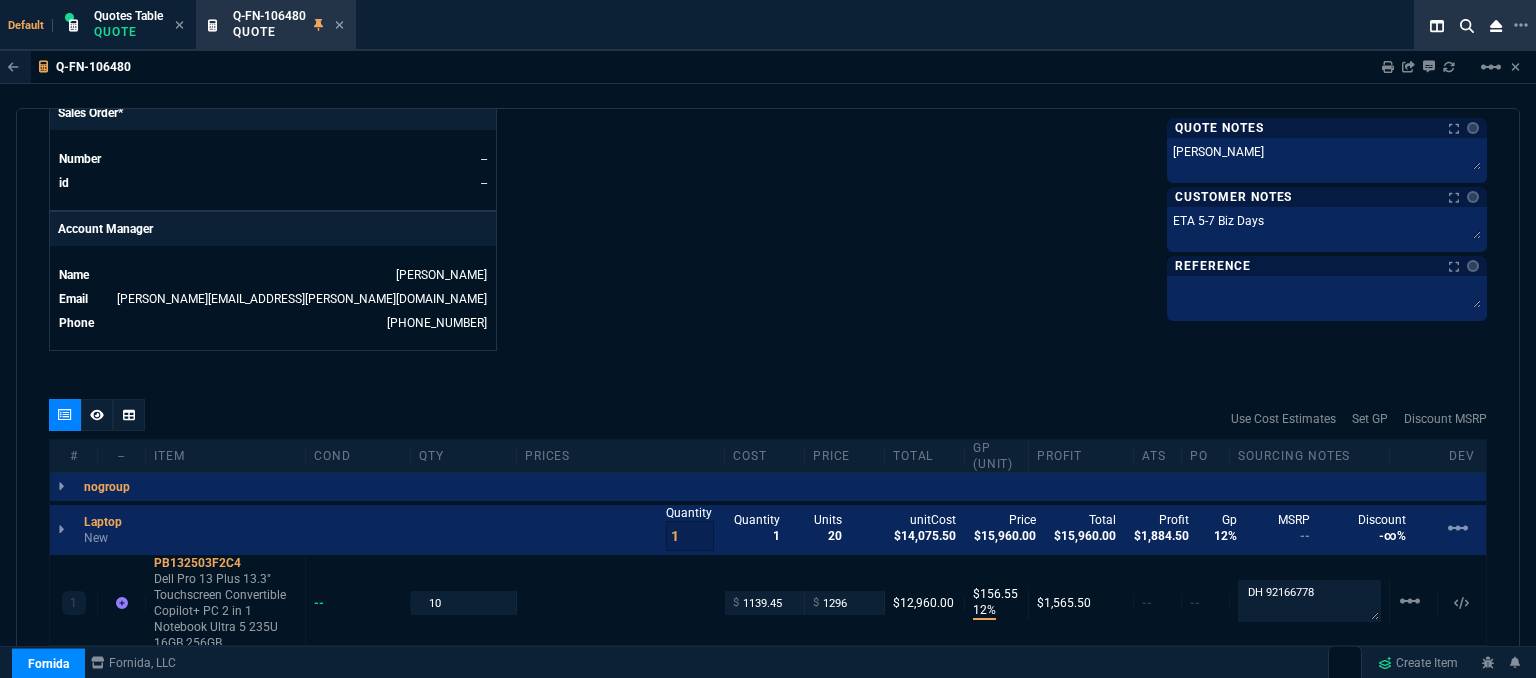 scroll, scrollTop: 900, scrollLeft: 0, axis: vertical 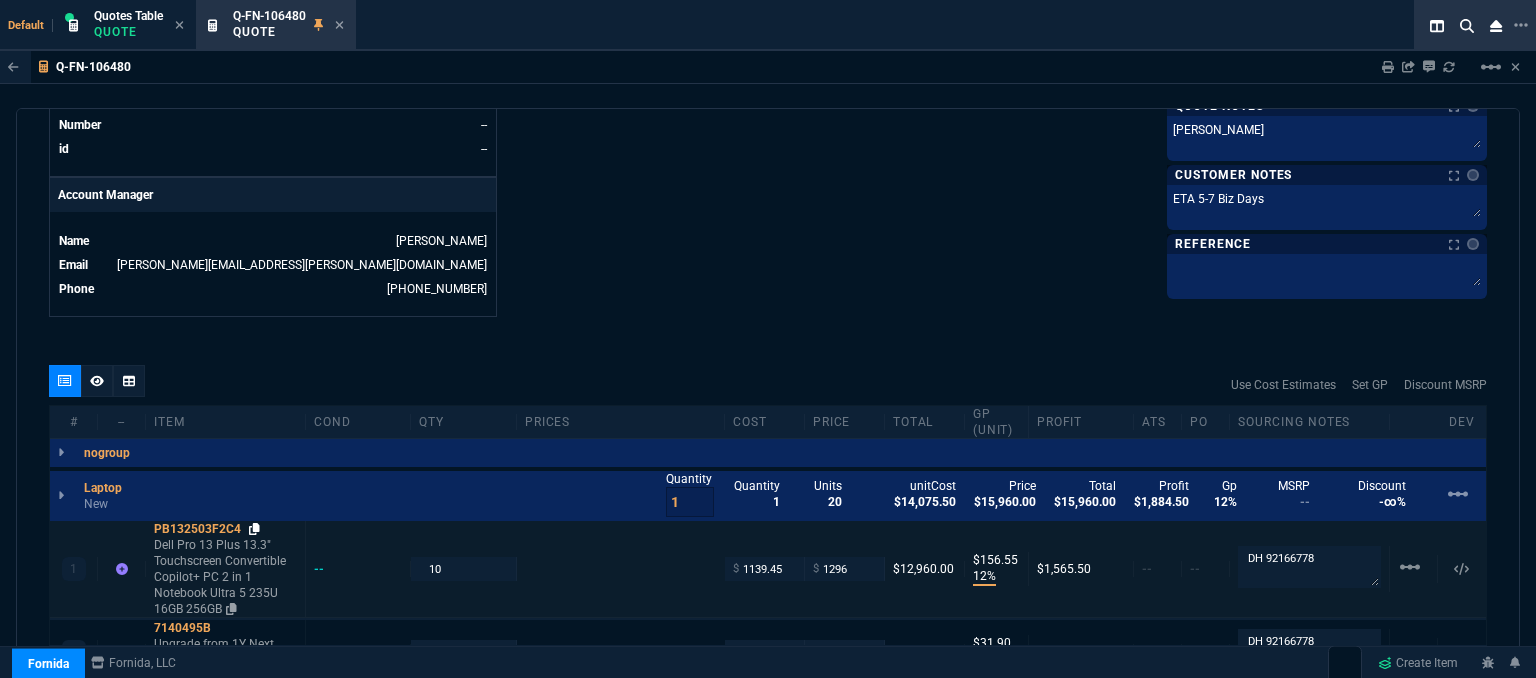 click 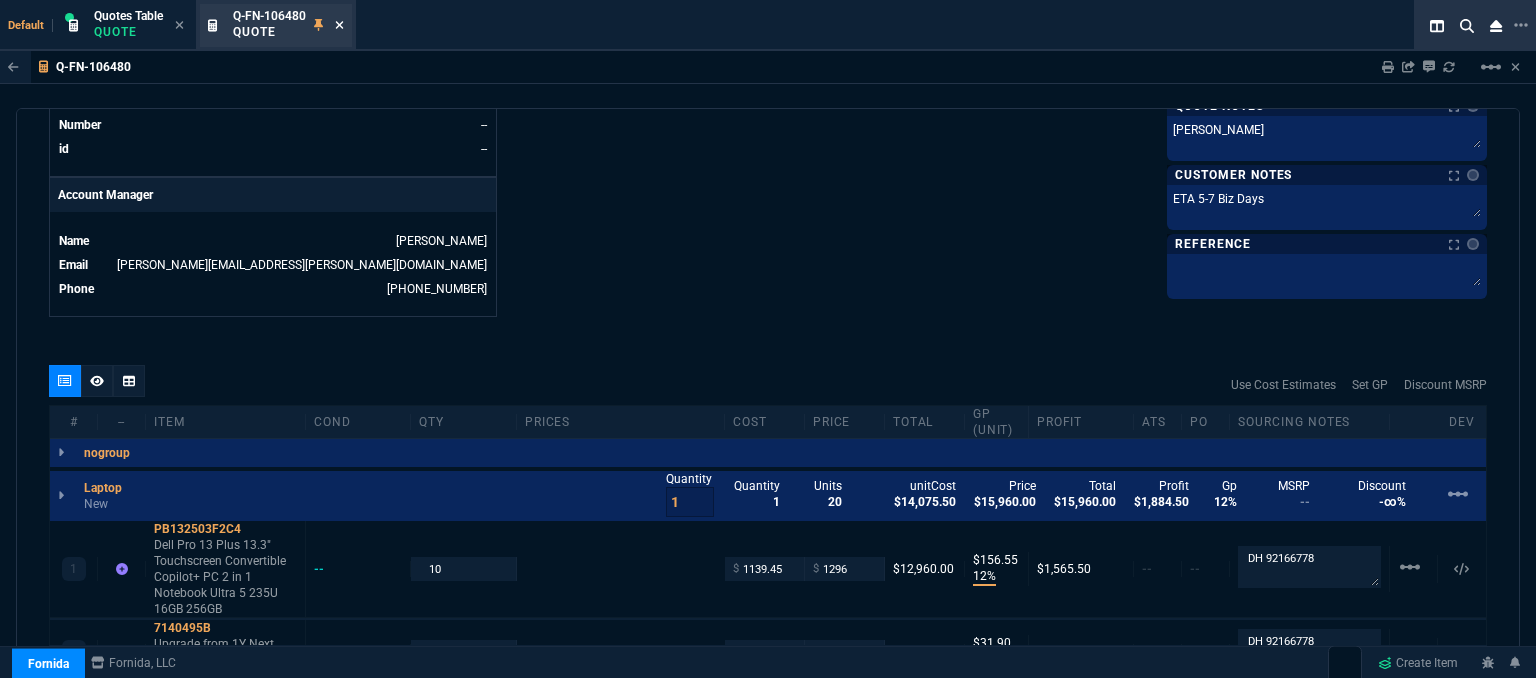 click 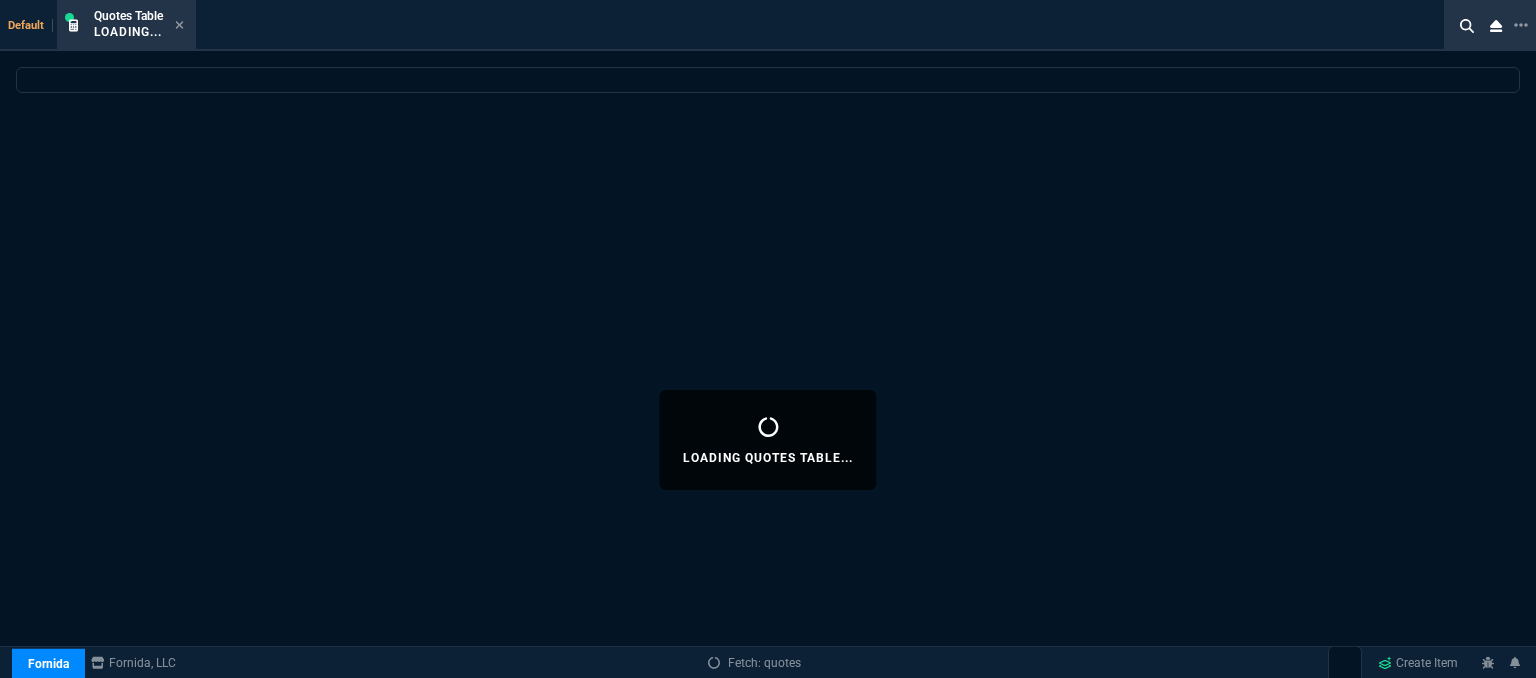 click 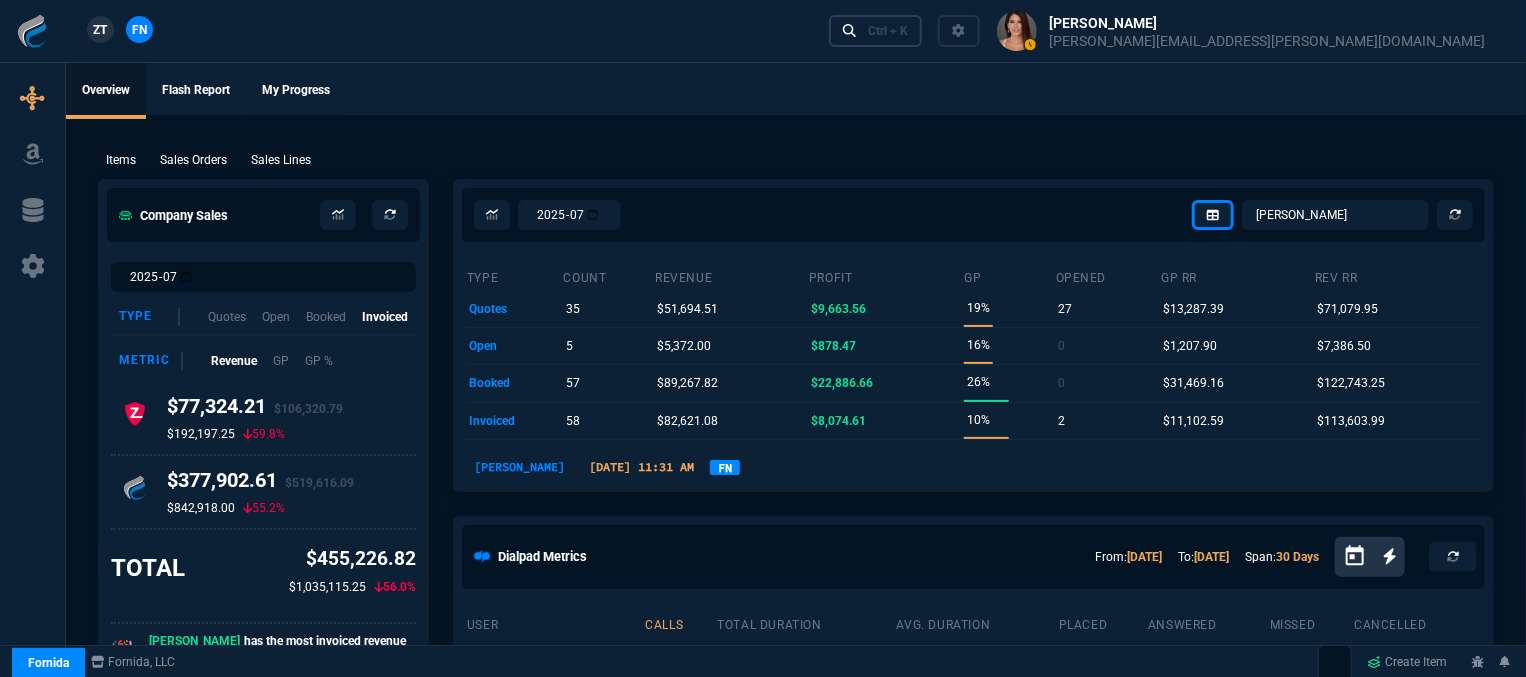 click on "Ctrl + K" at bounding box center (888, 31) 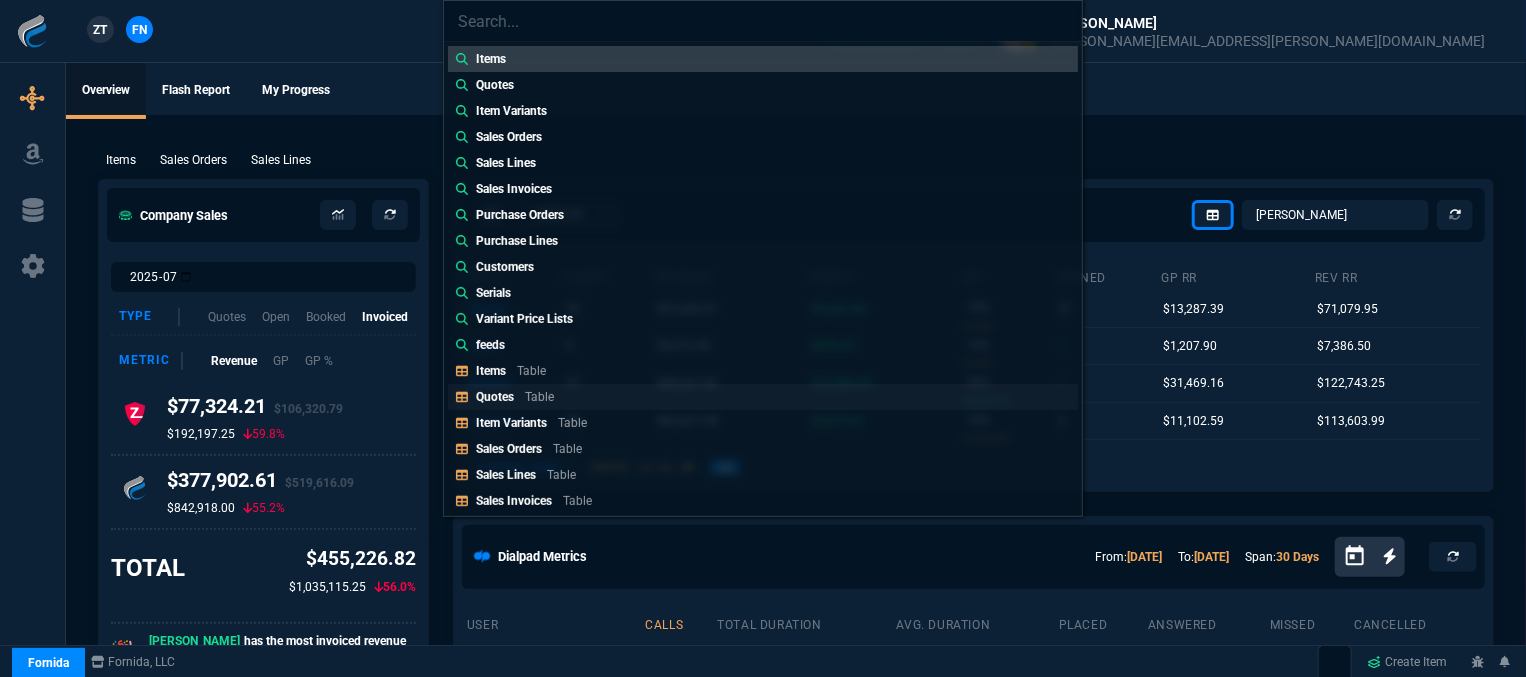 click on "Quotes
Table" at bounding box center [763, 397] 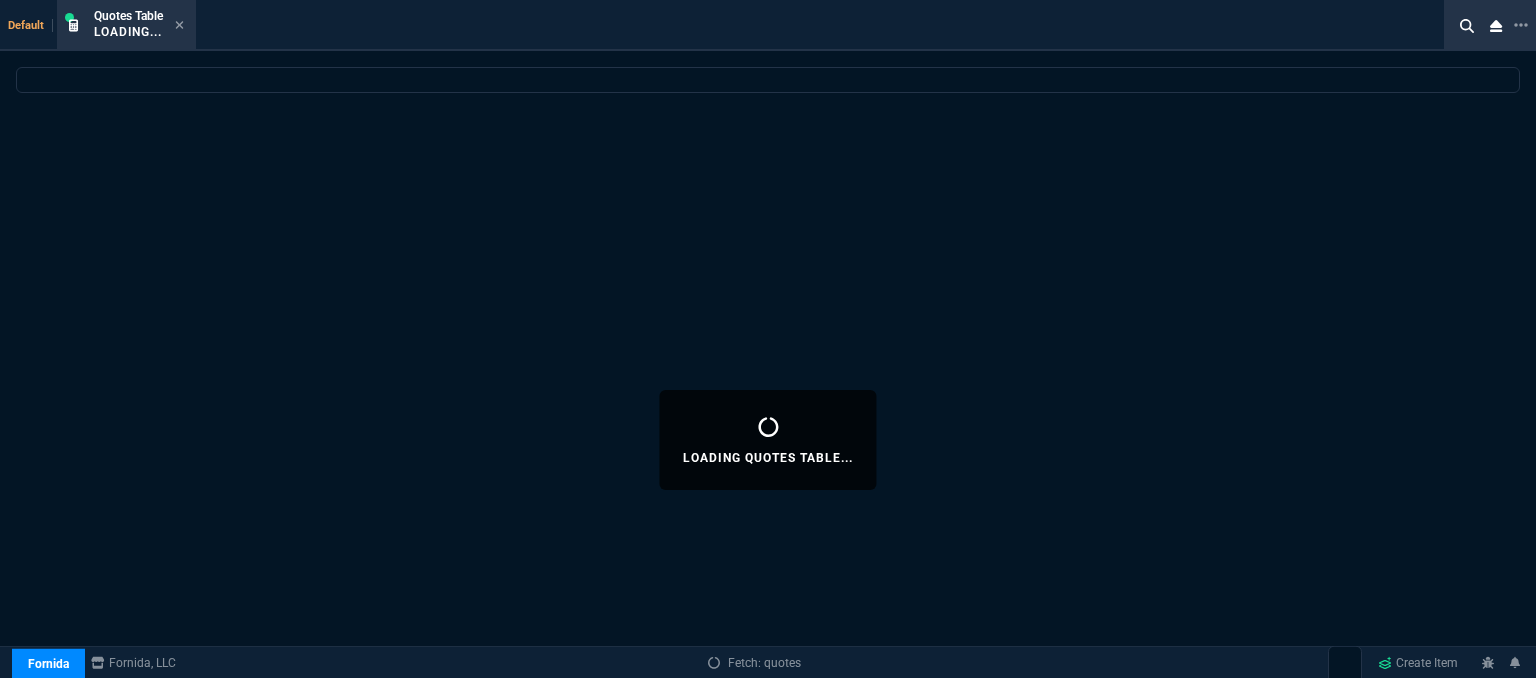 select 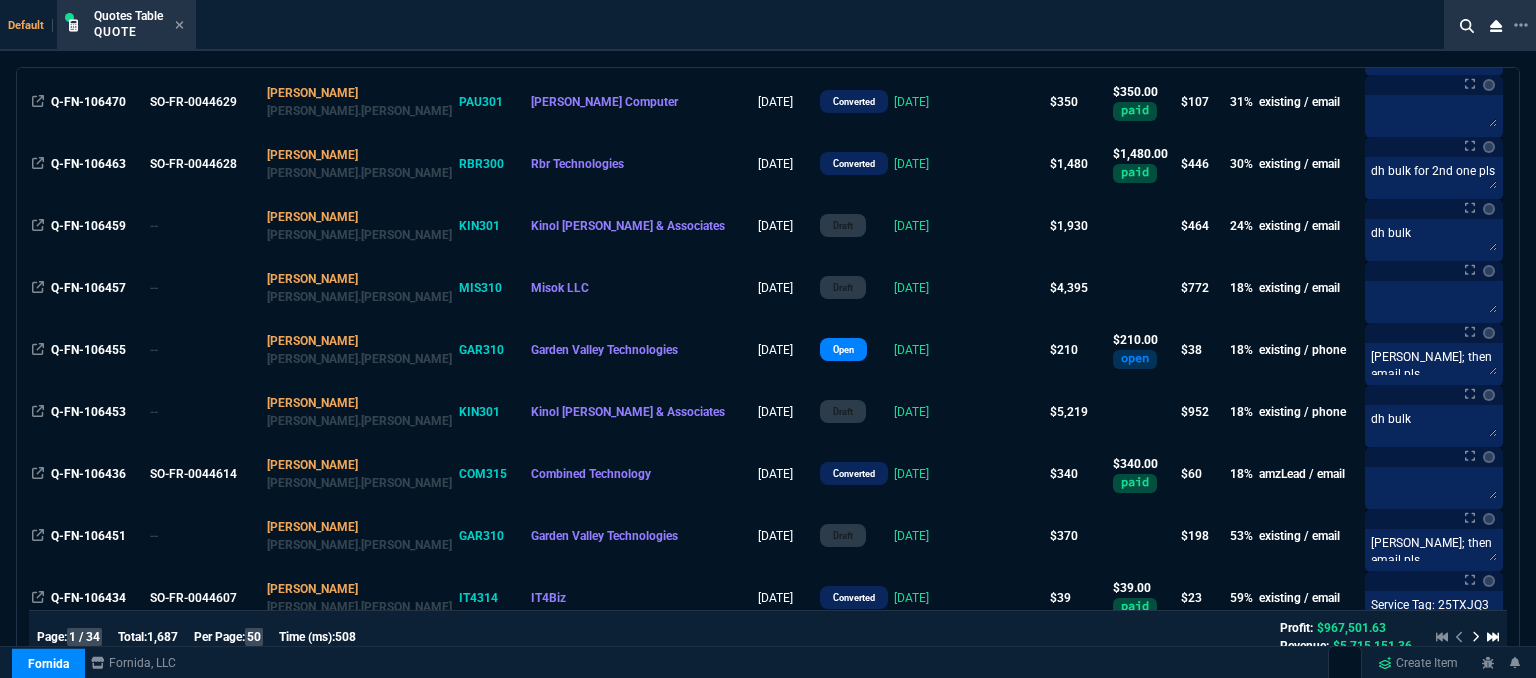 scroll, scrollTop: 1200, scrollLeft: 0, axis: vertical 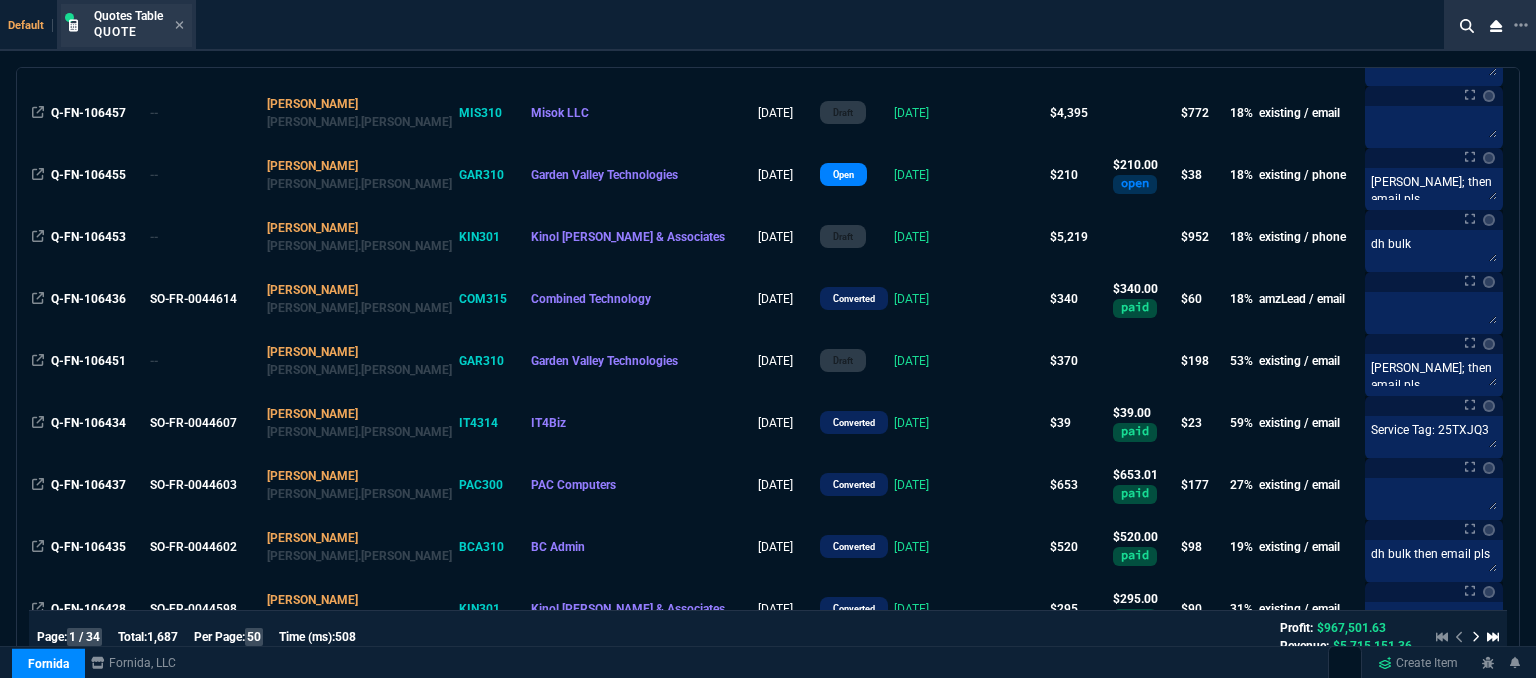 click on "Quotes Table  Quote" at bounding box center (139, 25) 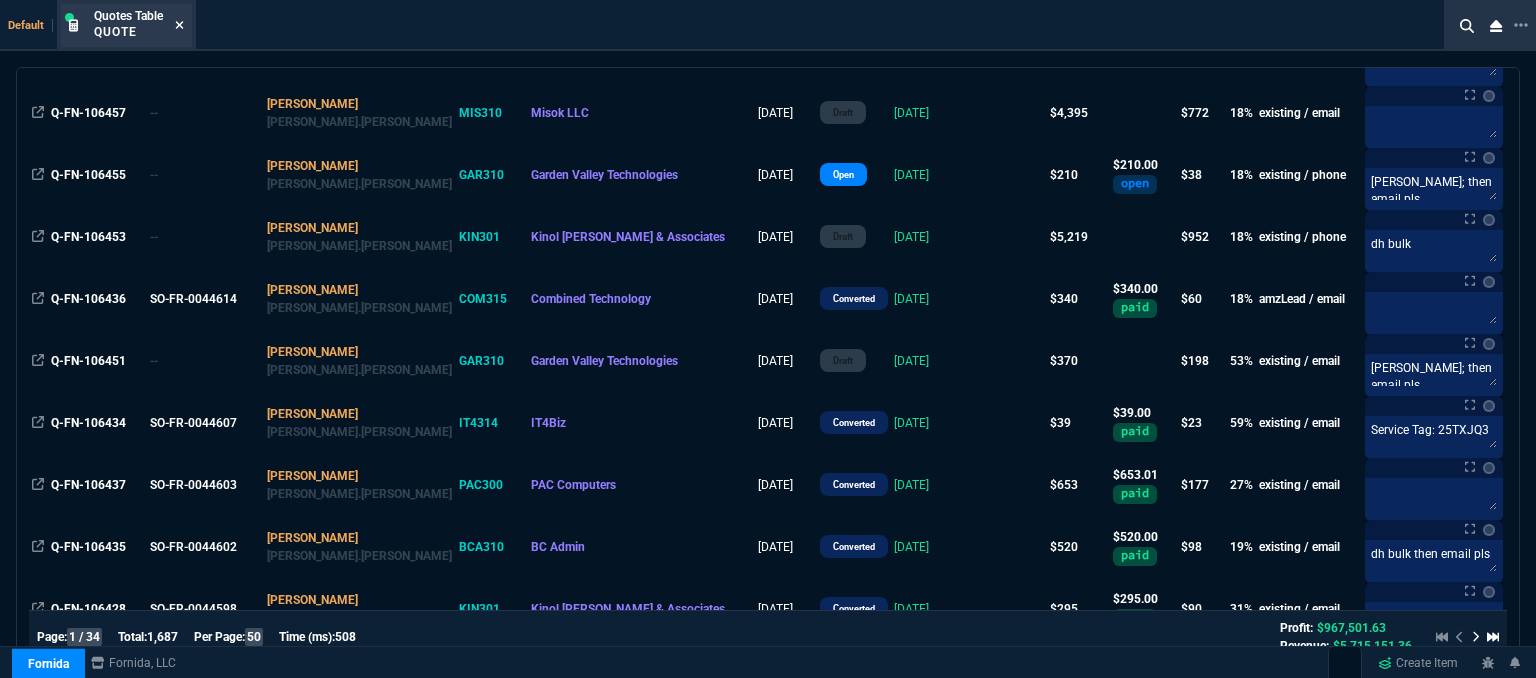 click at bounding box center [179, 26] 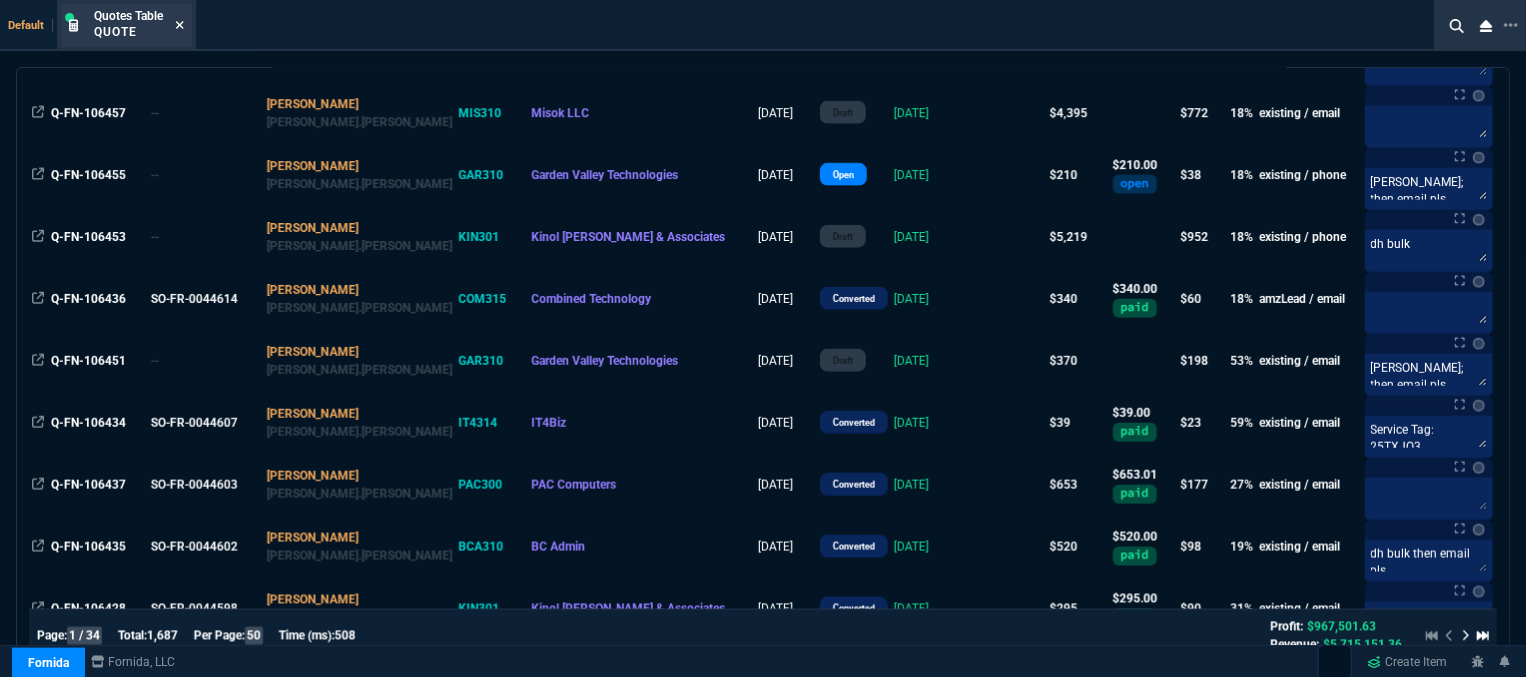 click on "ZT FN Ctrl + K" at bounding box center [763, 31] 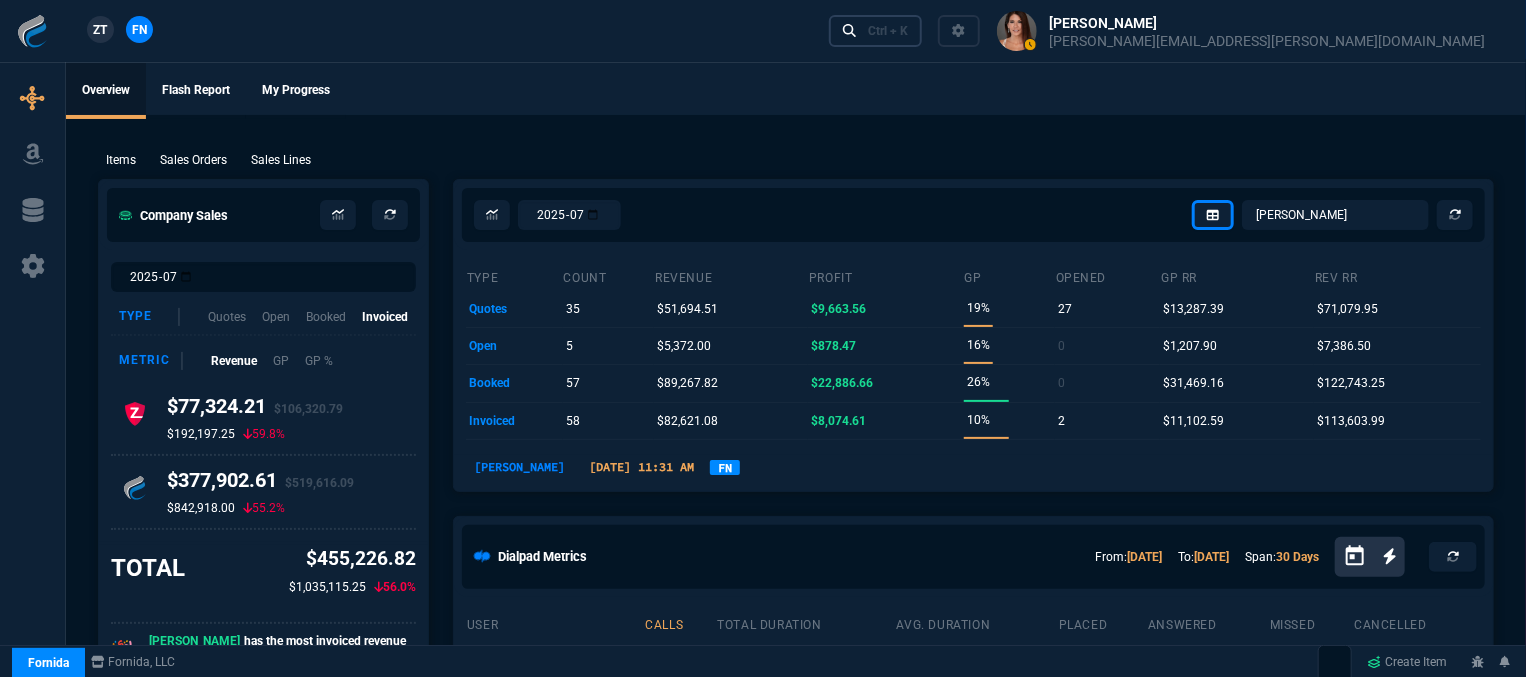 click on "Ctrl + K" at bounding box center [876, 30] 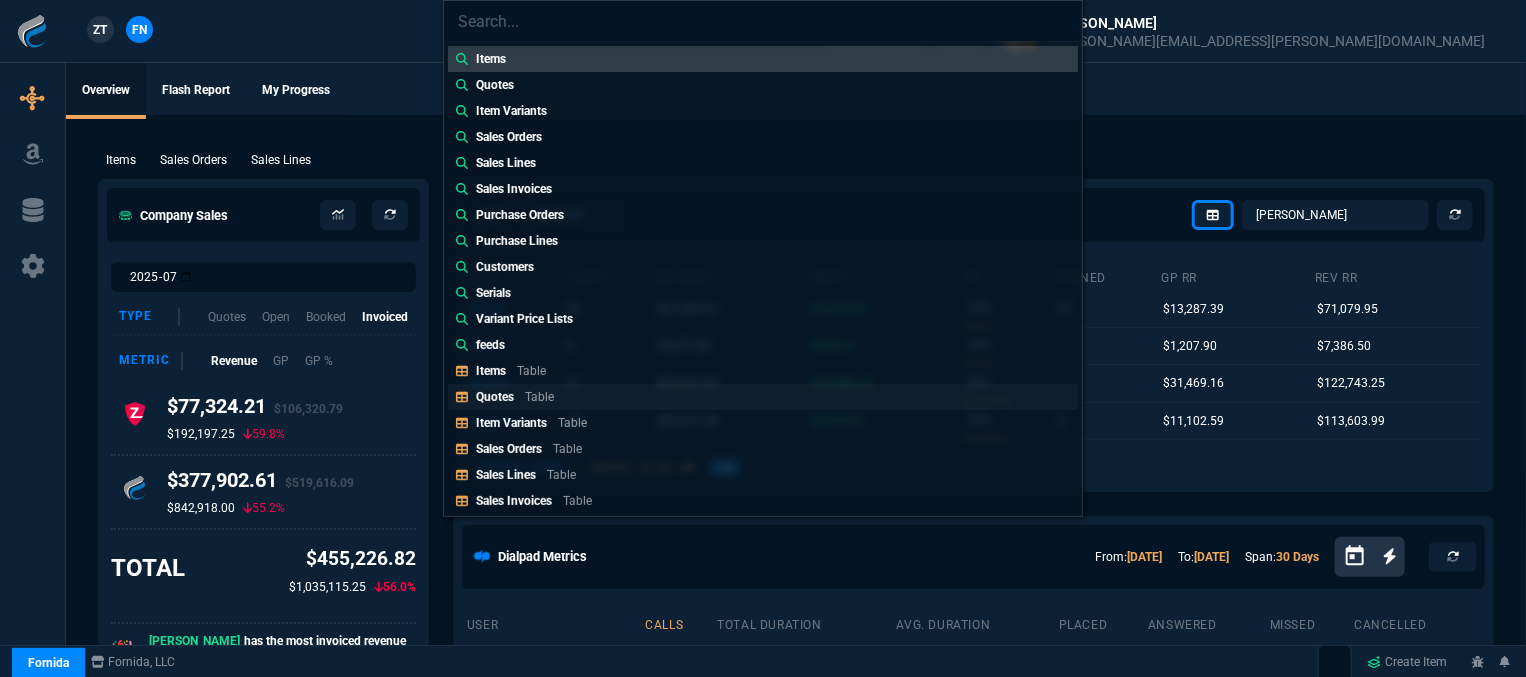 click on "Table" at bounding box center (539, 397) 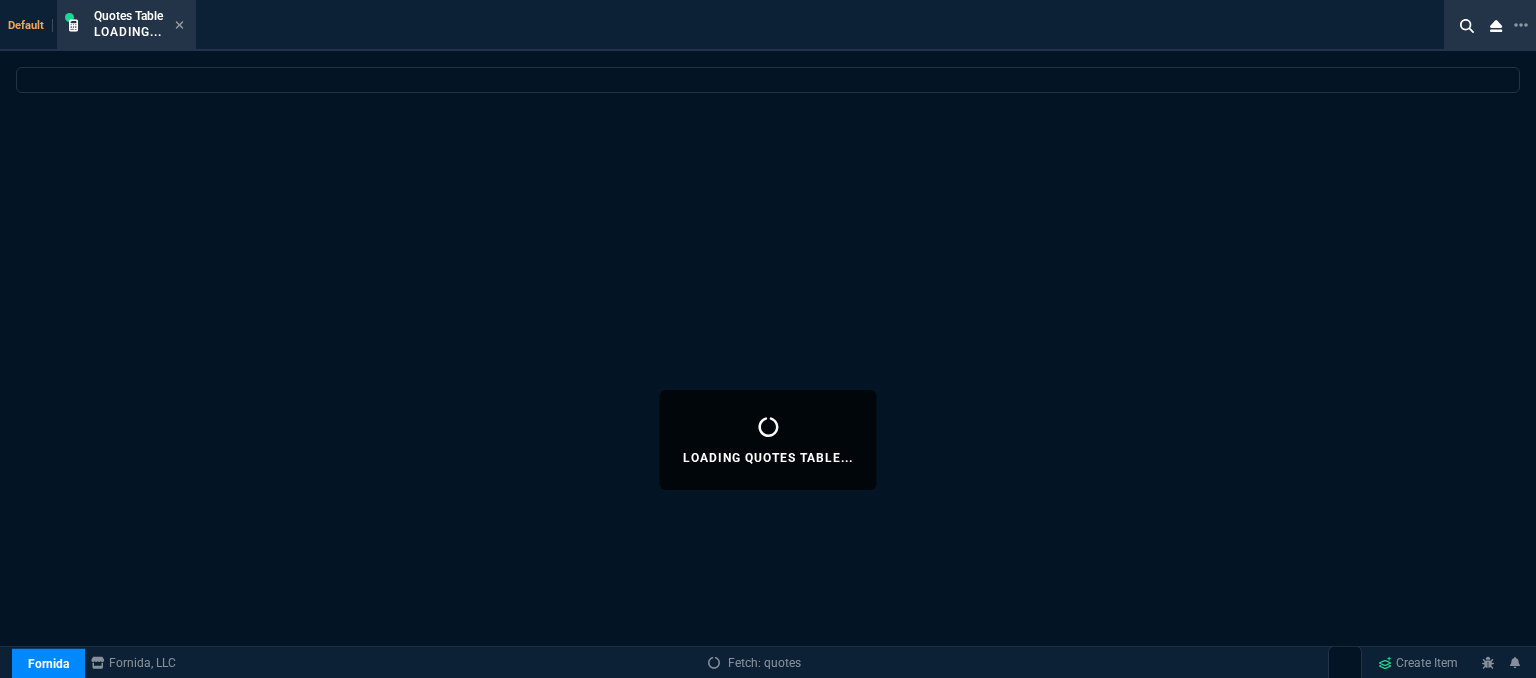 select 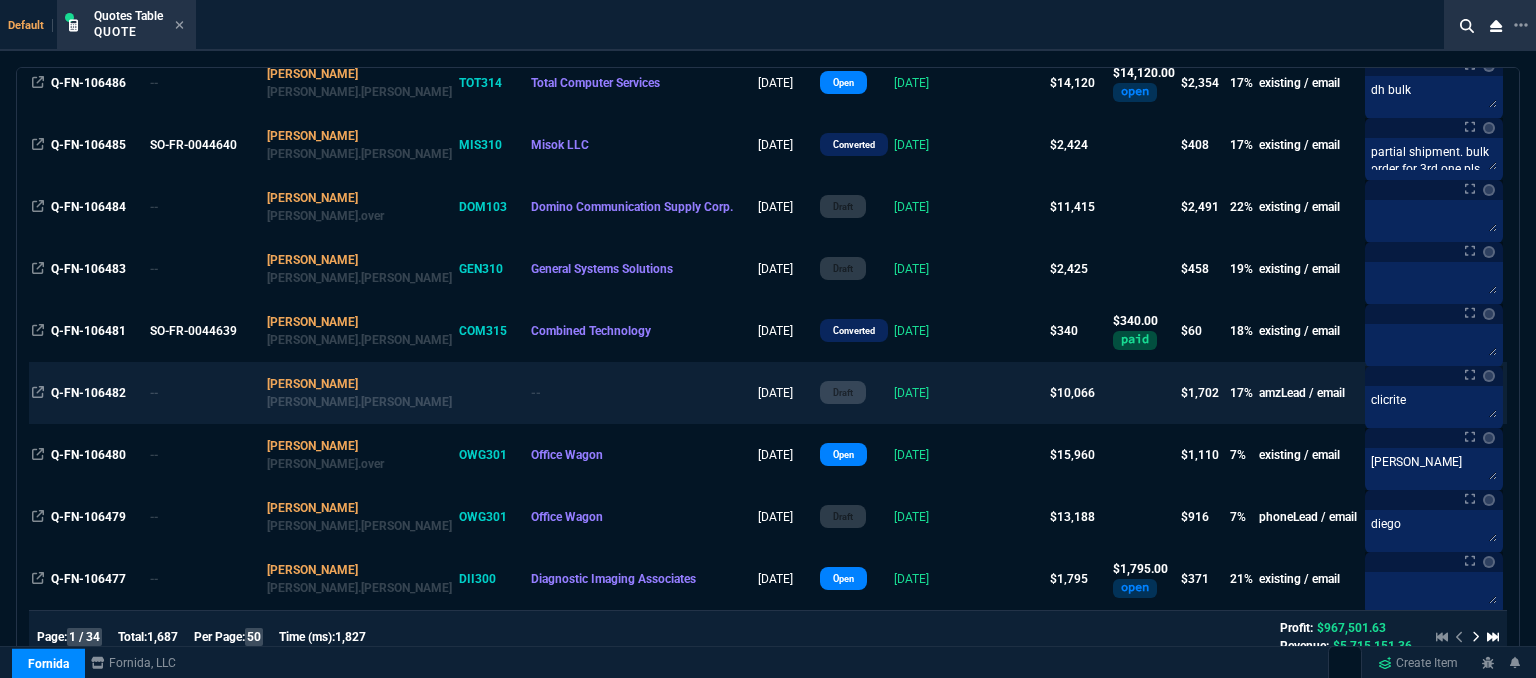scroll, scrollTop: 0, scrollLeft: 0, axis: both 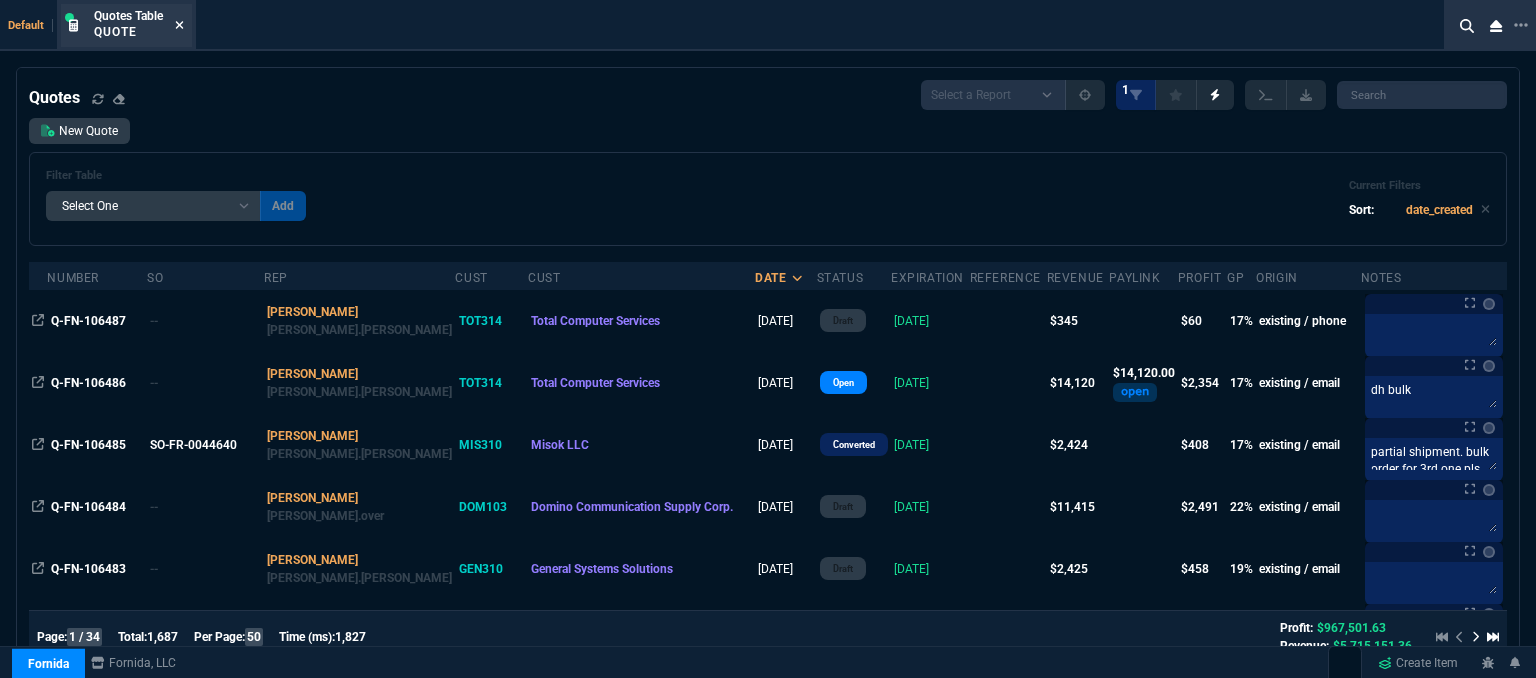 click 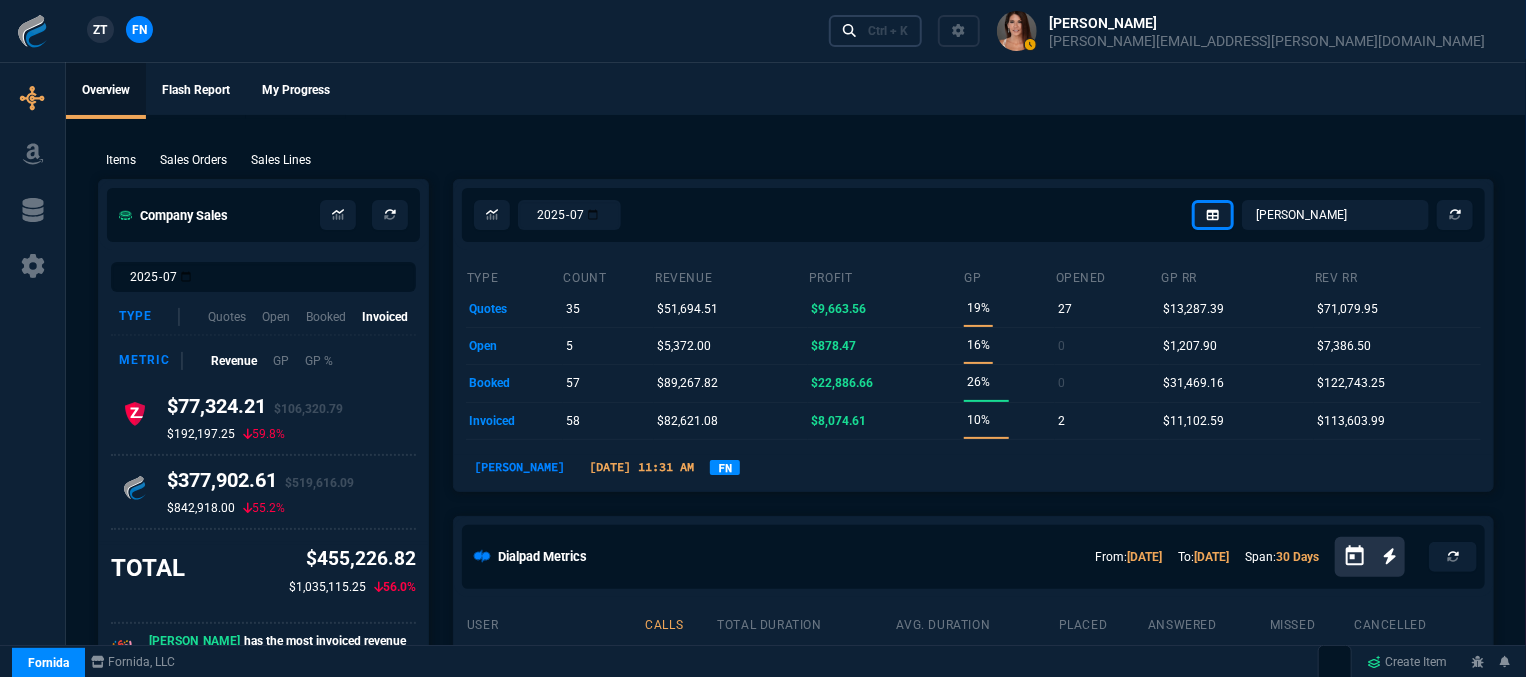 click on "Ctrl + K" at bounding box center [888, 31] 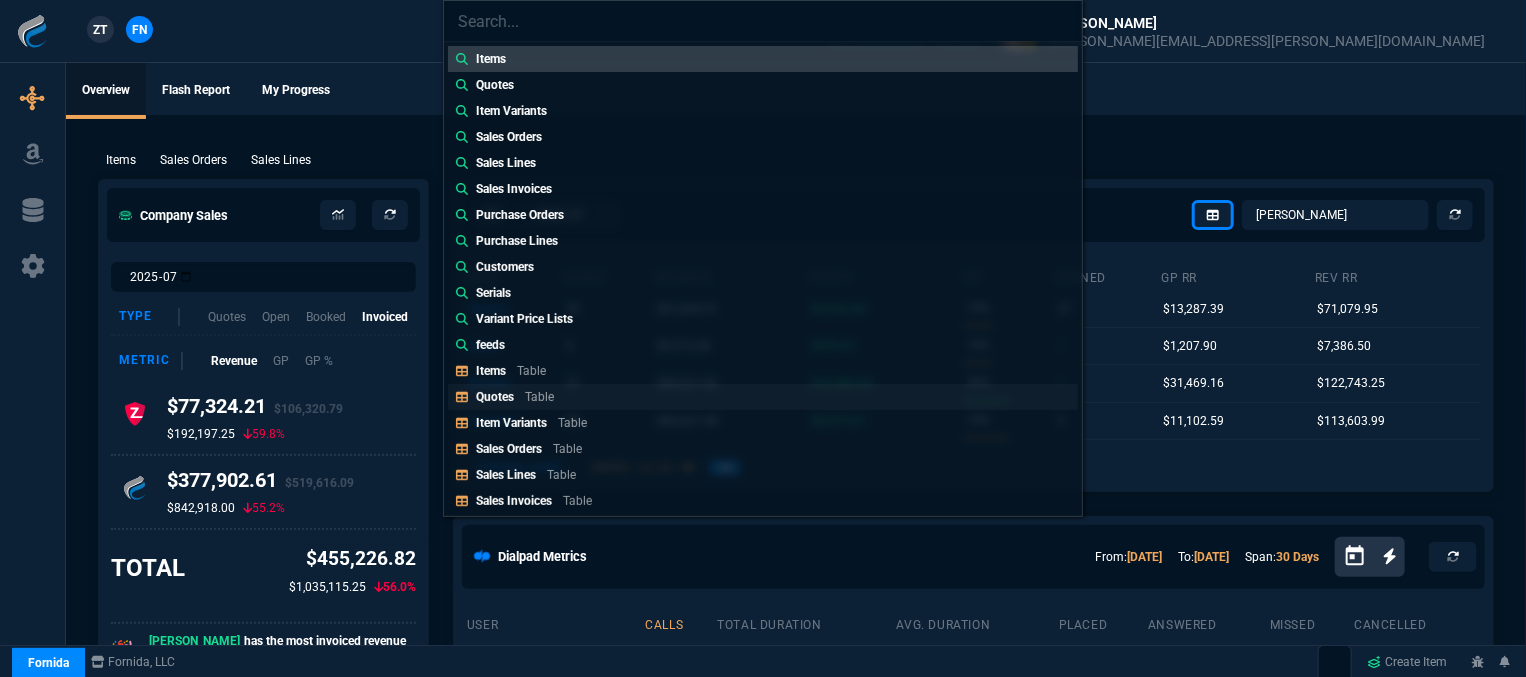 click on "Table" at bounding box center [539, 397] 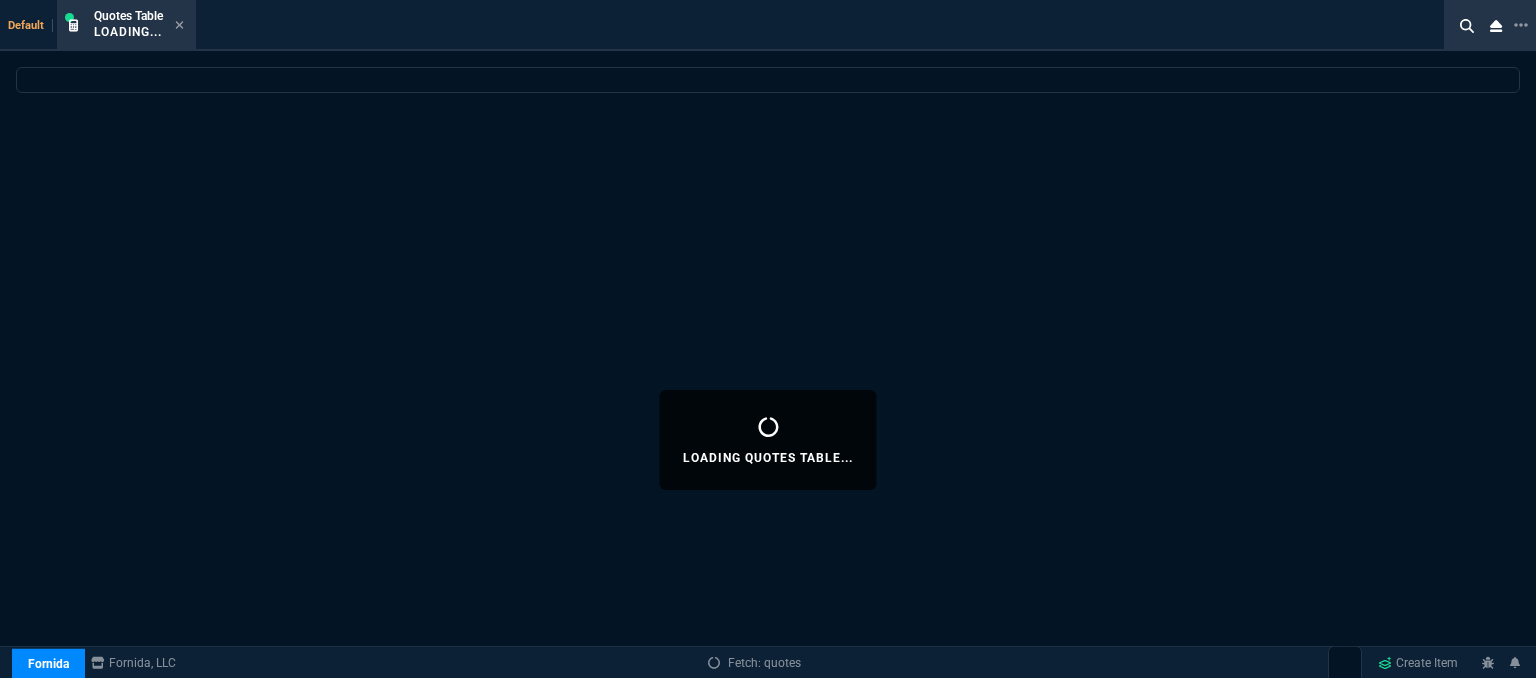 select 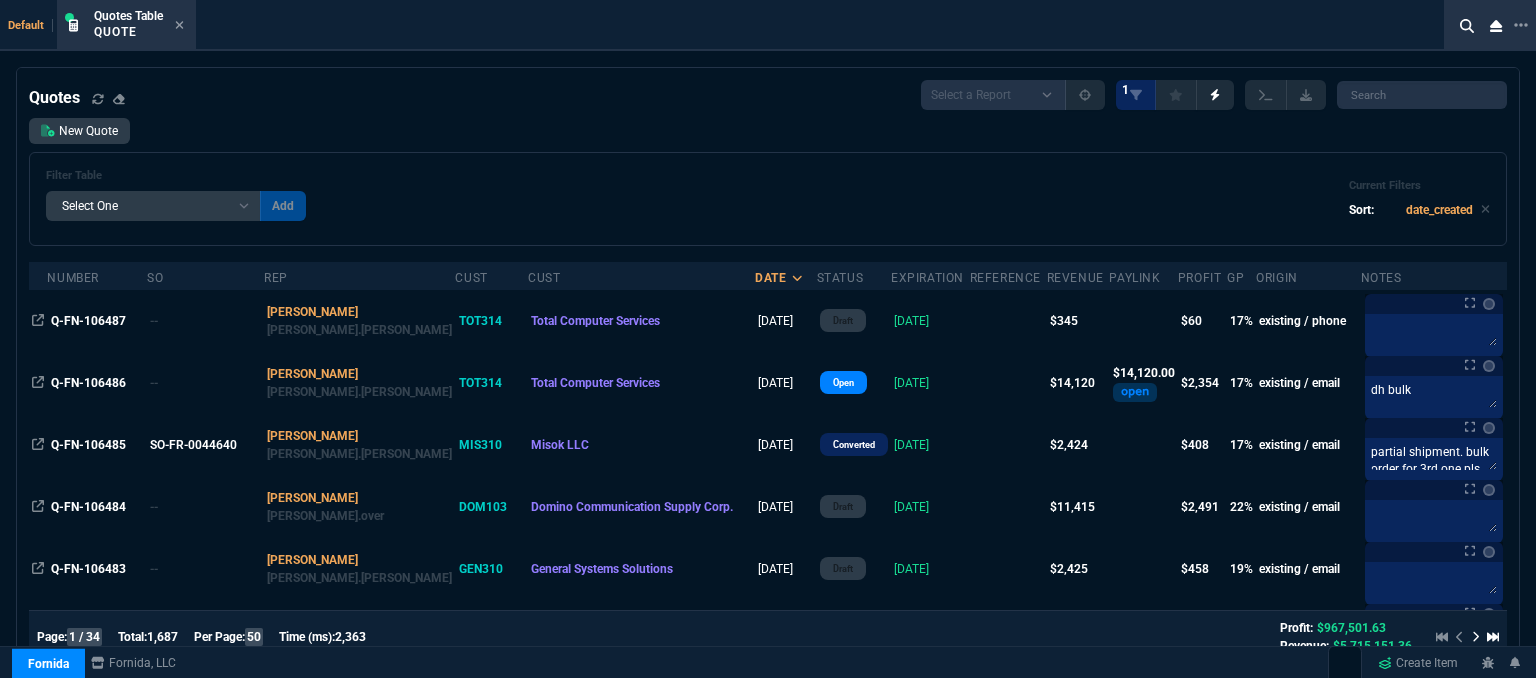 scroll, scrollTop: 400, scrollLeft: 0, axis: vertical 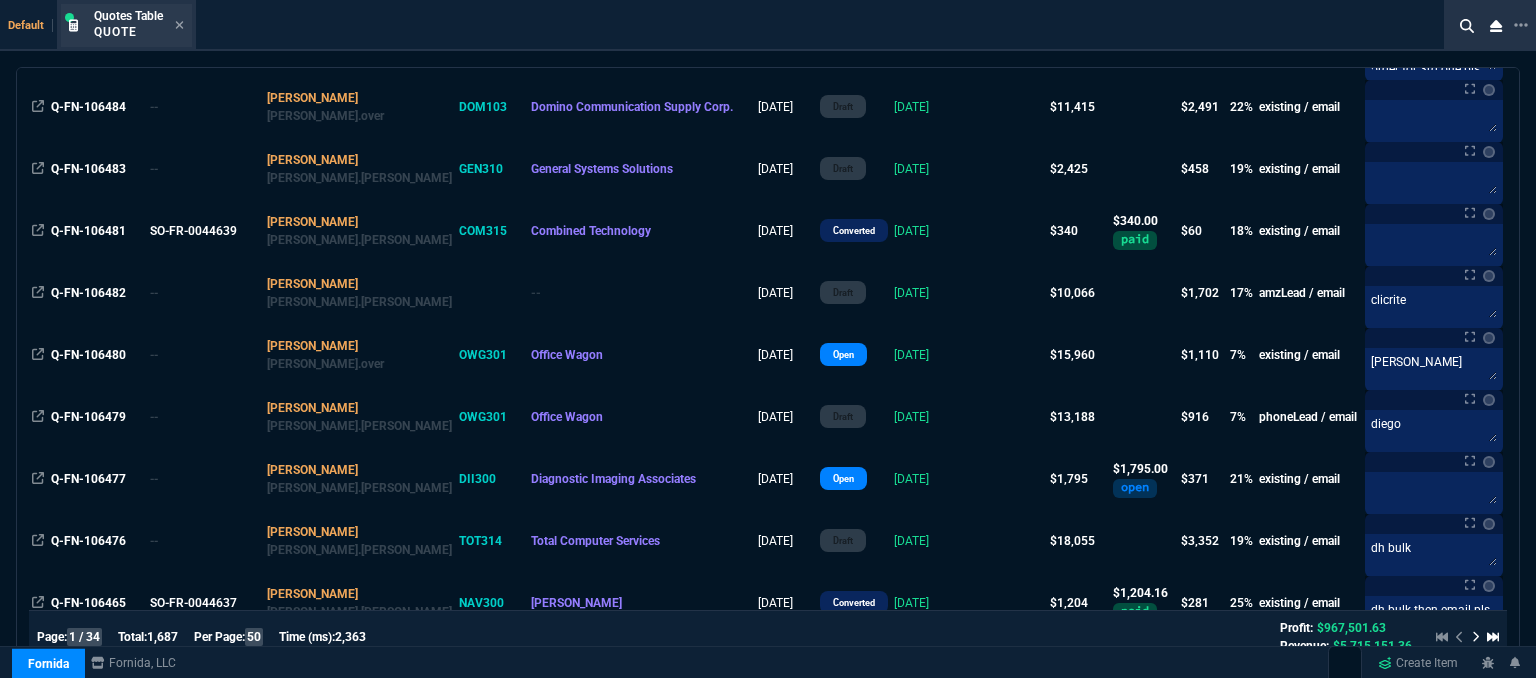 click on "Quotes Table  Quote" at bounding box center (139, 25) 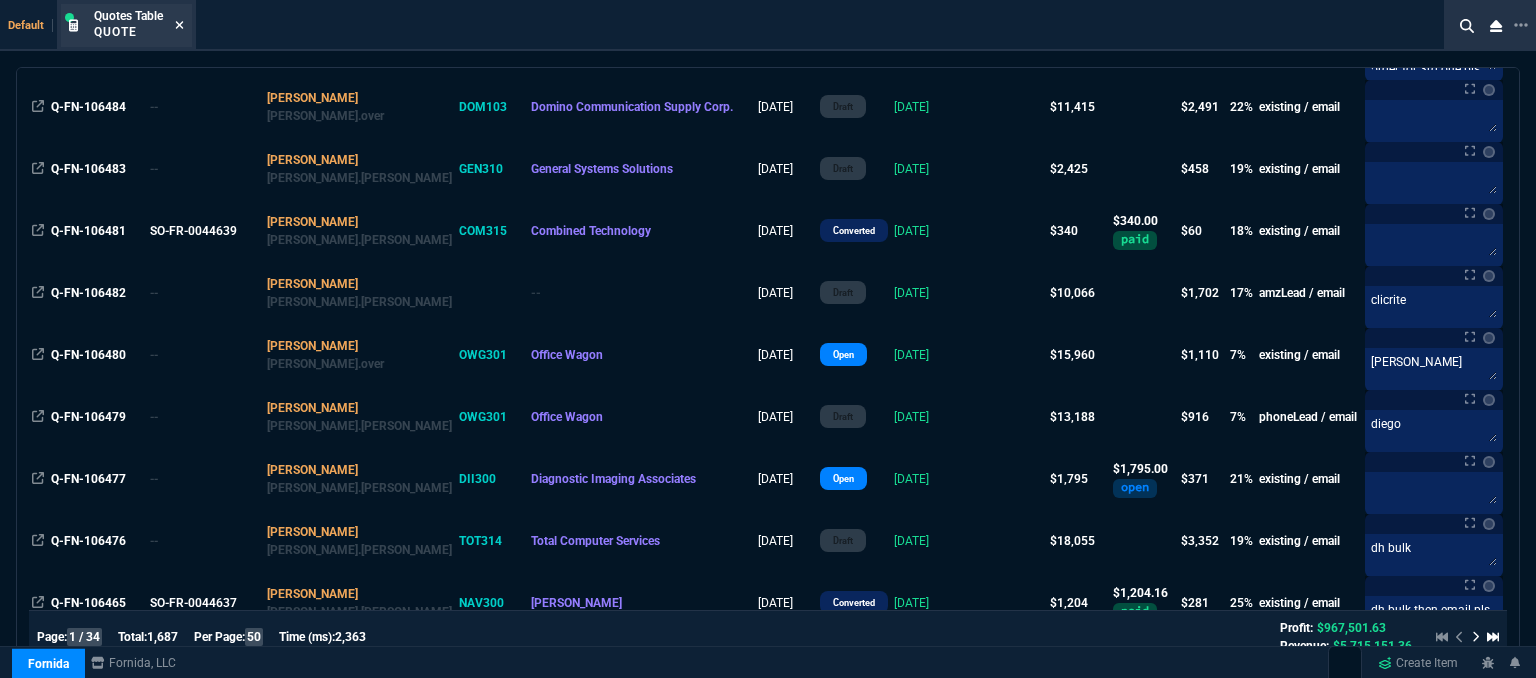 click 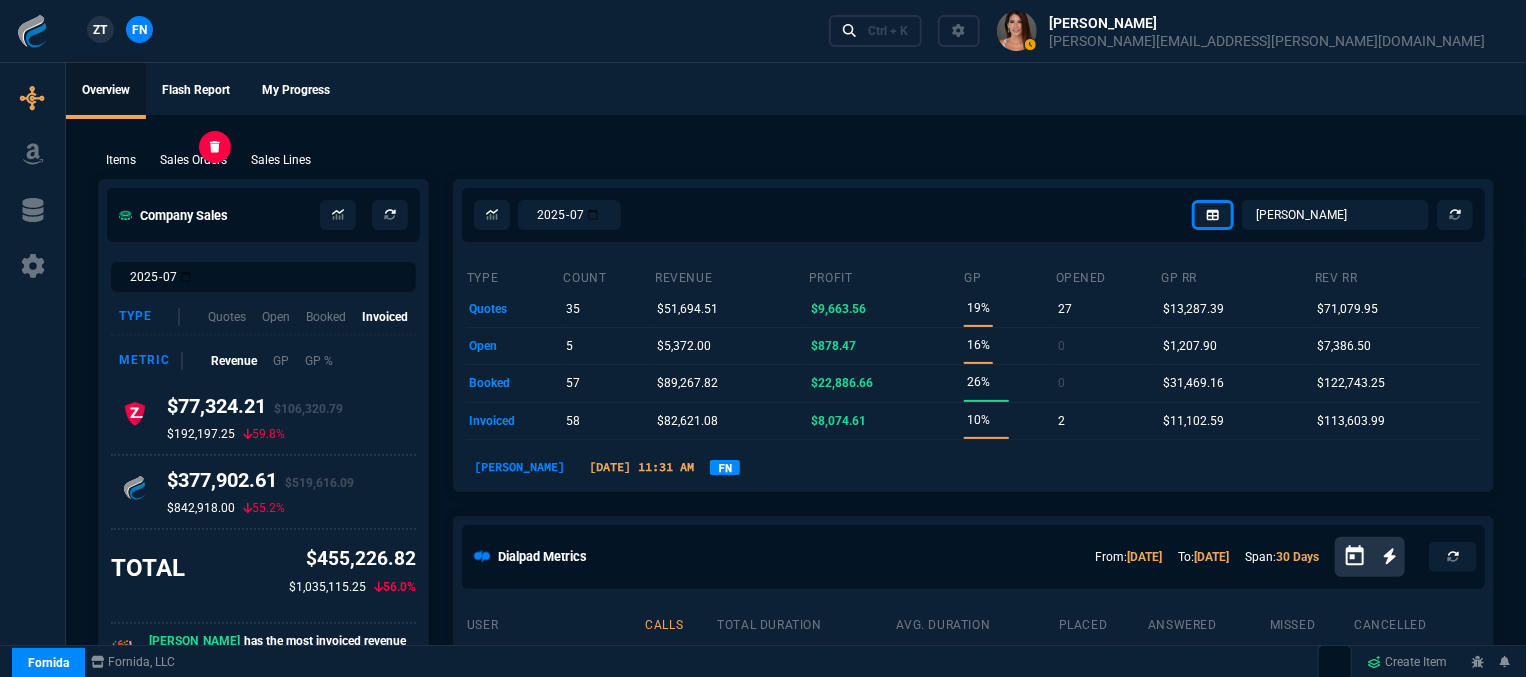click on "Sales Orders" at bounding box center [193, 160] 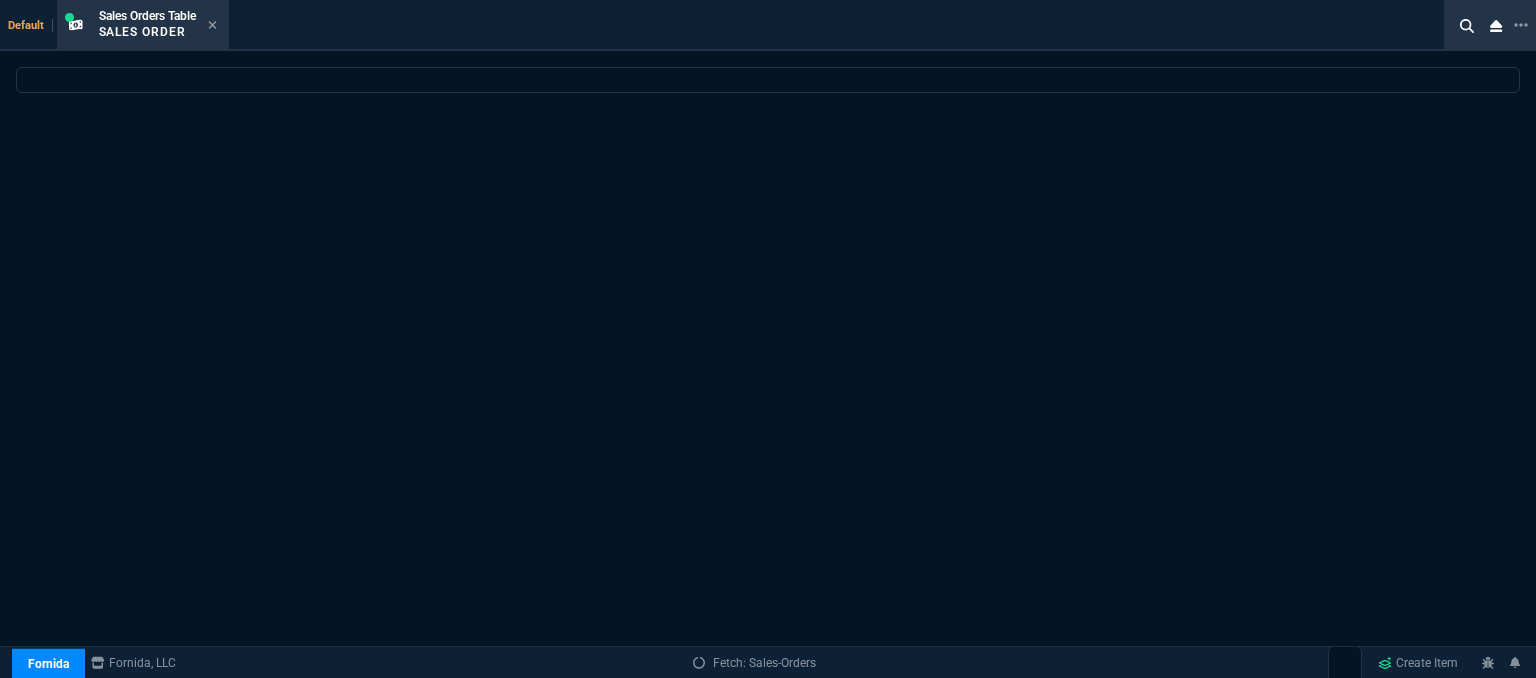 select 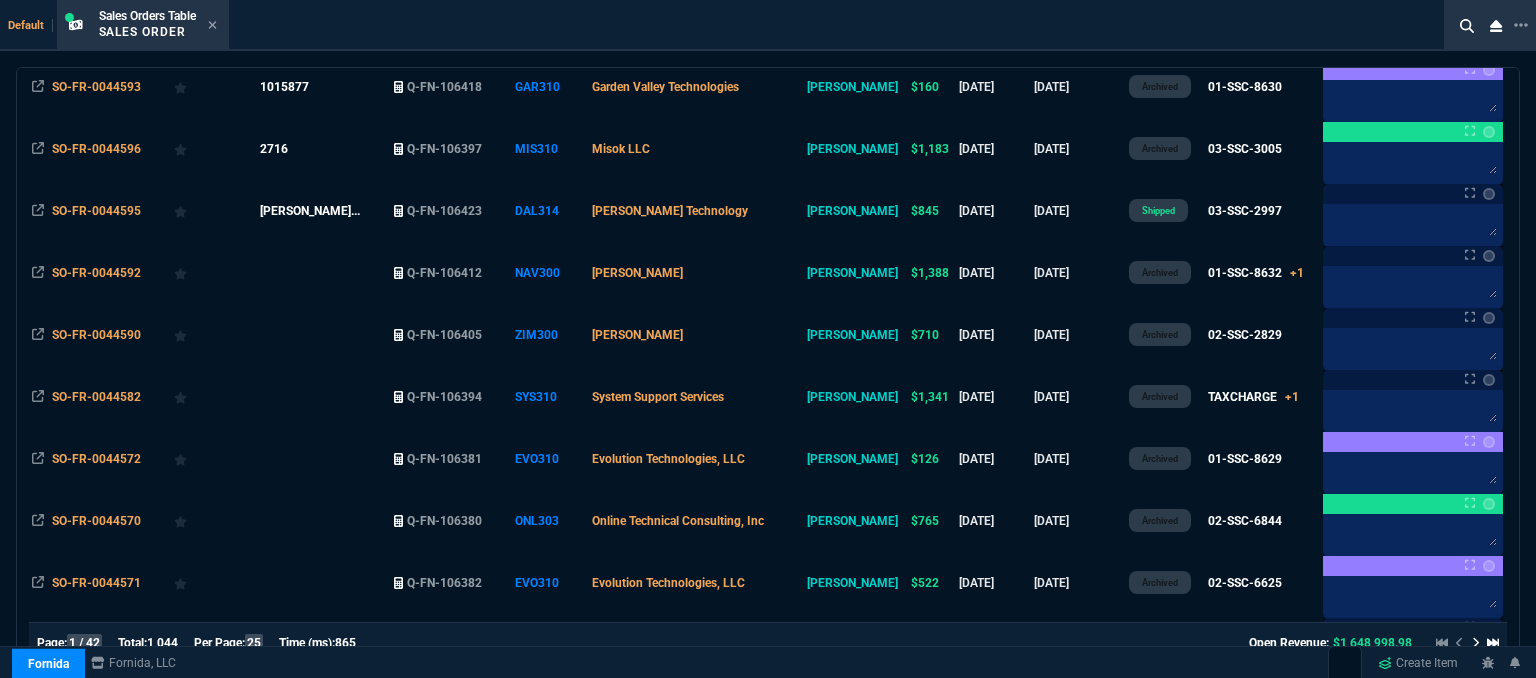 scroll, scrollTop: 900, scrollLeft: 0, axis: vertical 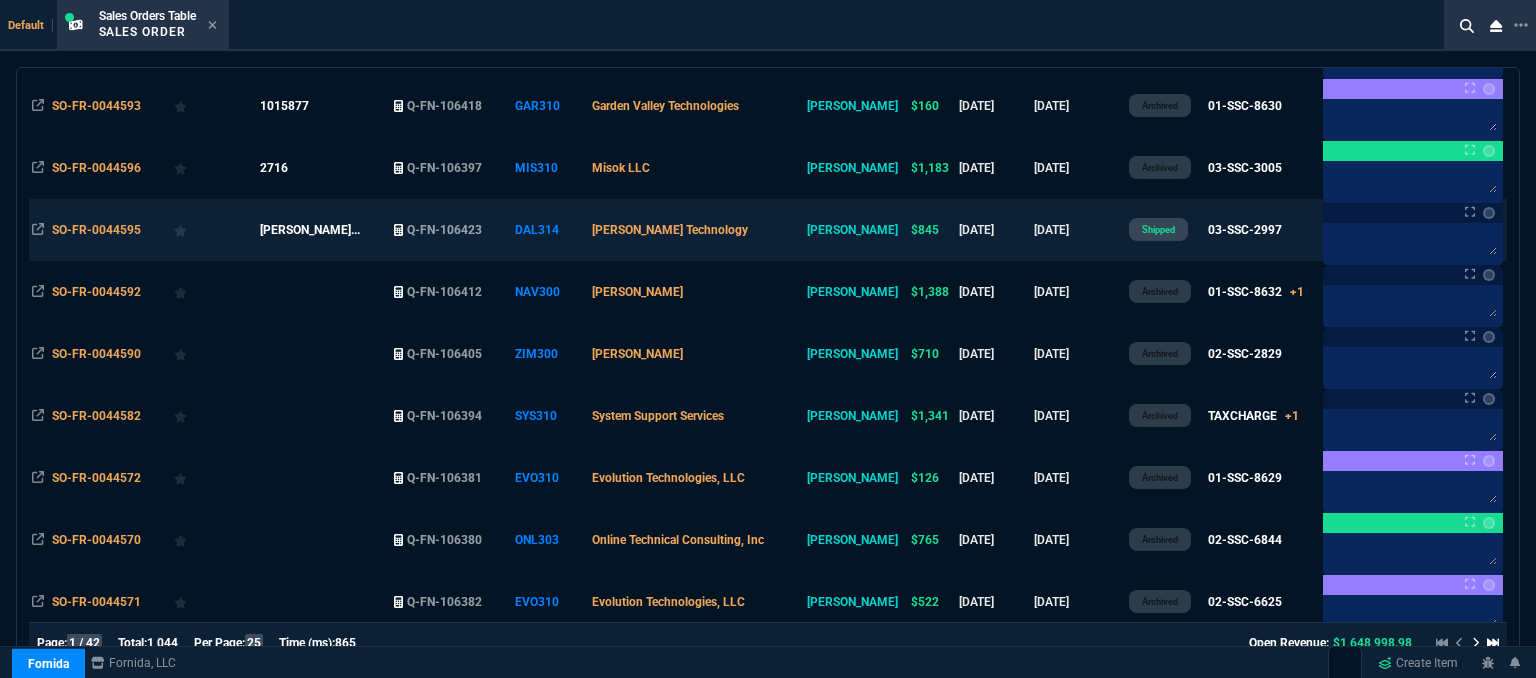 click on "[PERSON_NAME] Technology" at bounding box center [696, 230] 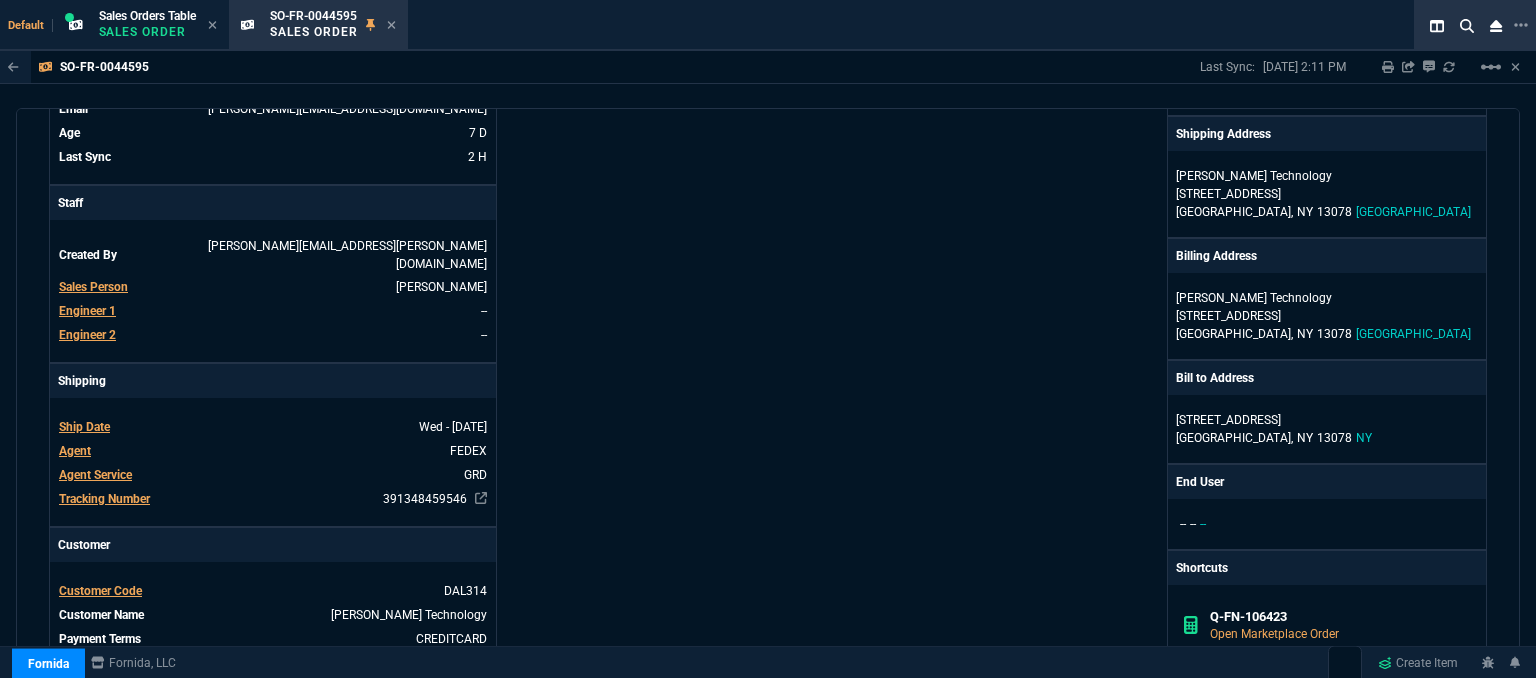 scroll, scrollTop: 400, scrollLeft: 0, axis: vertical 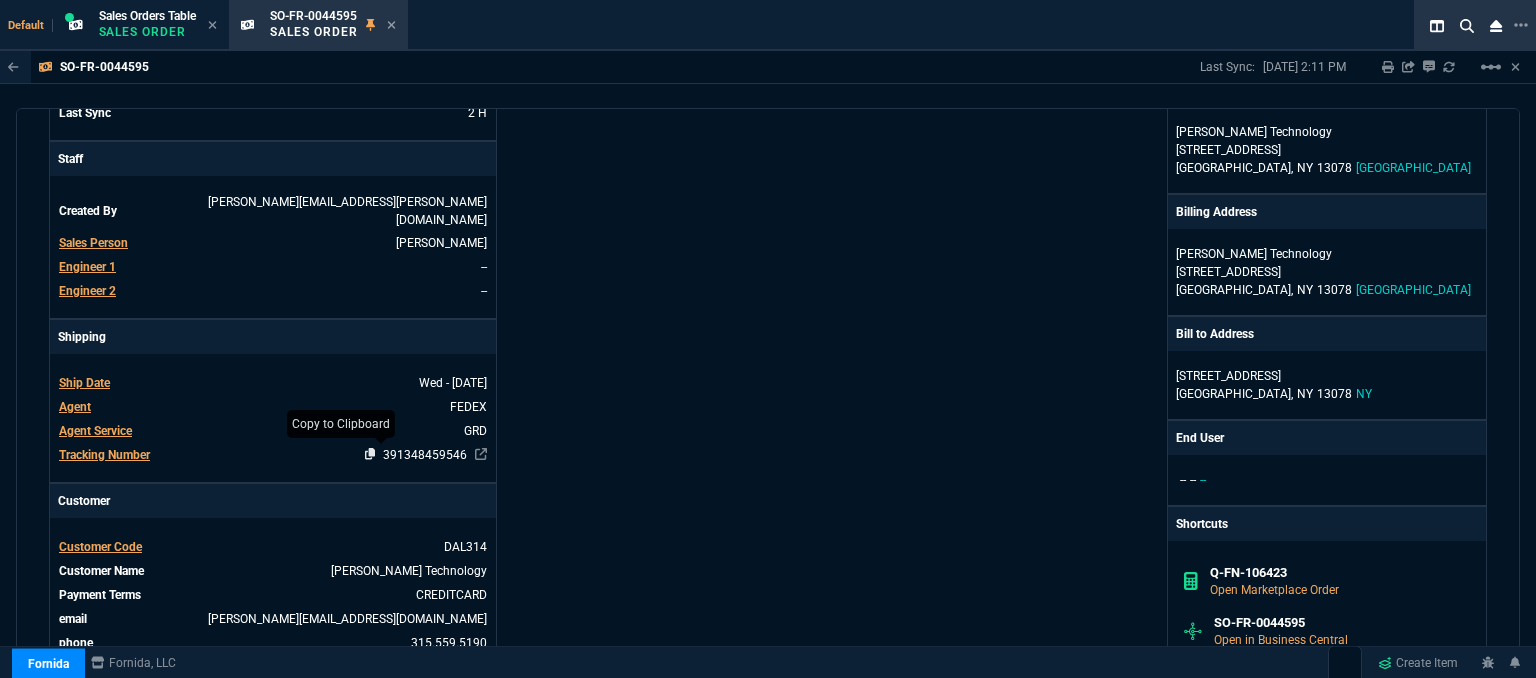click 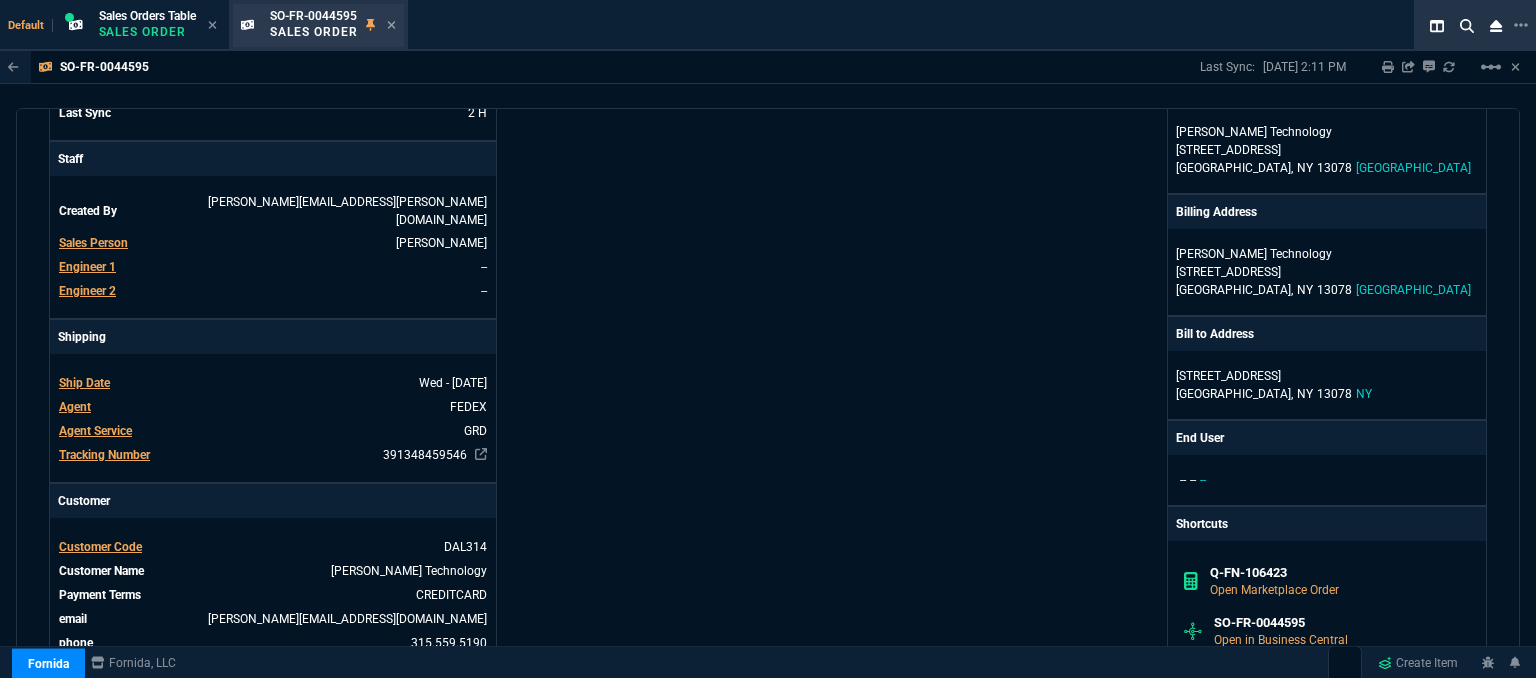 click on "SO-FR-0044595  Sales Order" at bounding box center [333, 25] 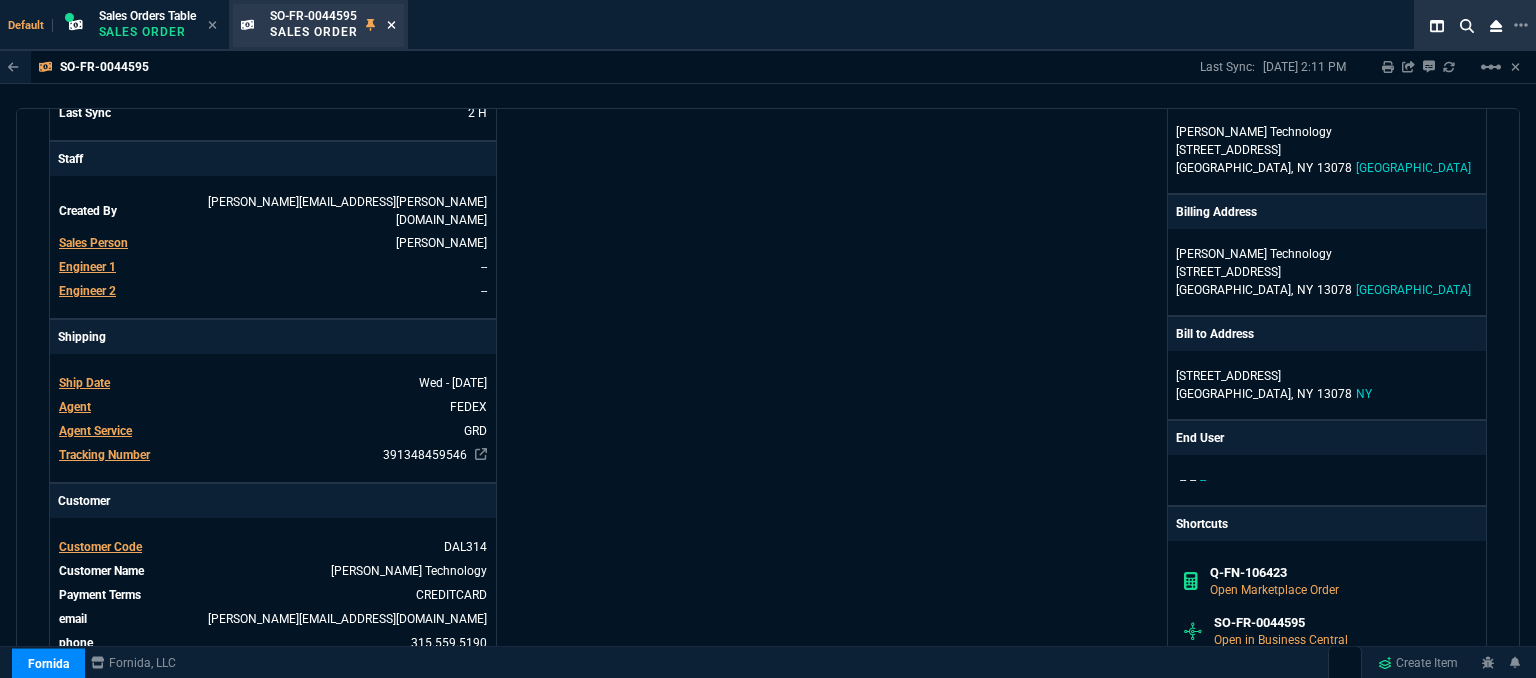 click 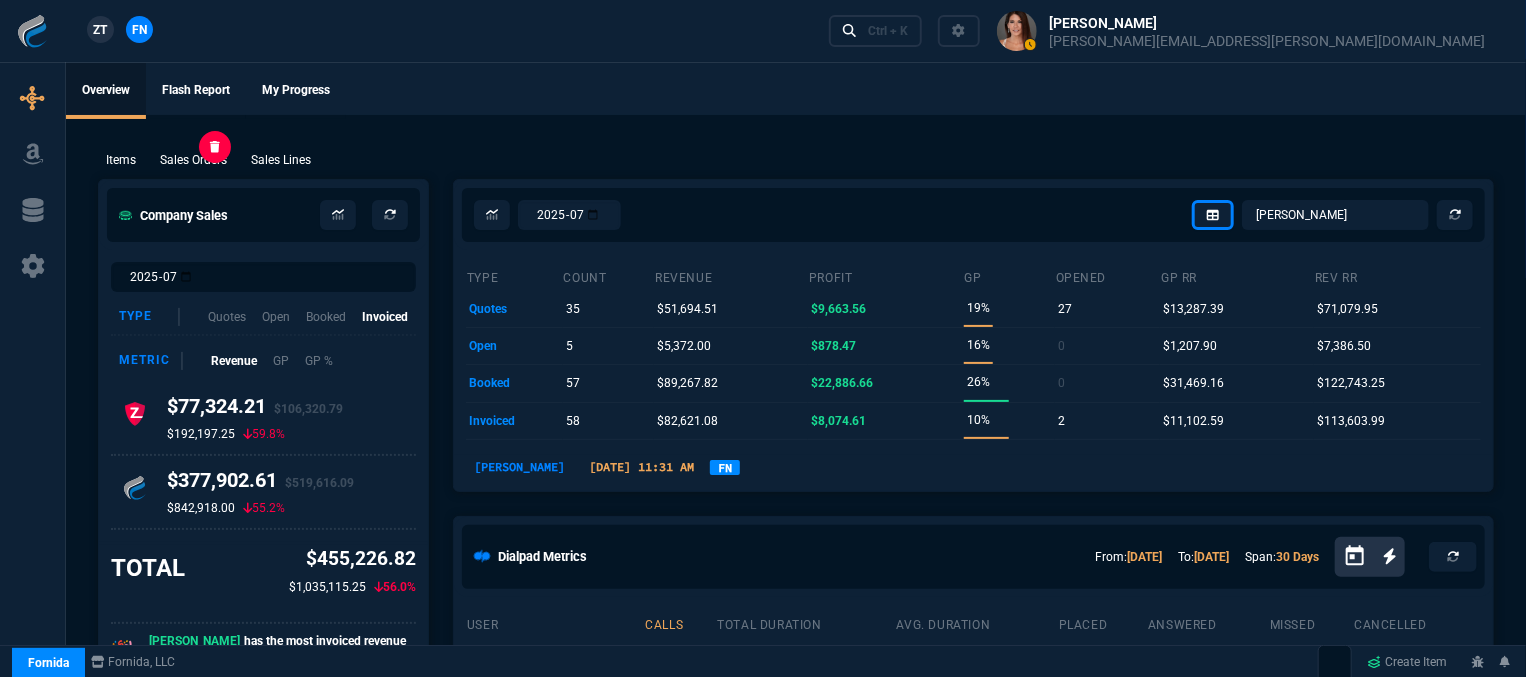 click on "Sales Orders" at bounding box center [193, 160] 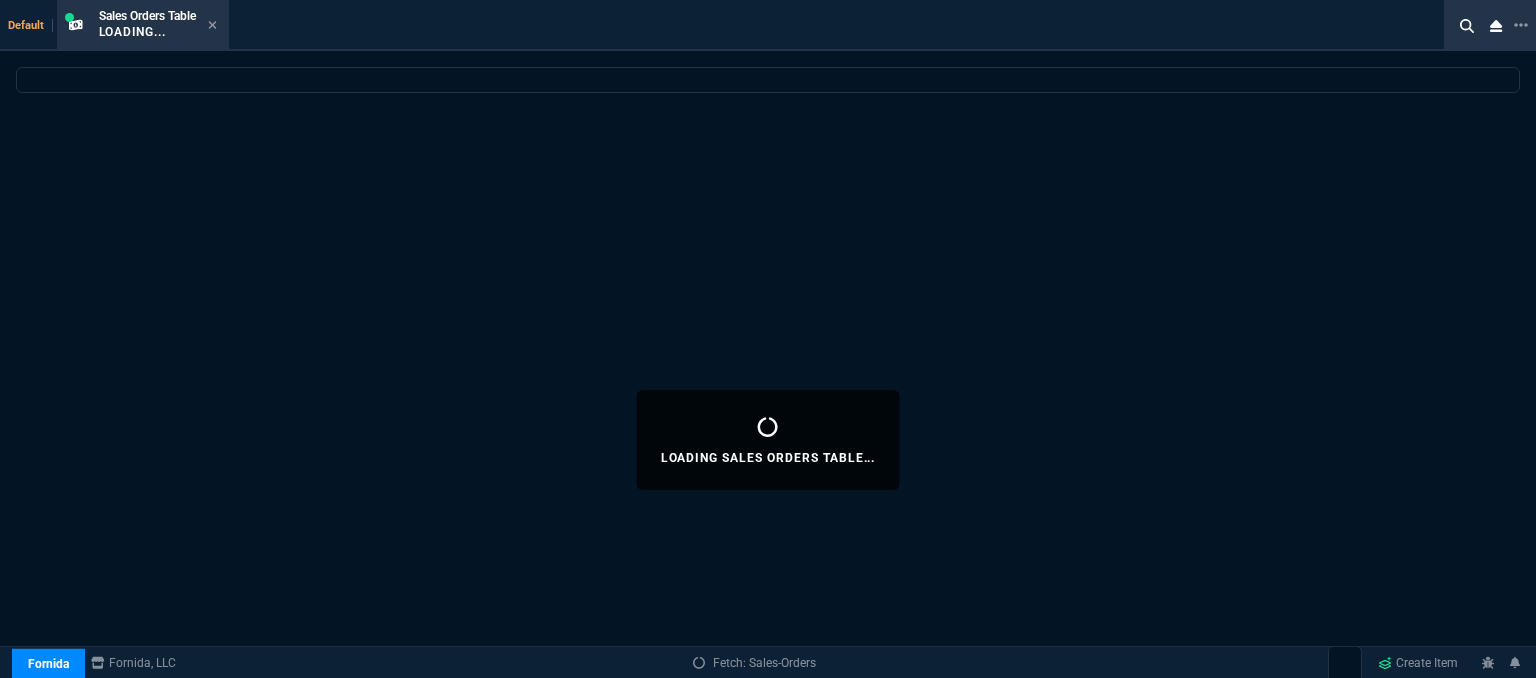 select 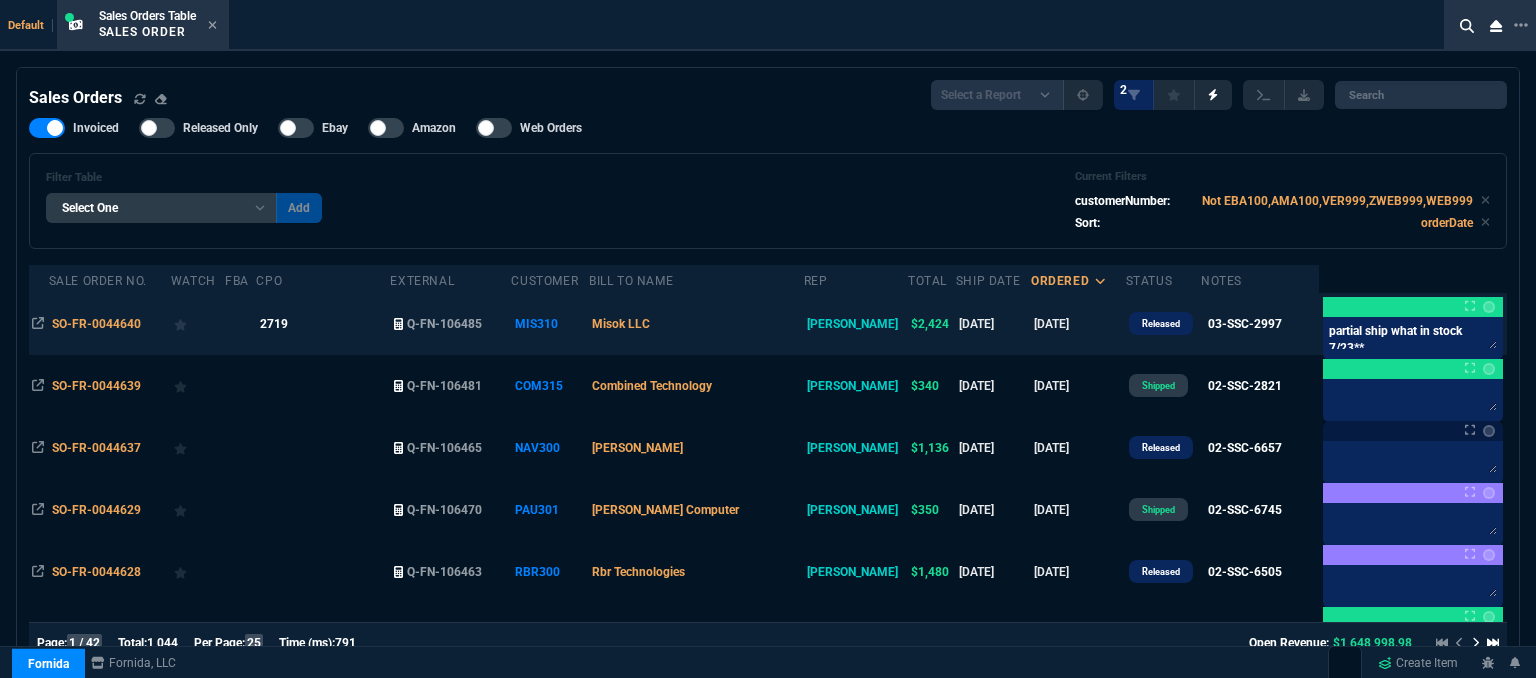 click on "Misok LLC" at bounding box center (696, 324) 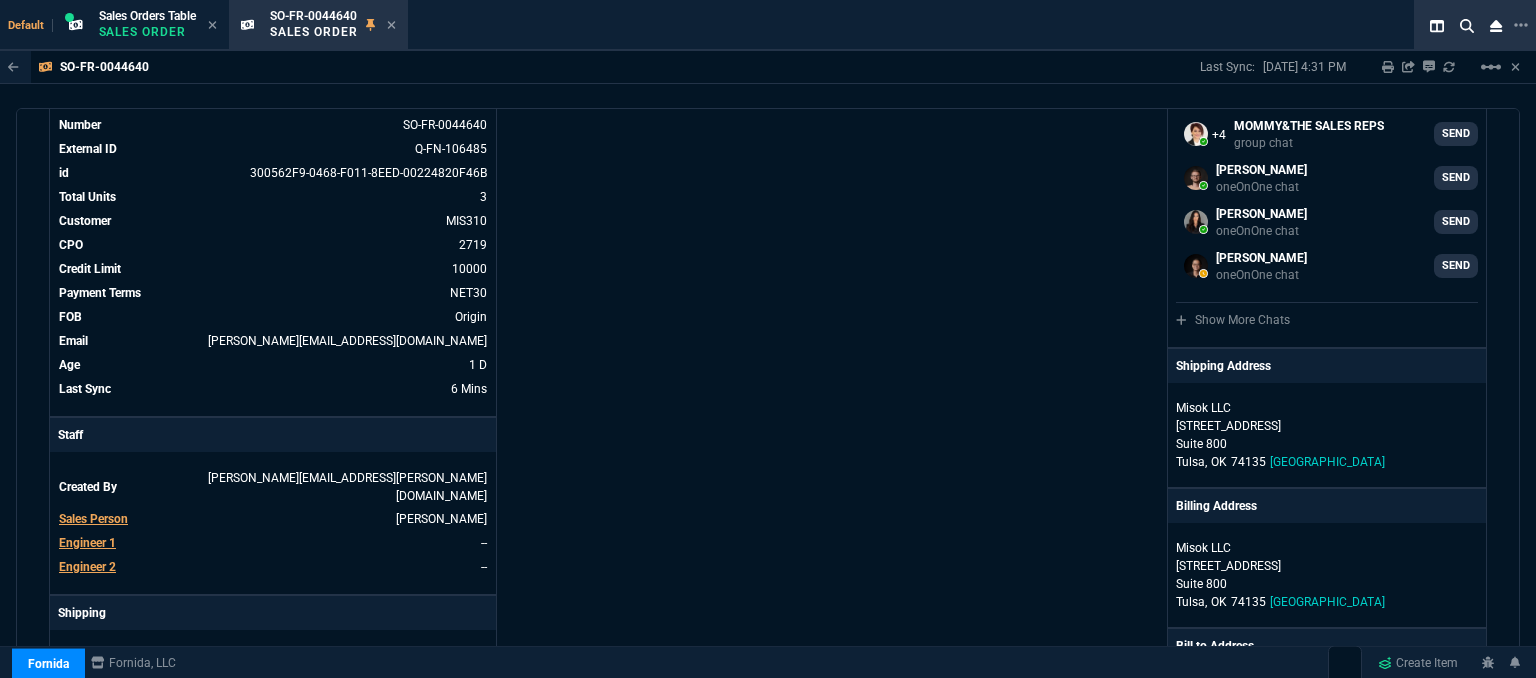 scroll, scrollTop: 0, scrollLeft: 0, axis: both 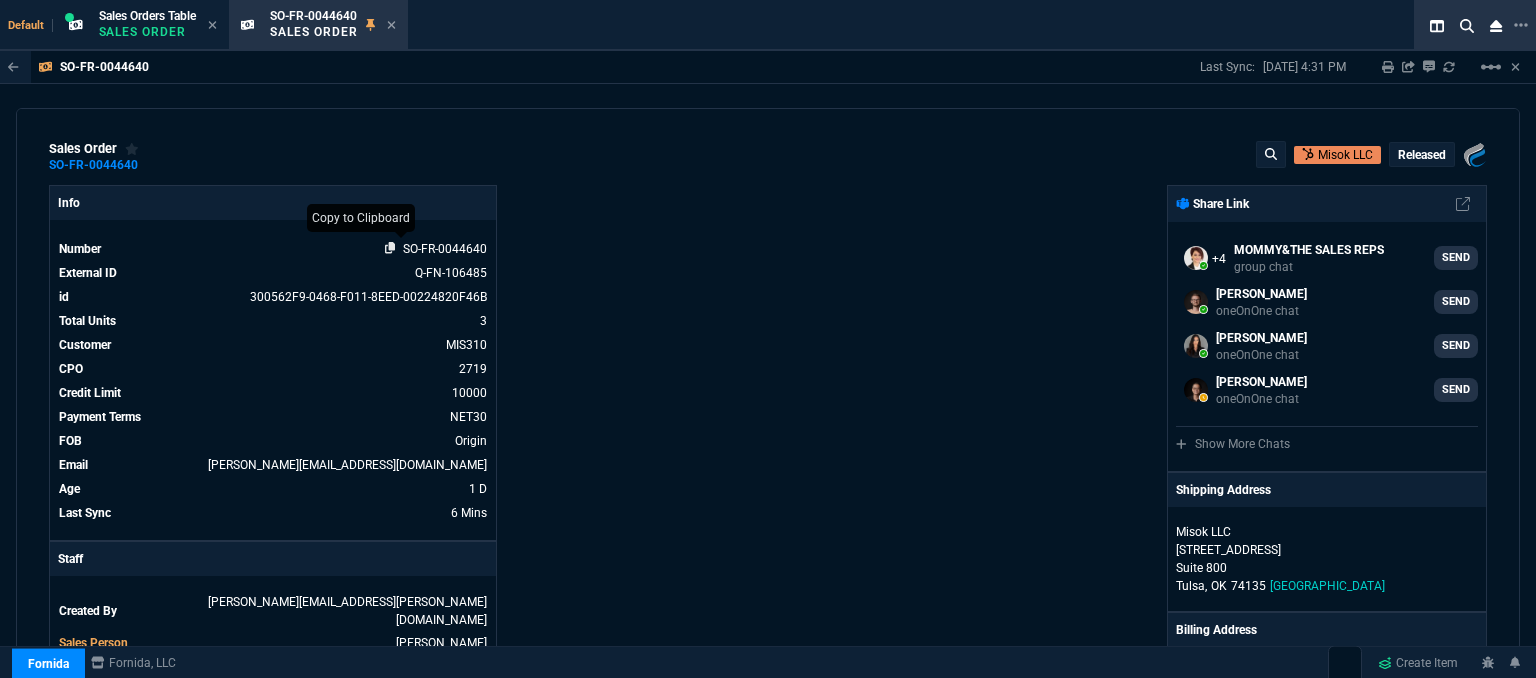 click 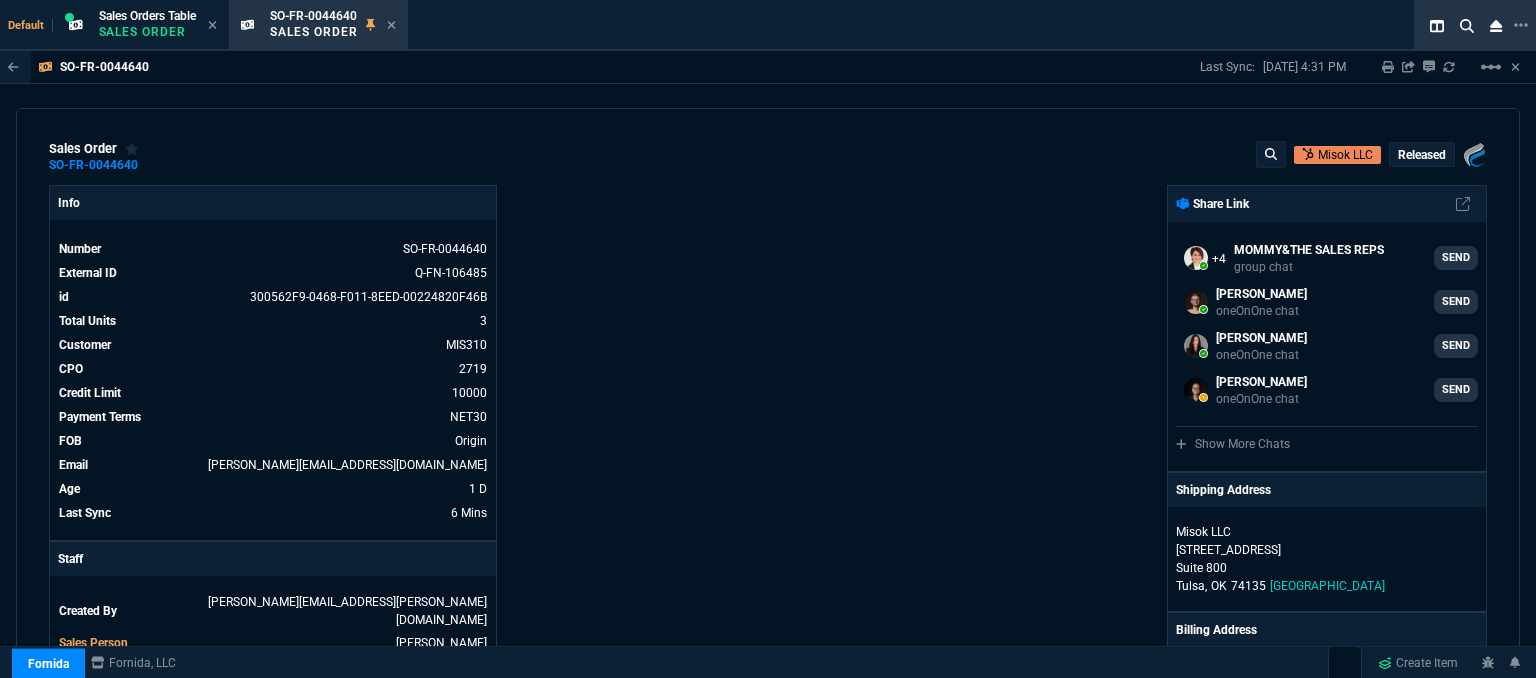 scroll, scrollTop: 400, scrollLeft: 0, axis: vertical 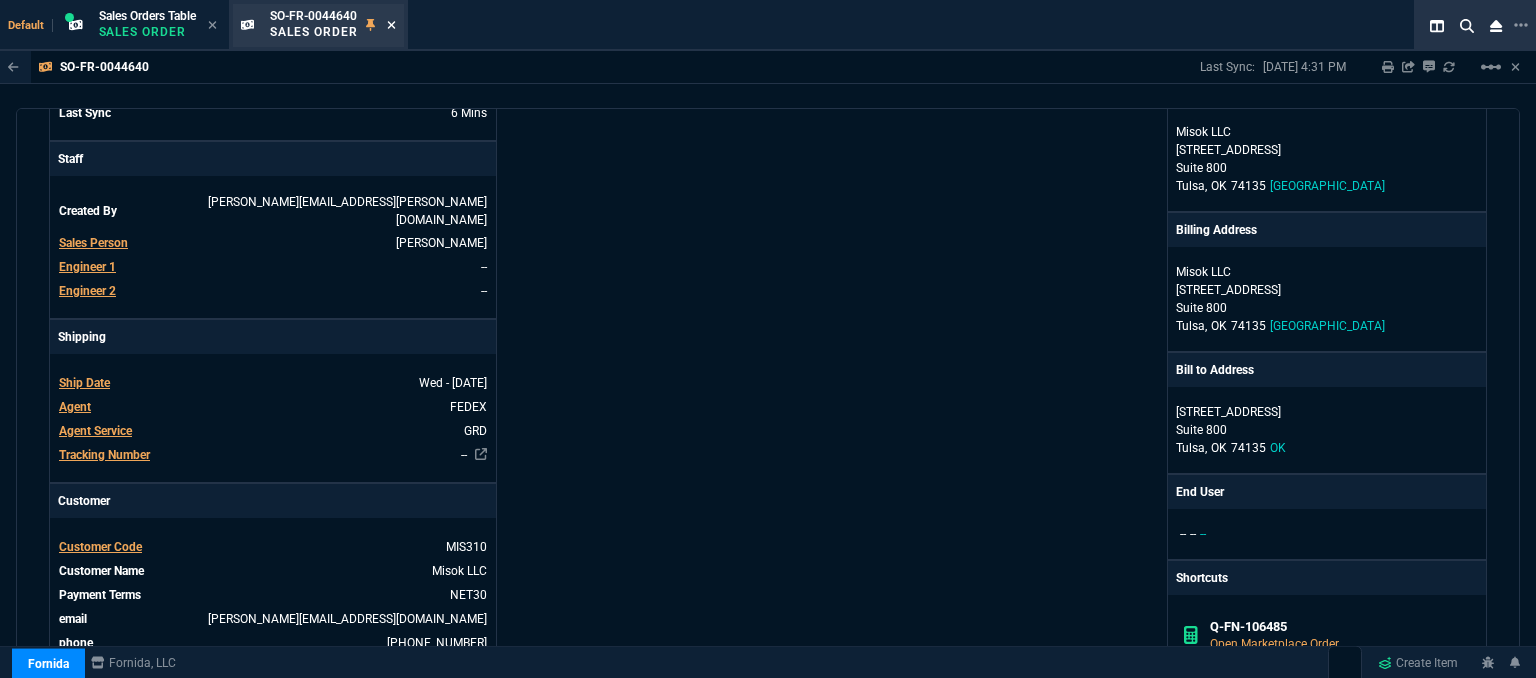 click 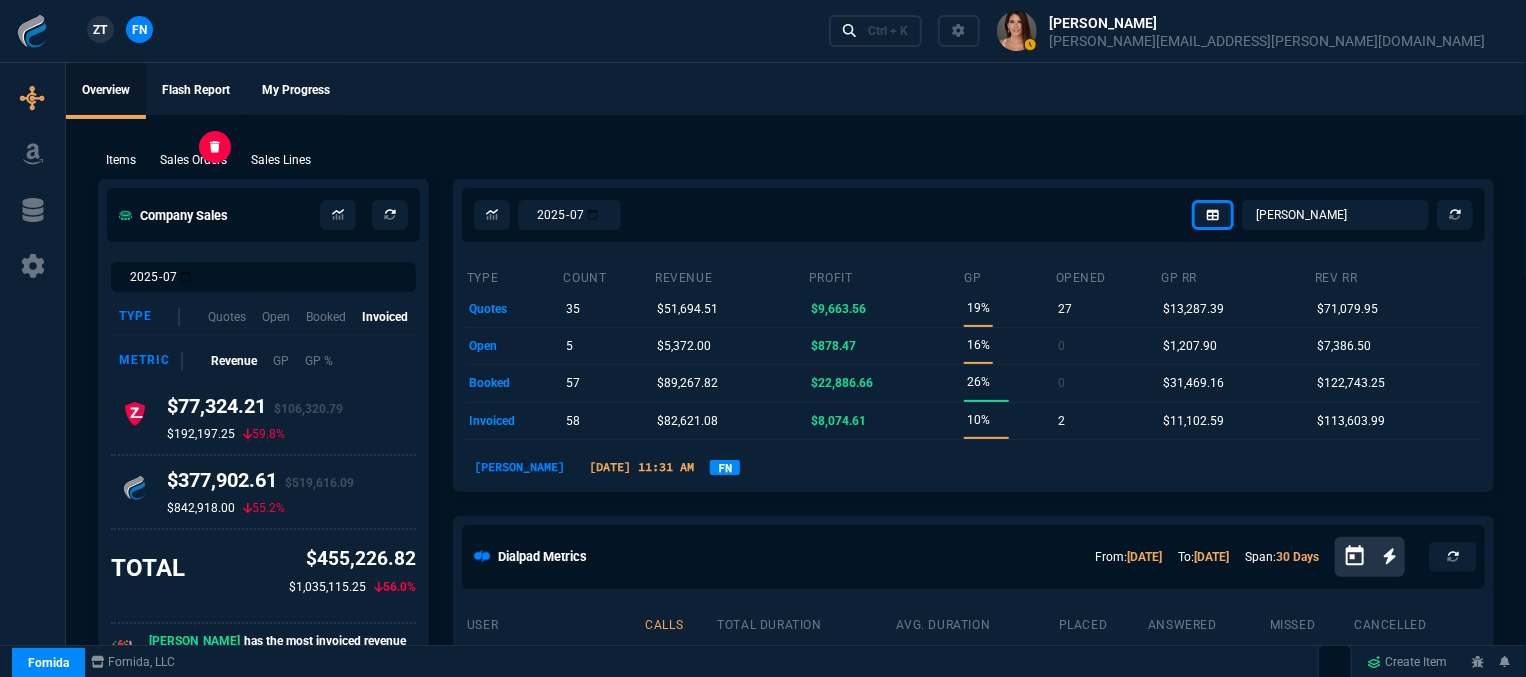 click on "Sales Orders" at bounding box center (193, 160) 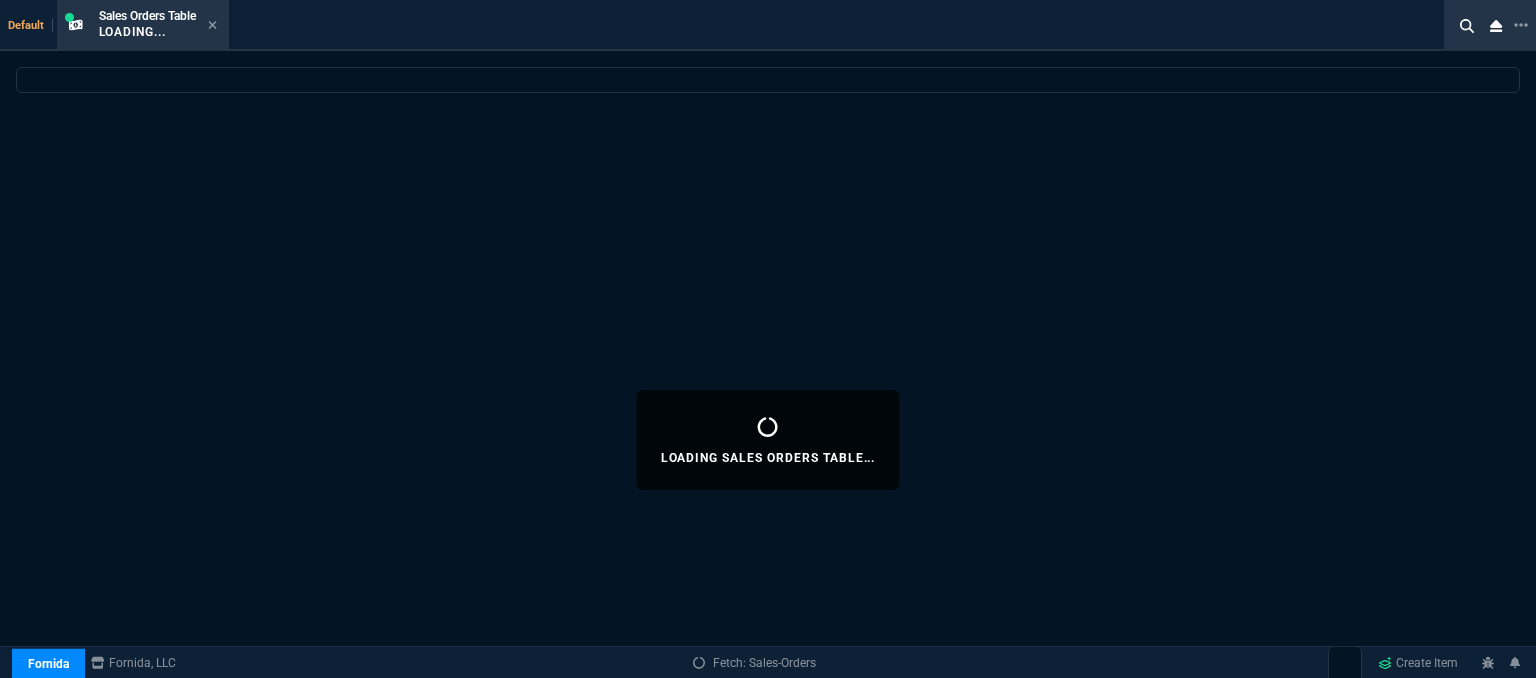 select 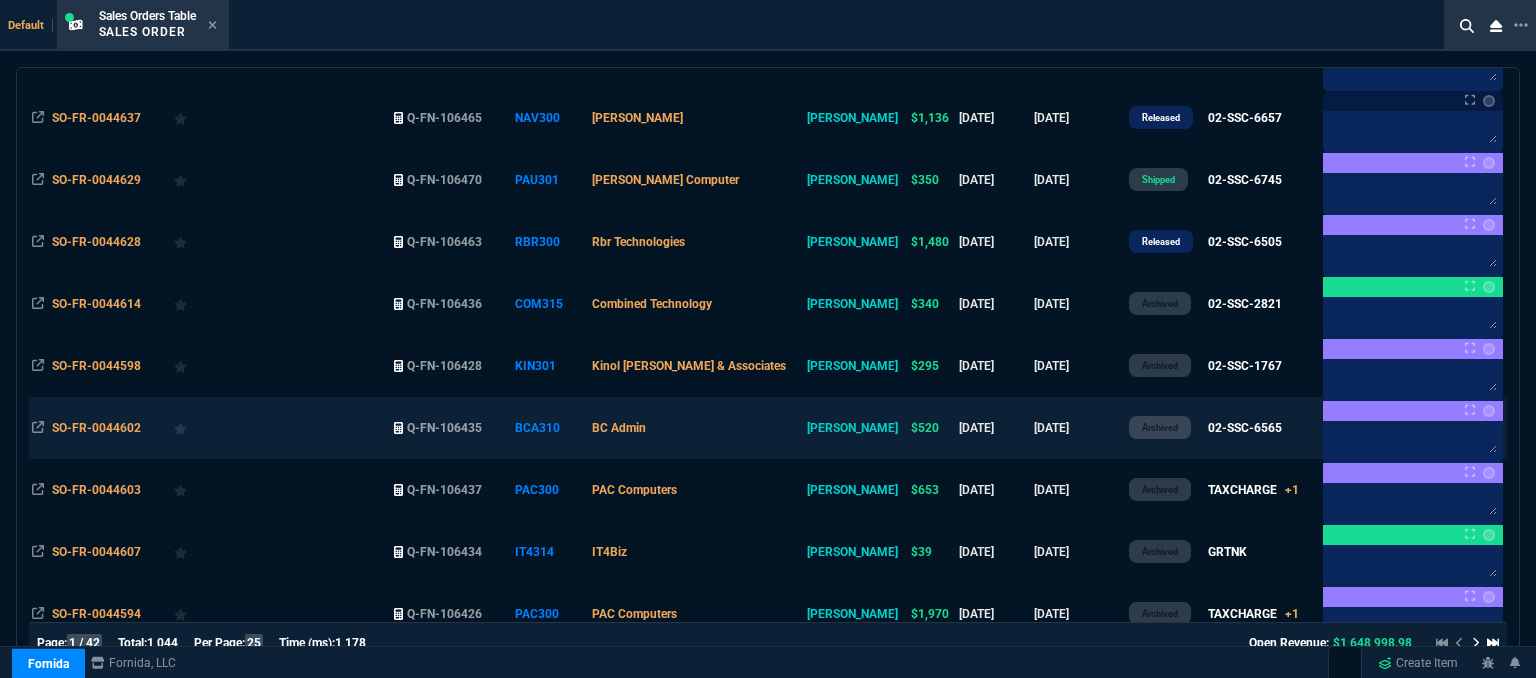 scroll, scrollTop: 300, scrollLeft: 0, axis: vertical 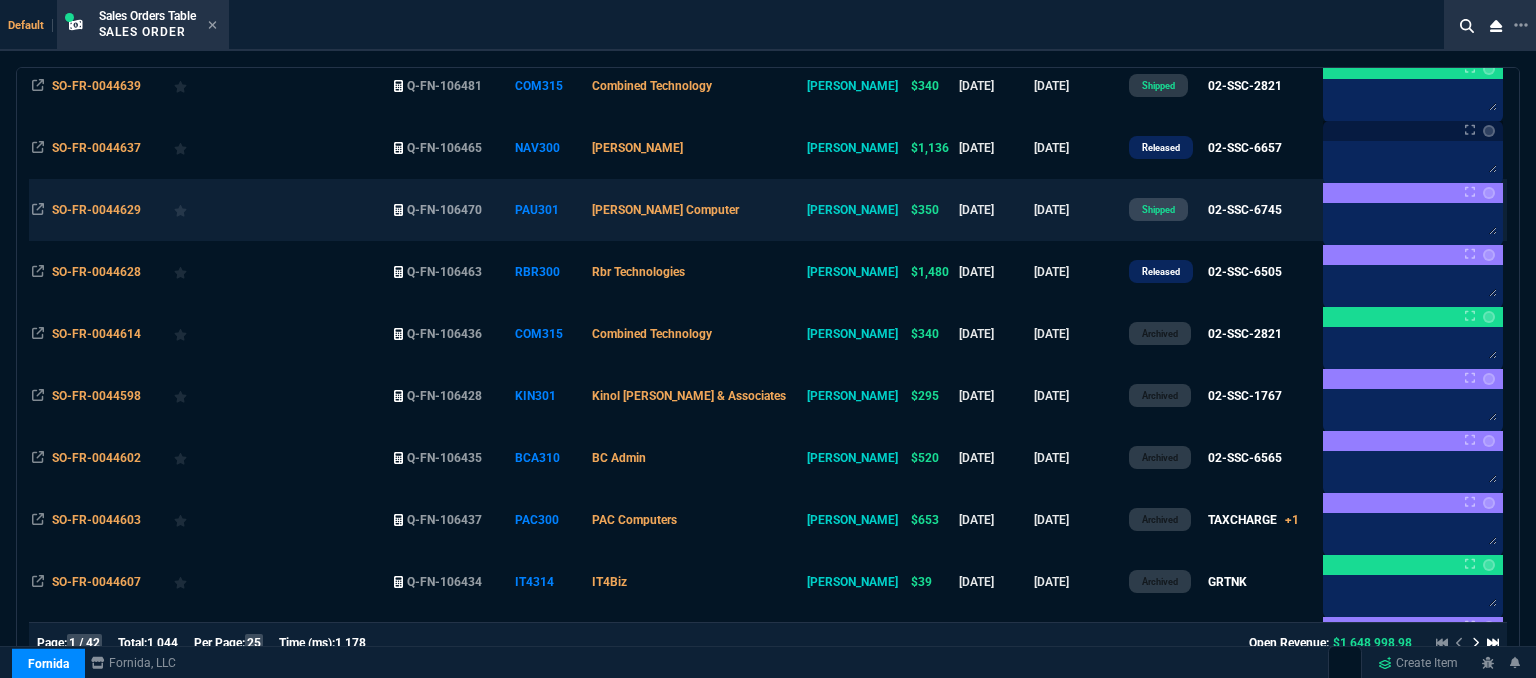 click on "[PERSON_NAME] Computer" at bounding box center (696, 210) 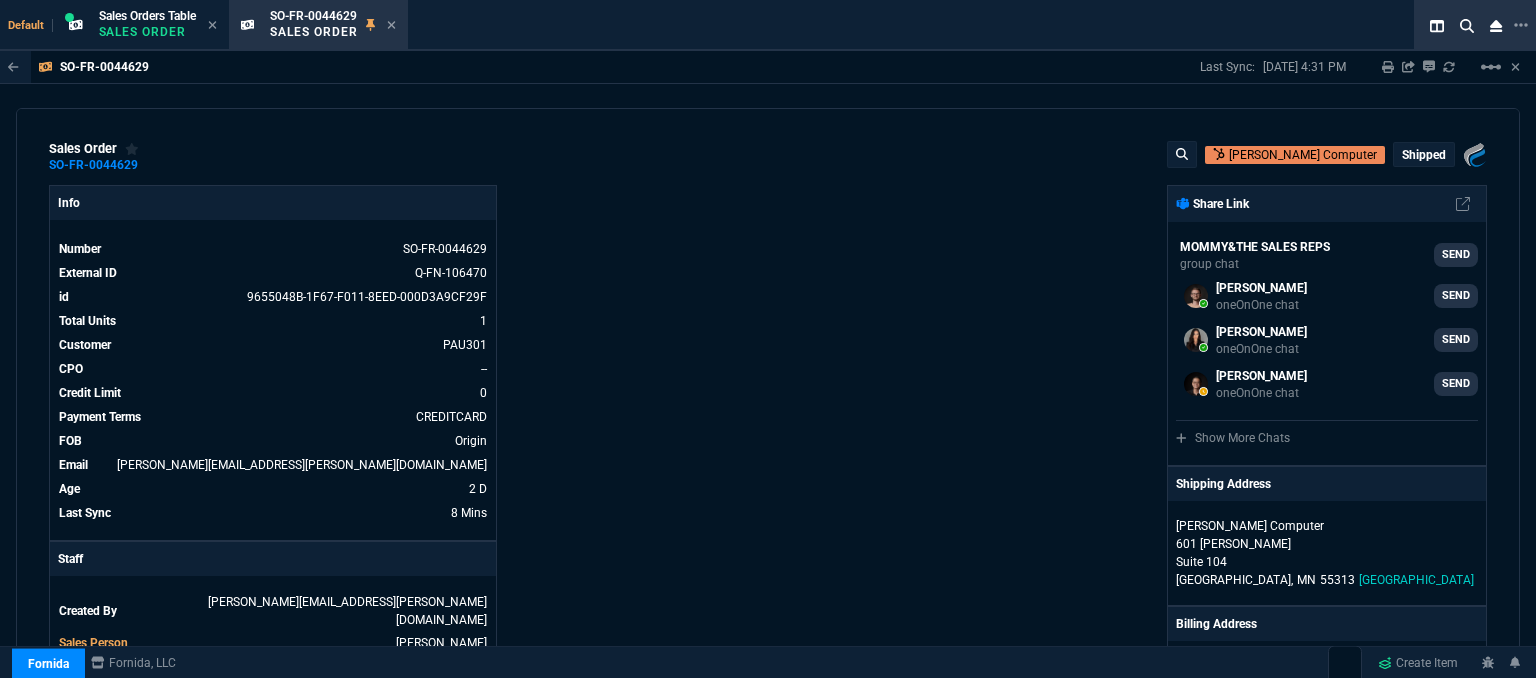 select on "12: [PERSON_NAME]" 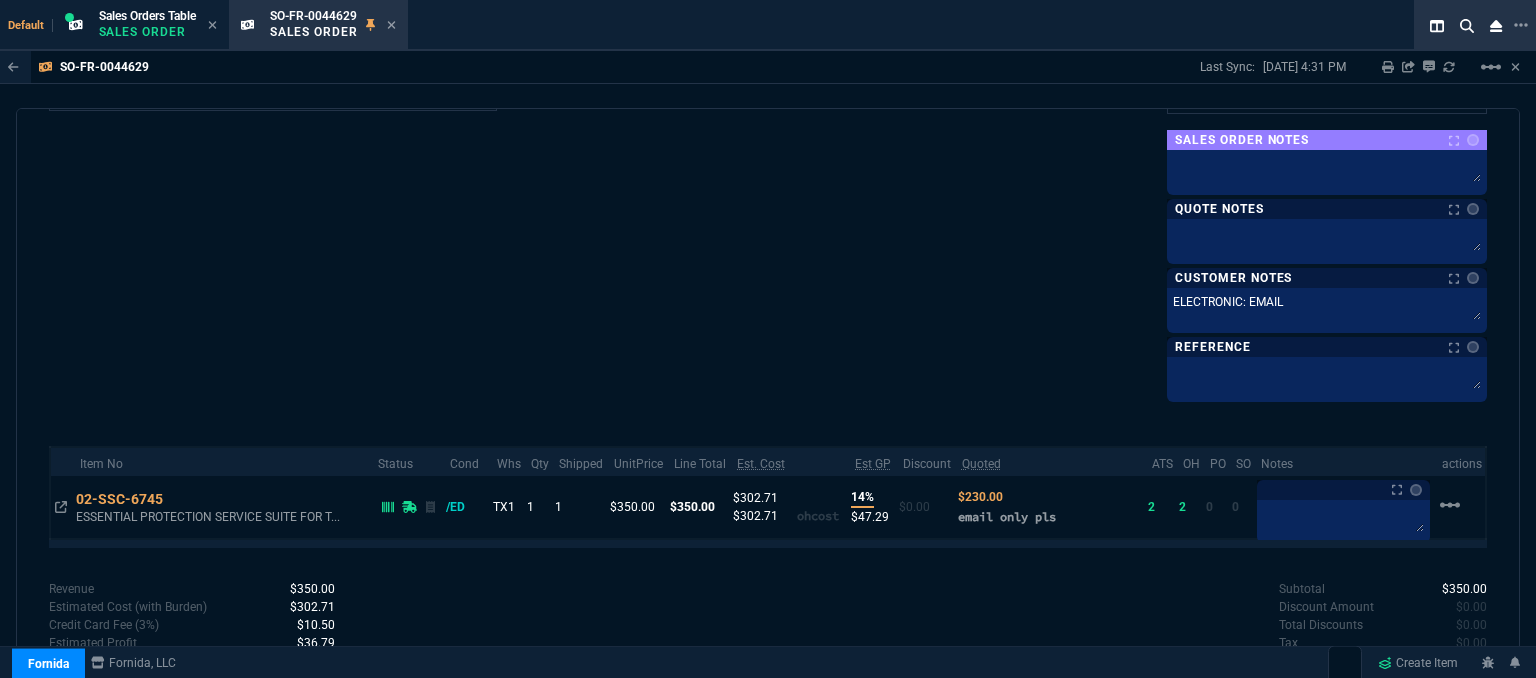 scroll, scrollTop: 600, scrollLeft: 0, axis: vertical 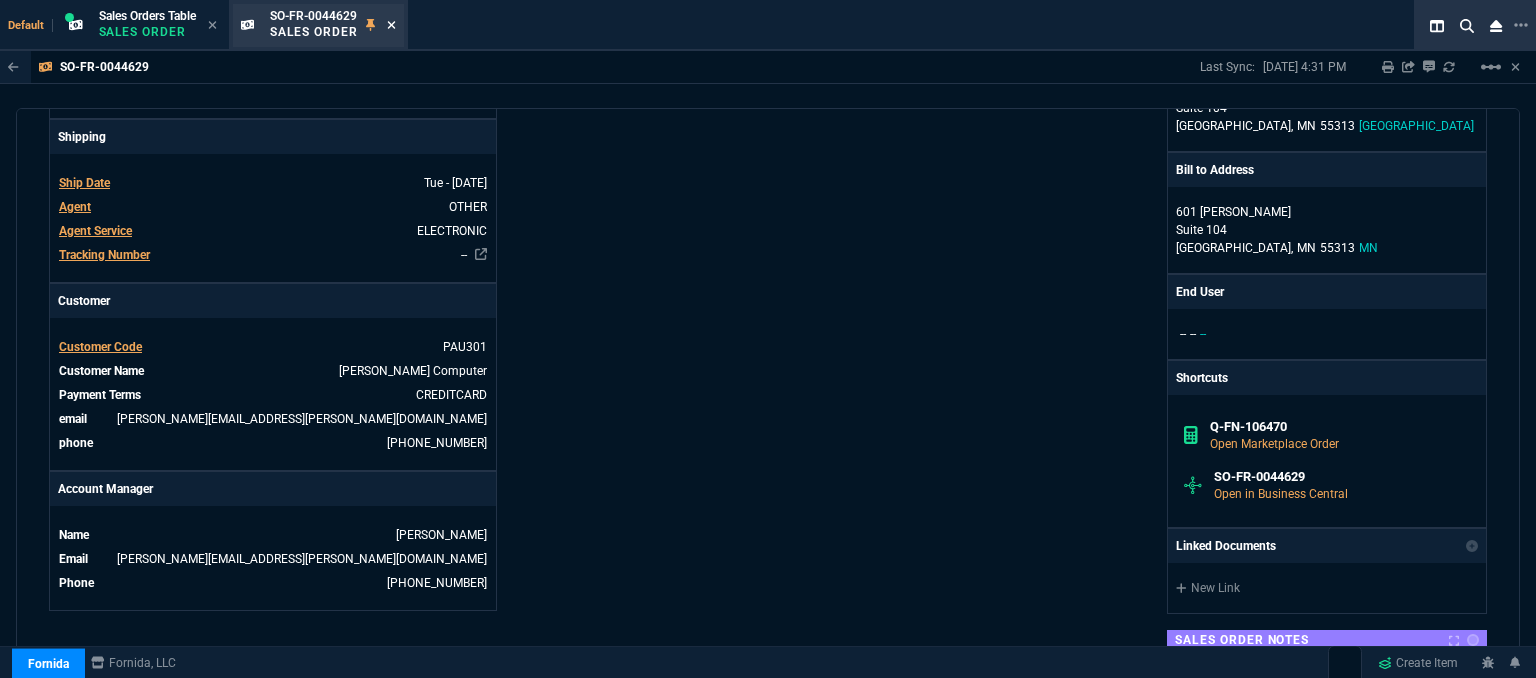 click 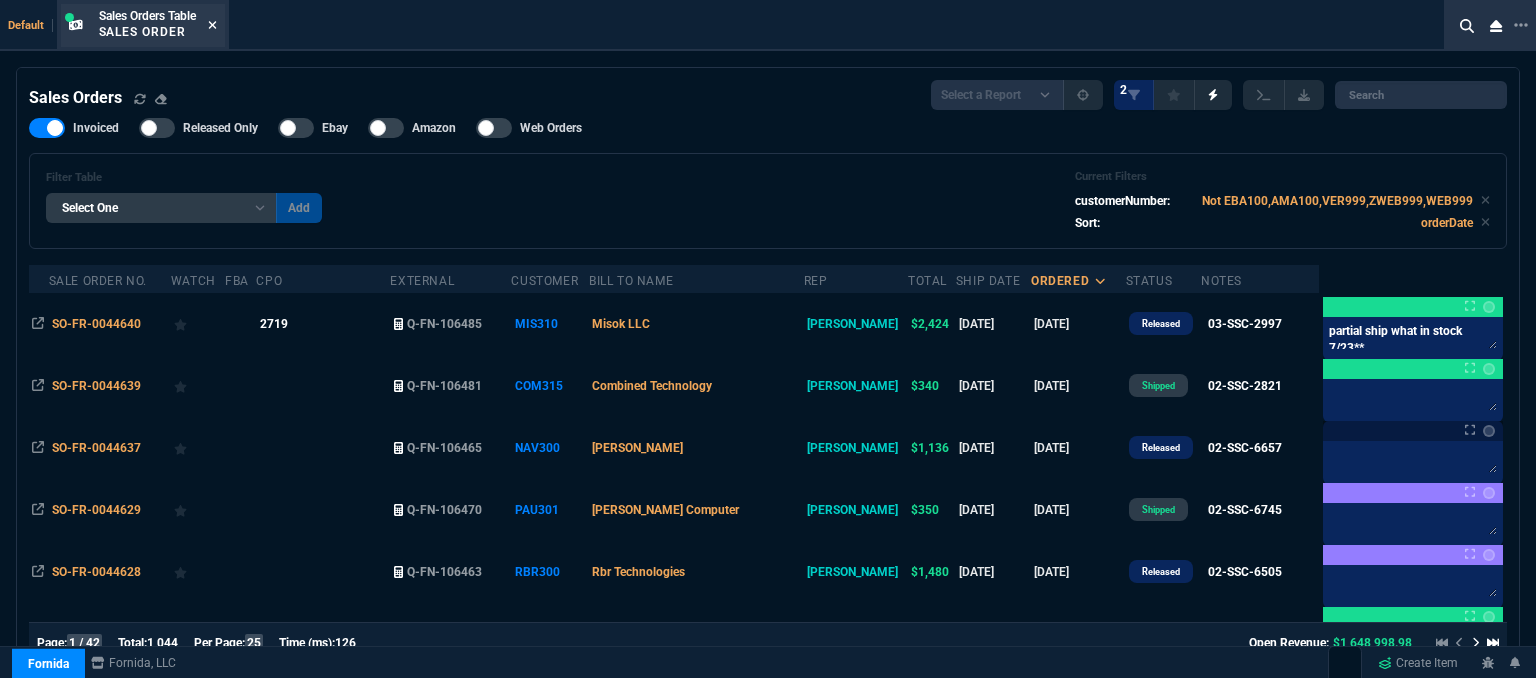 click 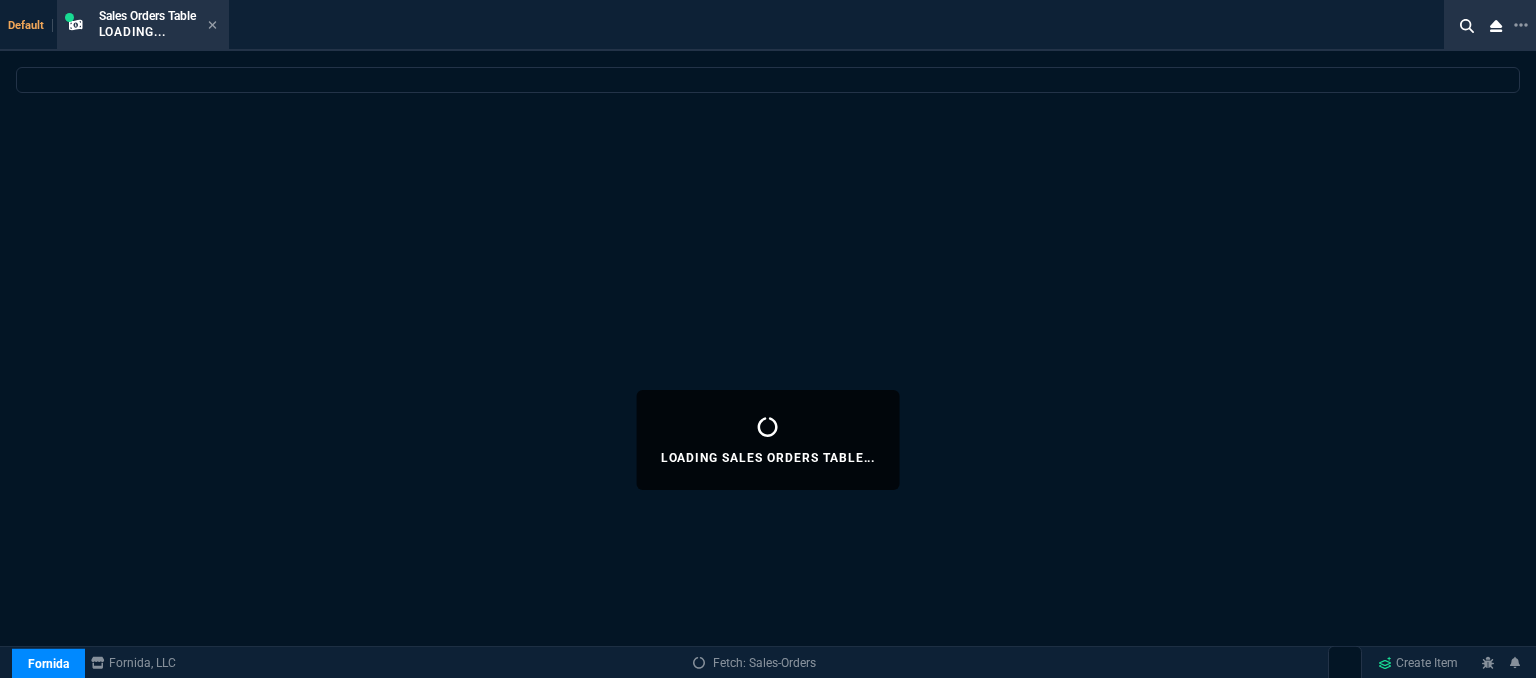 select 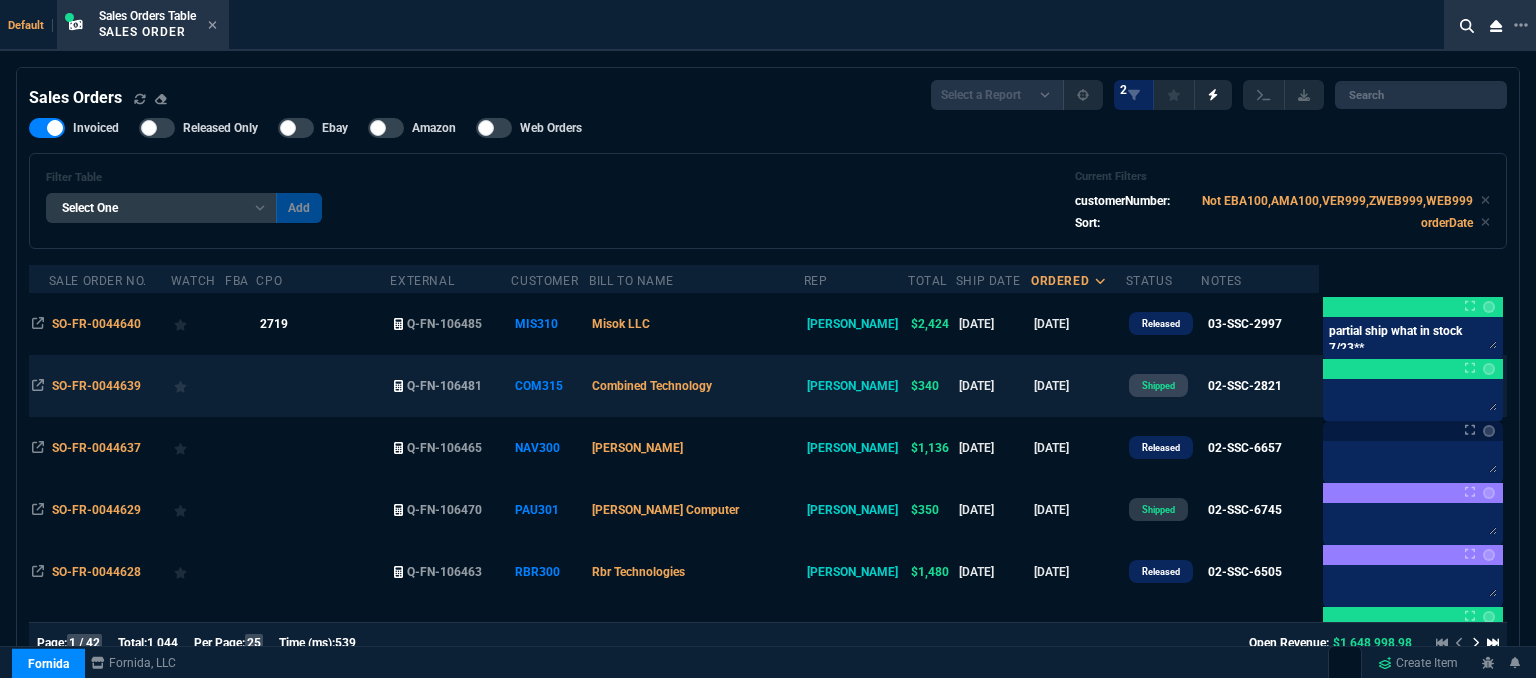 click on "Combined Technology" at bounding box center (696, 386) 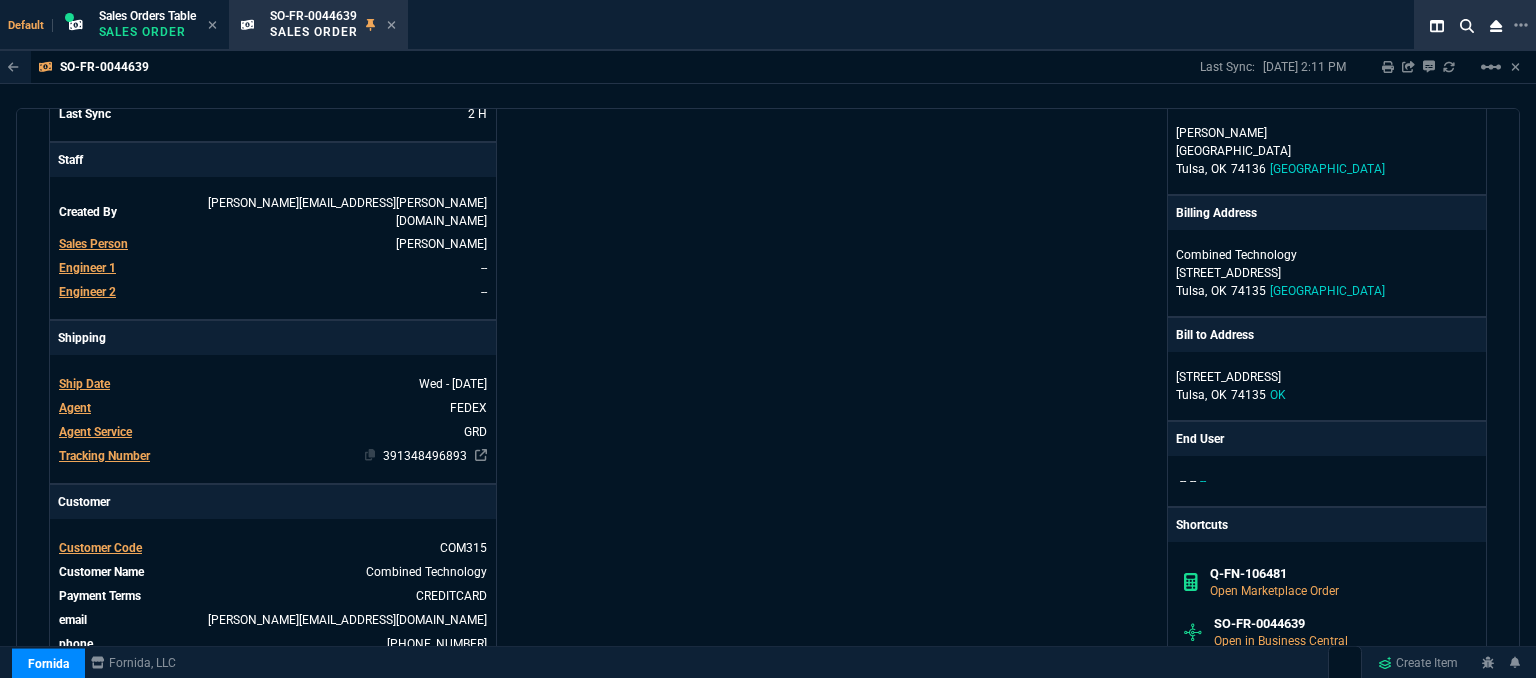 scroll, scrollTop: 400, scrollLeft: 0, axis: vertical 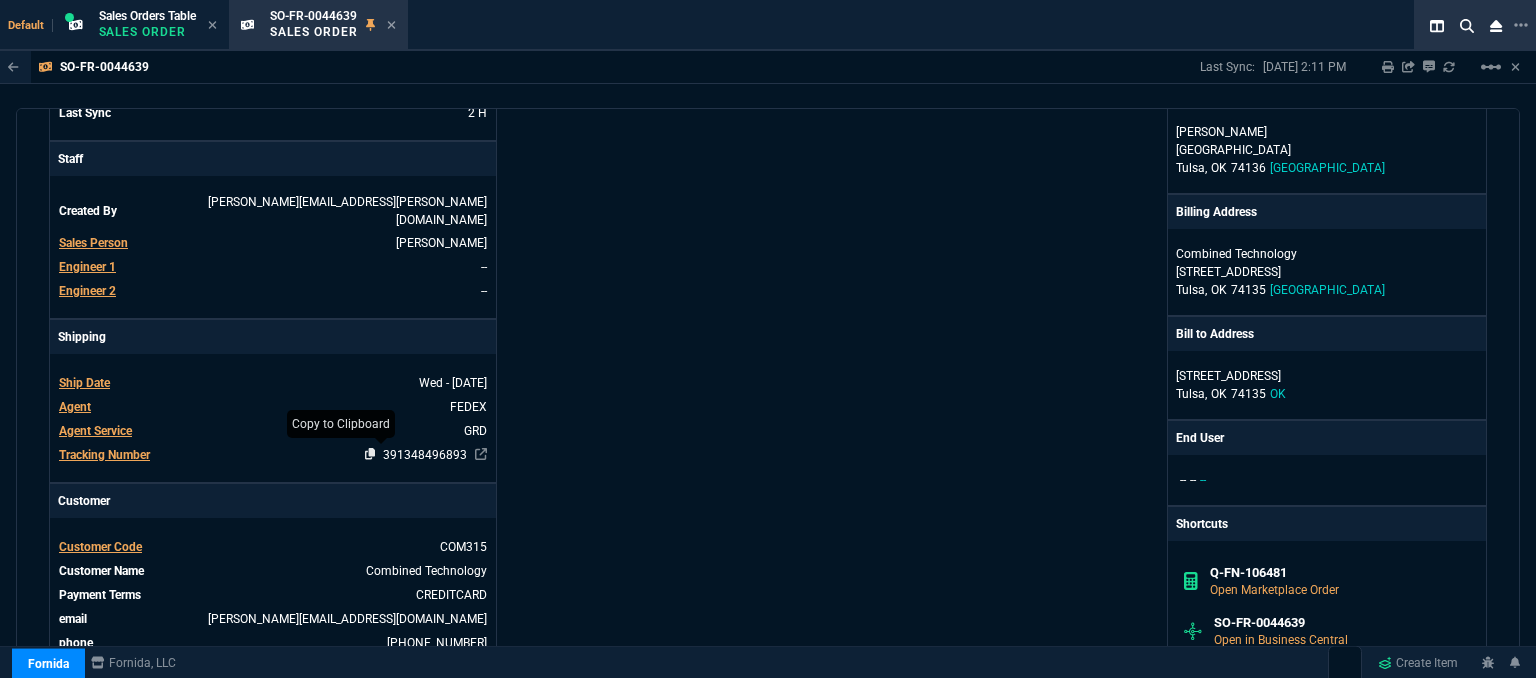 click 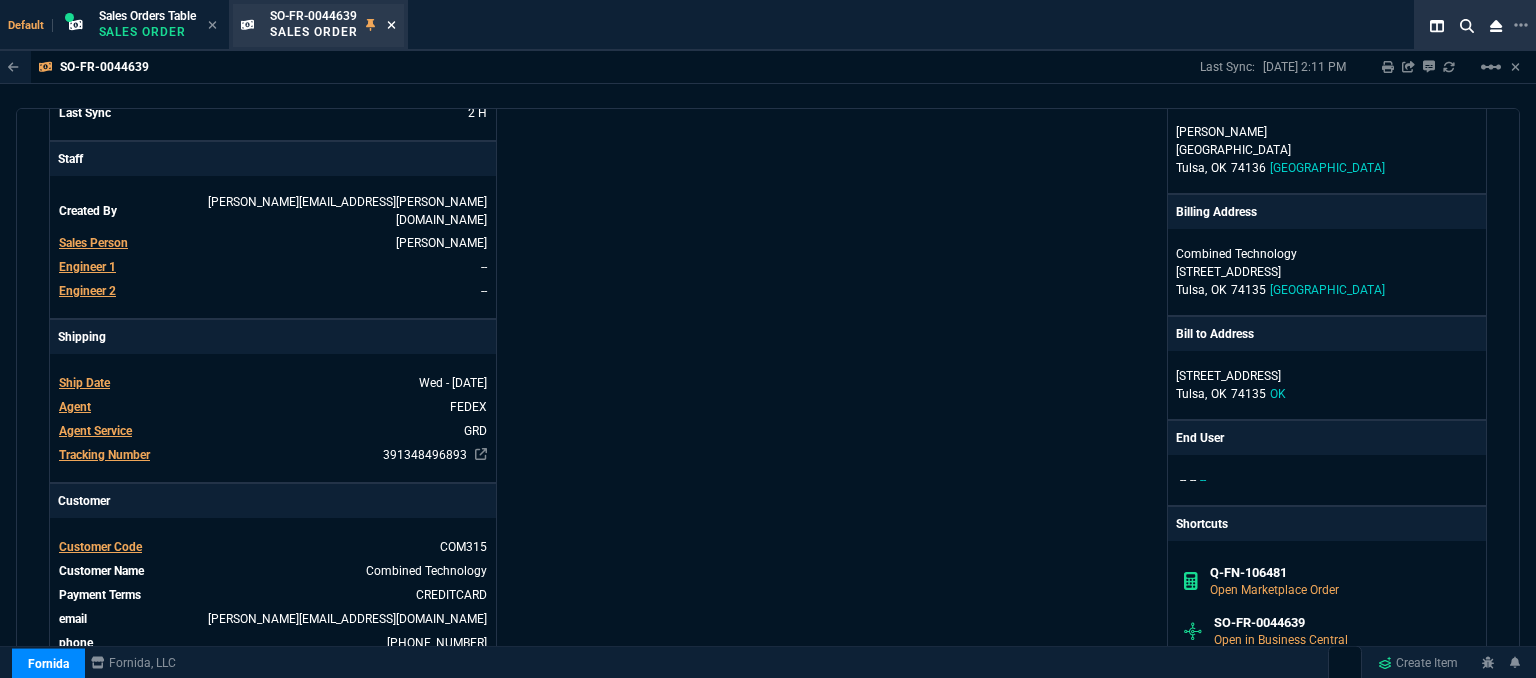 click 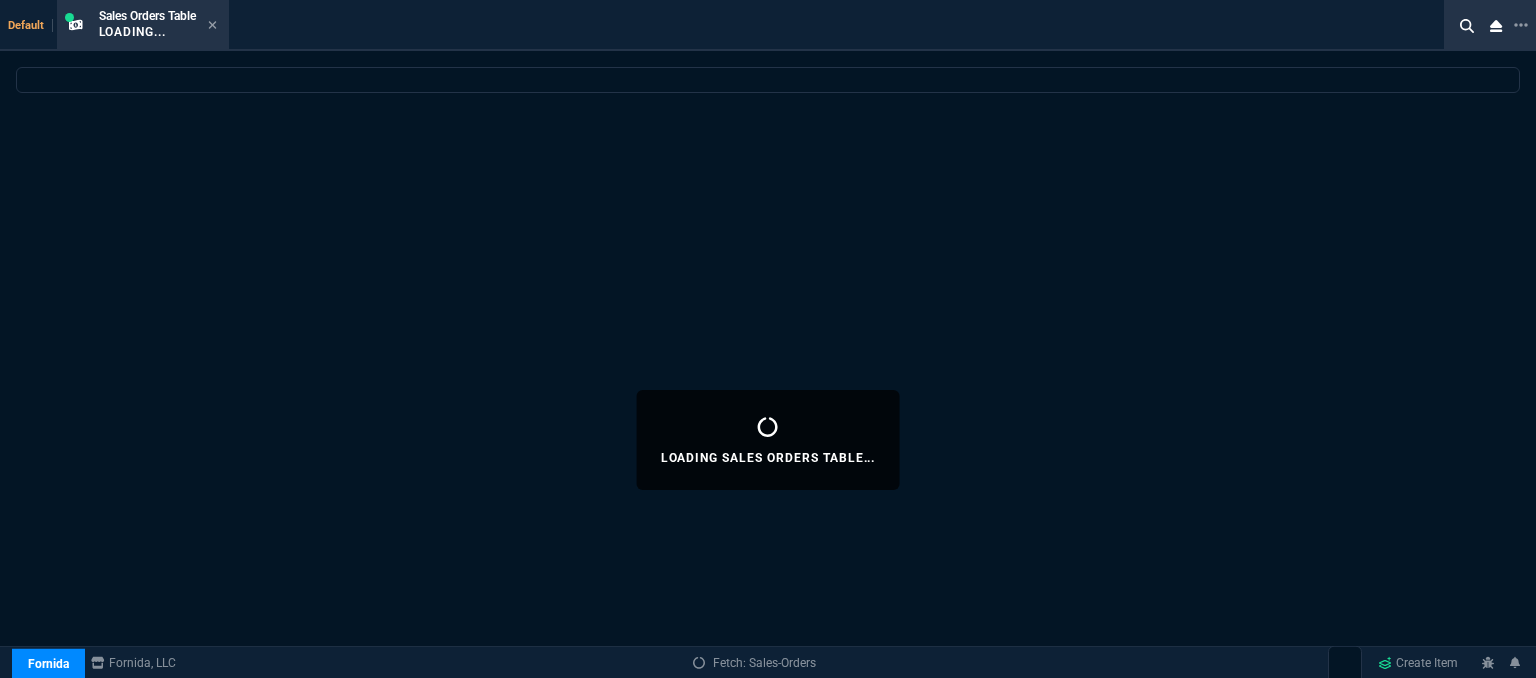 click 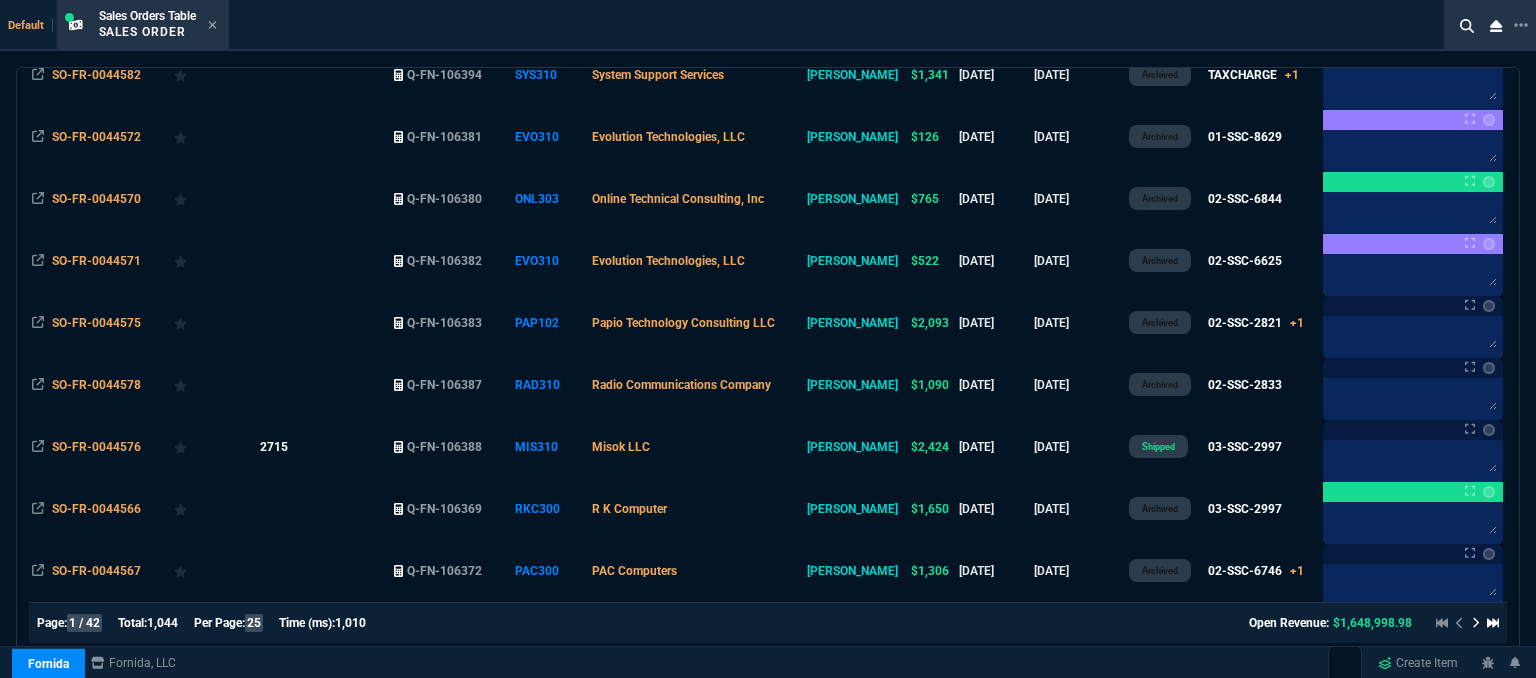 scroll, scrollTop: 1245, scrollLeft: 0, axis: vertical 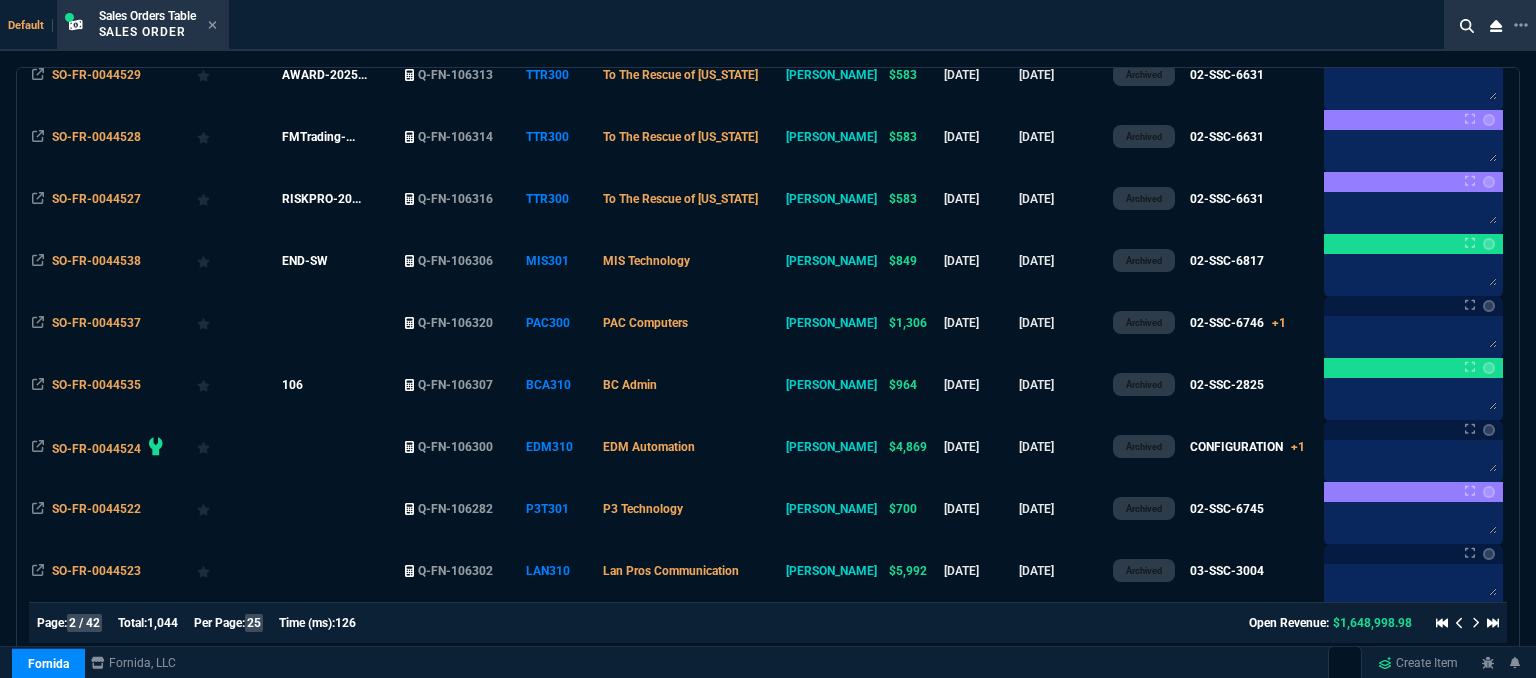 click 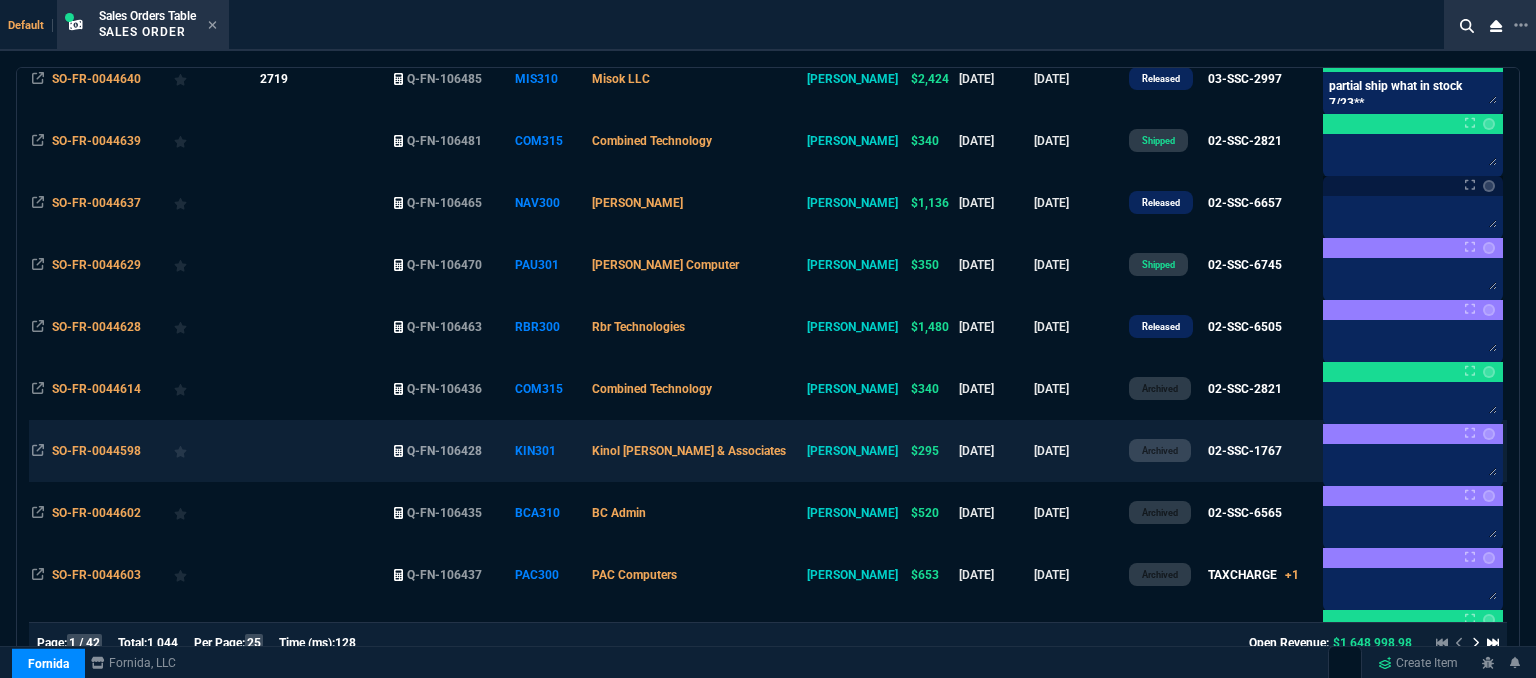 scroll, scrollTop: 145, scrollLeft: 0, axis: vertical 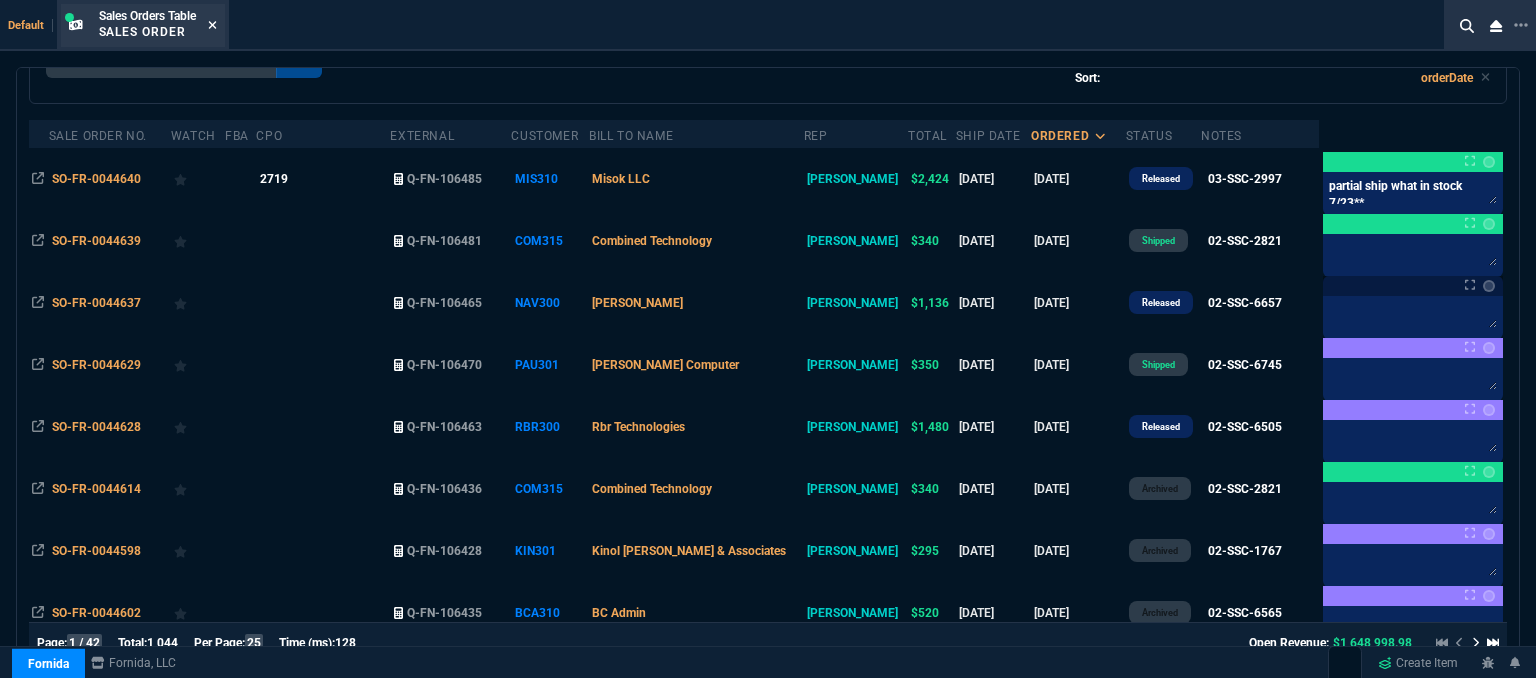 click 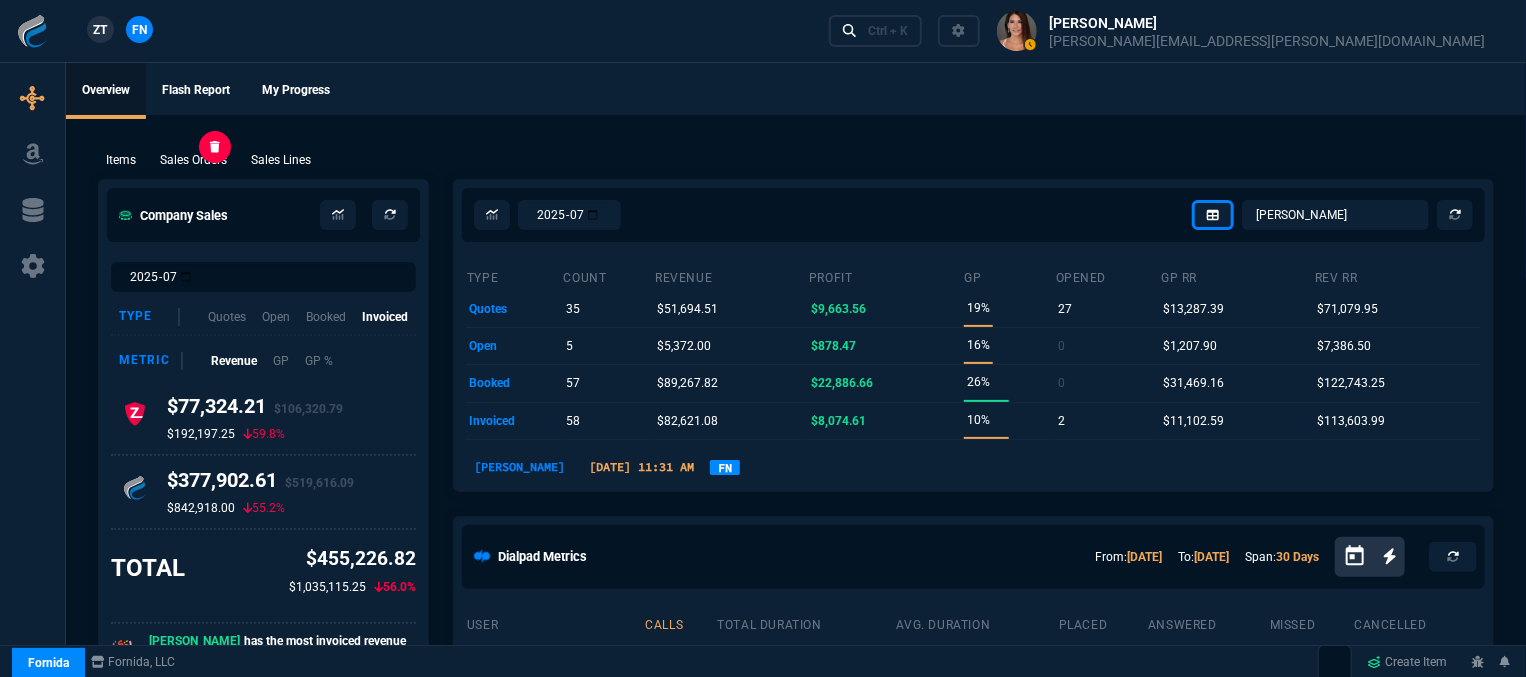 click on "Sales Orders" at bounding box center [193, 160] 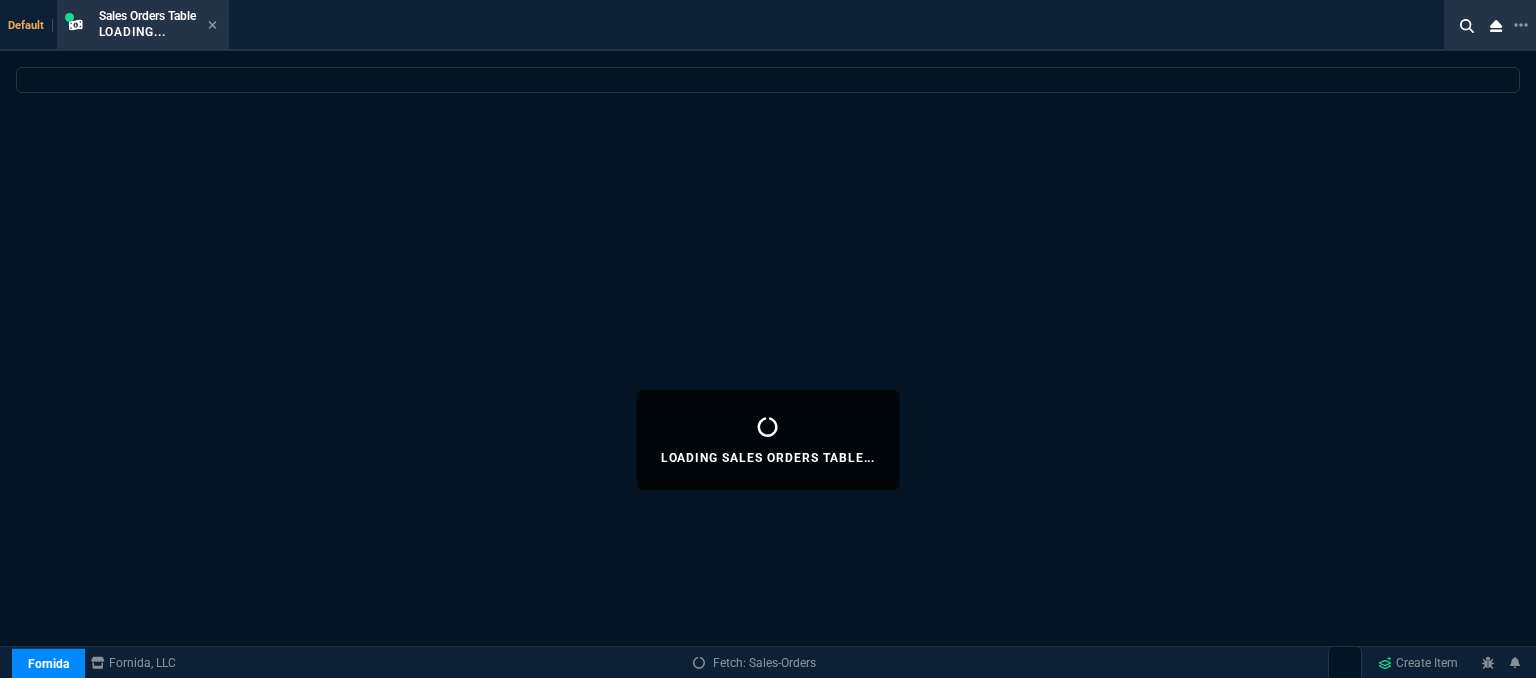 select 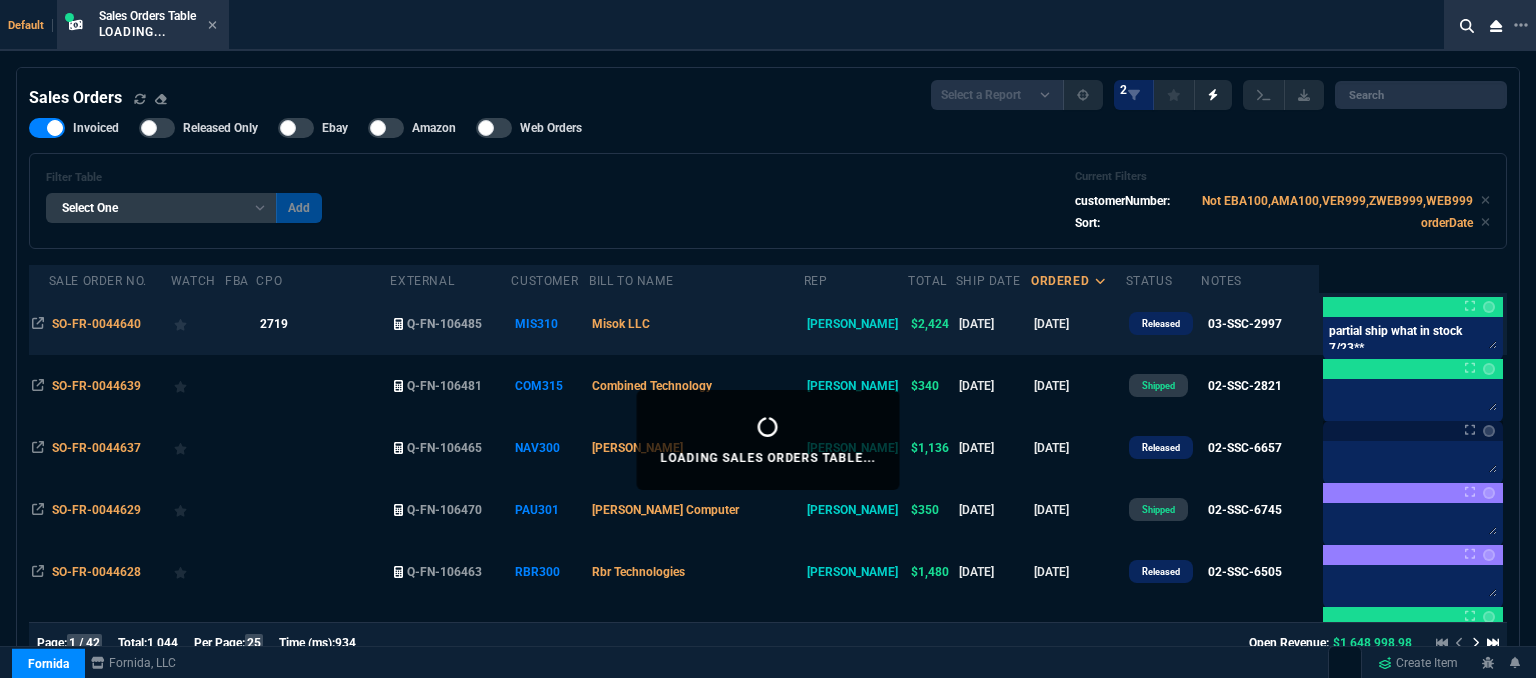 click on "Misok LLC" at bounding box center [696, 324] 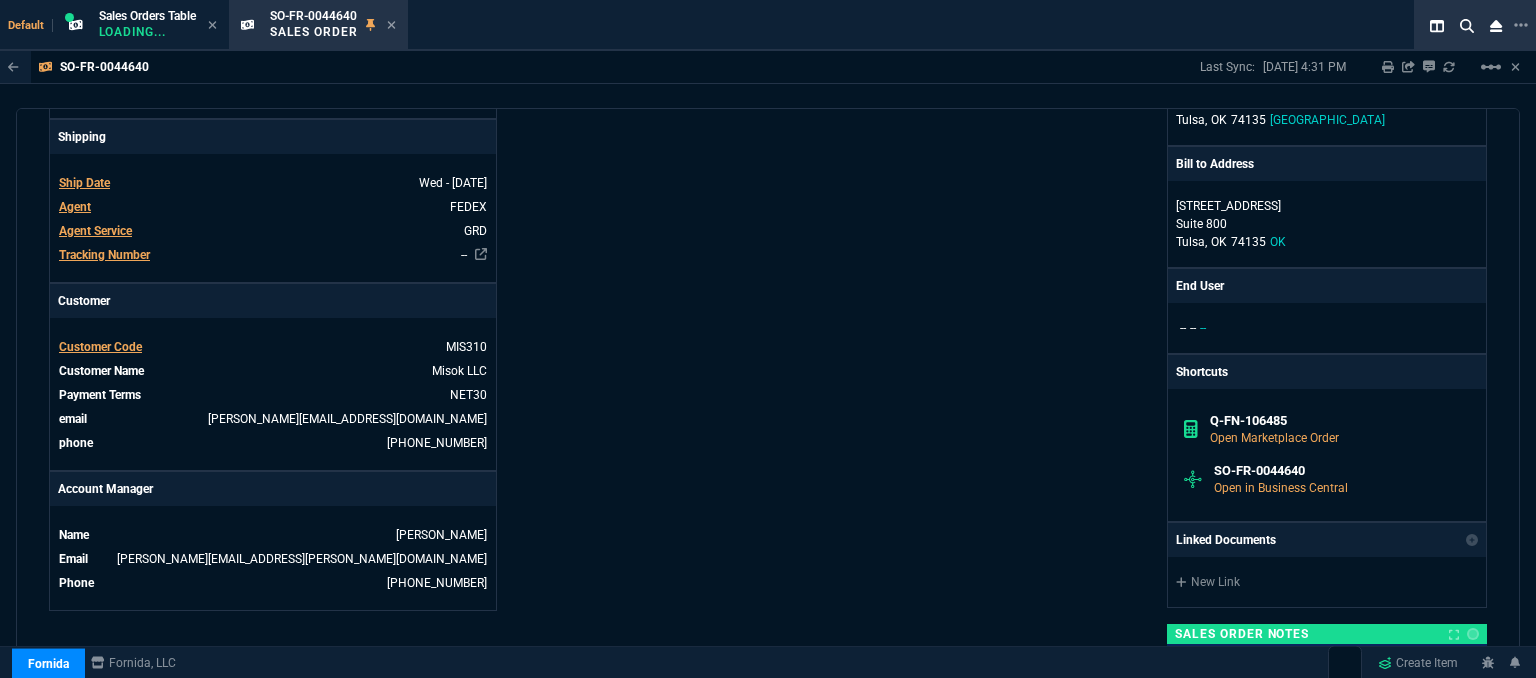 scroll, scrollTop: 1100, scrollLeft: 0, axis: vertical 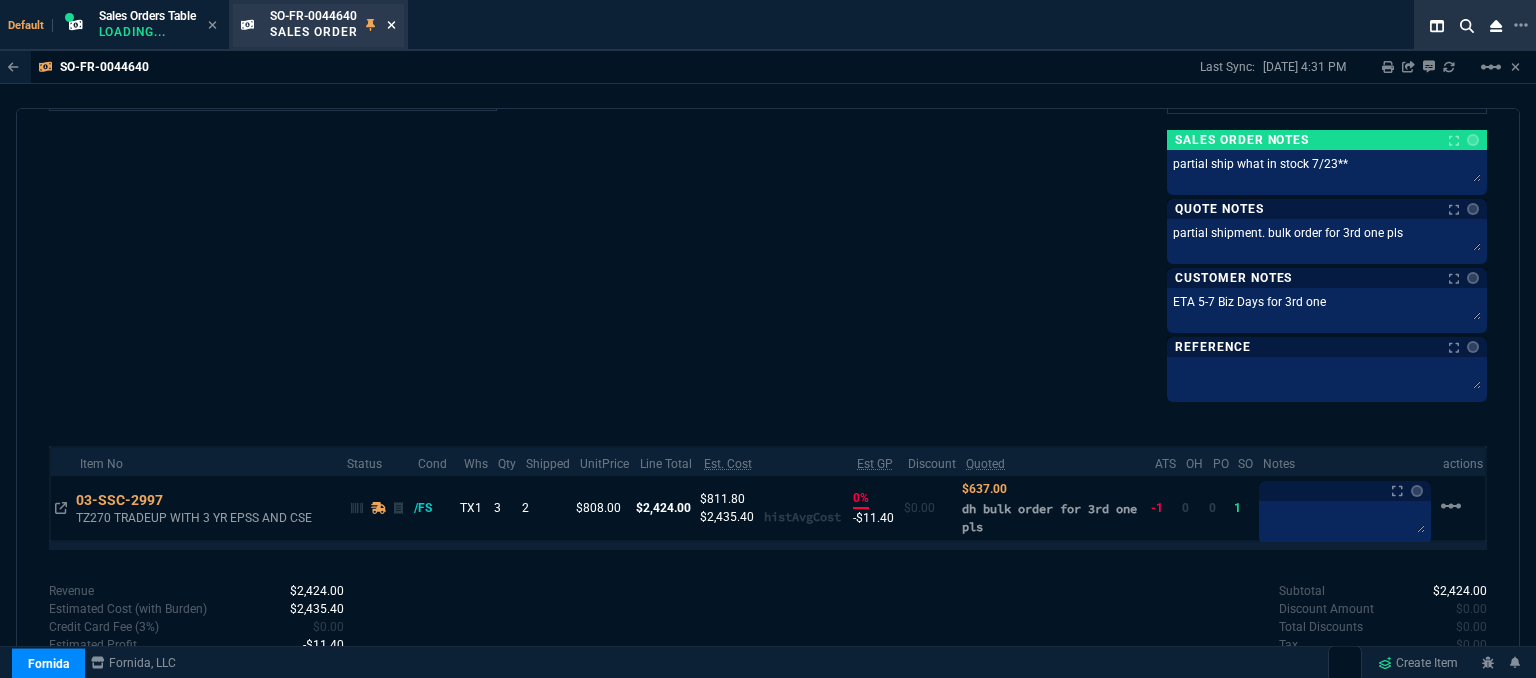 click 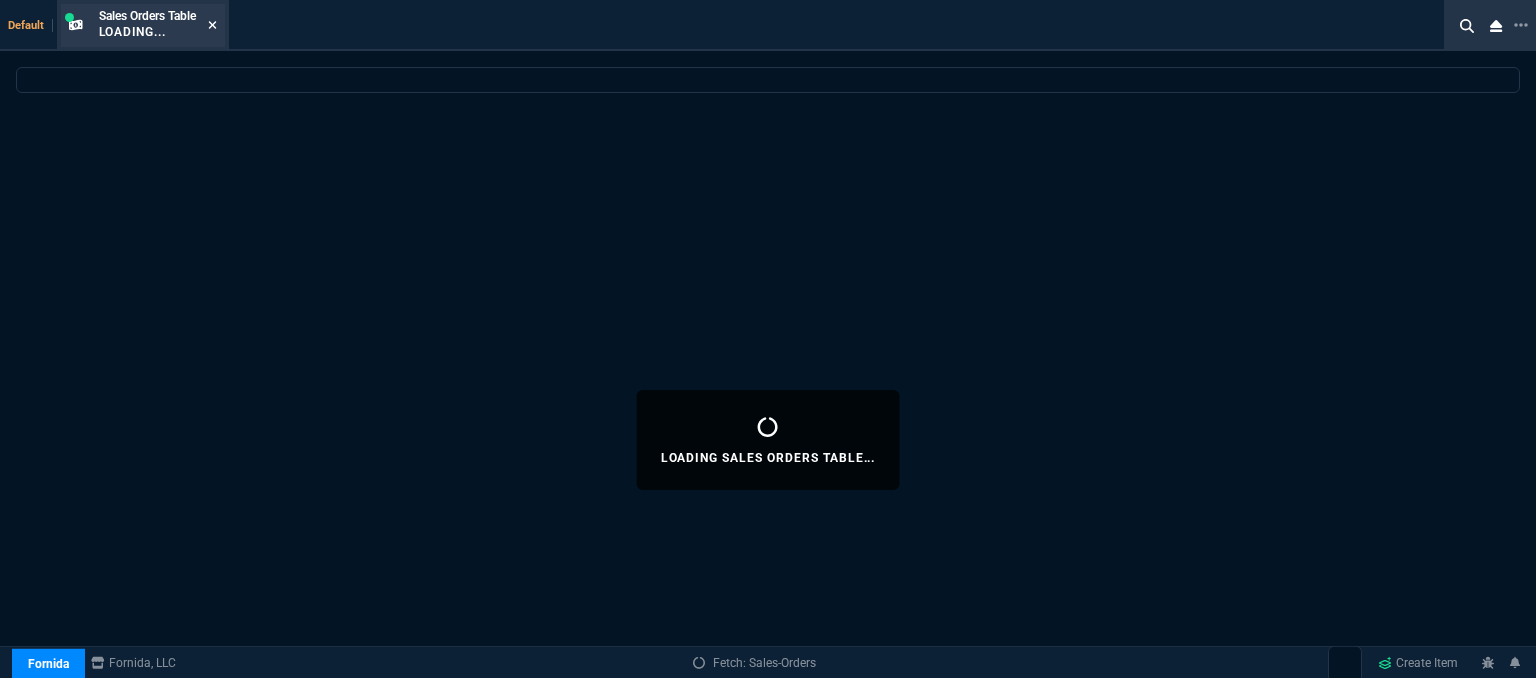 click 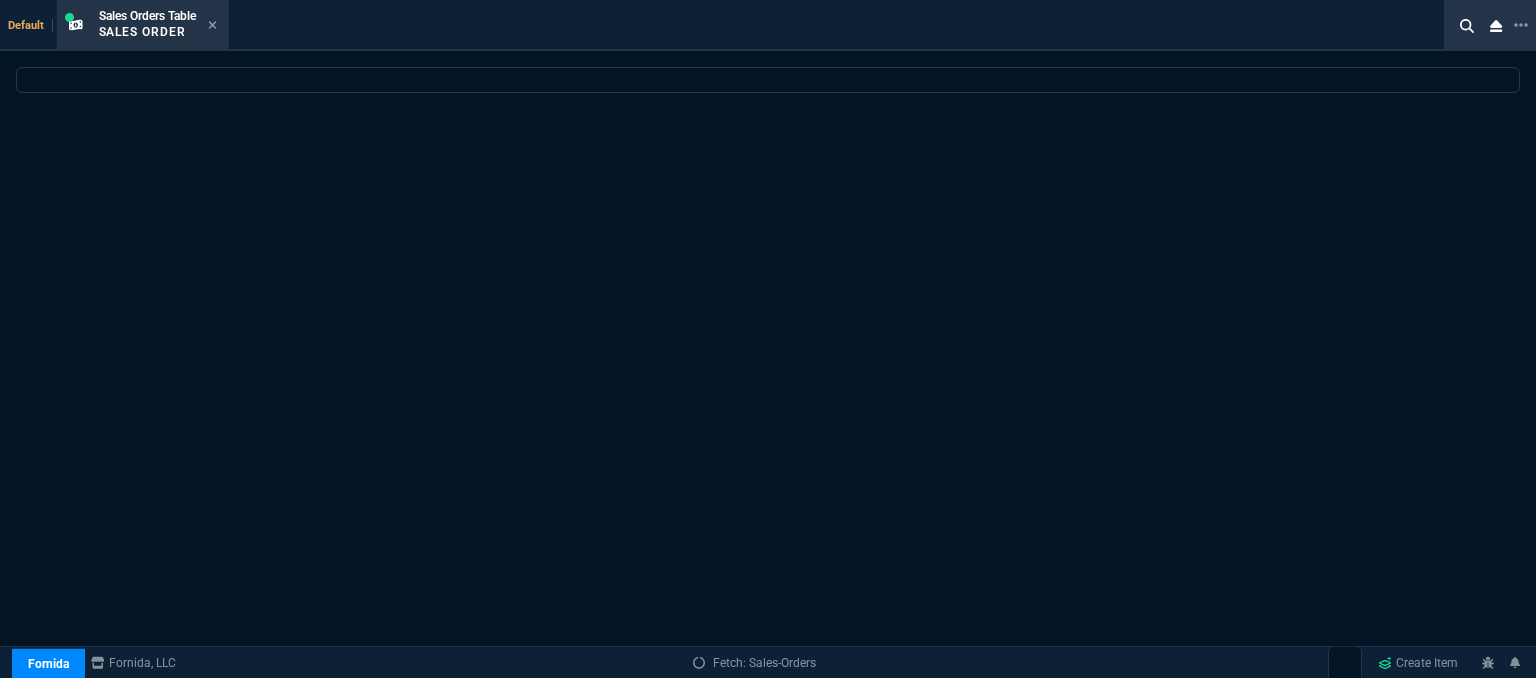 select 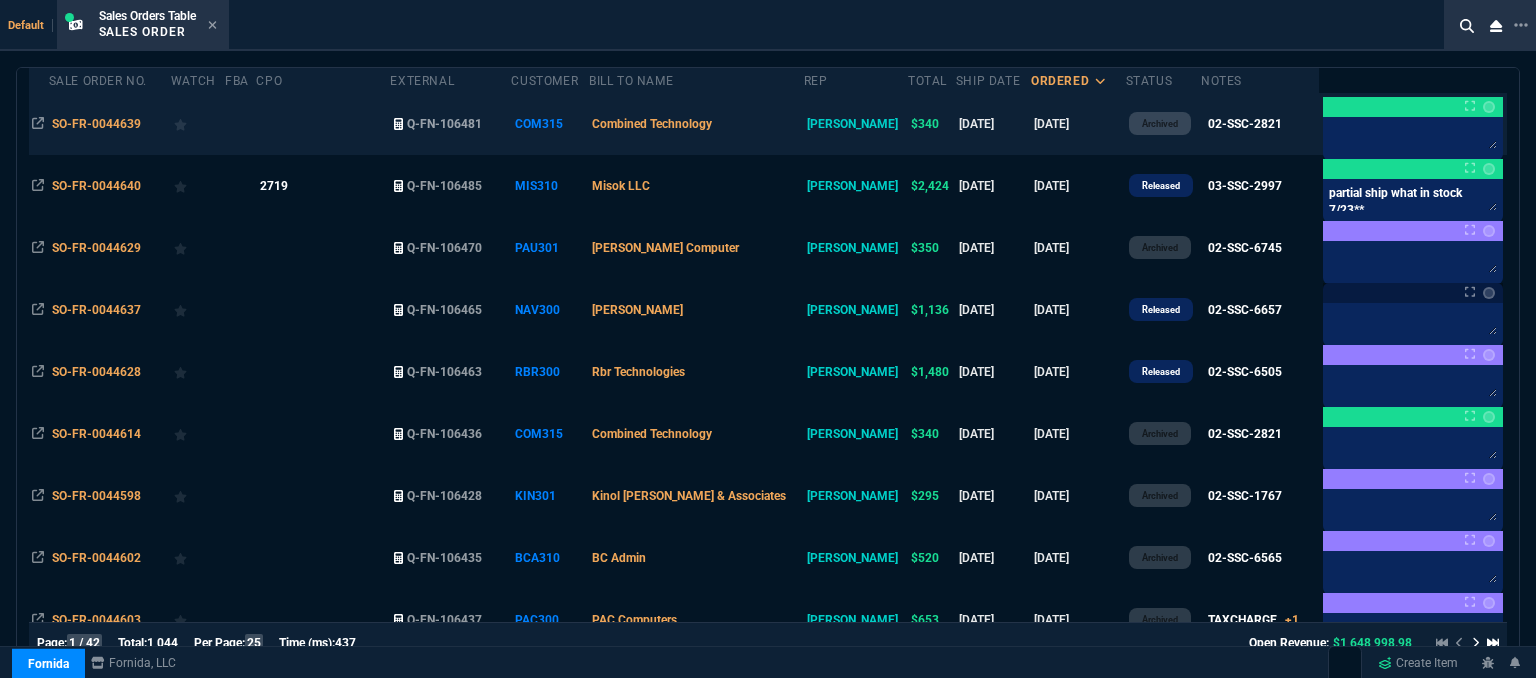 scroll, scrollTop: 0, scrollLeft: 0, axis: both 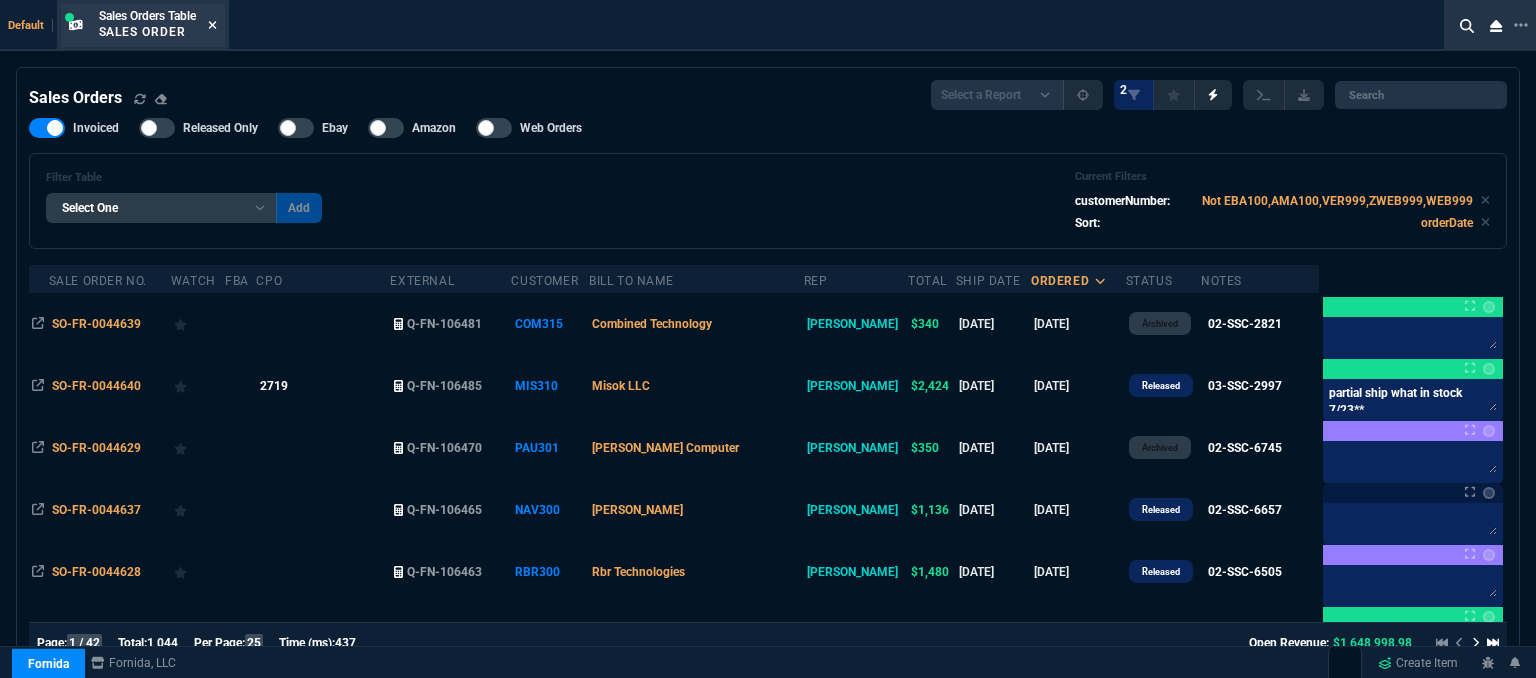 click 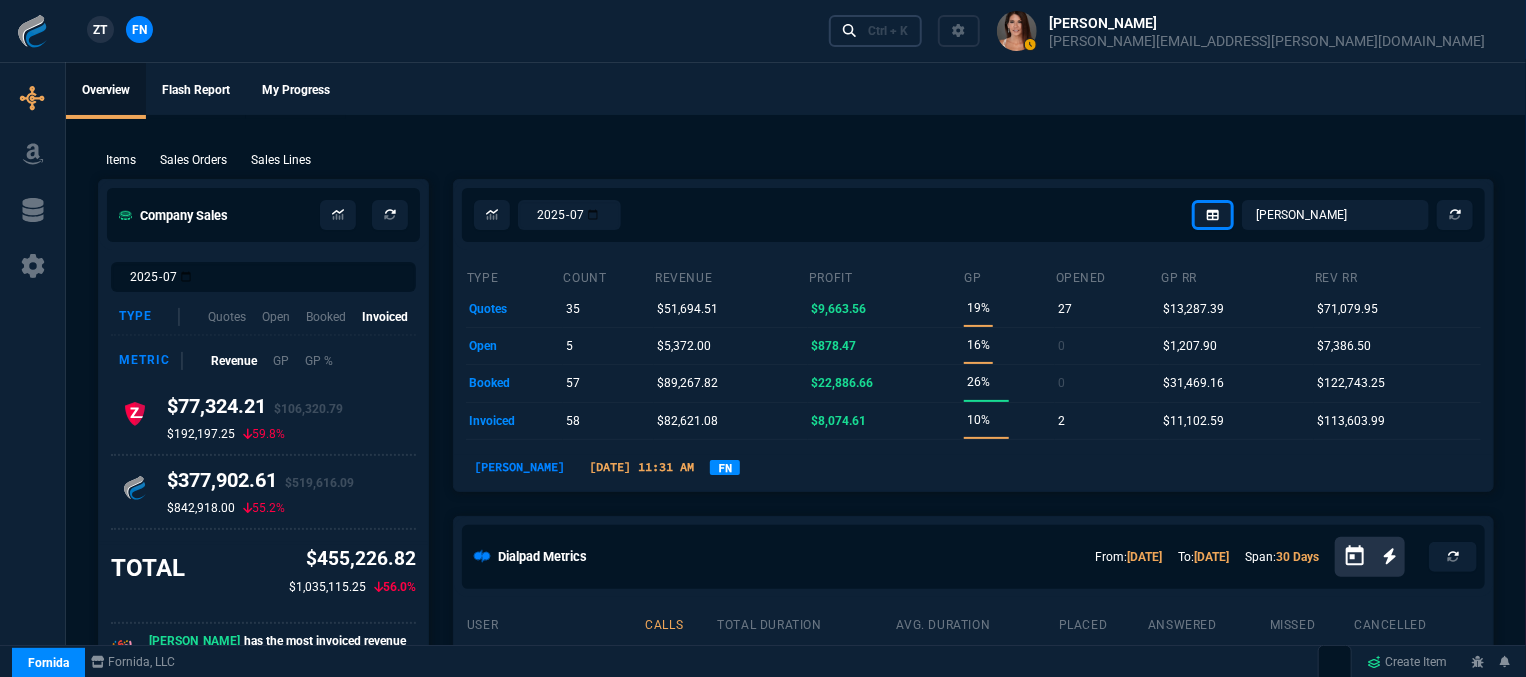 click on "Ctrl + K" at bounding box center (888, 31) 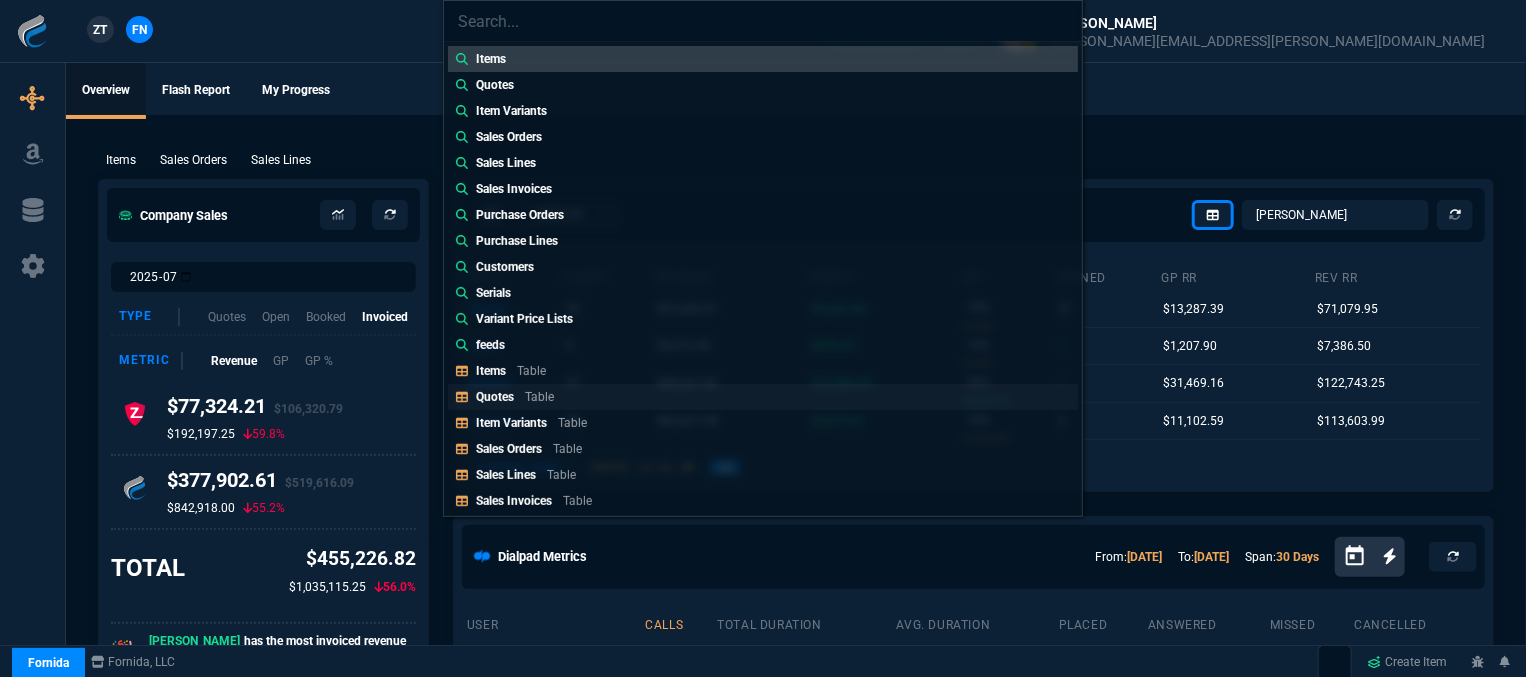 click on "Quotes
Table" at bounding box center (763, 397) 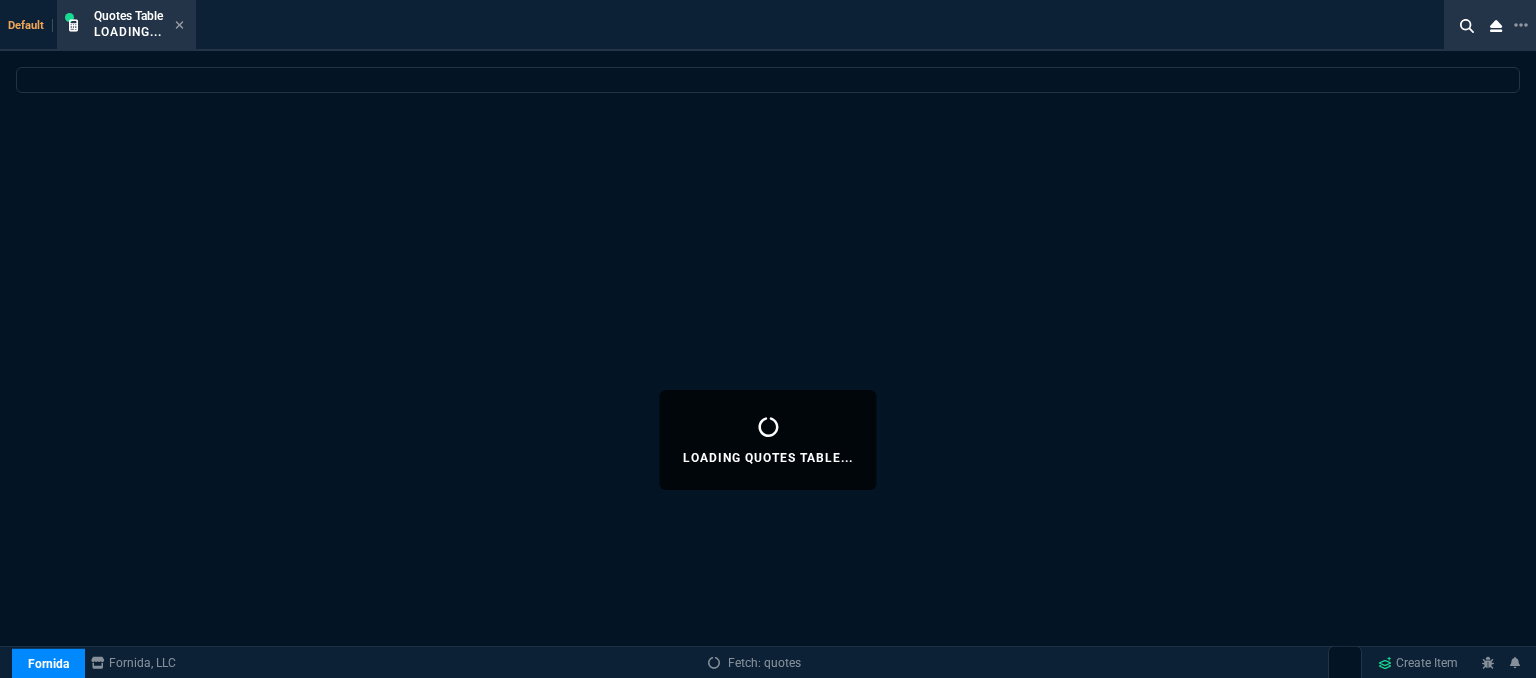 select 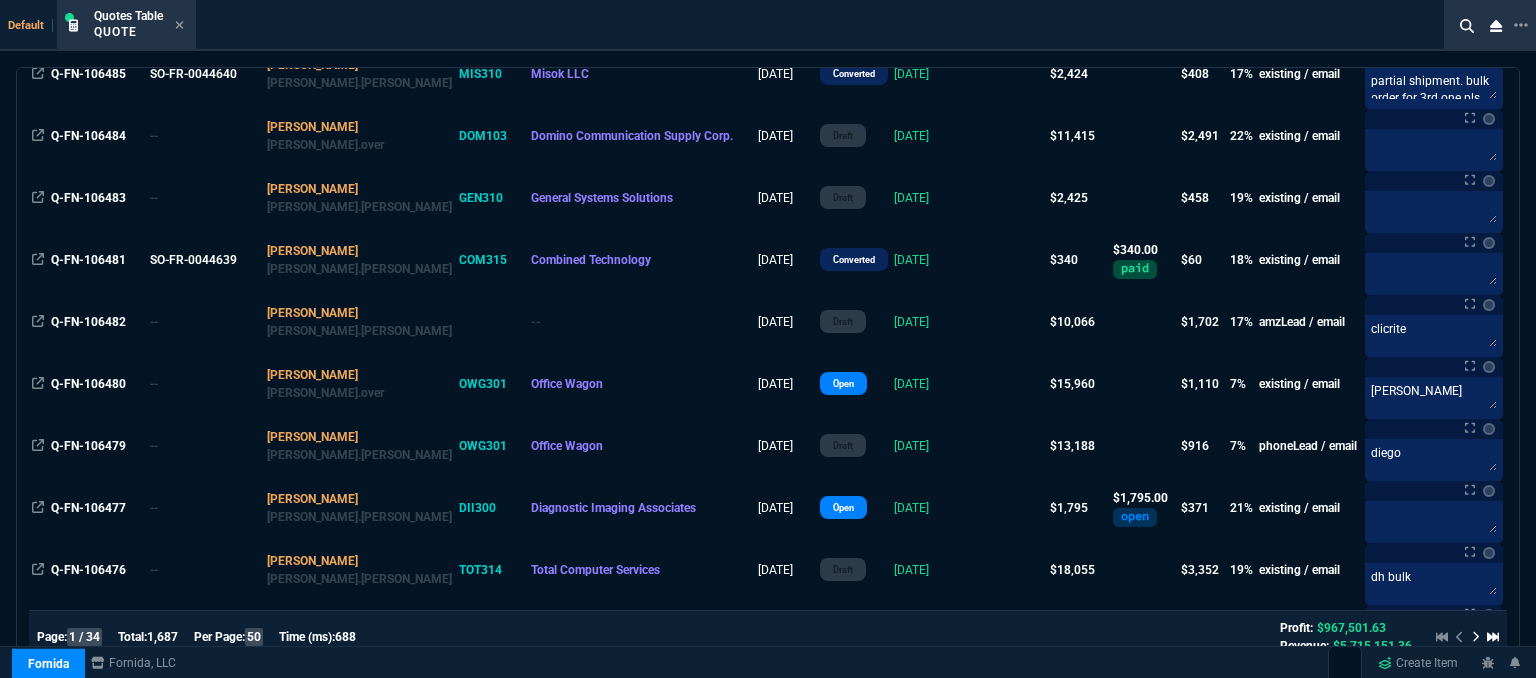 scroll, scrollTop: 400, scrollLeft: 0, axis: vertical 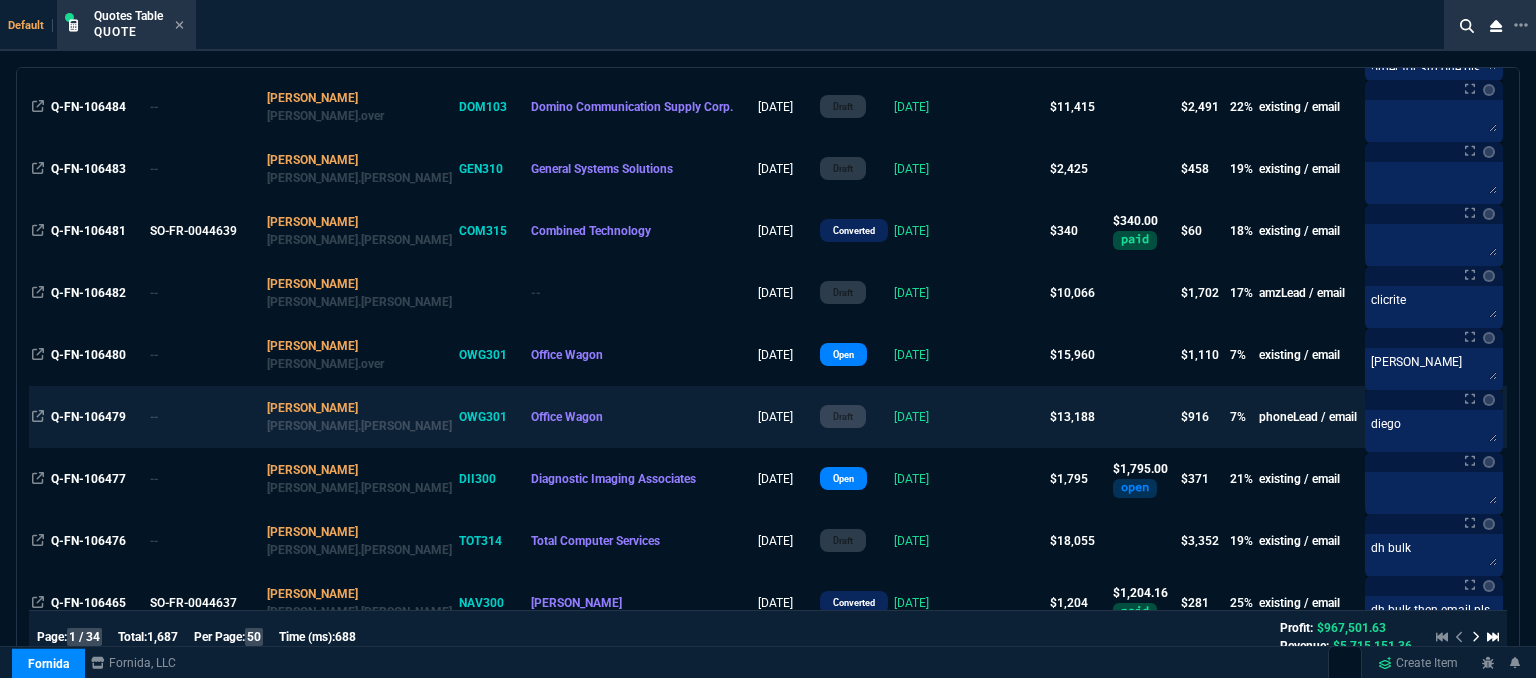 click at bounding box center [1008, 417] 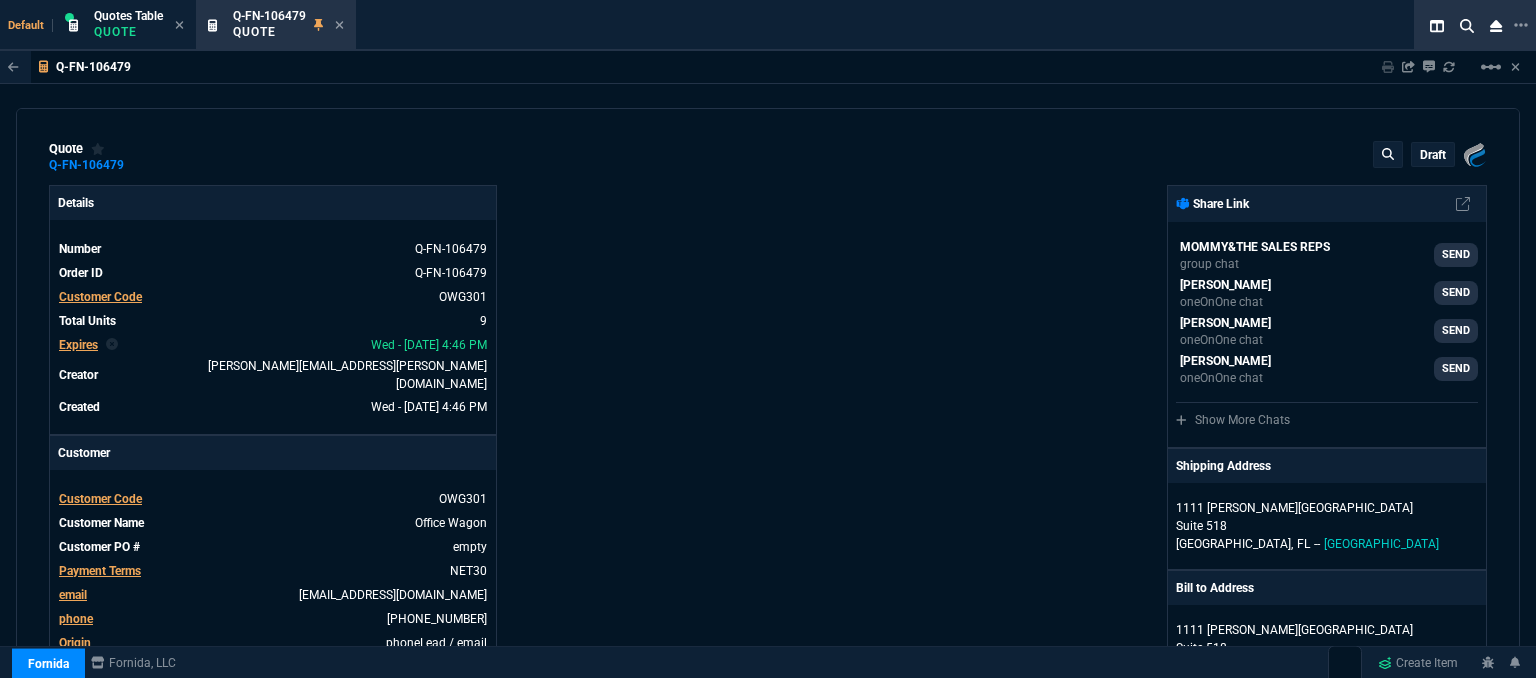 type on "14" 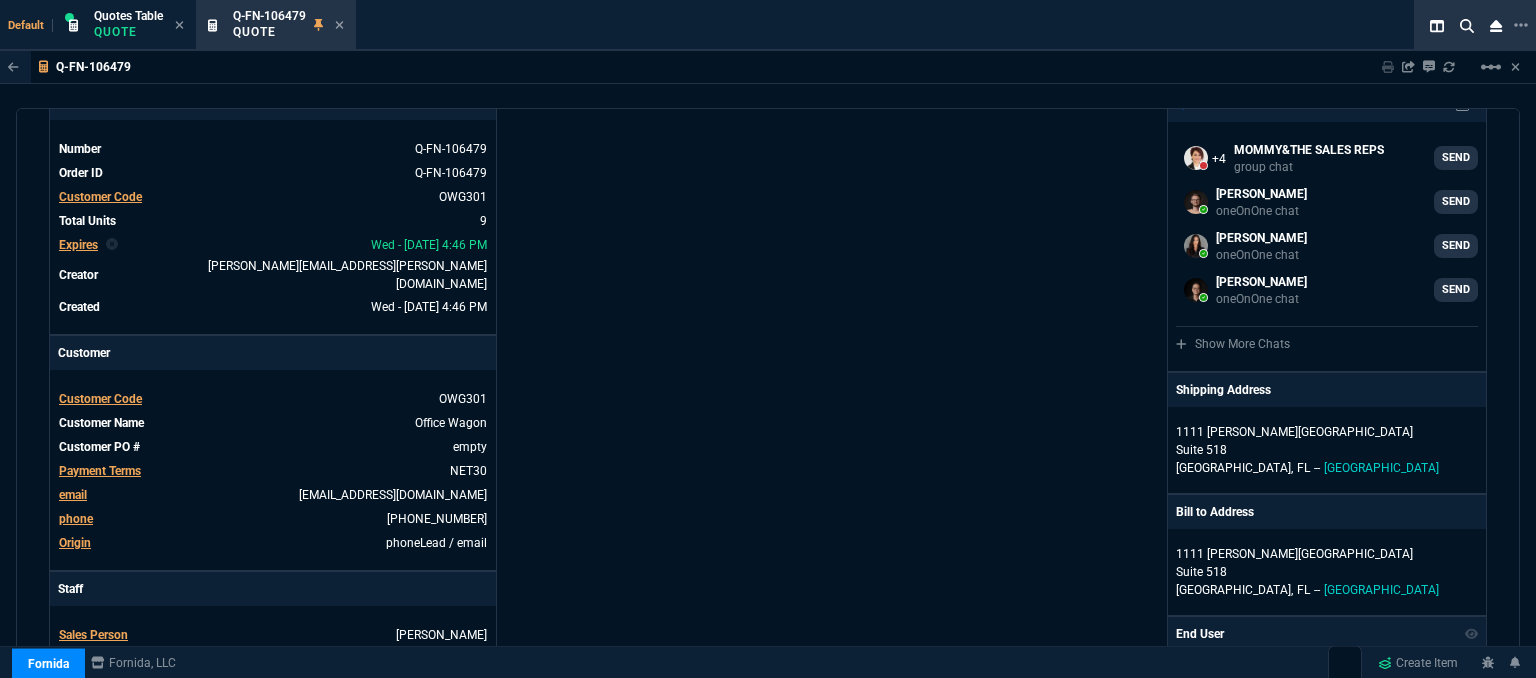 scroll, scrollTop: 0, scrollLeft: 0, axis: both 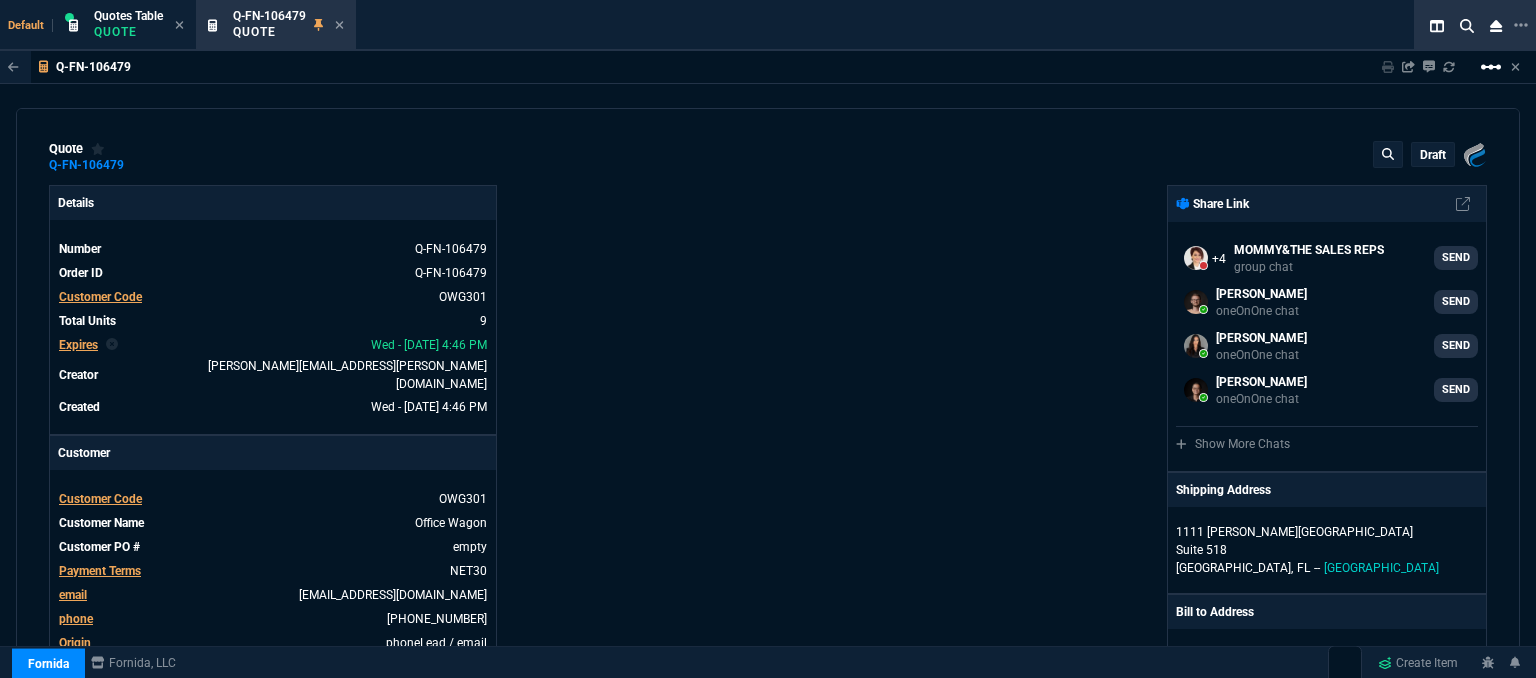 click on "linear_scale" at bounding box center (1491, 67) 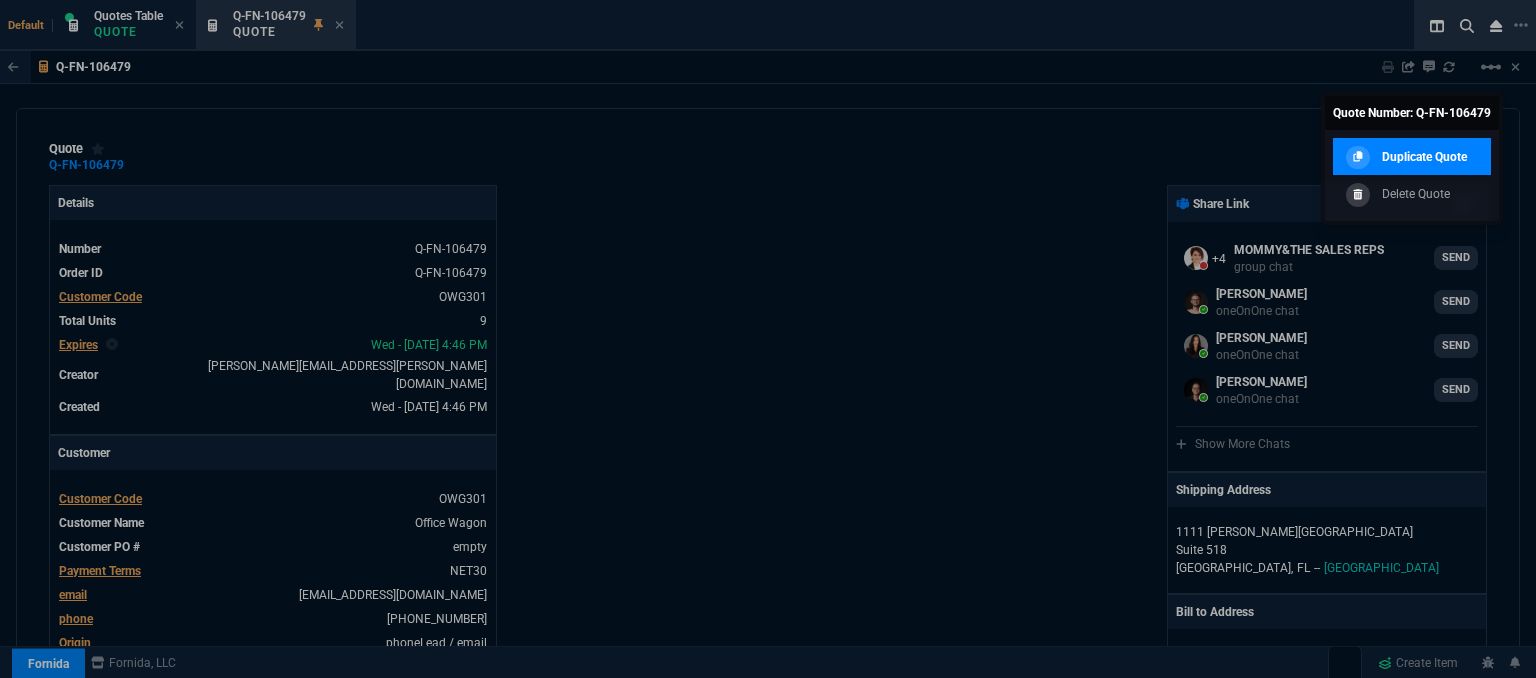 click on "Duplicate Quote" at bounding box center [1424, 157] 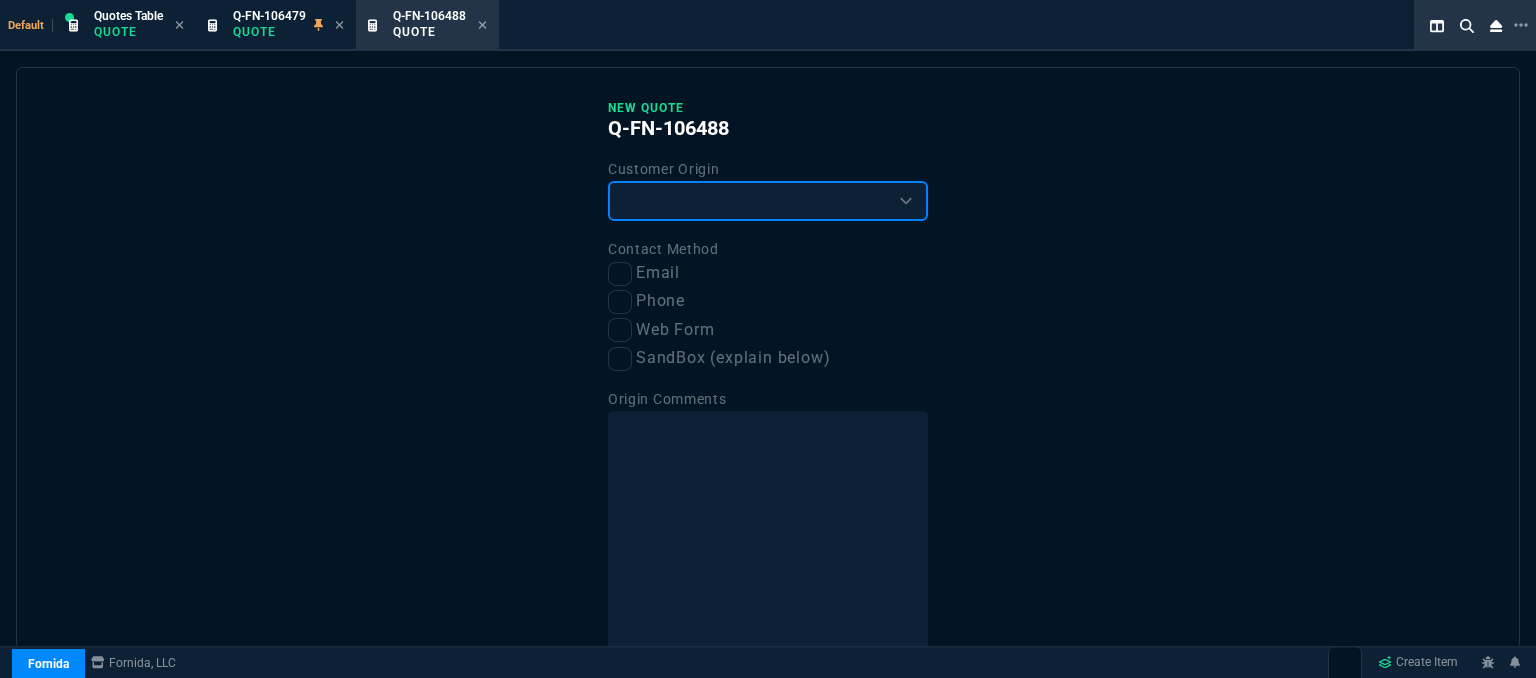 drag, startPoint x: 753, startPoint y: 202, endPoint x: 752, endPoint y: 219, distance: 17.029387 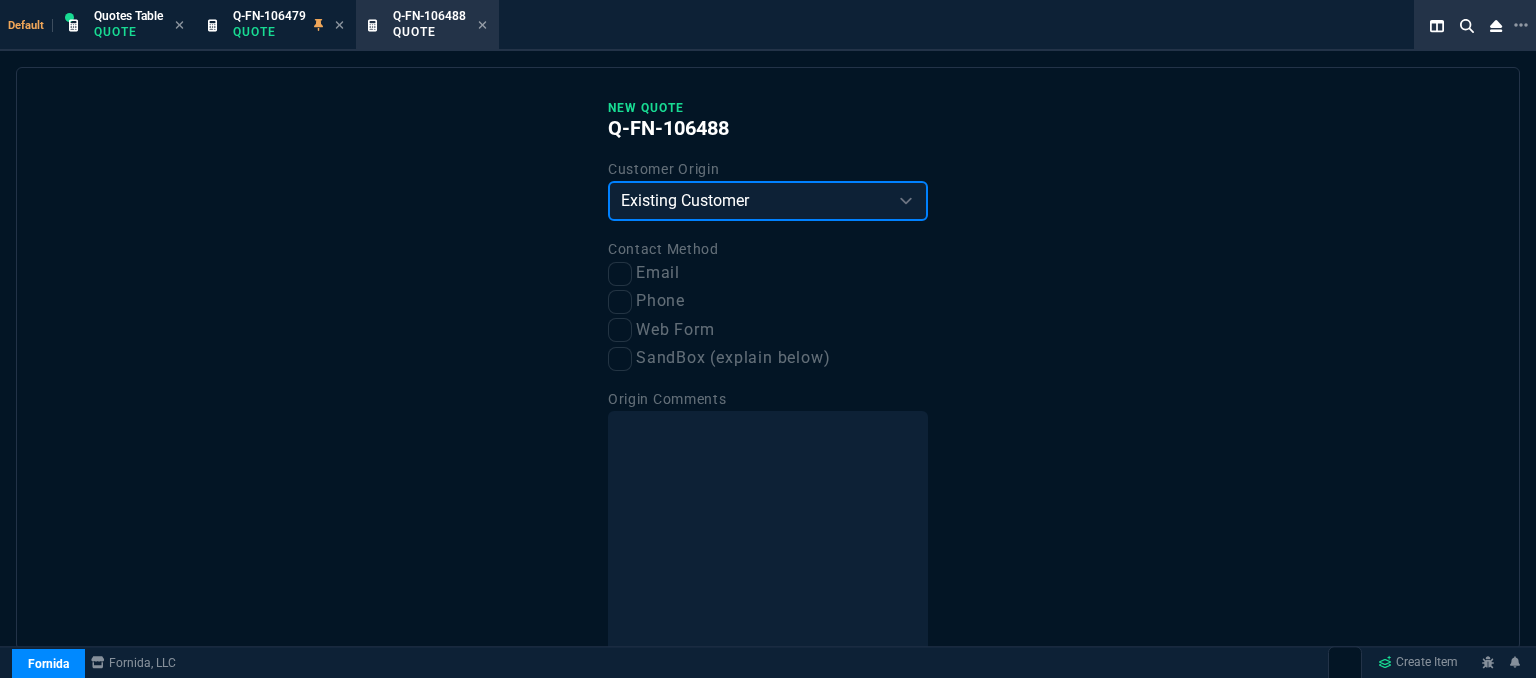 click on "Existing Customer Amazon Lead (first order) Website Lead (first order) Called (first order) Referral (first order) SandBox (explain below)" at bounding box center (768, 201) 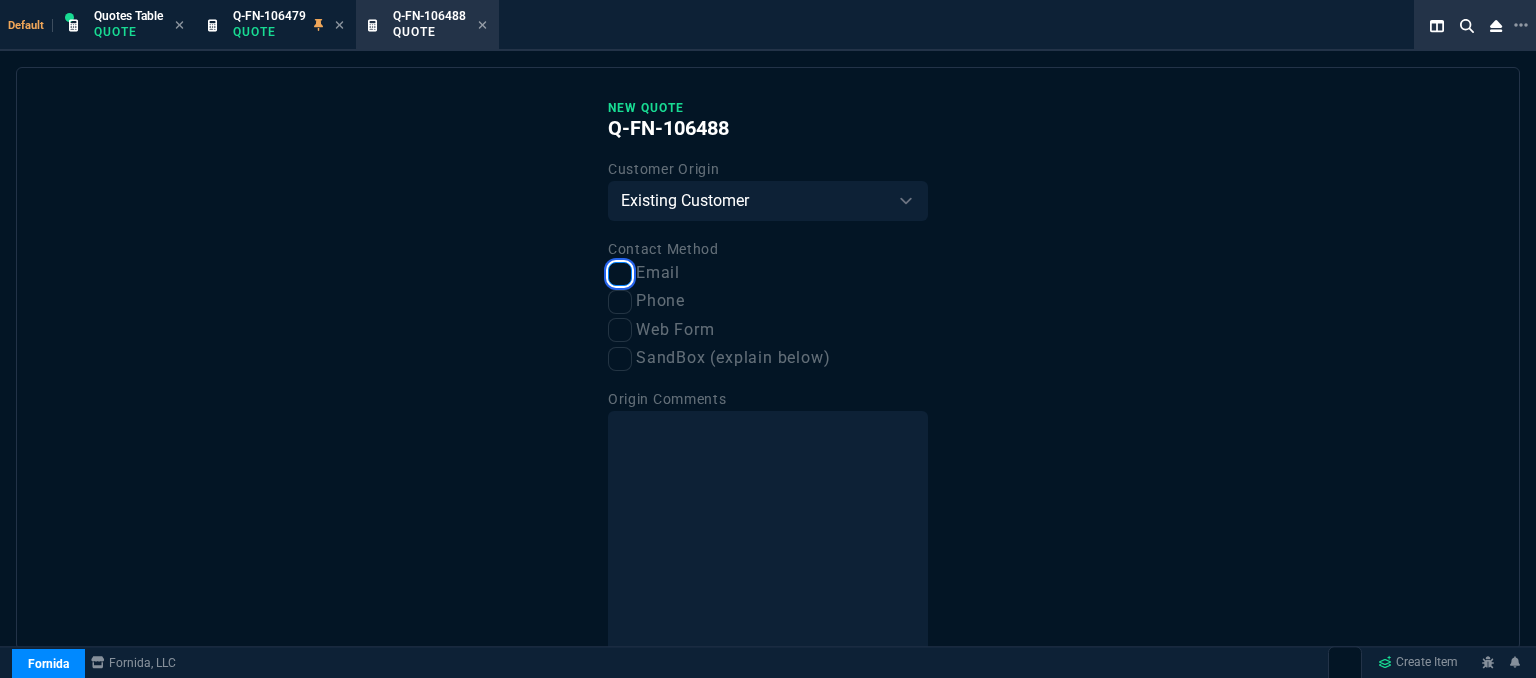 click on "Email" at bounding box center (620, 274) 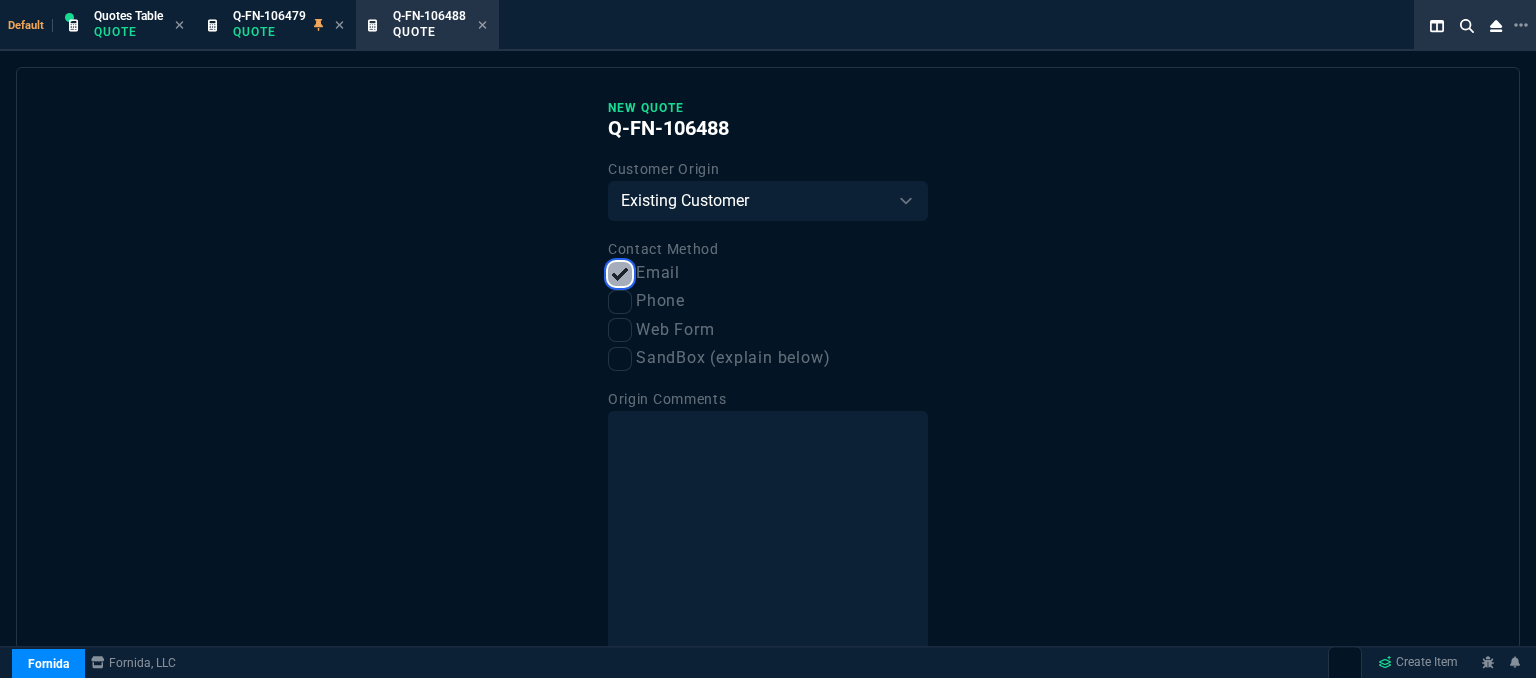 scroll, scrollTop: 101, scrollLeft: 0, axis: vertical 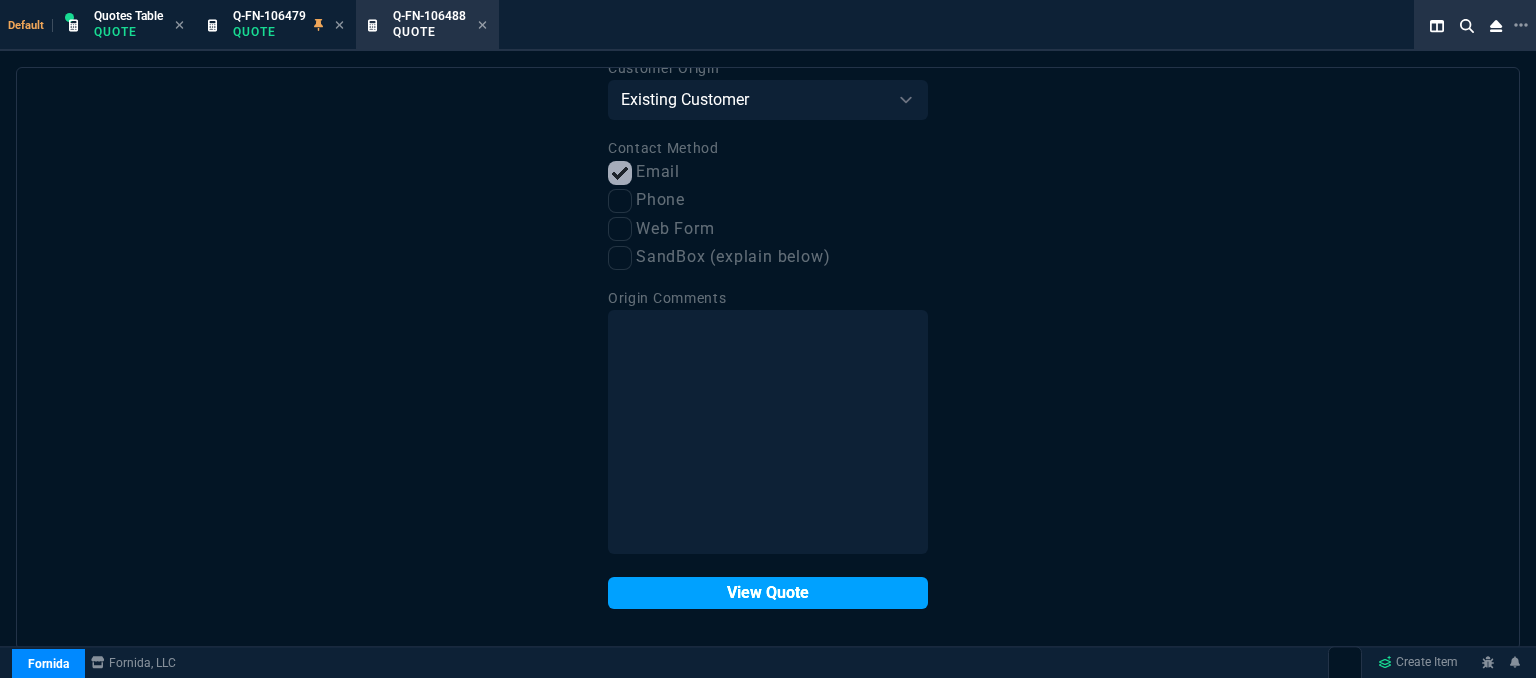 click on "View Quote" at bounding box center (768, 593) 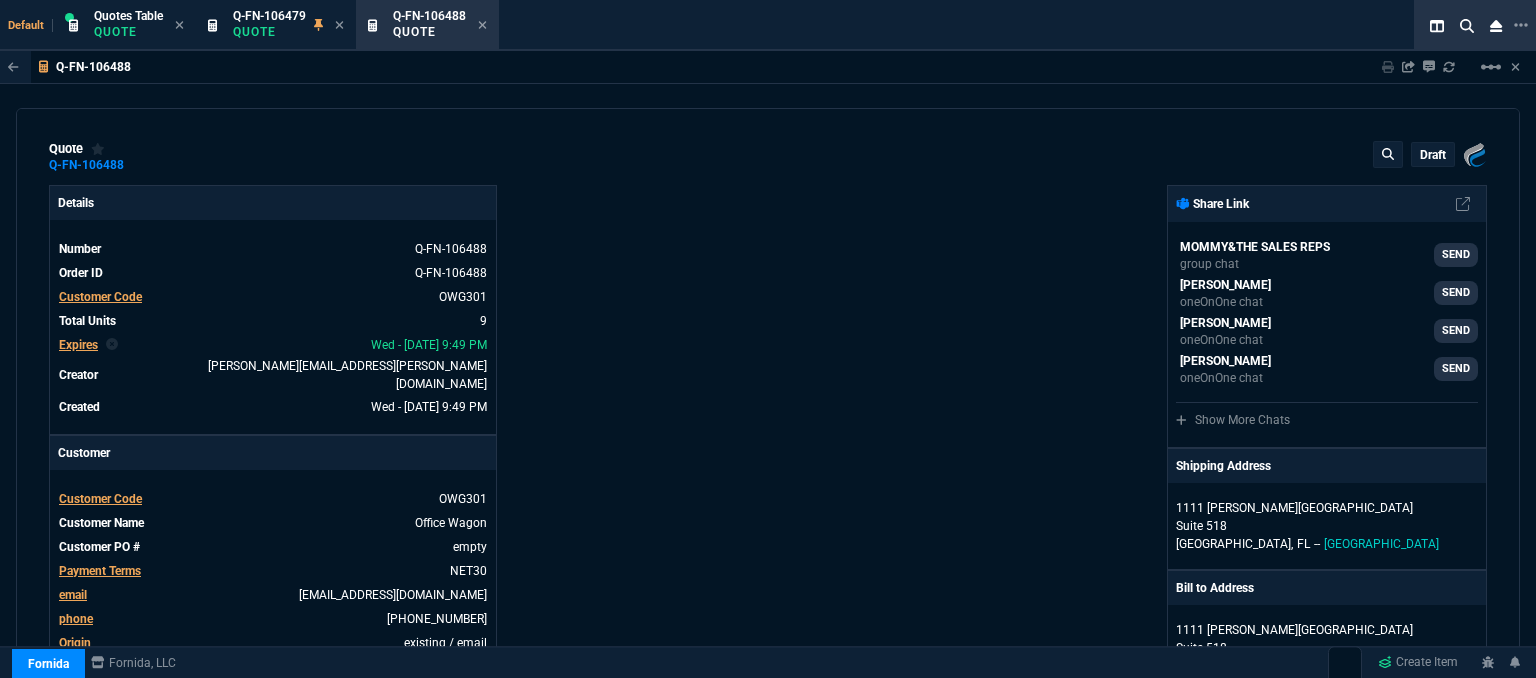 type on "14" 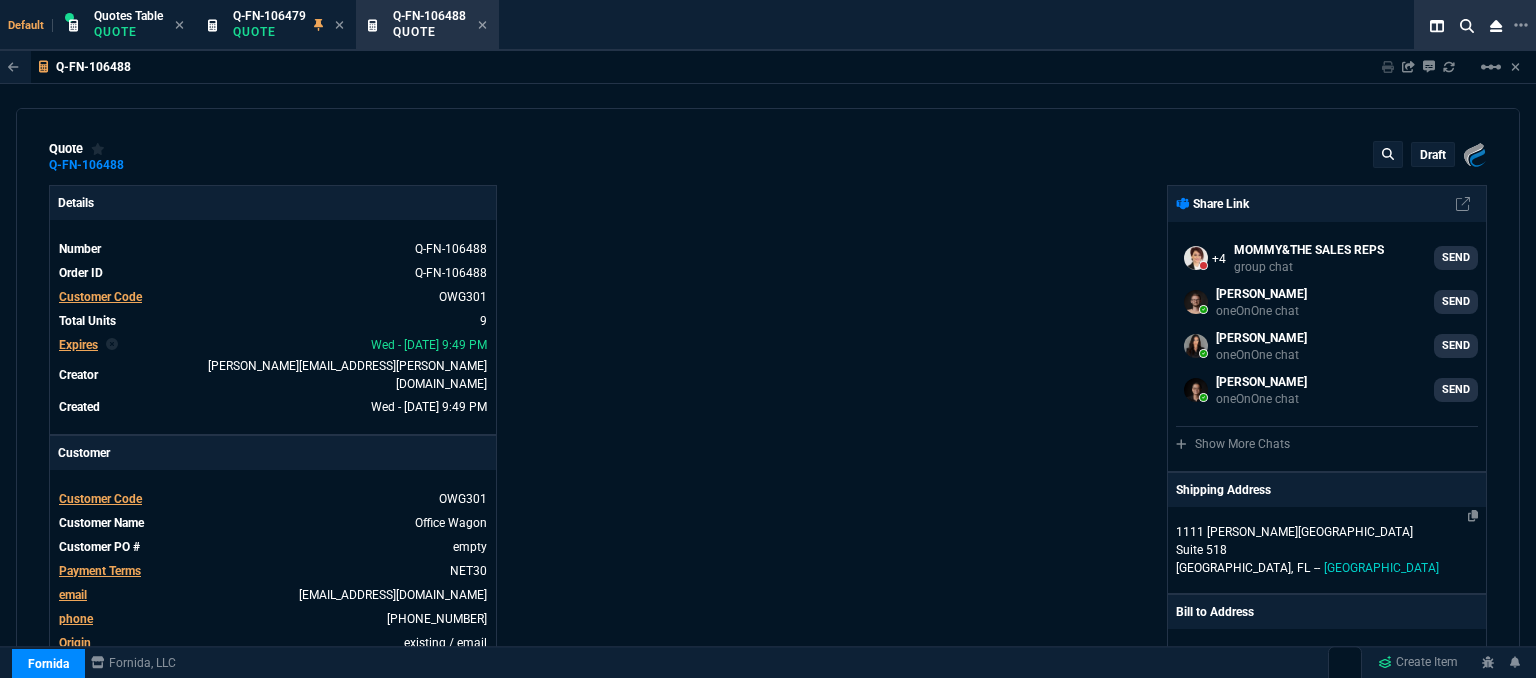 click on "1111 [PERSON_NAME][GEOGRAPHIC_DATA]" at bounding box center [1327, 654] 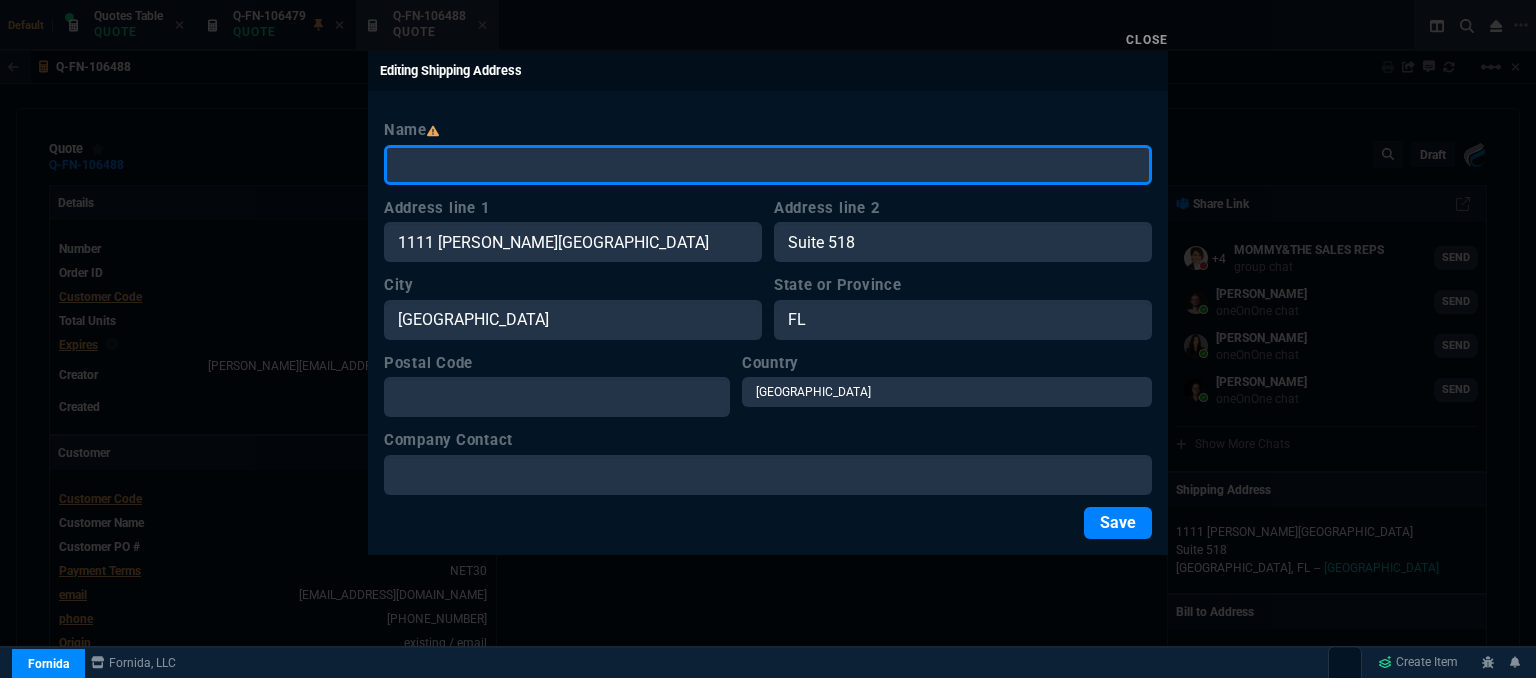 click on "Name" at bounding box center [768, 165] 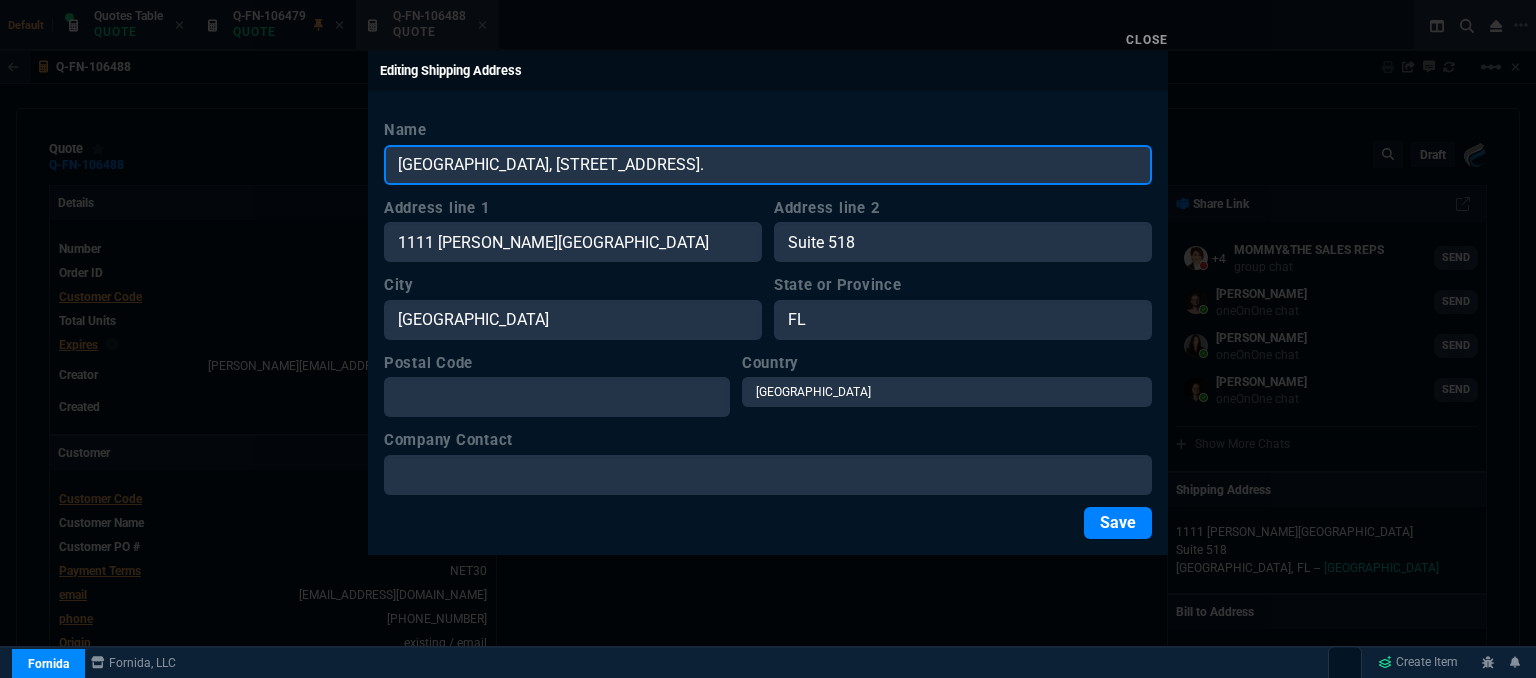 type on "Spalding Hall, 2540 Maile Wy, Honolulu, HI 96822." 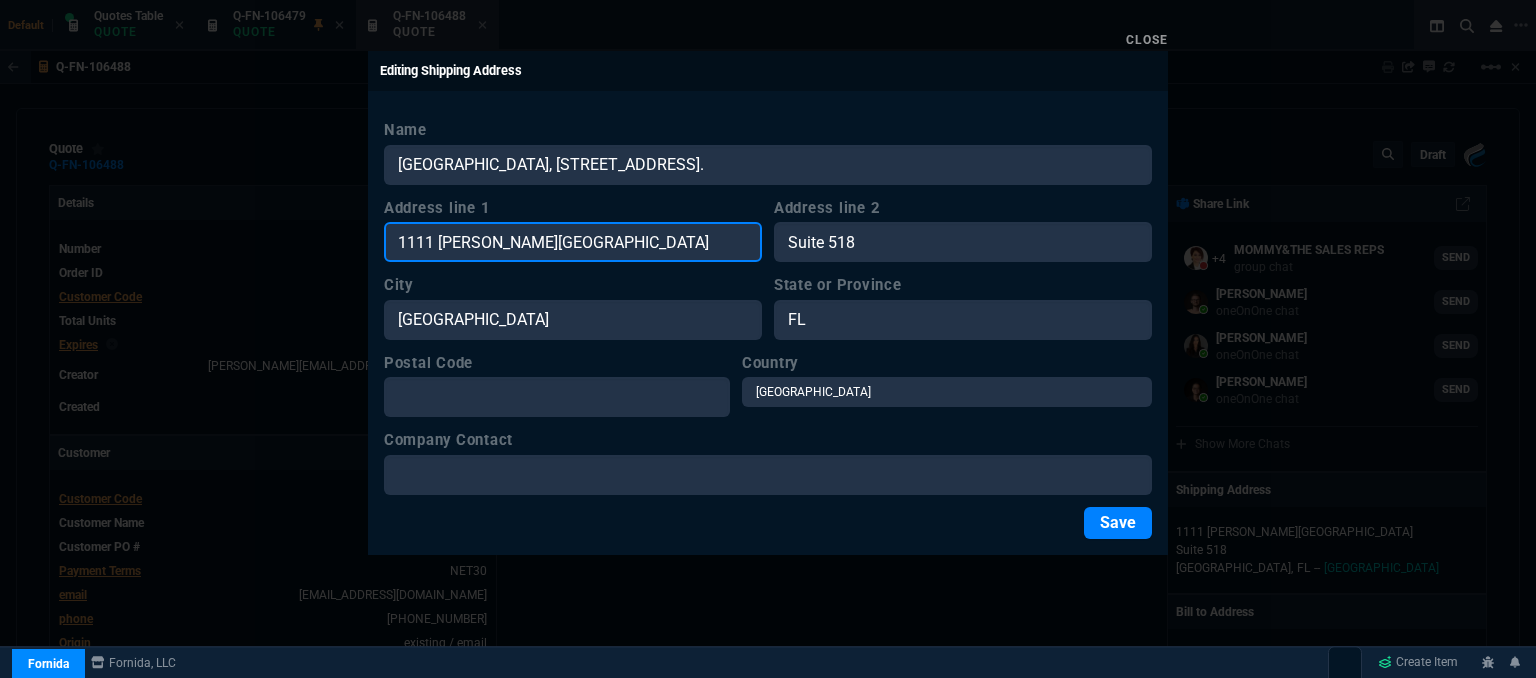 drag, startPoint x: 440, startPoint y: 248, endPoint x: 372, endPoint y: 234, distance: 69.426216 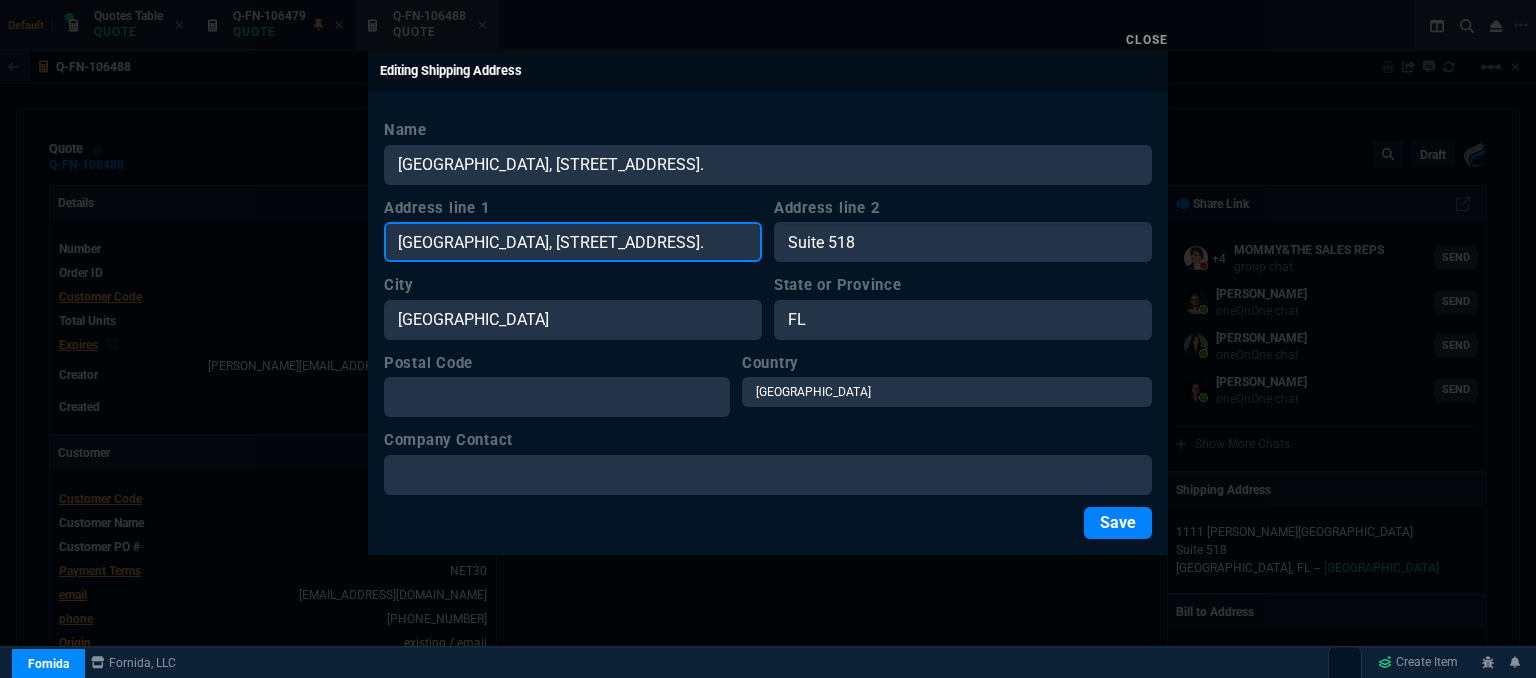 scroll, scrollTop: 0, scrollLeft: 0, axis: both 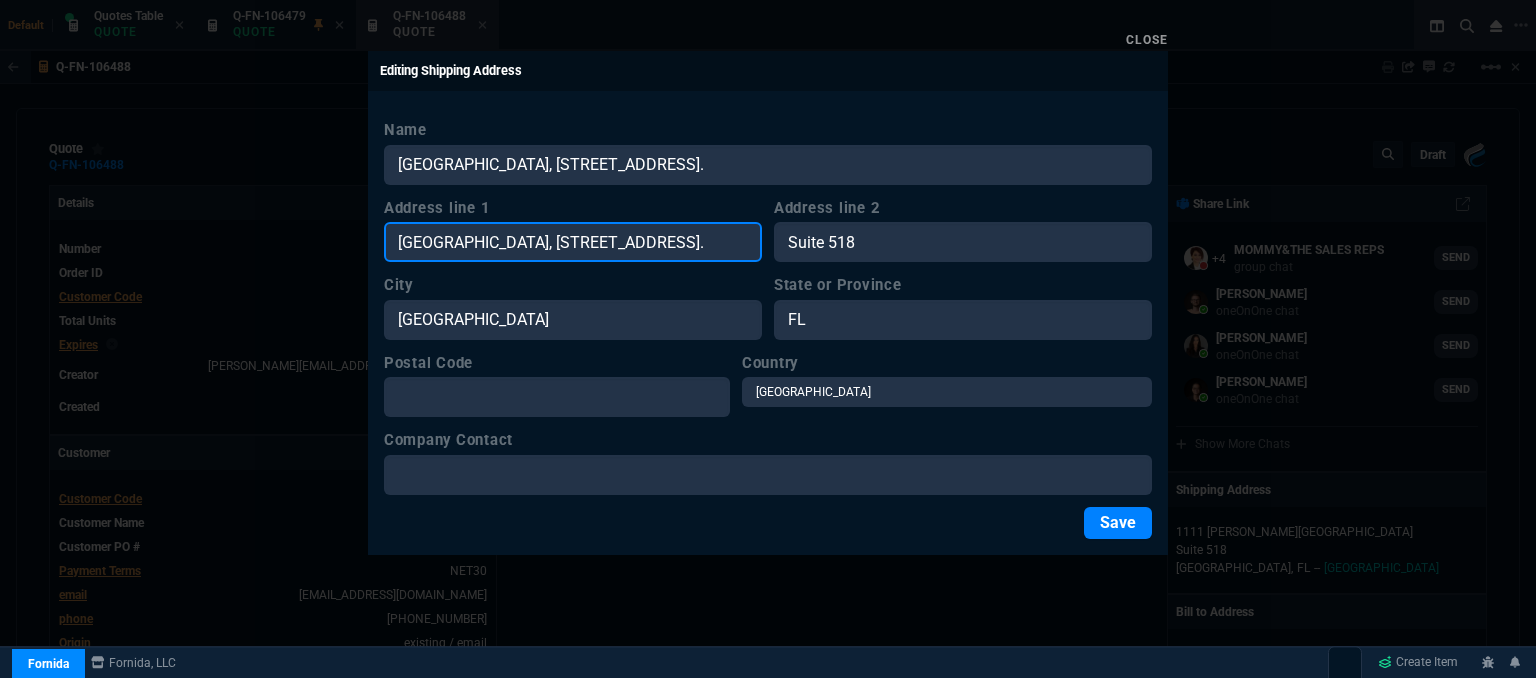 type on "Spalding Hall, 2540 Maile Wy, Honolulu, HI 96822." 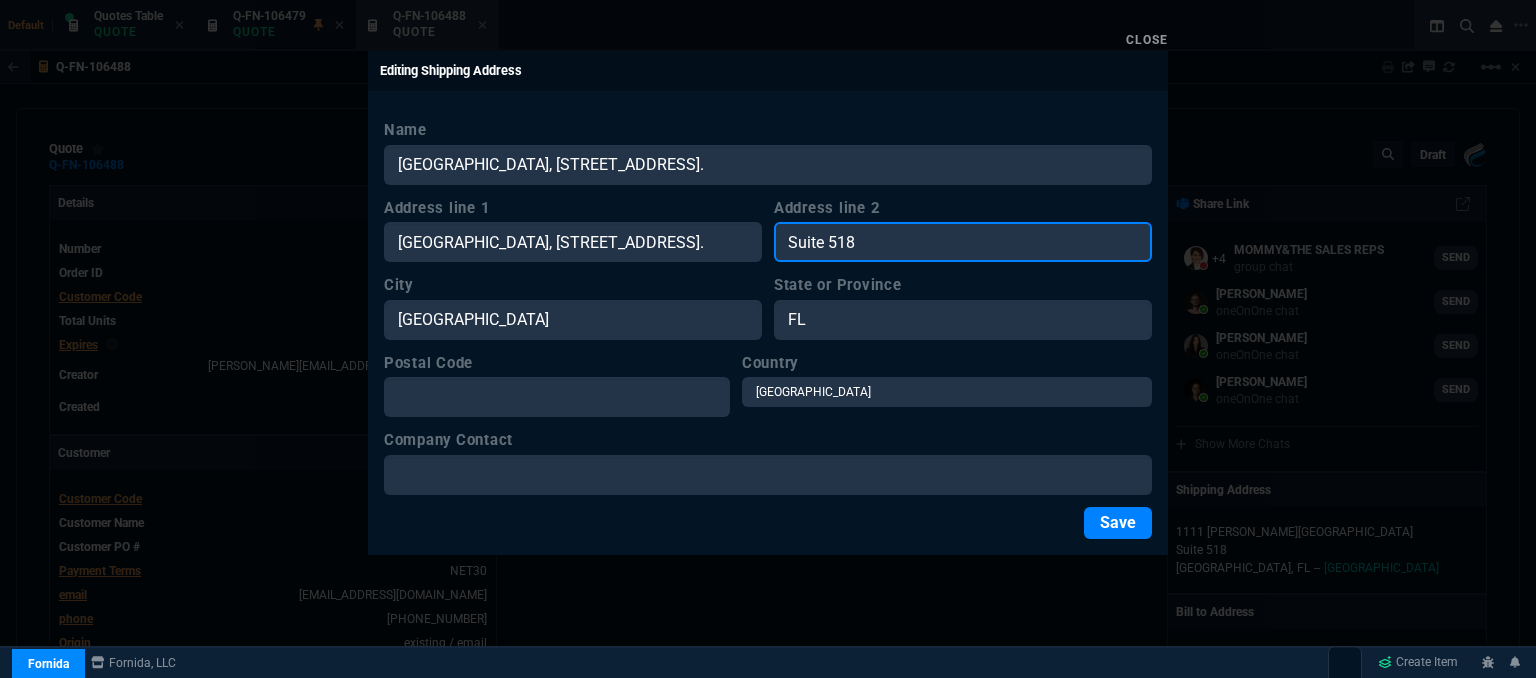 scroll, scrollTop: 0, scrollLeft: 0, axis: both 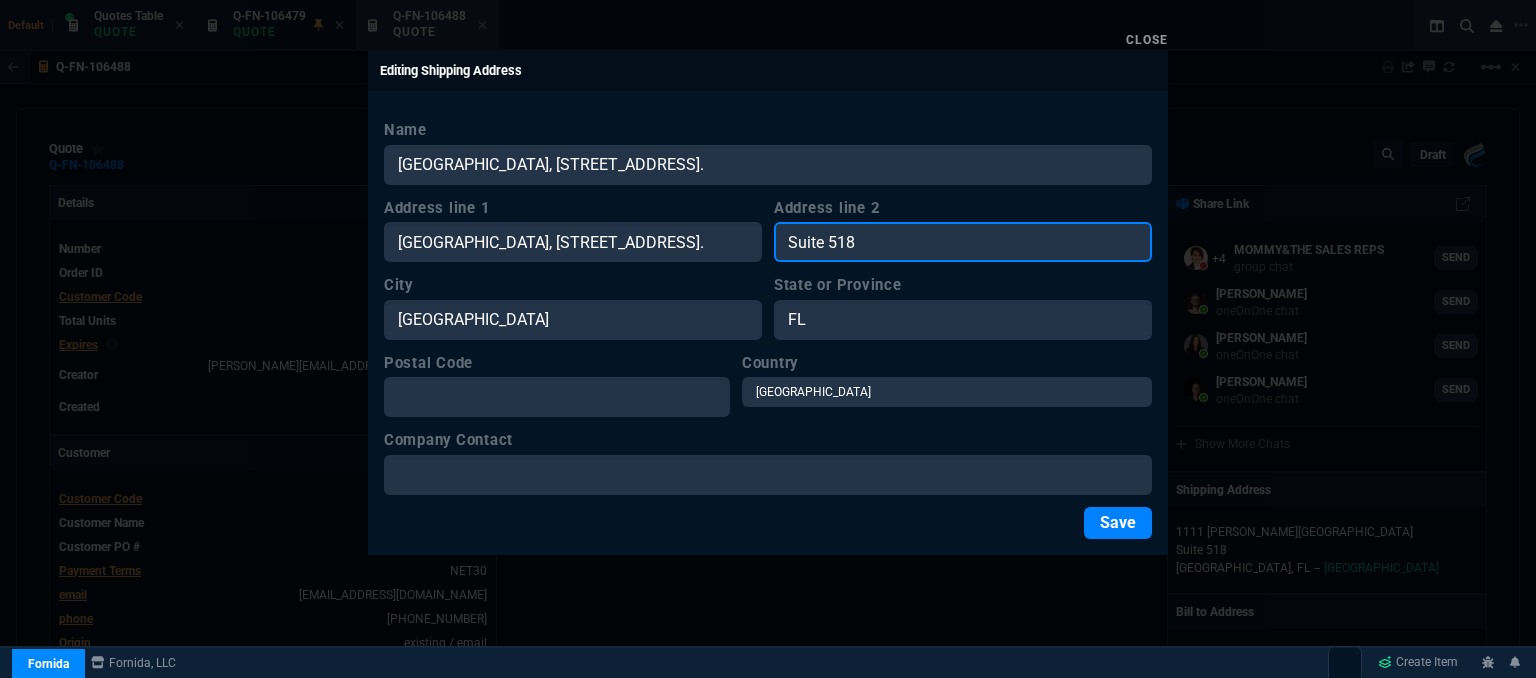 drag, startPoint x: 876, startPoint y: 235, endPoint x: 756, endPoint y: 240, distance: 120.10412 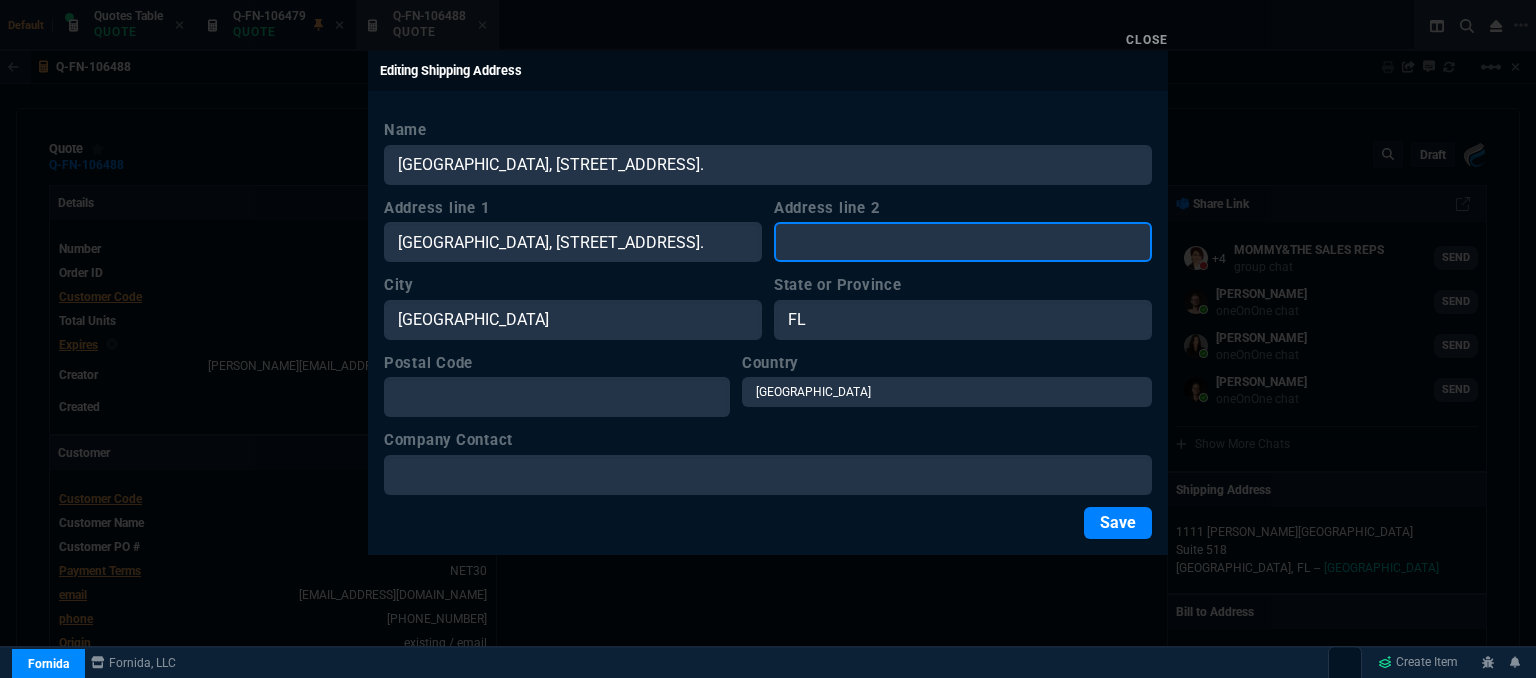type 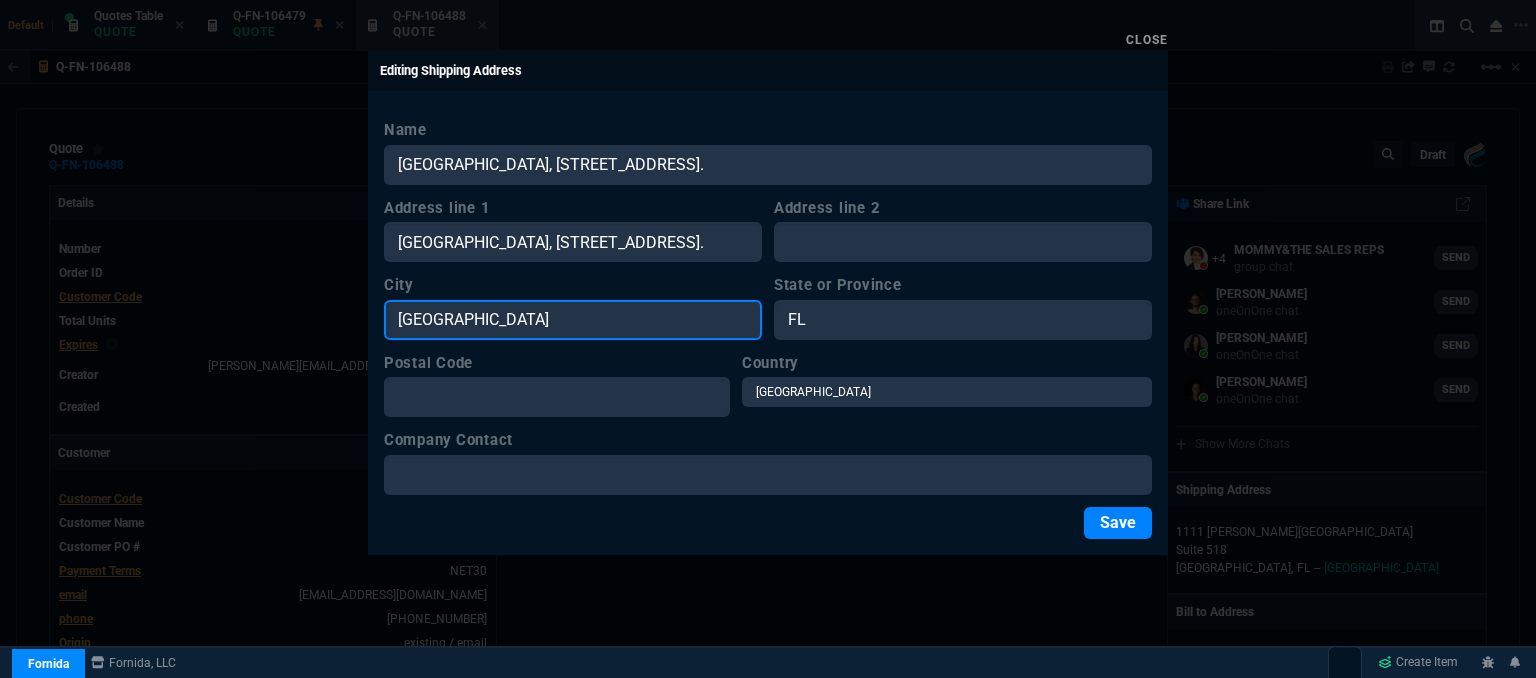 drag, startPoint x: 651, startPoint y: 317, endPoint x: 376, endPoint y: 310, distance: 275.08908 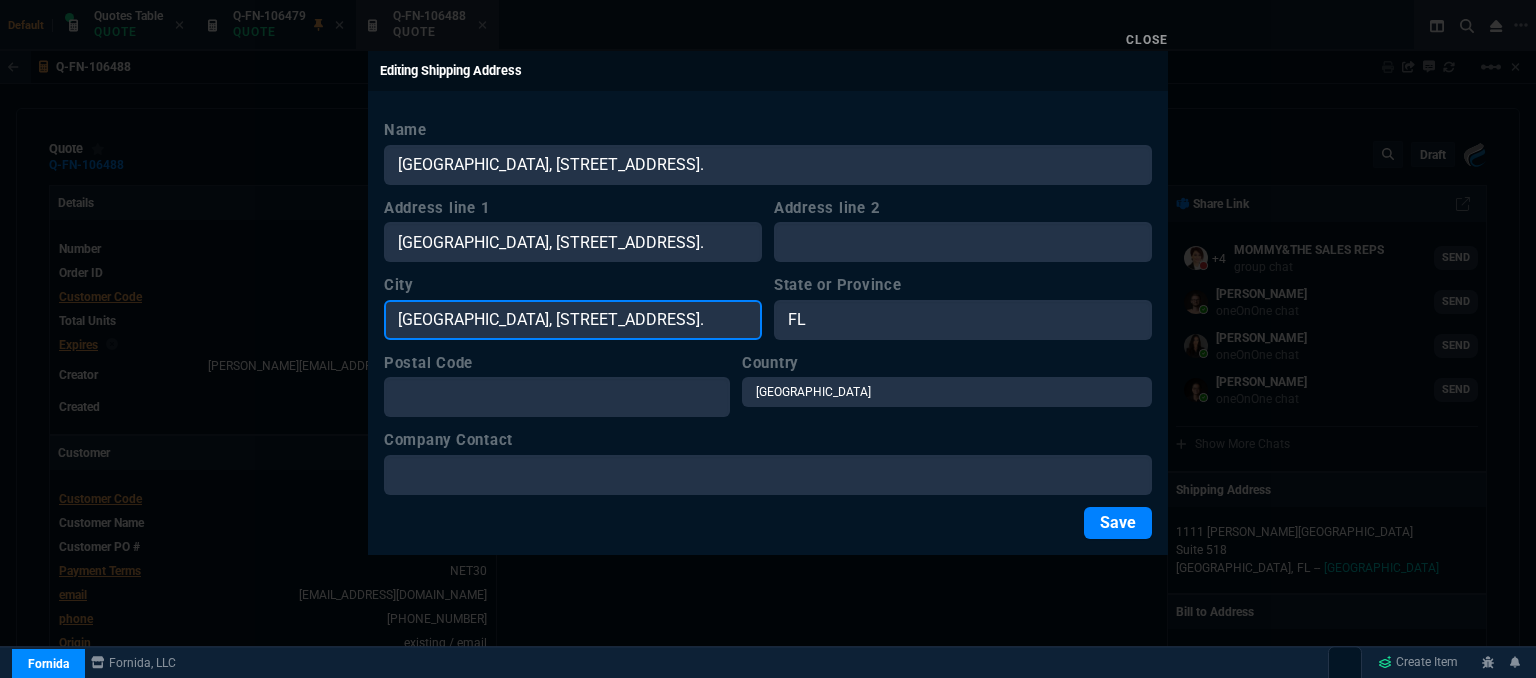 scroll, scrollTop: 0, scrollLeft: 0, axis: both 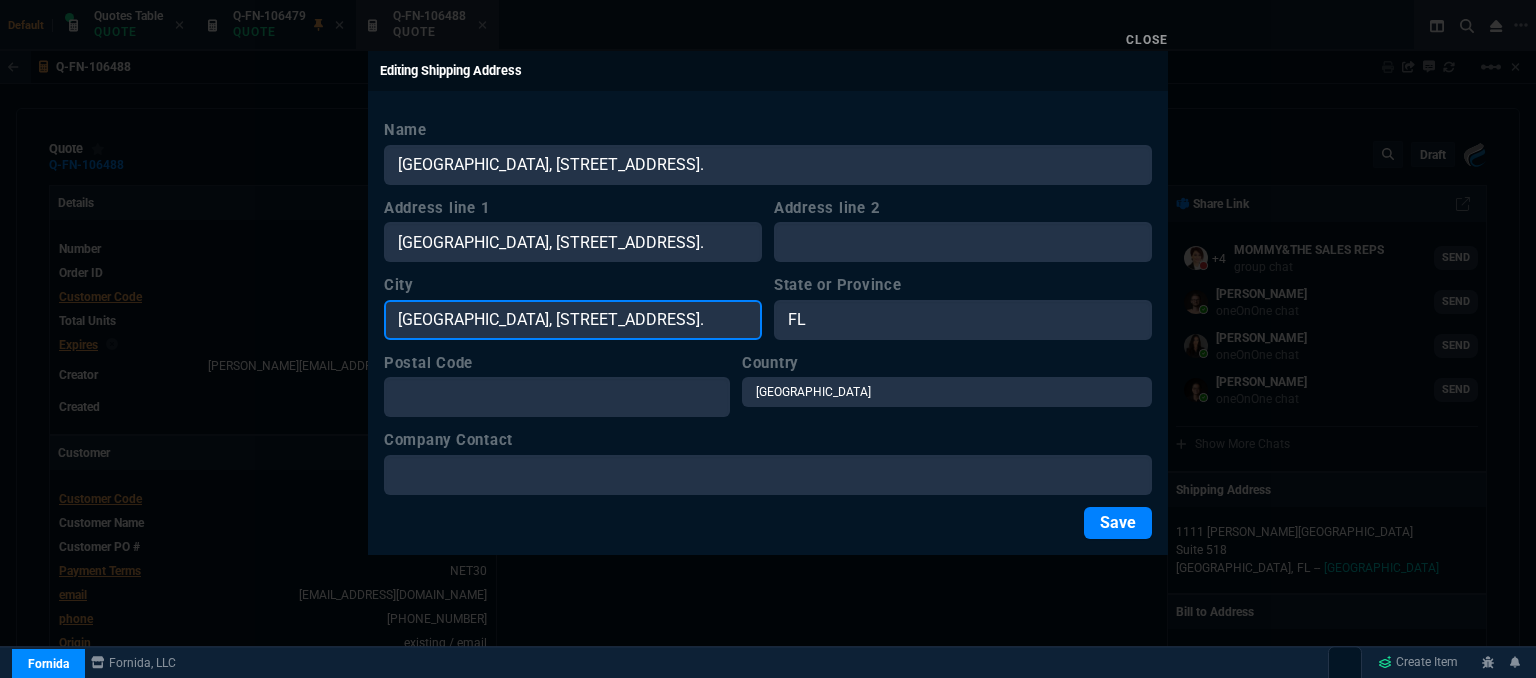 type on "Spalding Hall, 2540 Maile Wy, Honolulu, HI 96822." 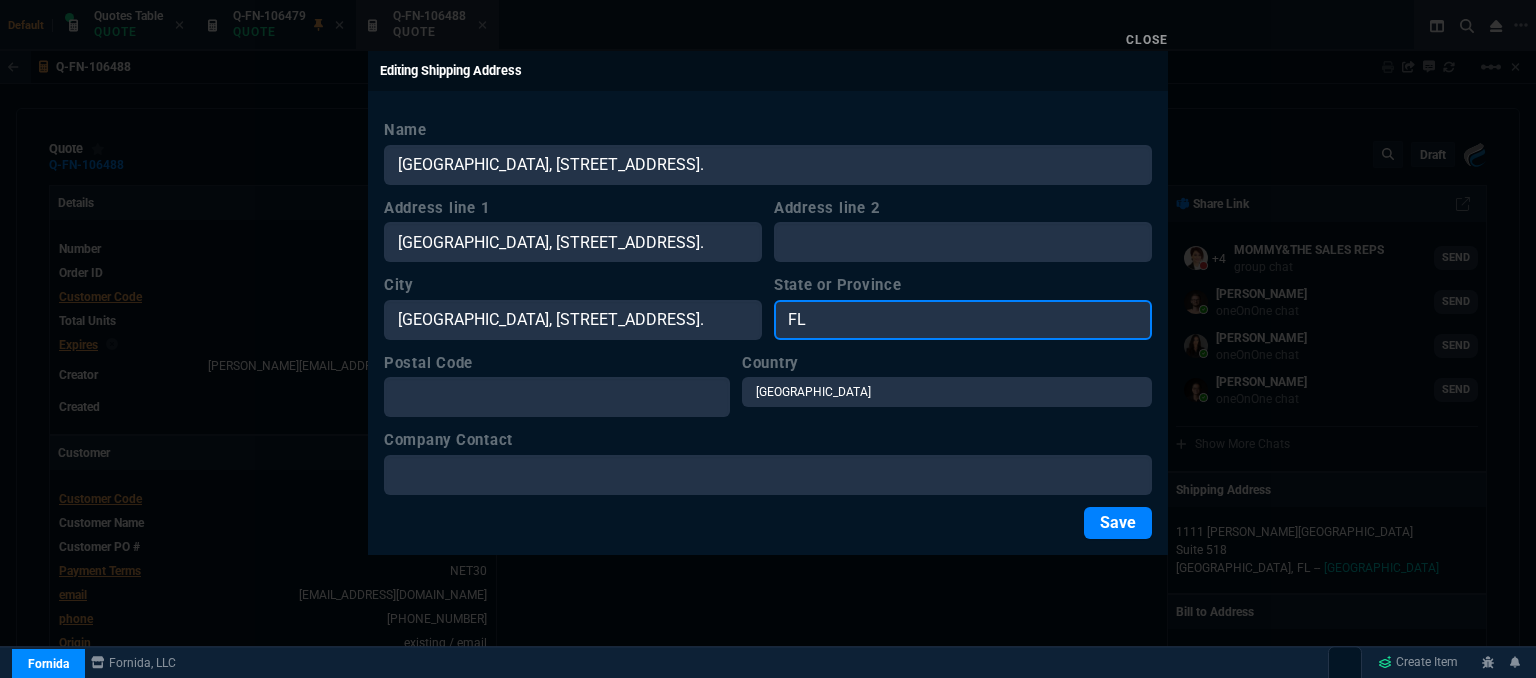 scroll, scrollTop: 0, scrollLeft: 0, axis: both 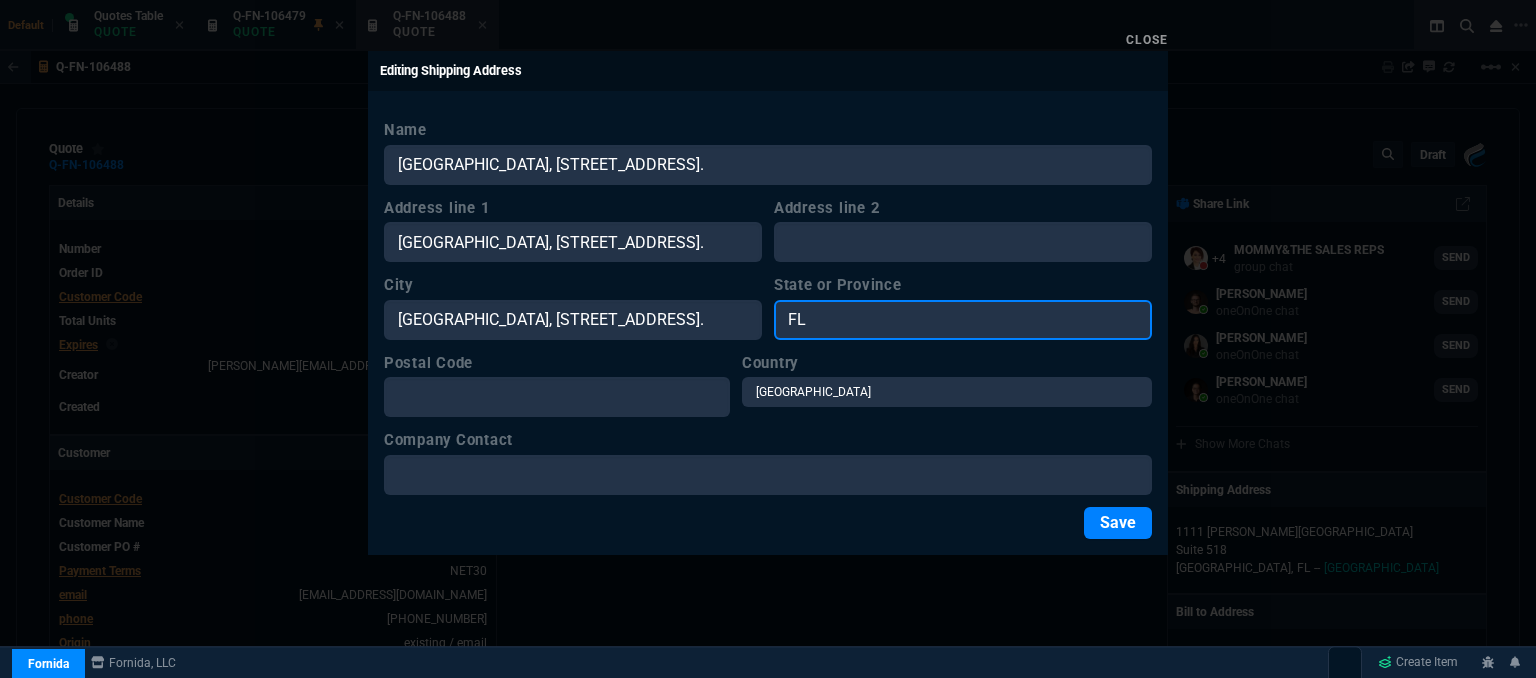 drag, startPoint x: 833, startPoint y: 323, endPoint x: 728, endPoint y: 322, distance: 105.00476 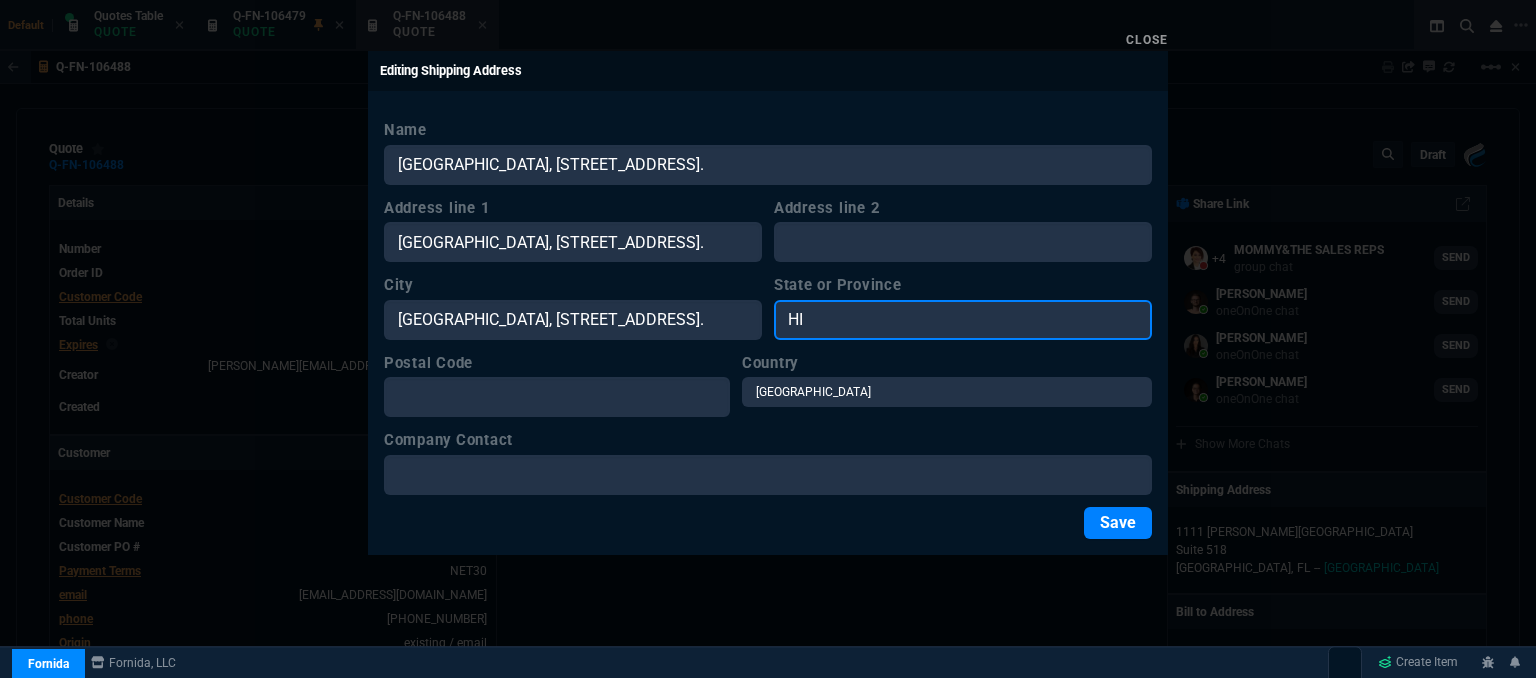 type on "HI" 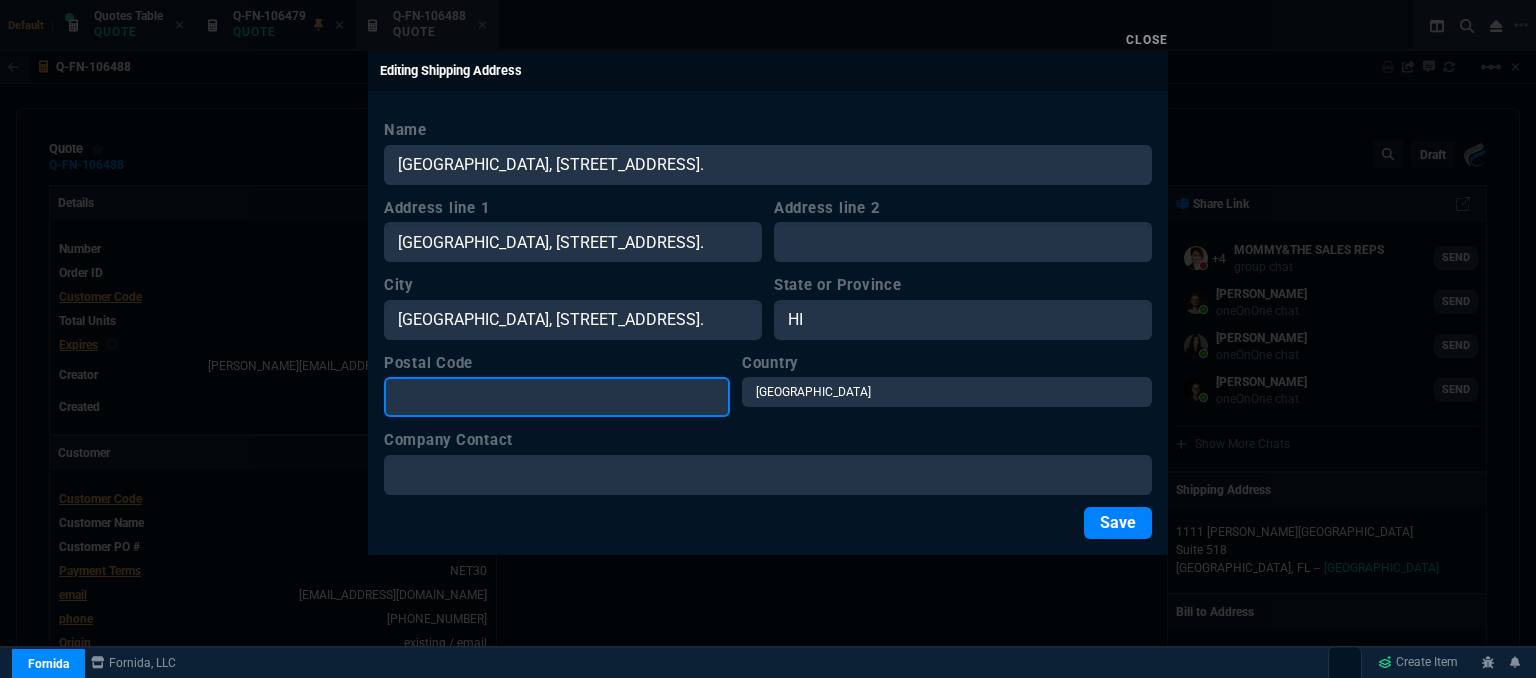 click on "Postal Code" at bounding box center (557, 397) 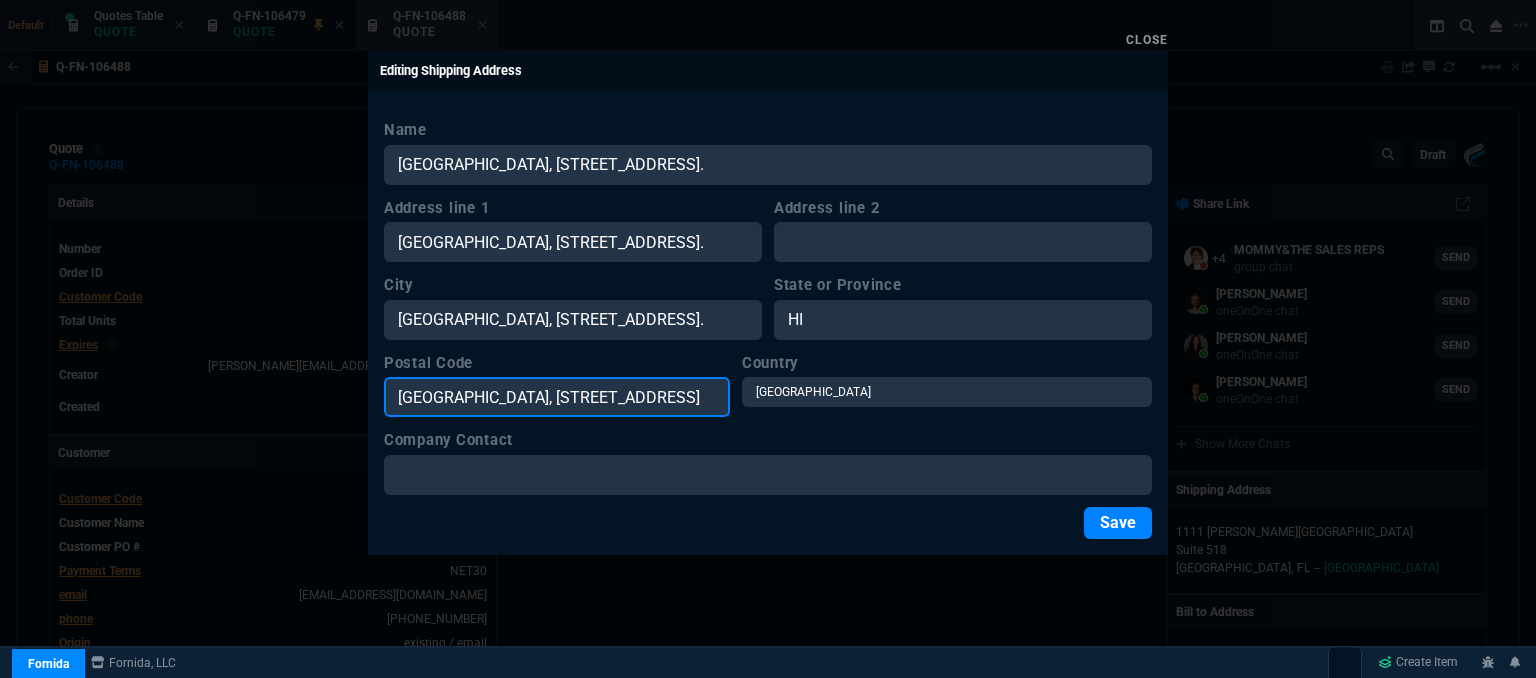 scroll, scrollTop: 0, scrollLeft: 0, axis: both 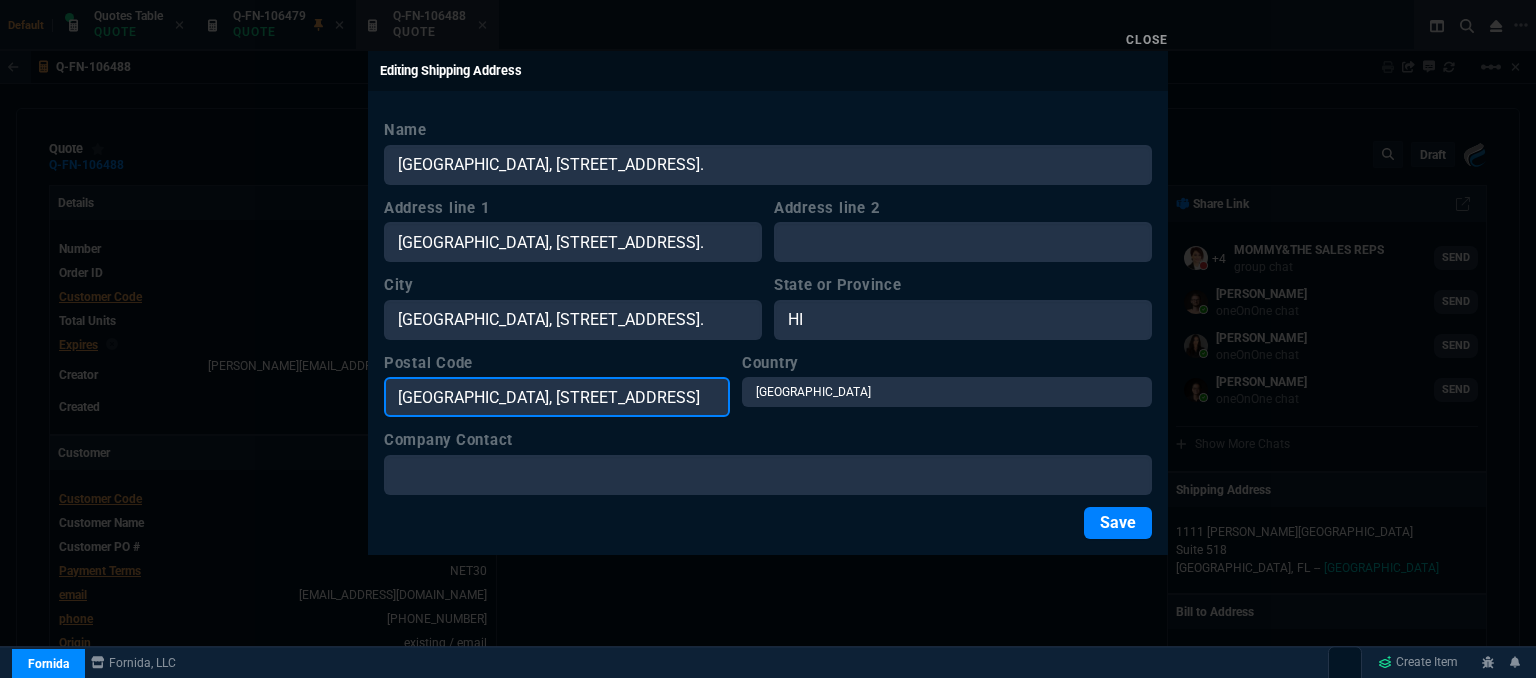 click on "Spalding Hall, 2540 Maile Wy, Honolulu, HI 96822" at bounding box center (557, 397) 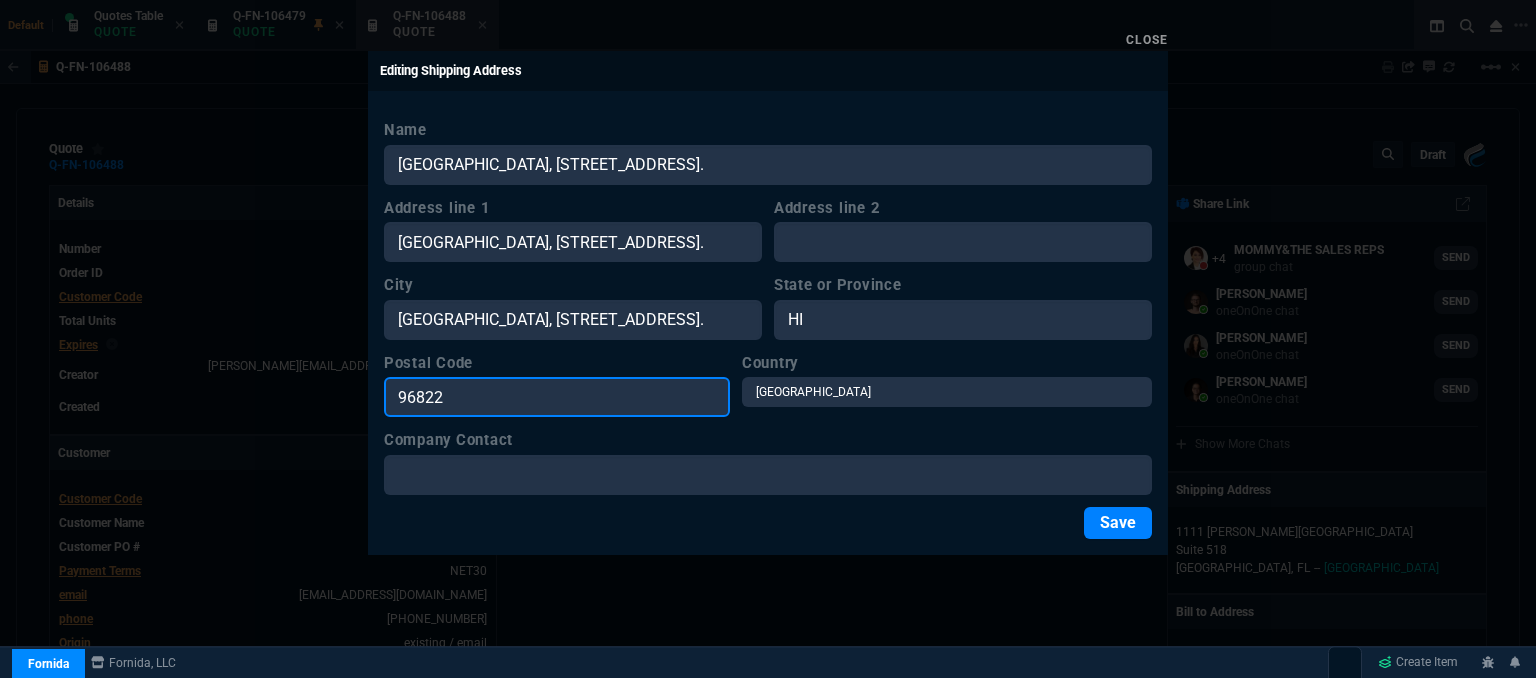 type on "96822" 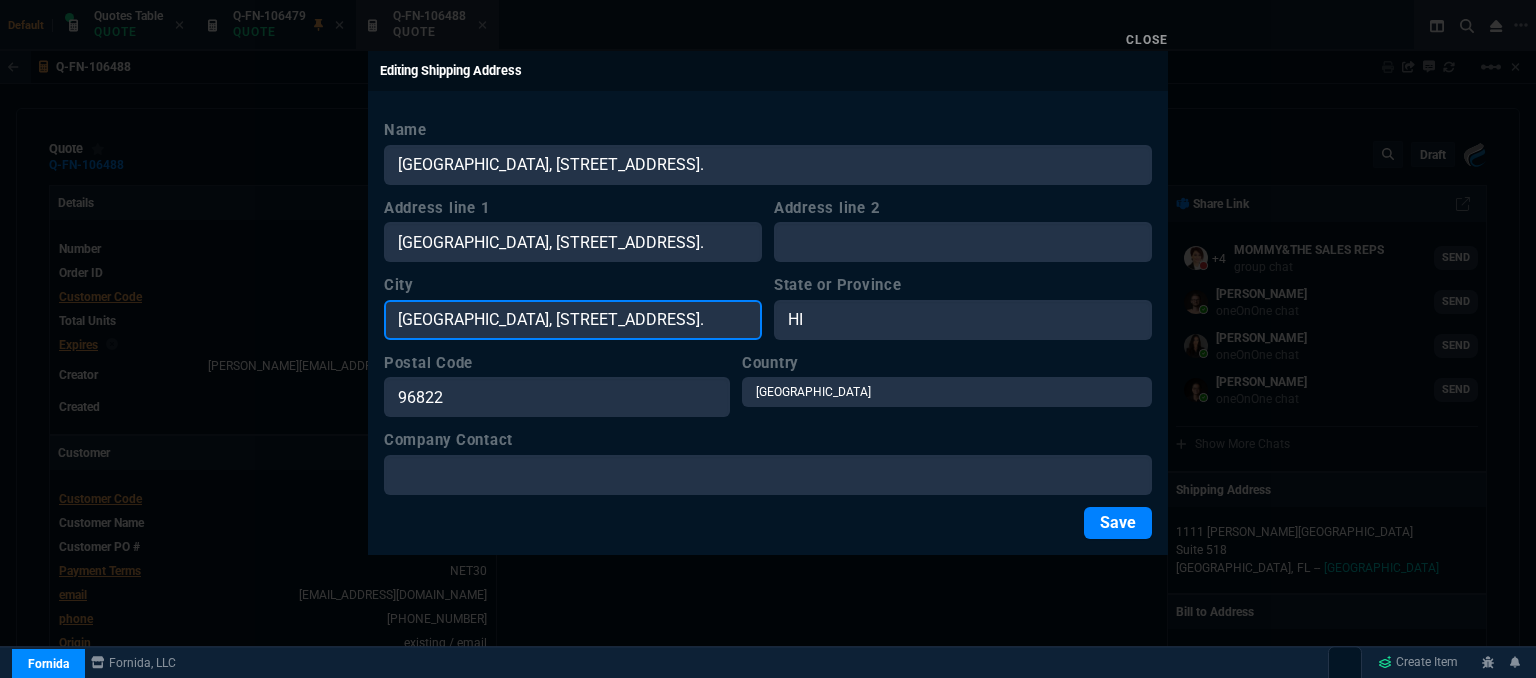 drag, startPoint x: 607, startPoint y: 316, endPoint x: 313, endPoint y: 296, distance: 294.67947 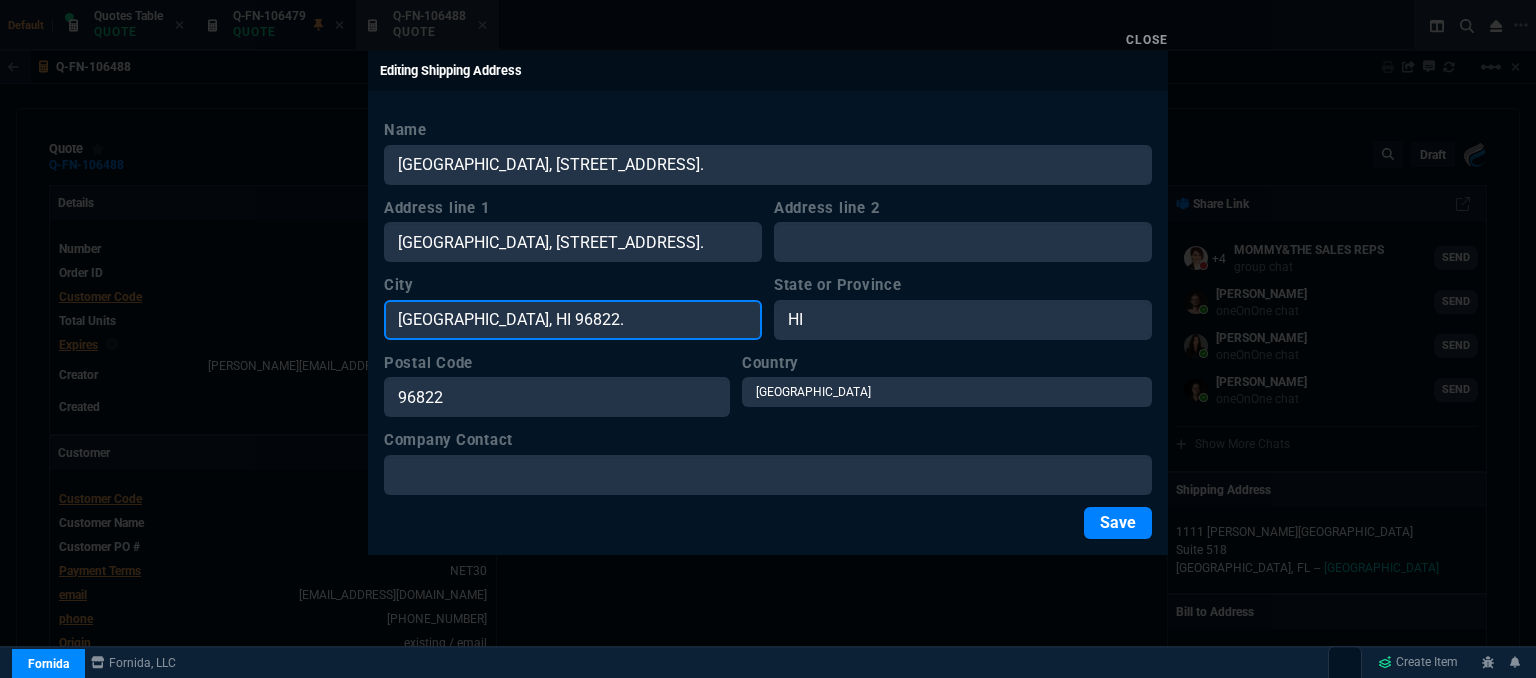 click on "Honolulu, HI 96822." at bounding box center (573, 320) 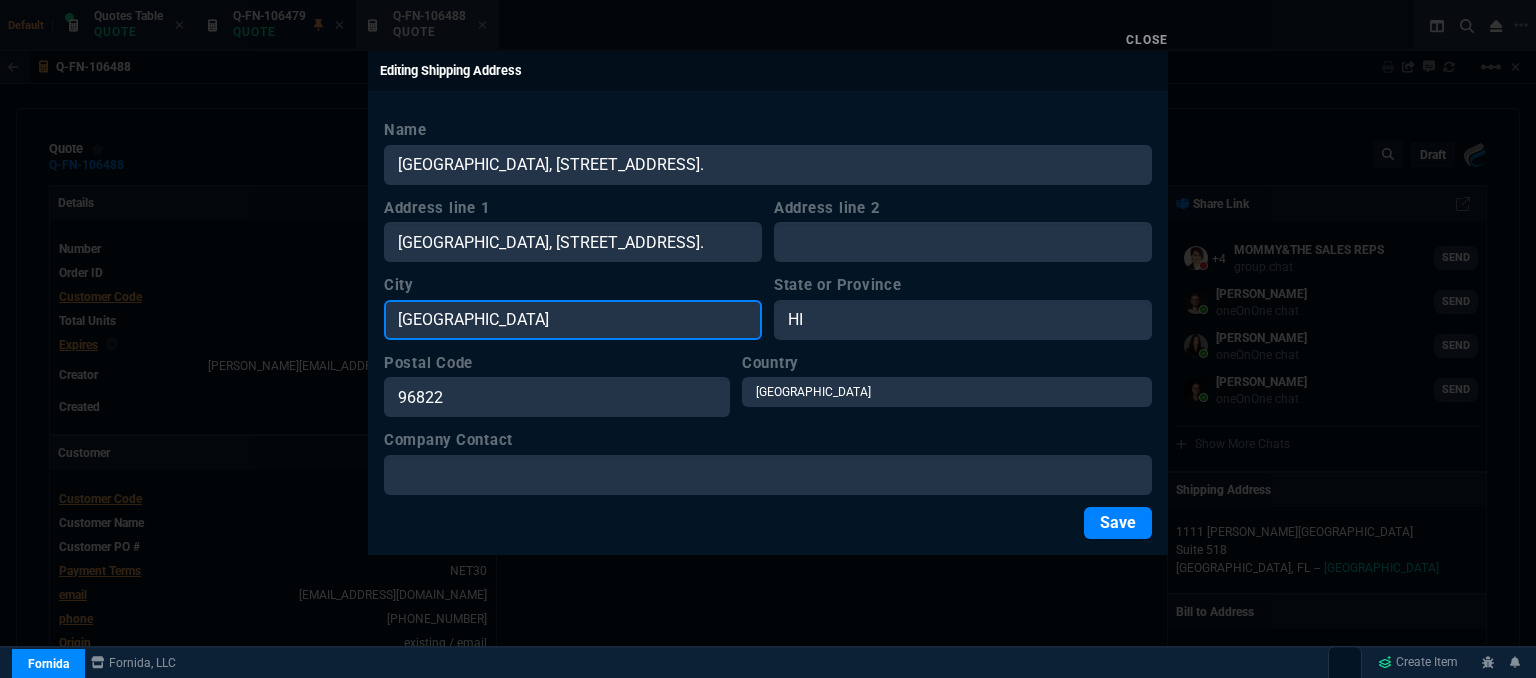 type on "Honolulu" 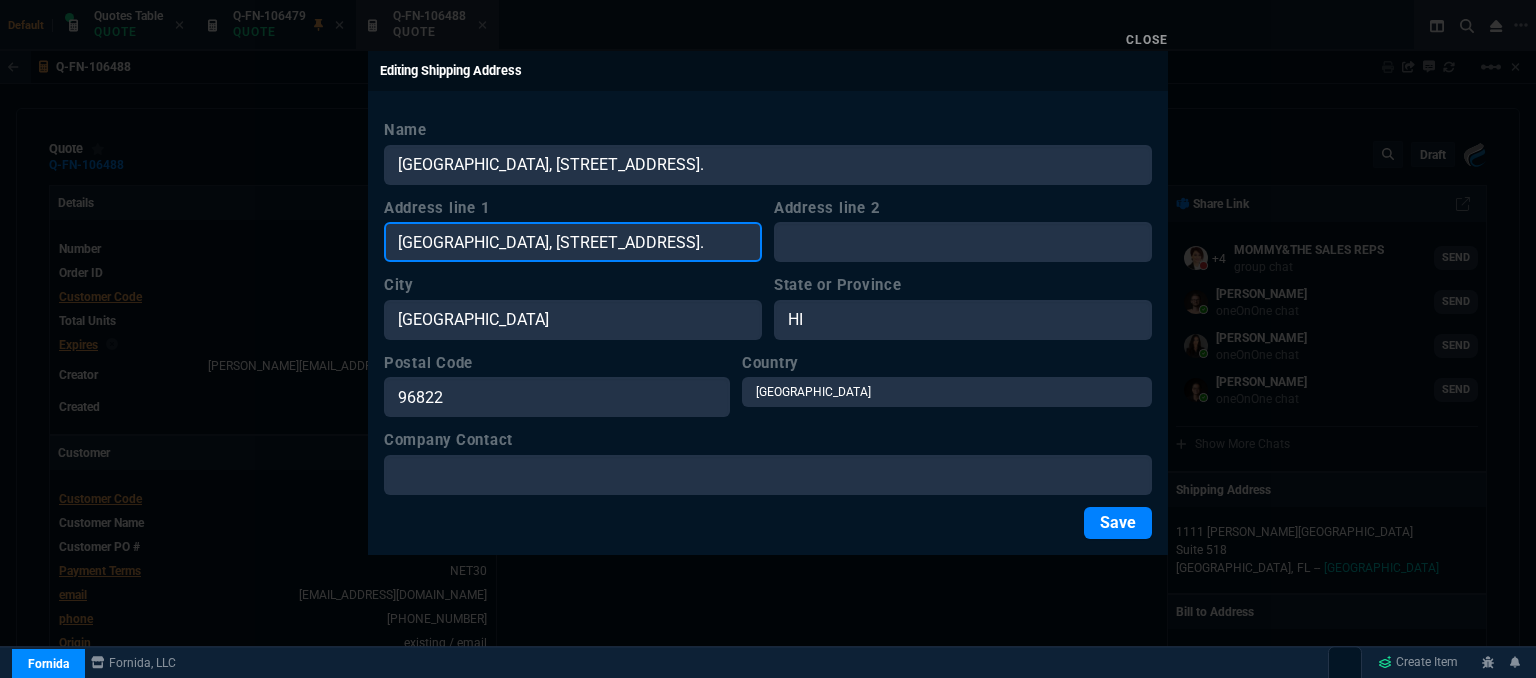 click on "Spalding Hall, 2540 Maile Wy, Honolulu, HI 96822." at bounding box center [573, 242] 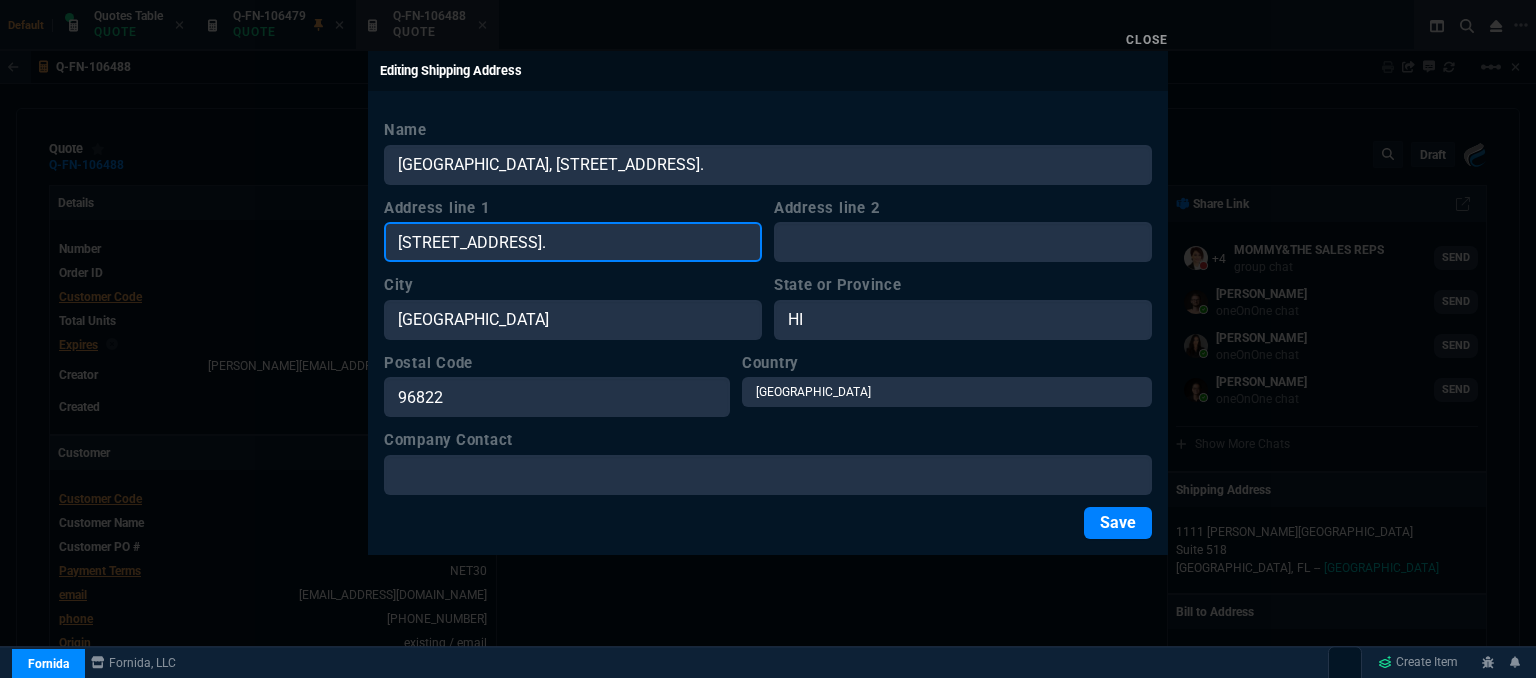 click on "2540 Maile Wy, Honolulu, HI 96822." at bounding box center [573, 242] 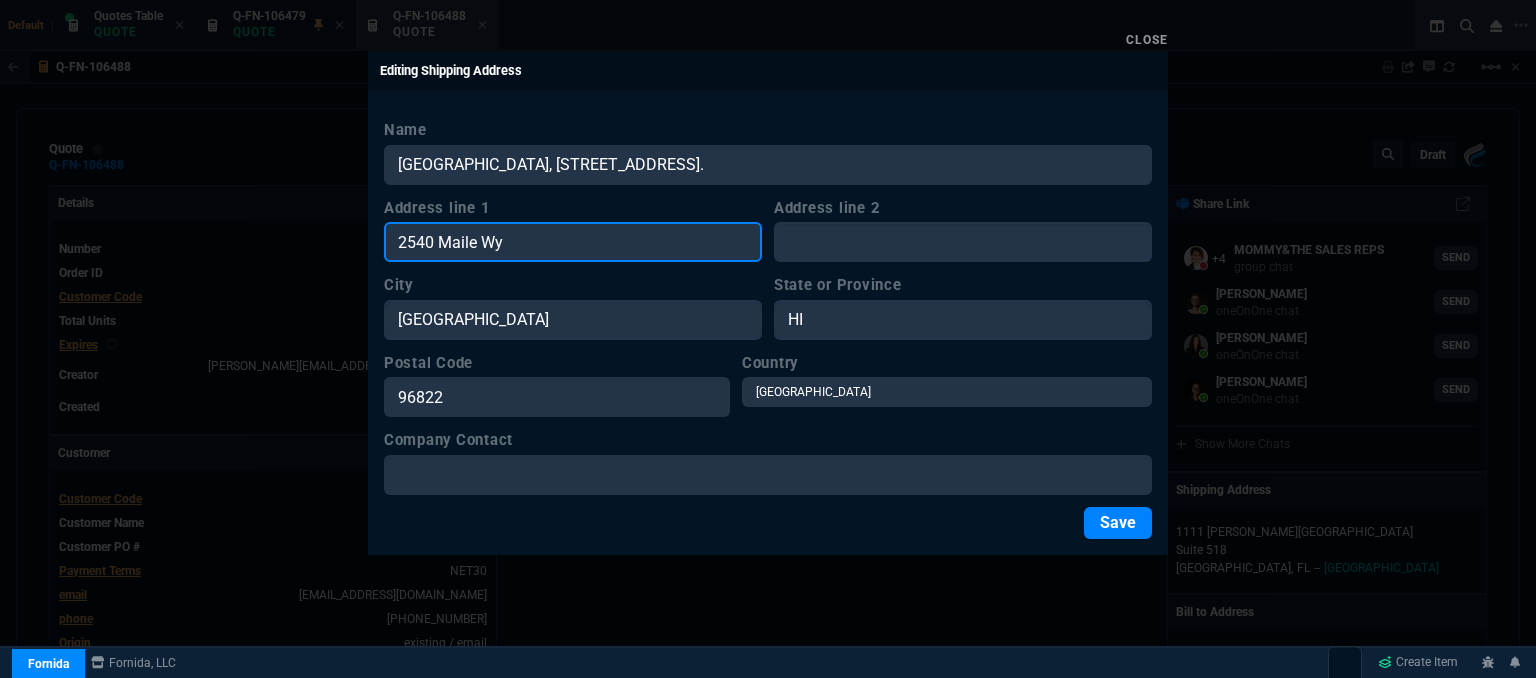 type on "2540 Maile Wy" 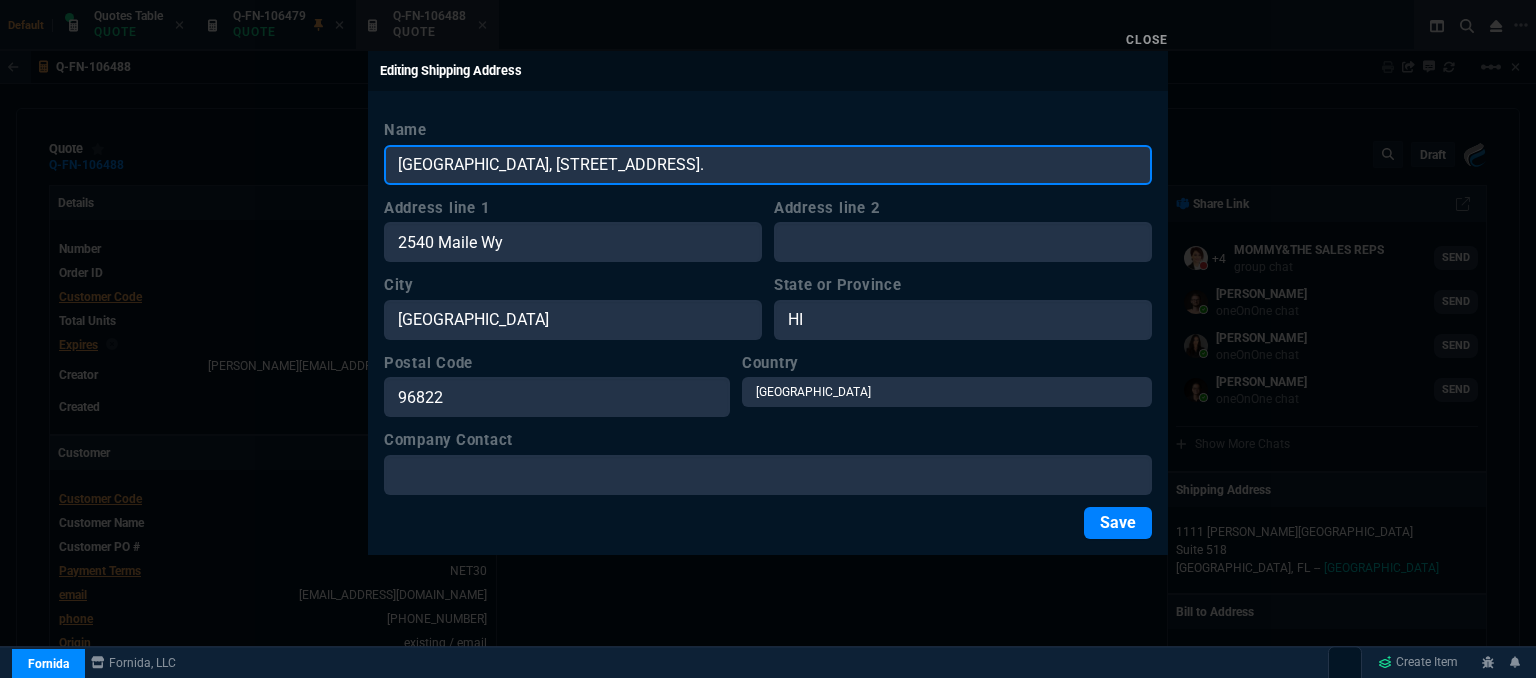drag, startPoint x: 799, startPoint y: 159, endPoint x: 517, endPoint y: 168, distance: 282.1436 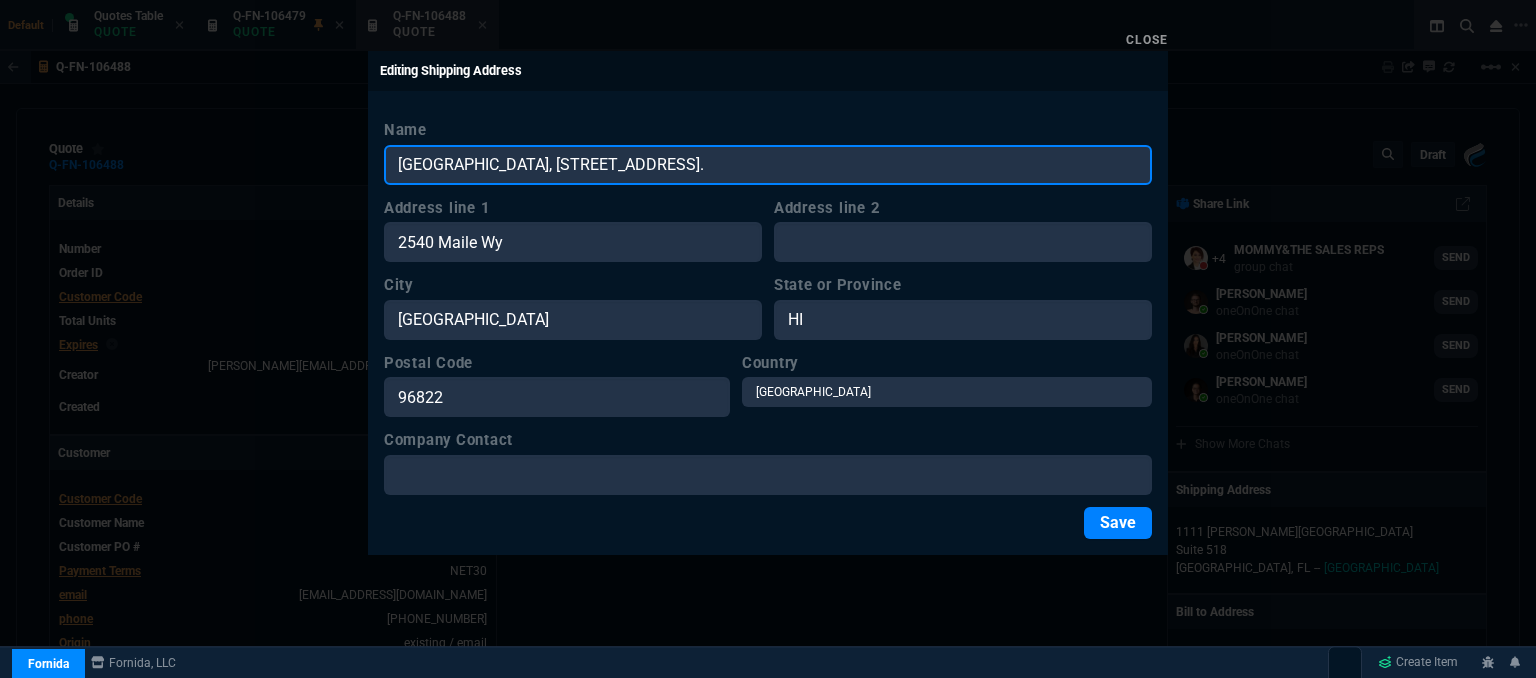click on "Spalding Hall, 2540 Maile Wy, Honolulu, HI 96822." at bounding box center (768, 165) 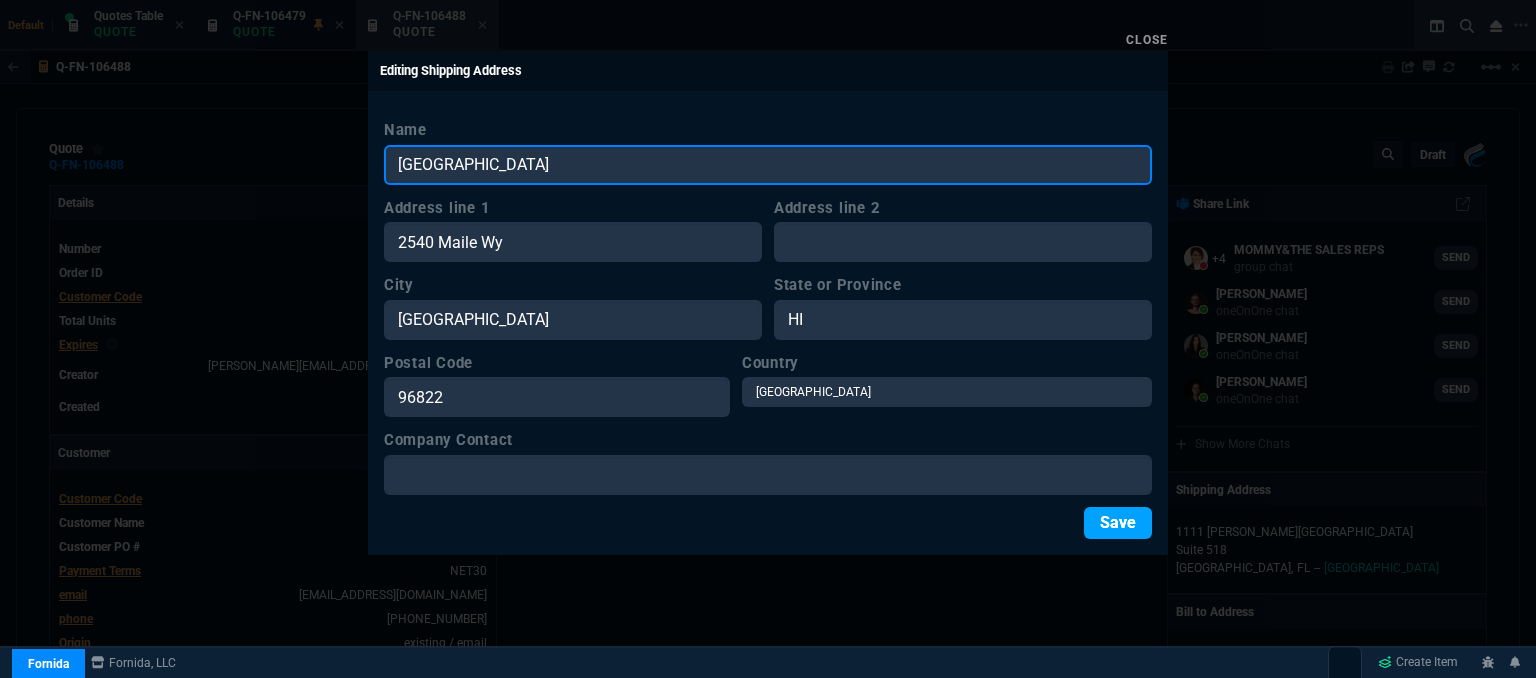 type on "[GEOGRAPHIC_DATA]" 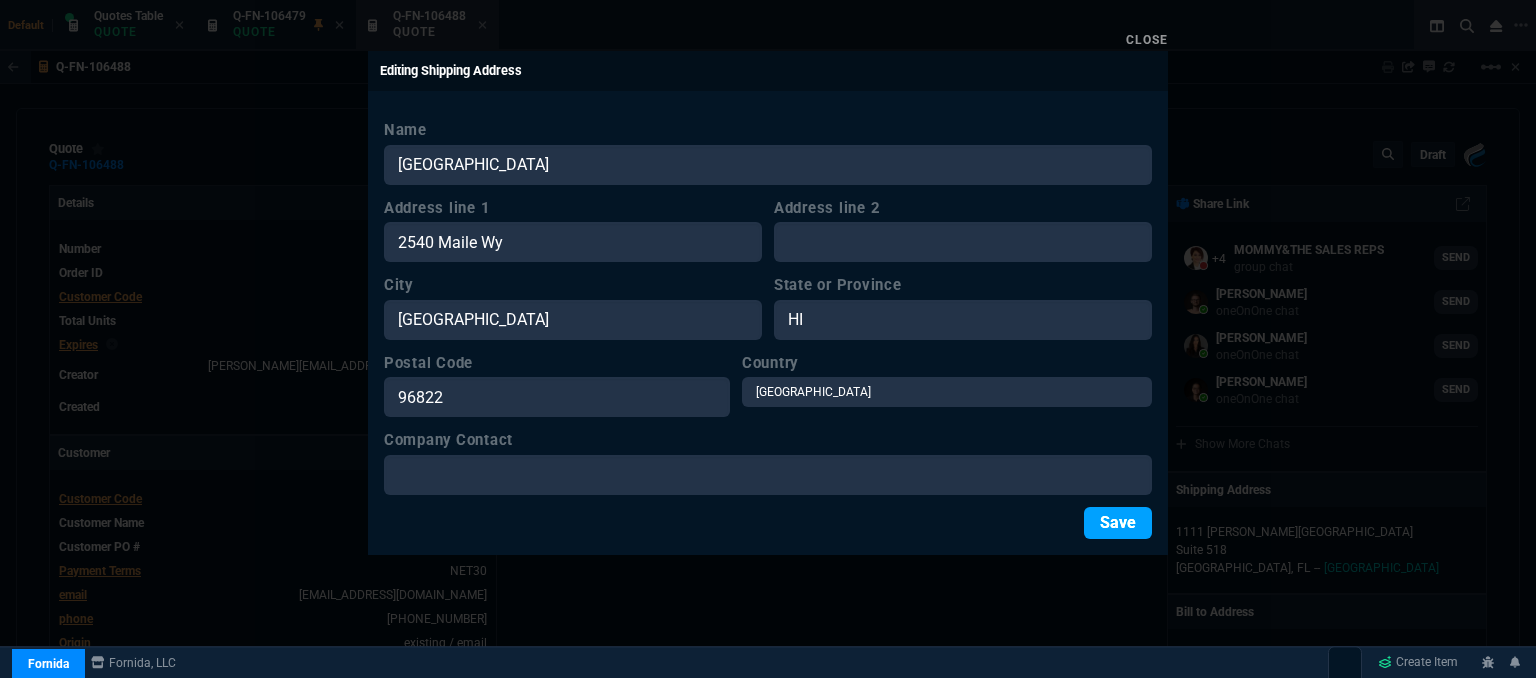 click on "Save" at bounding box center (1118, 523) 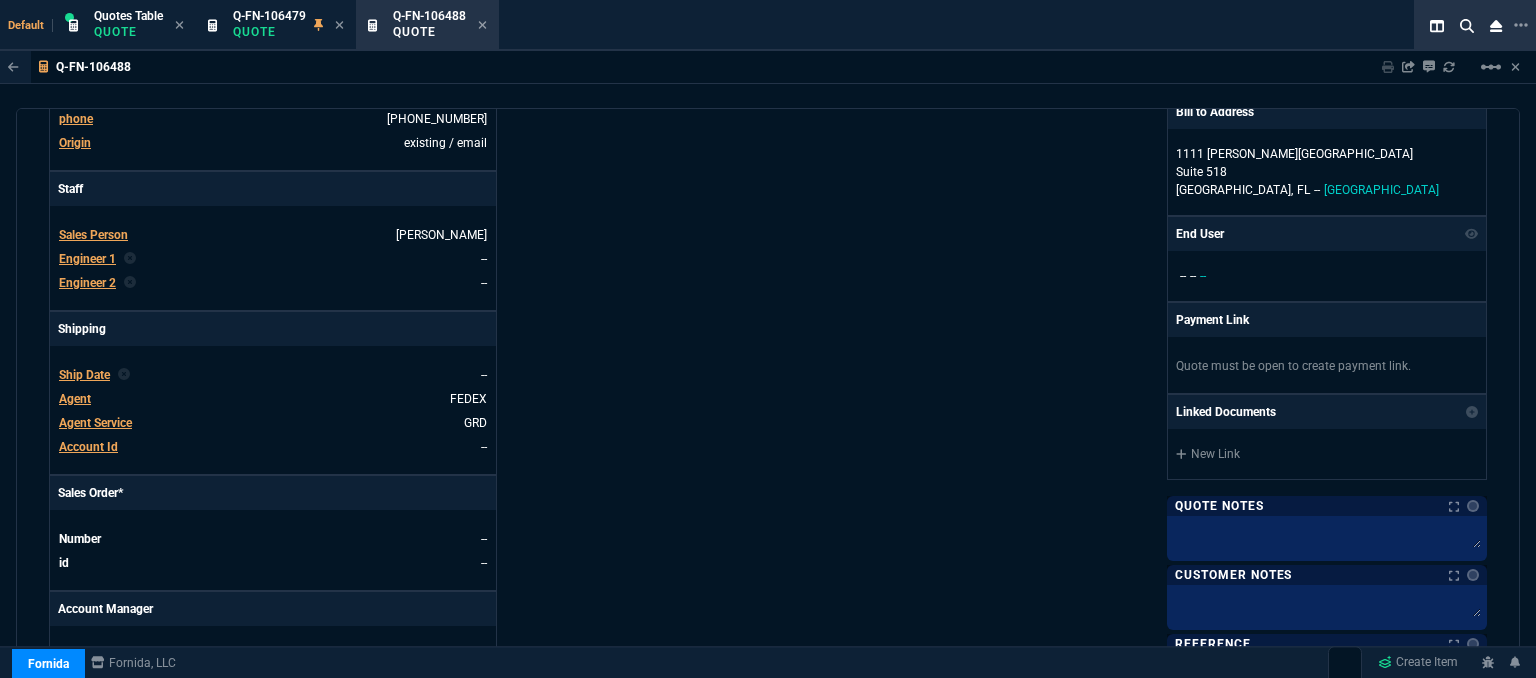 scroll, scrollTop: 800, scrollLeft: 0, axis: vertical 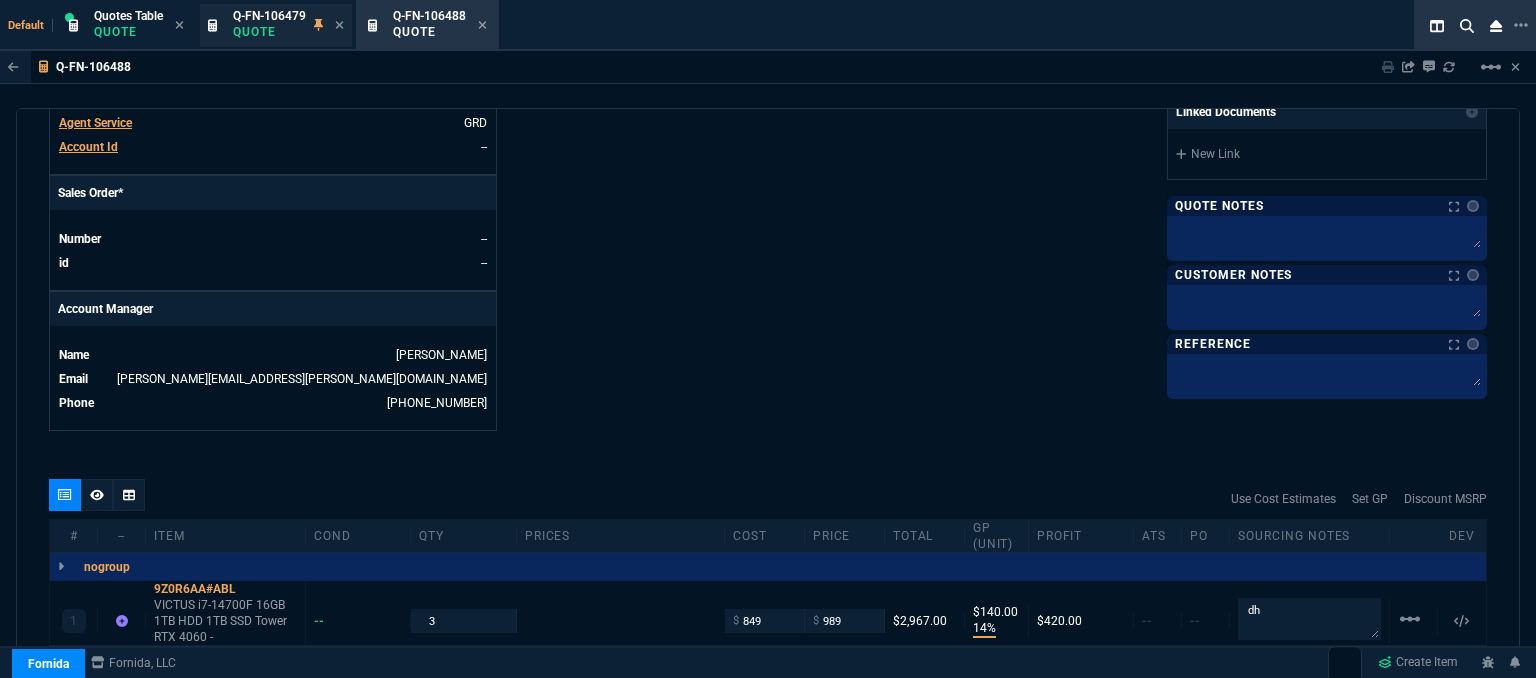 click on "Quote" at bounding box center (269, 32) 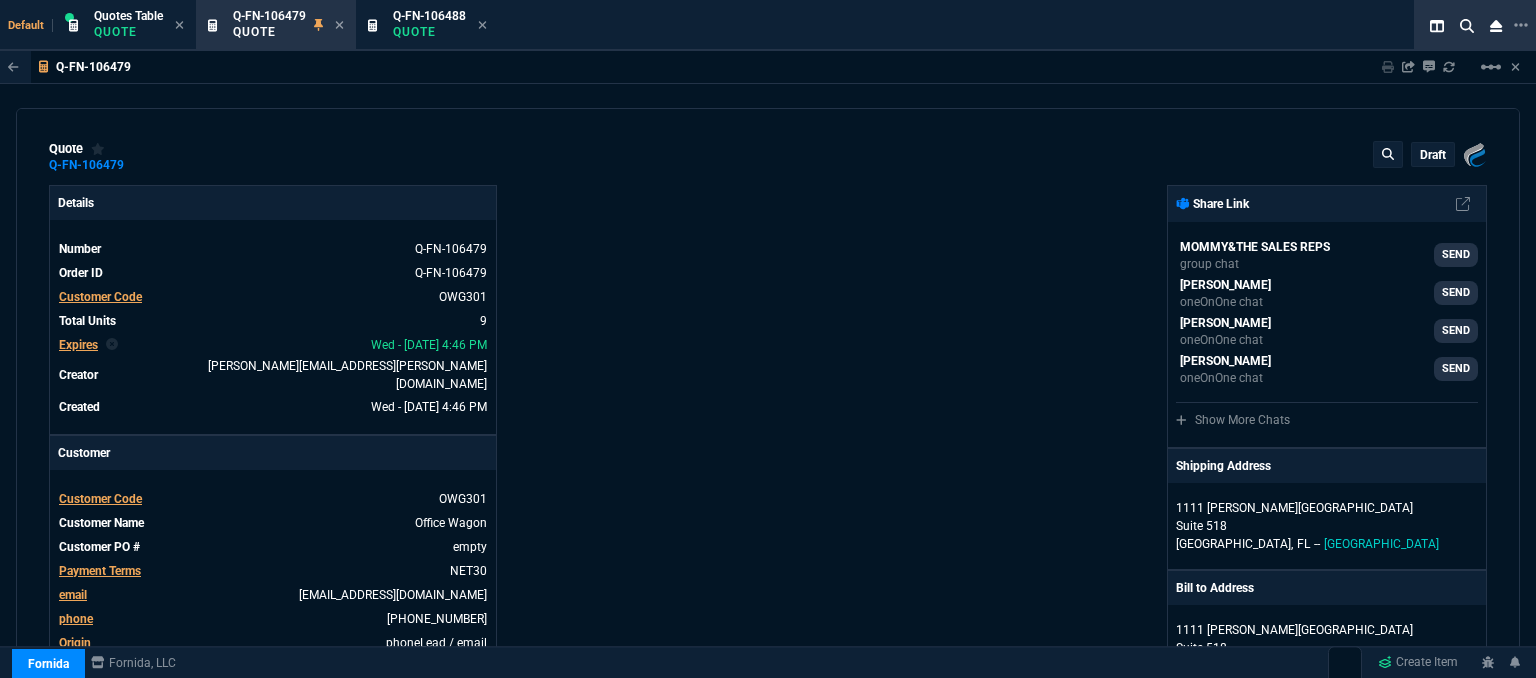 type on "14" 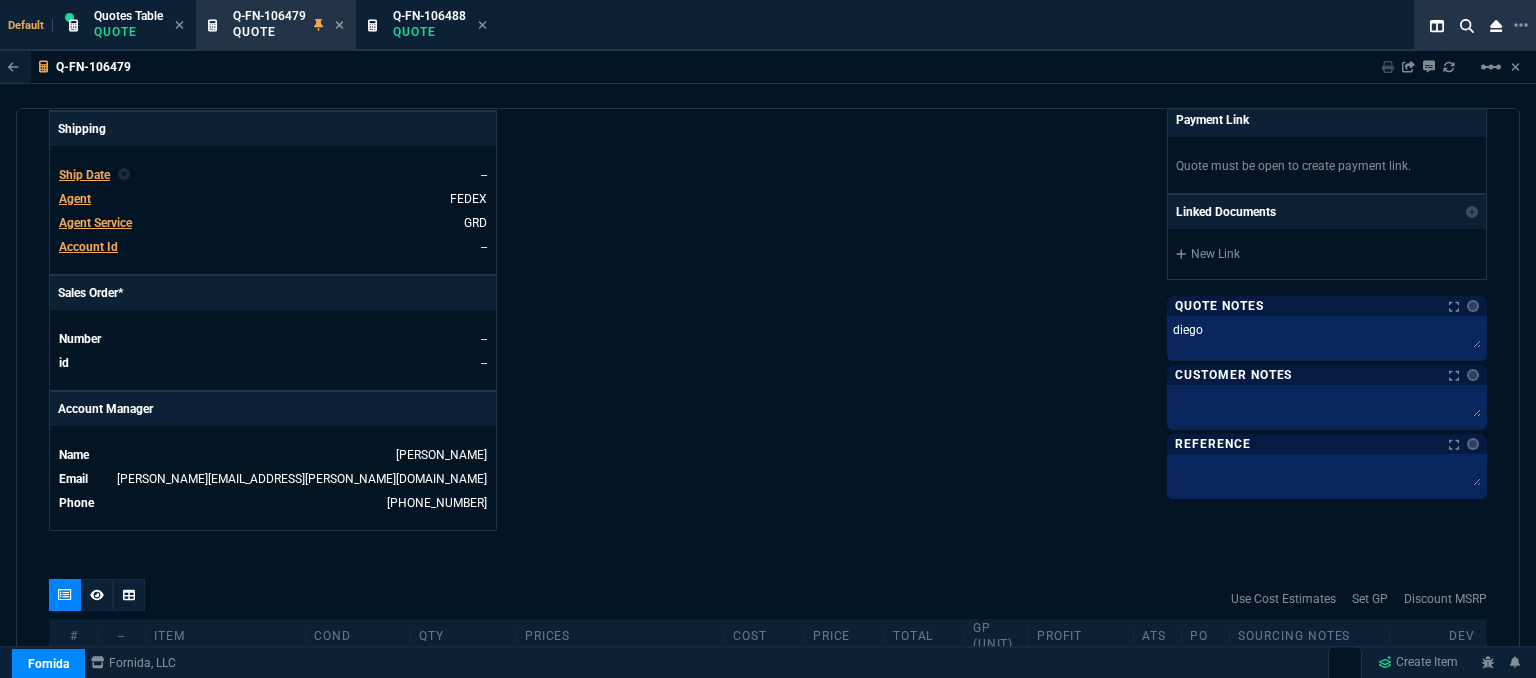 scroll, scrollTop: 1000, scrollLeft: 0, axis: vertical 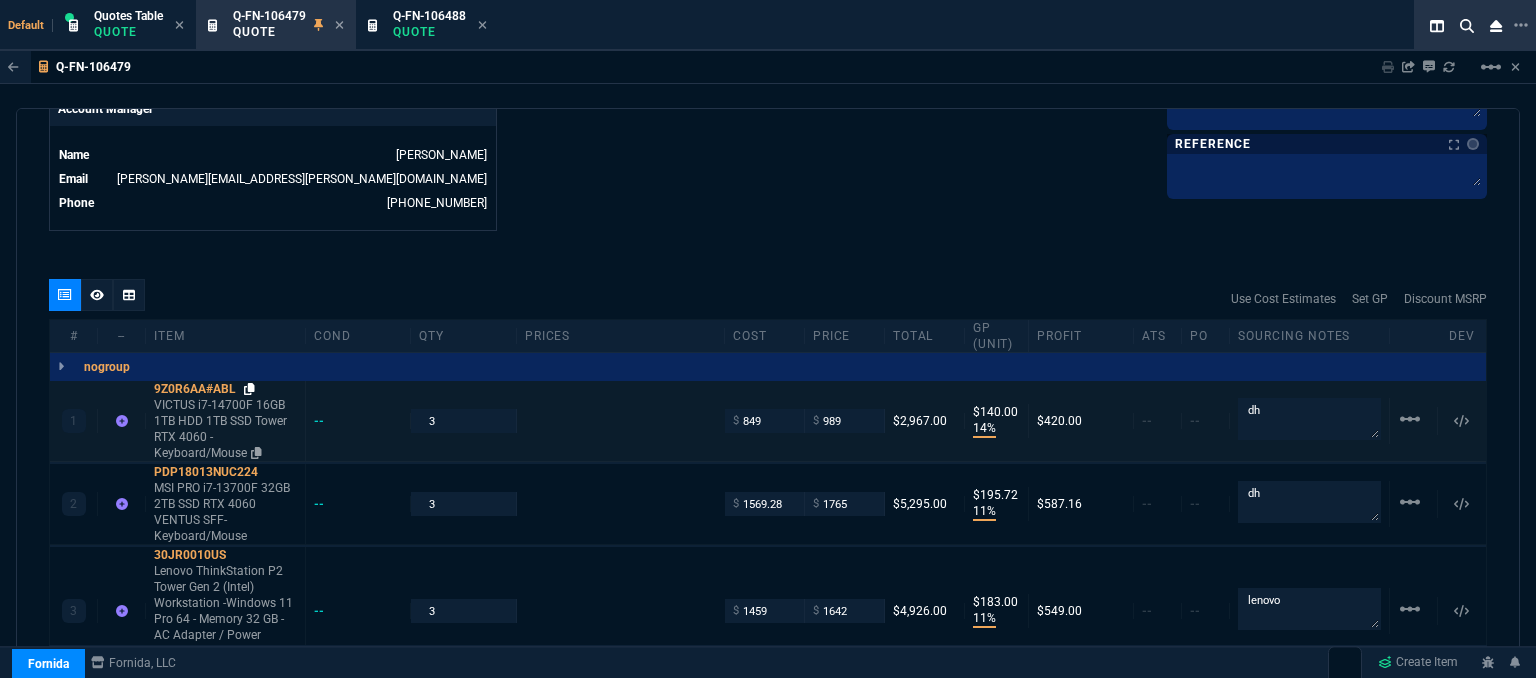 click 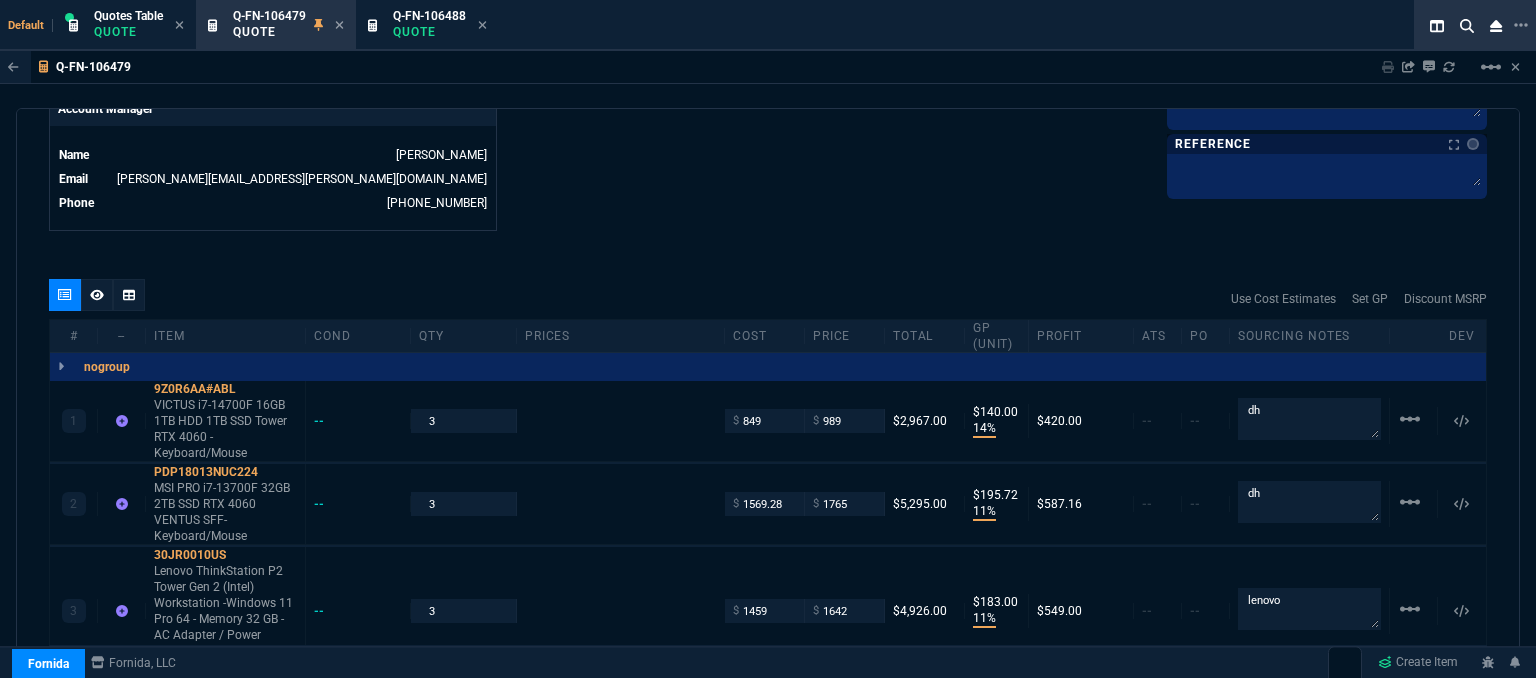 scroll, scrollTop: 800, scrollLeft: 0, axis: vertical 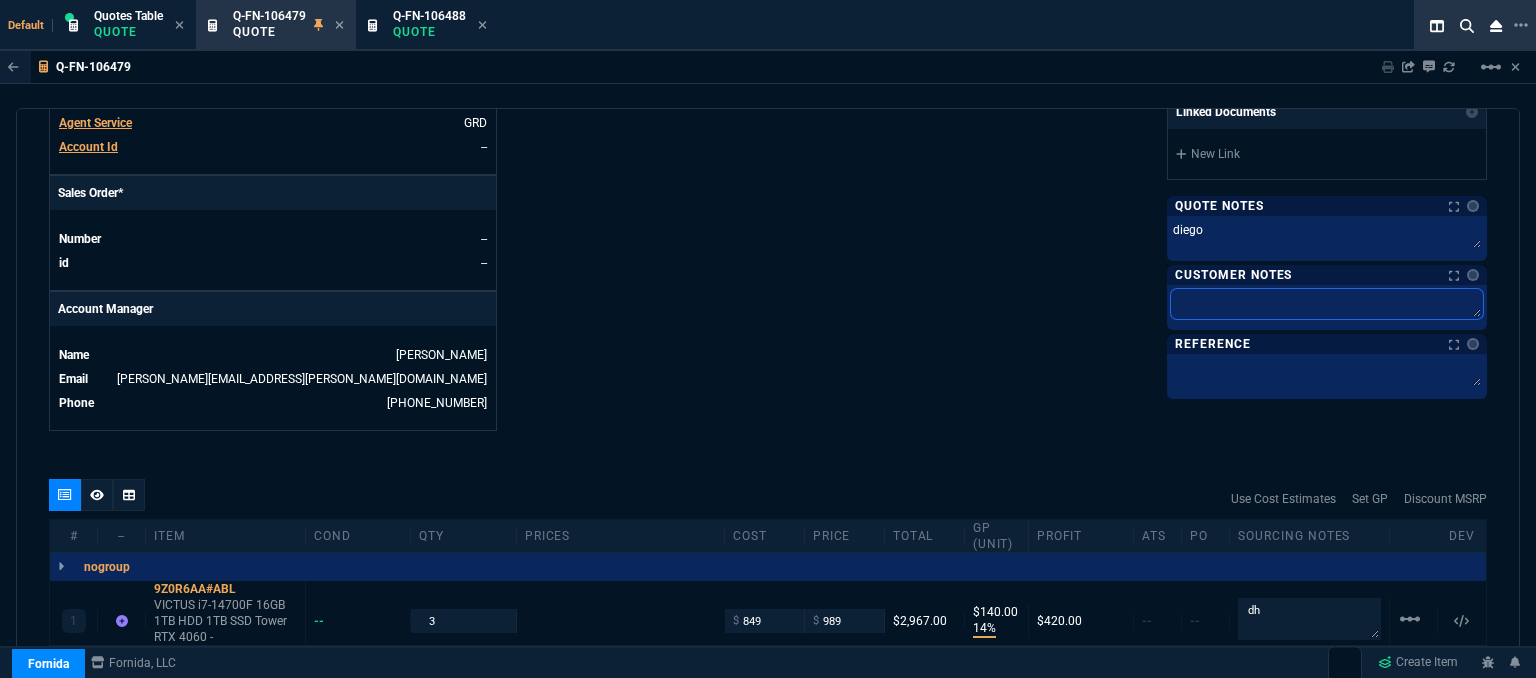 click at bounding box center (1327, 304) 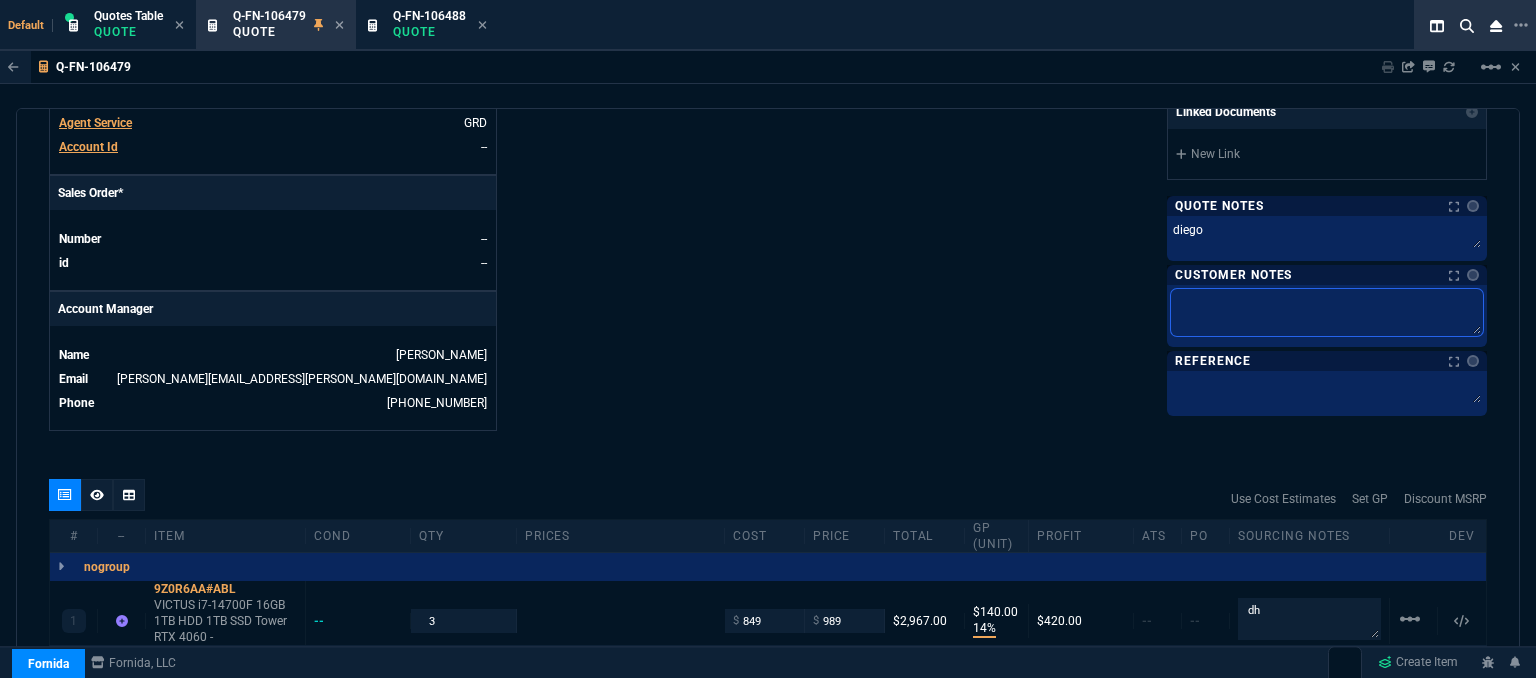 type on "E" 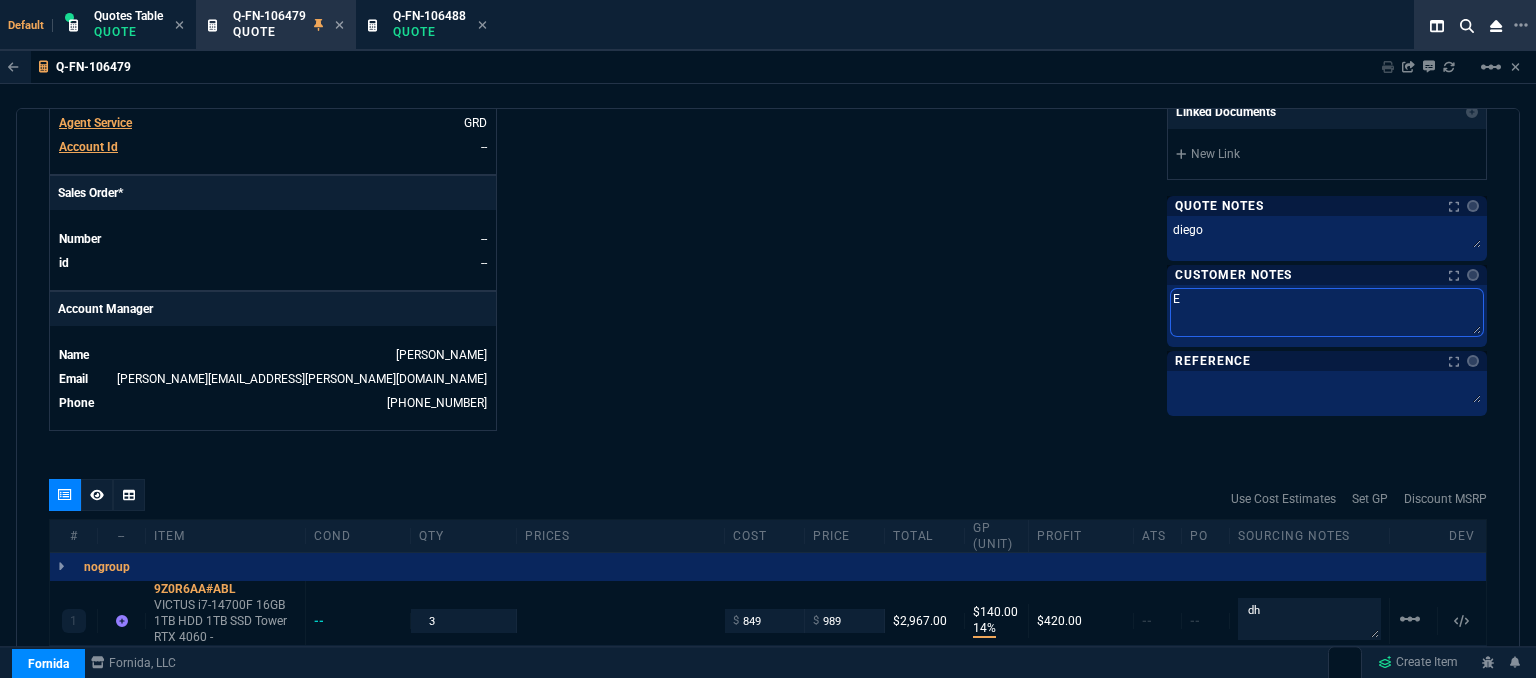 type on "ET" 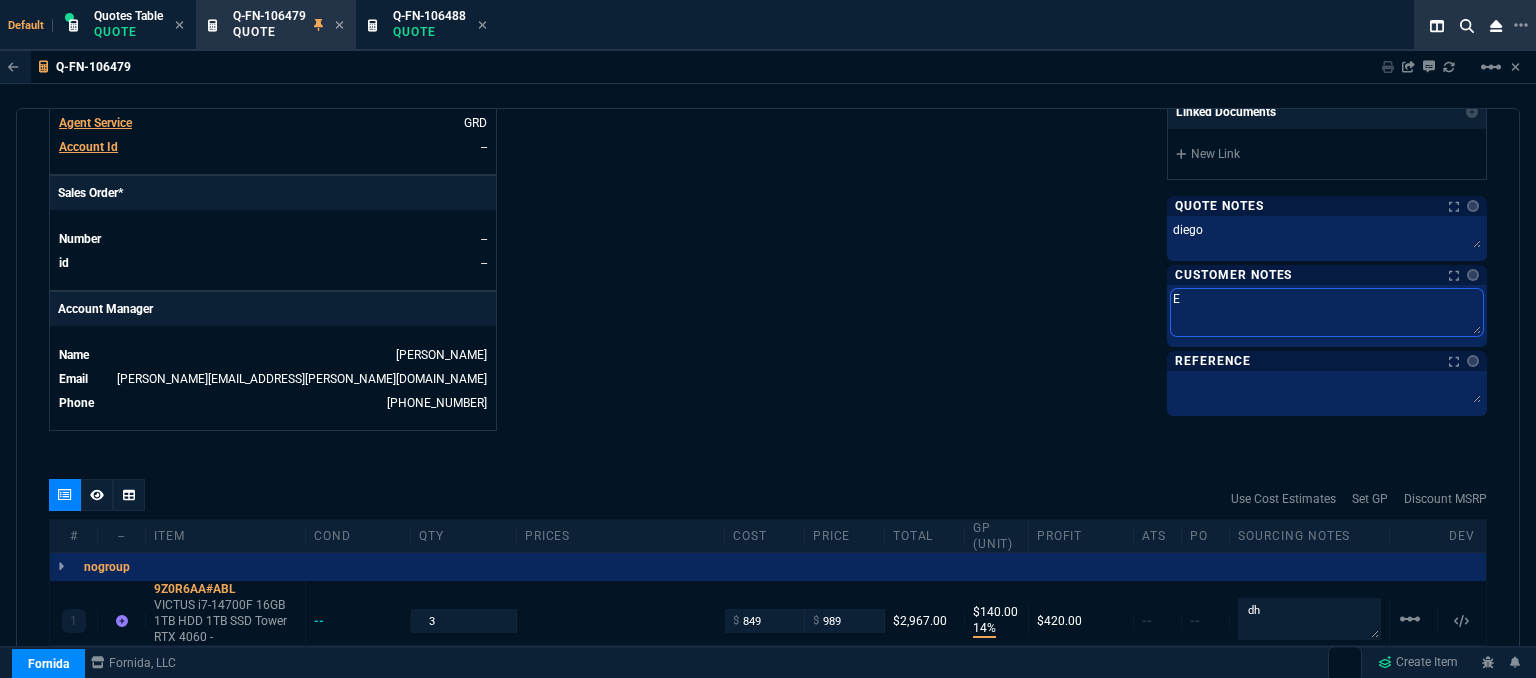type on "ET" 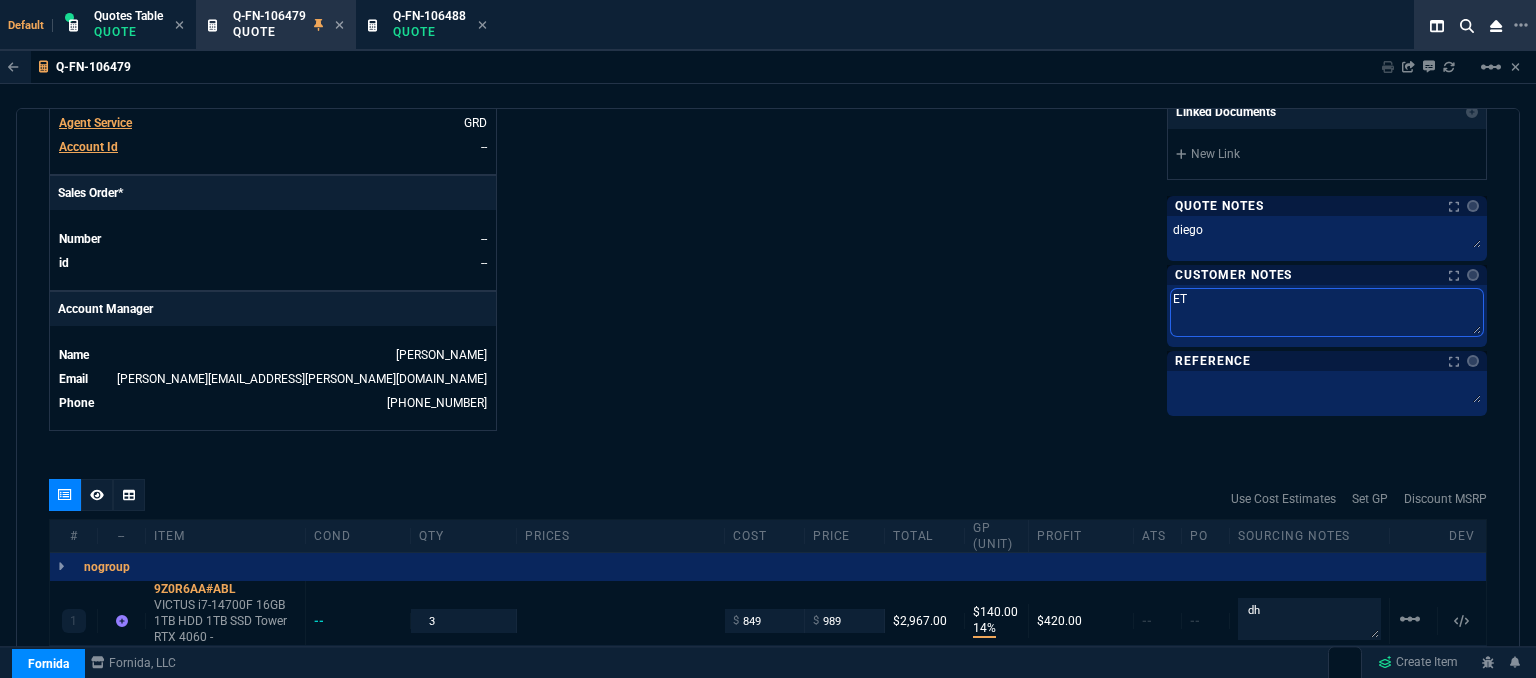 type on "ETA" 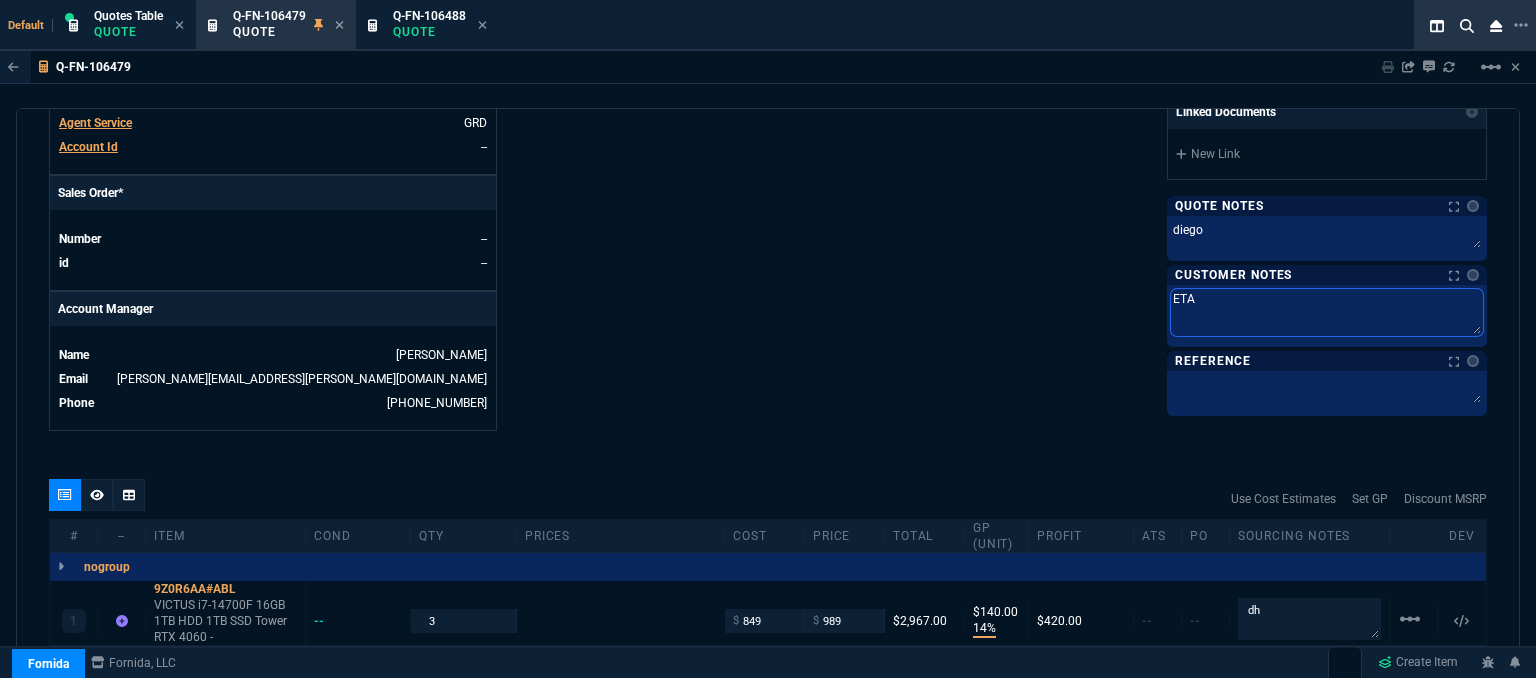 type on "ETA" 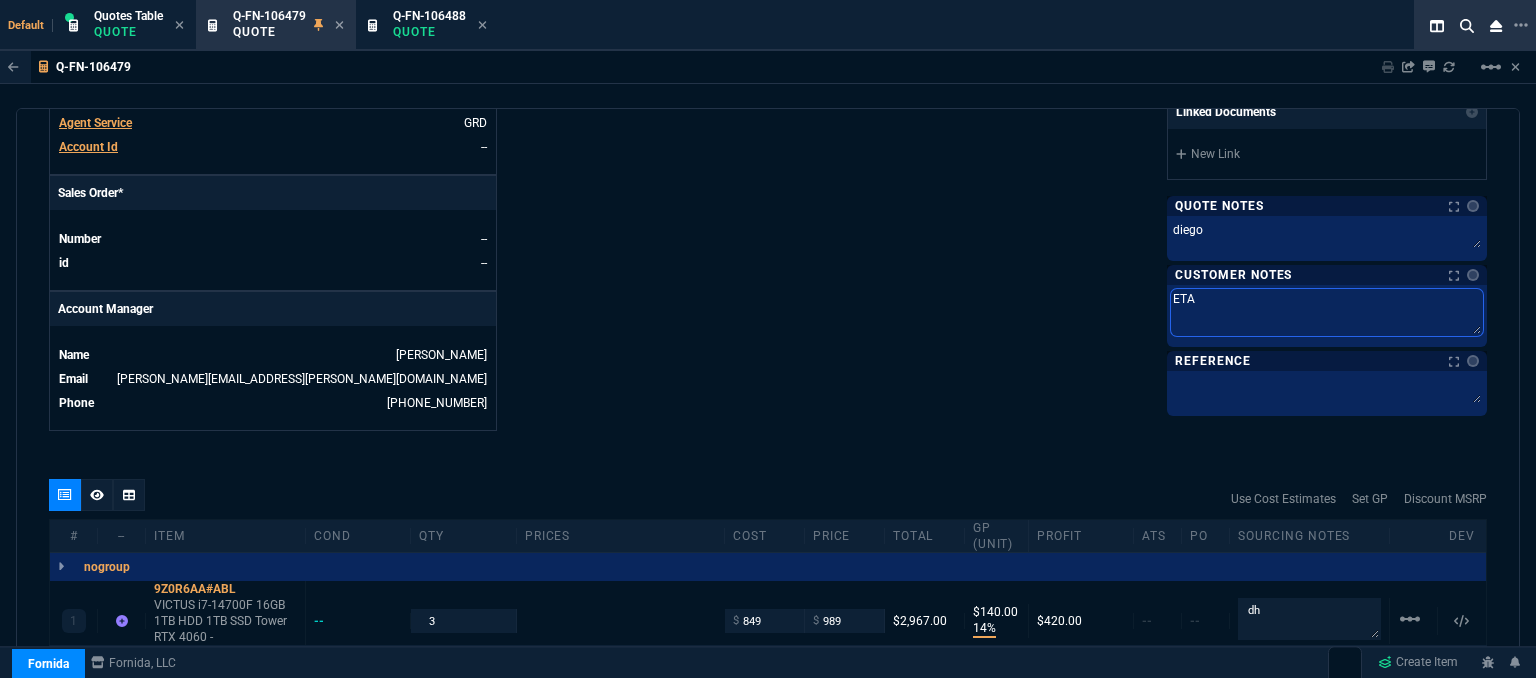 type on "ETA 5" 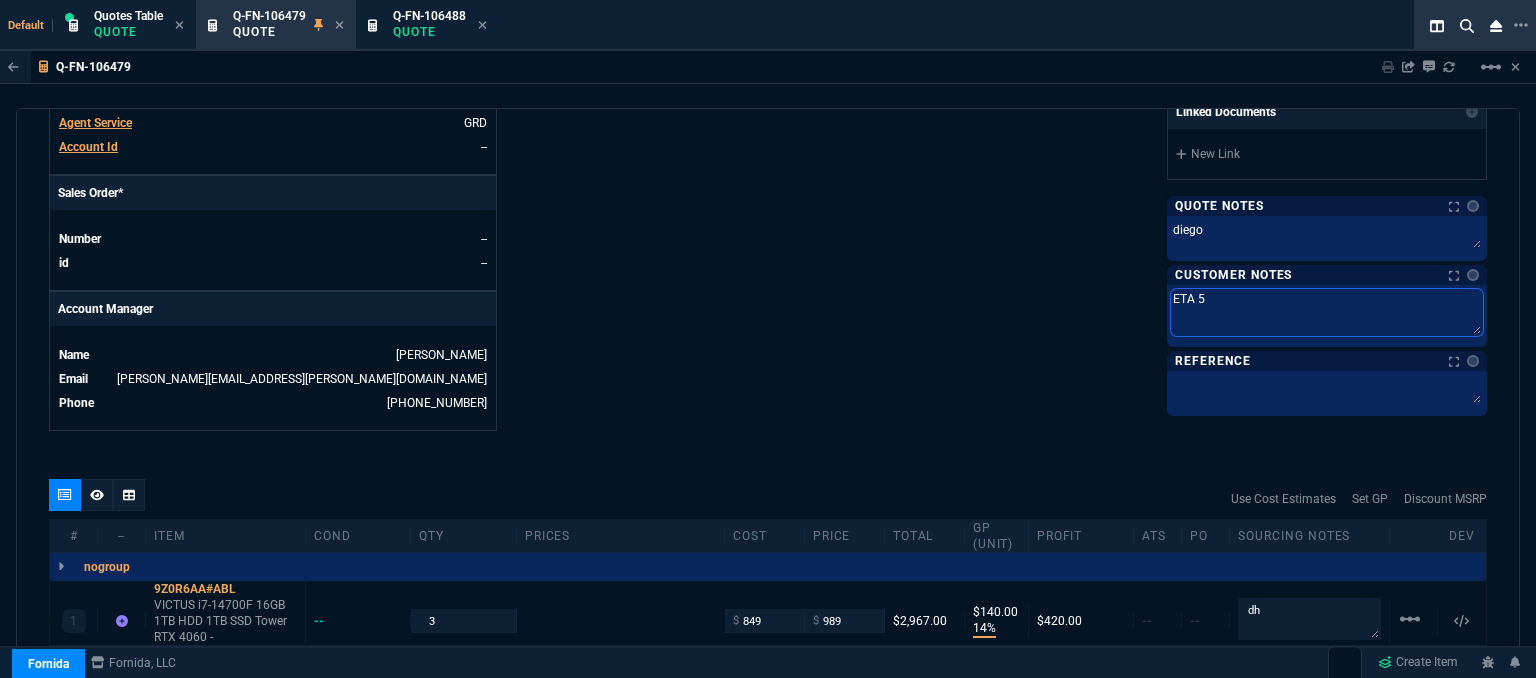 type on "ETA 5-" 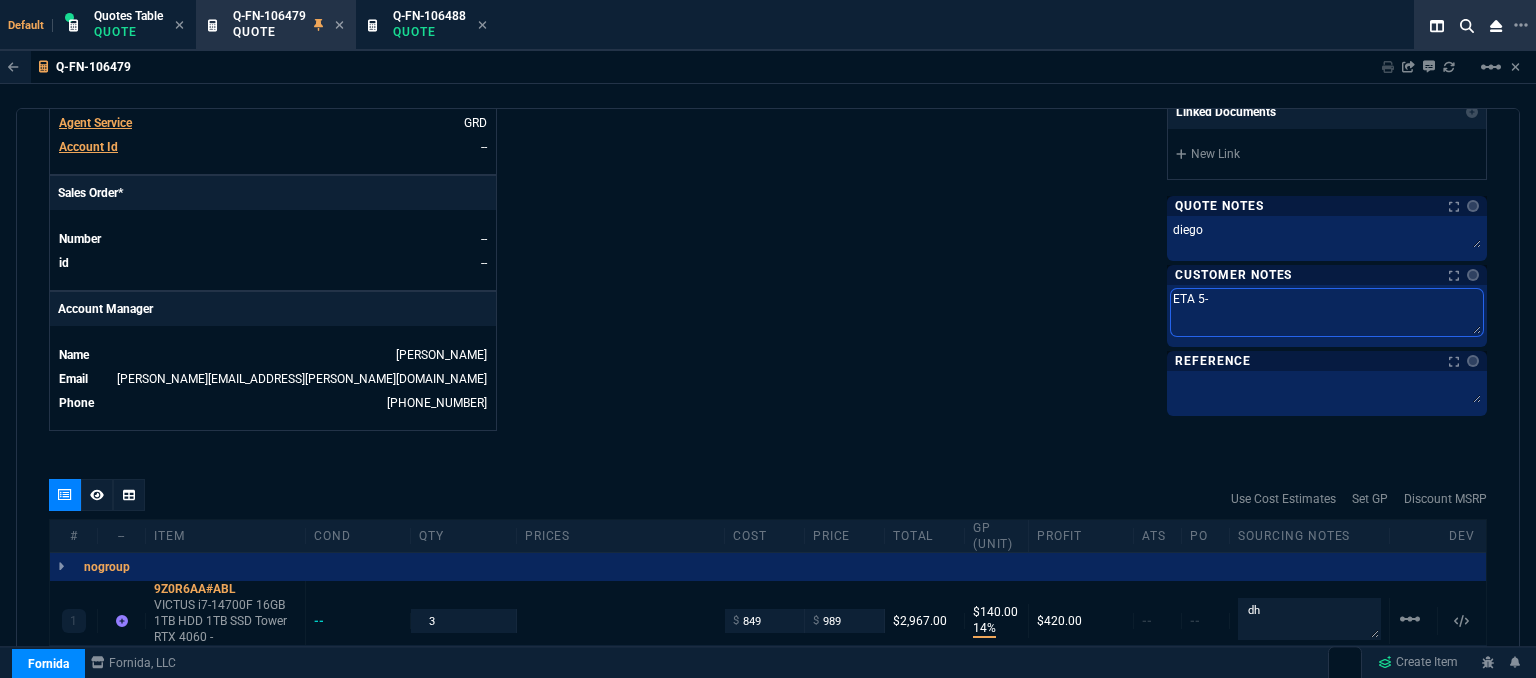 type on "ETA 5-7" 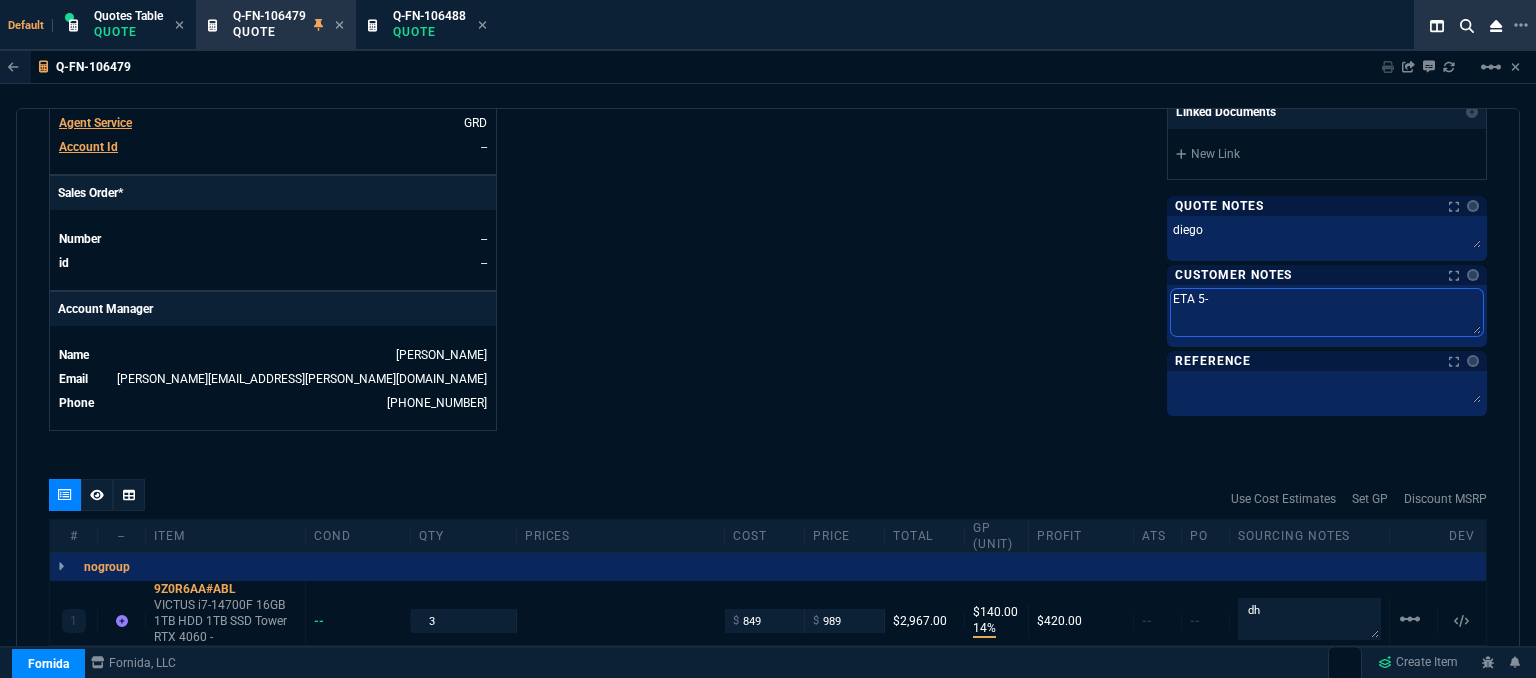 type on "ETA 5-7" 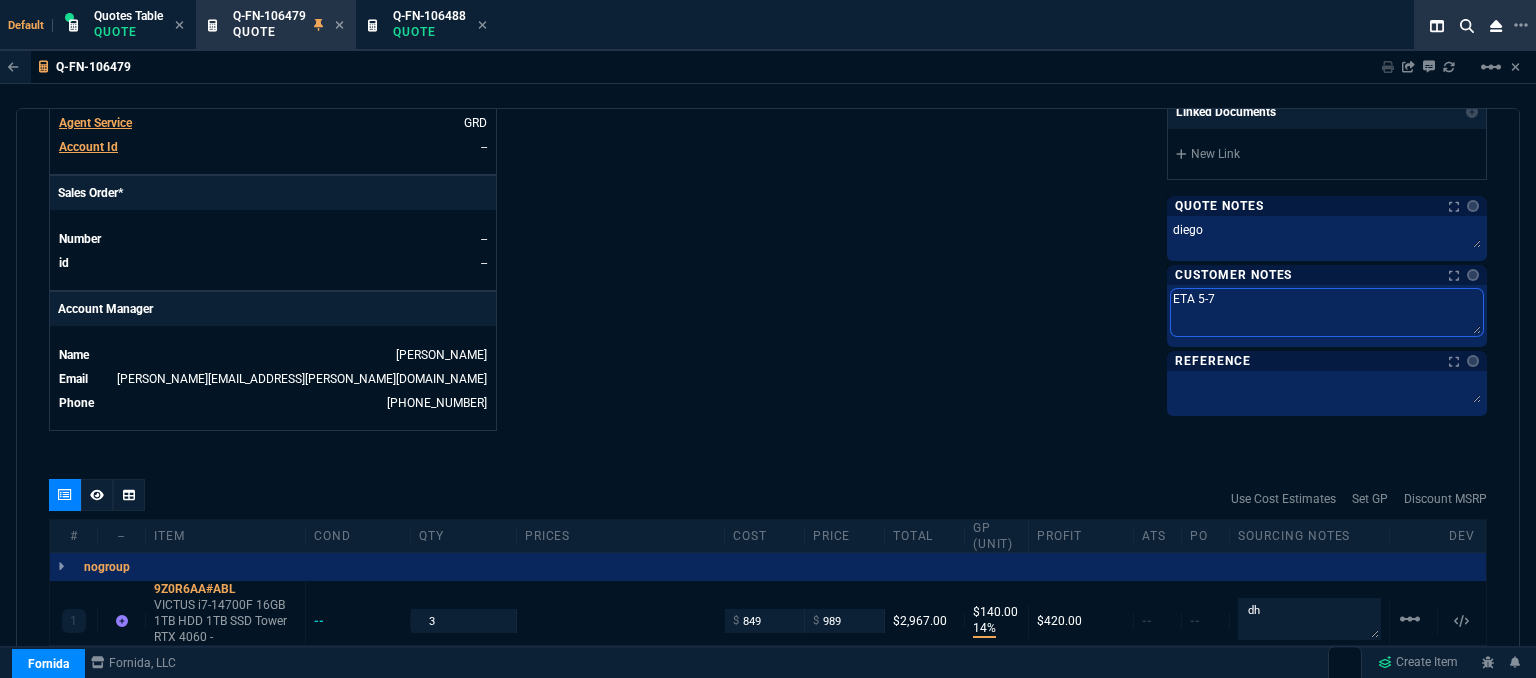 type on "ETA 5-7" 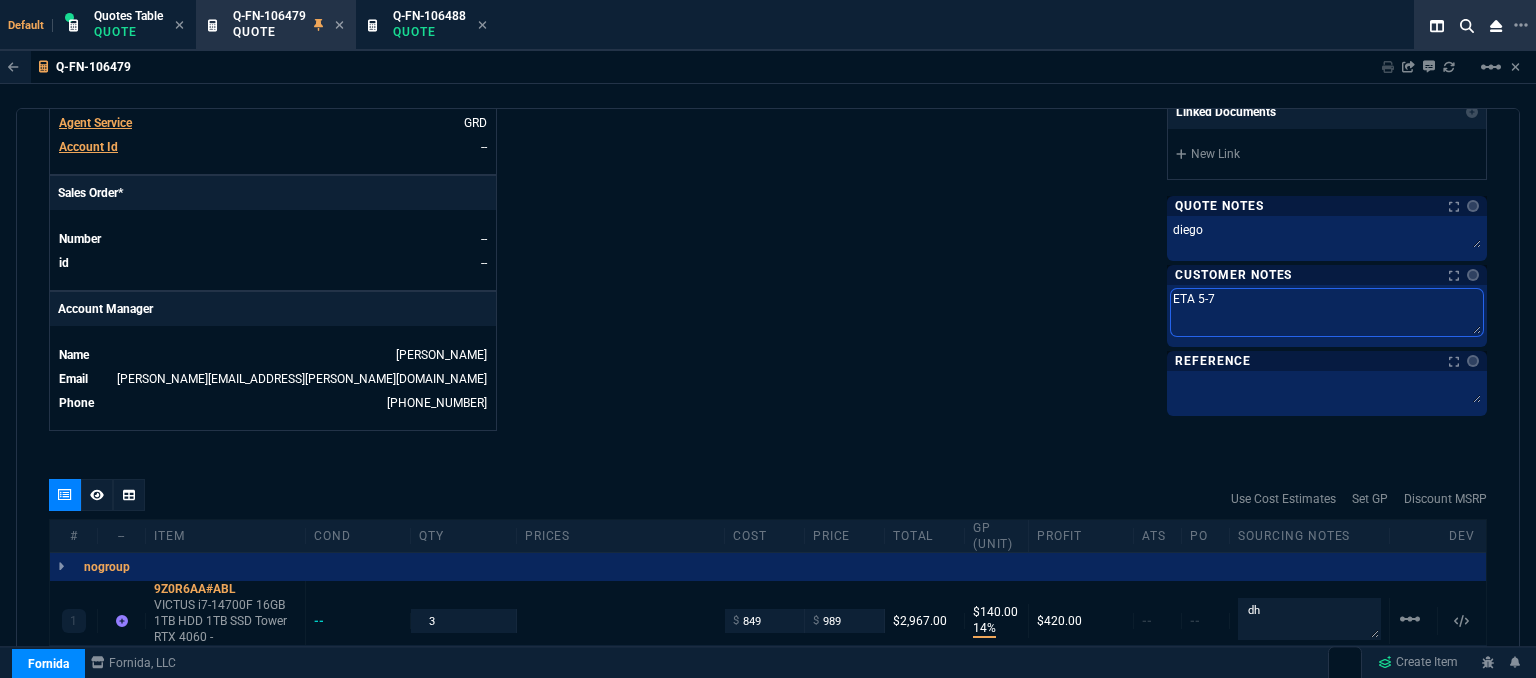 type on "ETA 5-7 B" 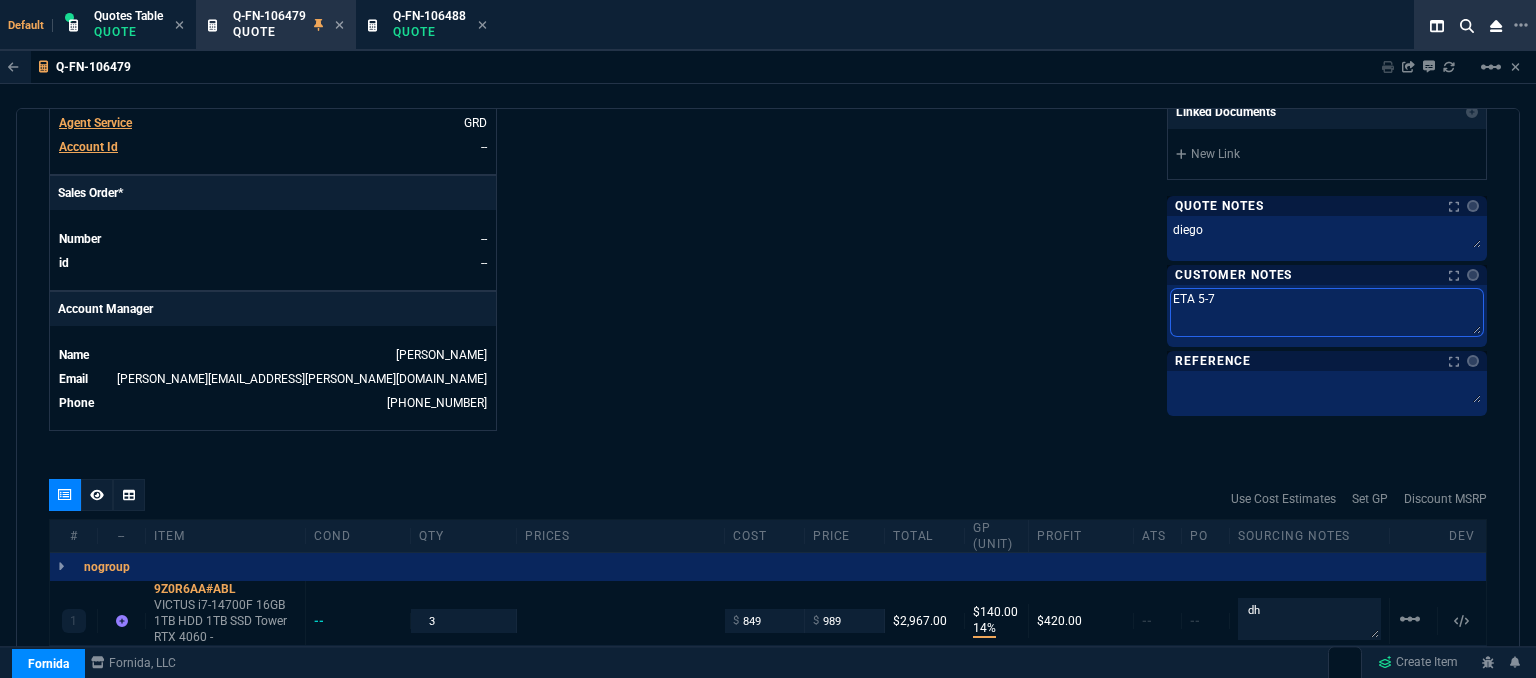 type on "ETA 5-7 B" 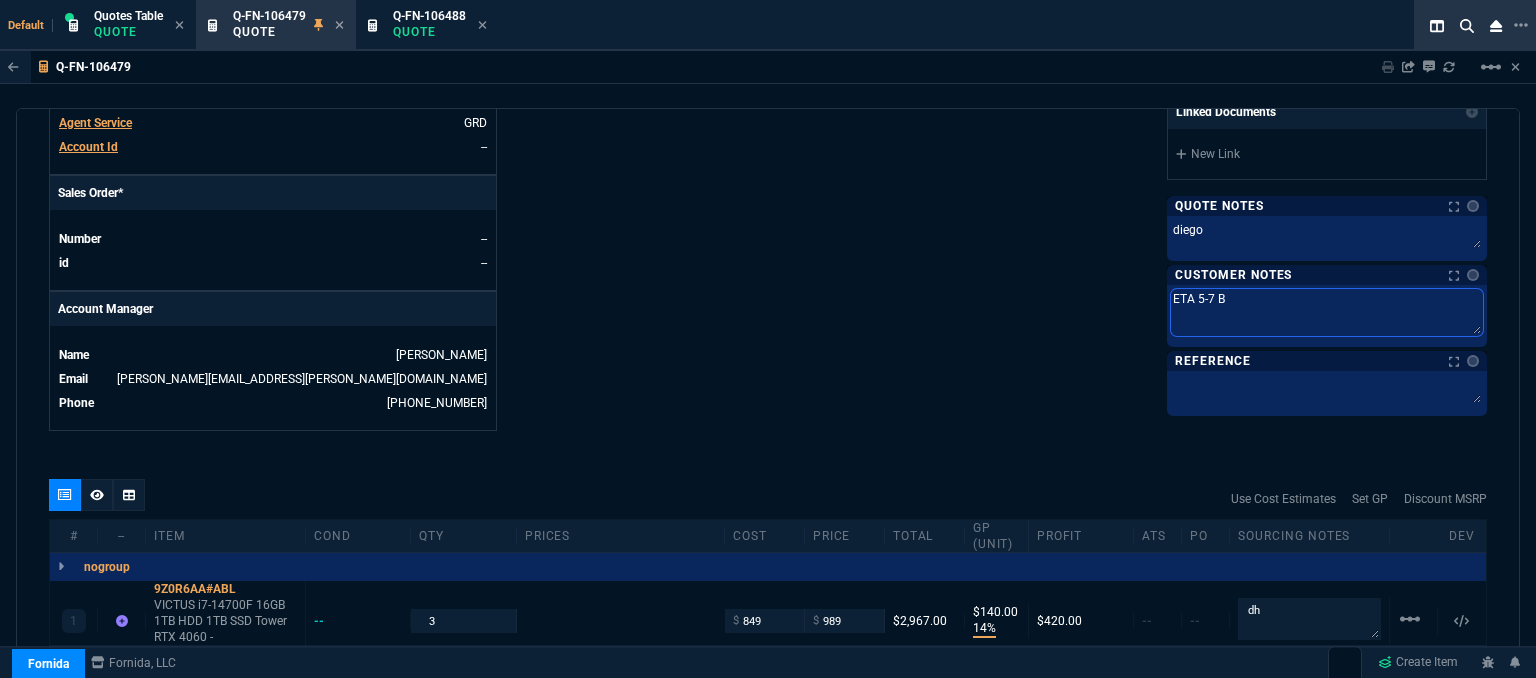 type on "ETA 5-7 Bi" 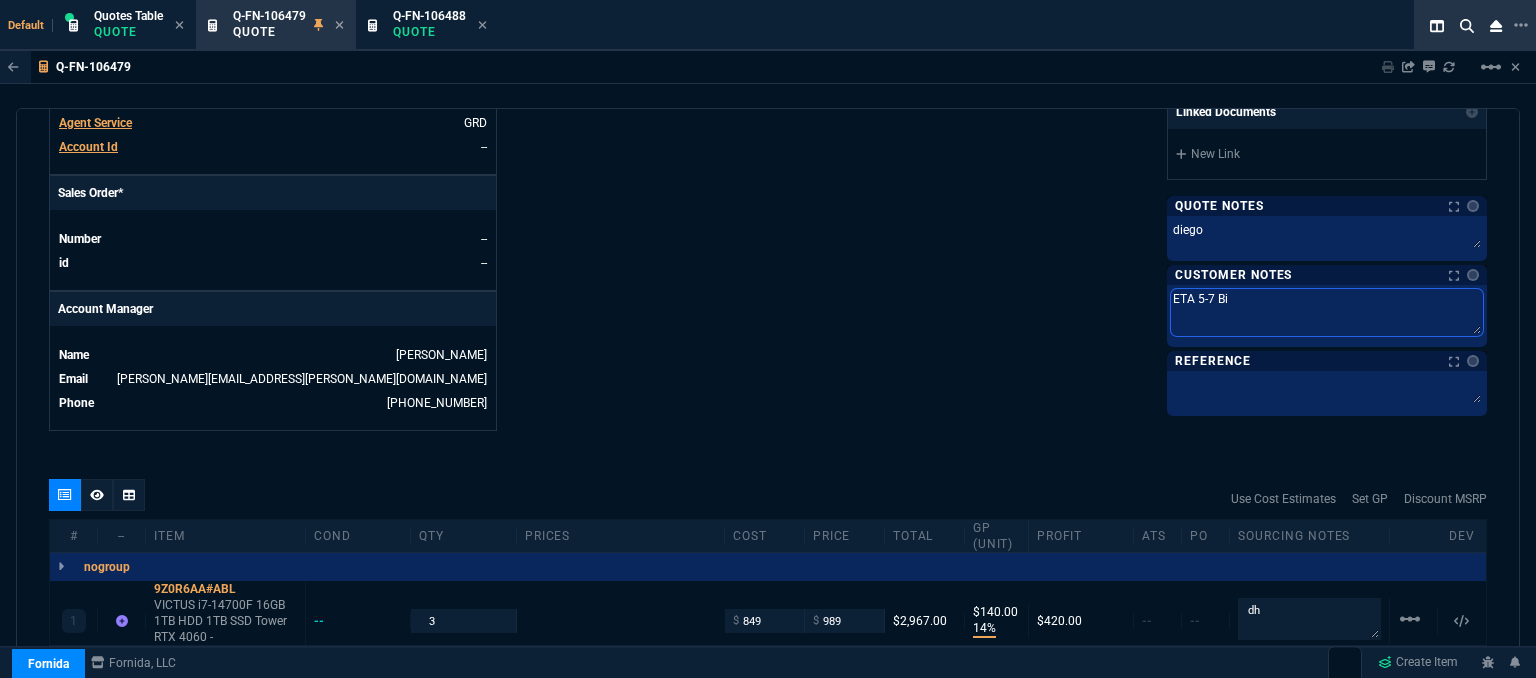 type on "ETA 5-7 Biz" 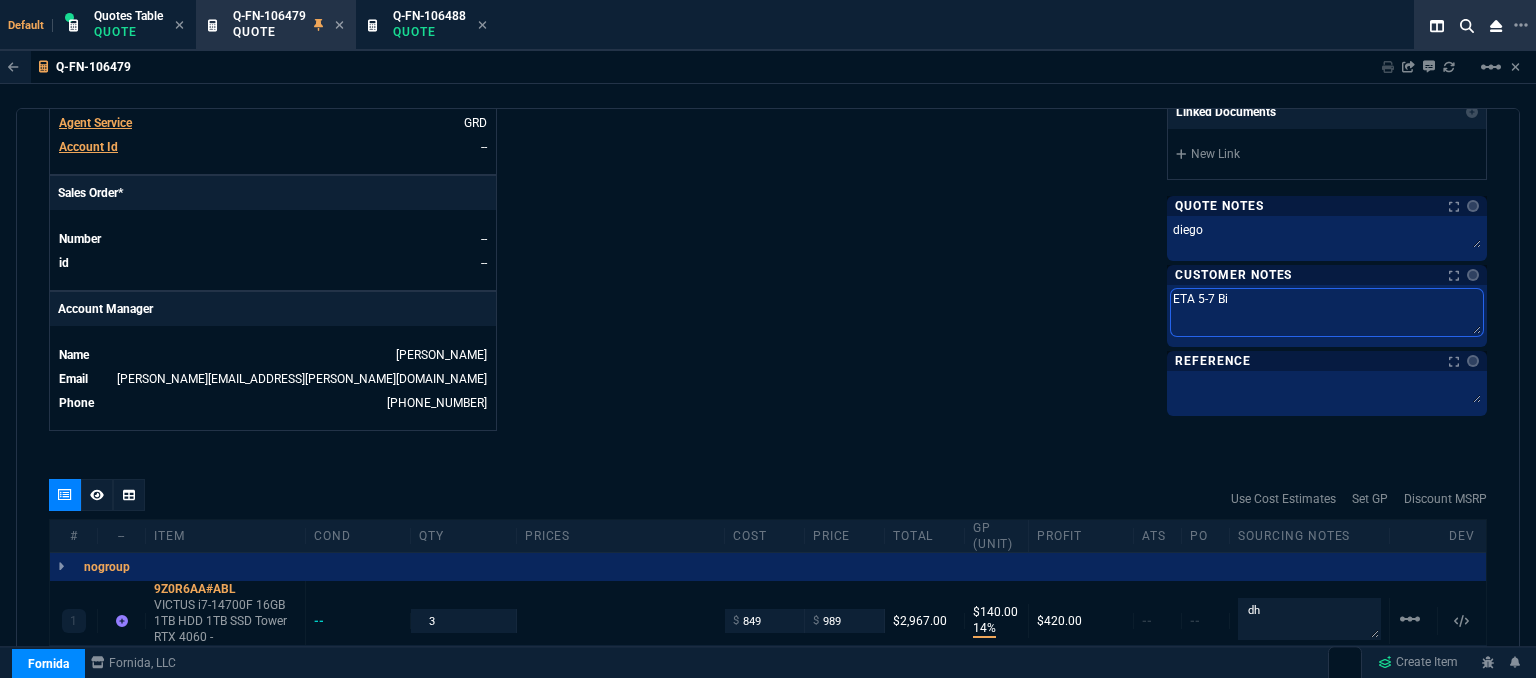 type on "ETA 5-7 Biz" 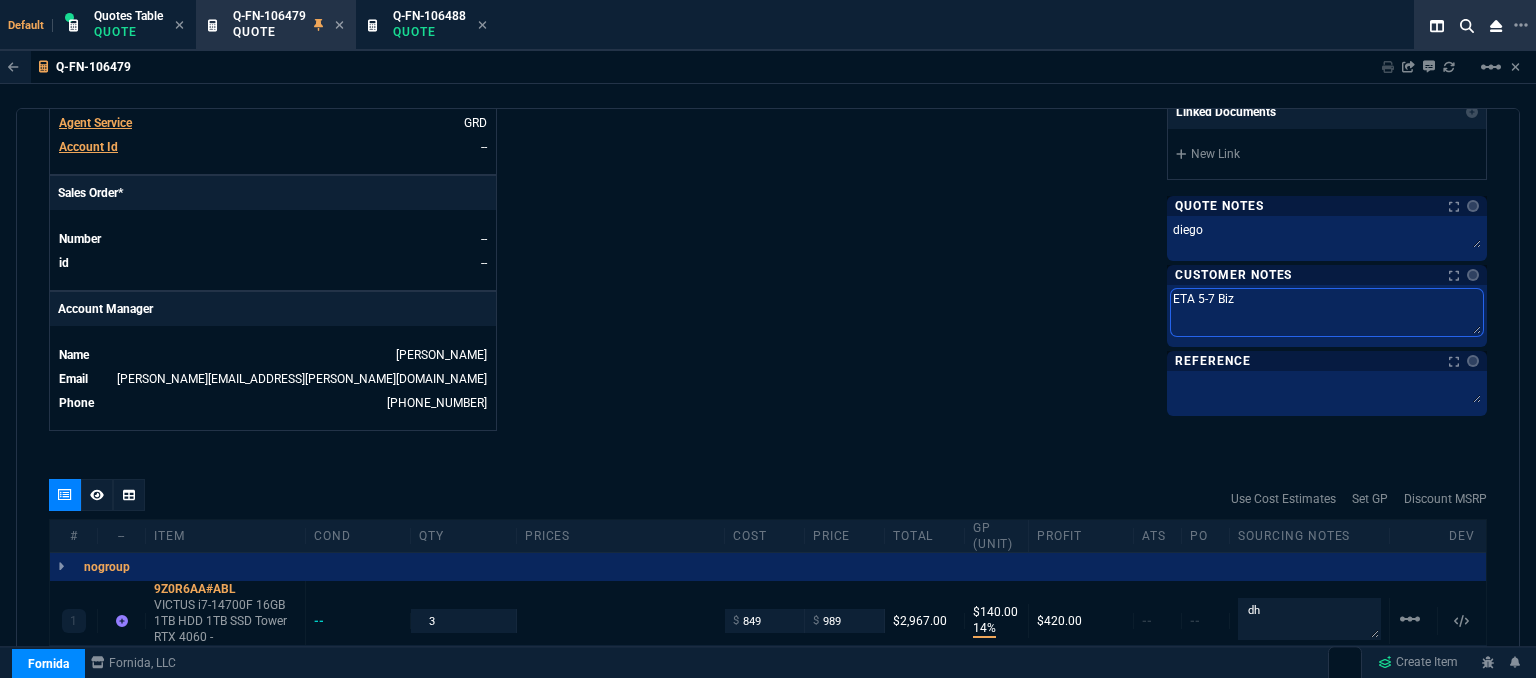 type on "ETA 5-7 Biz" 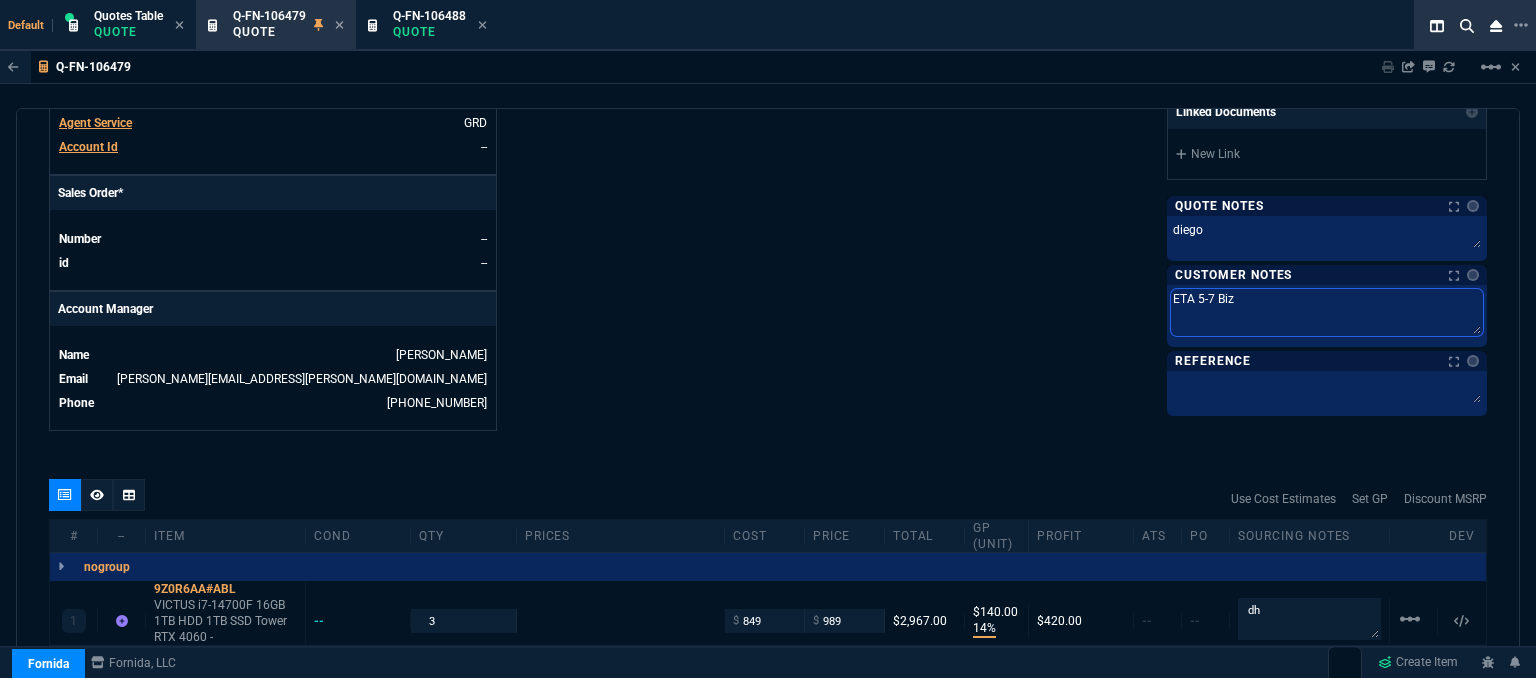 type on "ETA 5-7 Biz D" 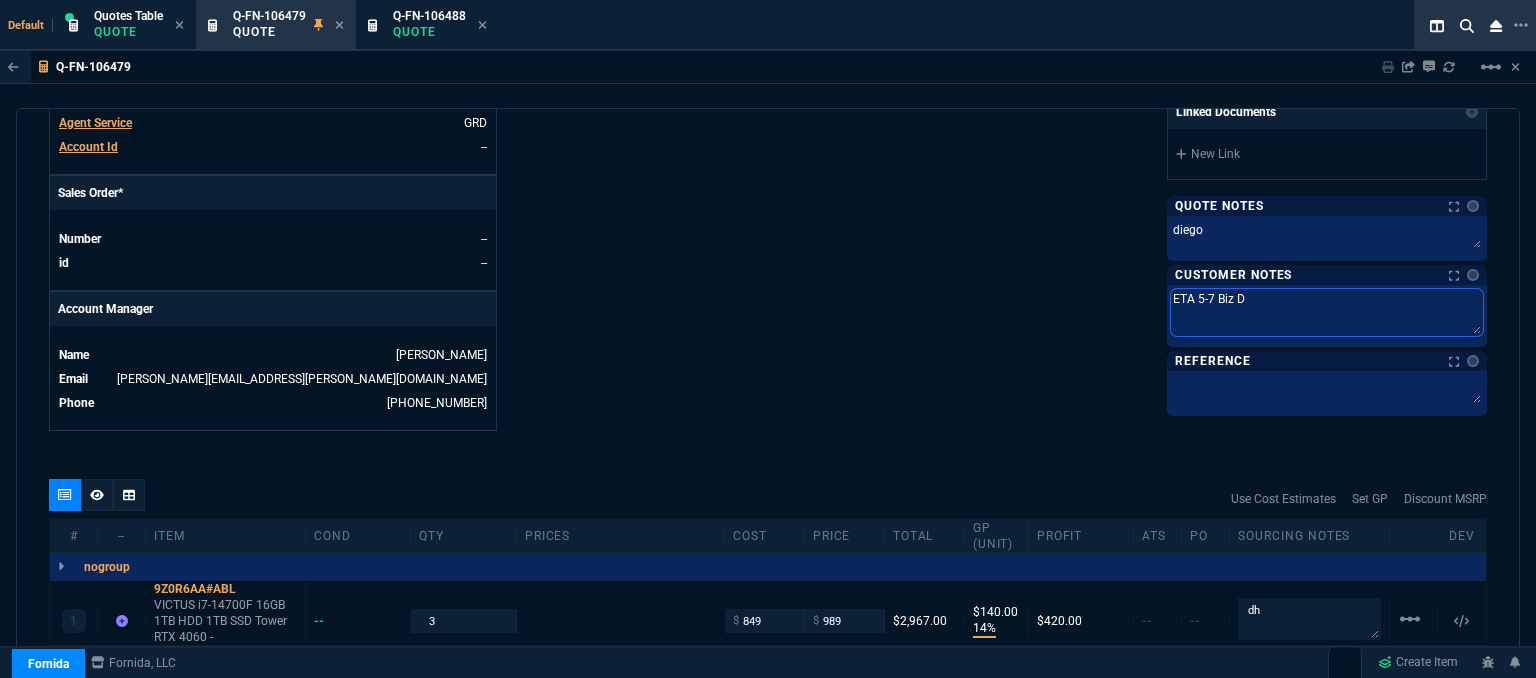 type on "ETA 5-7 Biz Da" 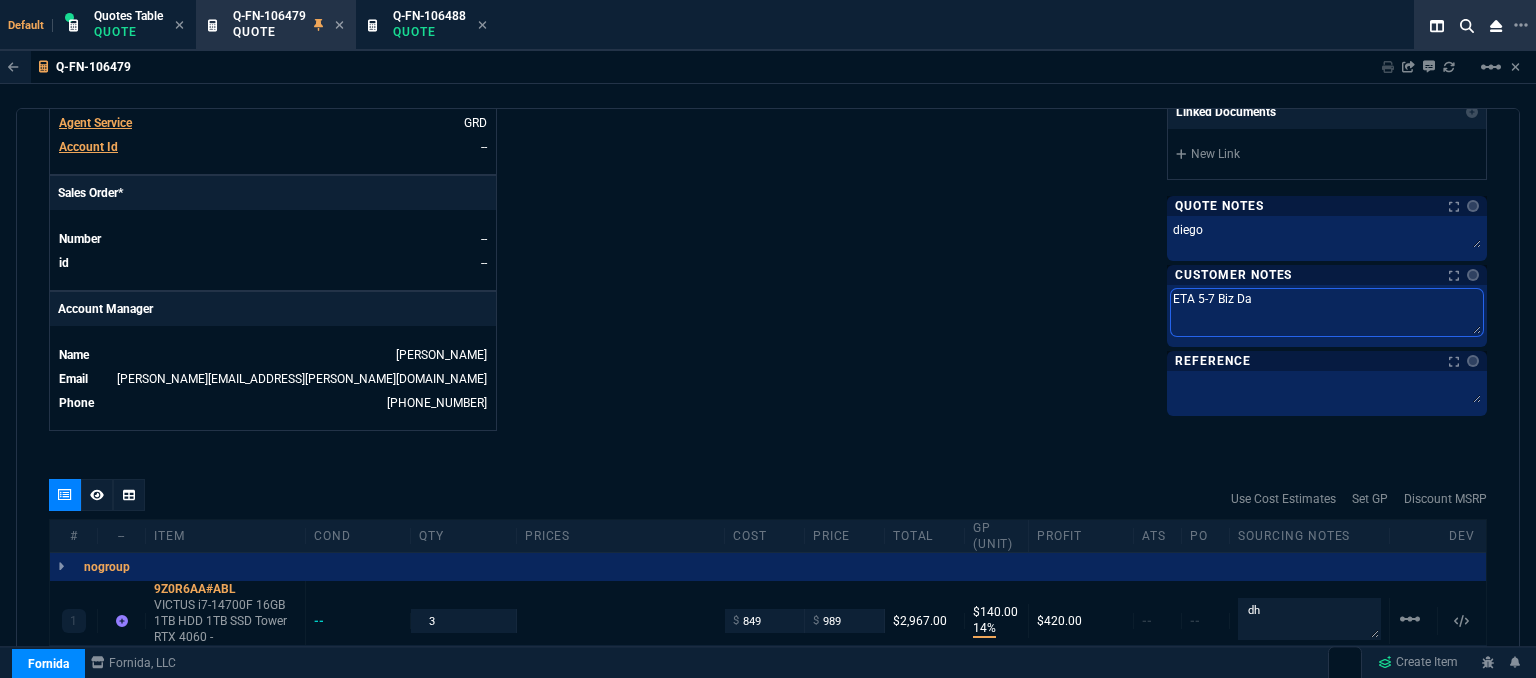 type on "ETA 5-7 Biz Day" 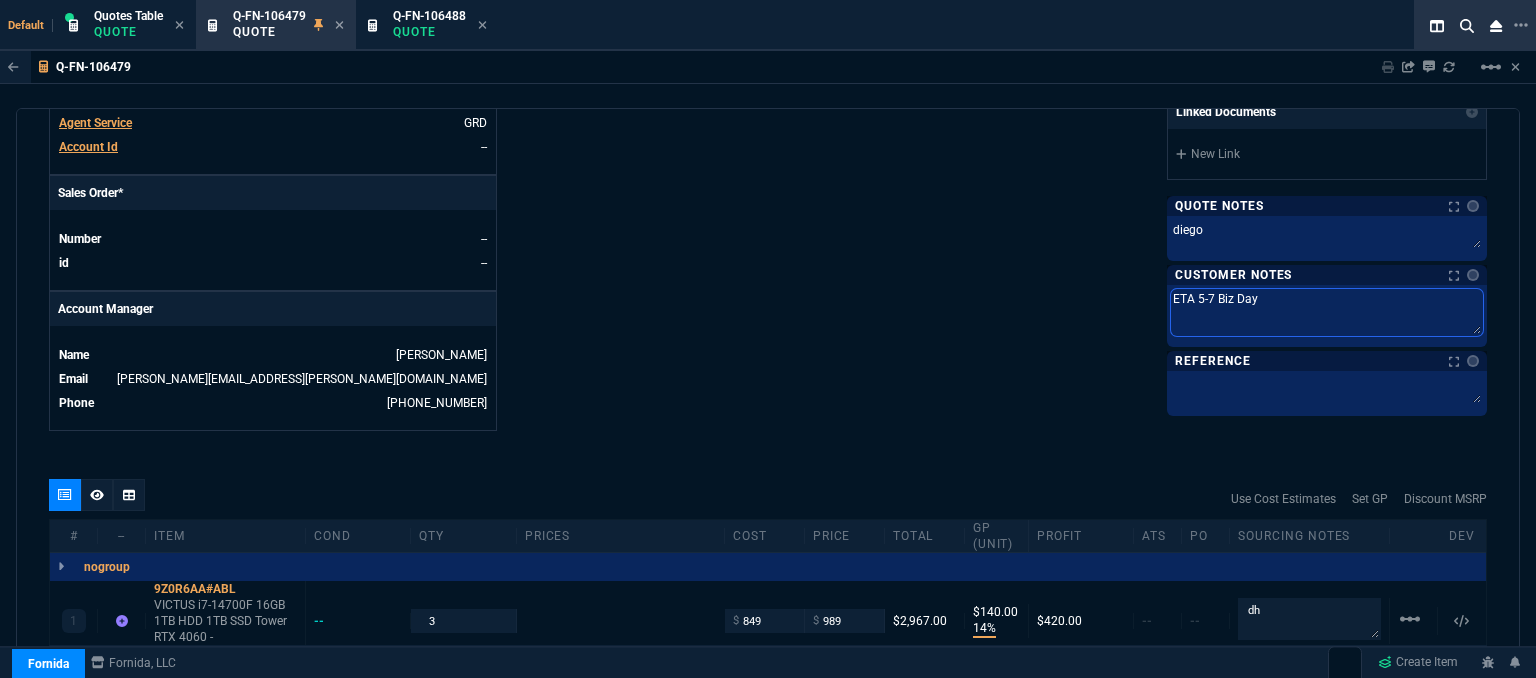 type on "ETA 5-7 Biz Days" 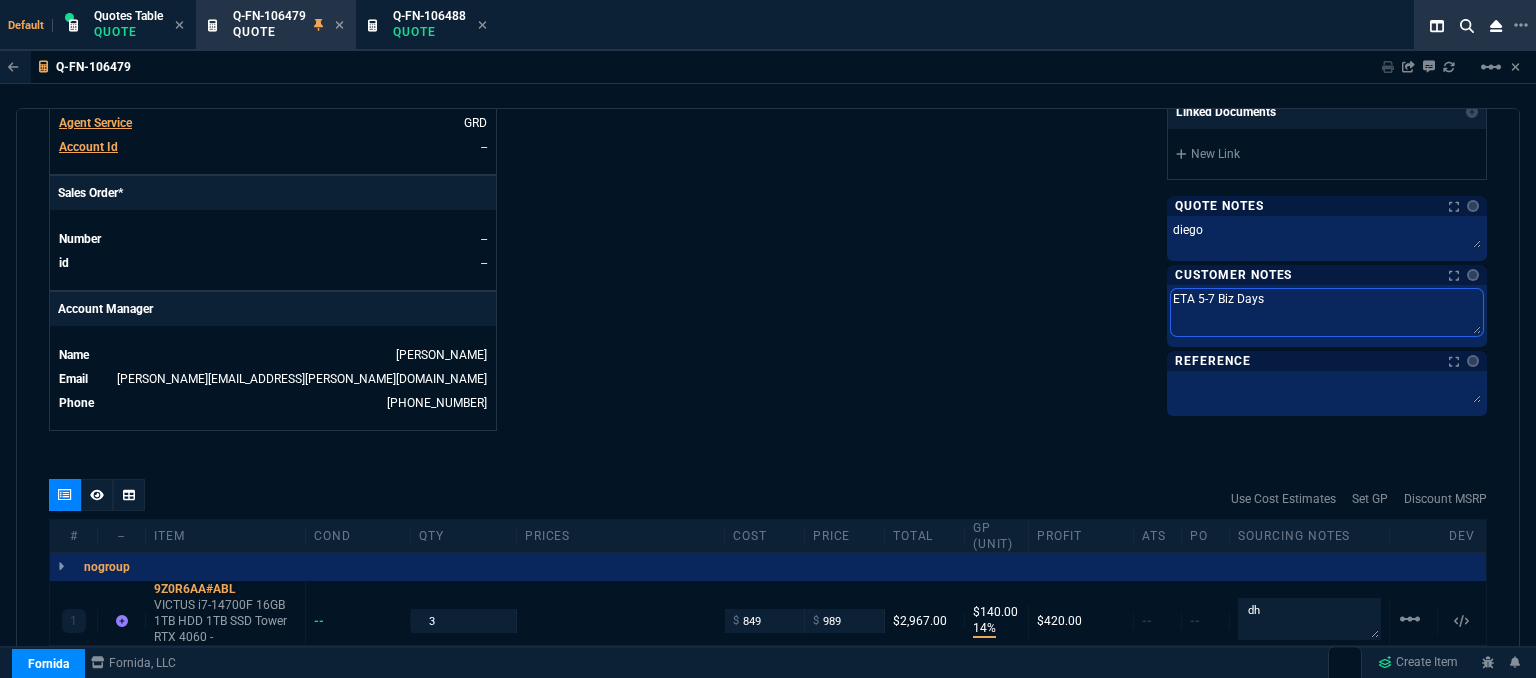 type on "ETA 5-7 Biz Days" 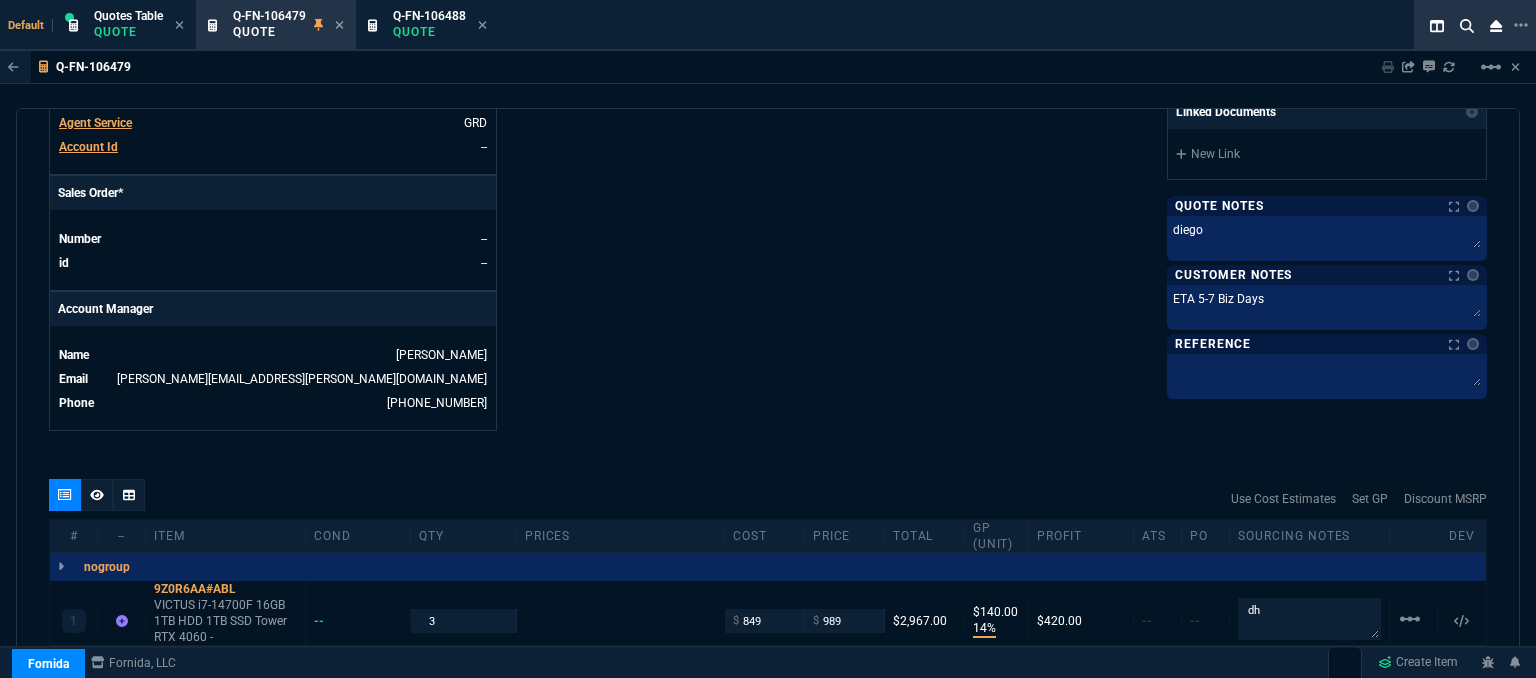 click on "Fornida, LLC 2609 Technology Dr Suite 300 Plano, TX 75074  Share Link  MOMMY&THE SALES REPS group chat SEND Brian Over oneOnOne chat SEND Sarah Costa oneOnOne chat SEND Steven Huang oneOnOne chat SEND  Show More Chats  Shipping Address 1111 Kane Concourse  Suite 518 Bay Harbor Islands,  FL -- USA Bill to Address 1111 Kane Concourse  Suite 518 Bay Harbor Islands,  FL -- USA End User -- -- -- Payment Link  Quote must be open to create payment link.  Linked Documents  New Link  Quote Notes Notes Quote Notes Notes diego Last updated by  fiona.rossi@fornida.com  at  7/23/25, 12:38 PM diego  diego  Customer Notes Notes Customer Notes Notes ETA 5-7 Biz Days ETA 5-7 Biz Days  ETA 5-7 Biz Days  Reference Reference" at bounding box center [1127, -92] 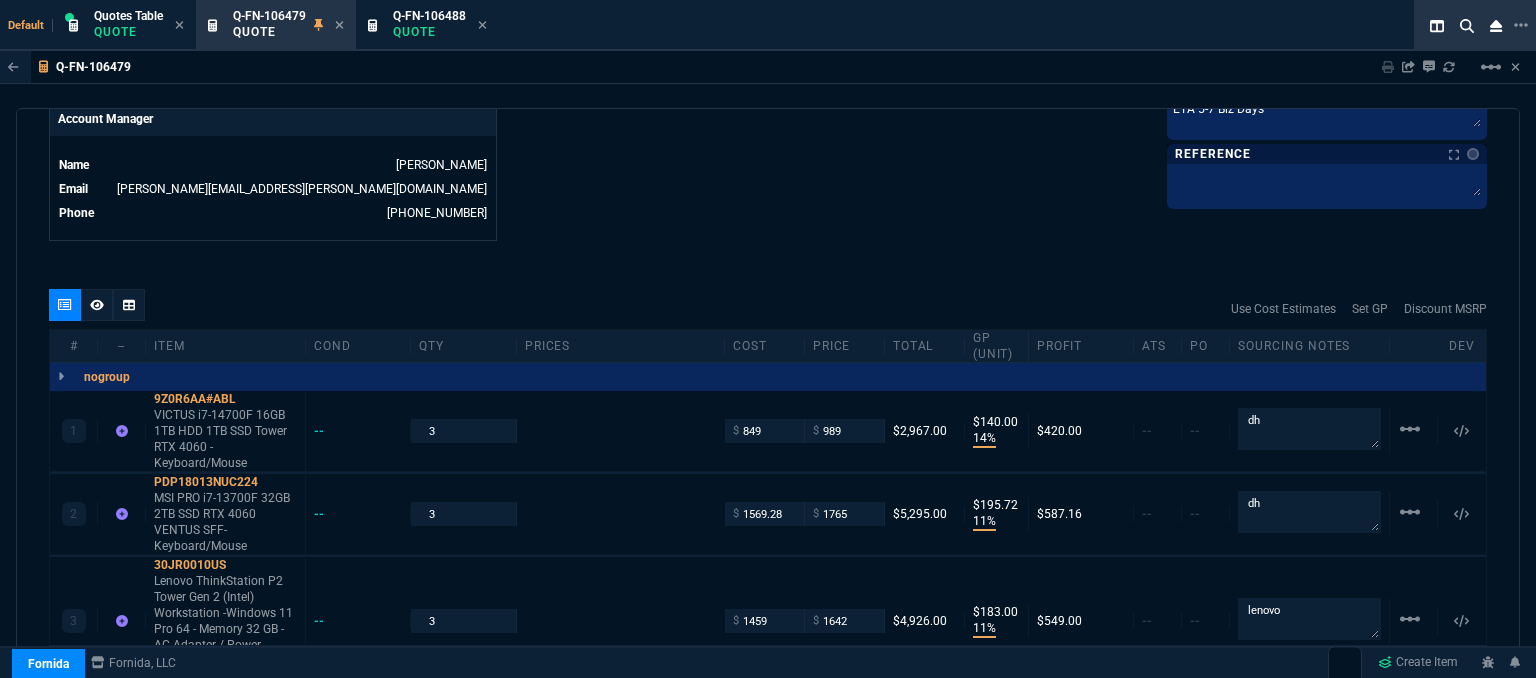 scroll, scrollTop: 1000, scrollLeft: 0, axis: vertical 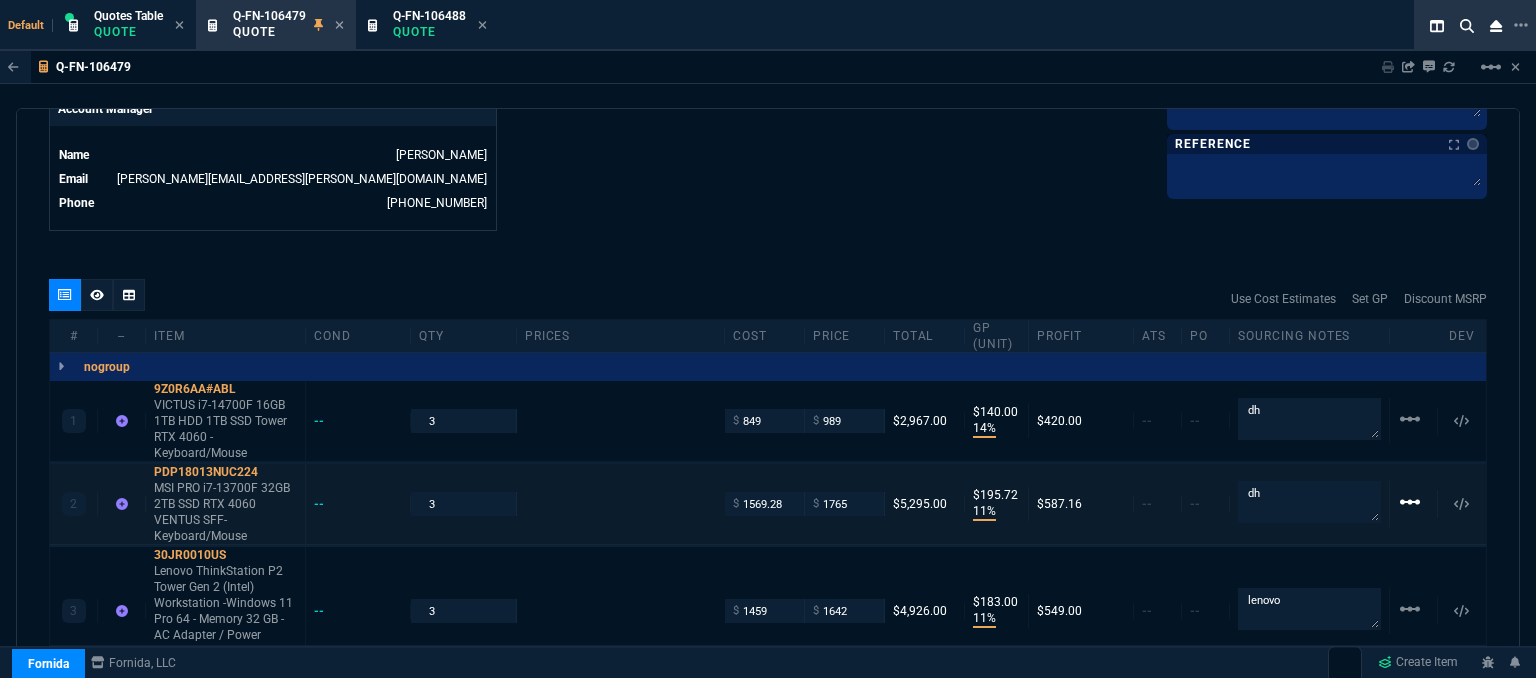 click on "linear_scale" at bounding box center [1410, 419] 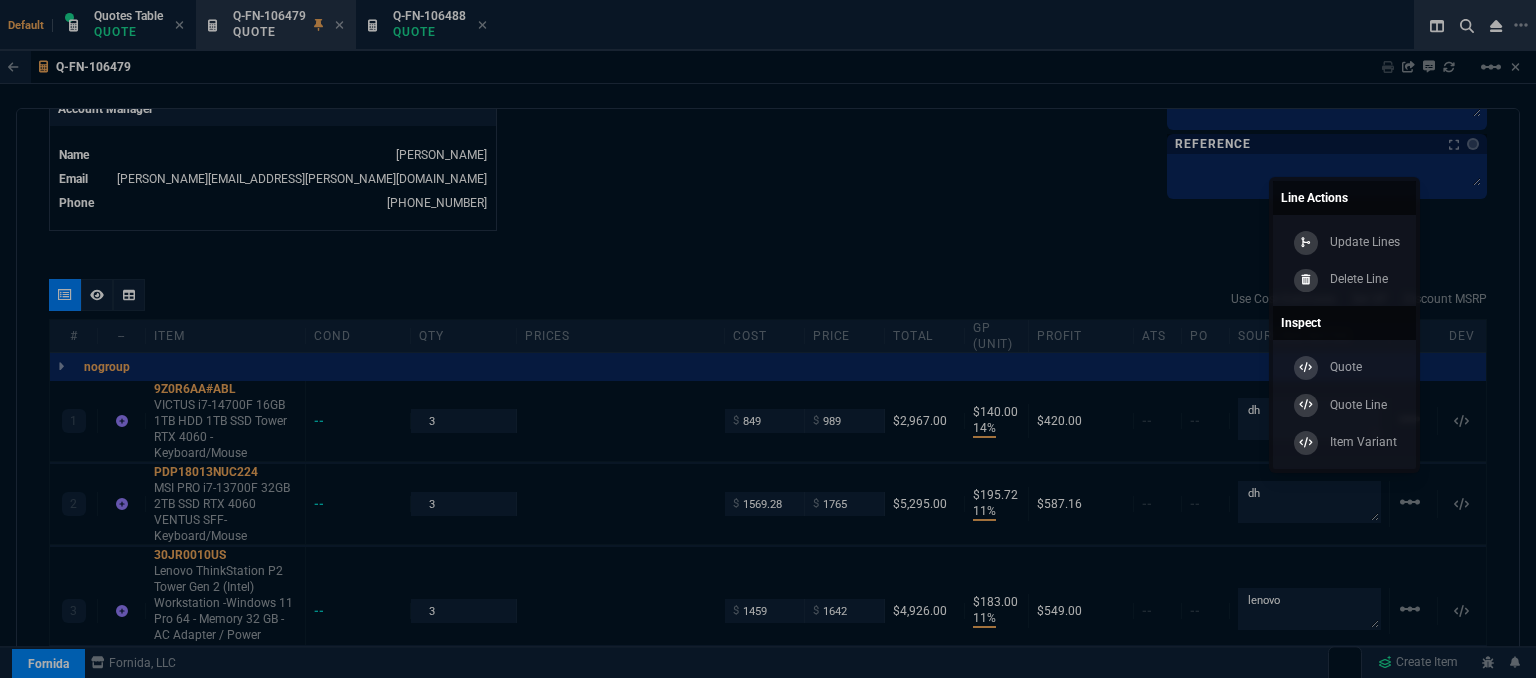 click on "Delete Line" at bounding box center [1344, 280] 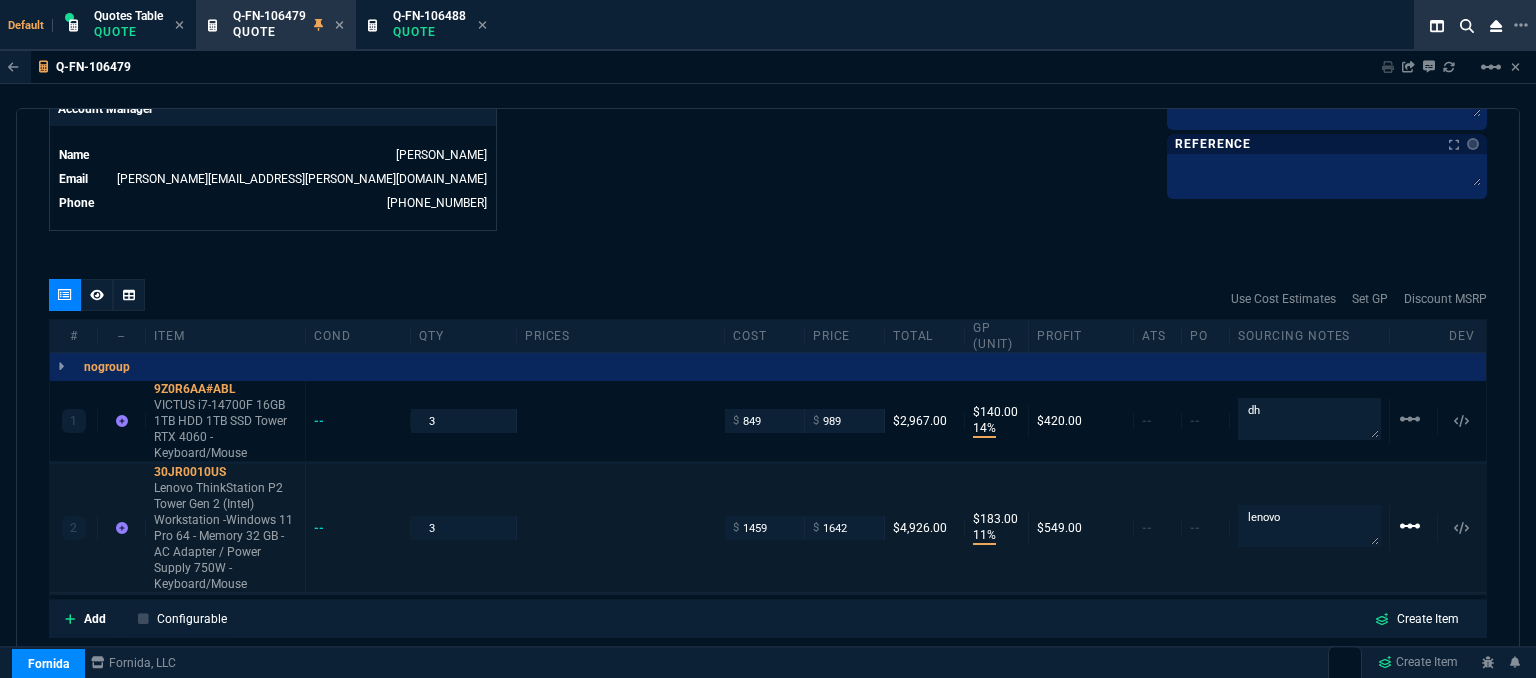 type on "14" 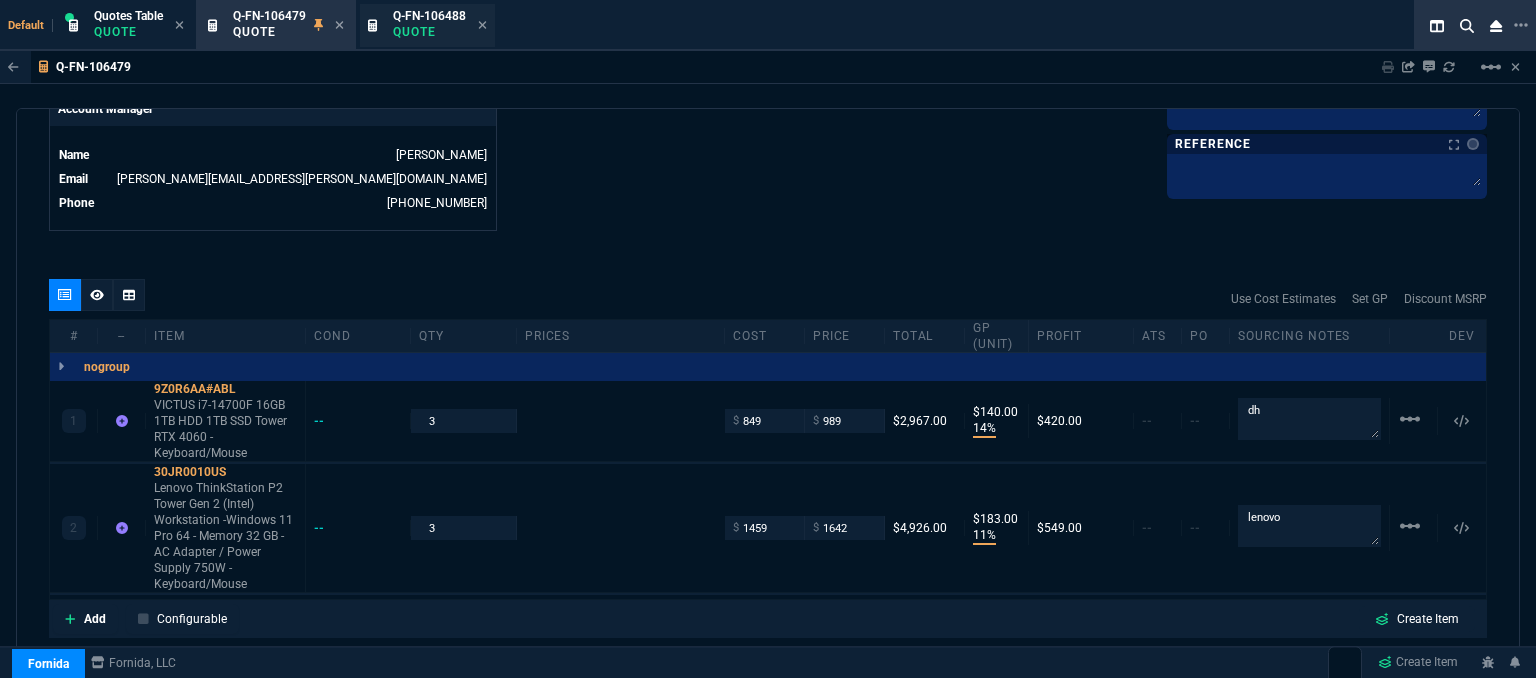 click on "Quote" at bounding box center (429, 32) 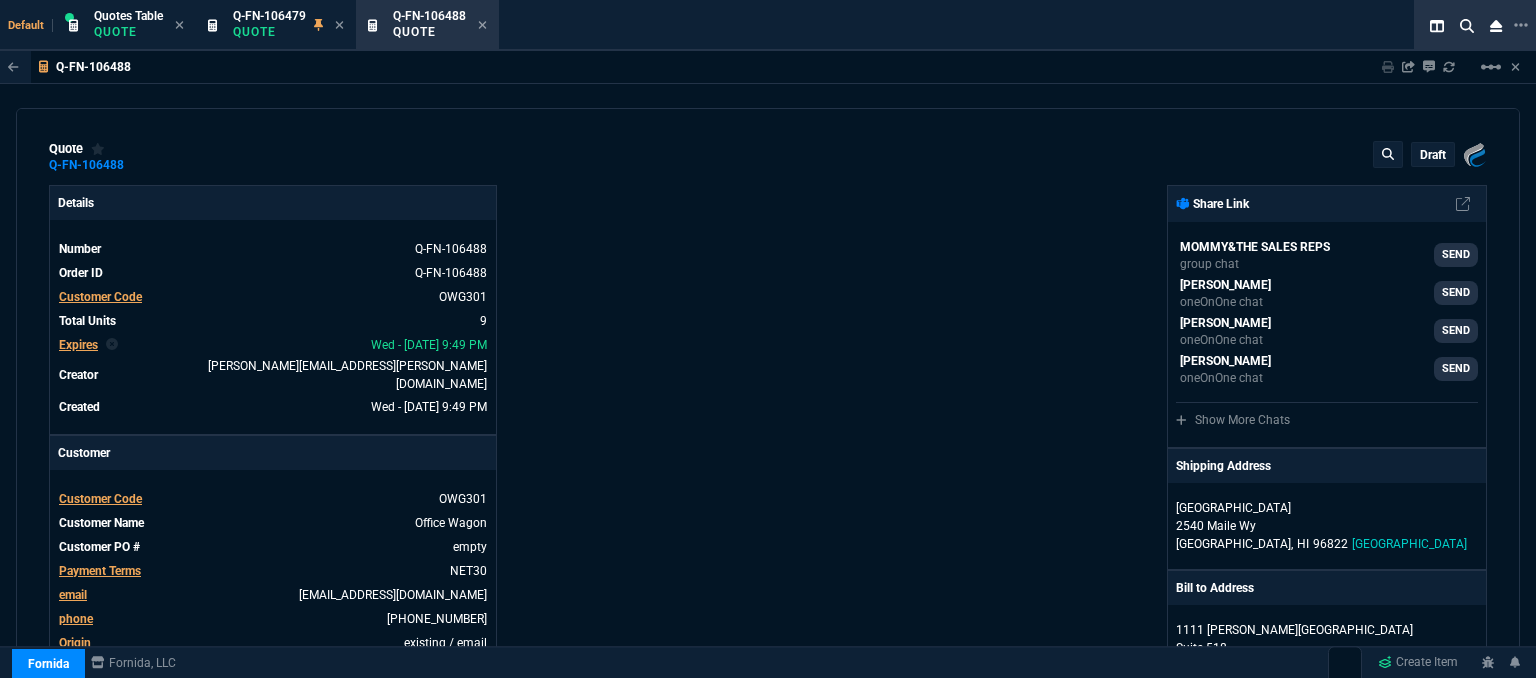 type on "14" 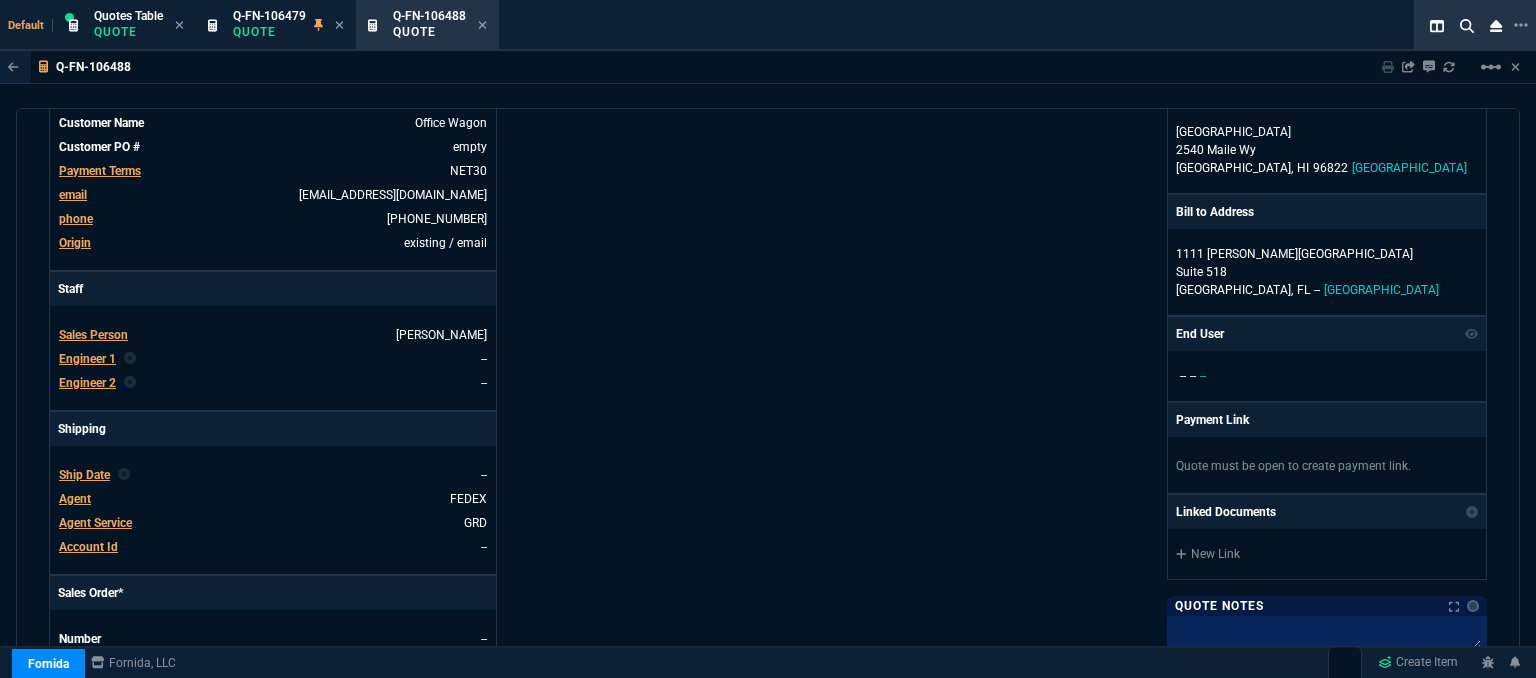 scroll, scrollTop: 800, scrollLeft: 0, axis: vertical 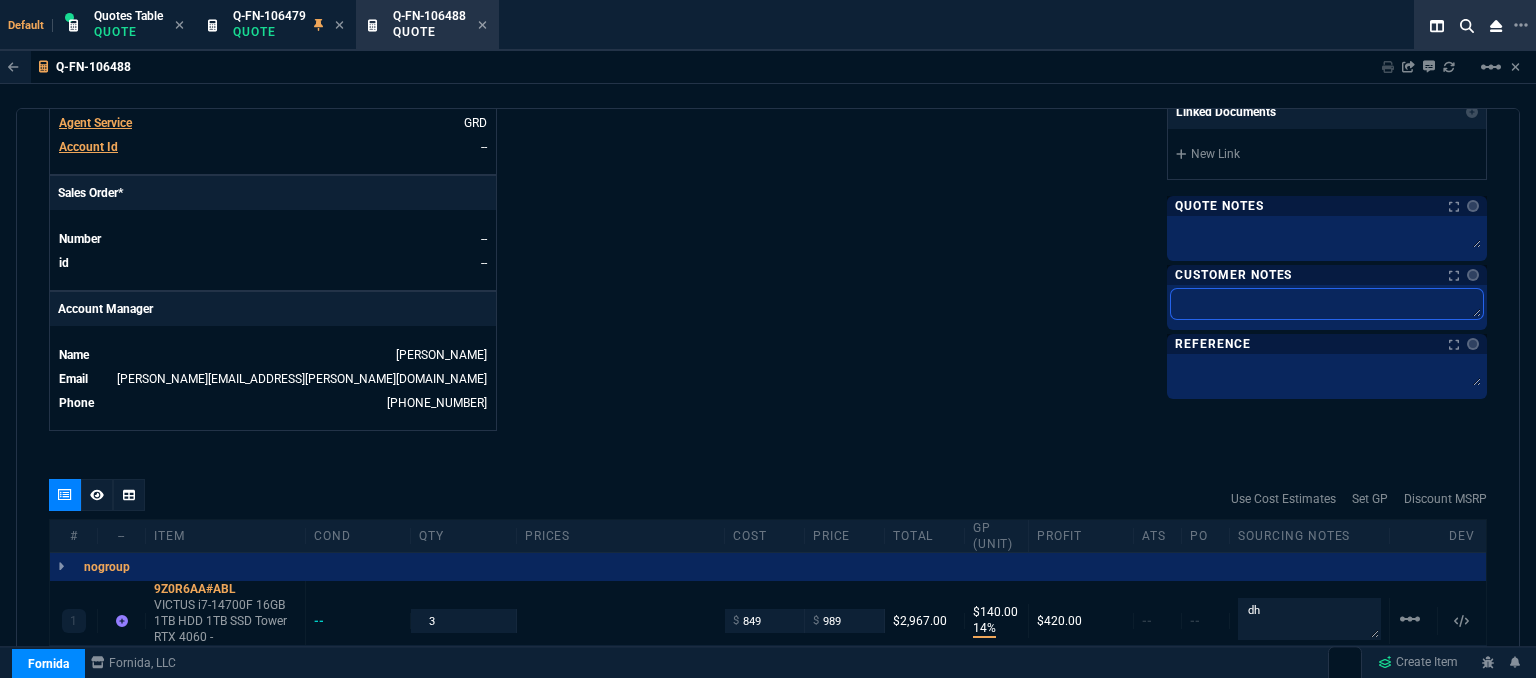 click at bounding box center [1327, 304] 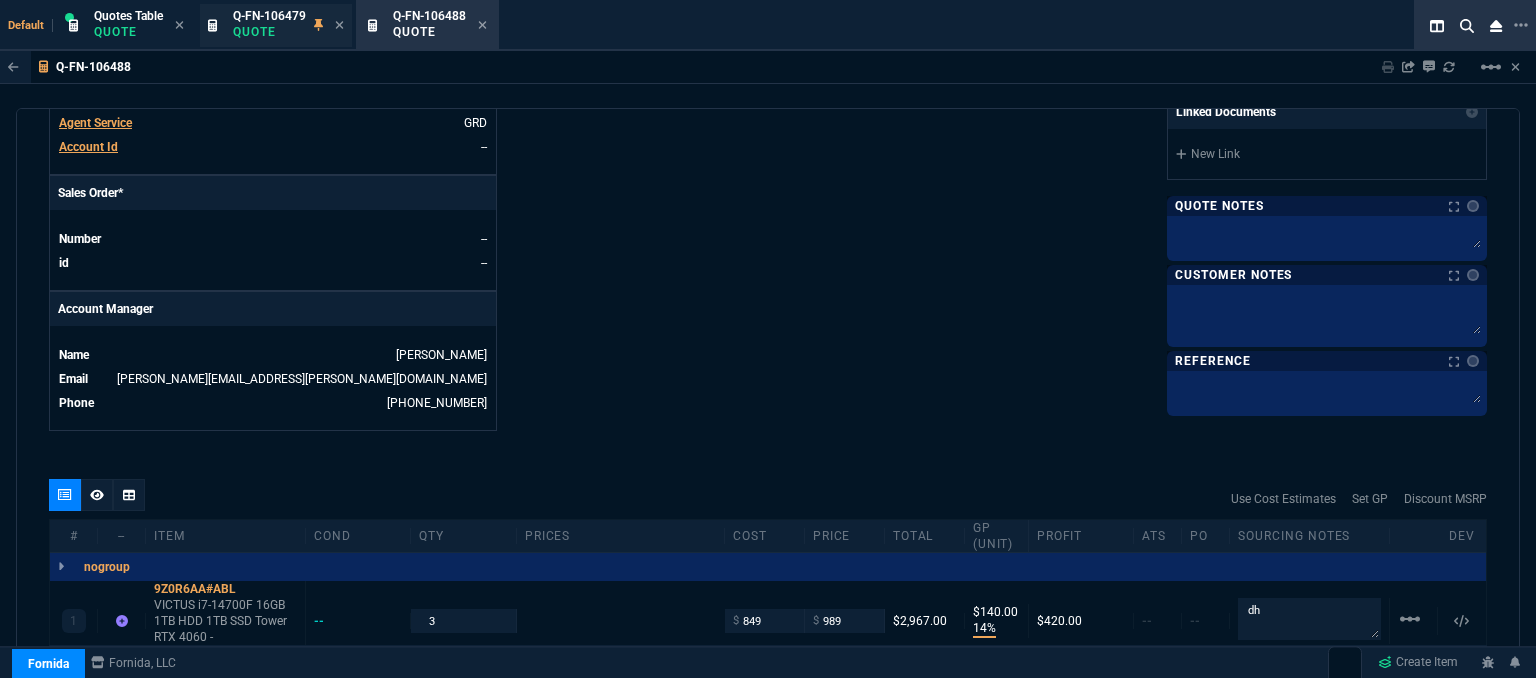 click on "Quote" at bounding box center [269, 32] 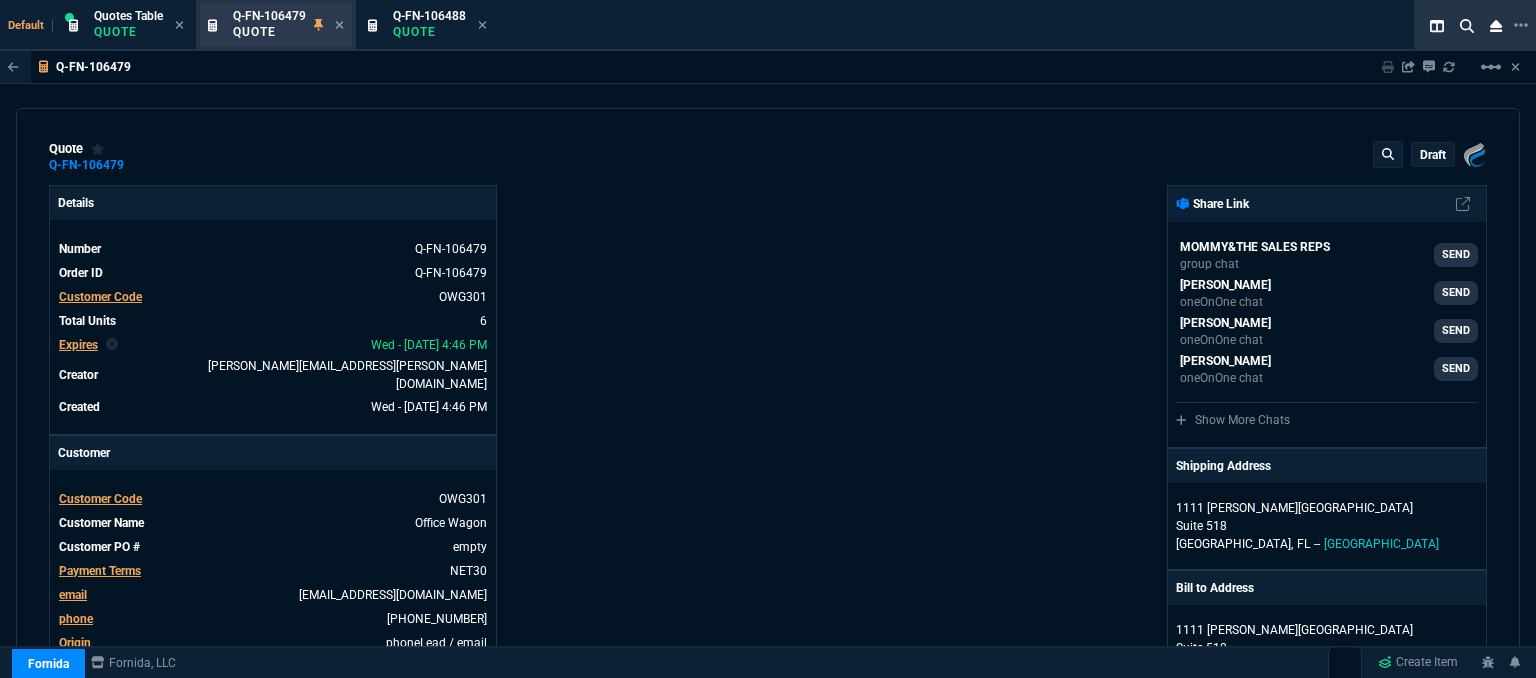 type on "14" 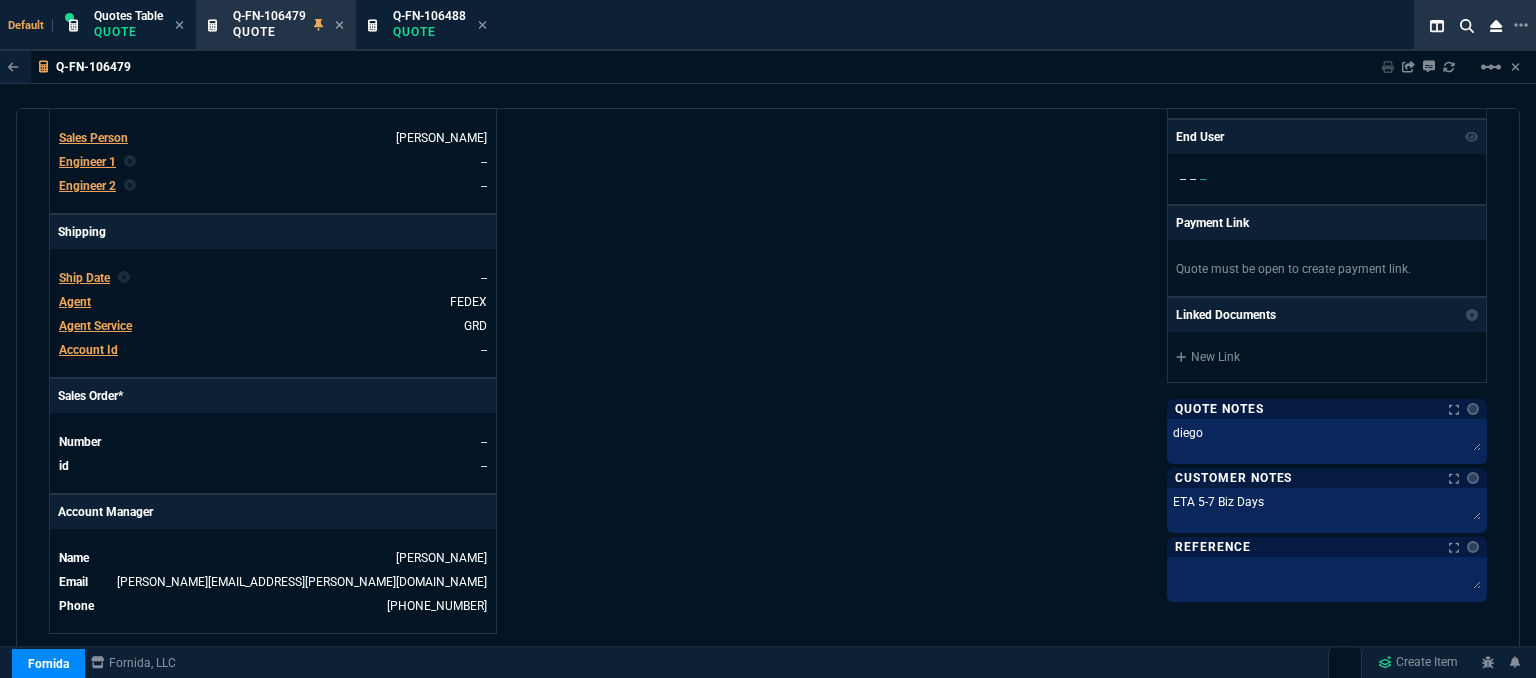 scroll, scrollTop: 600, scrollLeft: 0, axis: vertical 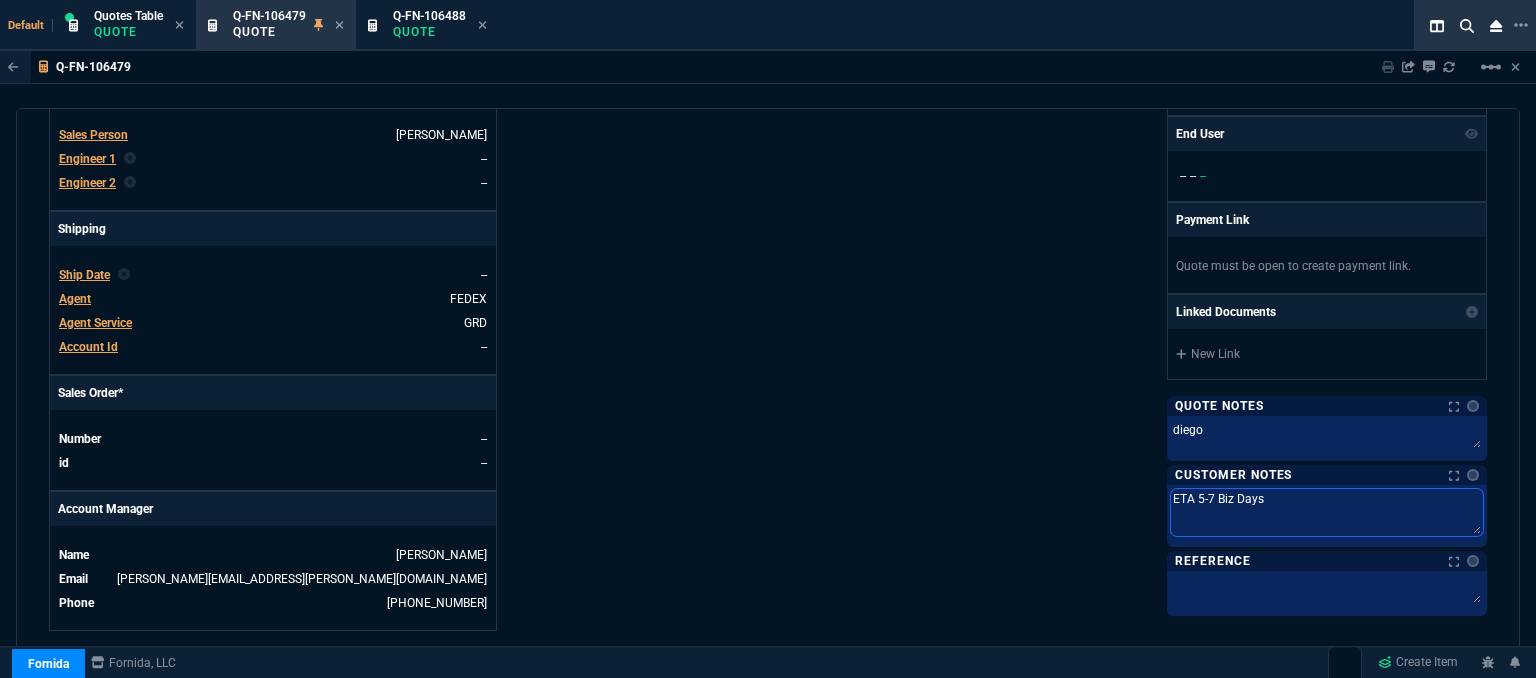 drag, startPoint x: 1340, startPoint y: 493, endPoint x: 980, endPoint y: 486, distance: 360.06805 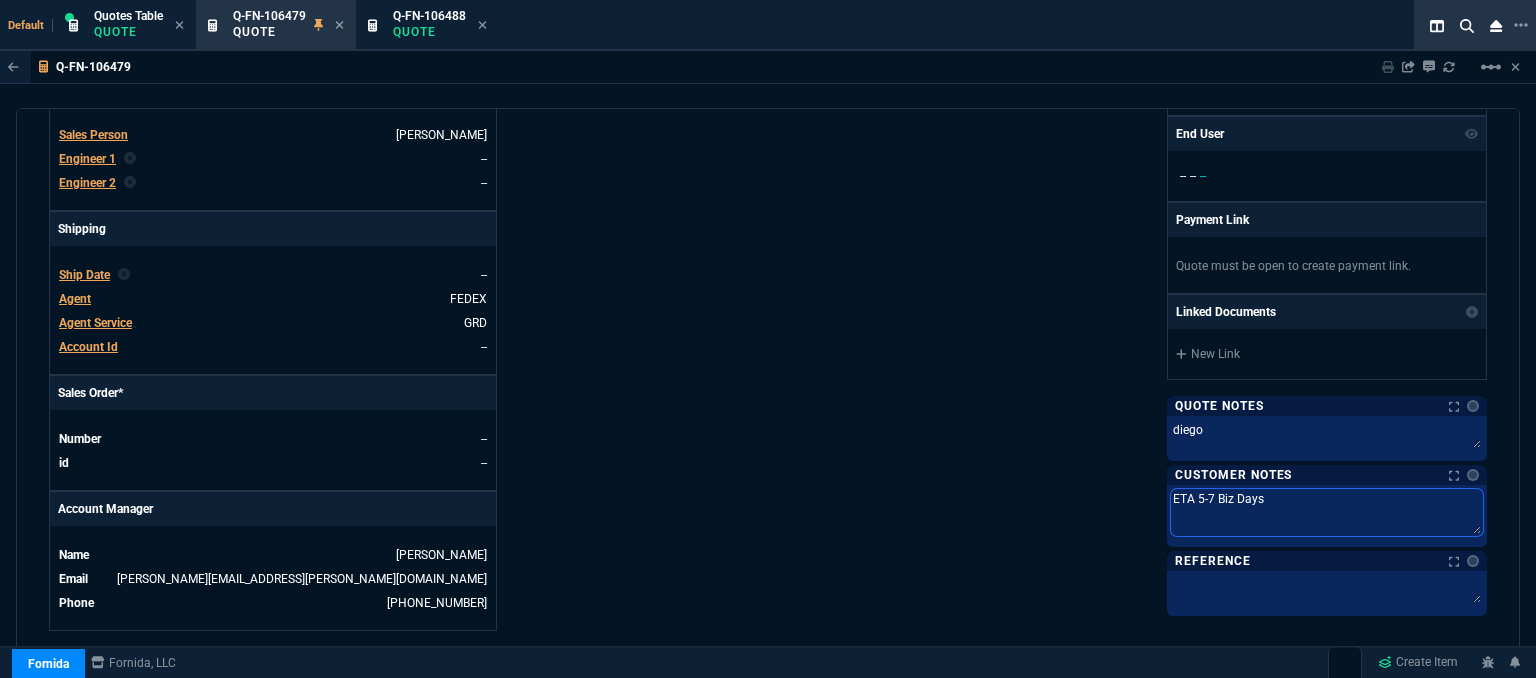 click on "Fornida, LLC 2609 Technology Dr Suite 300 Plano, TX 75074  Share Link  MOMMY&THE SALES REPS group chat SEND Brian Over oneOnOne chat SEND Sarah Costa oneOnOne chat SEND Steven Huang oneOnOne chat SEND  Show More Chats  Shipping Address 1111 Kane Concourse  Suite 518 Bay Harbor Islands,  FL -- USA Bill to Address 1111 Kane Concourse  Suite 518 Bay Harbor Islands,  FL -- USA End User -- -- -- Payment Link  Quote must be open to create payment link.  Linked Documents  New Link  Quote Notes Notes Quote Notes Notes diego Last updated by  fiona.rossi@fornida.com  at  7/23/25, 12:38 PM diego  diego  Customer Notes Notes Customer Notes Notes ETA 5-7 Biz Days Last updated by  fiona.rossi@fornida.com  at  7/23/25, 4:52 PM ETA 5-7 Biz Days  ETA 5-7 Biz Days  Reference Reference" at bounding box center [1127, 108] 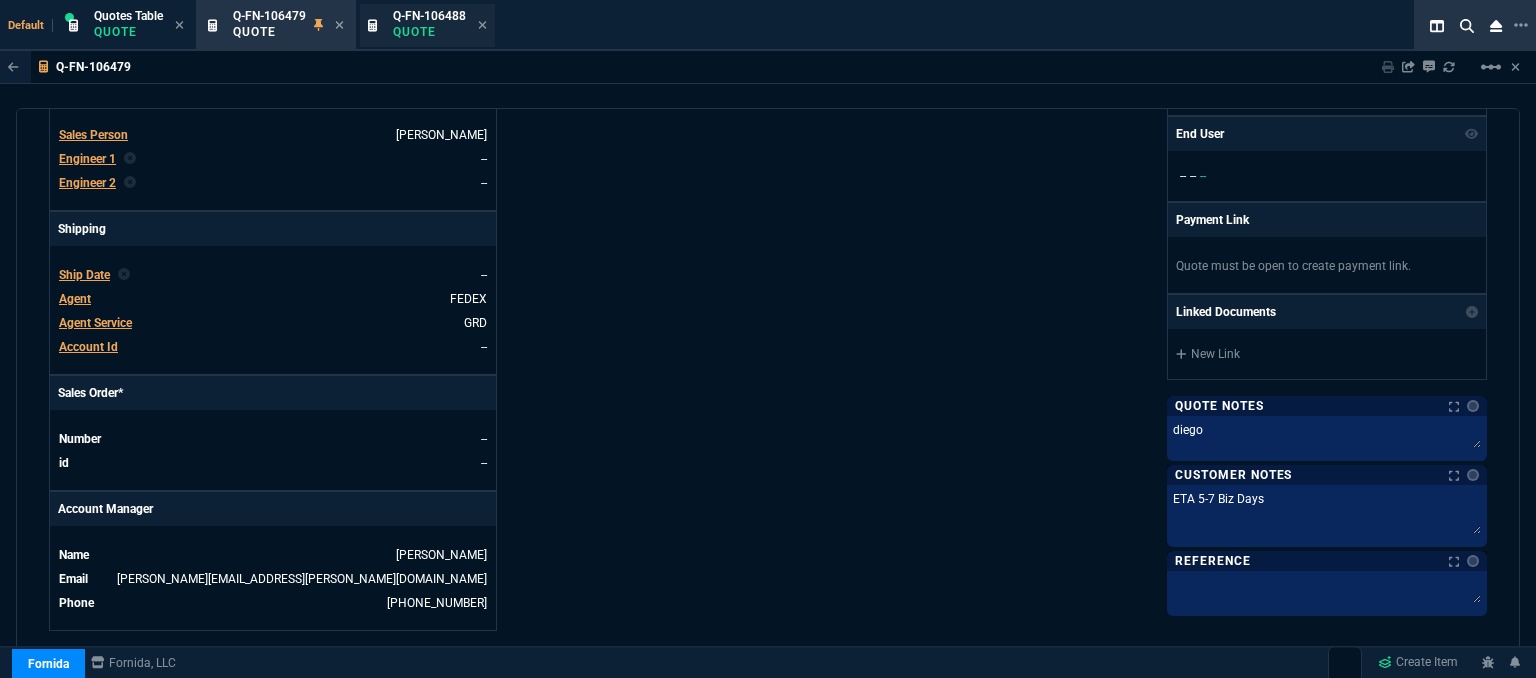 click on "Q-FN-106488" at bounding box center [429, 16] 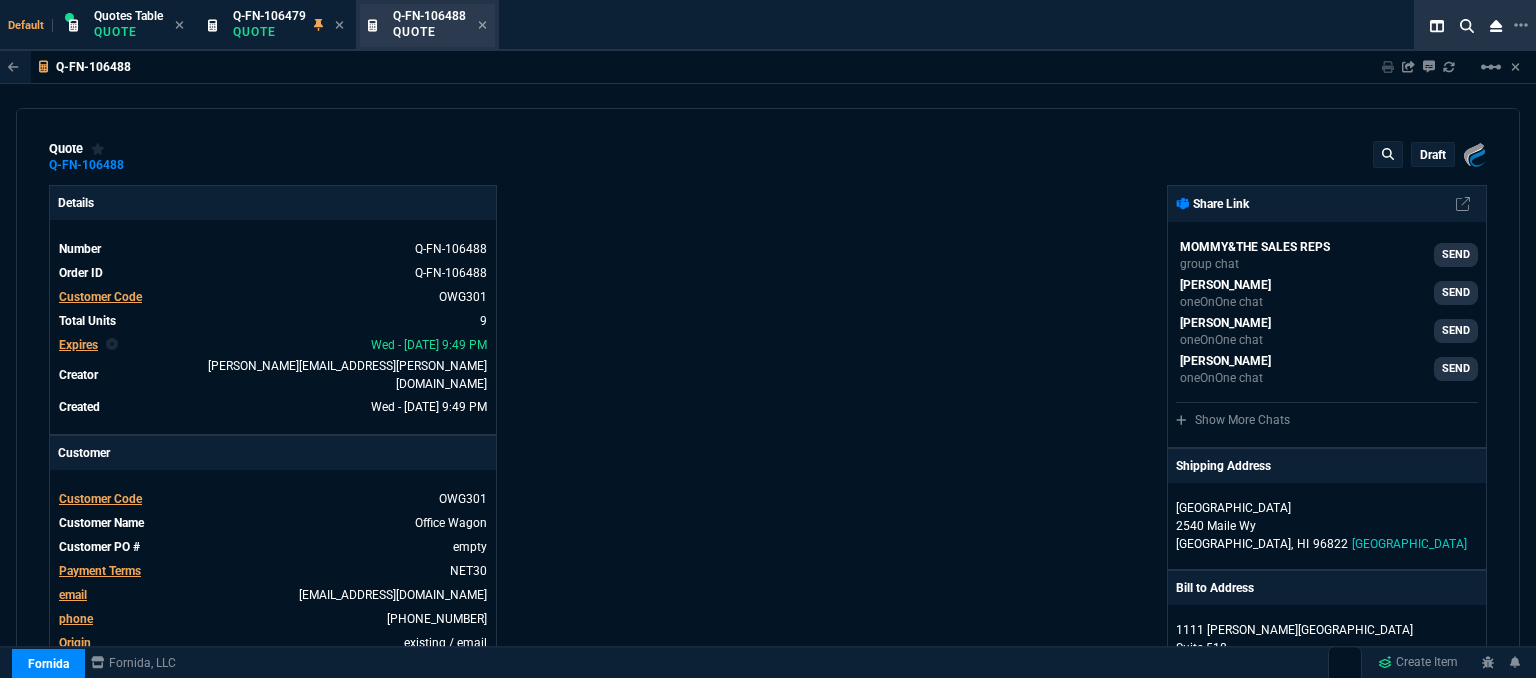 type on "14" 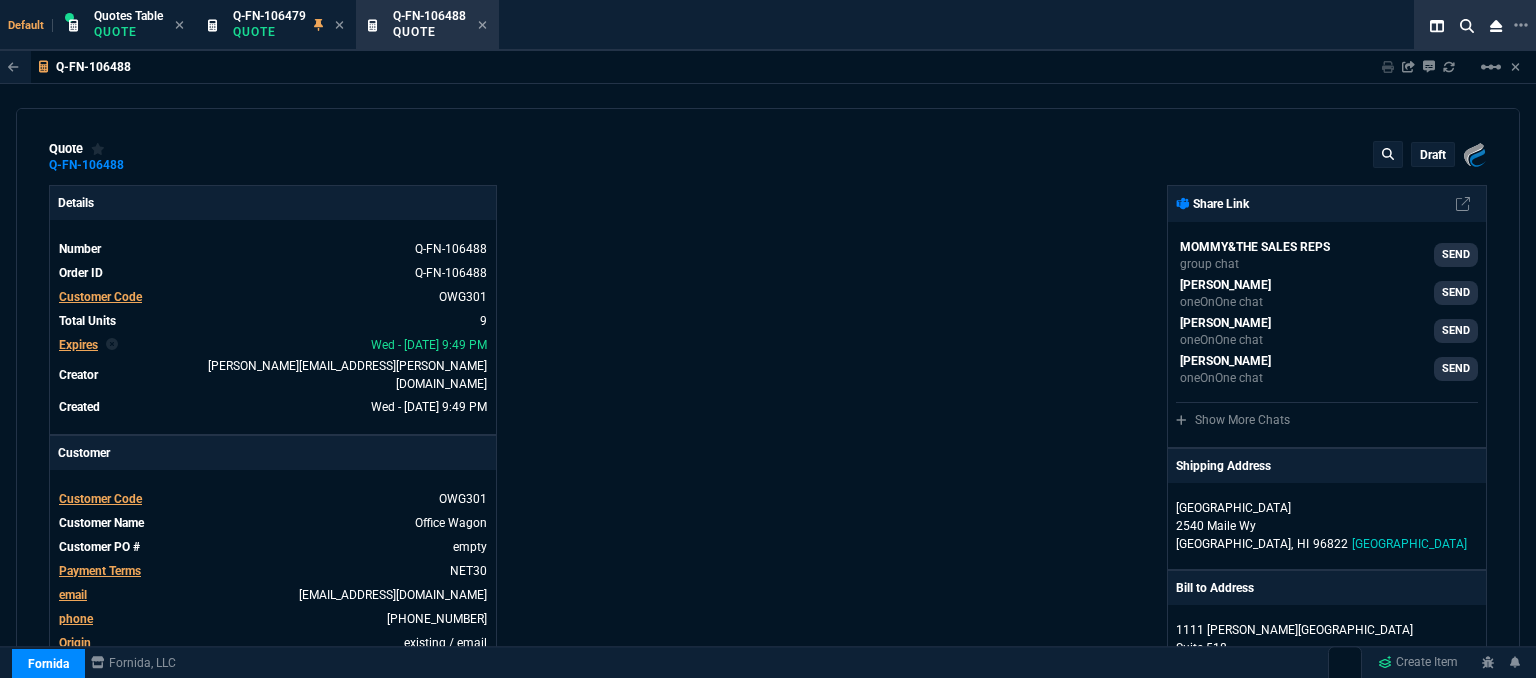 type 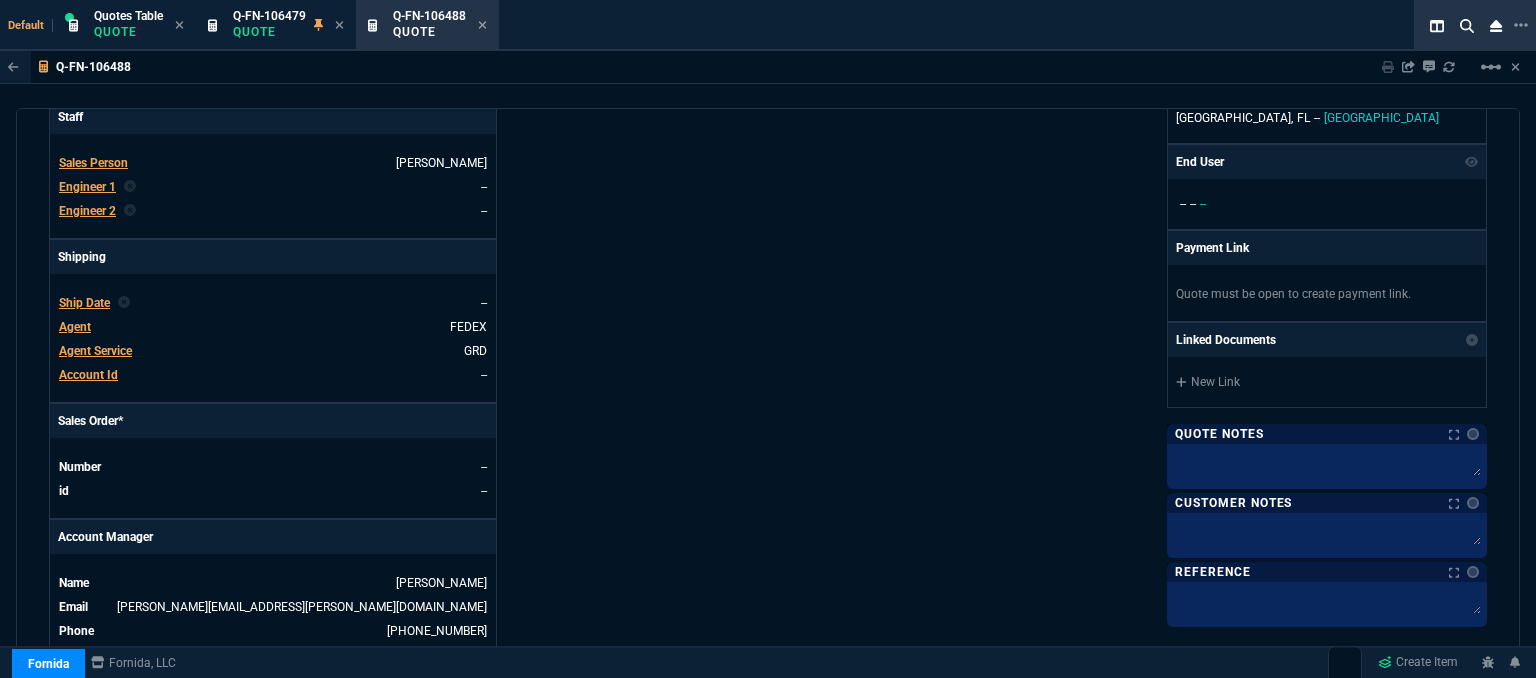 scroll, scrollTop: 700, scrollLeft: 0, axis: vertical 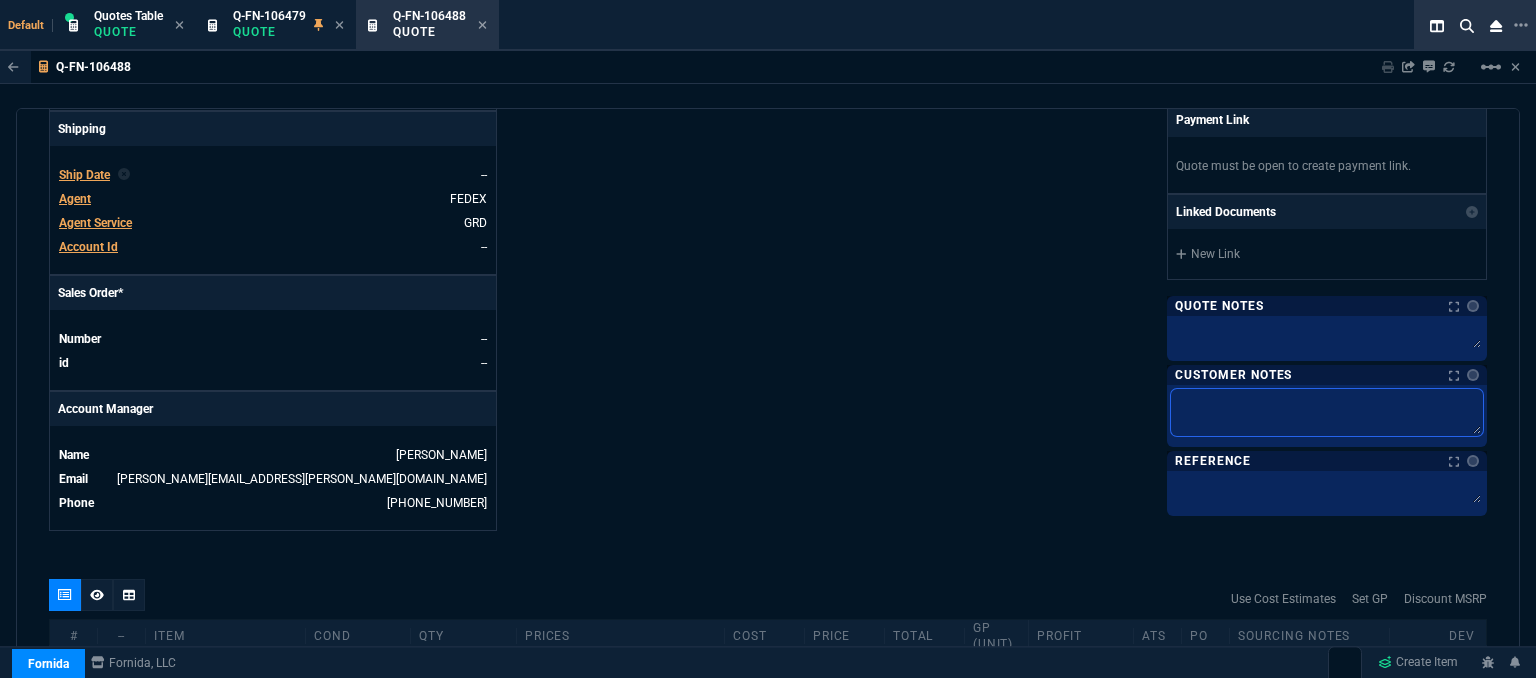 click at bounding box center (1327, 412) 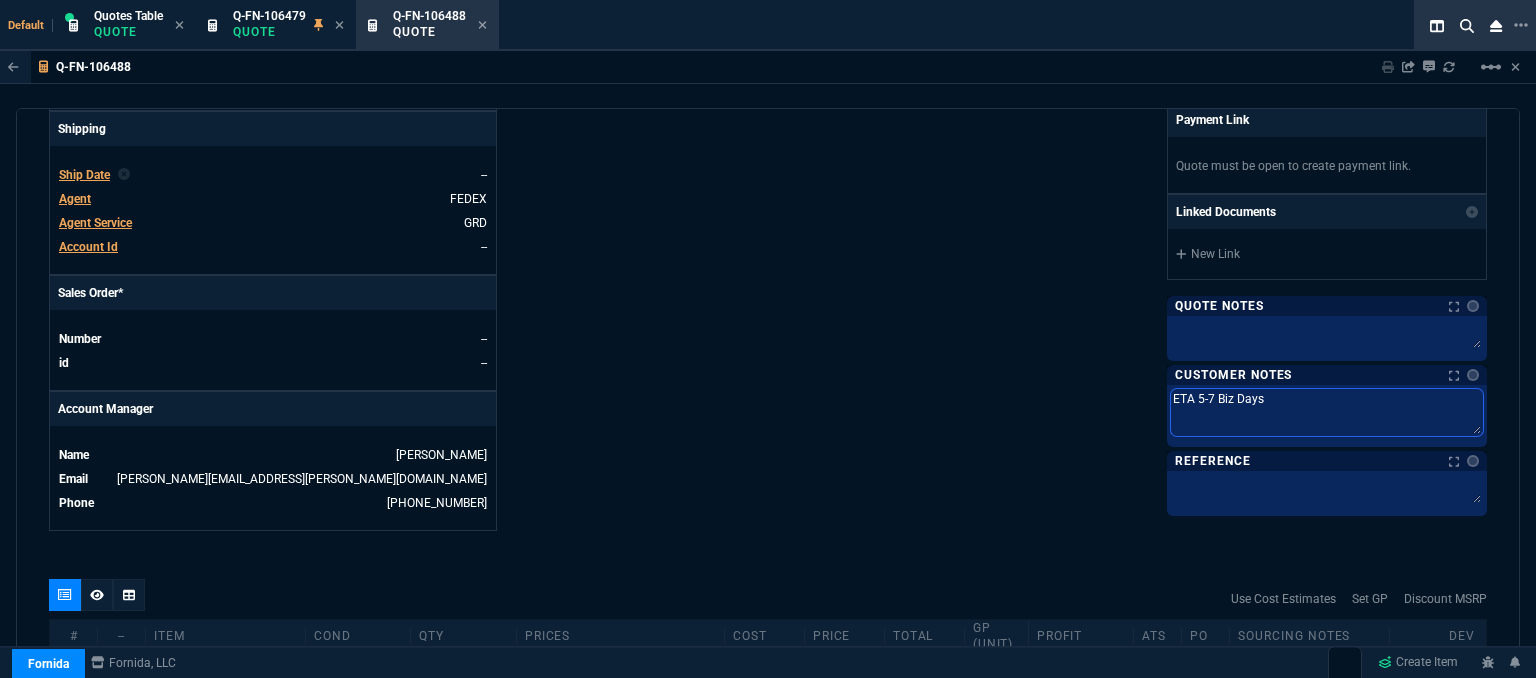 type on "ETA 5-7 Biz Days" 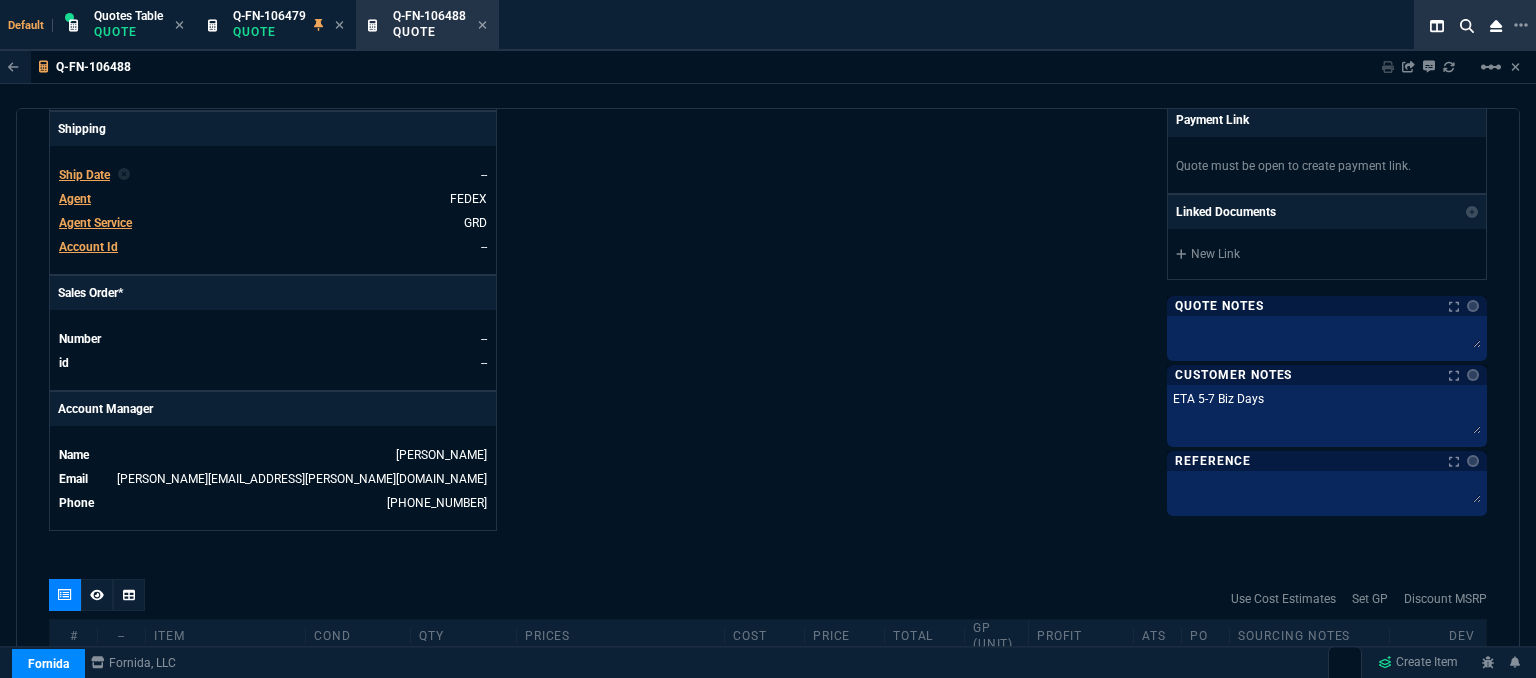 click on "Fornida, LLC 2609 Technology Dr Suite 300 Plano, TX 75074  Share Link  MOMMY&THE SALES REPS group chat SEND Brian Over oneOnOne chat SEND Sarah Costa oneOnOne chat SEND Steven Huang oneOnOne chat SEND  Show More Chats  Shipping Address Spalding Hall 2540 Maile Wy Honolulu,  HI 96822 USA Bill to Address 1111 Kane Concourse  Suite 518 Bay Harbor Islands,  FL -- USA End User -- -- -- Payment Link  Quote must be open to create payment link.  Linked Documents  New Link  Quote Notes Quote Notes    Customer Notes Notes Customer Notes Notes ETA 5-7 Biz Days ETA 5-7 Biz Days  ETA 5-7 Biz Days  Reference Reference" at bounding box center [1127, 8] 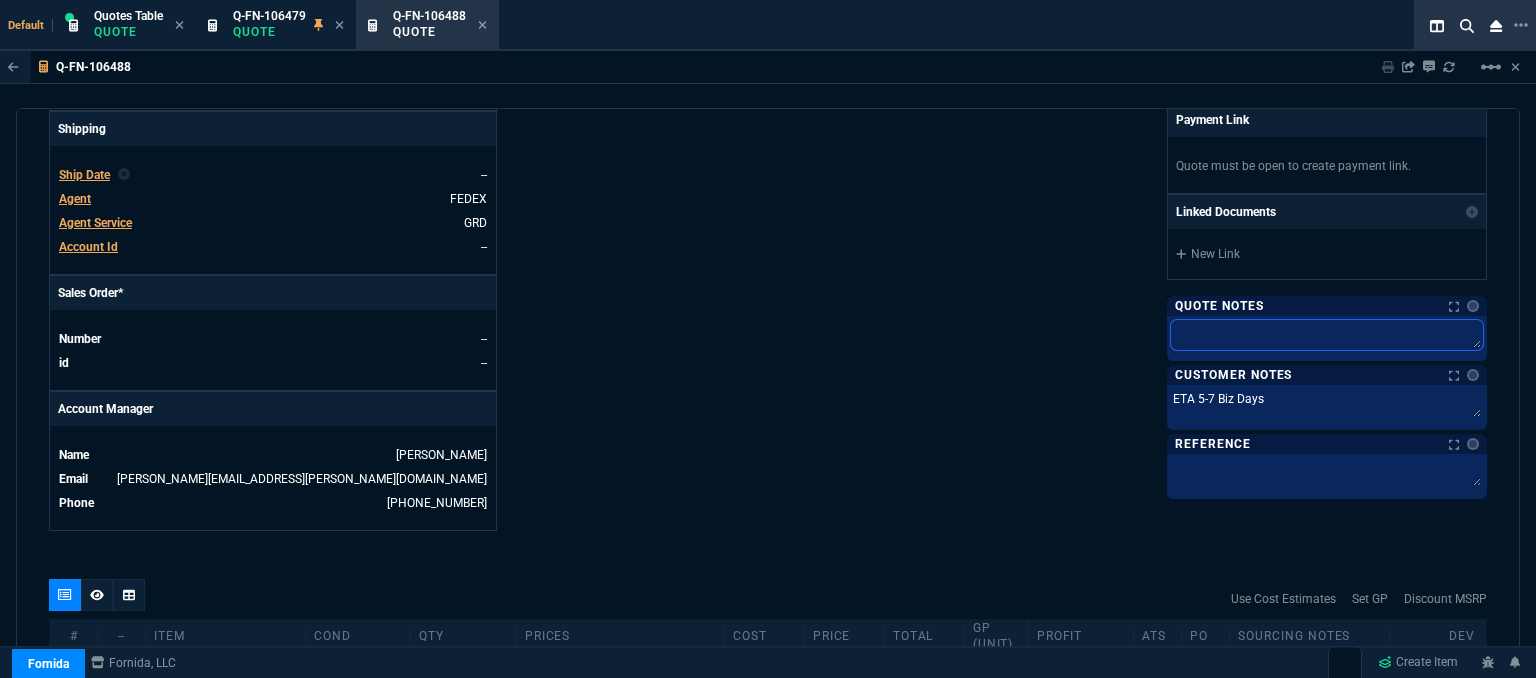 click at bounding box center [1327, 335] 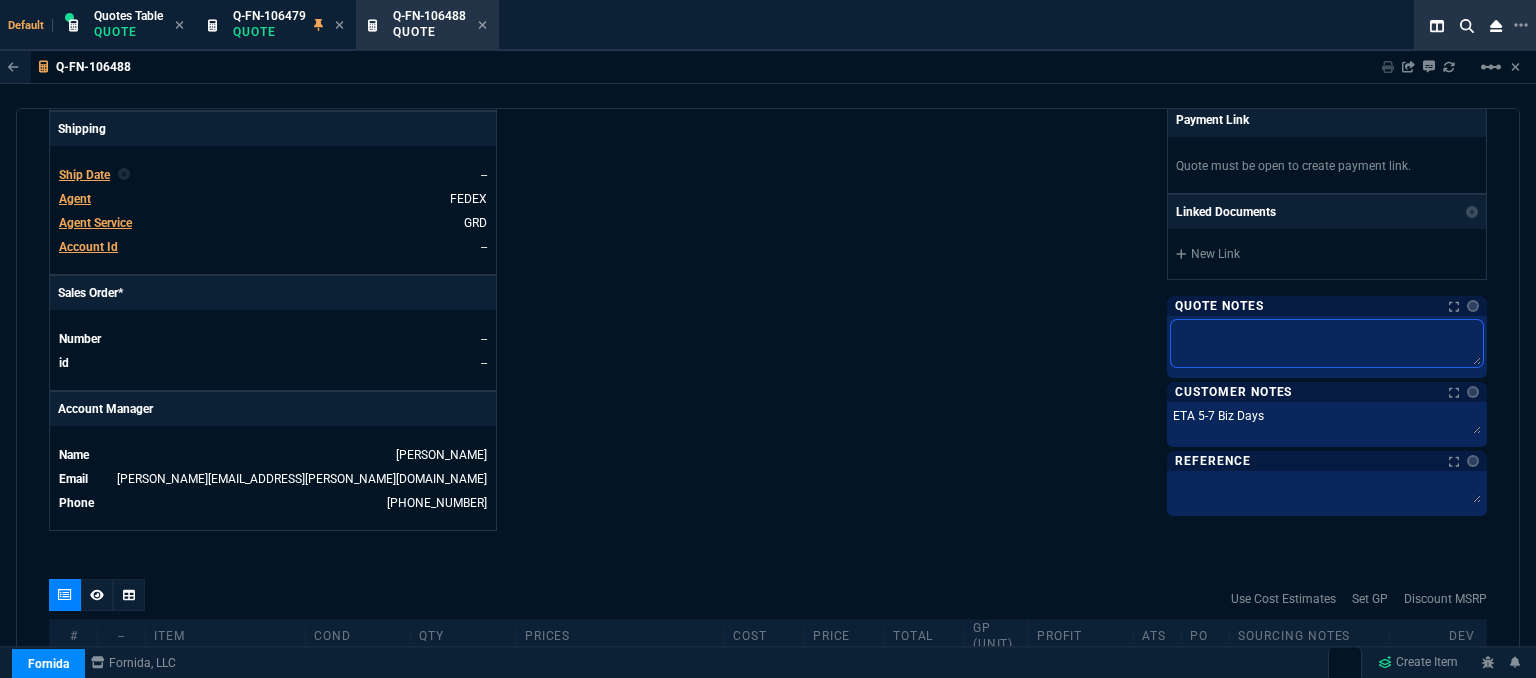 type on "d" 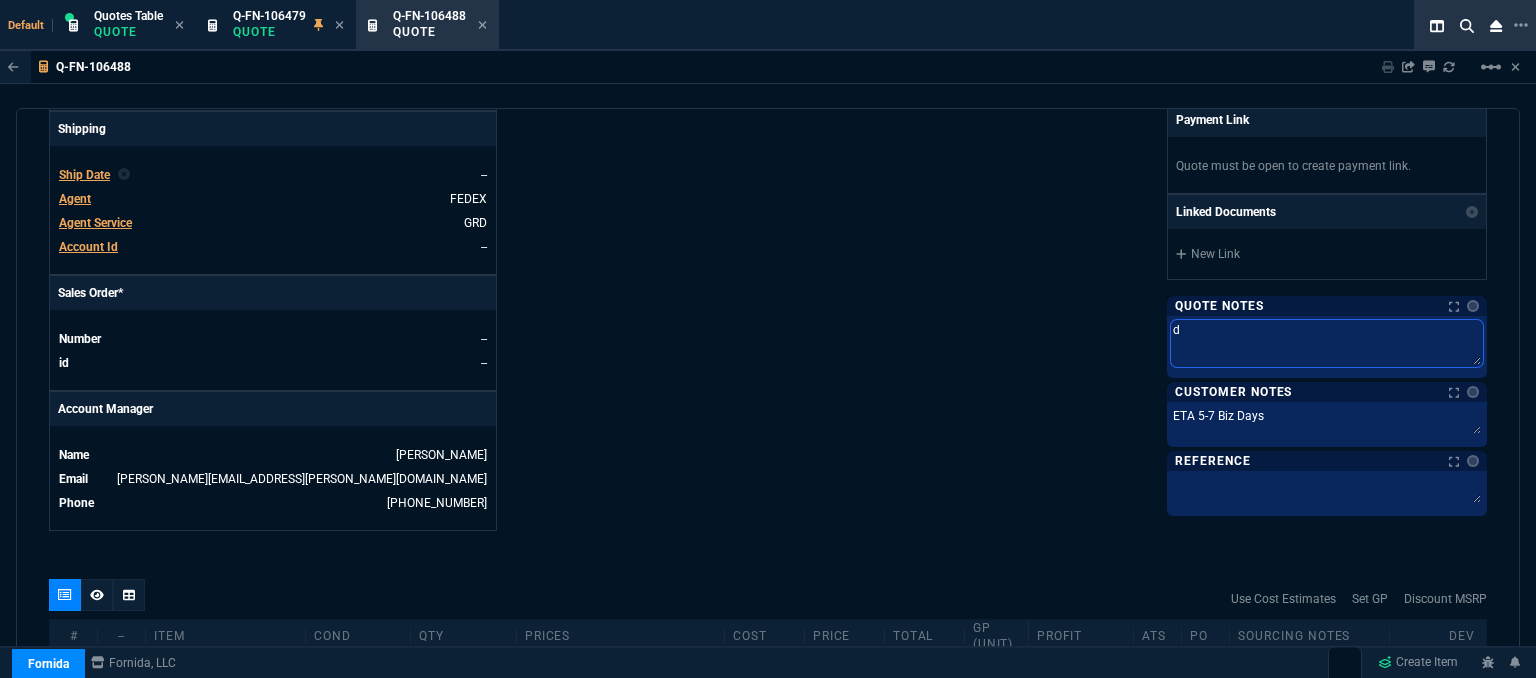 type on "di" 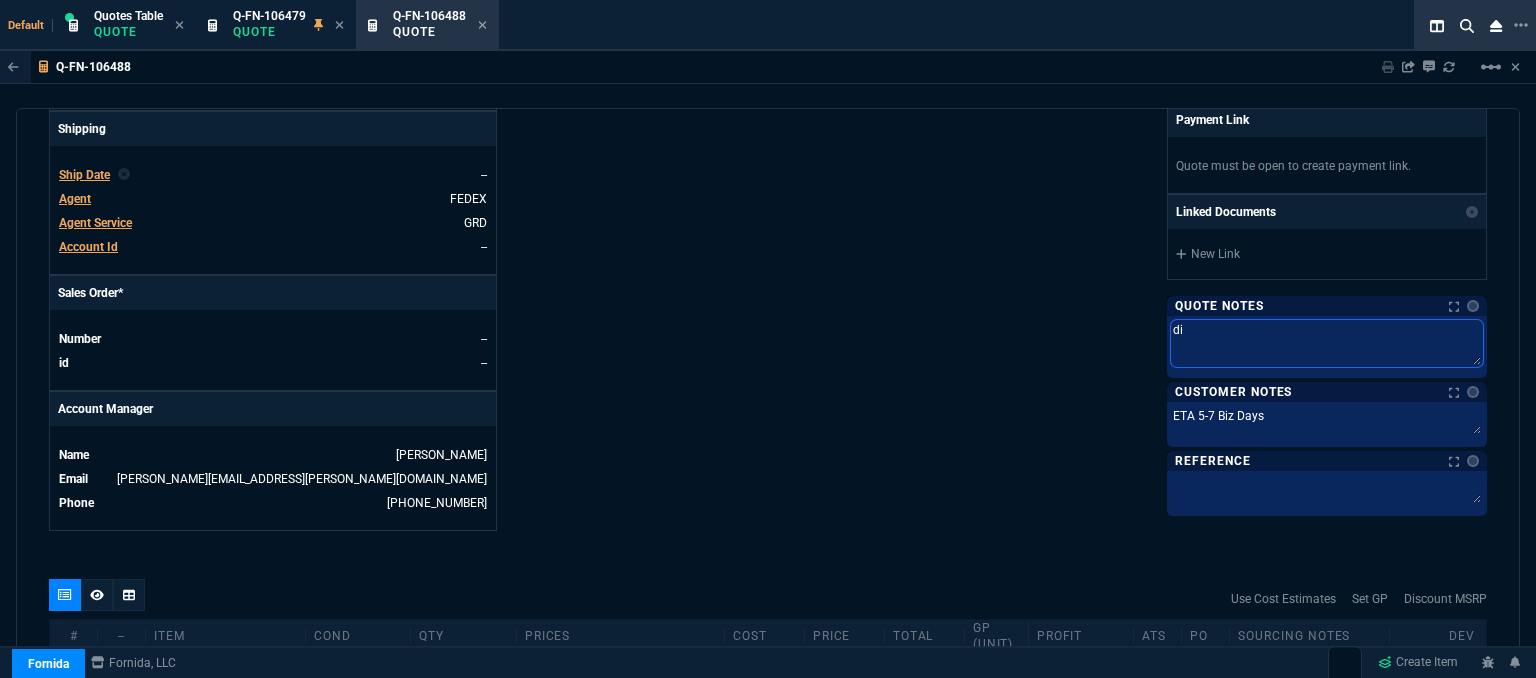 type on "die" 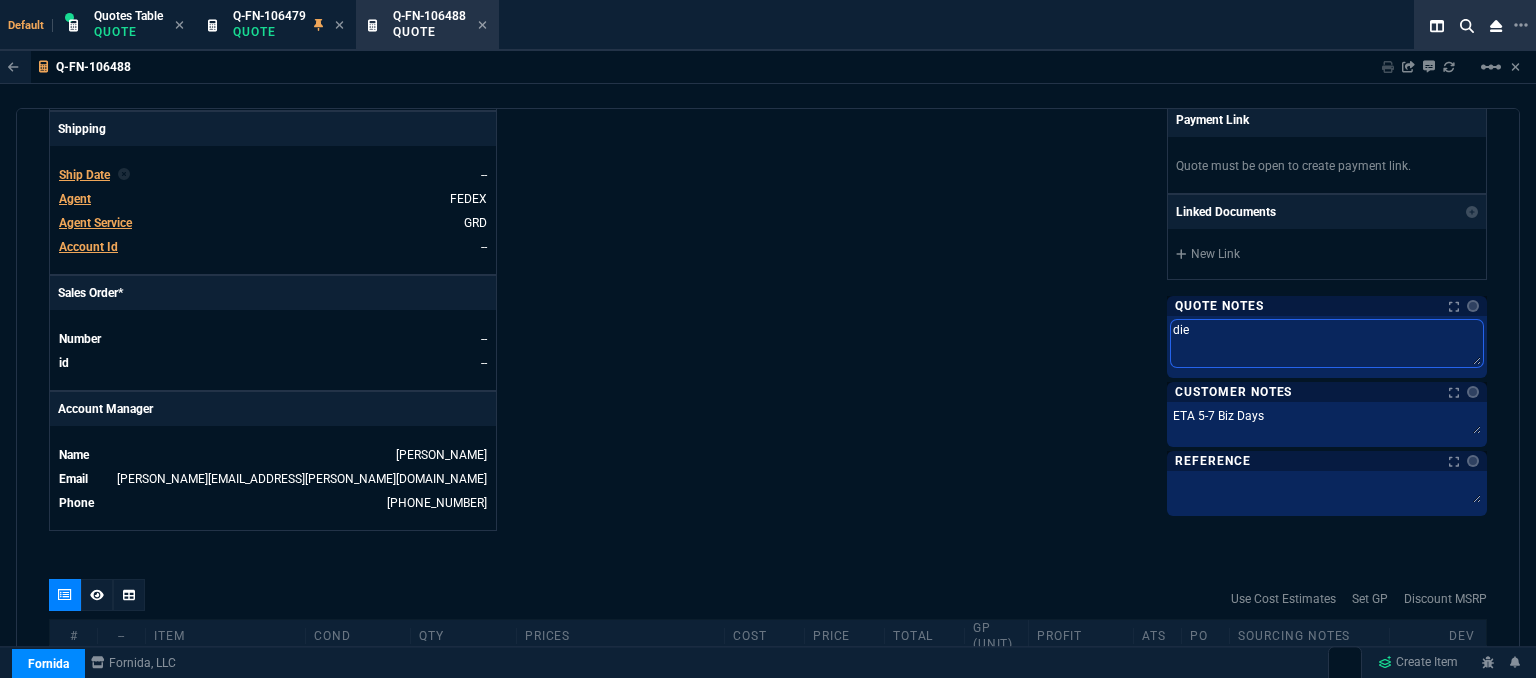 type on "dieg" 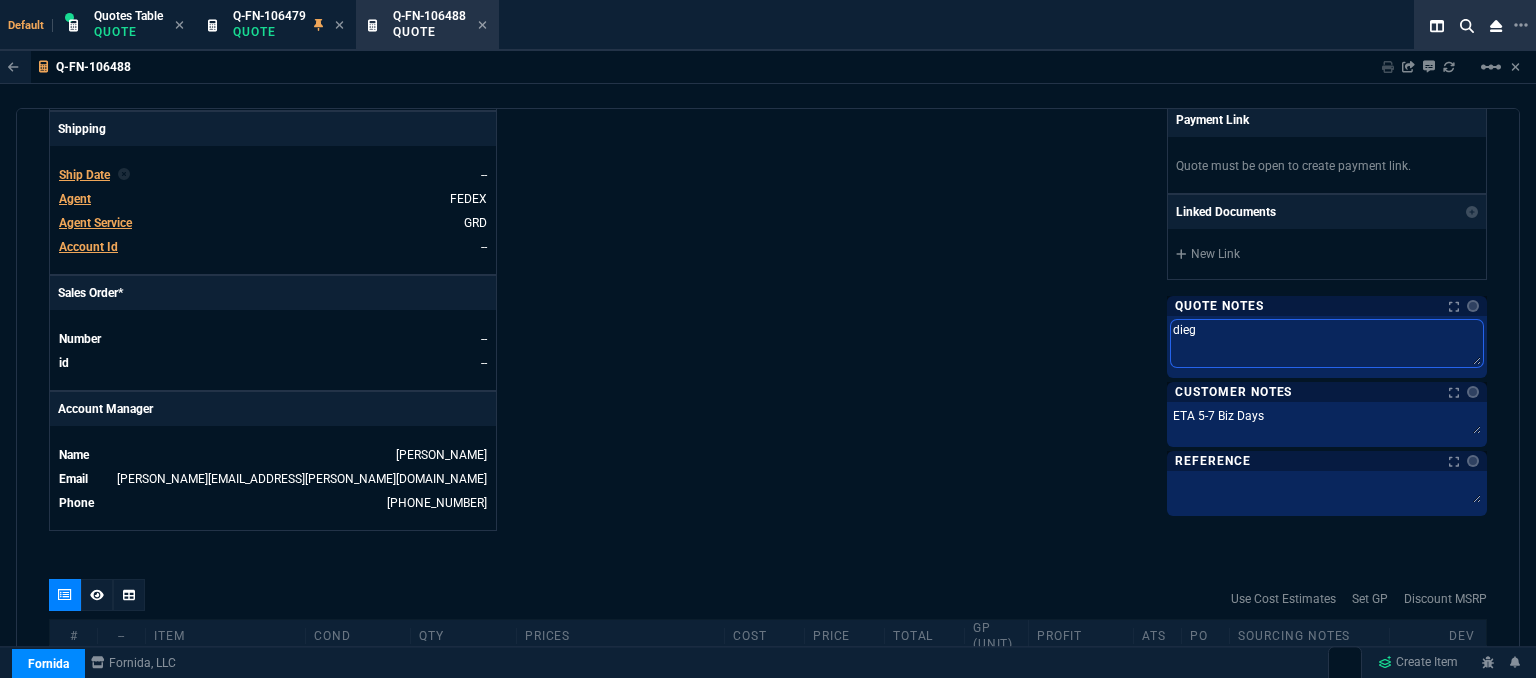type on "diego" 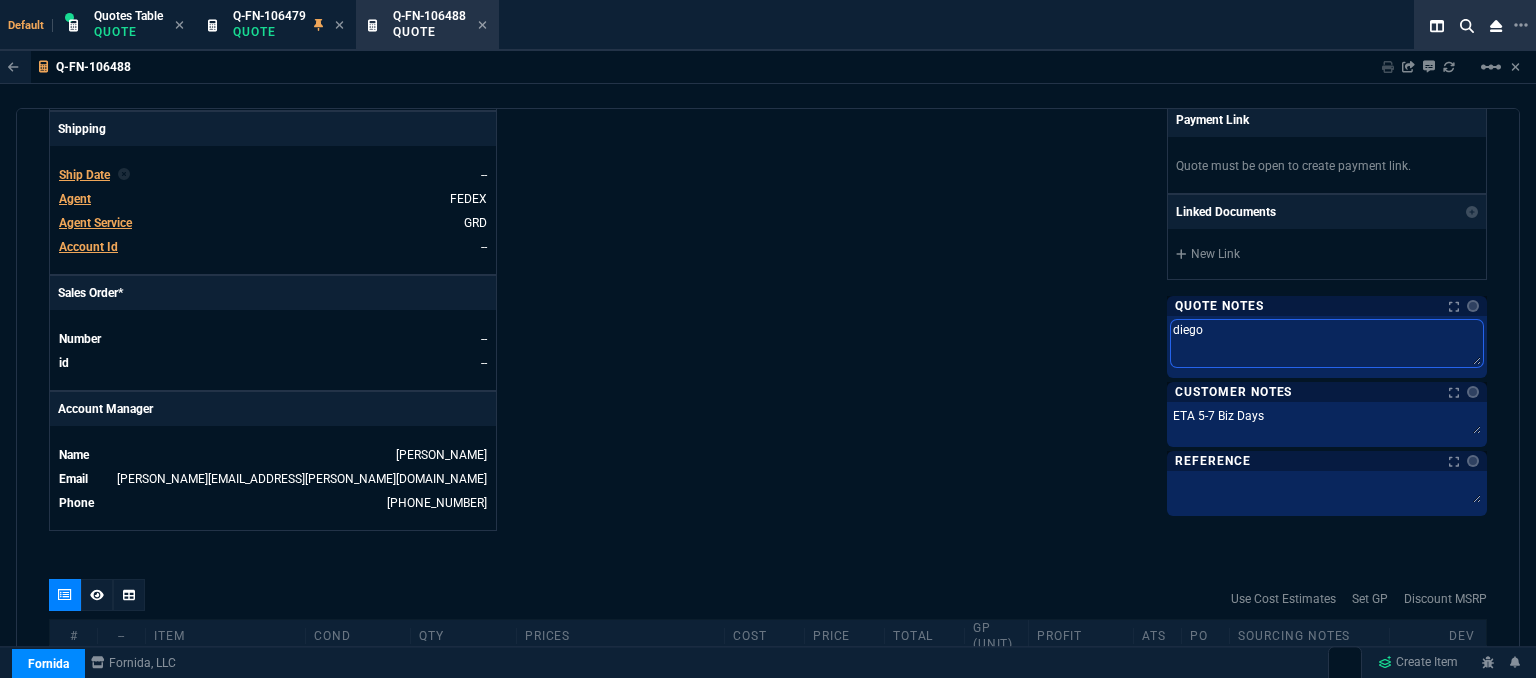 type on "diego" 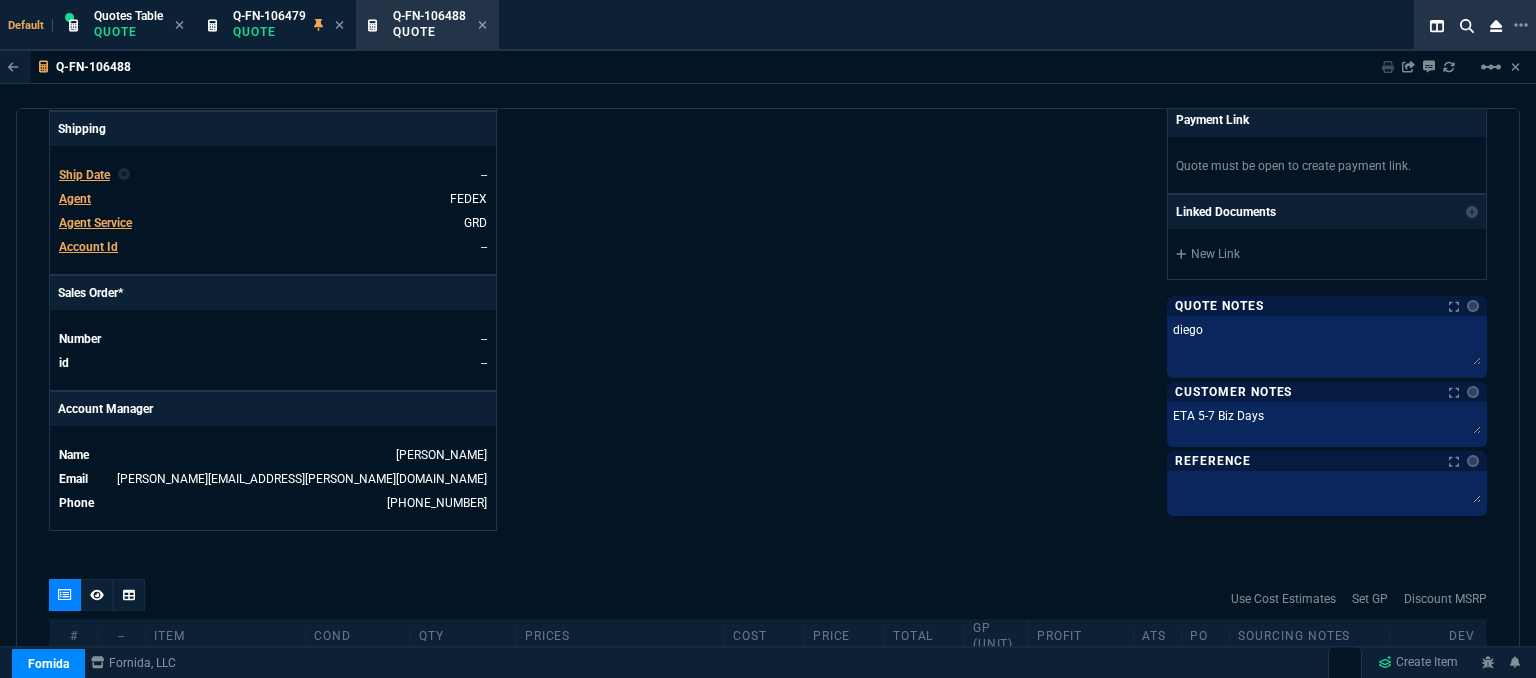click on "Fornida, LLC 2609 Technology Dr Suite 300 Plano, TX 75074  Share Link  MOMMY&THE SALES REPS group chat SEND Brian Over oneOnOne chat SEND Sarah Costa oneOnOne chat SEND Steven Huang oneOnOne chat SEND  Show More Chats  Shipping Address Spalding Hall 2540 Maile Wy Honolulu,  HI 96822 USA Bill to Address 1111 Kane Concourse  Suite 518 Bay Harbor Islands,  FL -- USA End User -- -- -- Payment Link  Quote must be open to create payment link.  Linked Documents  New Link  Quote Notes Notes Quote Notes Notes diego diego  diego  Customer Notes Notes Customer Notes Notes ETA 5-7 Biz Days ETA 5-7 Biz Days  ETA 5-7 Biz Days  Reference Reference" at bounding box center (1127, 8) 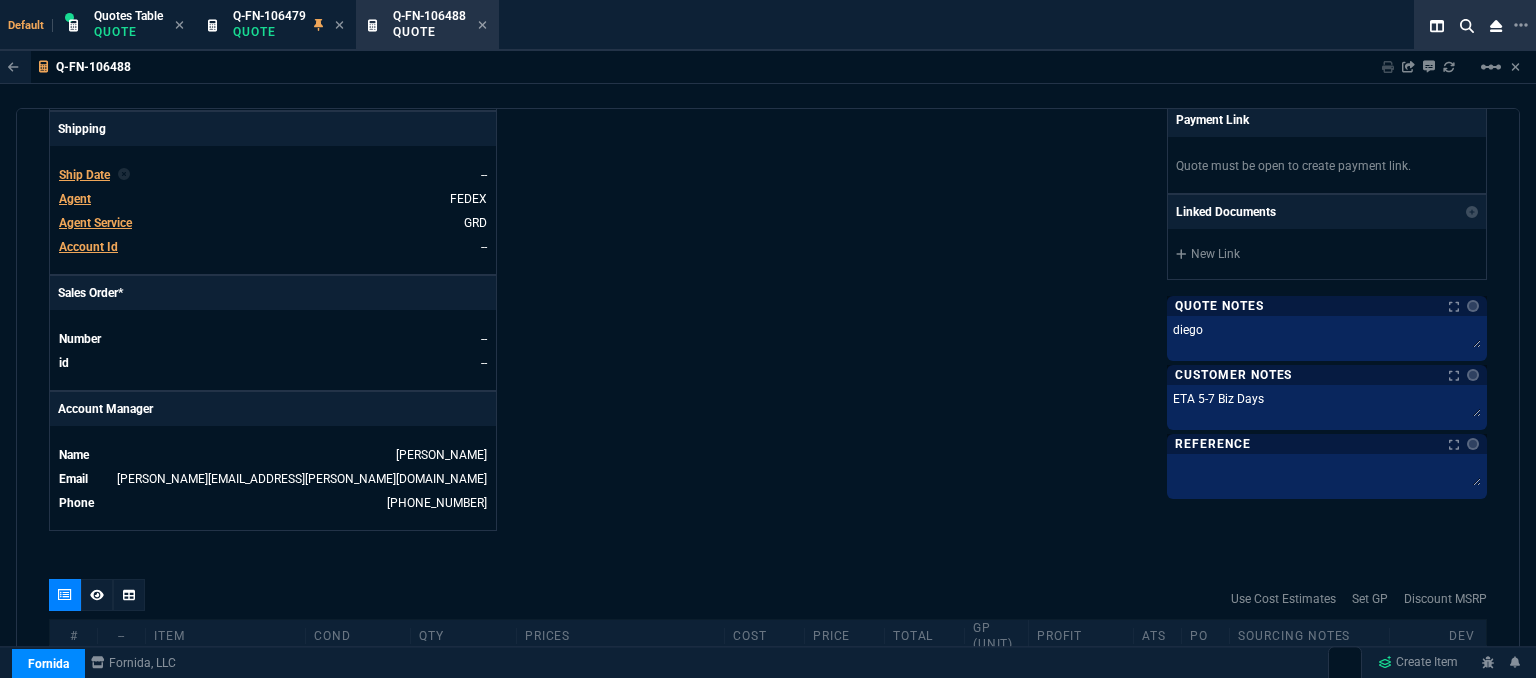 scroll, scrollTop: 1100, scrollLeft: 0, axis: vertical 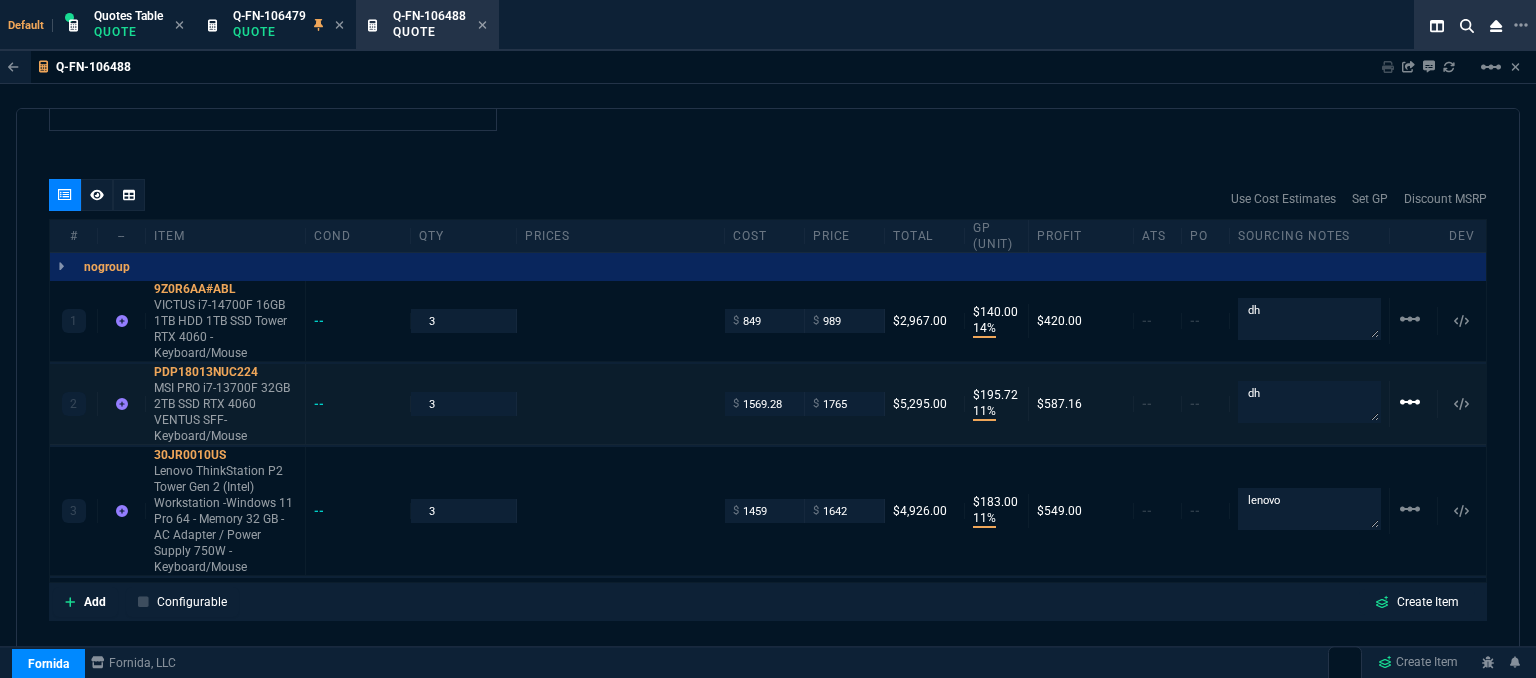 click on "linear_scale" at bounding box center (1410, 319) 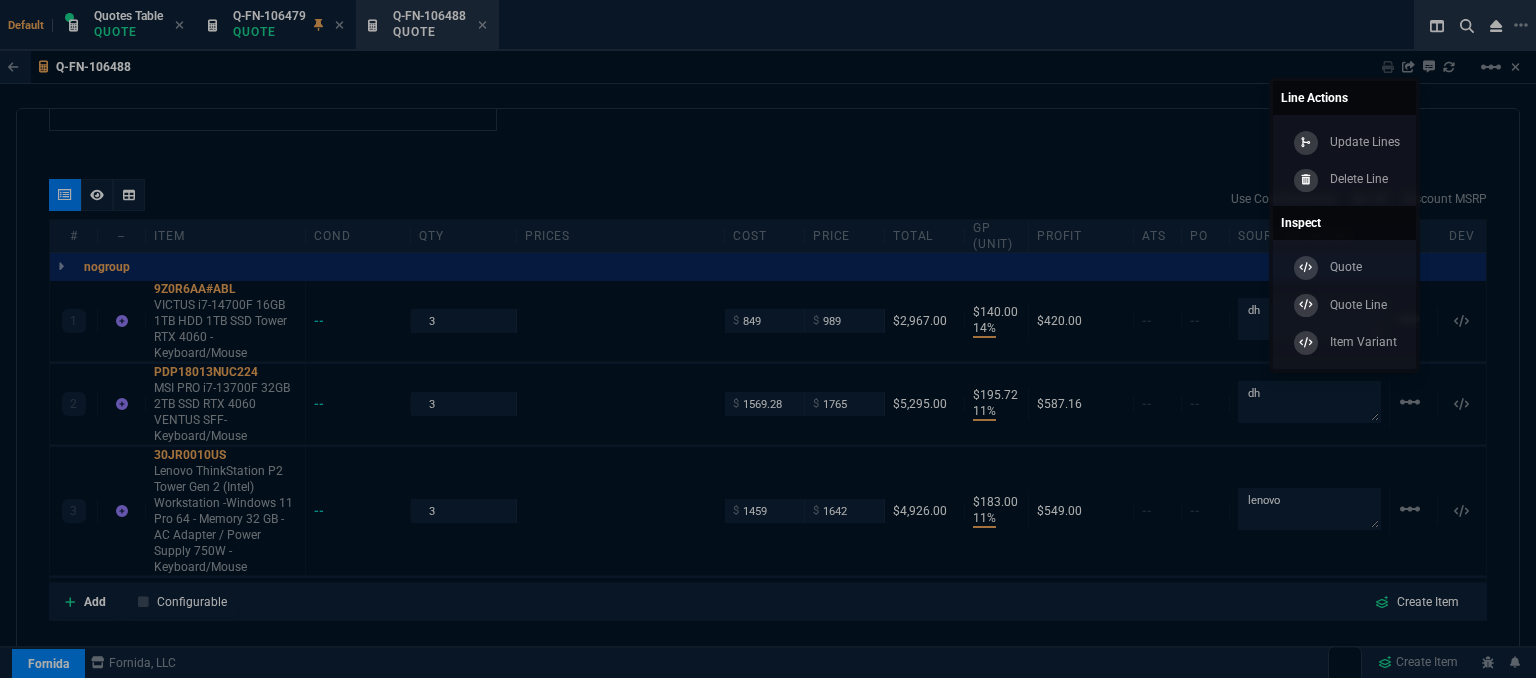 click at bounding box center (768, 339) 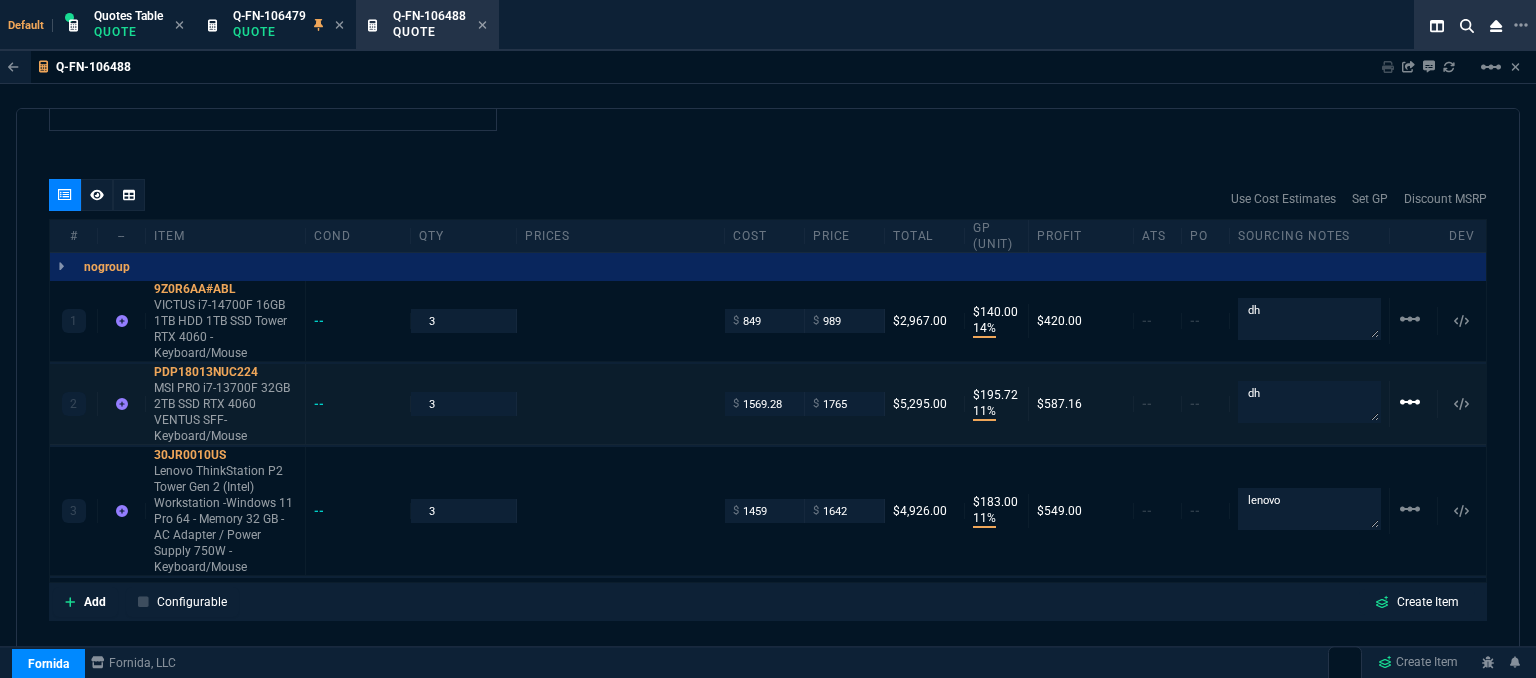 click on "linear_scale" at bounding box center [1410, 319] 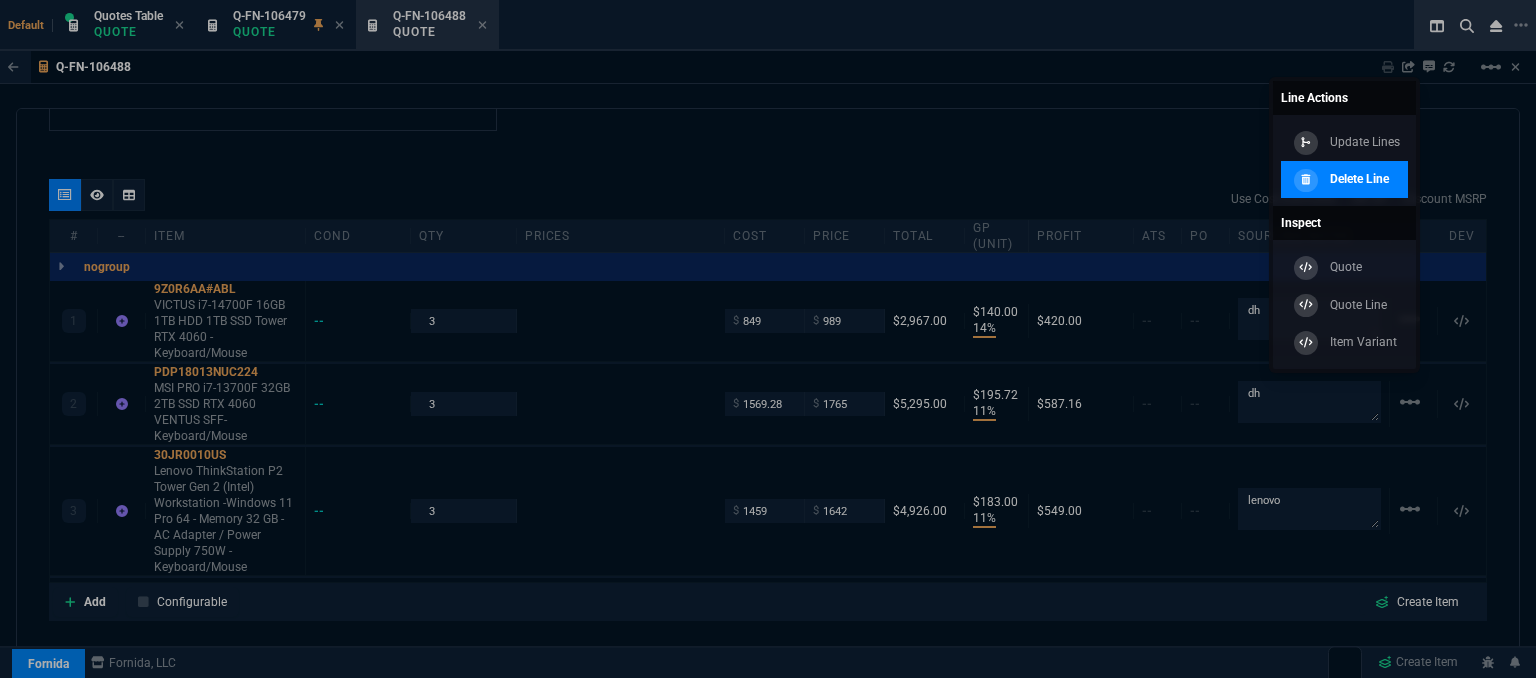 click on "Delete Line" at bounding box center (1344, 180) 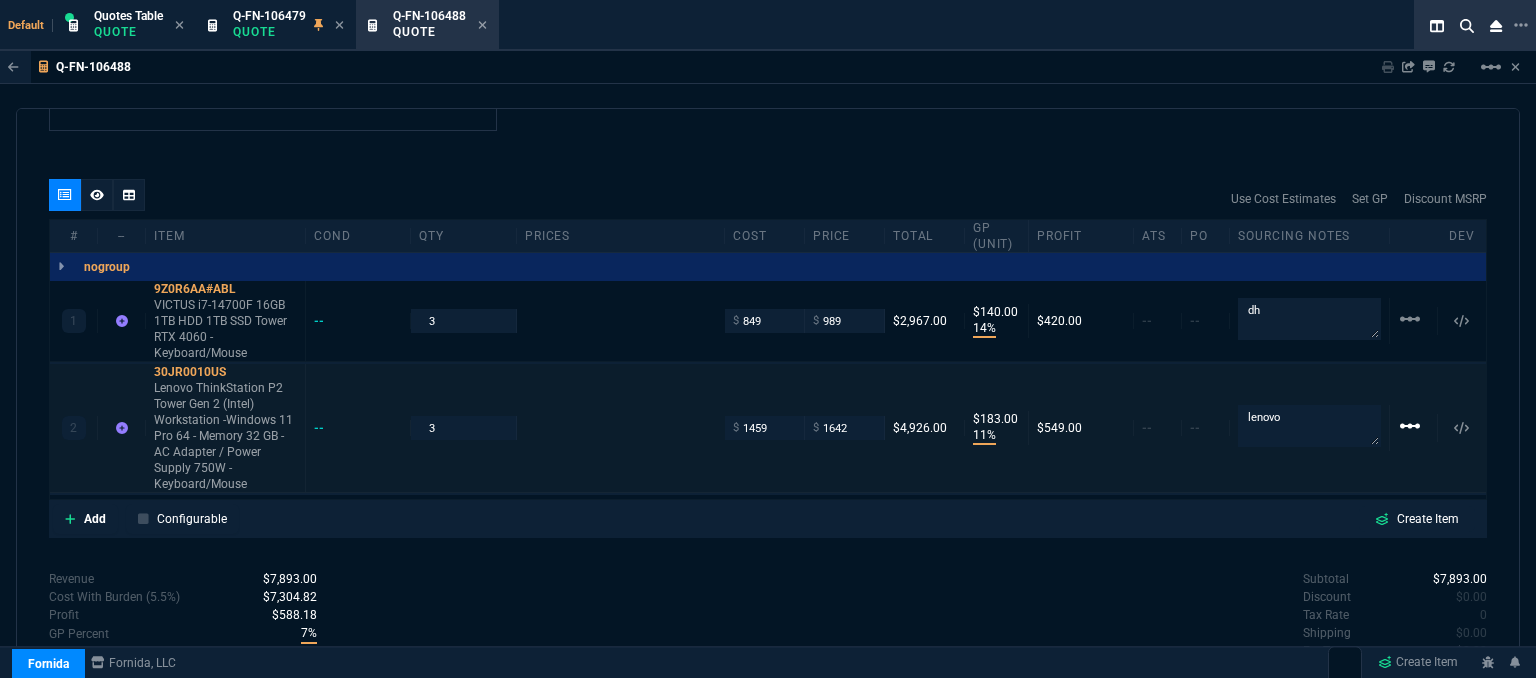 click on "linear_scale" at bounding box center [1410, 319] 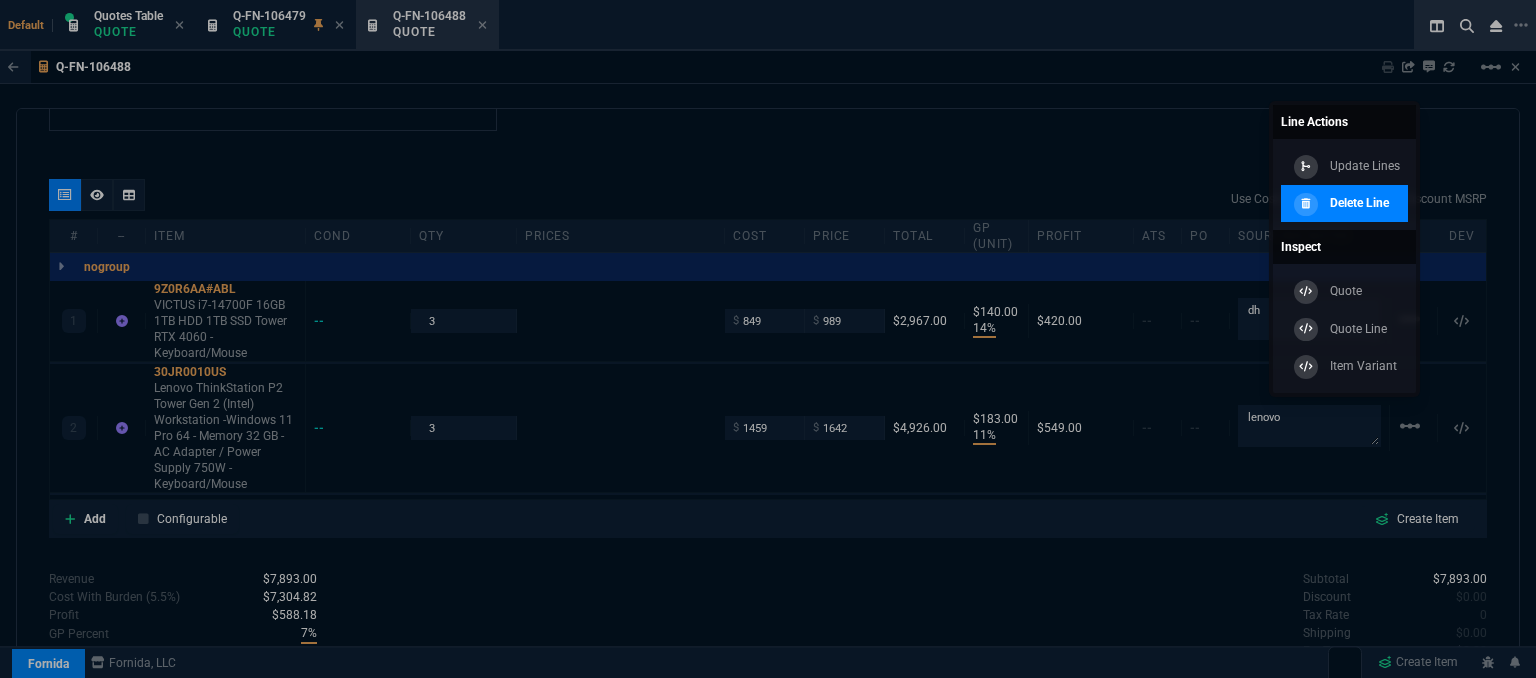 type on "14" 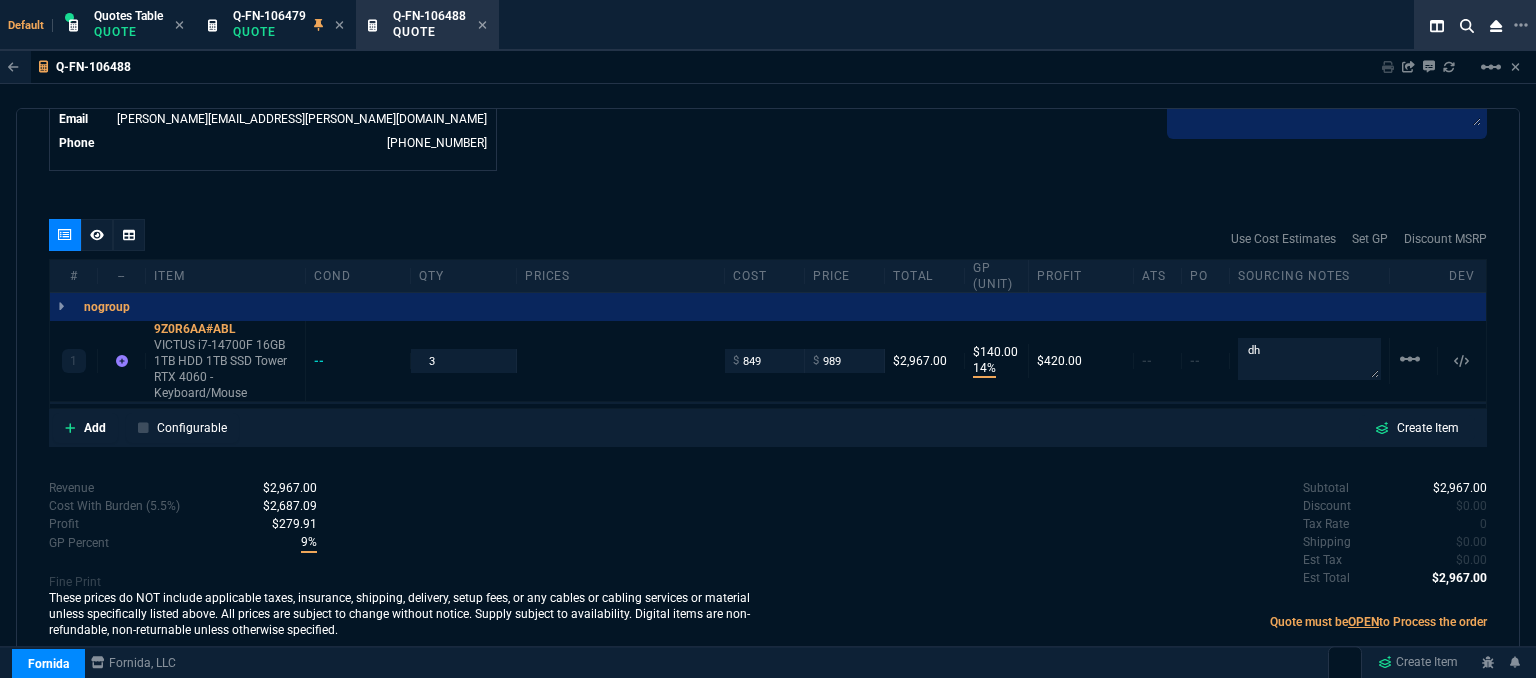 type on "14" 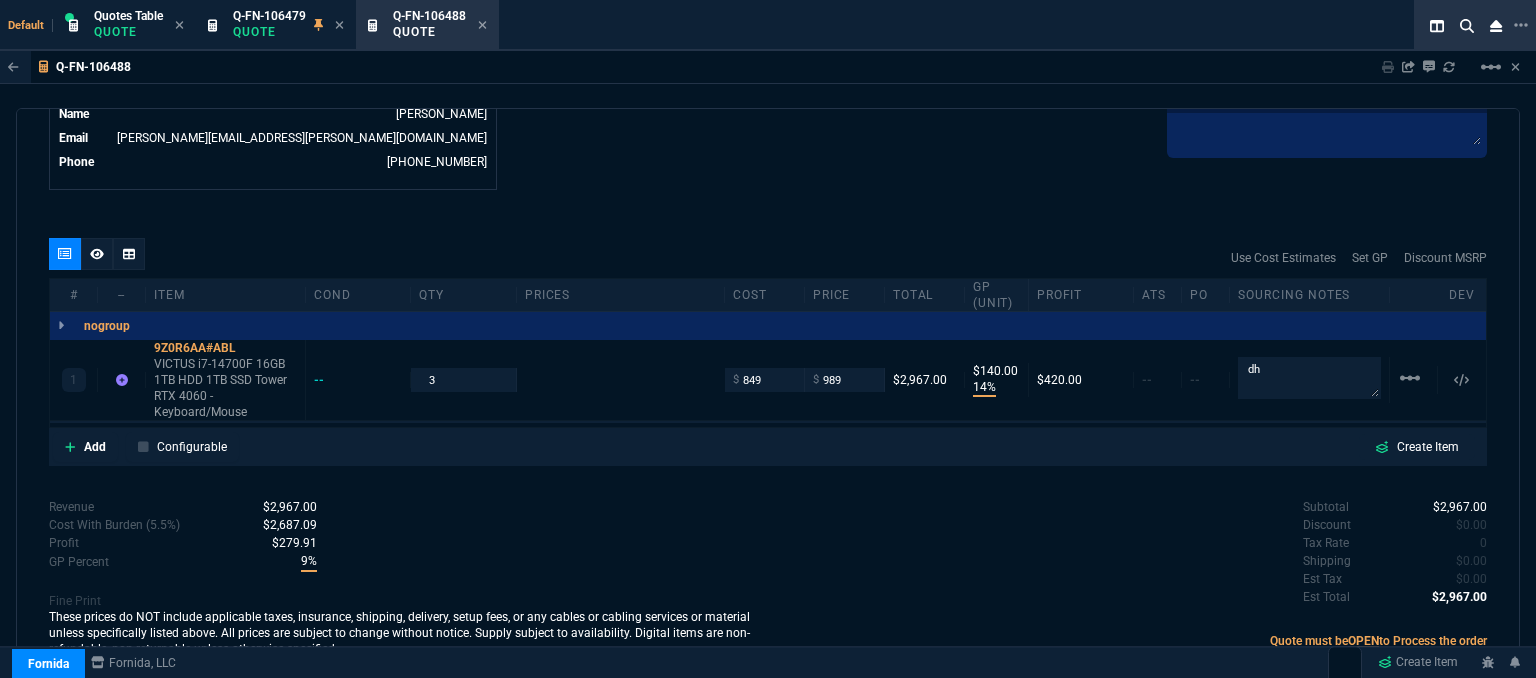 type 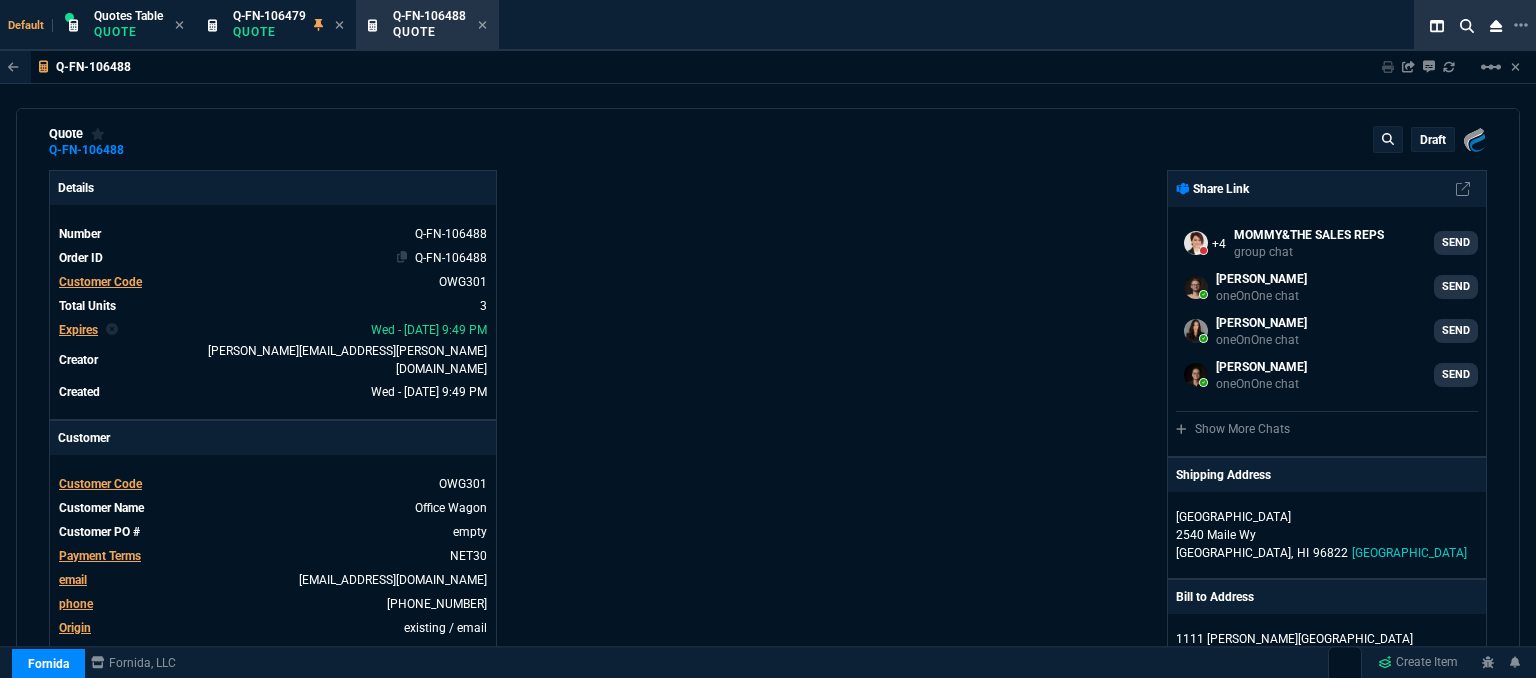 scroll, scrollTop: 0, scrollLeft: 0, axis: both 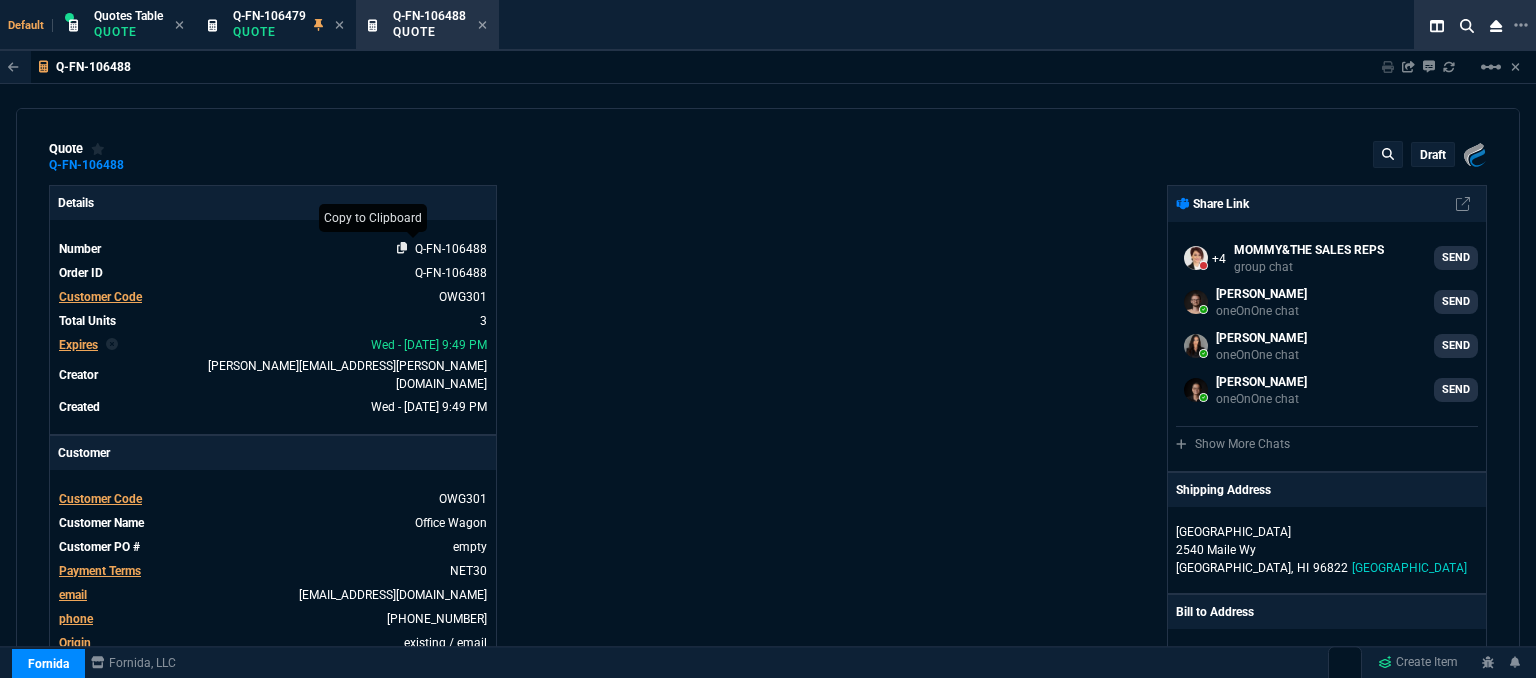 click 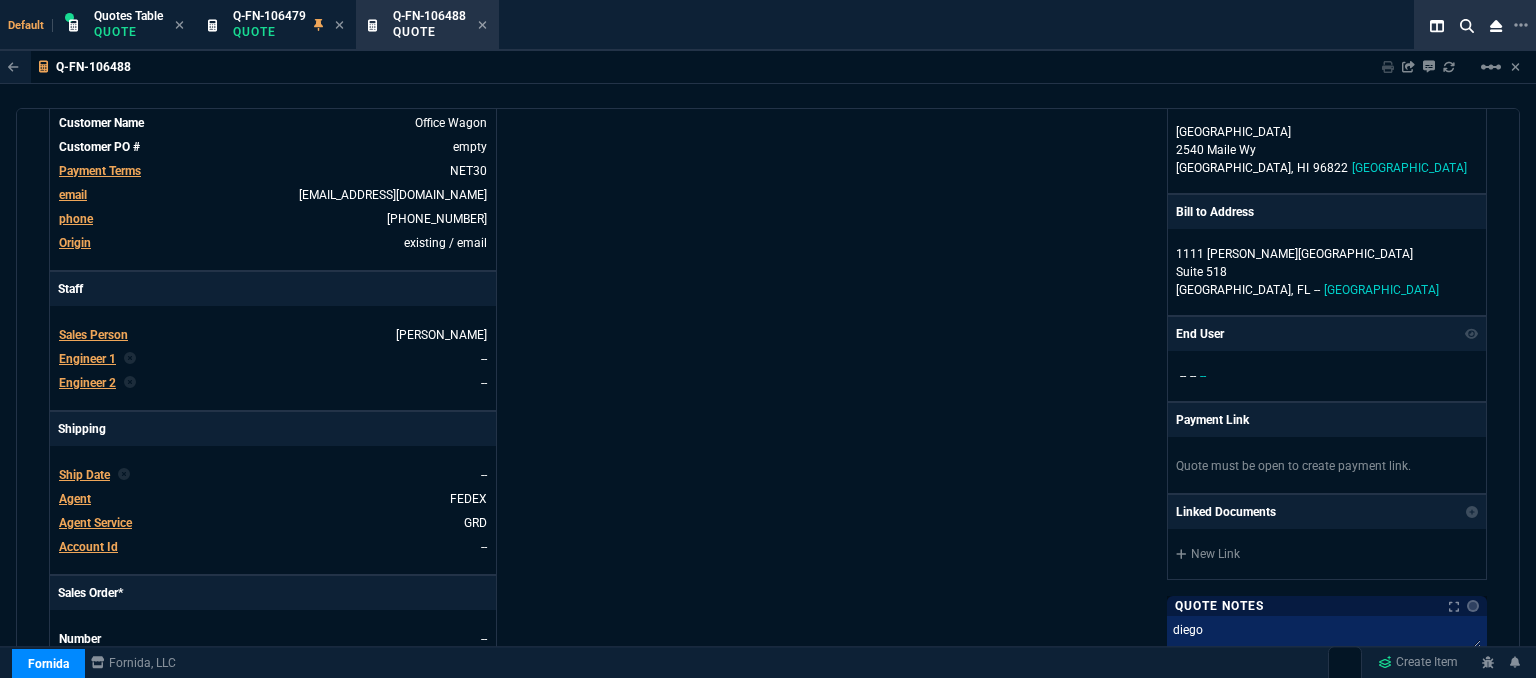 scroll, scrollTop: 900, scrollLeft: 0, axis: vertical 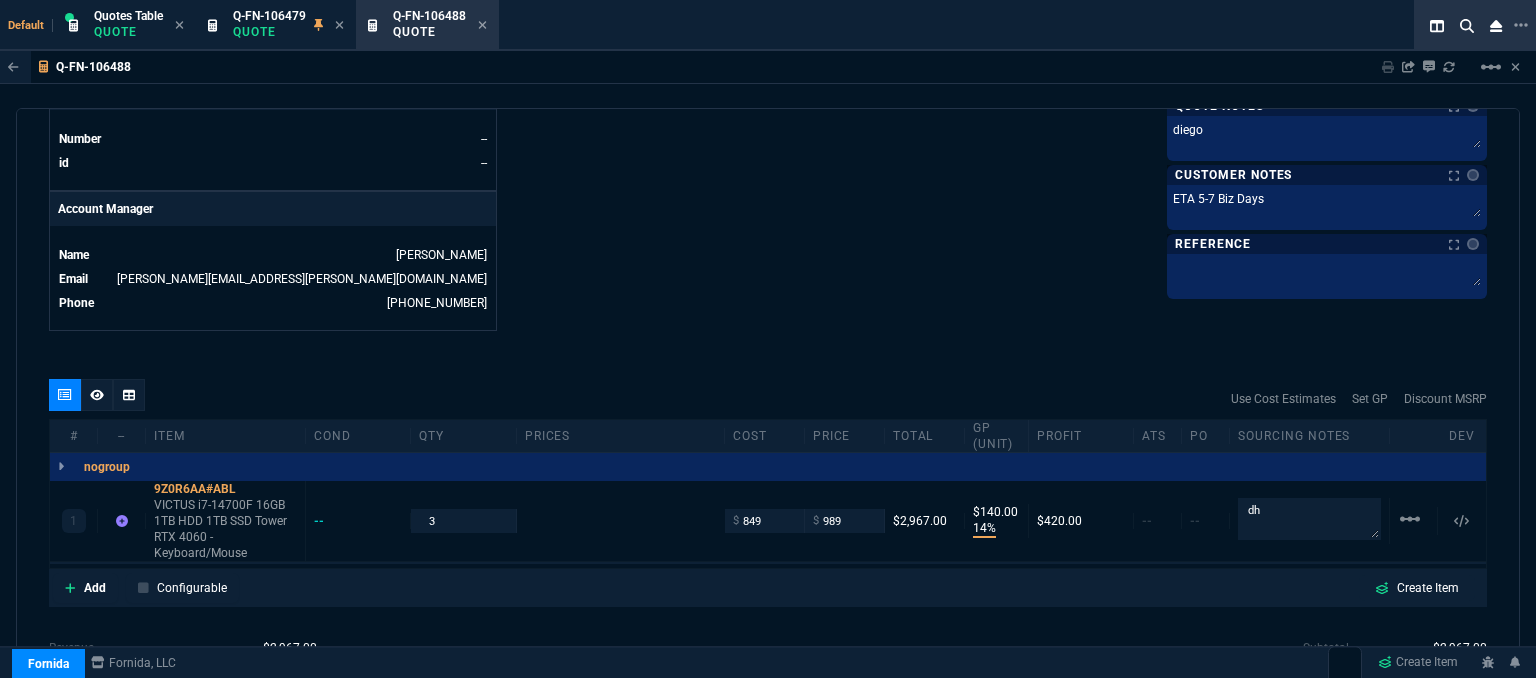 drag, startPoint x: 485, startPoint y: 23, endPoint x: 452, endPoint y: 29, distance: 33.54102 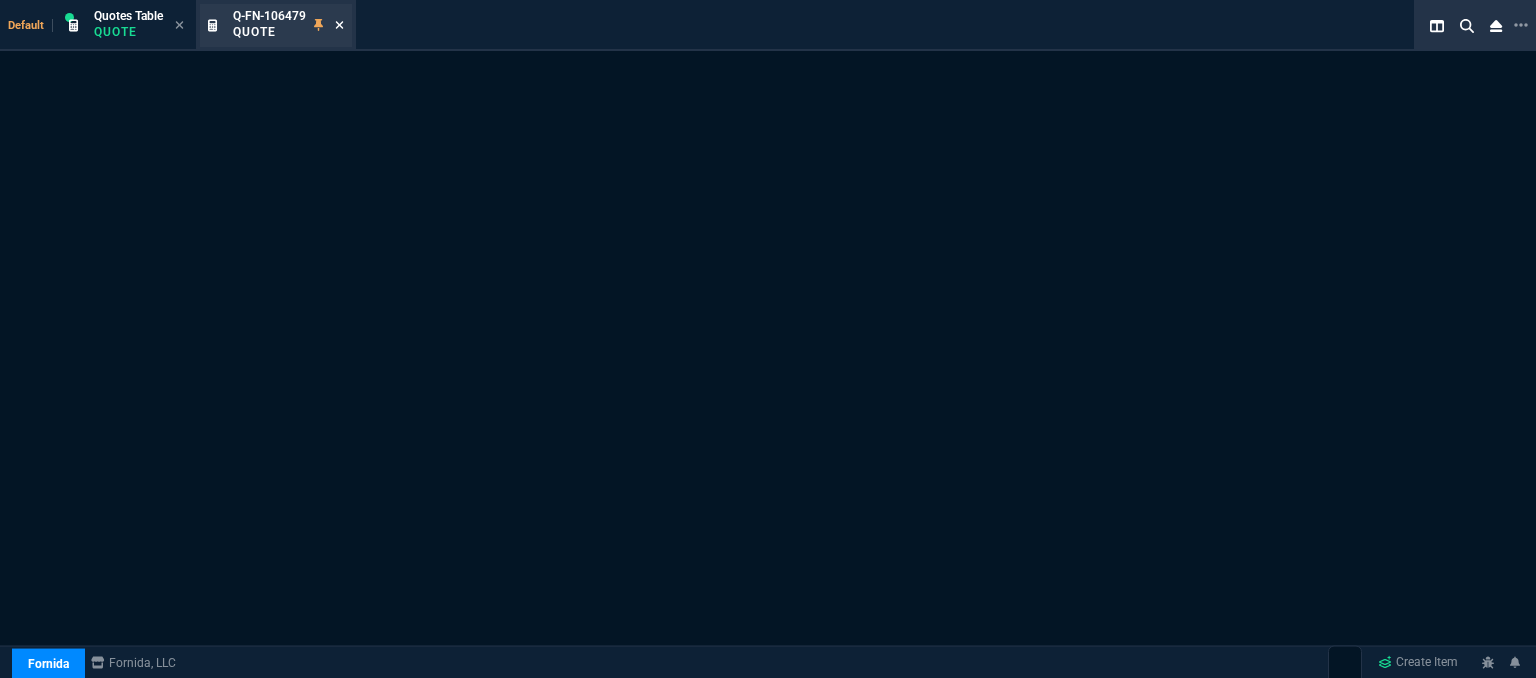 click 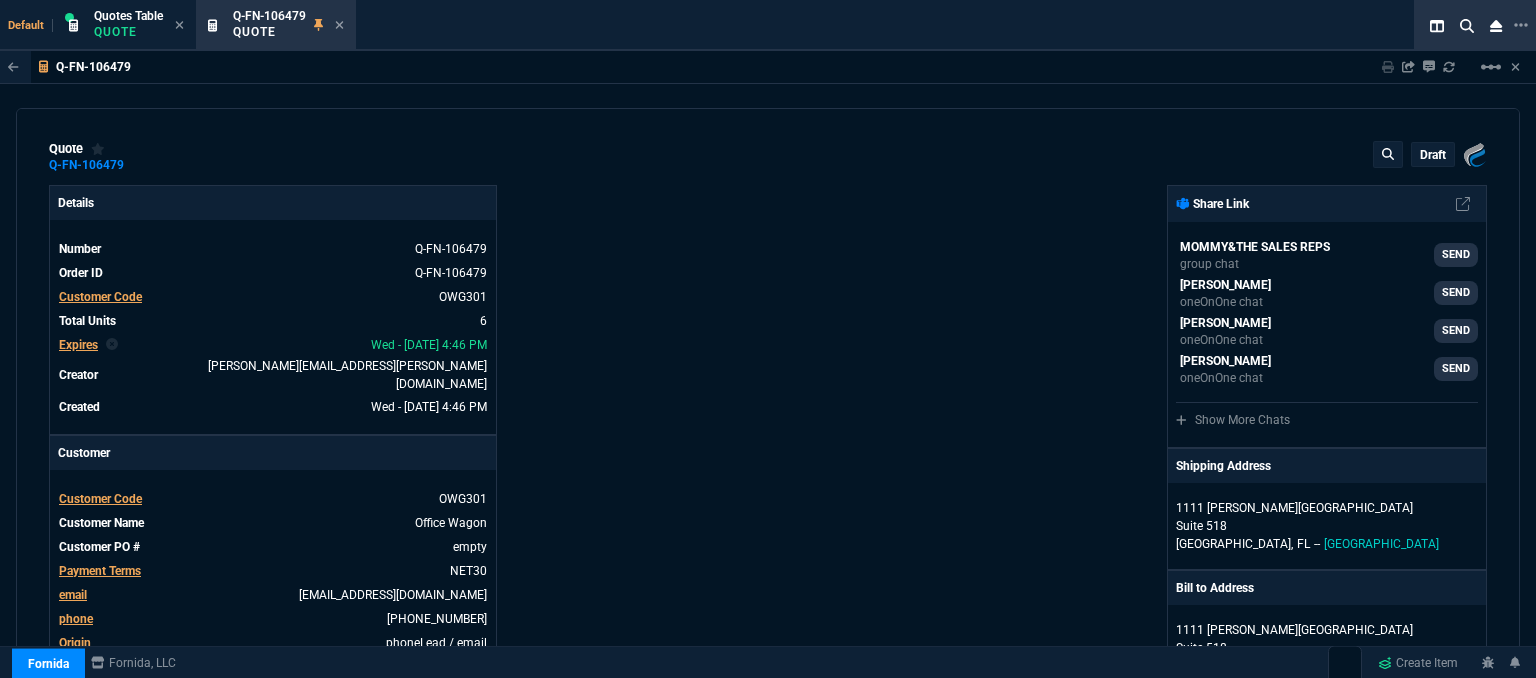 type on "14" 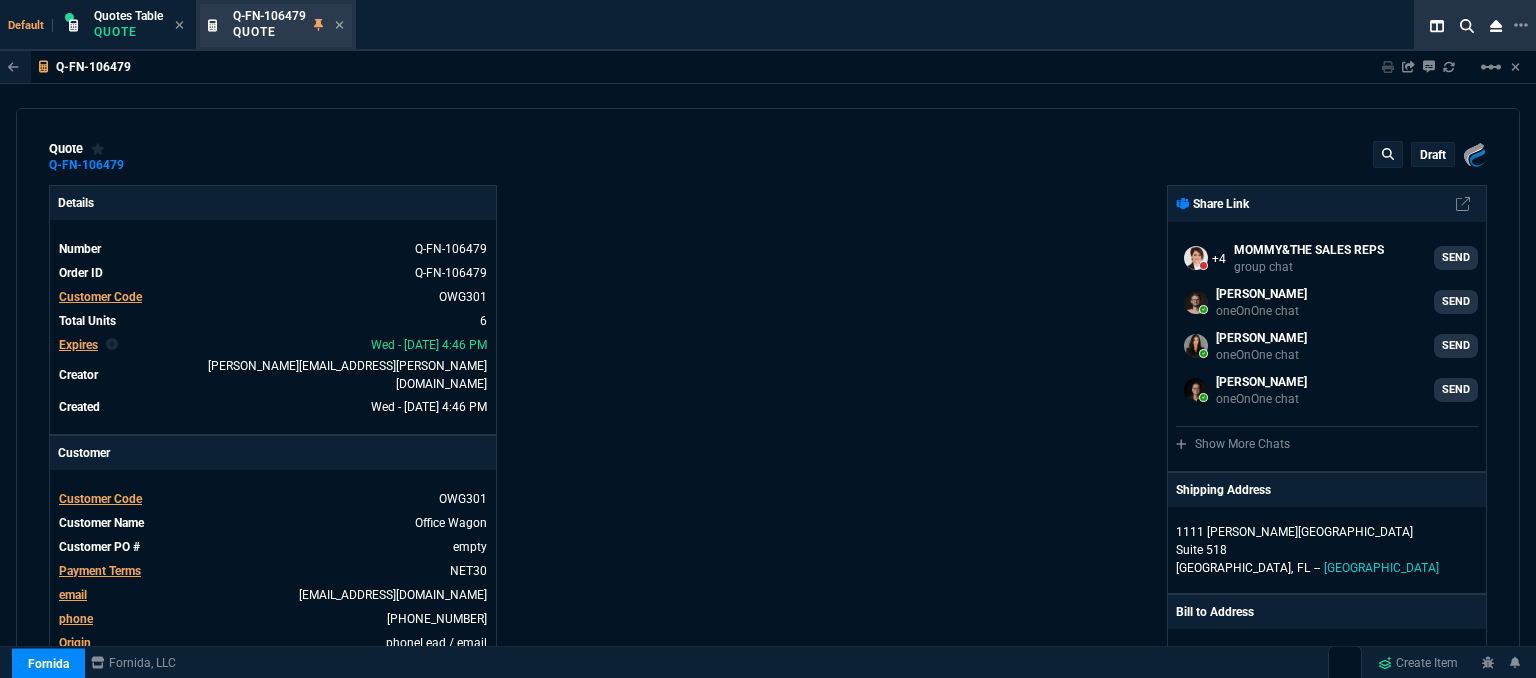 click on "Q-FN-106479  Quote" at bounding box center (276, 25) 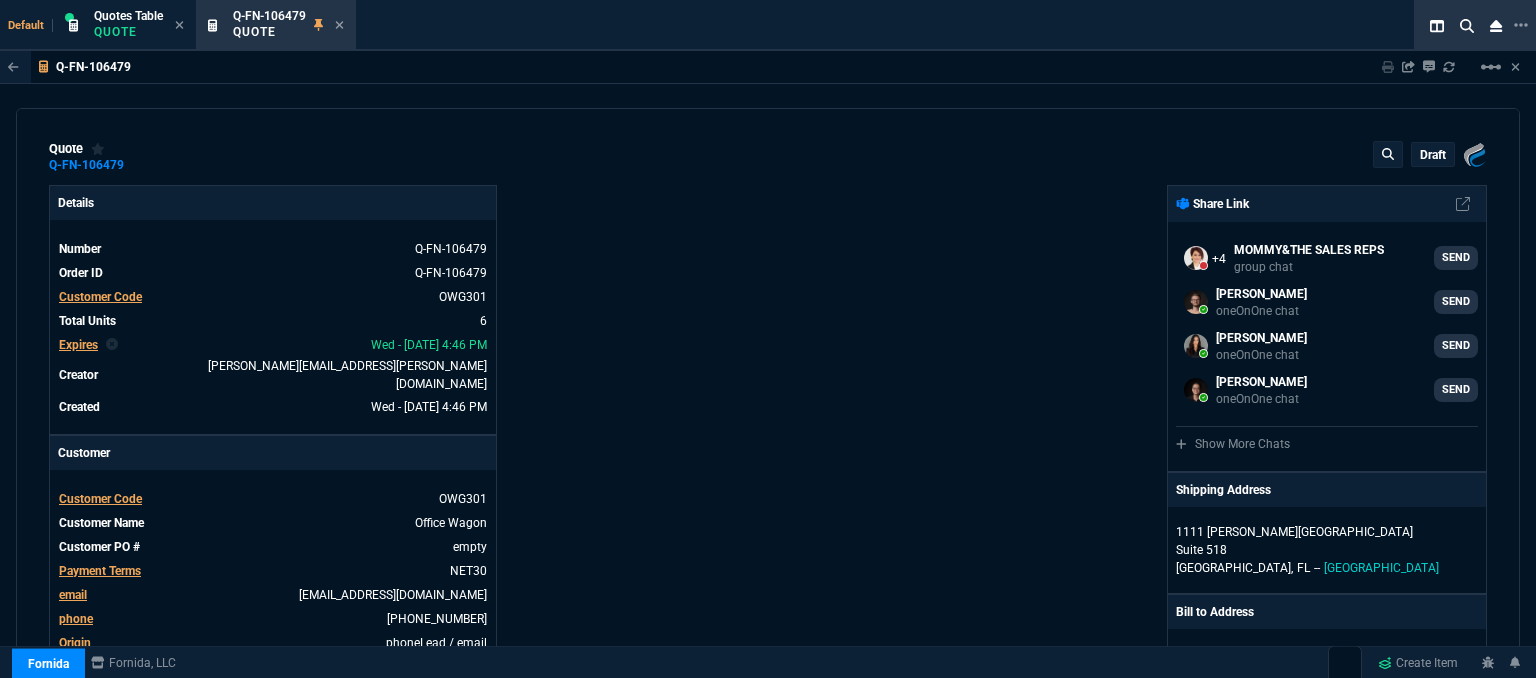 click on "Q-FN-106479  Quote" at bounding box center [288, 25] 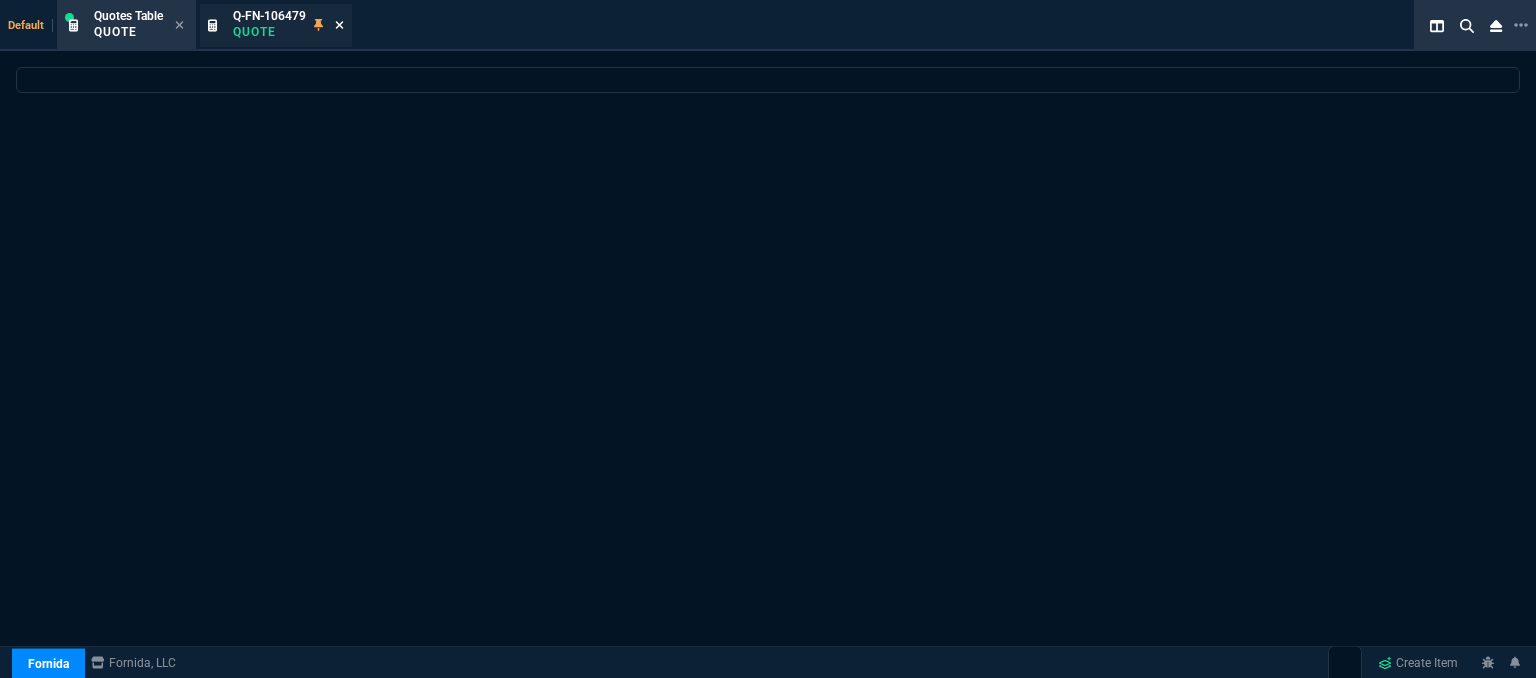 click 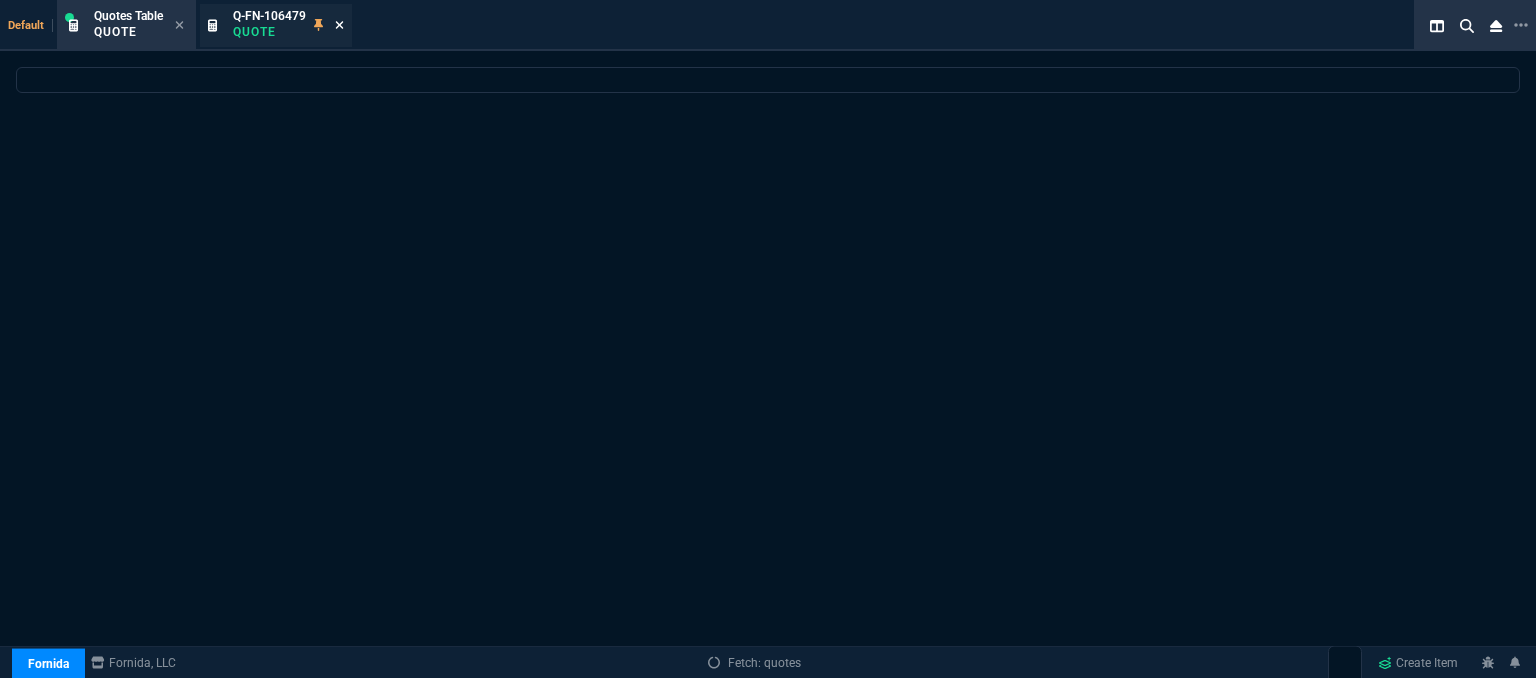 click 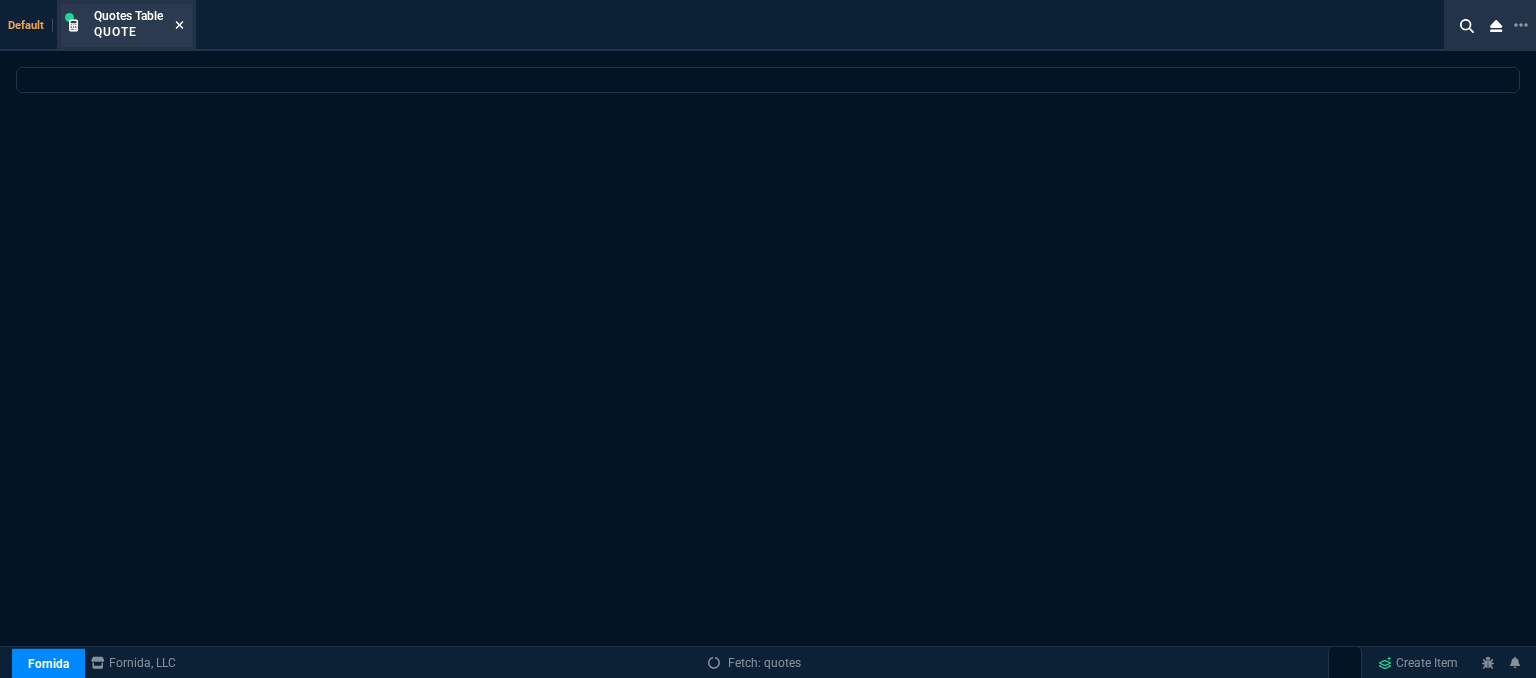 click 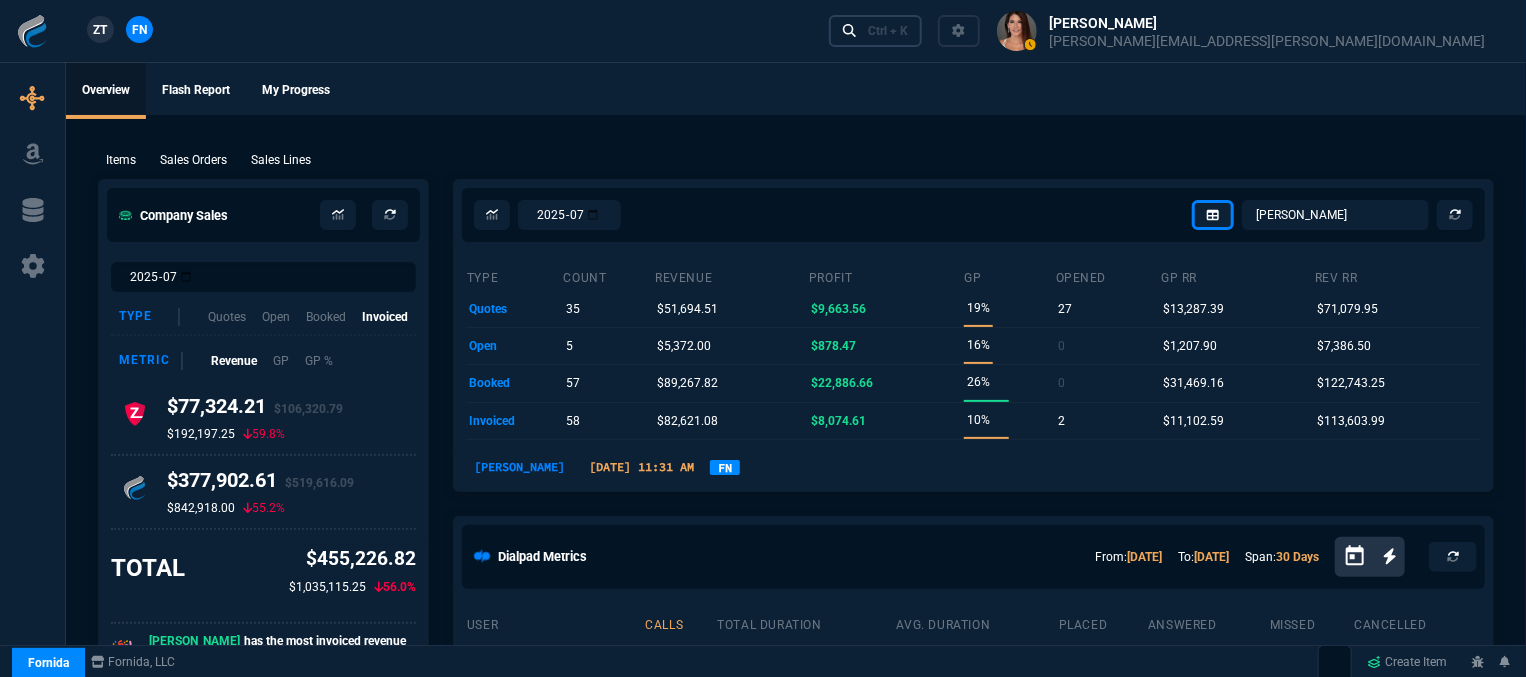 click on "Ctrl + K" at bounding box center [888, 31] 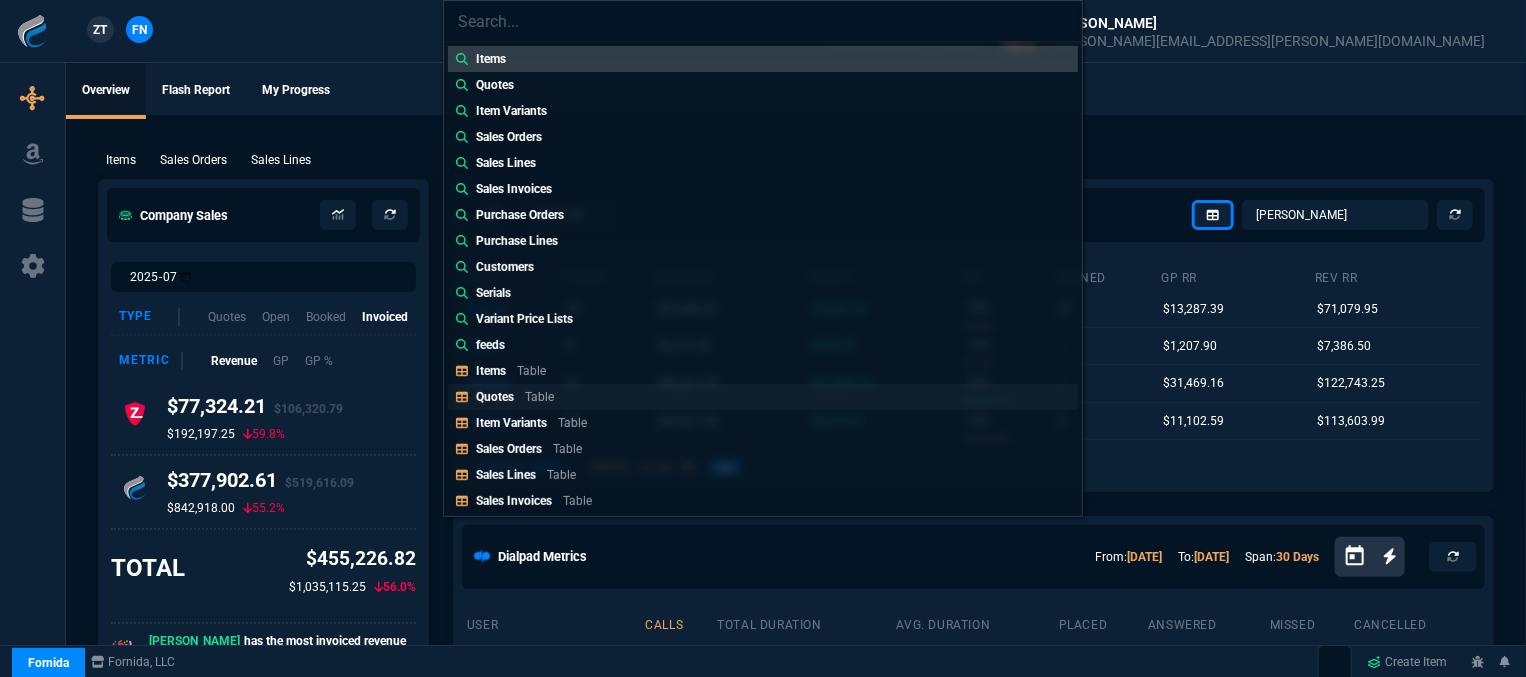 click on "Quotes" at bounding box center [495, 397] 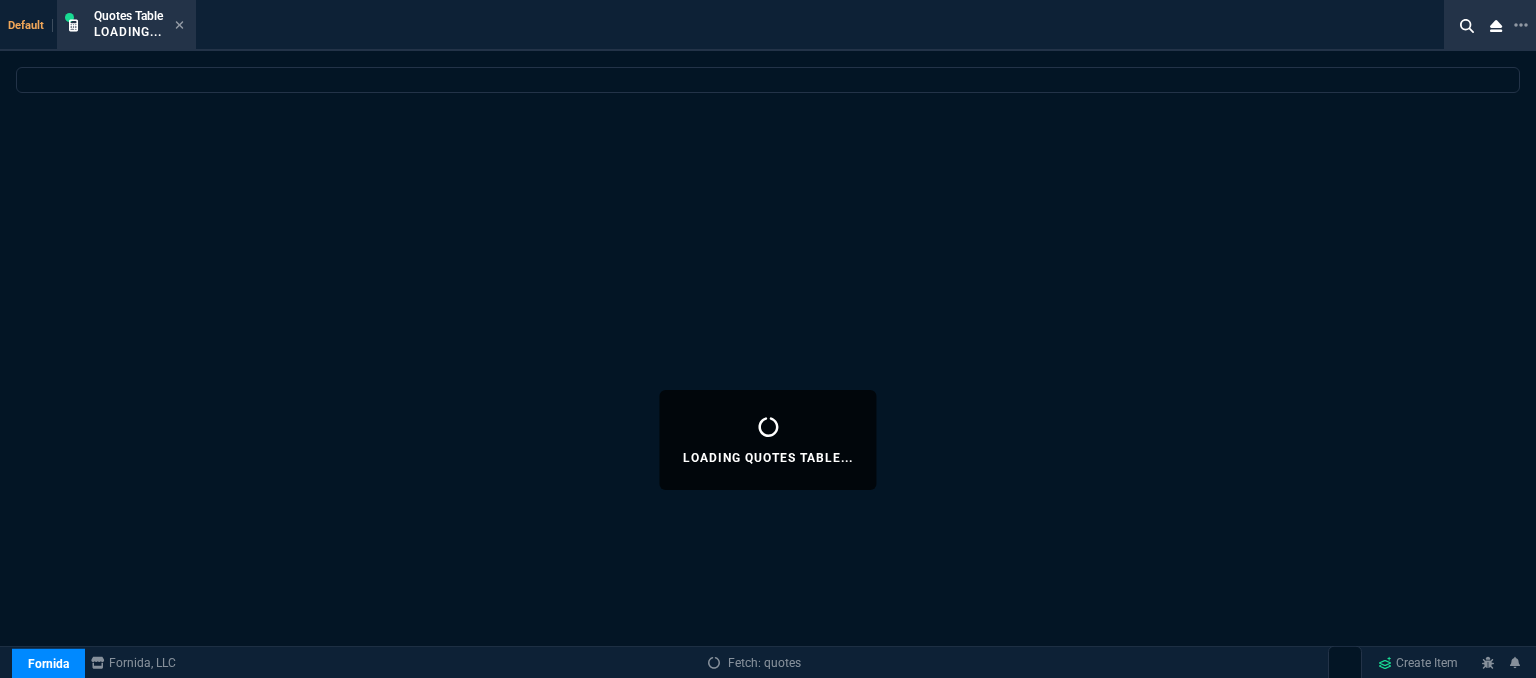 select 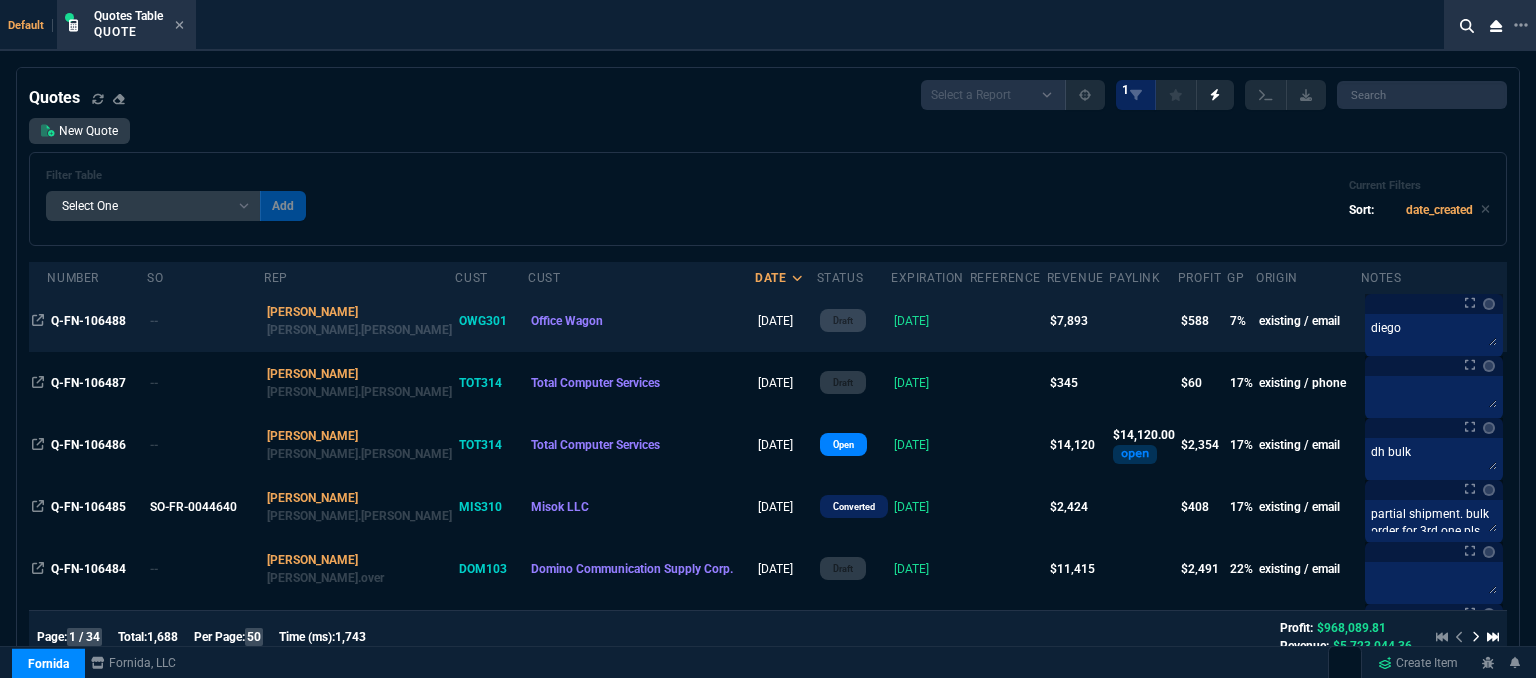 click on "[DATE]" at bounding box center (930, 321) 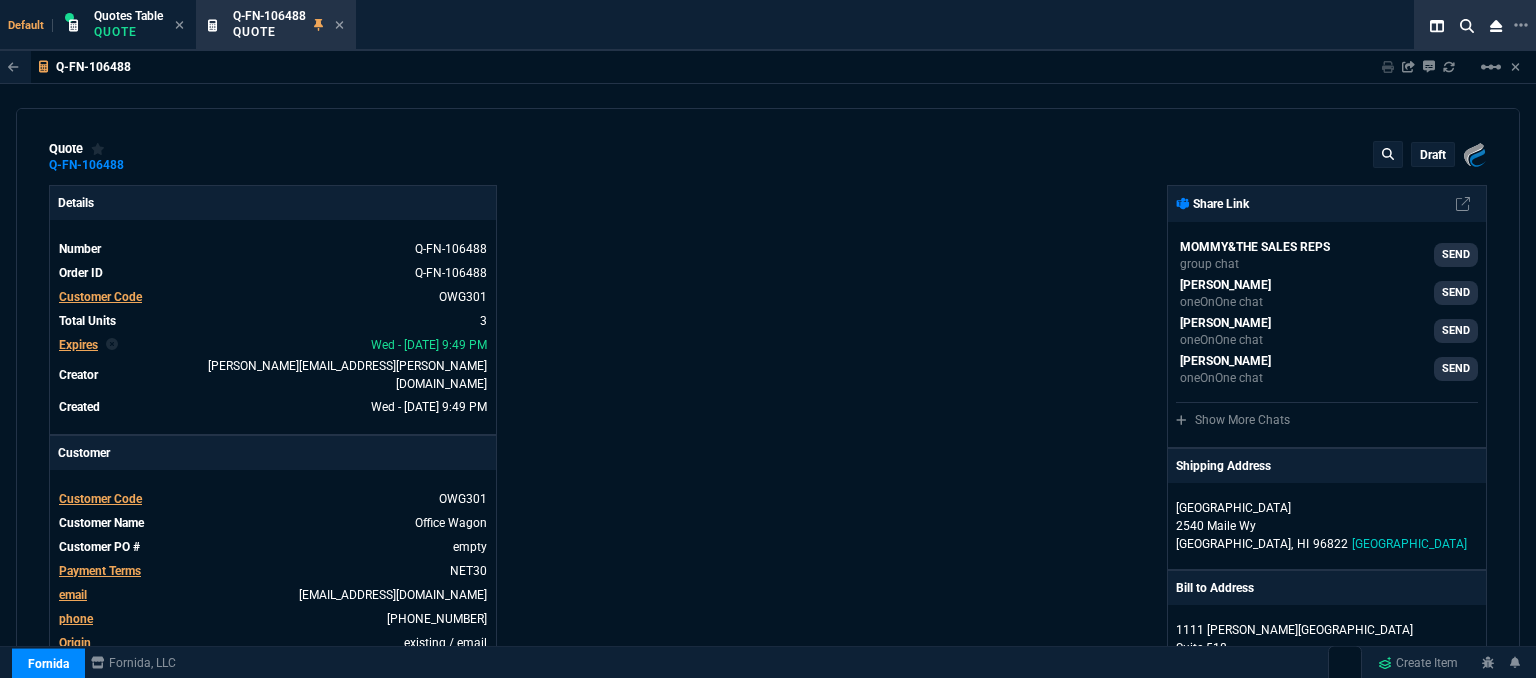 type on "14" 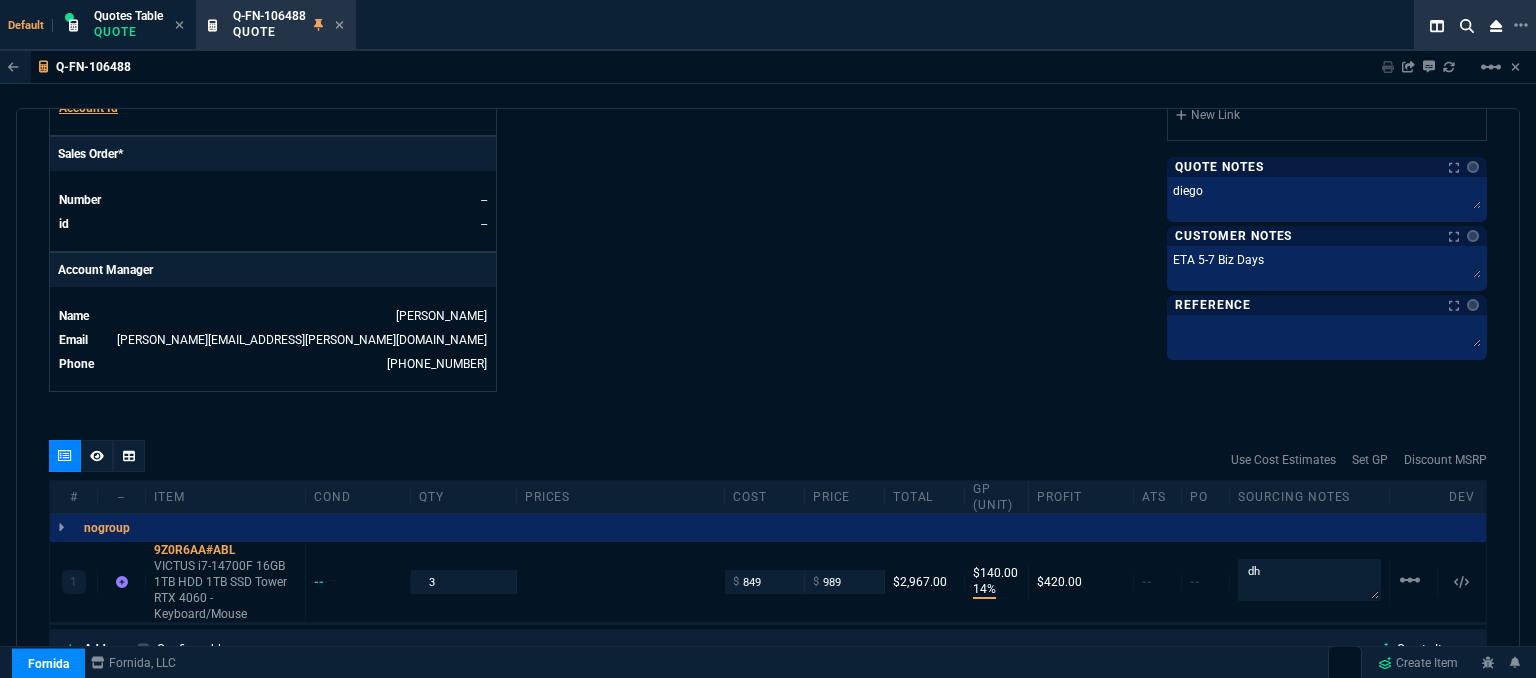 scroll, scrollTop: 1000, scrollLeft: 0, axis: vertical 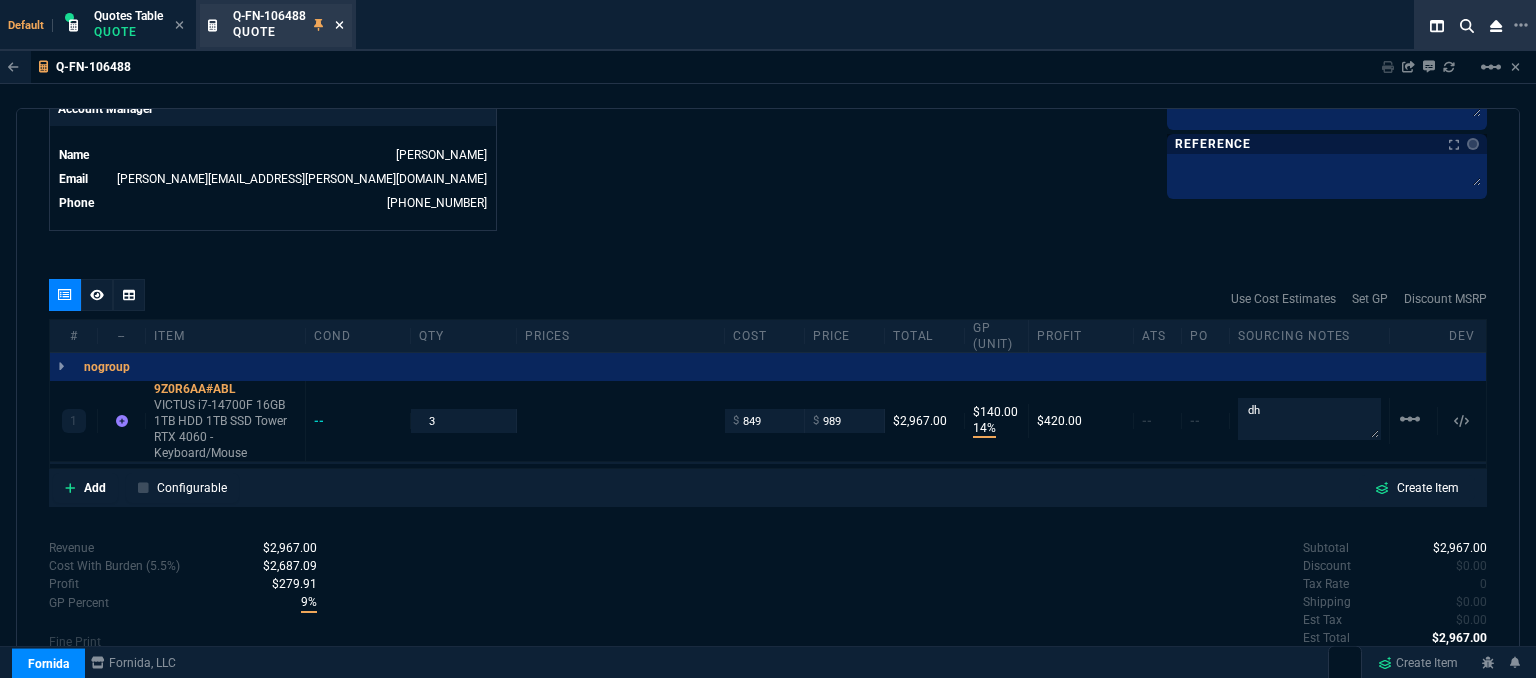 click 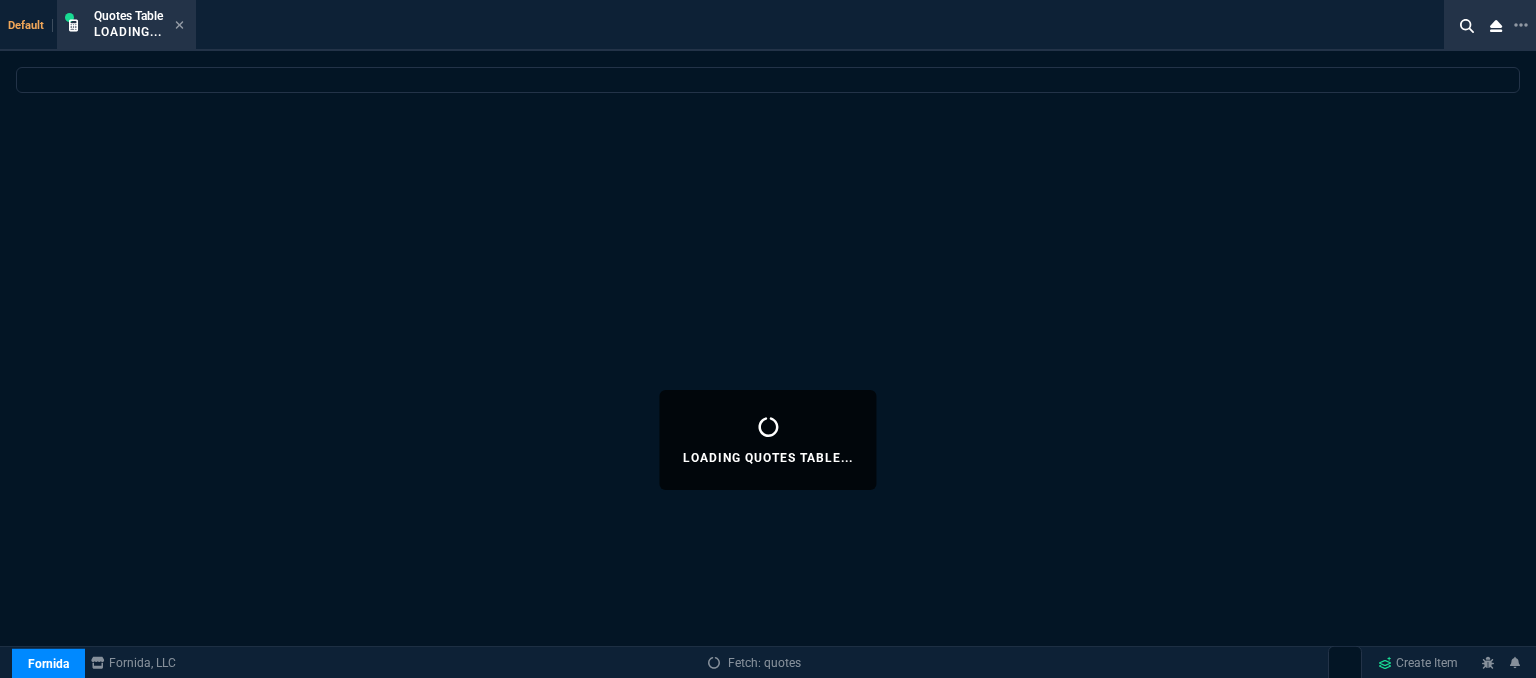 select 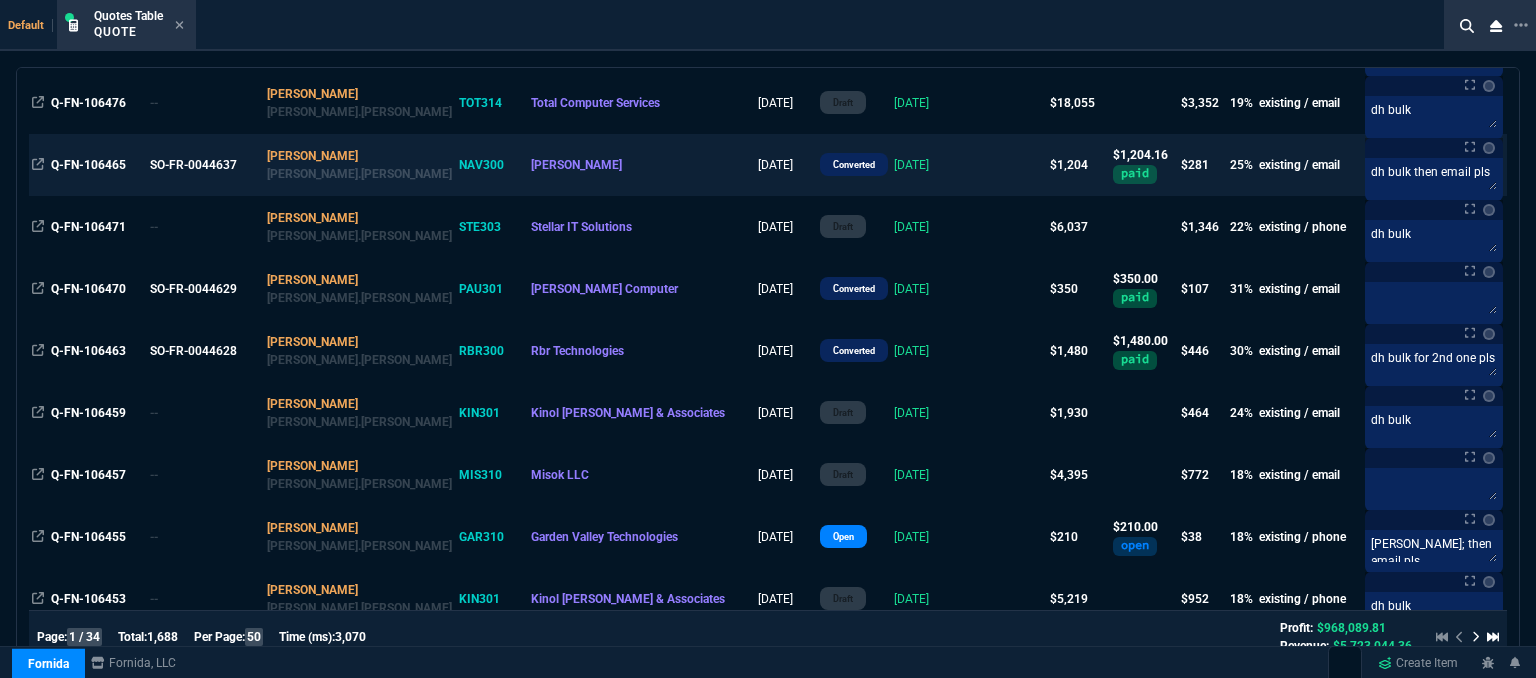 scroll, scrollTop: 1100, scrollLeft: 0, axis: vertical 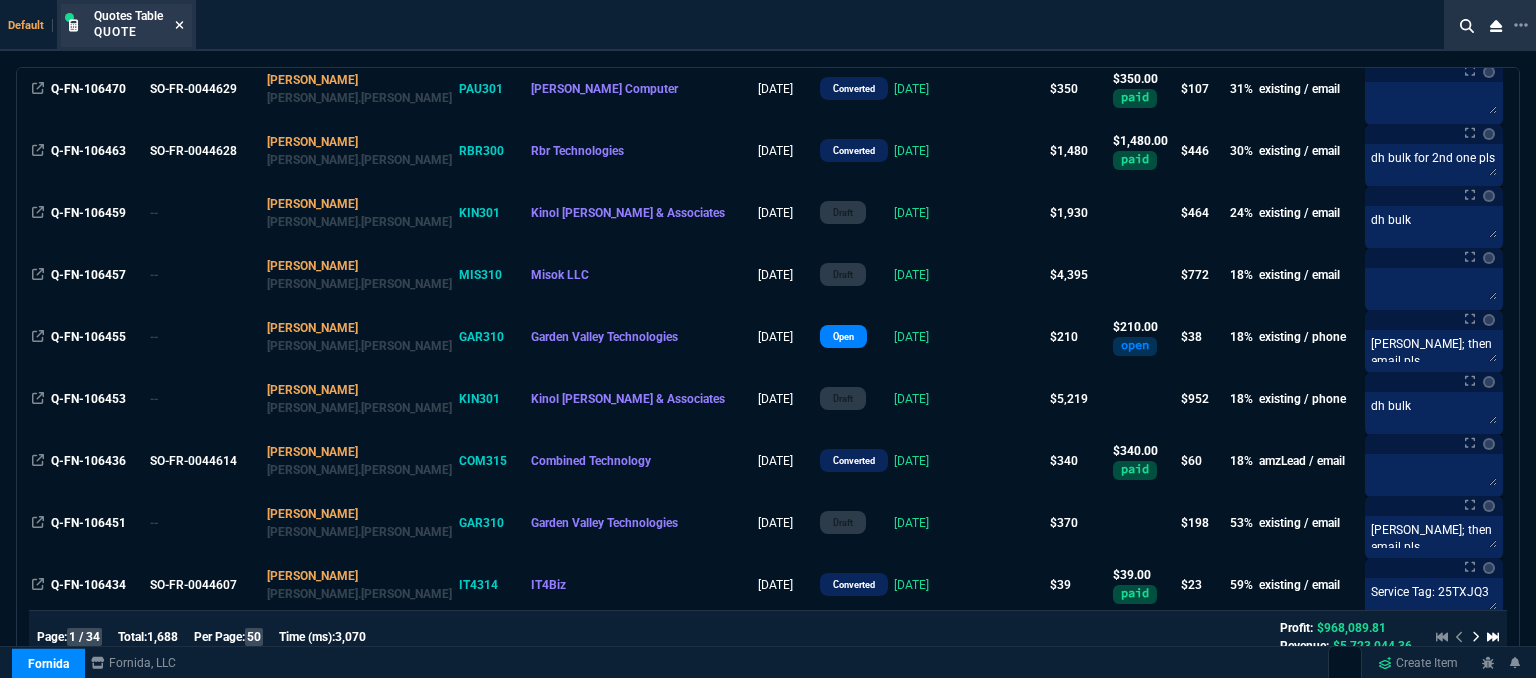 click 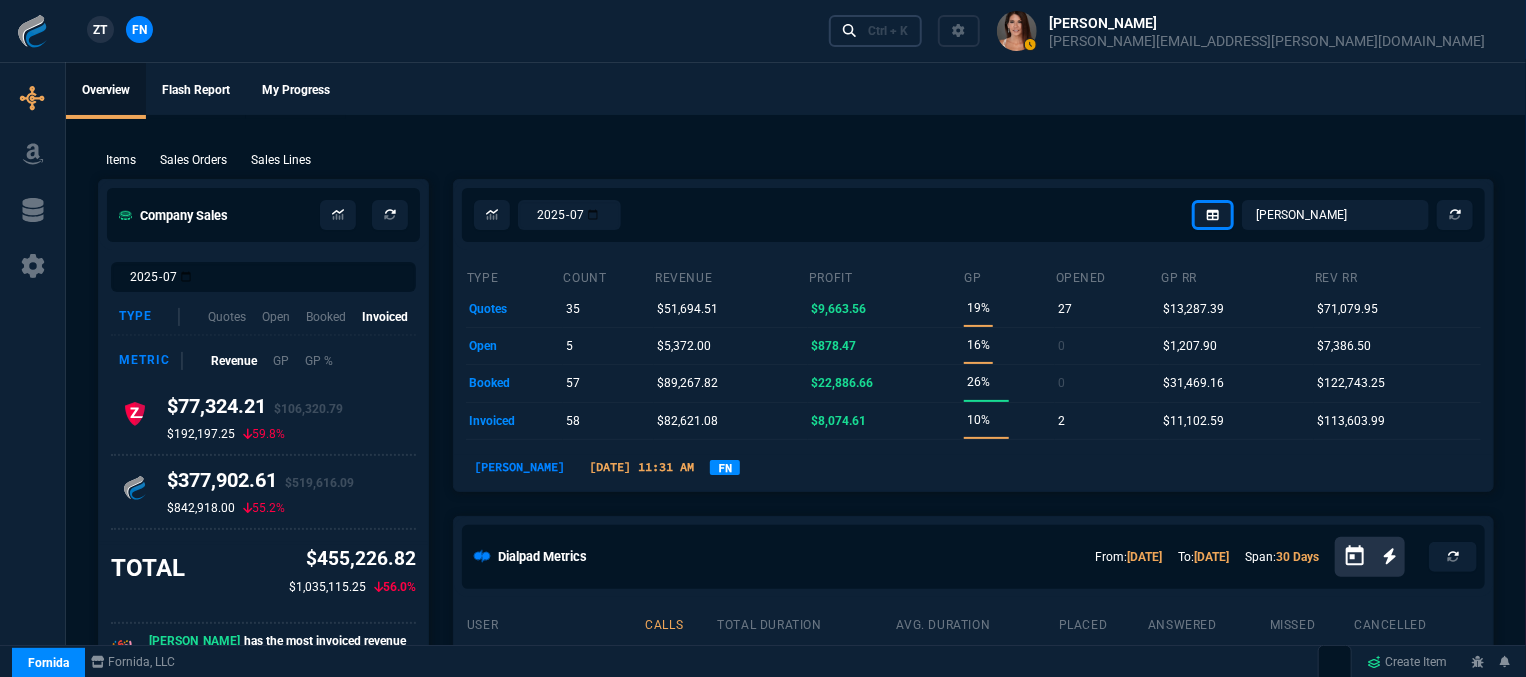click on "Ctrl + K" at bounding box center (888, 31) 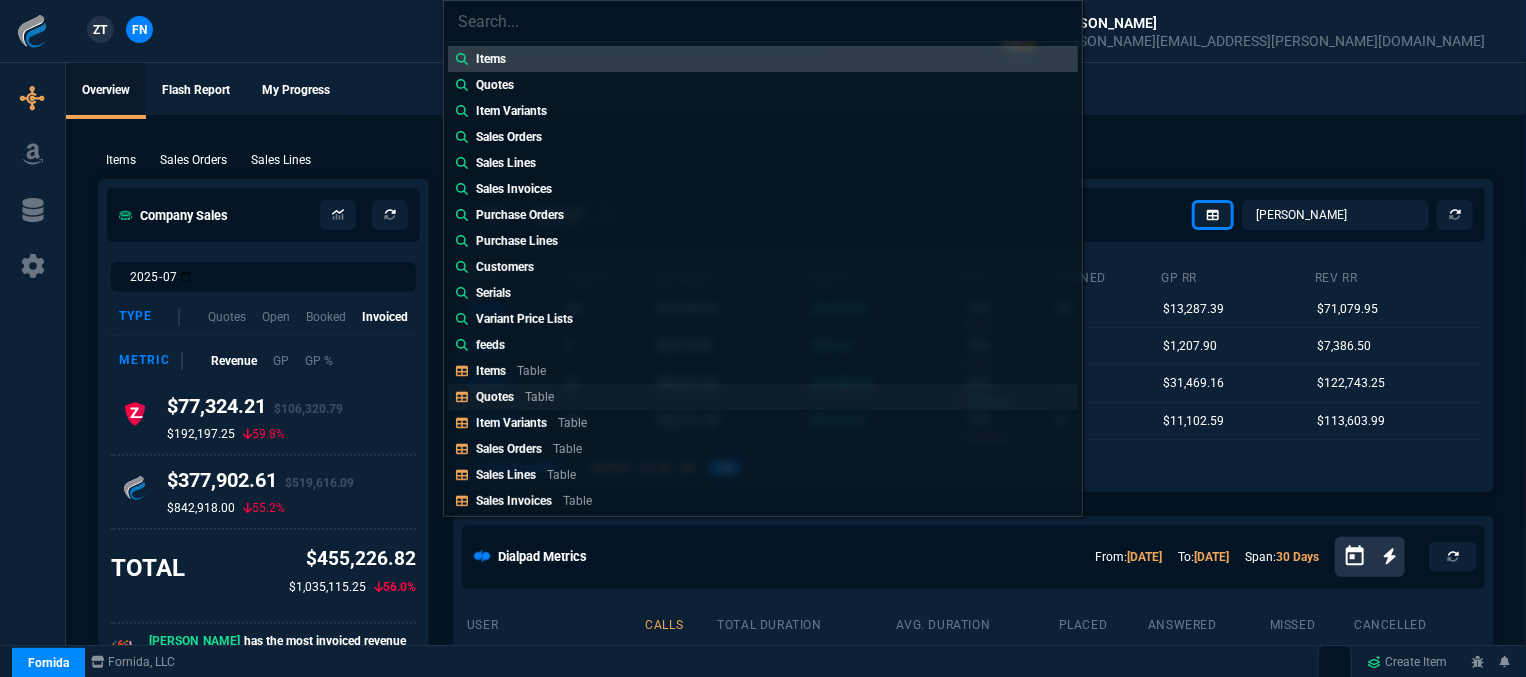 click on "Quotes
Table" at bounding box center (763, 397) 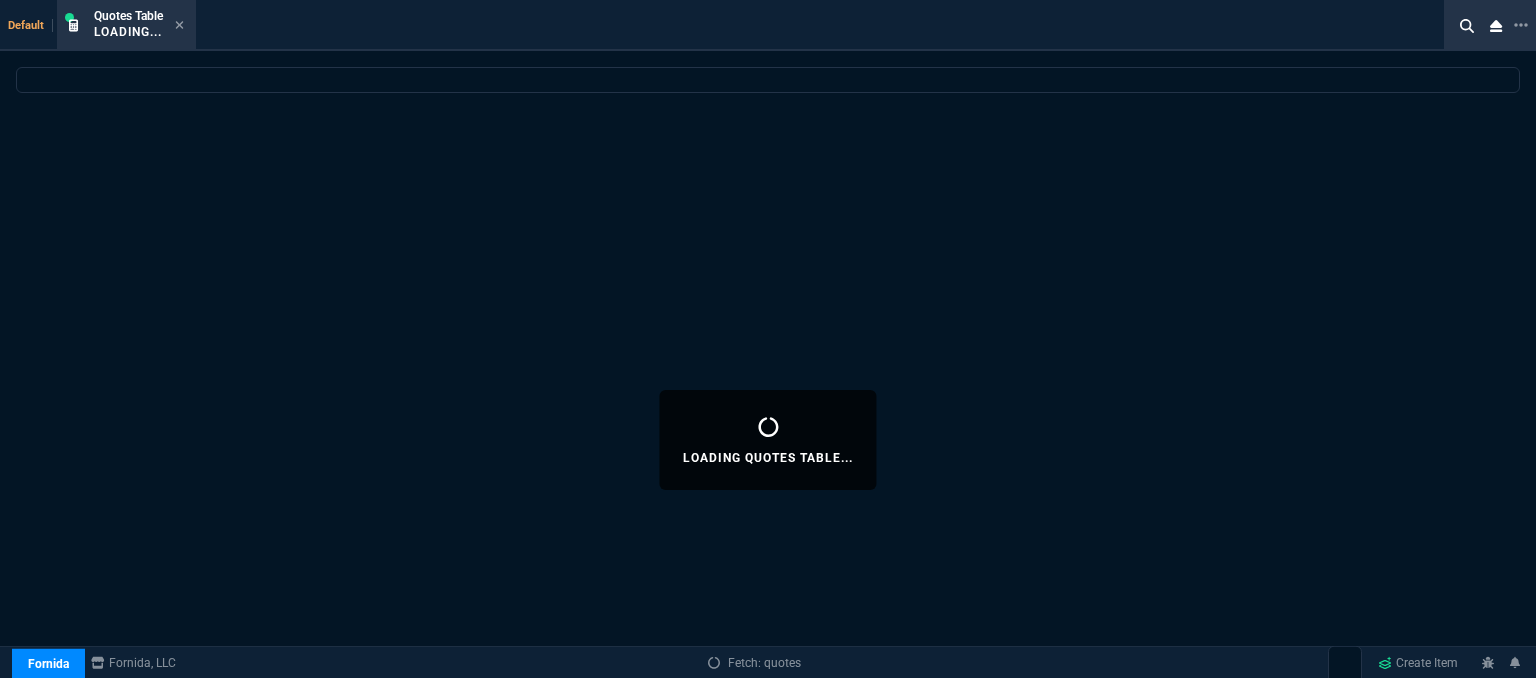 select 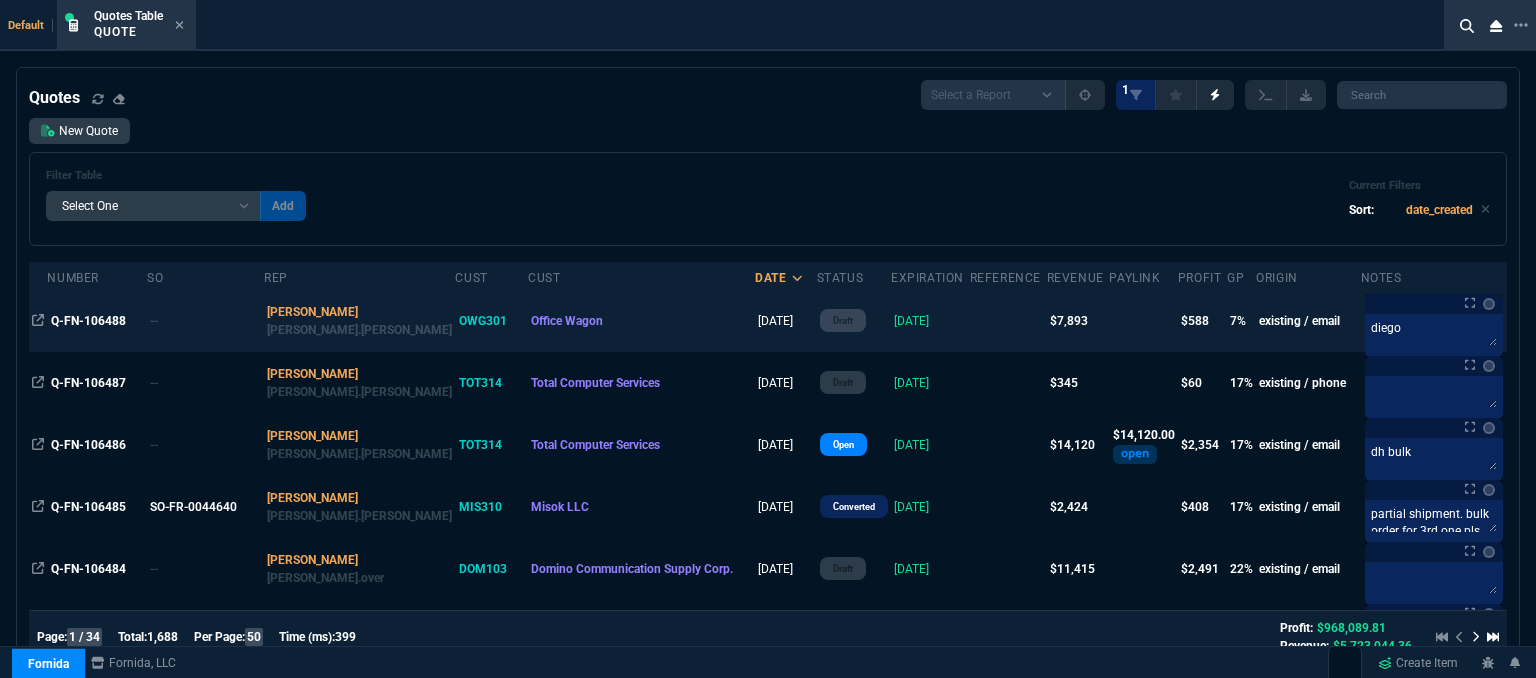 click on "[DATE]" at bounding box center [930, 321] 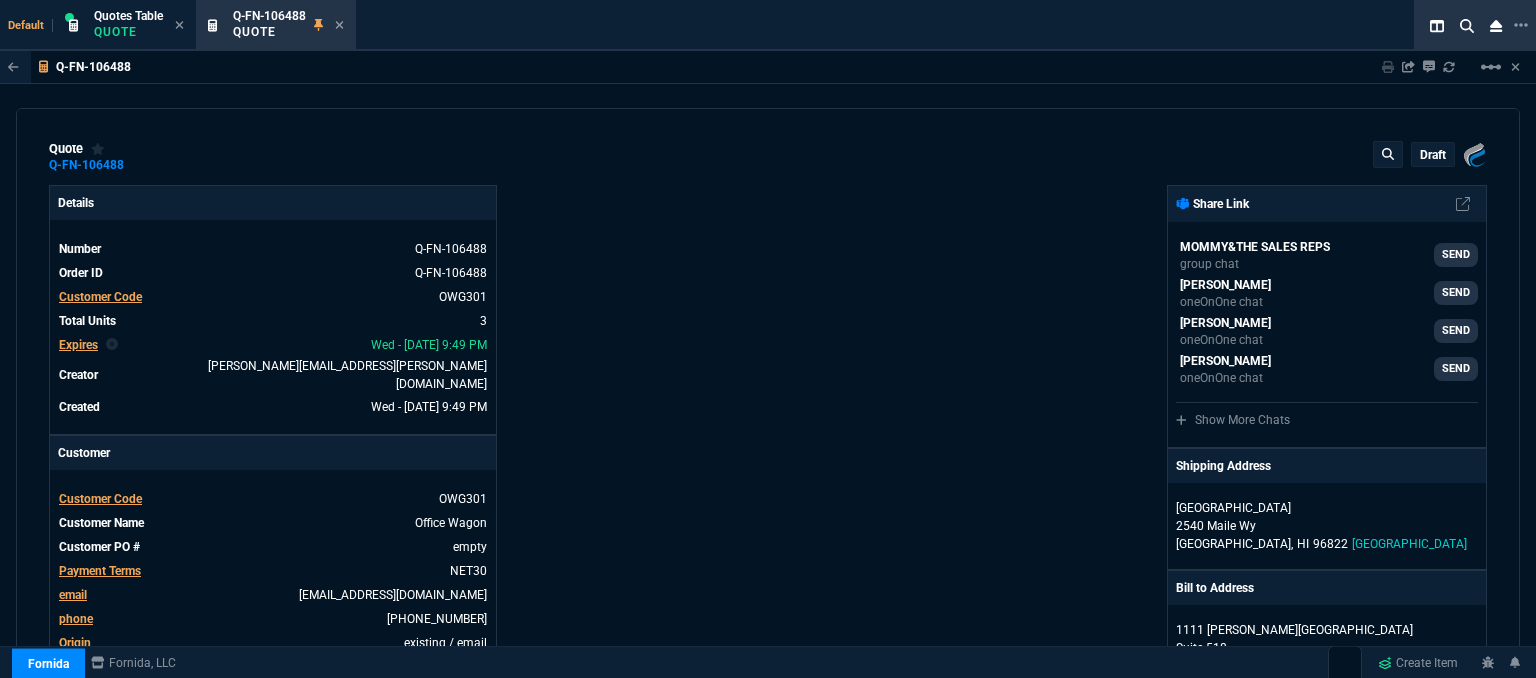 type on "14" 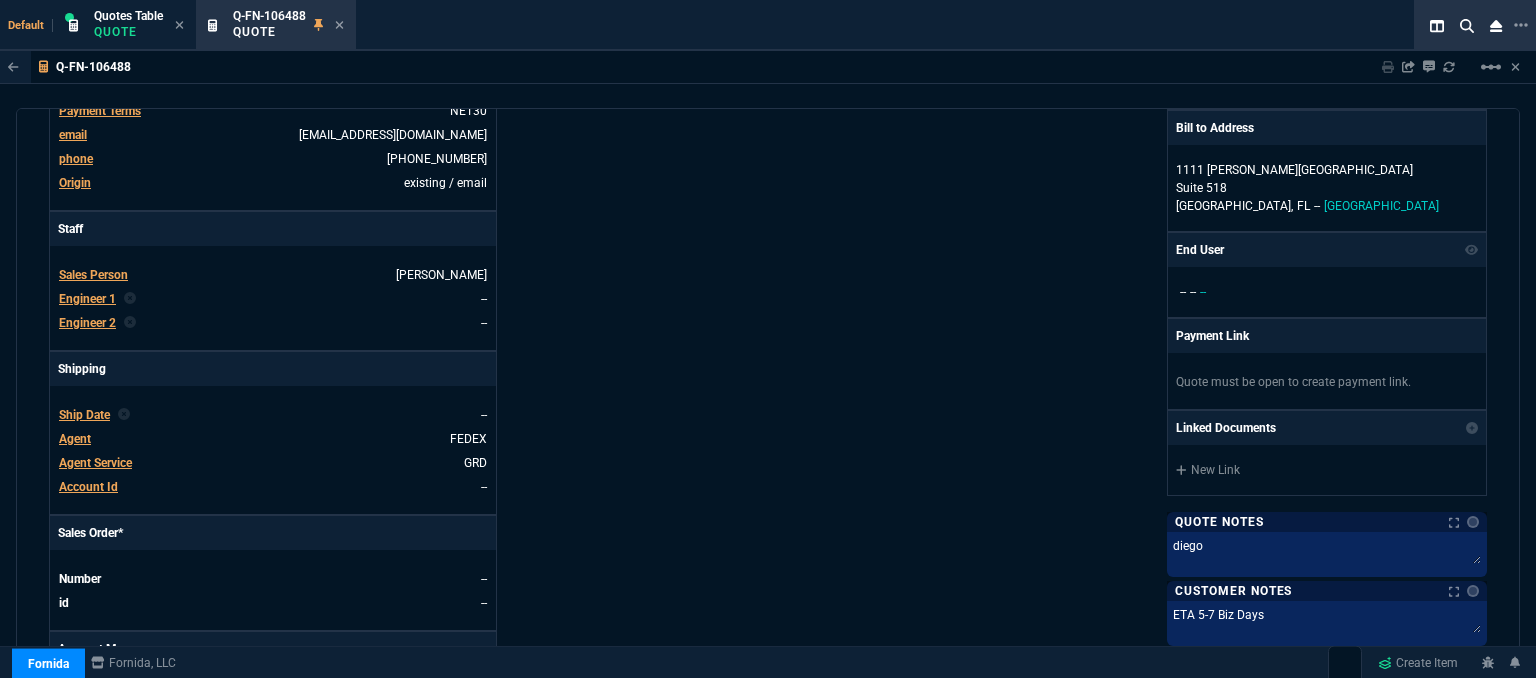 type 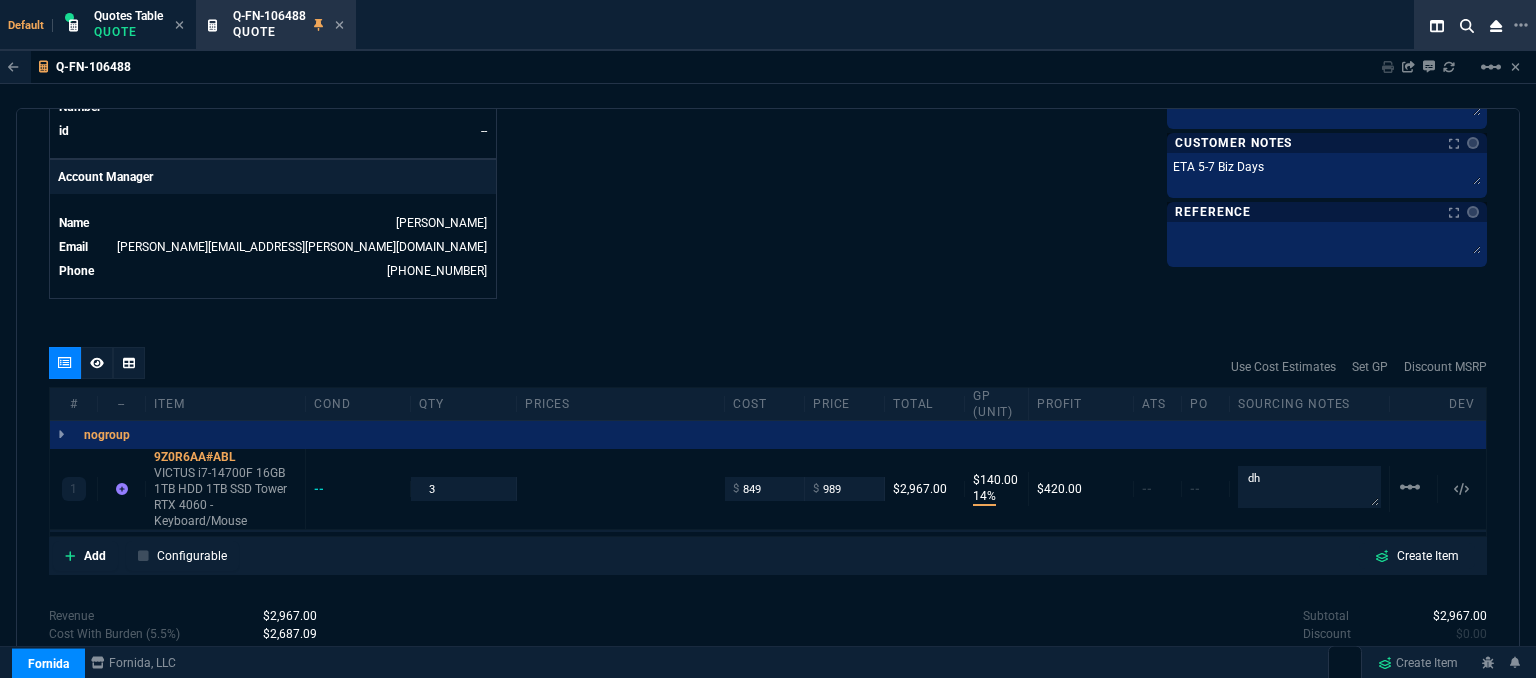 scroll, scrollTop: 1040, scrollLeft: 0, axis: vertical 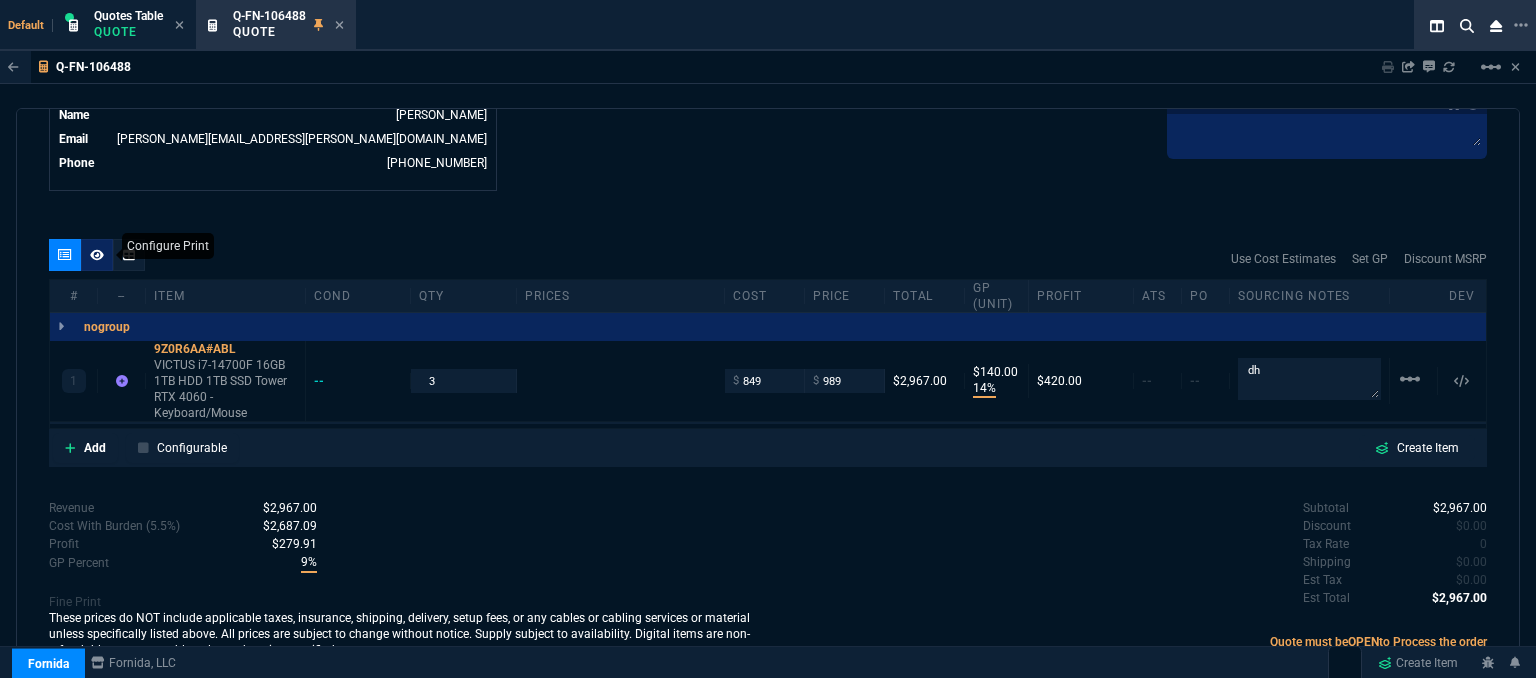 click 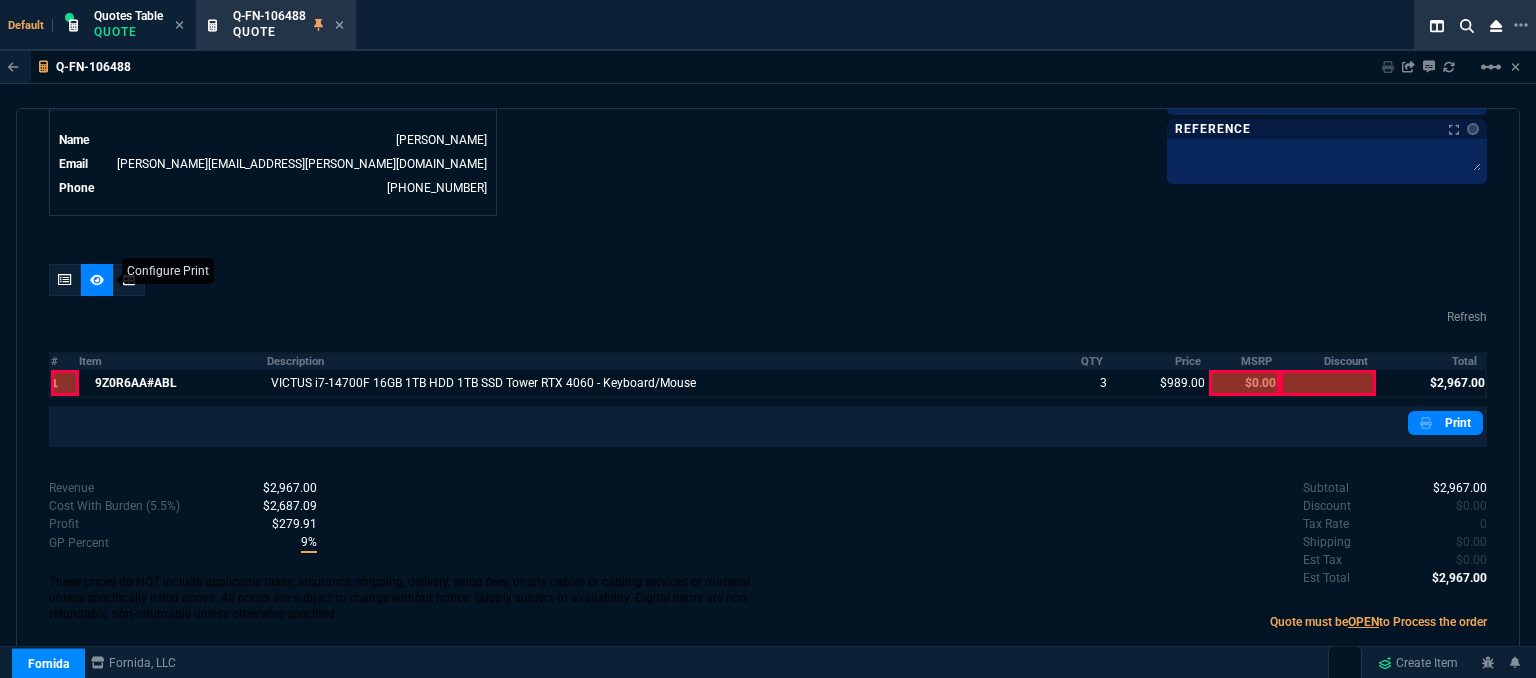 scroll, scrollTop: 997, scrollLeft: 0, axis: vertical 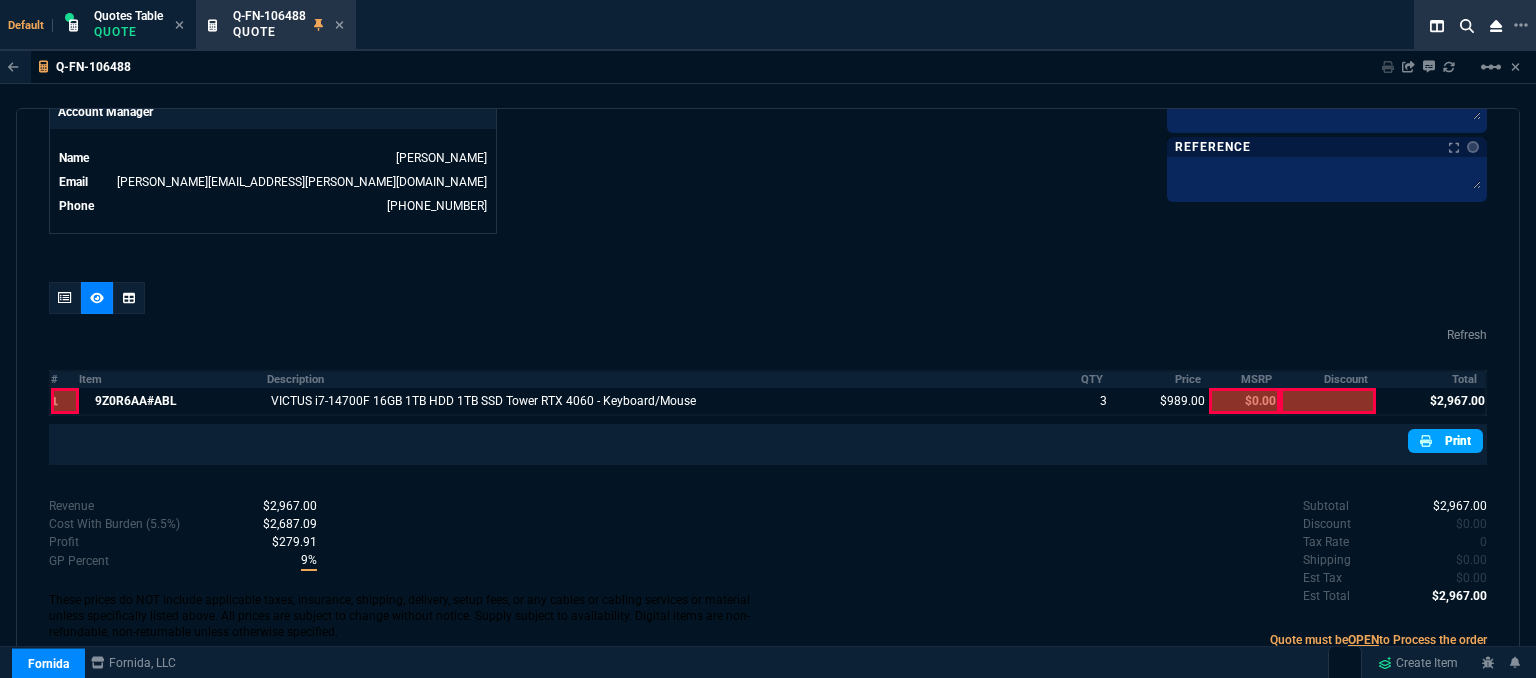 click on "Print" at bounding box center [1445, 441] 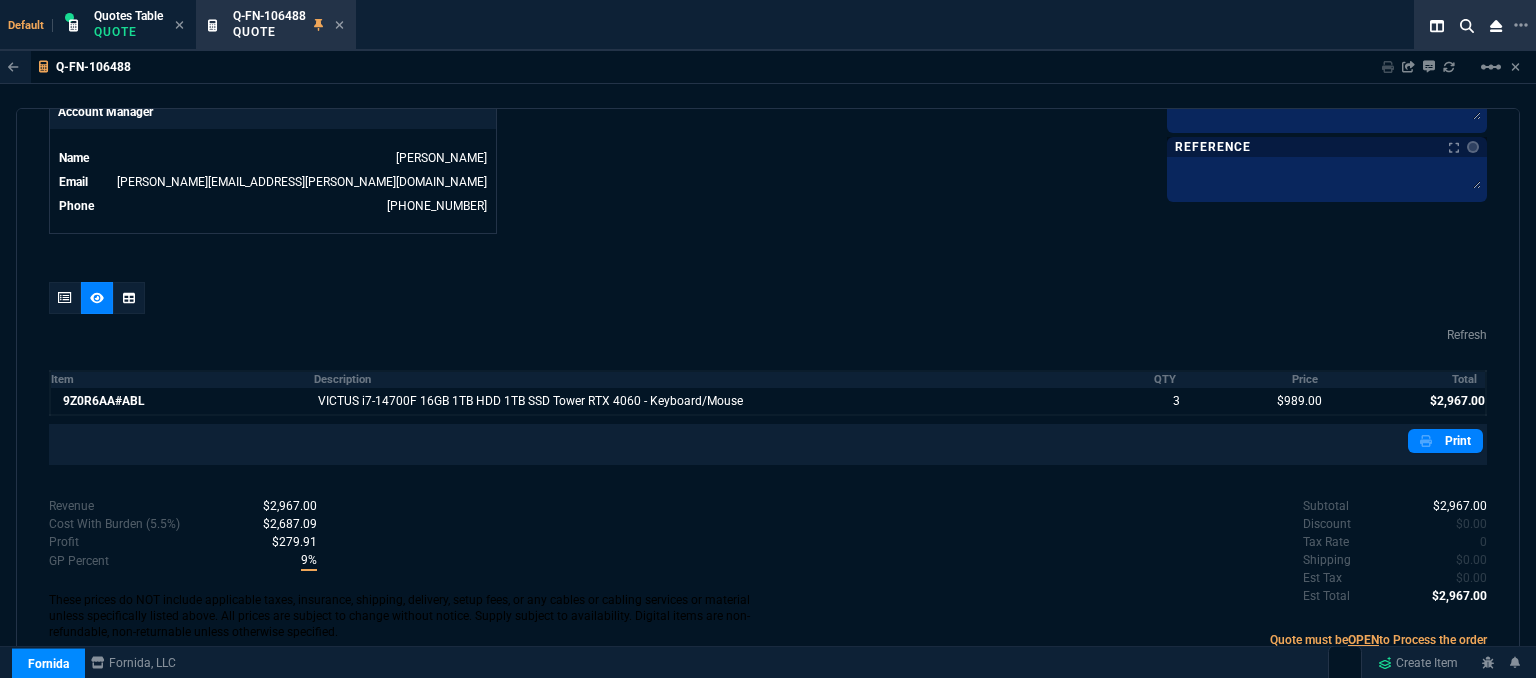 scroll, scrollTop: 997, scrollLeft: 0, axis: vertical 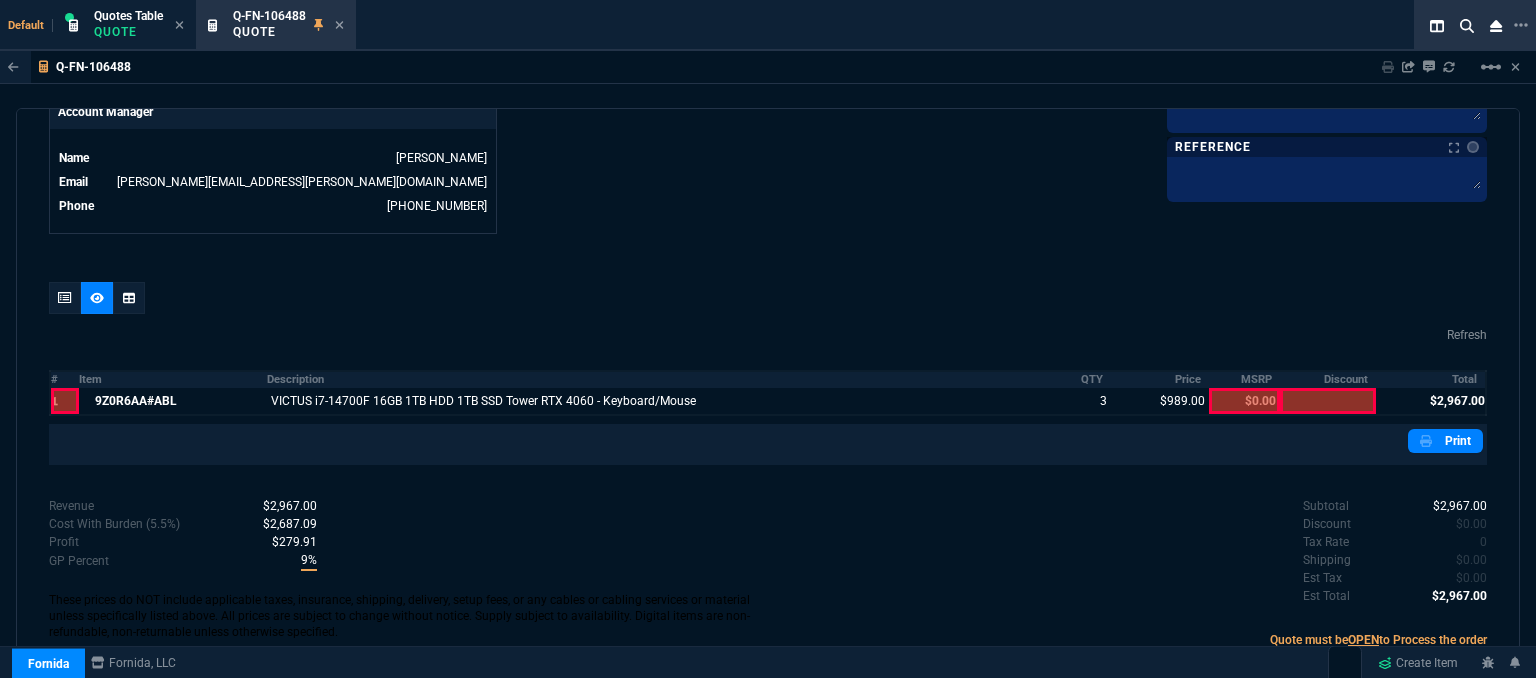 click 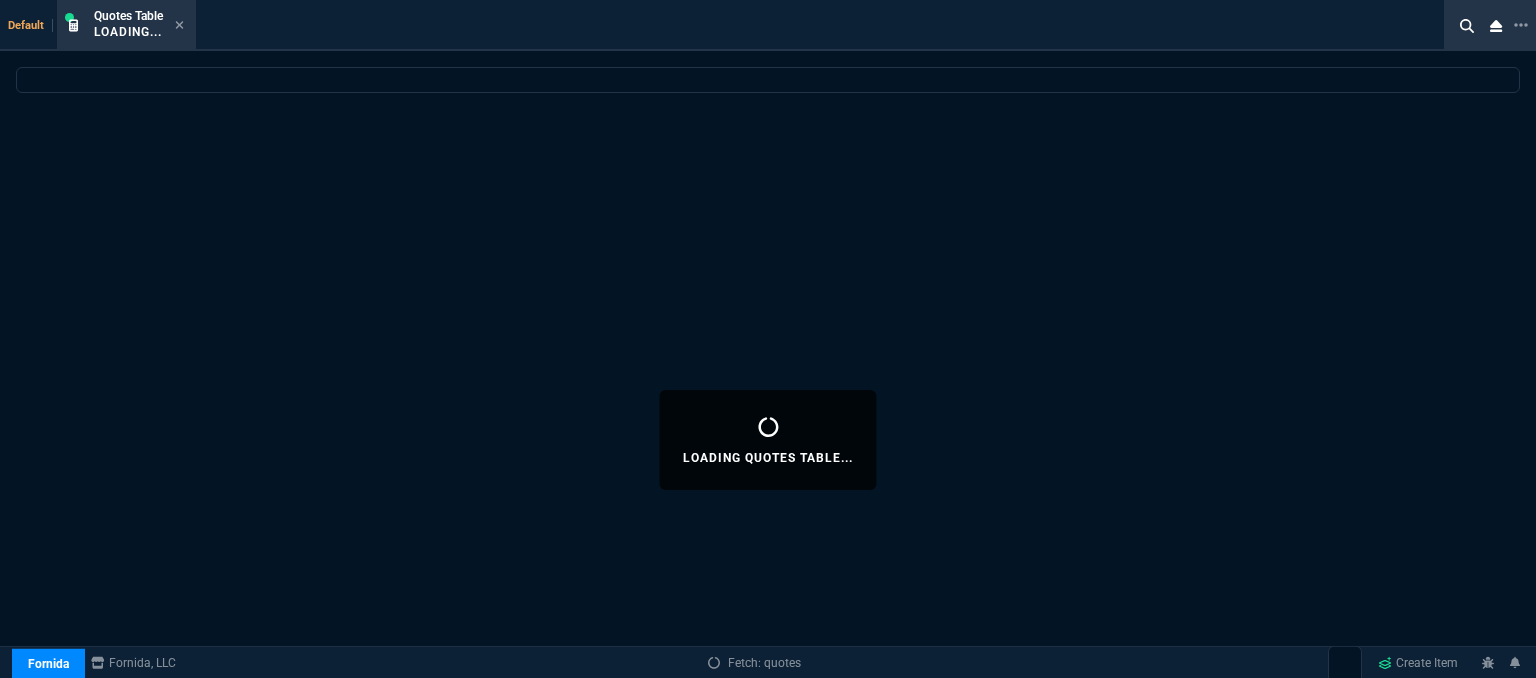 click 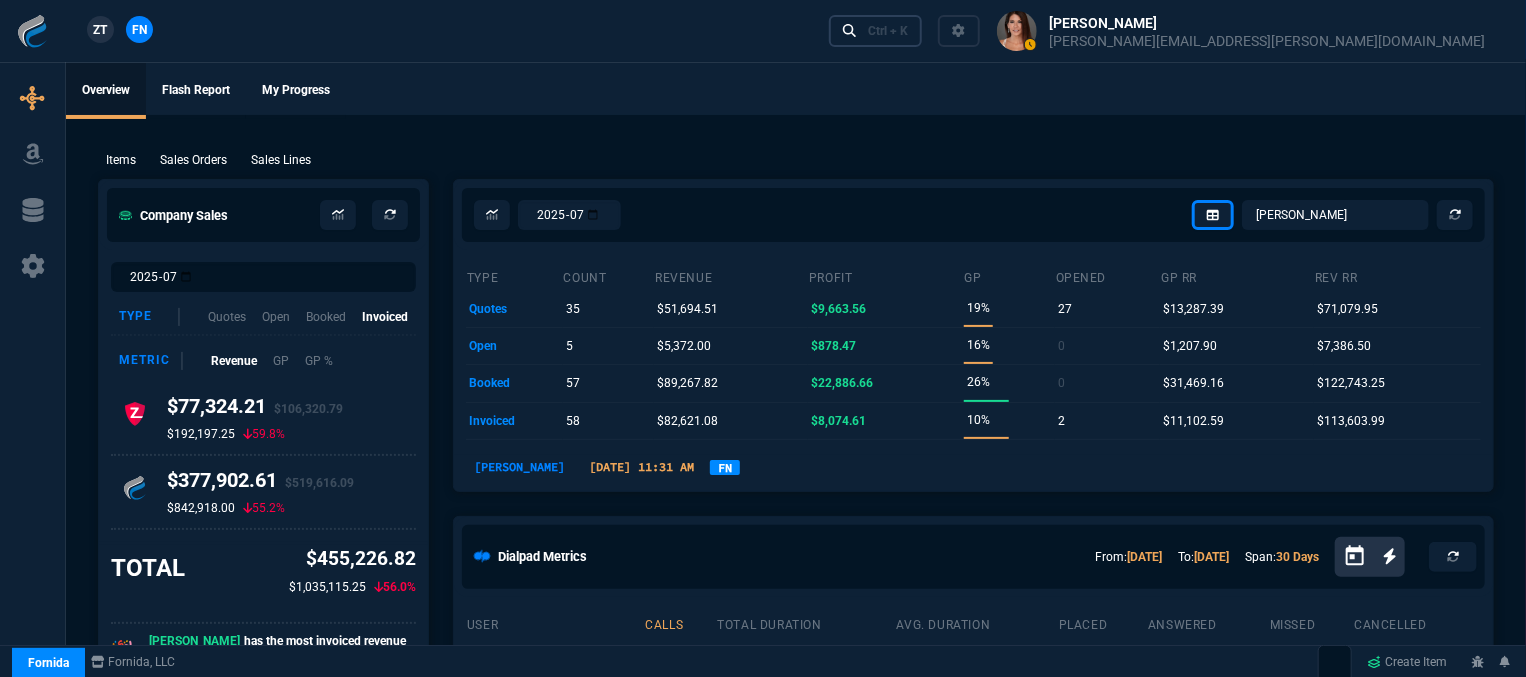 click on "Ctrl + K" at bounding box center [888, 31] 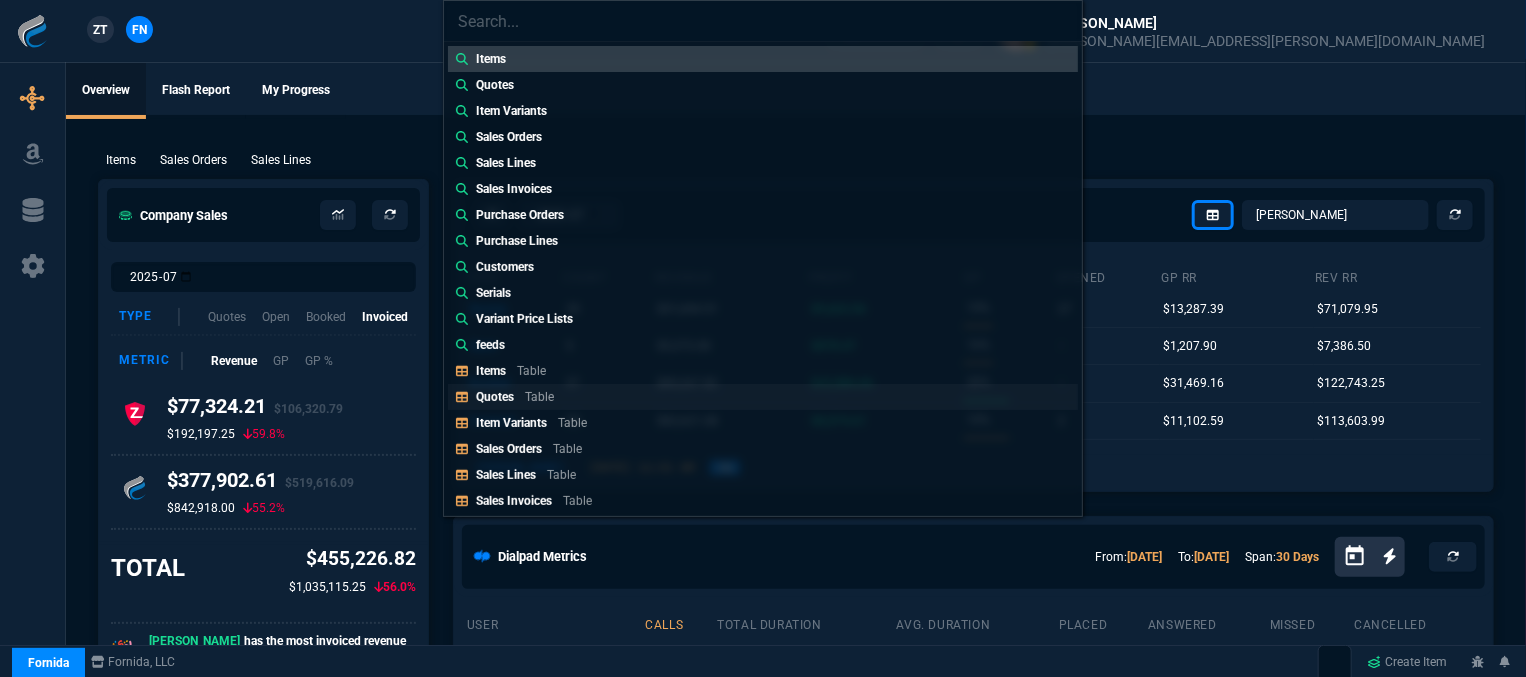 click on "Table" at bounding box center (539, 397) 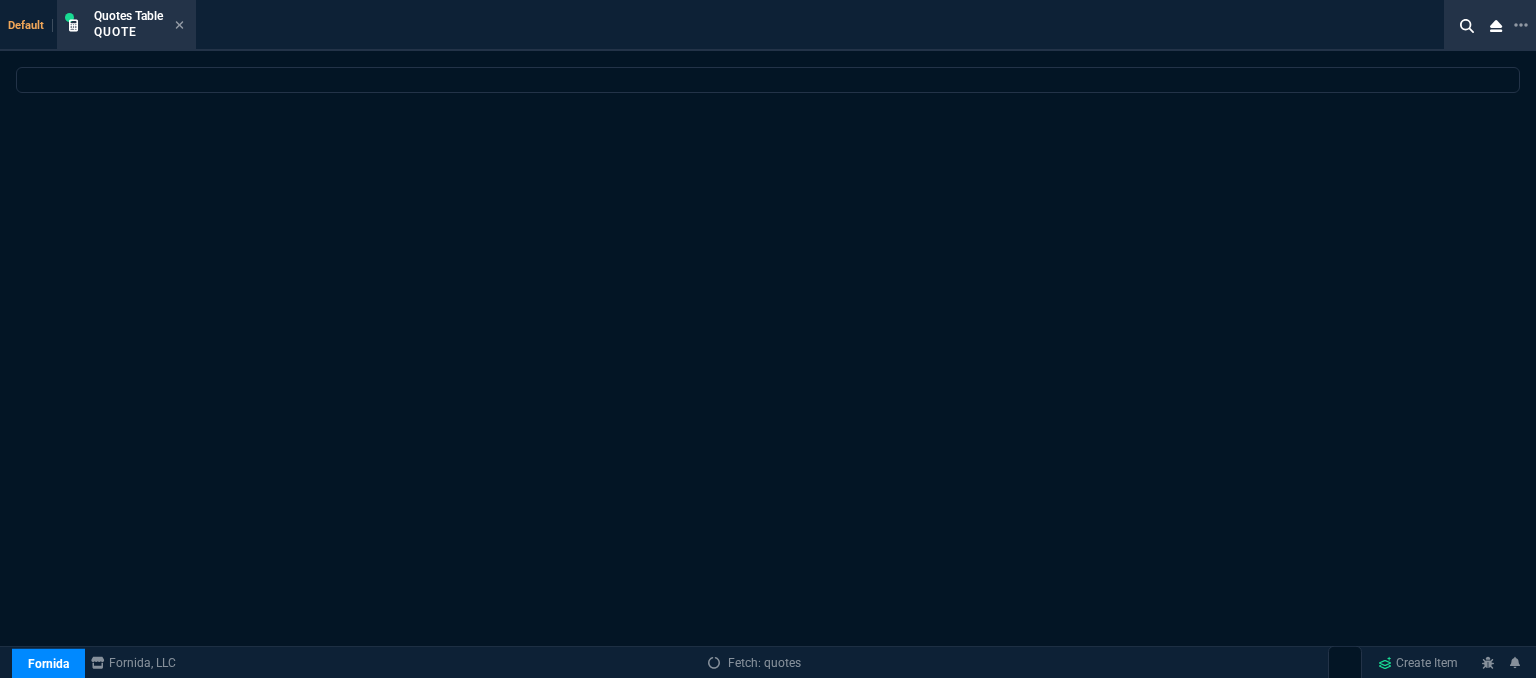 select 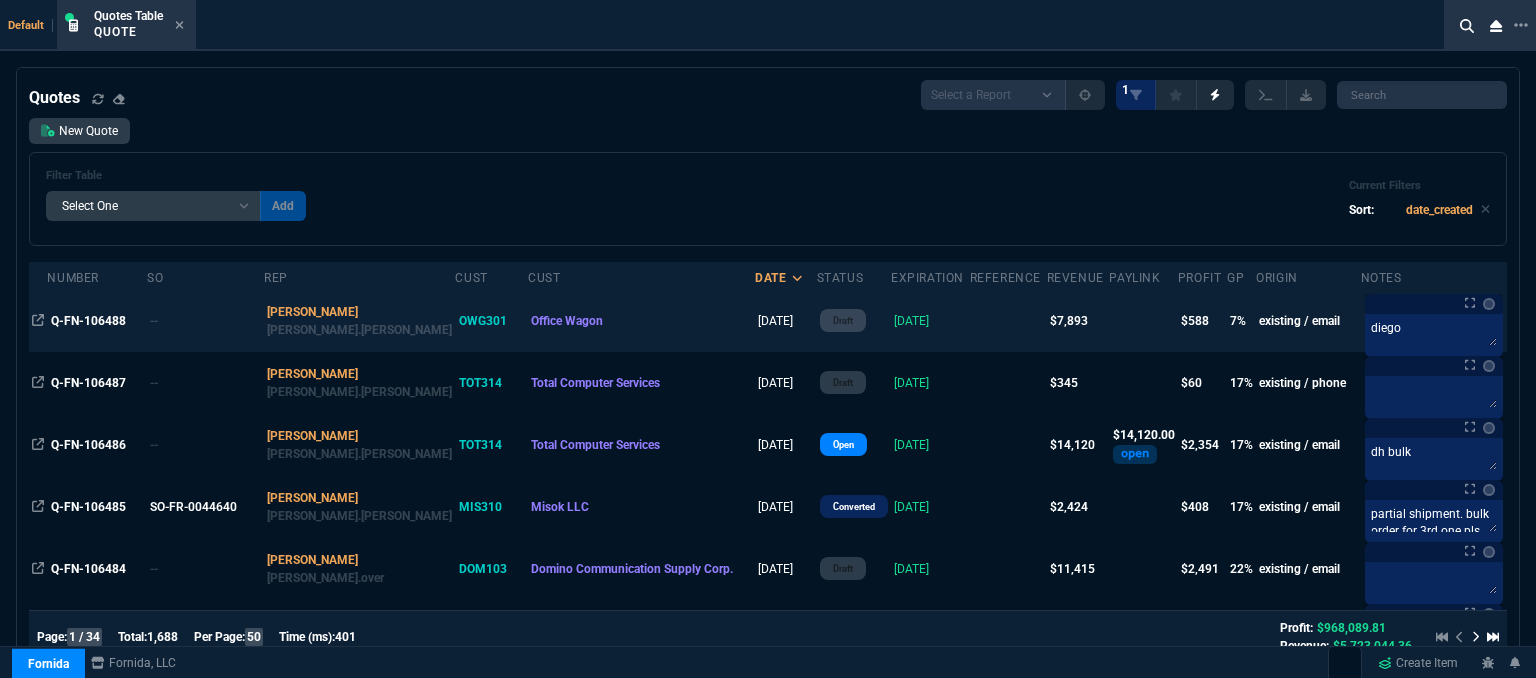 click at bounding box center (1008, 321) 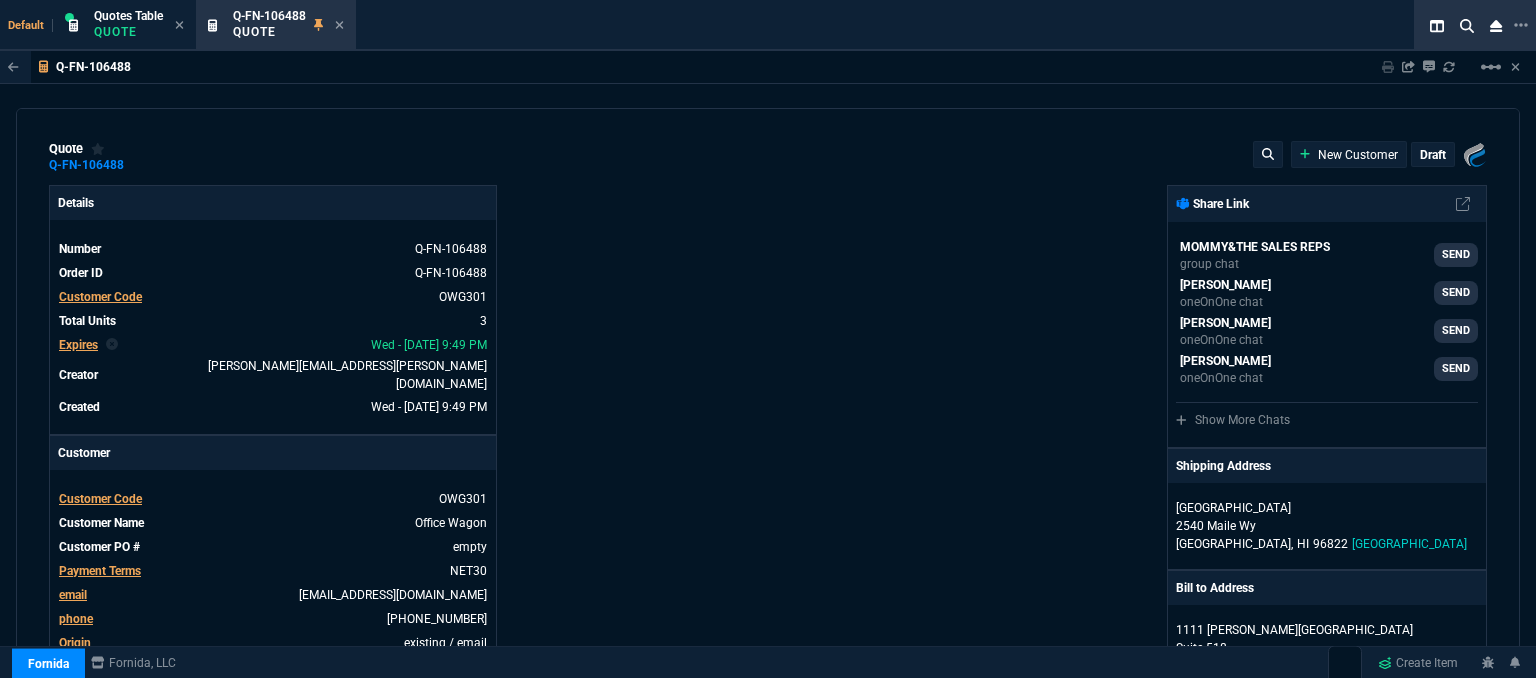 type on "14" 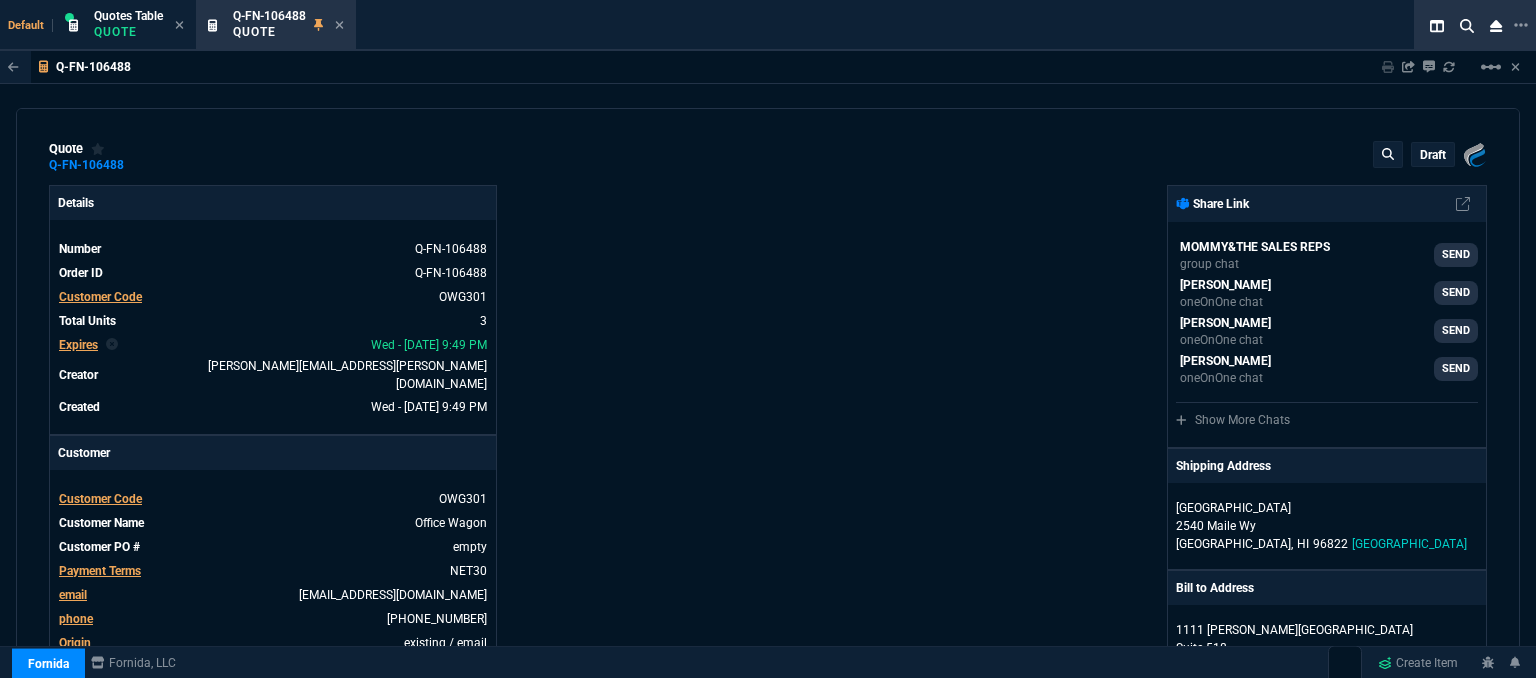 type 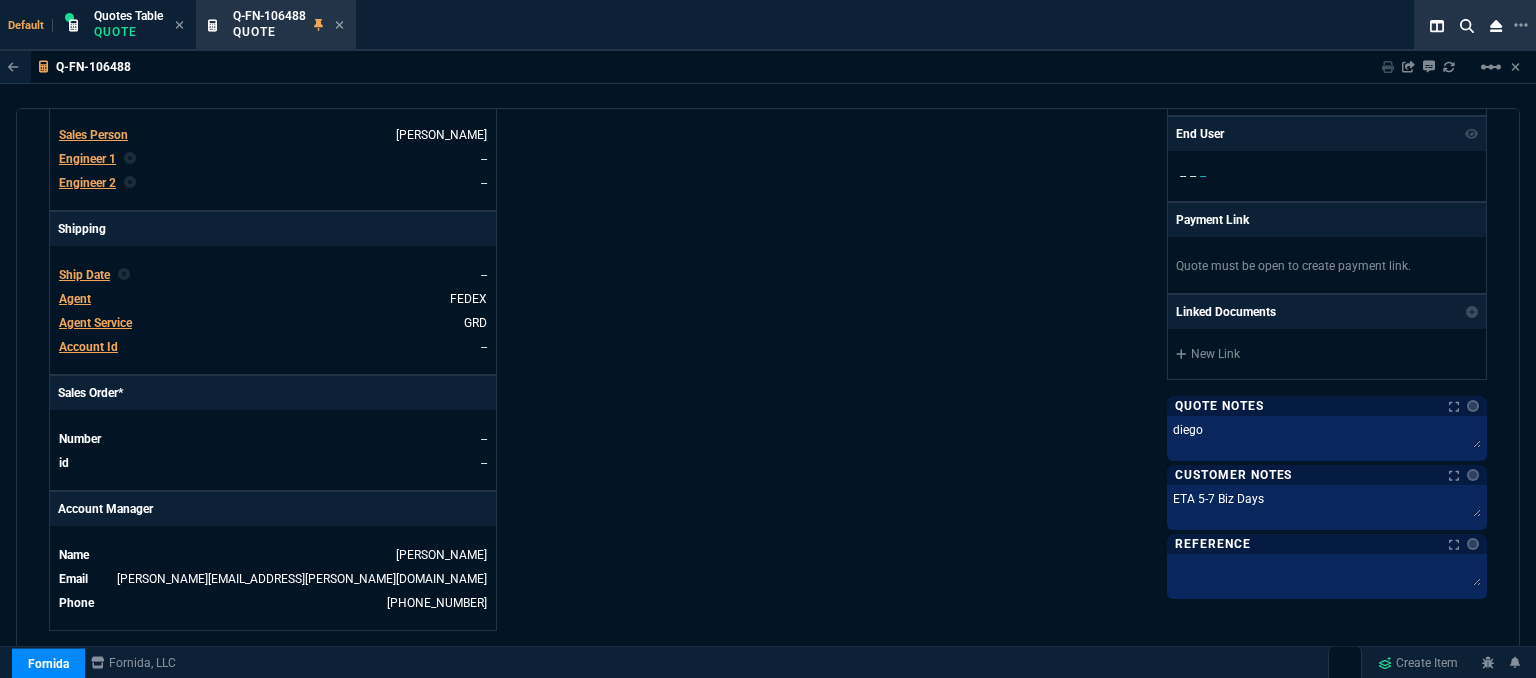 scroll, scrollTop: 1040, scrollLeft: 0, axis: vertical 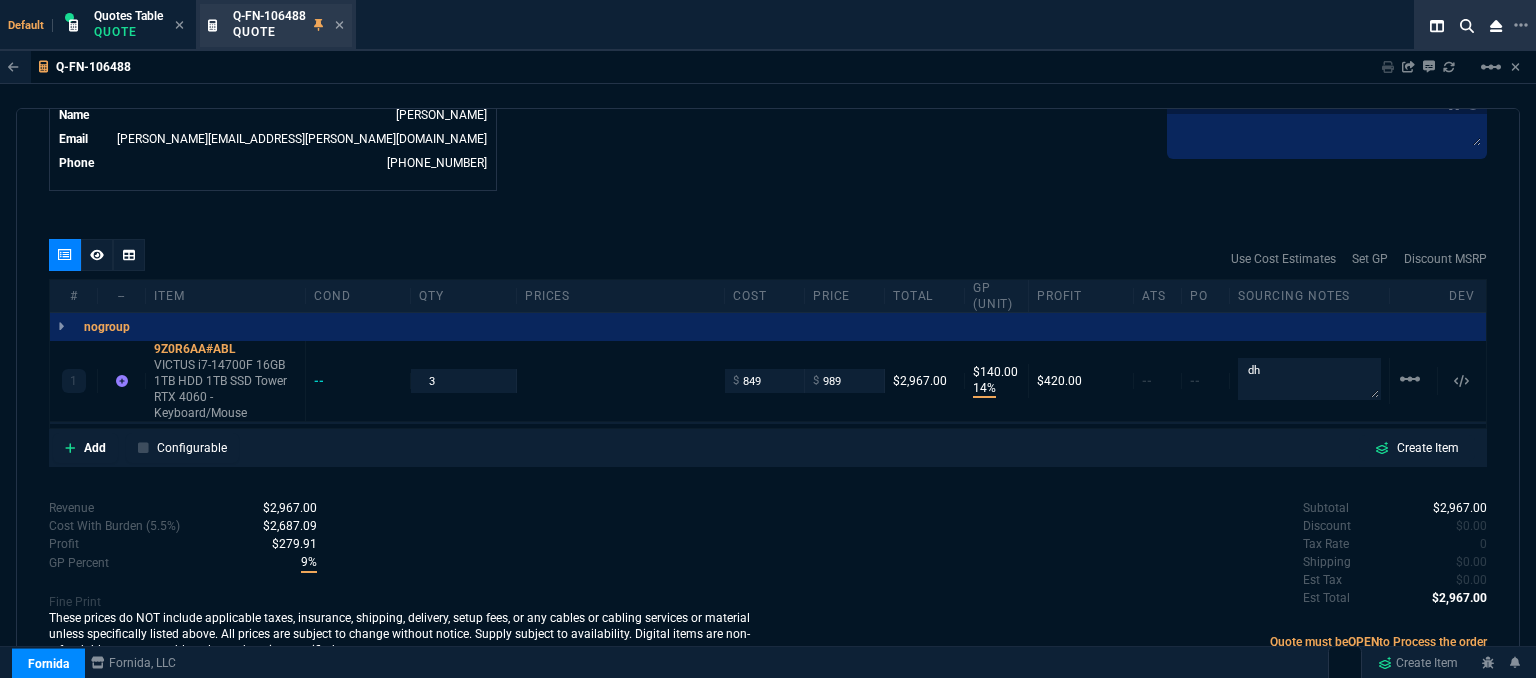 click on "Q-FN-106488  Quote" at bounding box center (288, 25) 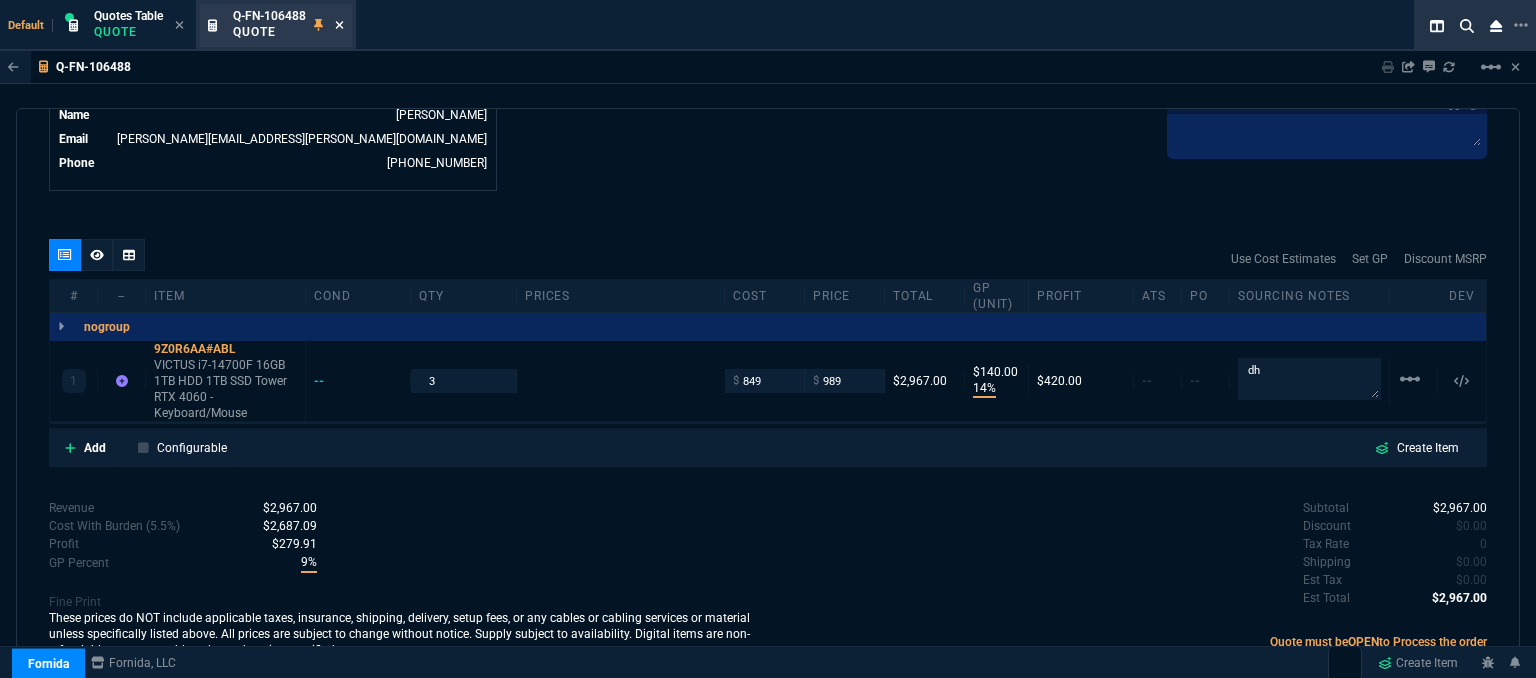 click 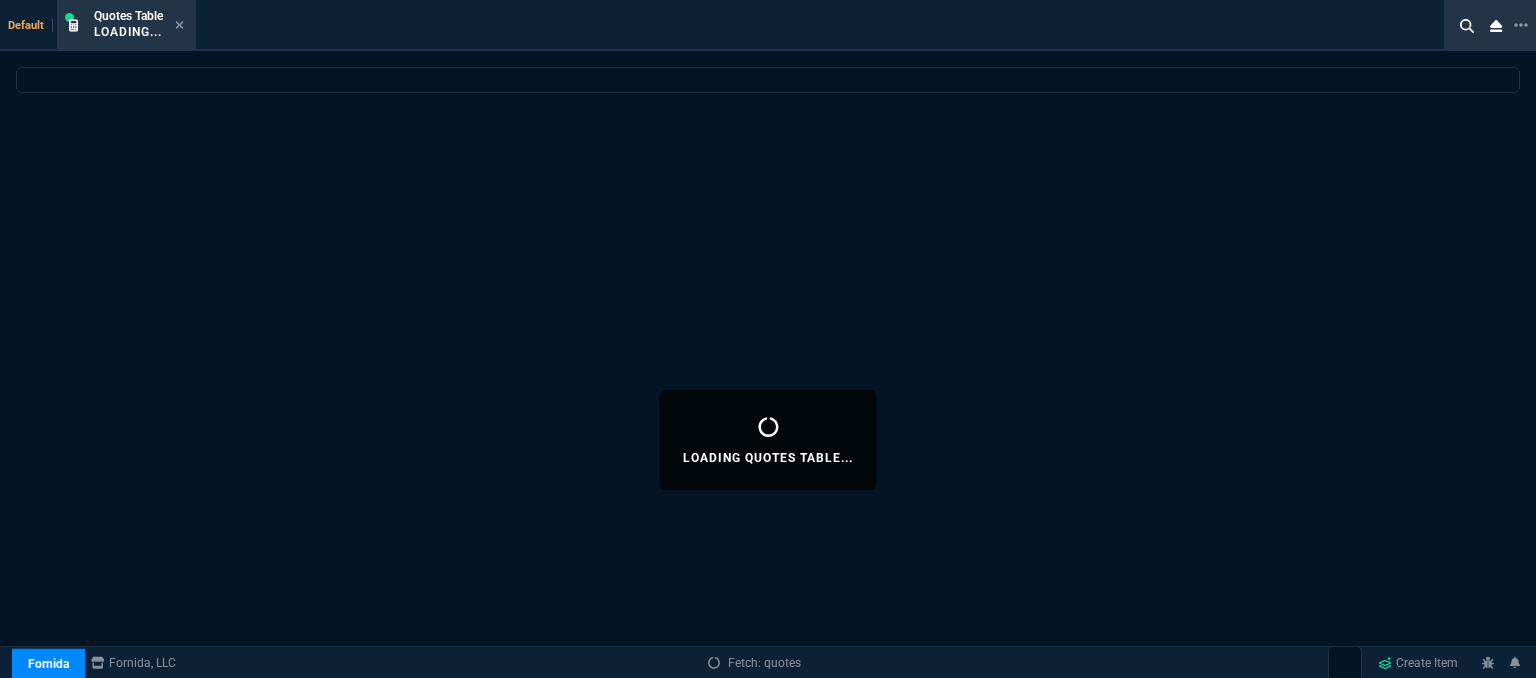 select 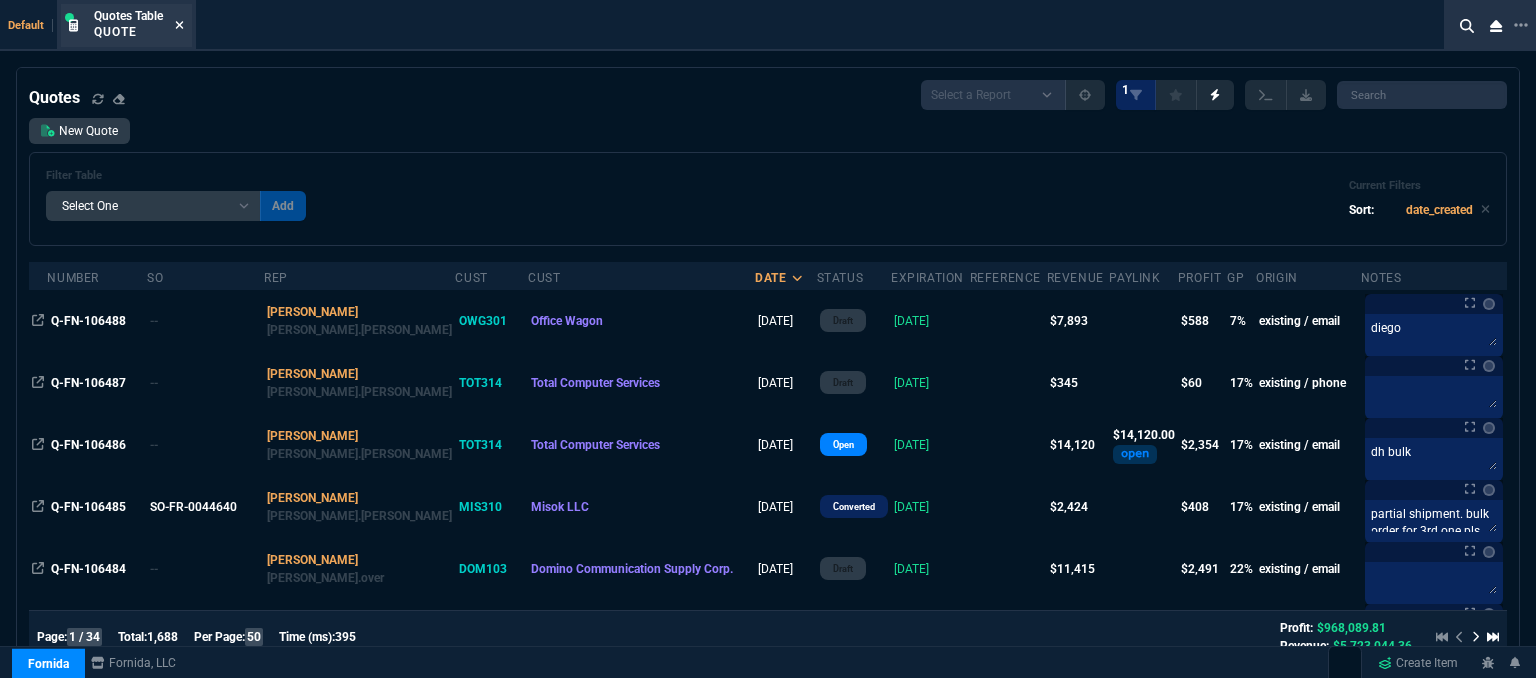 click 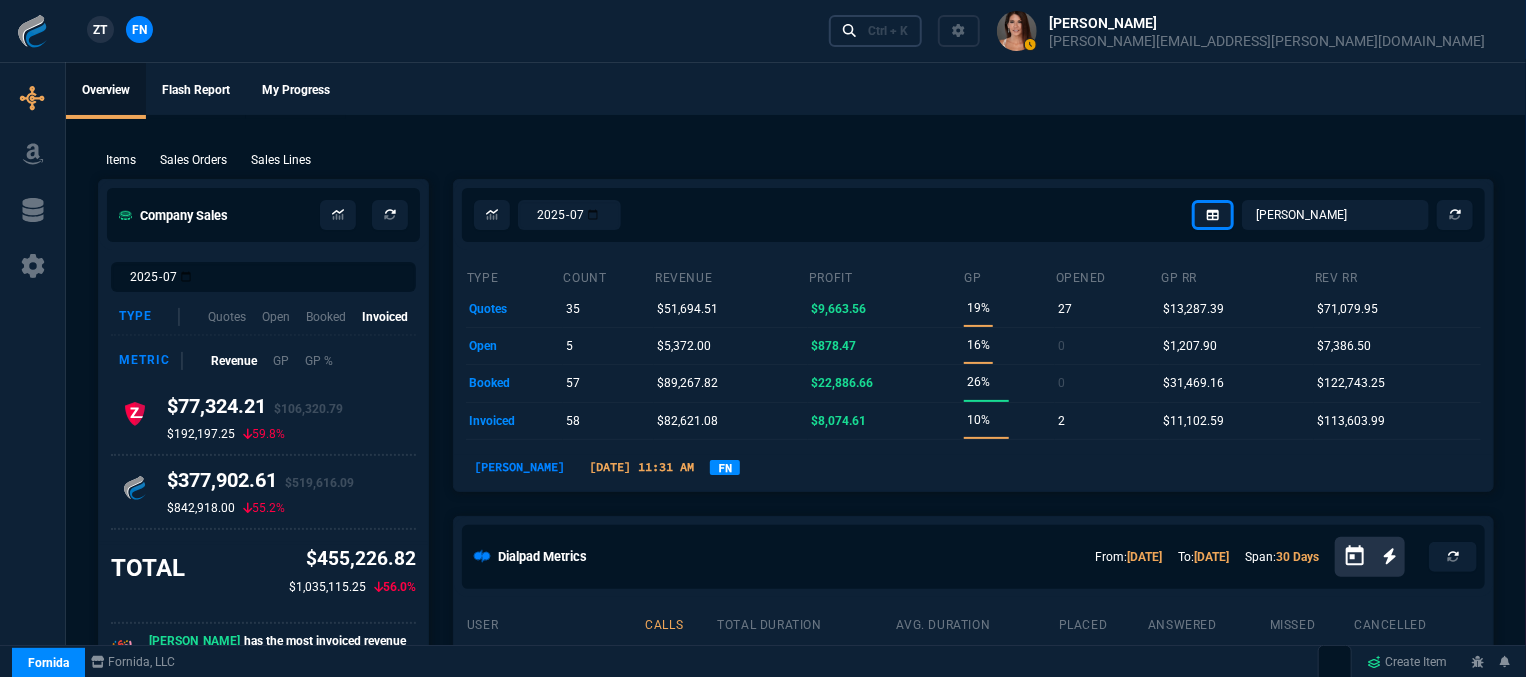 click on "Ctrl + K" at bounding box center [888, 31] 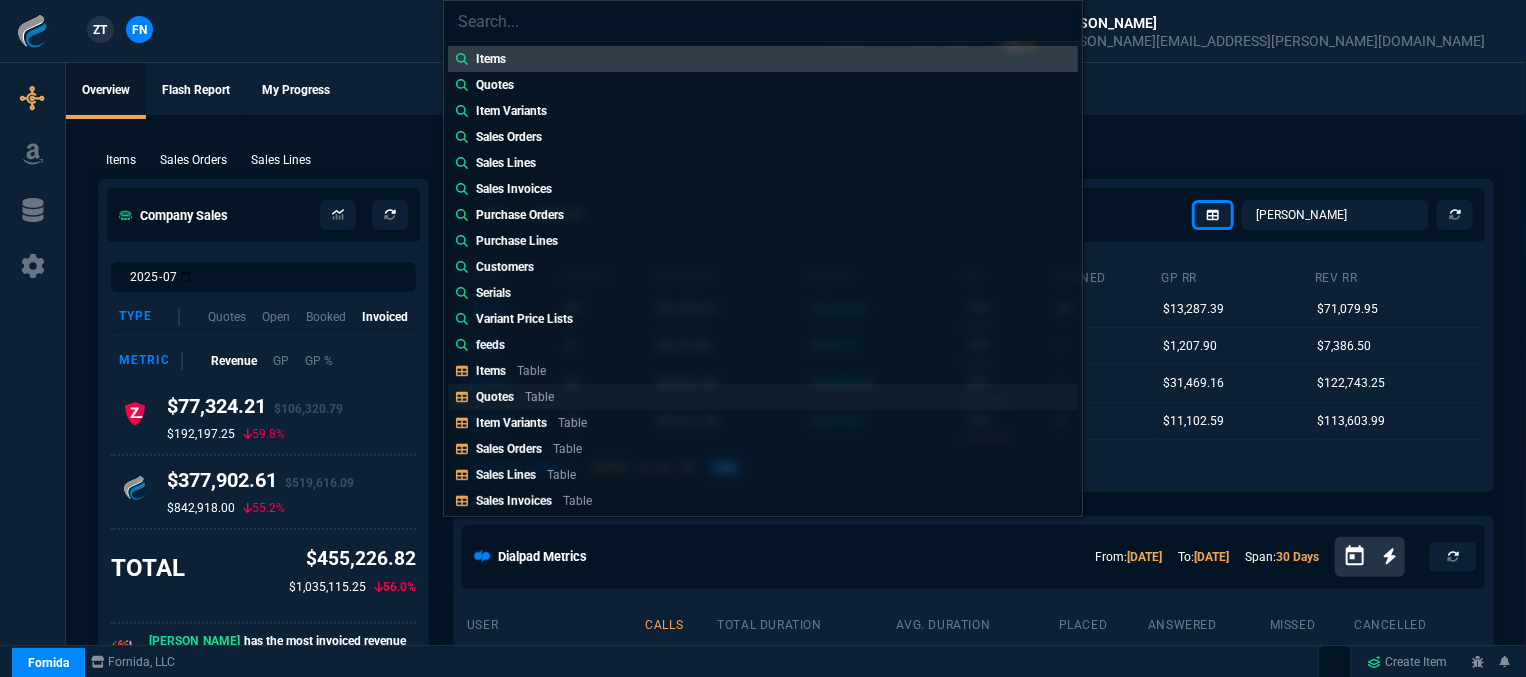 click on "Quotes
Table" at bounding box center [519, 397] 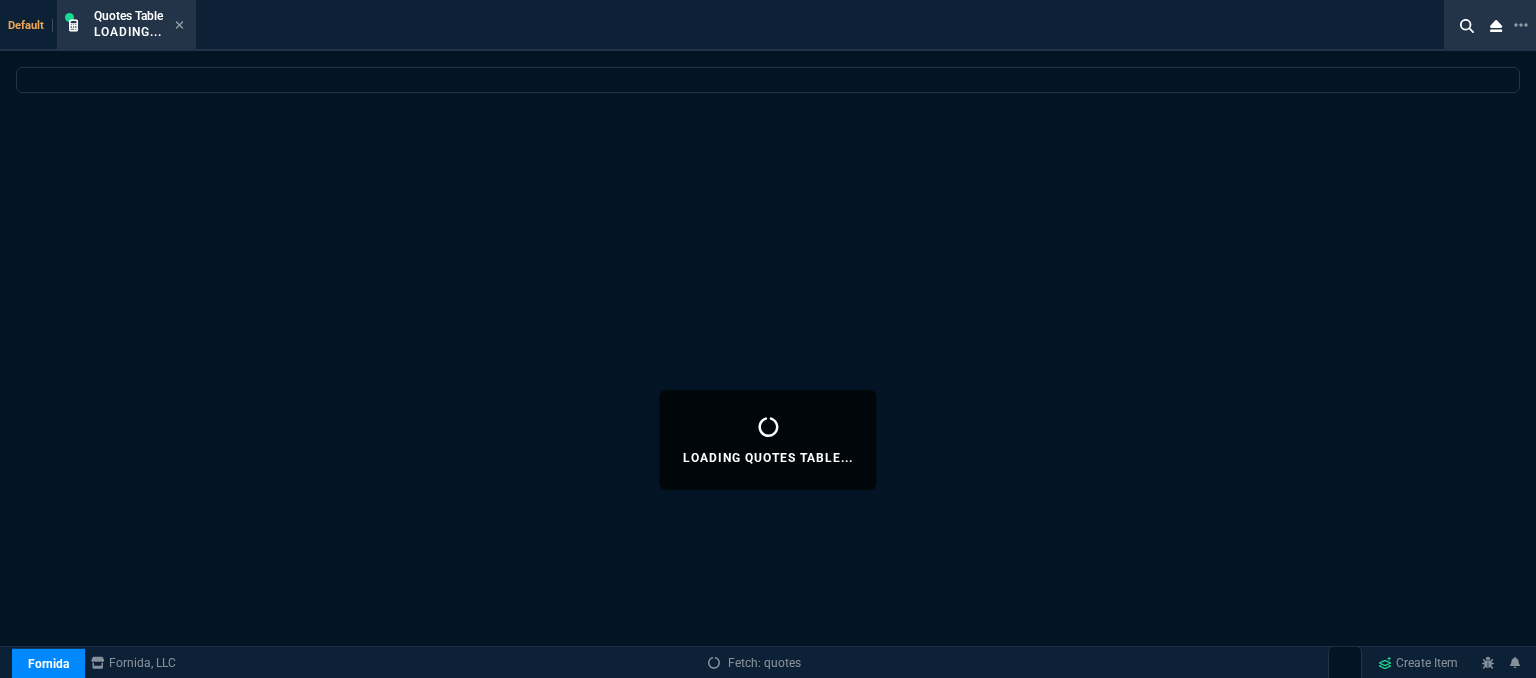 select 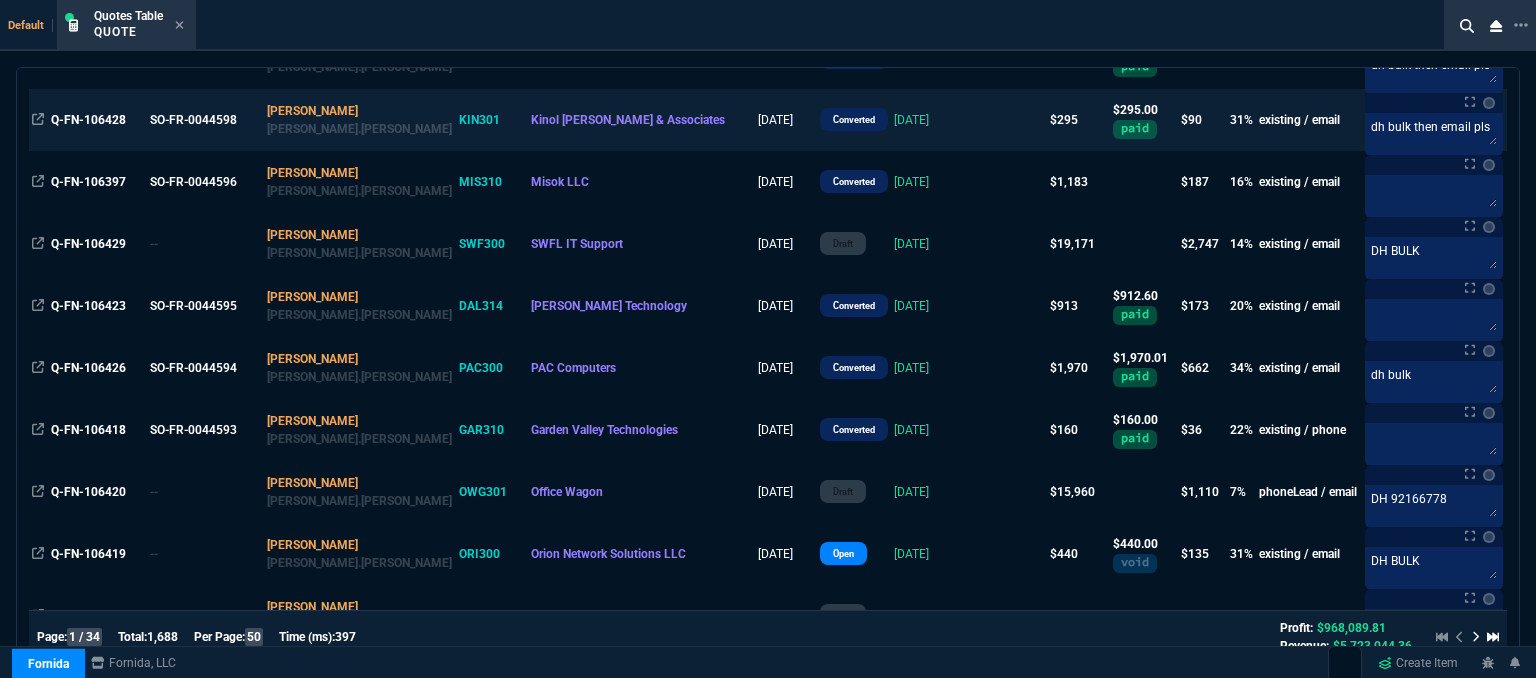 scroll, scrollTop: 1800, scrollLeft: 0, axis: vertical 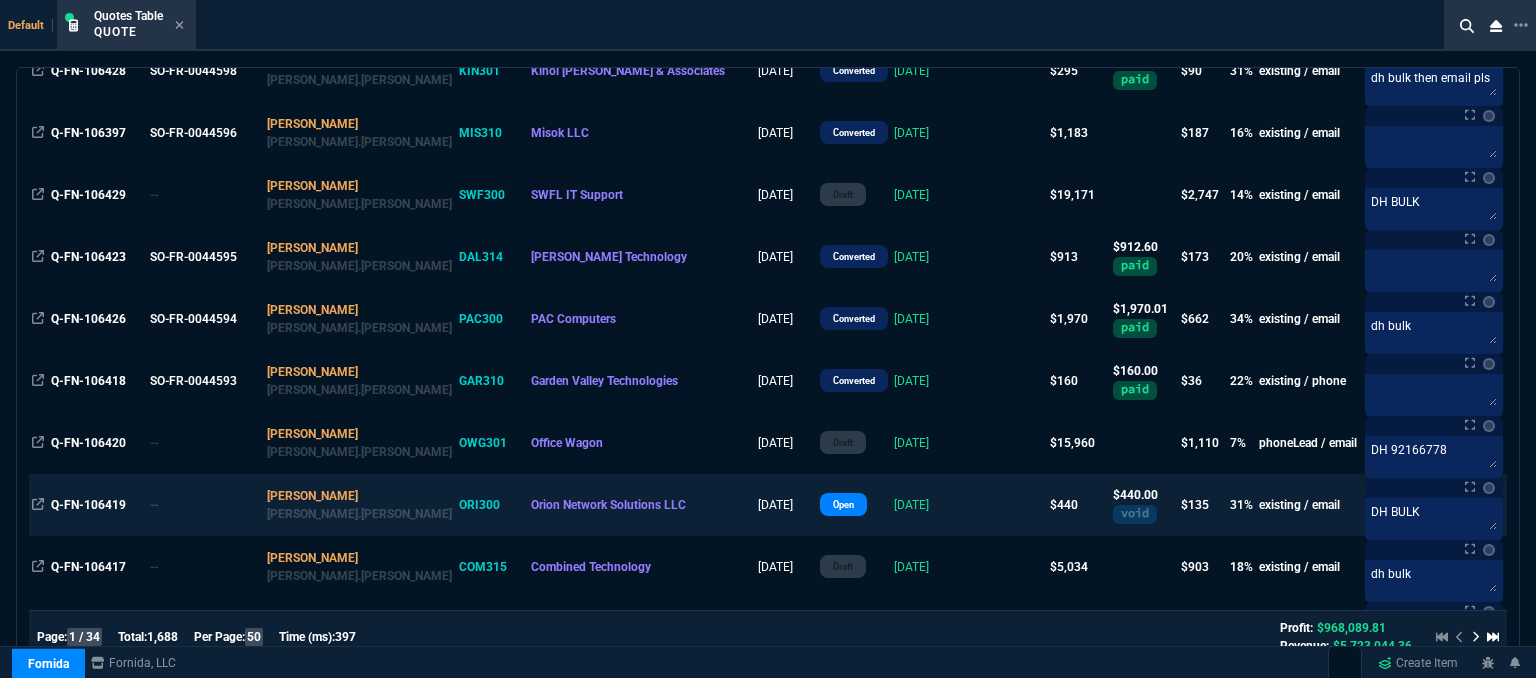 click at bounding box center [1008, 505] 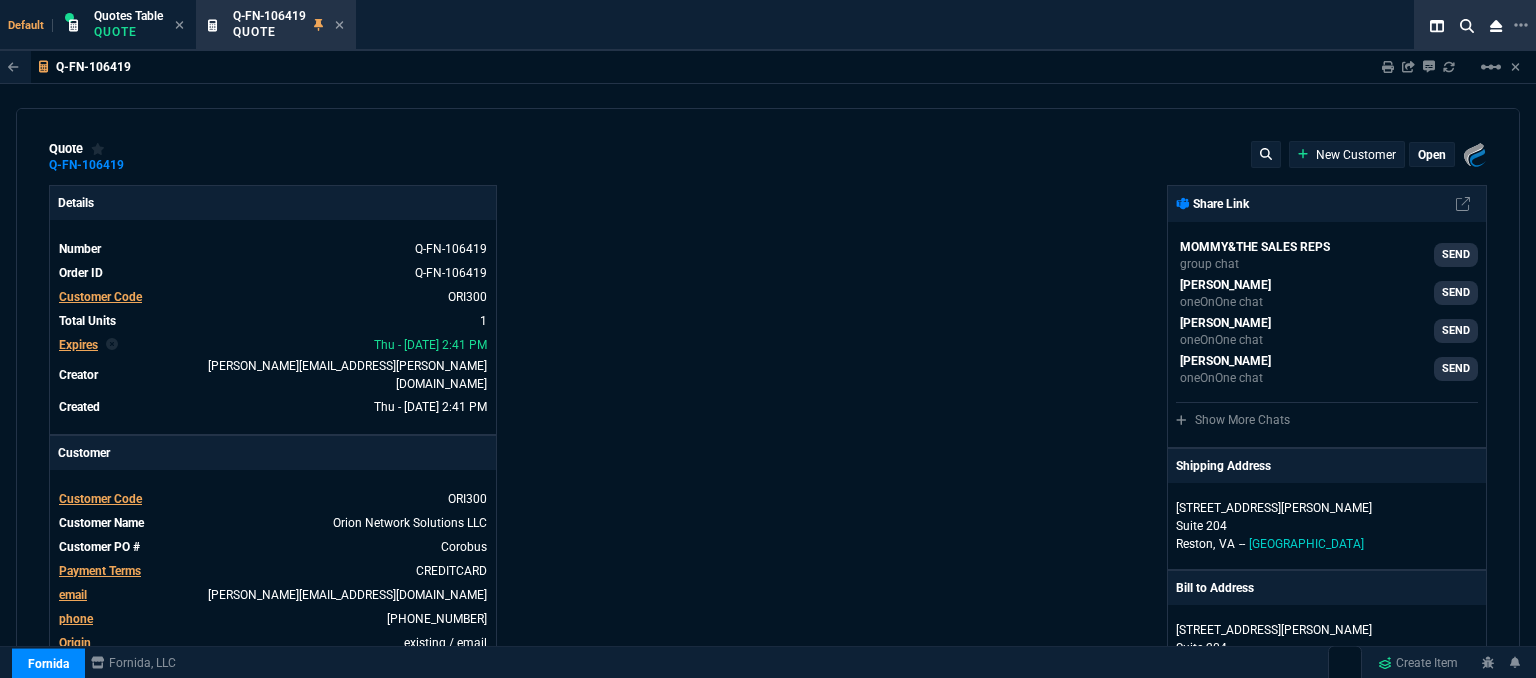 type on "34" 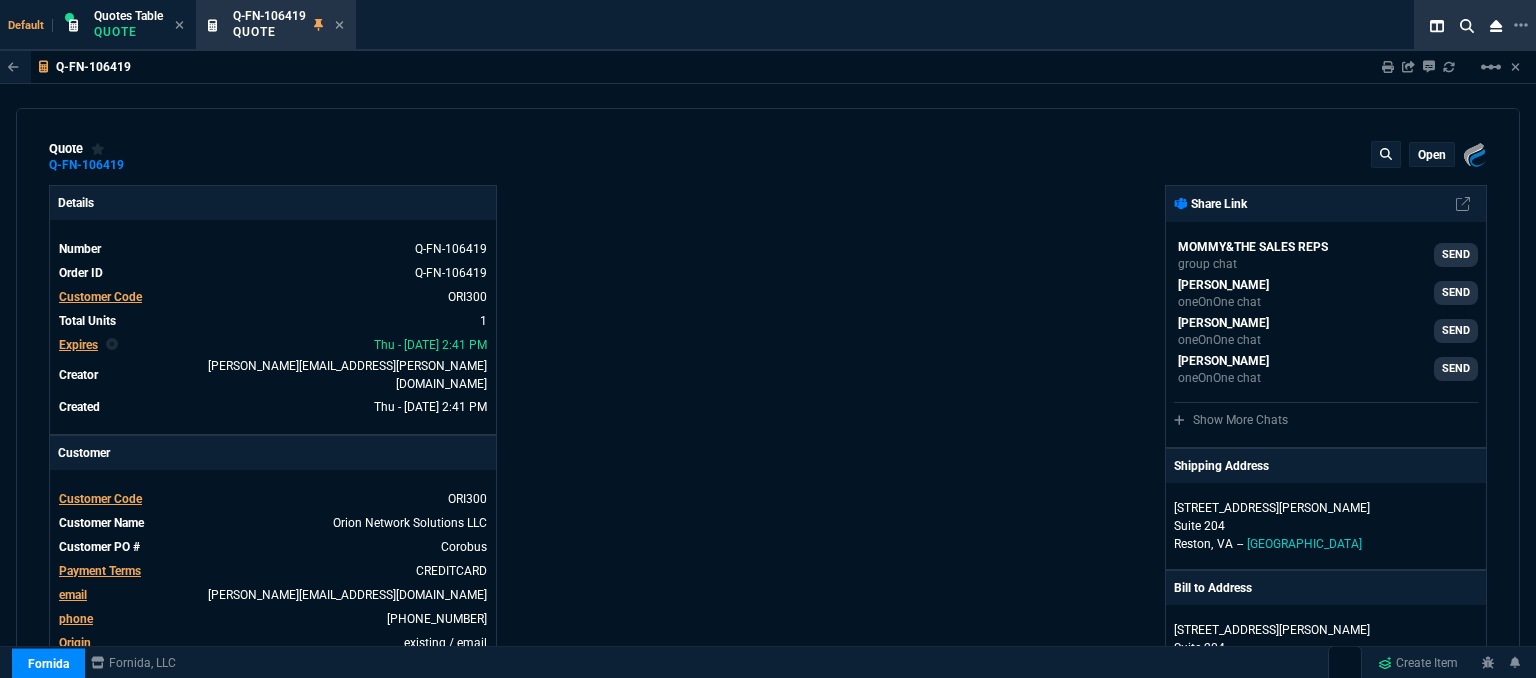 type on "18" 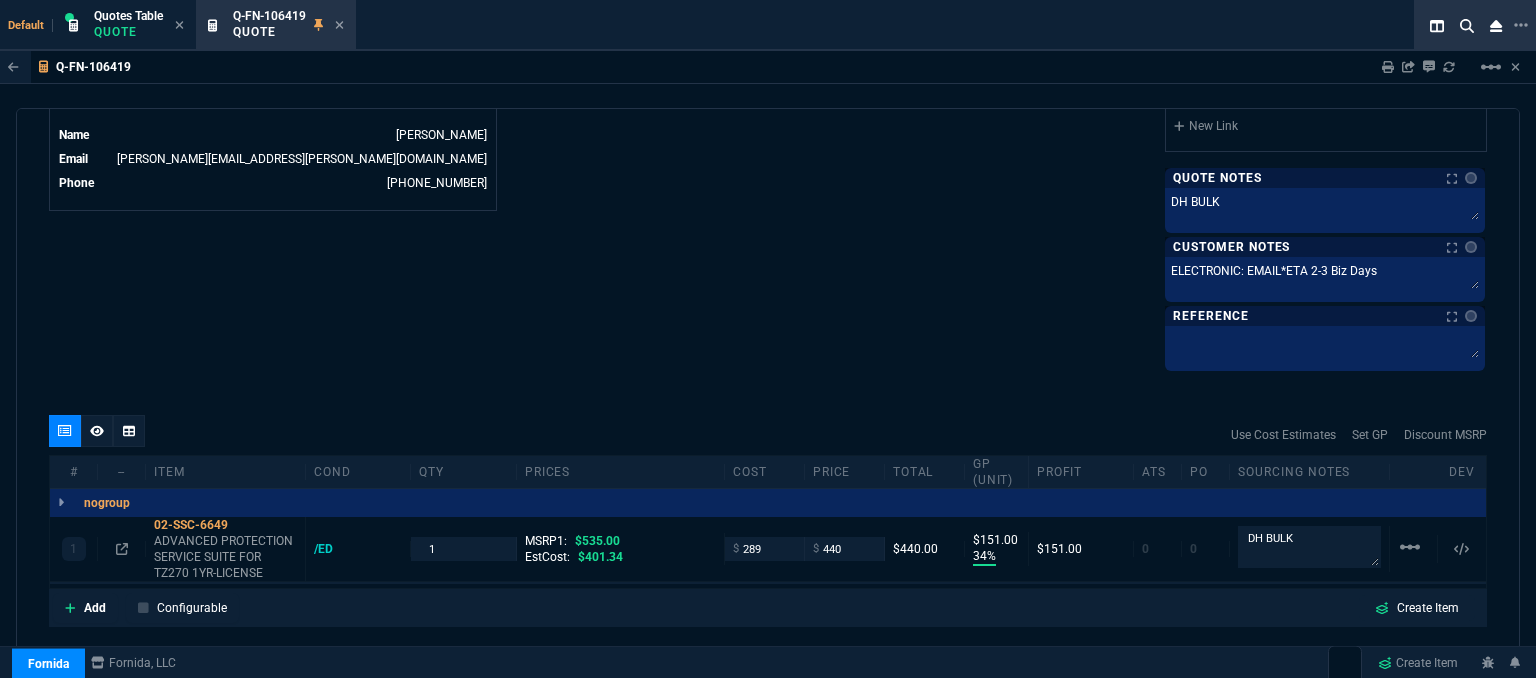 scroll, scrollTop: 1164, scrollLeft: 0, axis: vertical 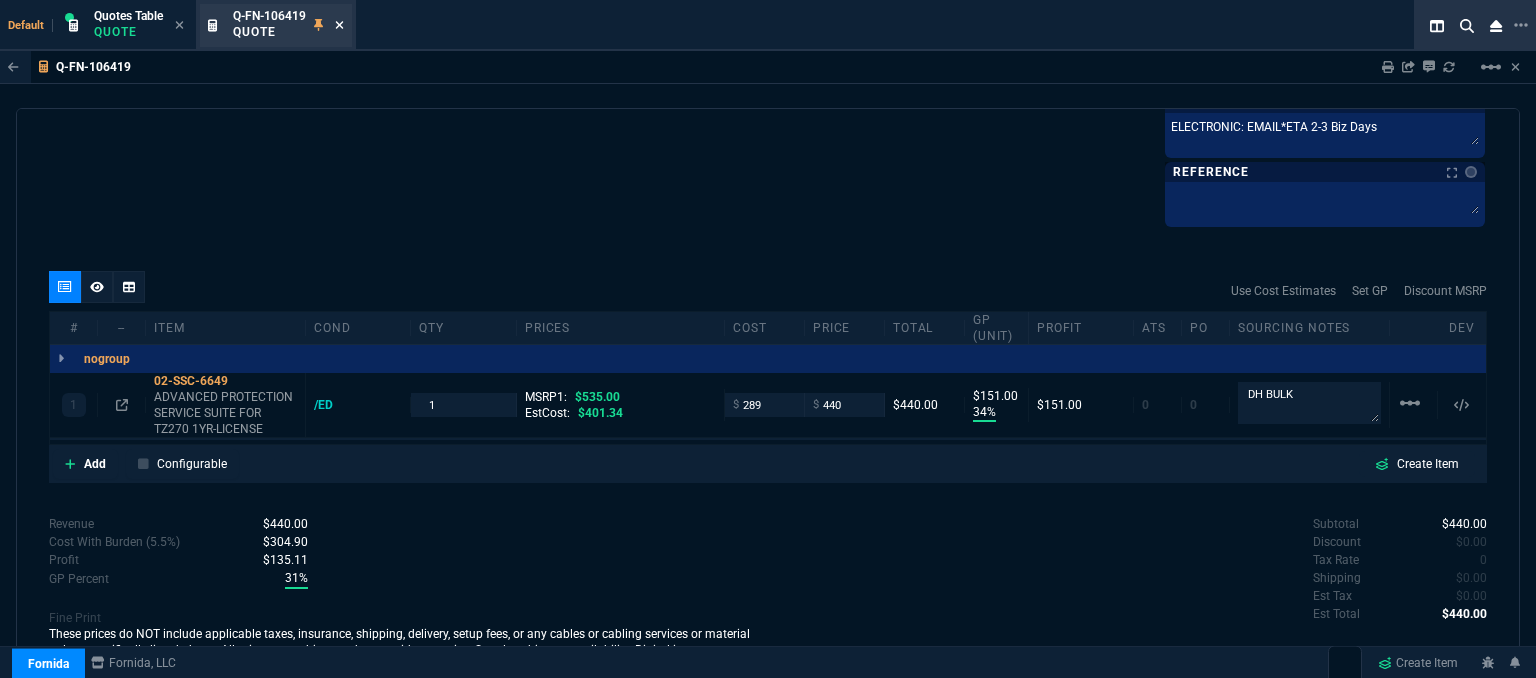 click 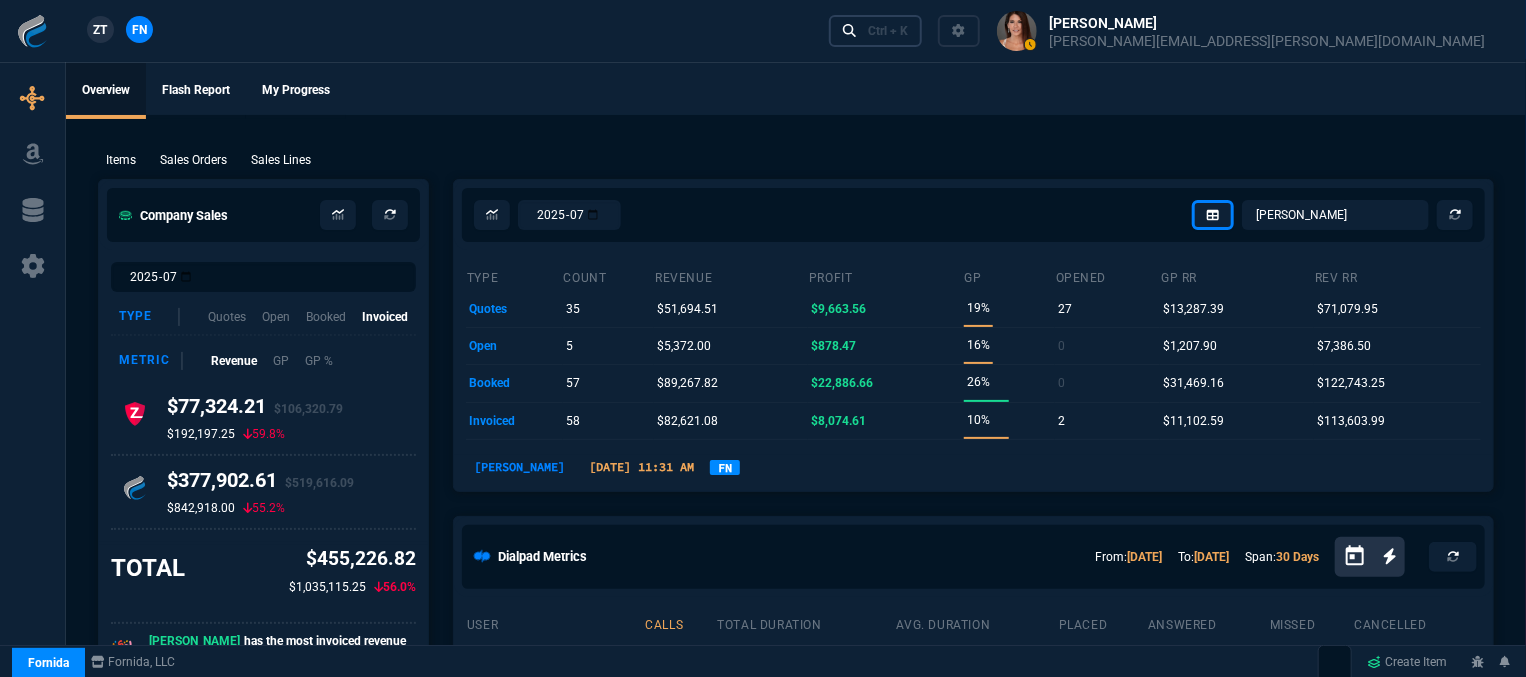 click on "Ctrl + K" at bounding box center [876, 30] 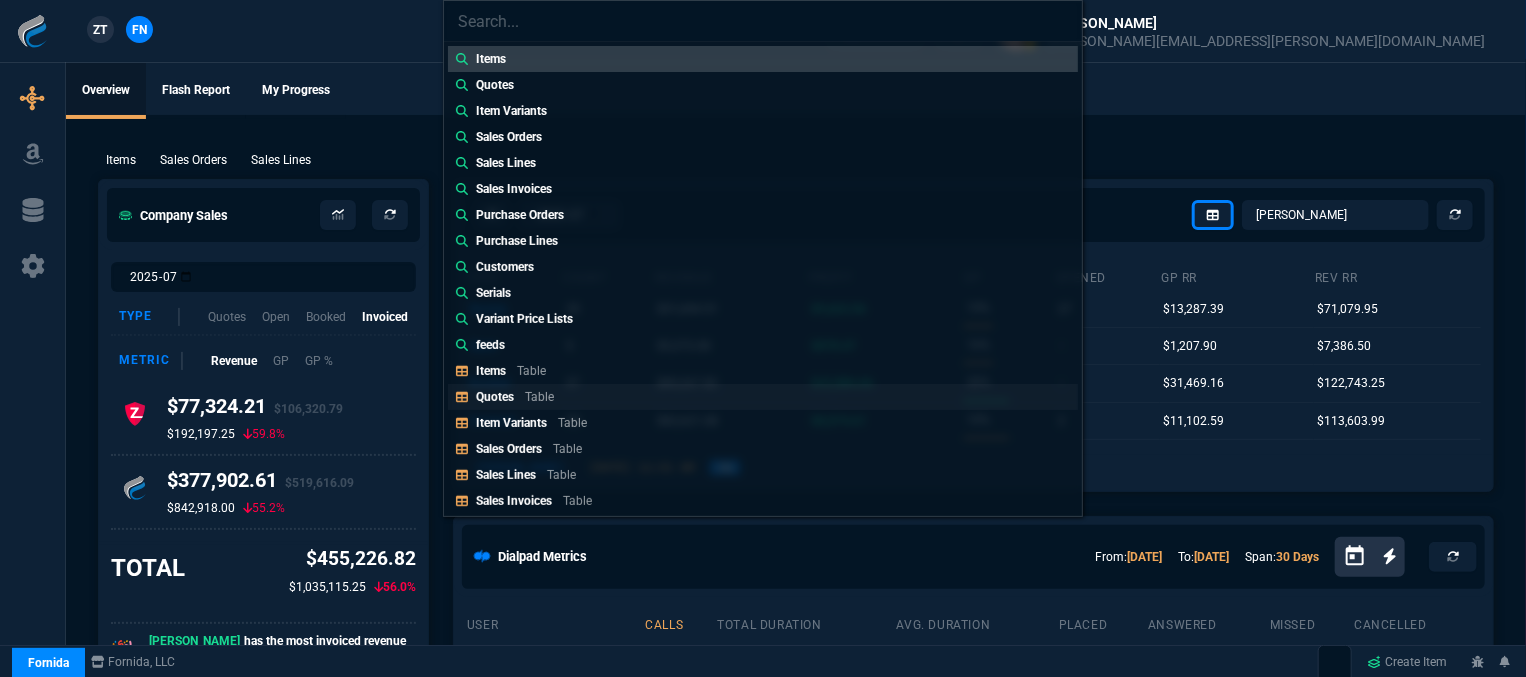 click on "Quotes
Table" at bounding box center [763, 397] 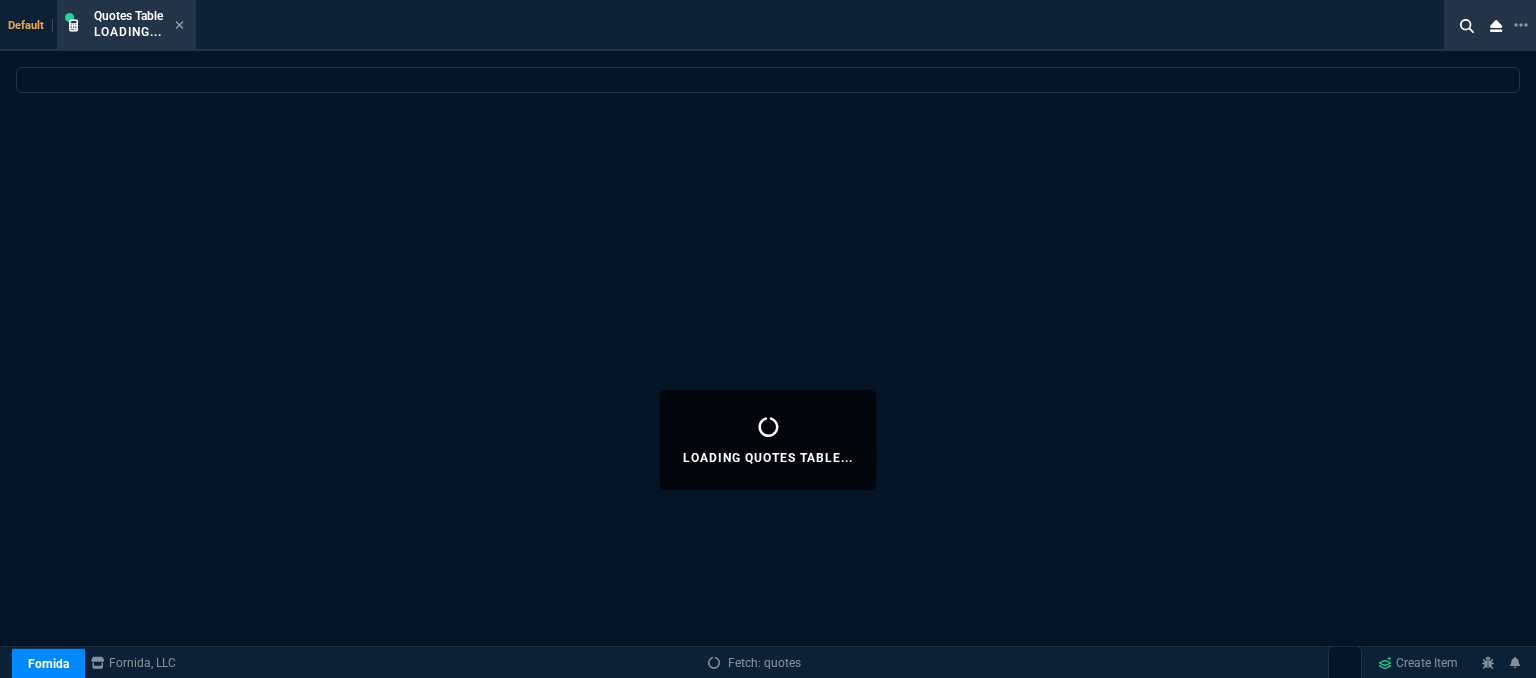 select 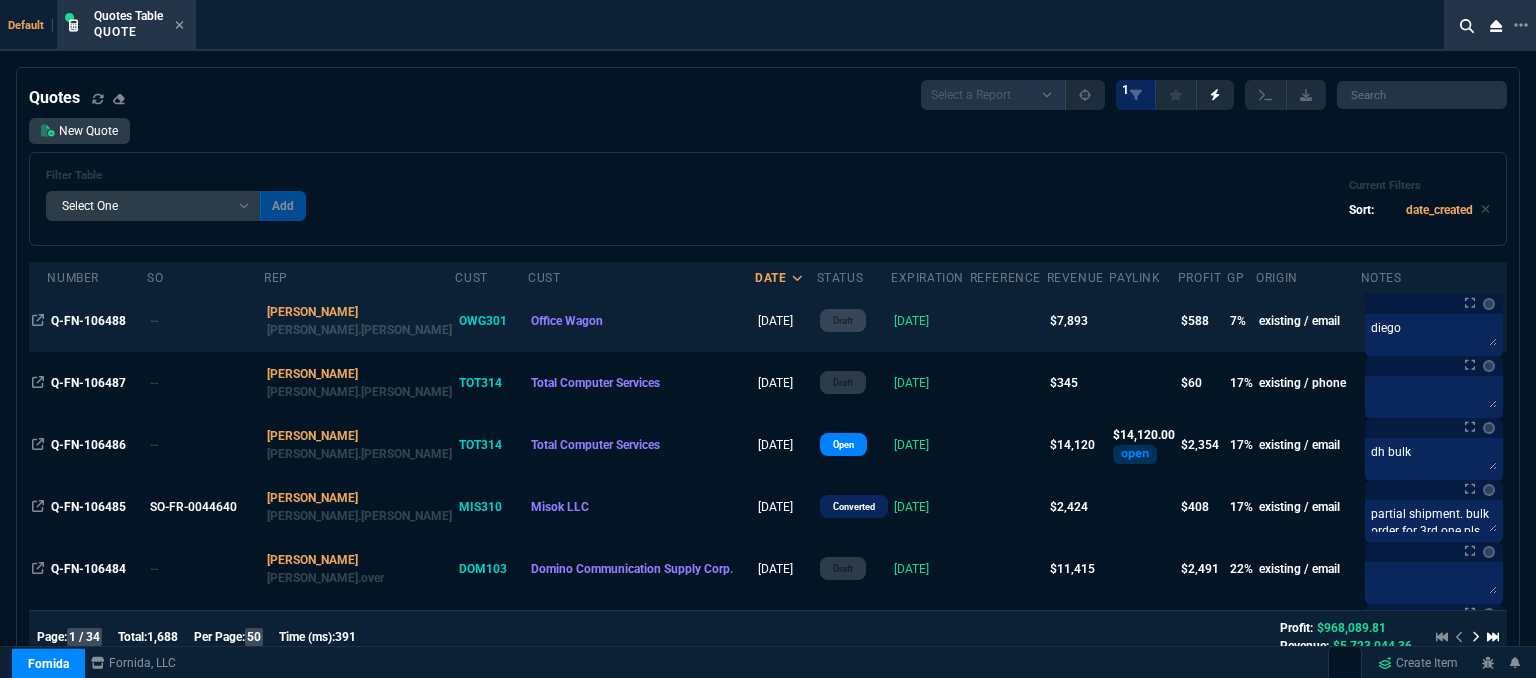 click at bounding box center [1008, 321] 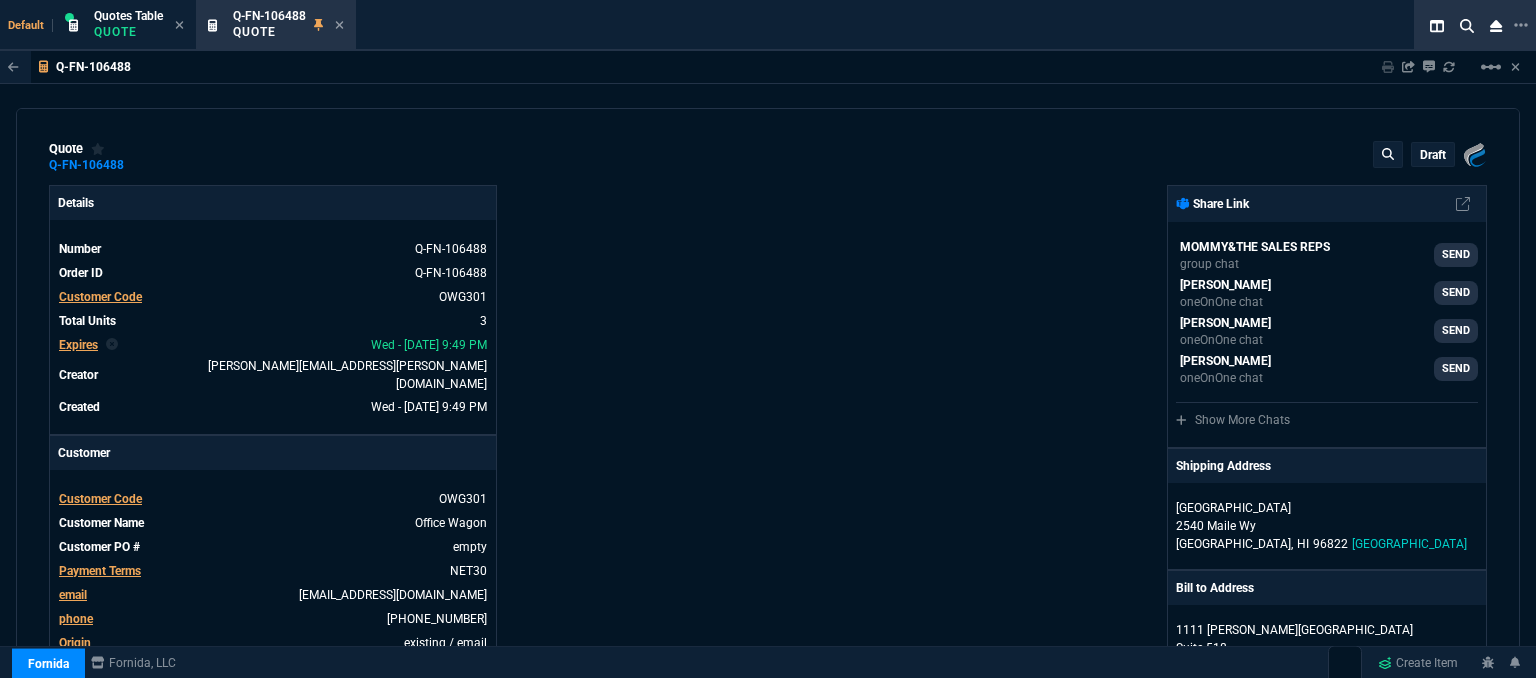 type on "14" 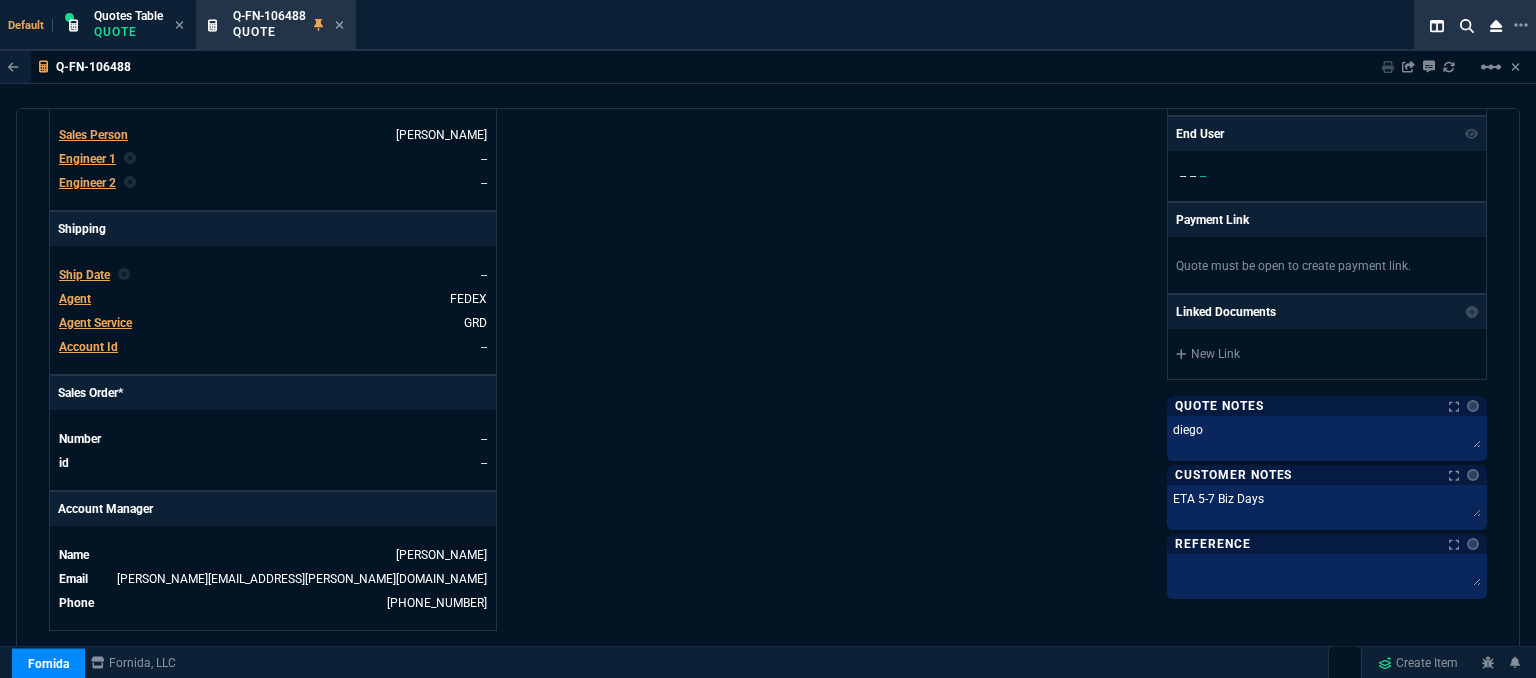 scroll, scrollTop: 1040, scrollLeft: 0, axis: vertical 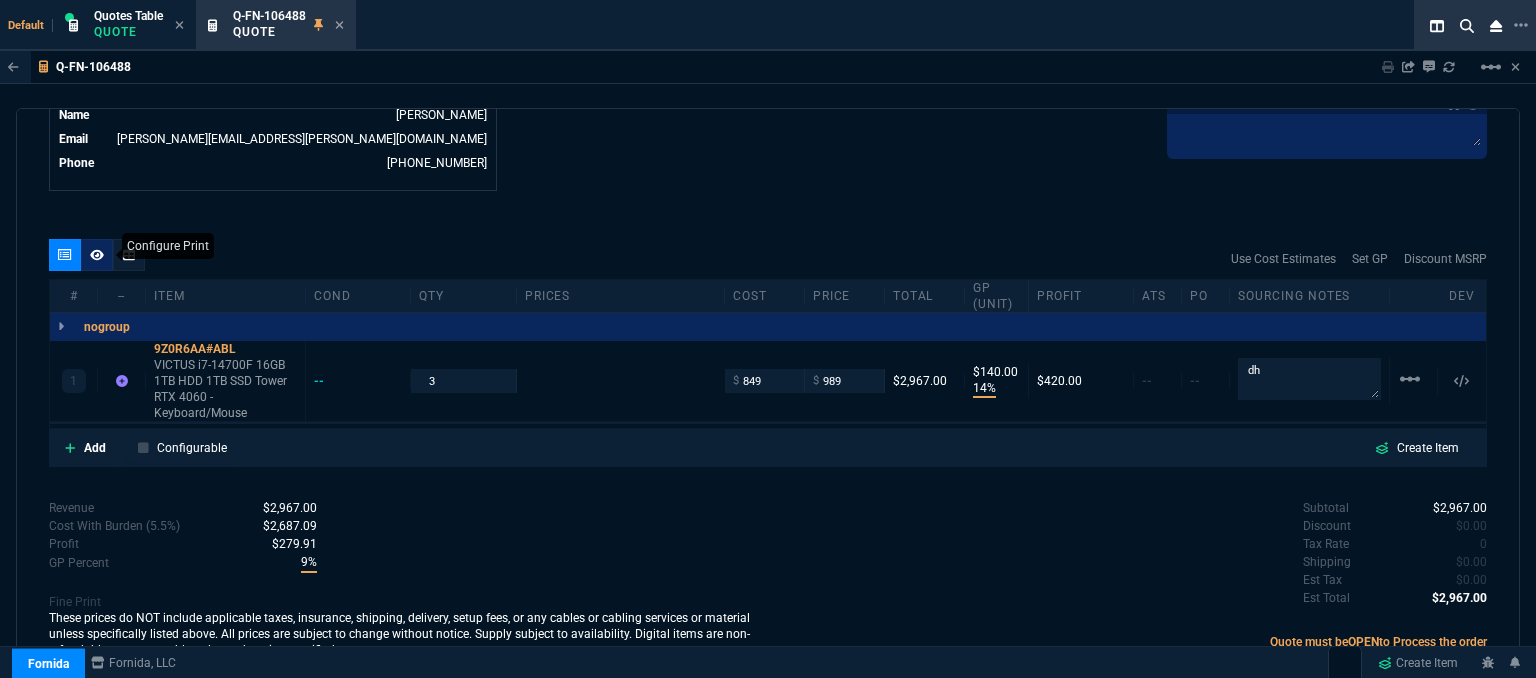 click 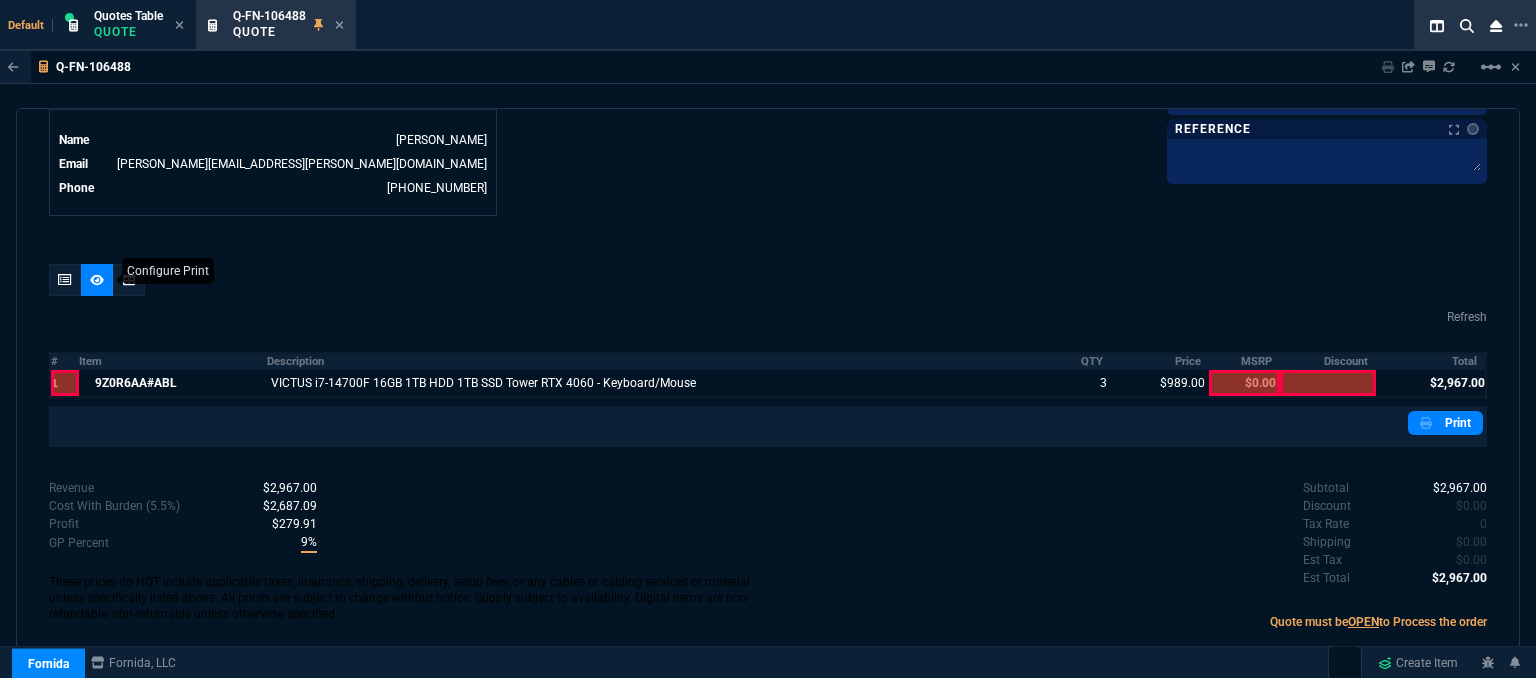 scroll, scrollTop: 997, scrollLeft: 0, axis: vertical 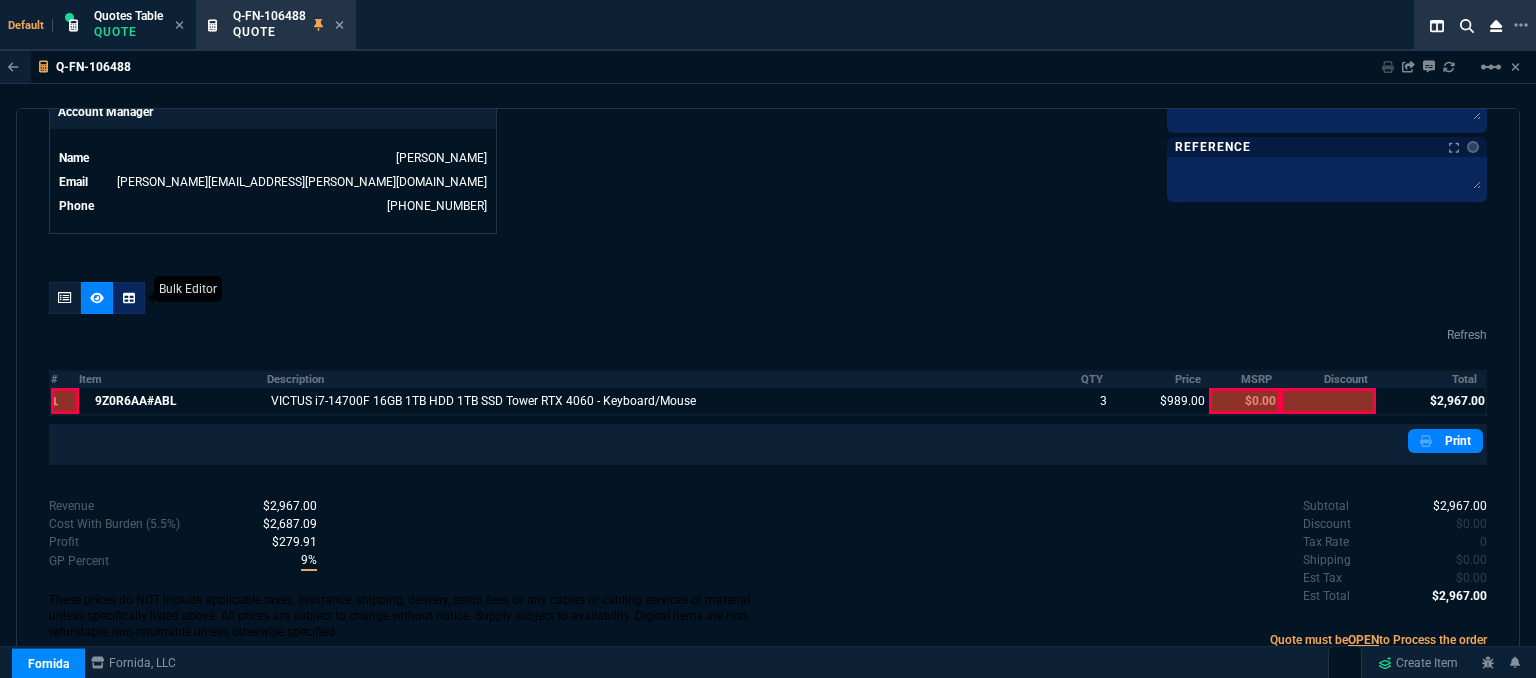 click 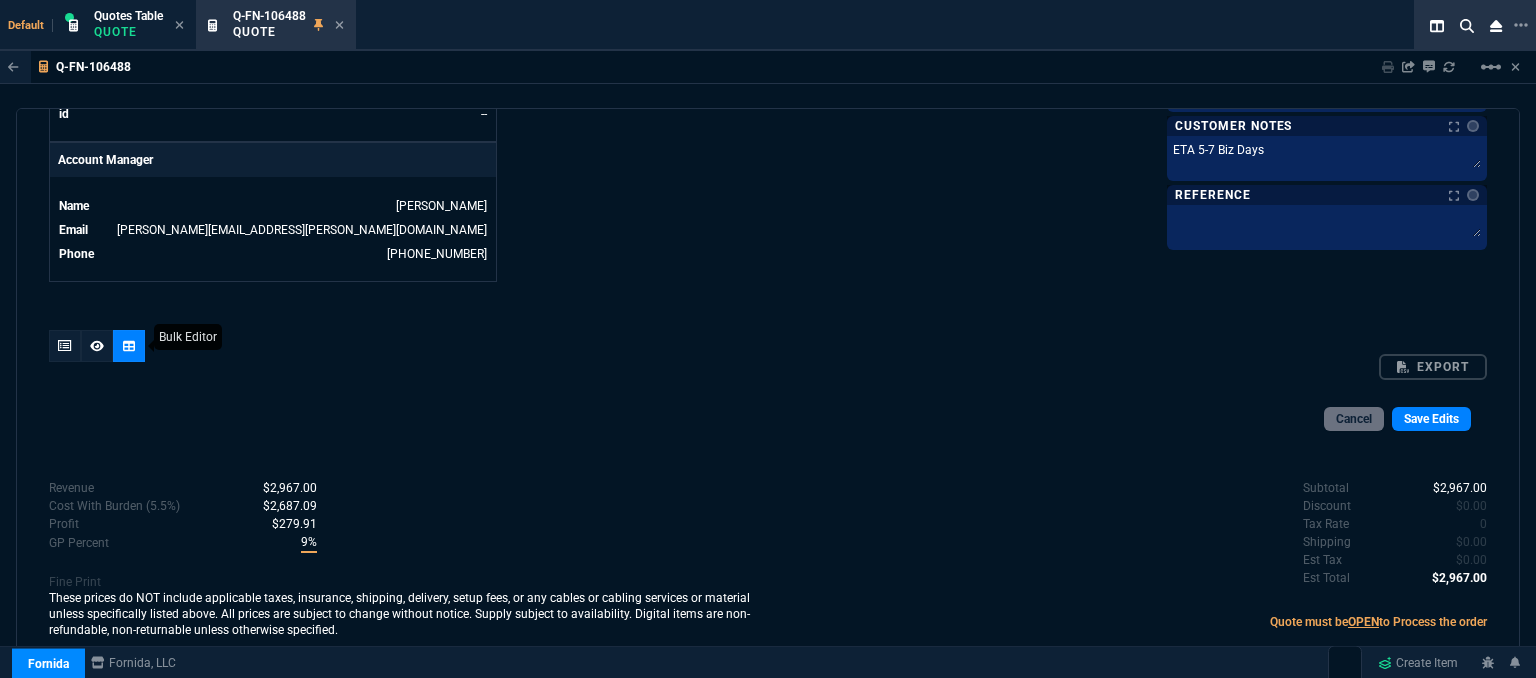 scroll, scrollTop: 1040, scrollLeft: 0, axis: vertical 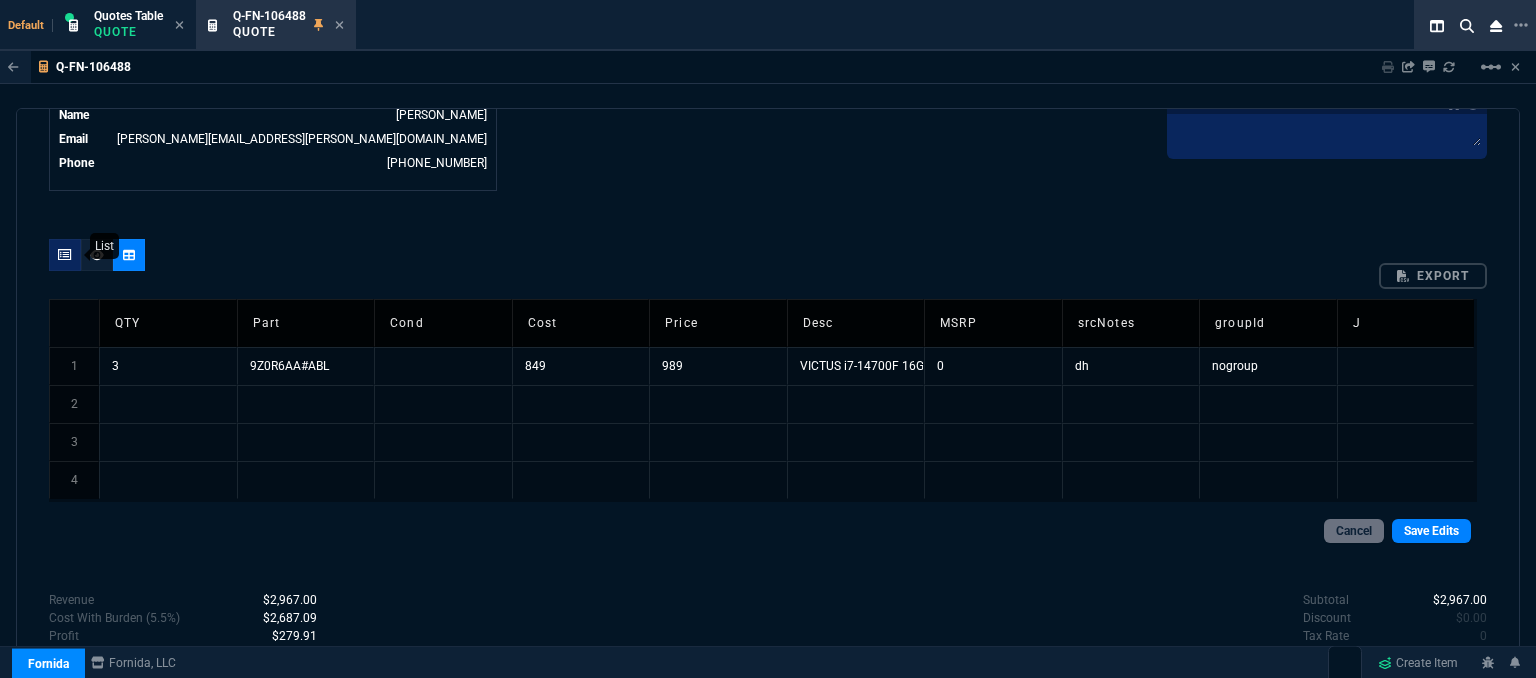 click at bounding box center (65, 255) 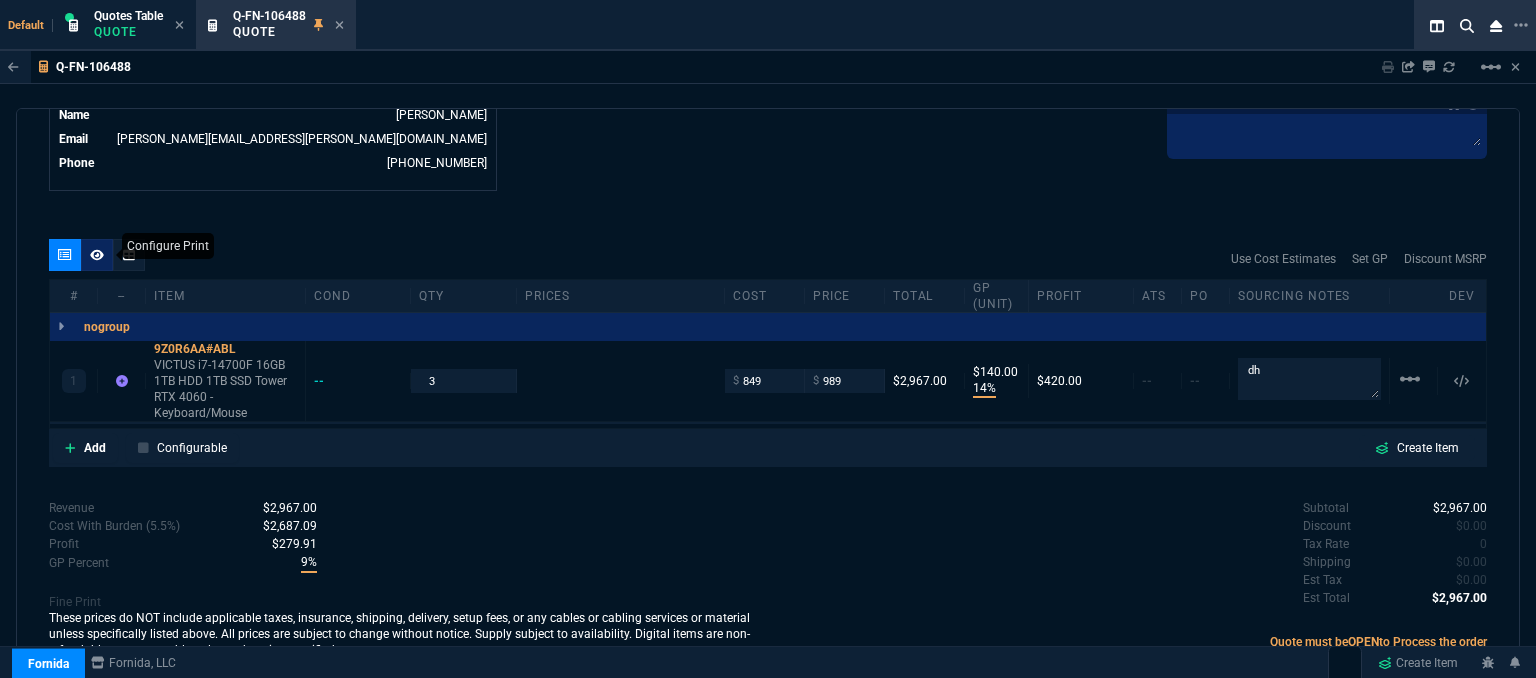 click at bounding box center [97, 255] 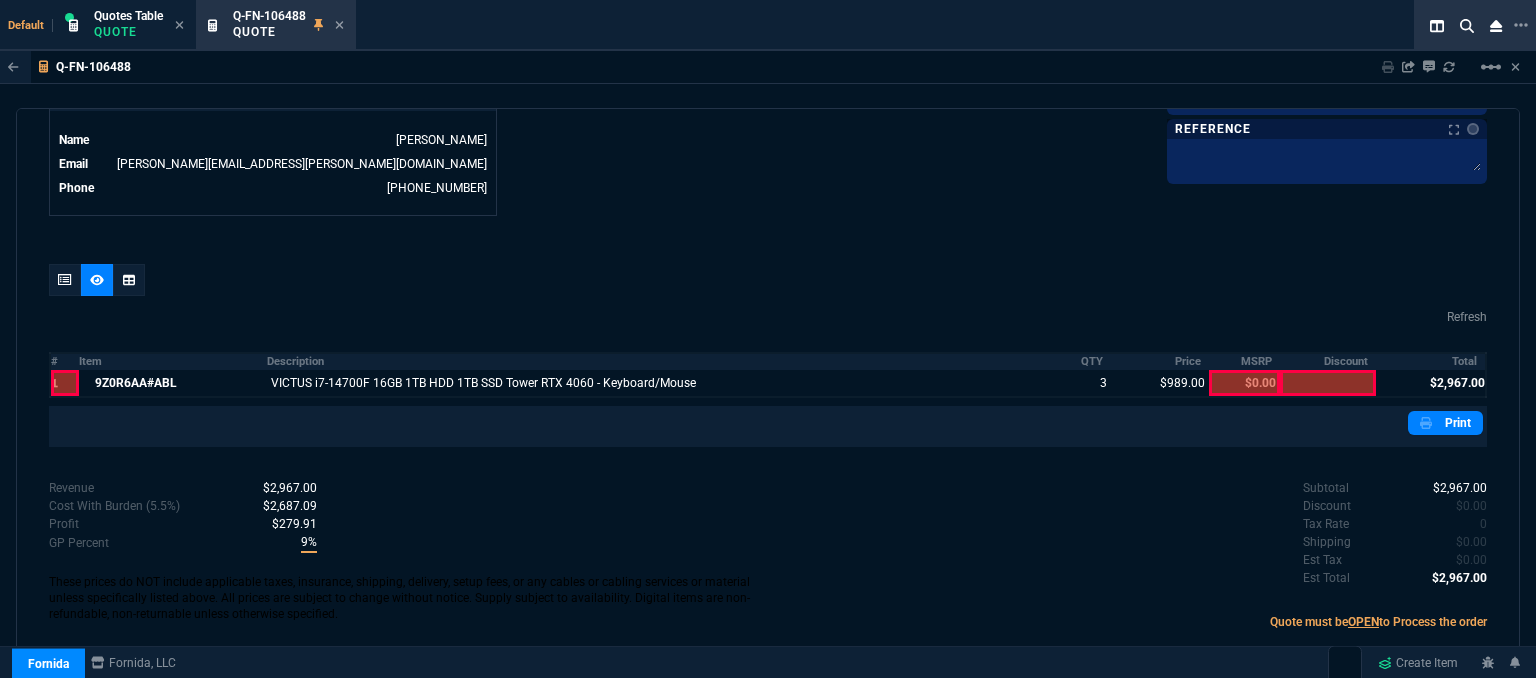 scroll, scrollTop: 997, scrollLeft: 0, axis: vertical 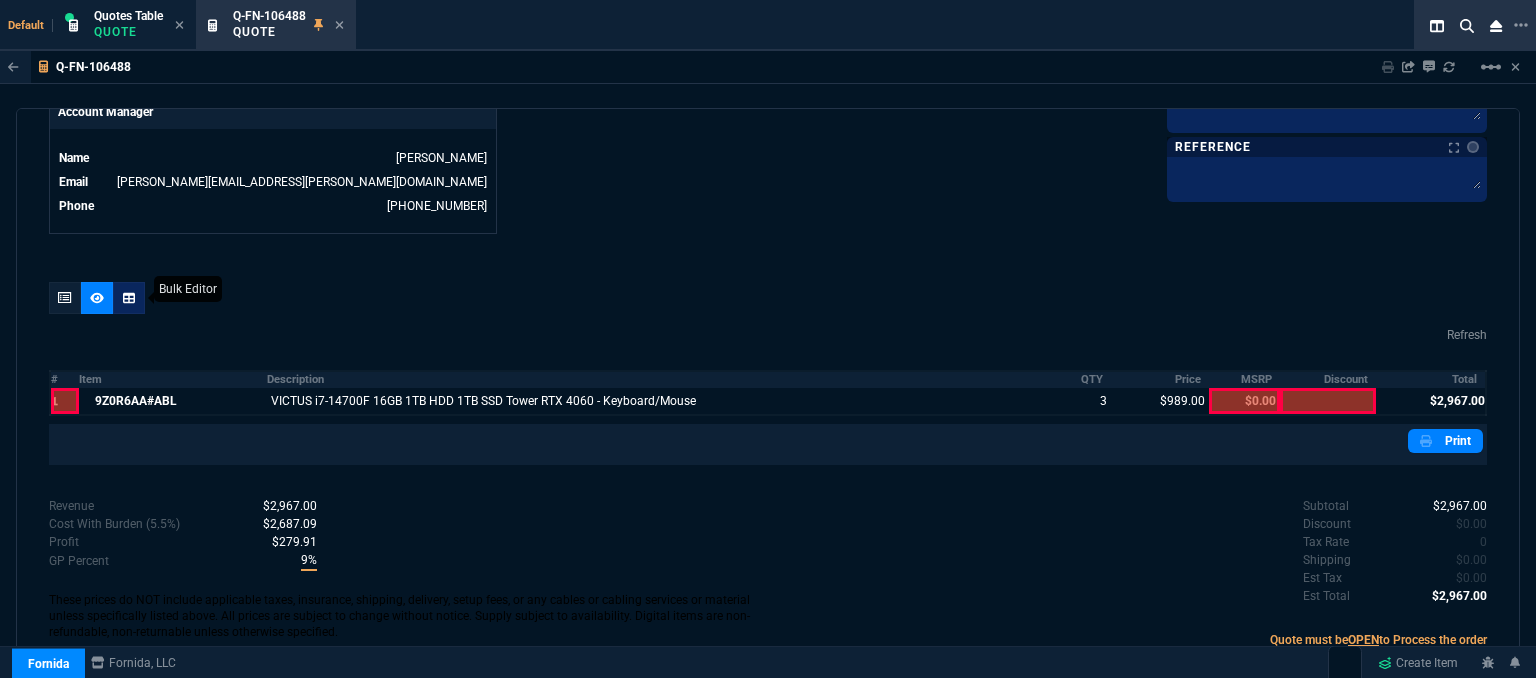 click at bounding box center (129, 298) 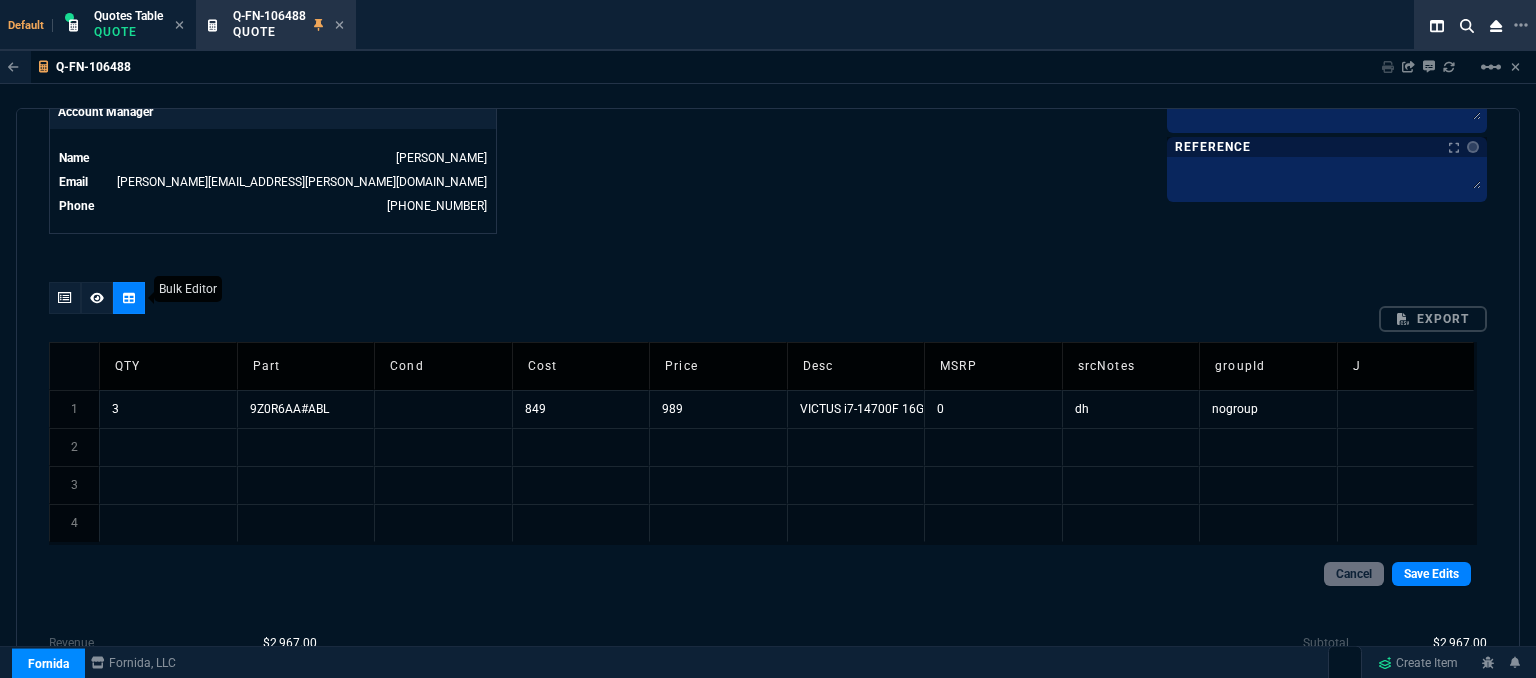 scroll, scrollTop: 1040, scrollLeft: 0, axis: vertical 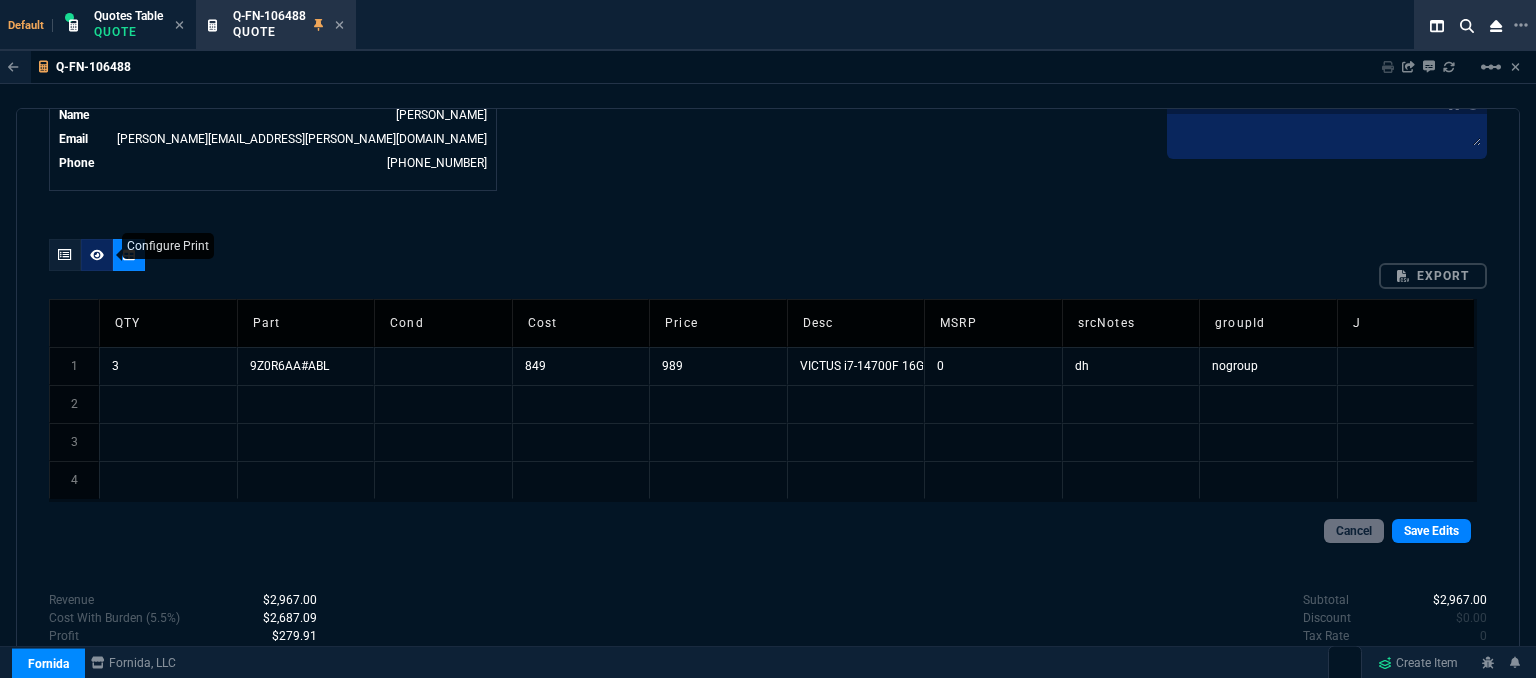 click 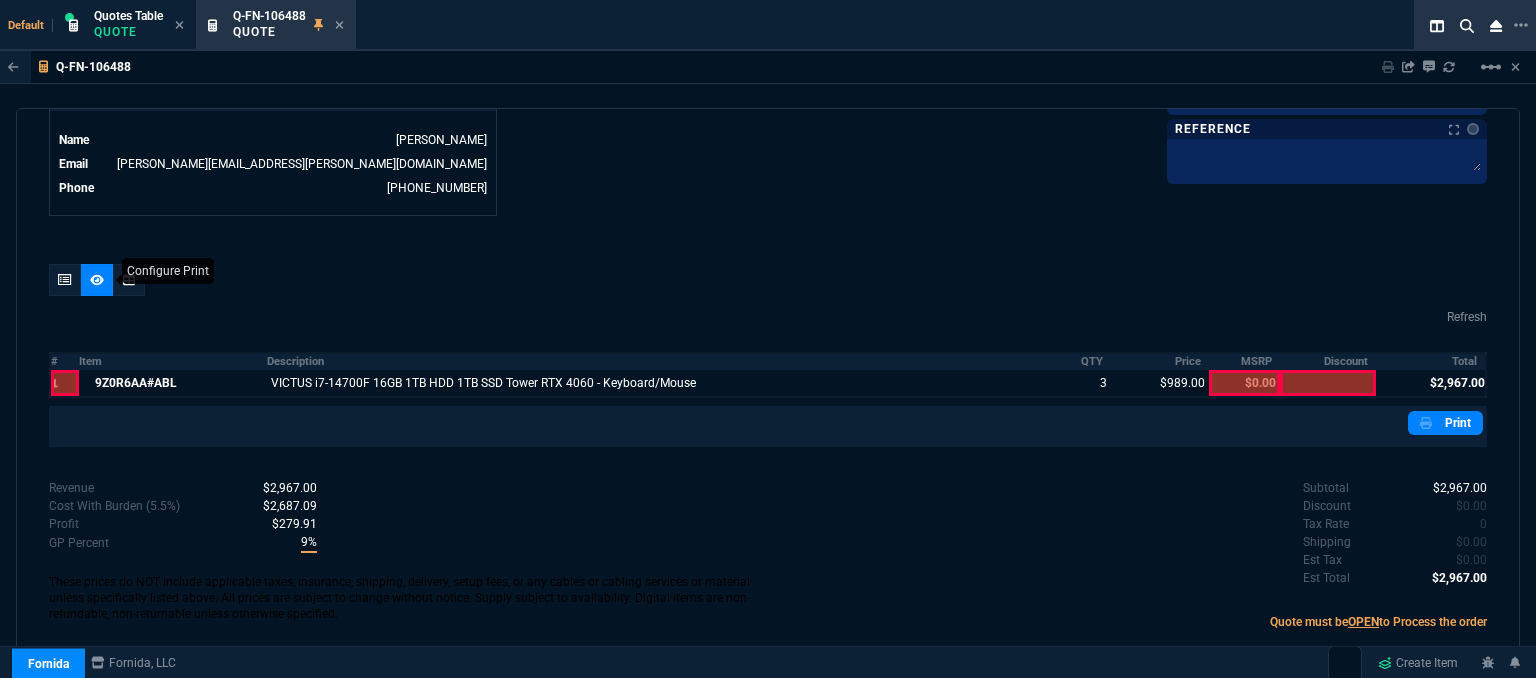 scroll, scrollTop: 997, scrollLeft: 0, axis: vertical 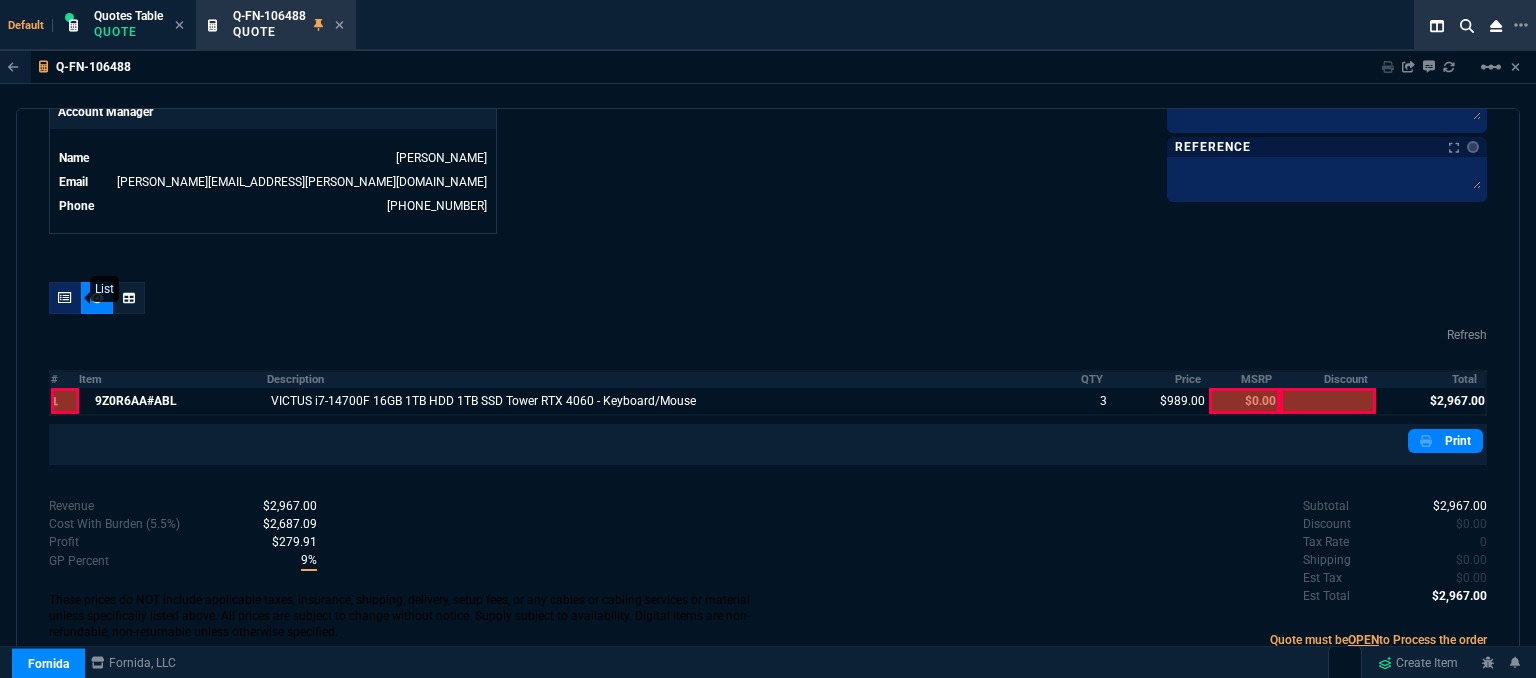 click at bounding box center (65, 298) 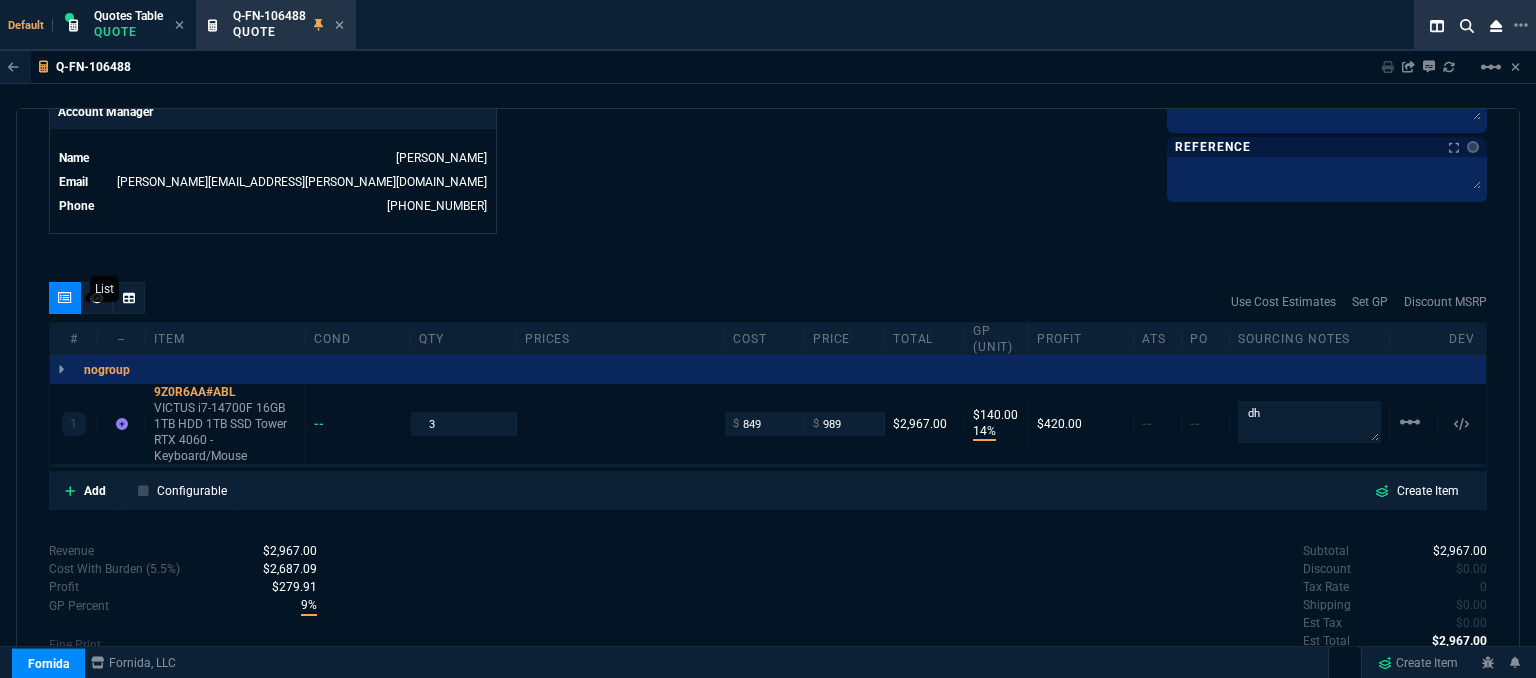 type on "14" 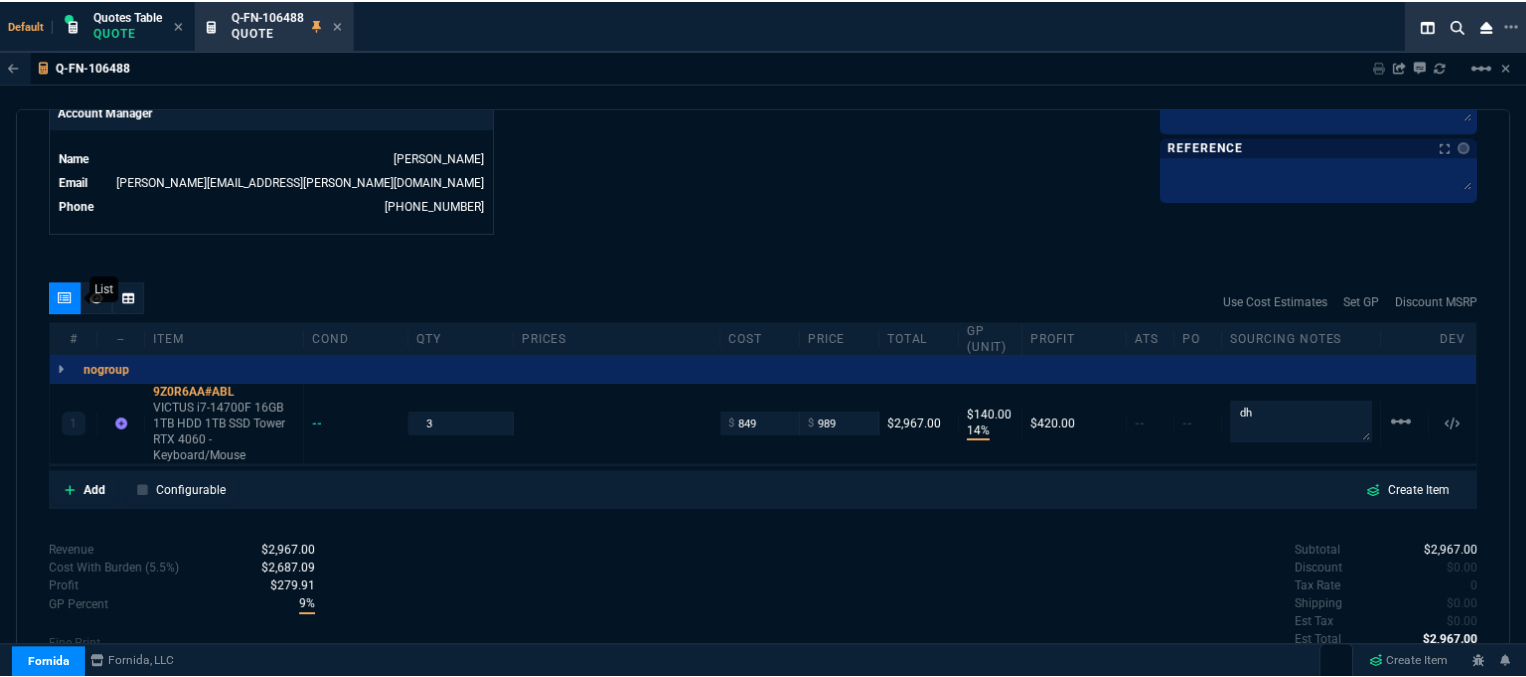 scroll, scrollTop: 1040, scrollLeft: 0, axis: vertical 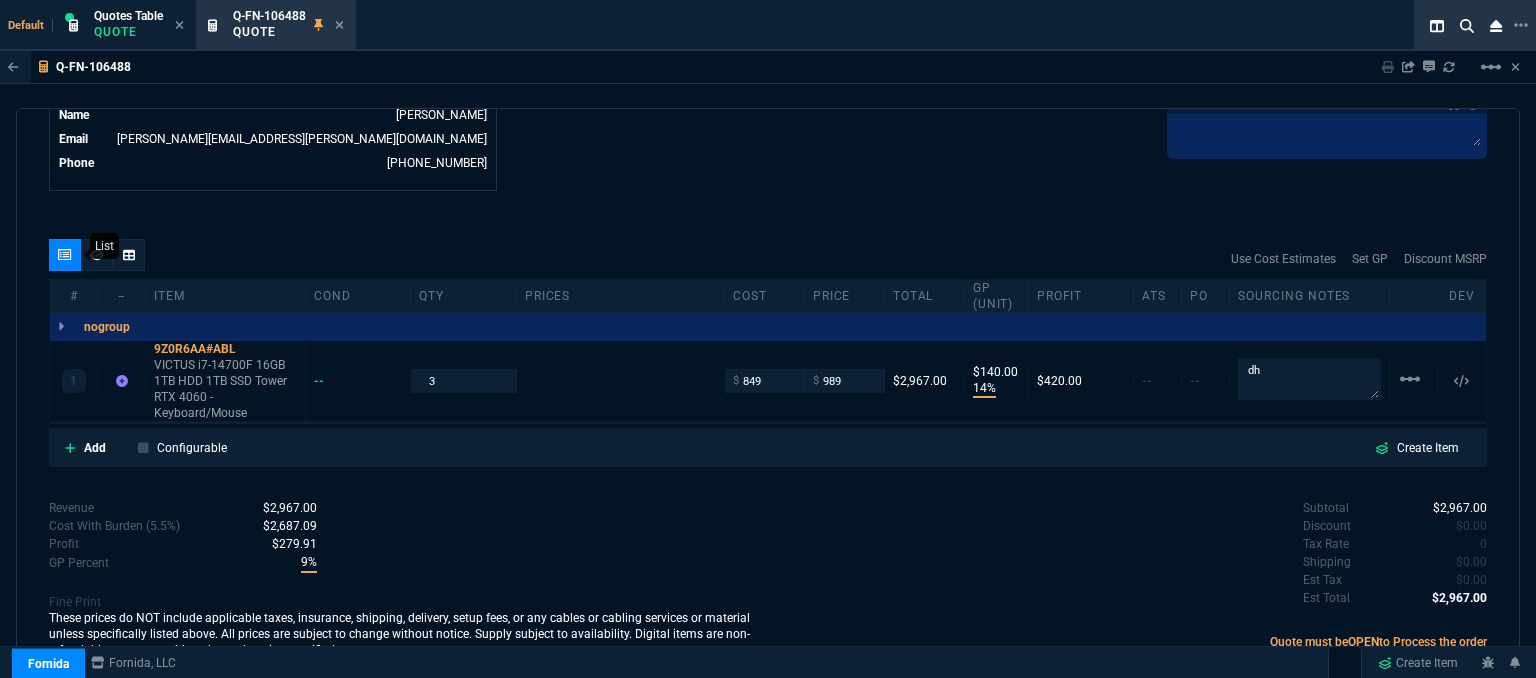 type 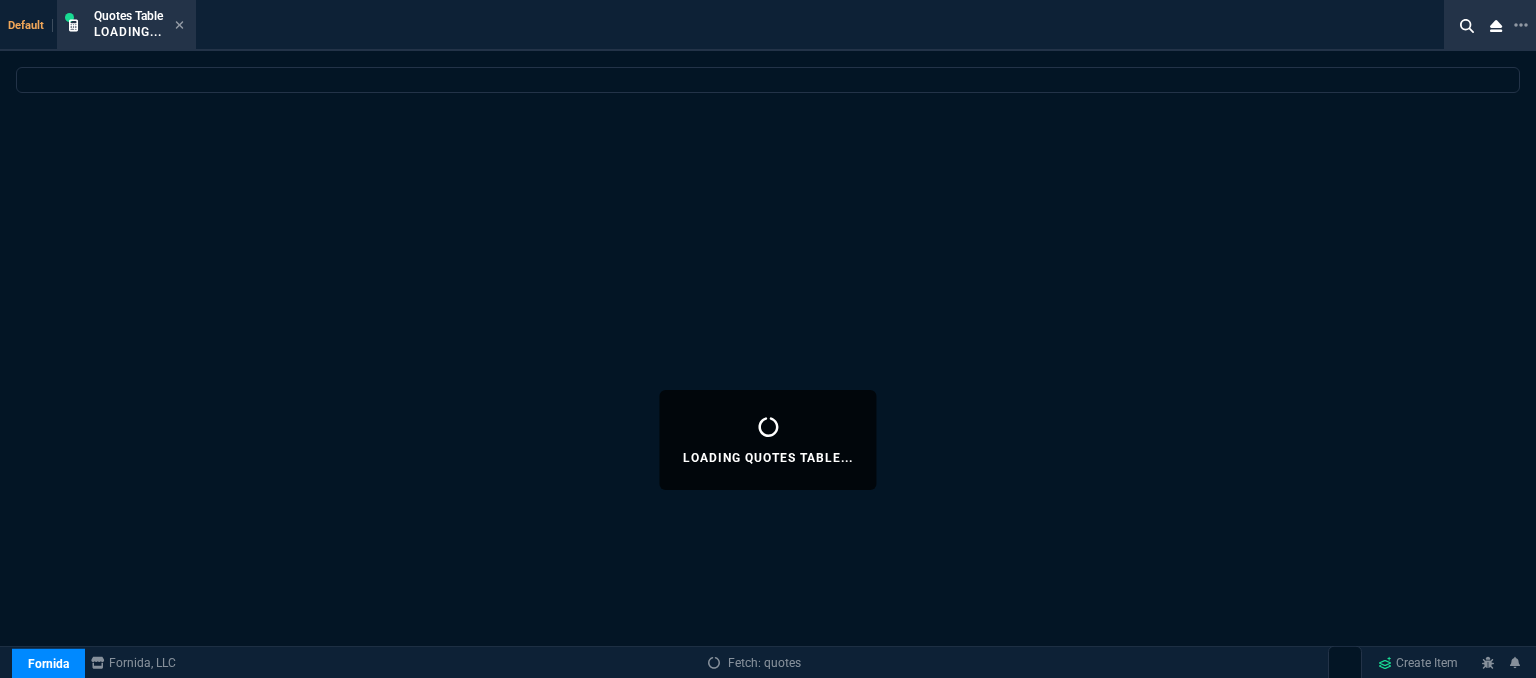 select 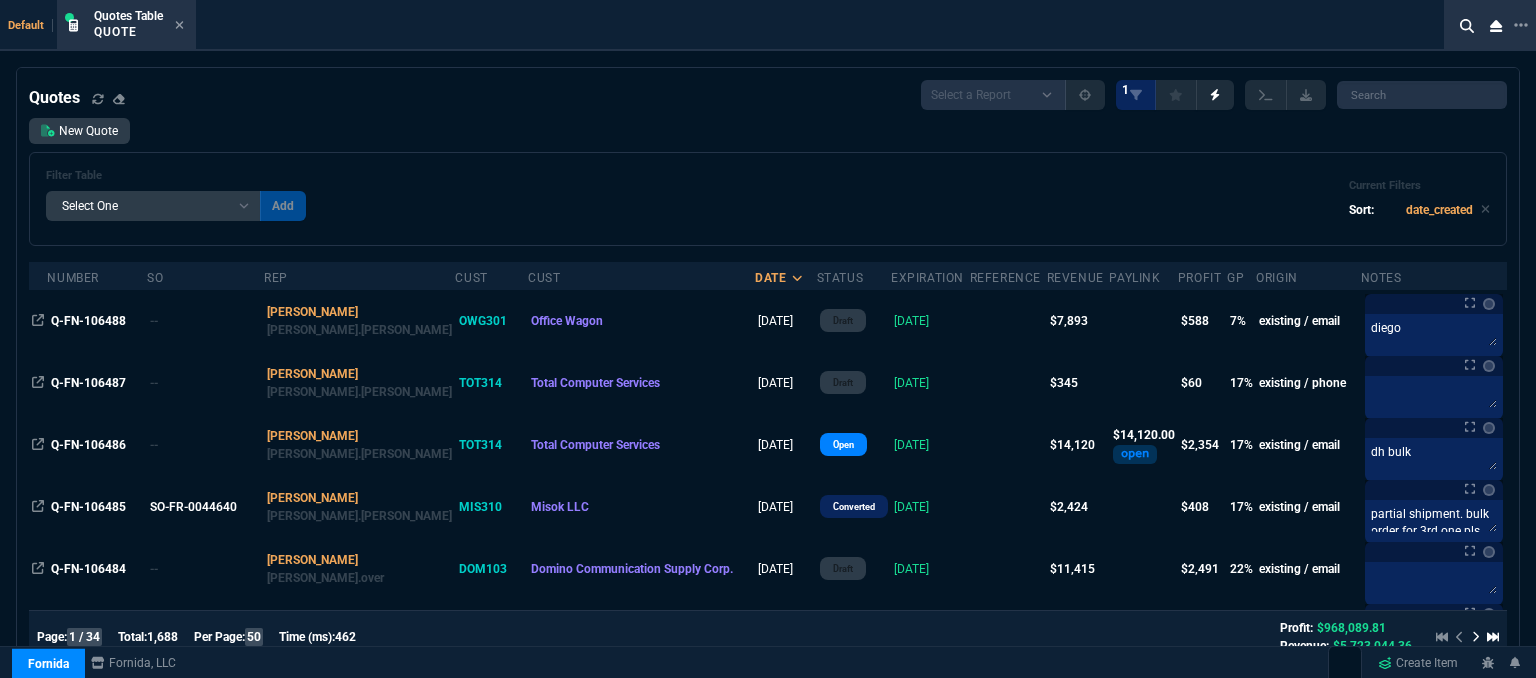 click 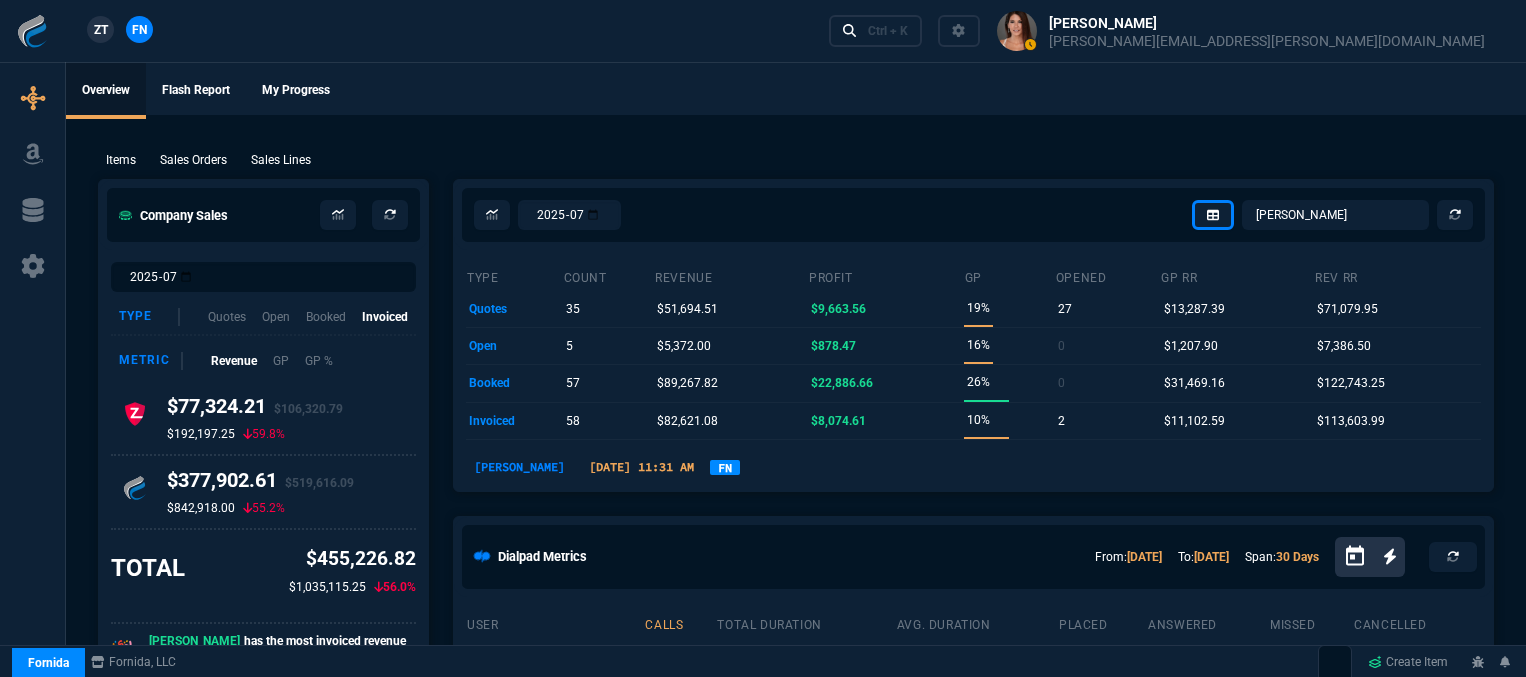 select on "12: [PERSON_NAME]" 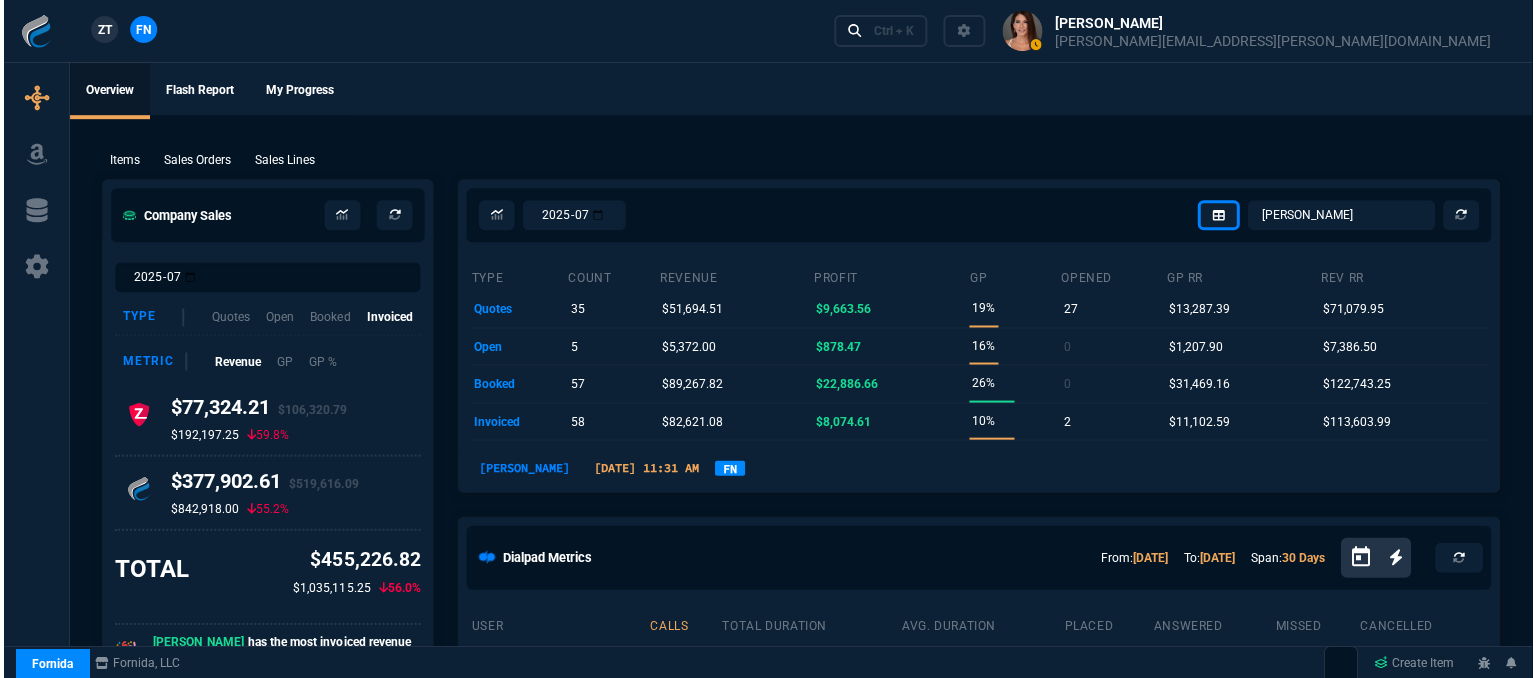 scroll, scrollTop: 0, scrollLeft: 0, axis: both 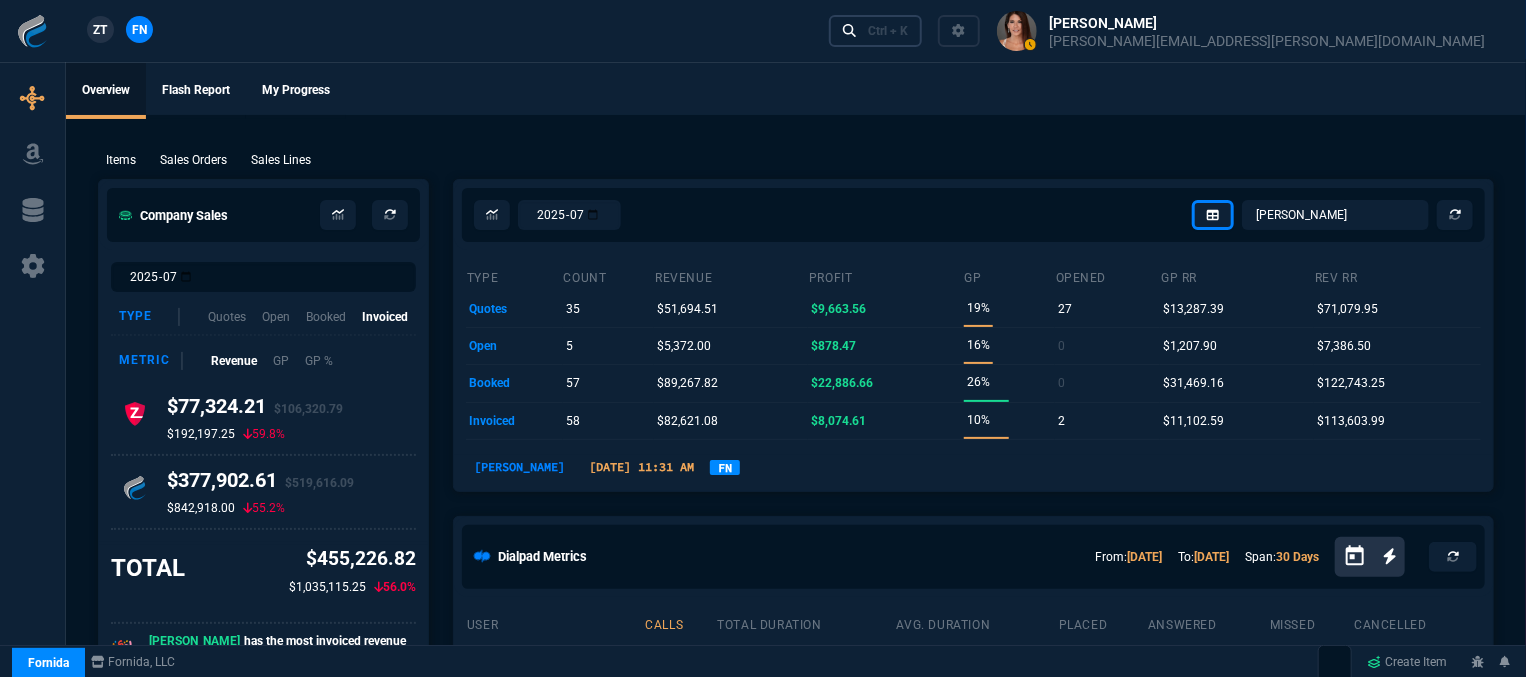 click on "Ctrl + K" at bounding box center (888, 31) 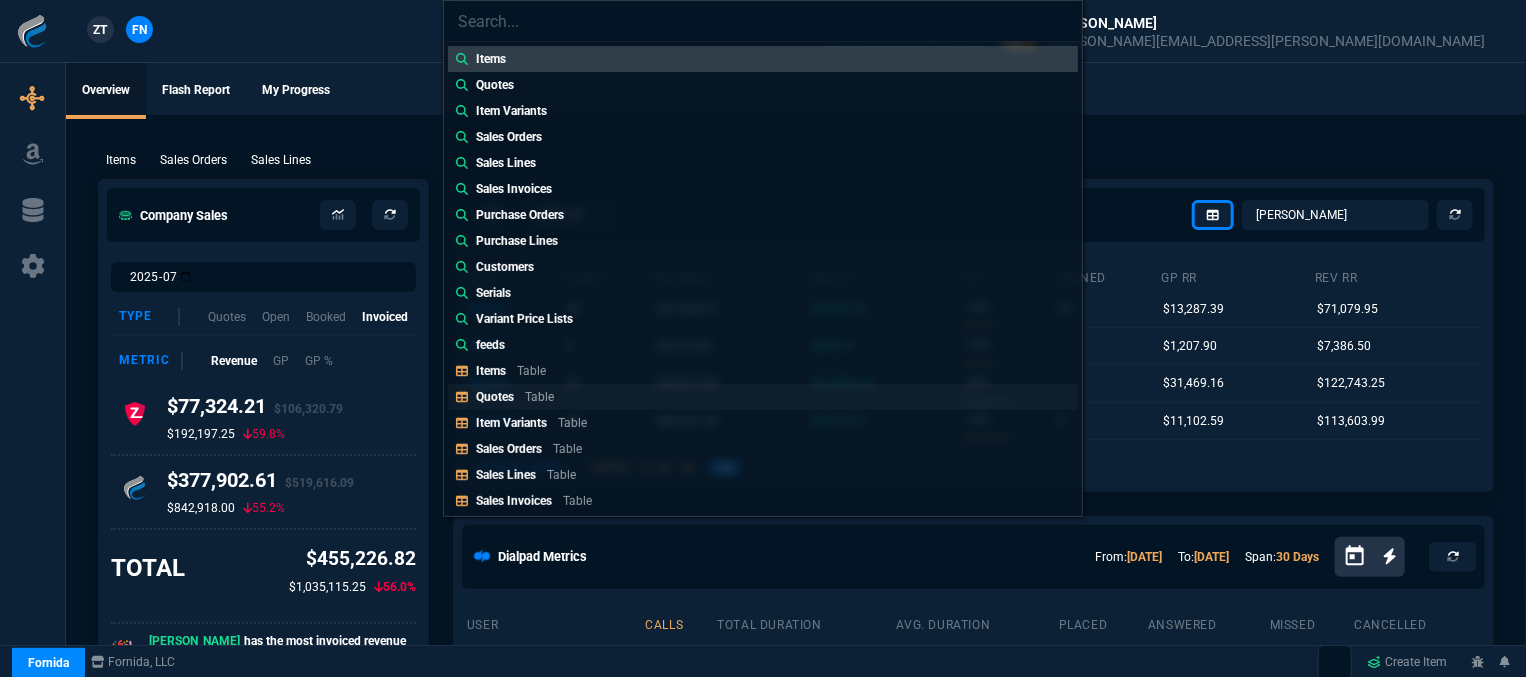 click on "Quotes
Table" at bounding box center [519, 397] 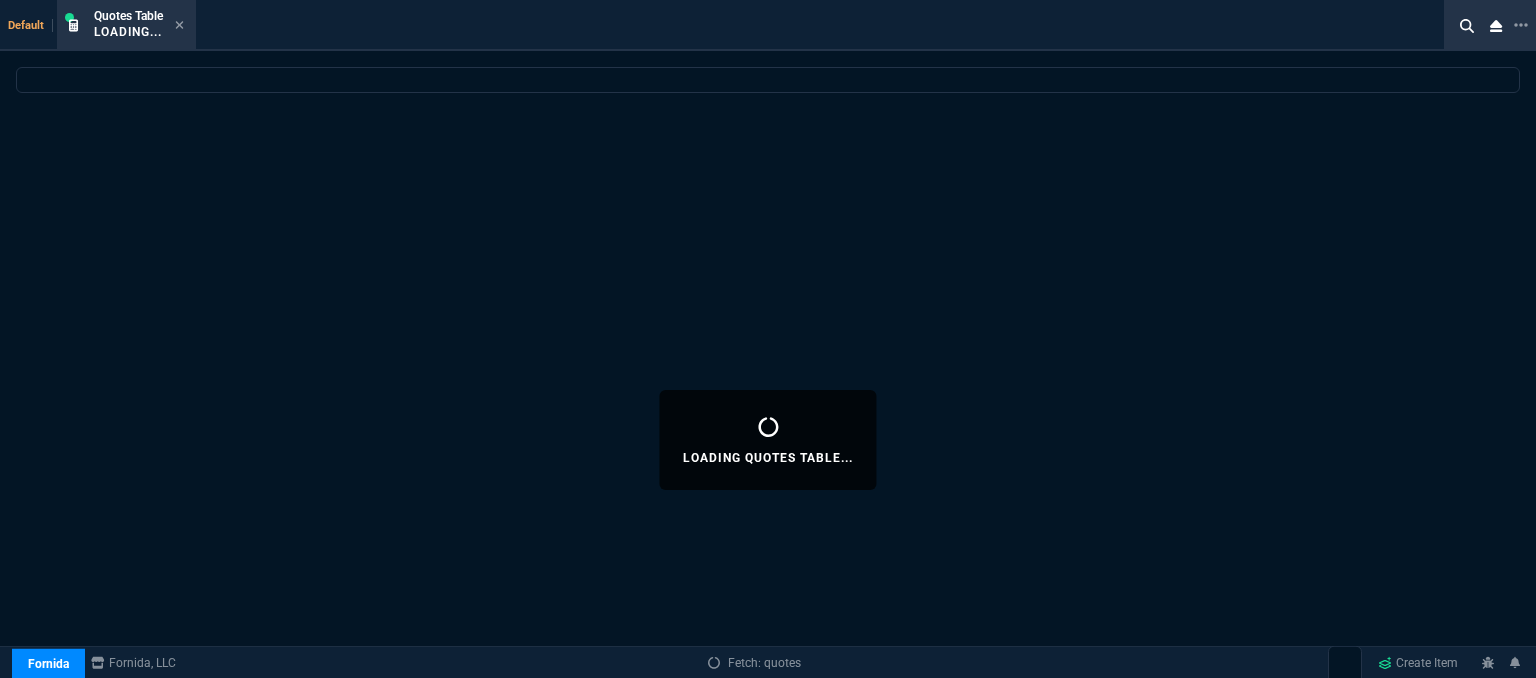 select 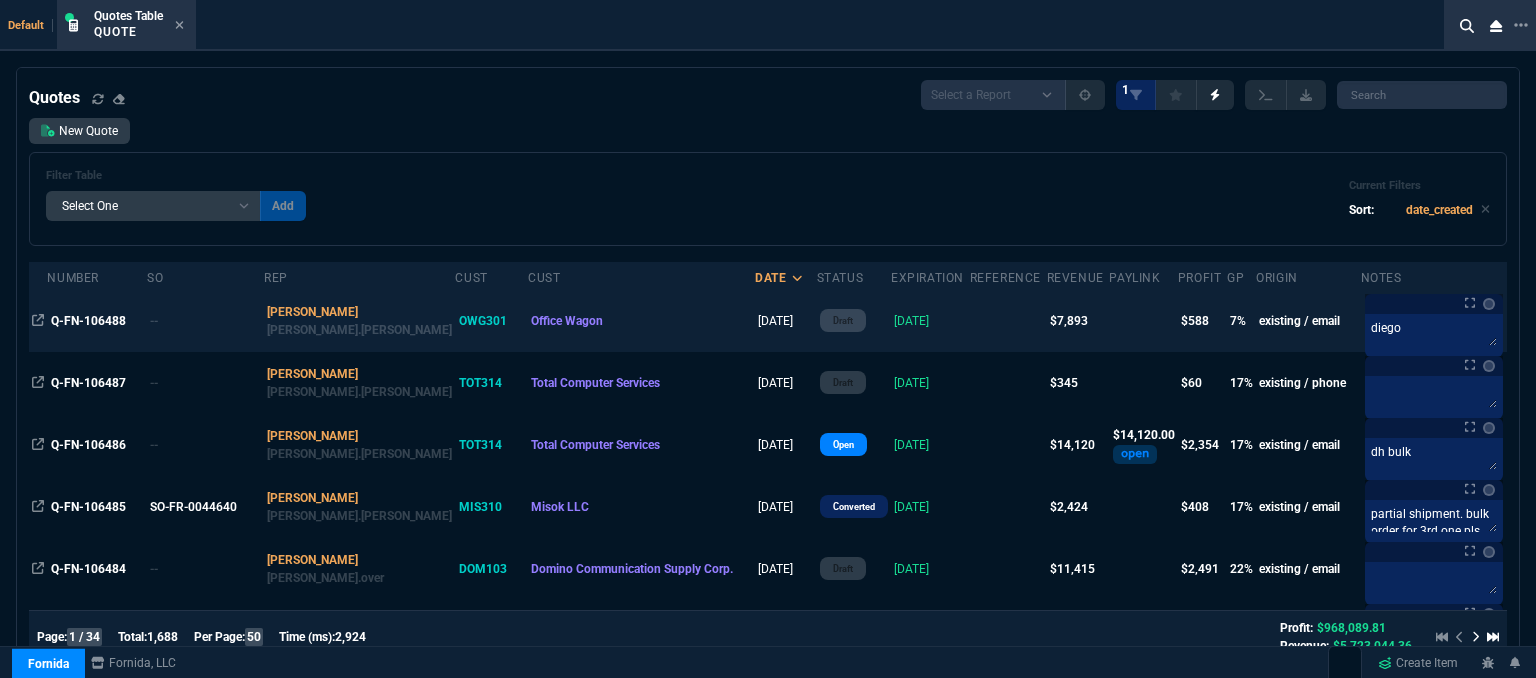 click on "[DATE]" at bounding box center [930, 321] 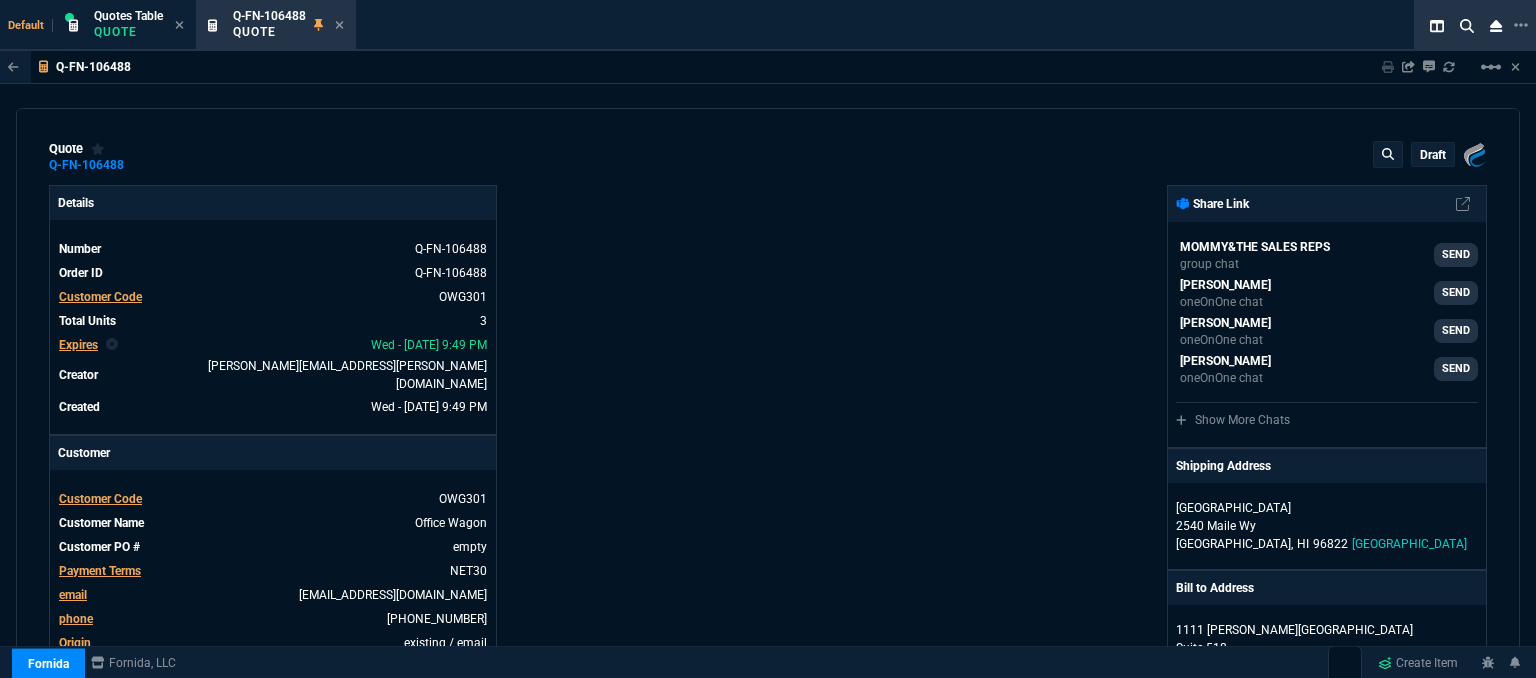 type on "14" 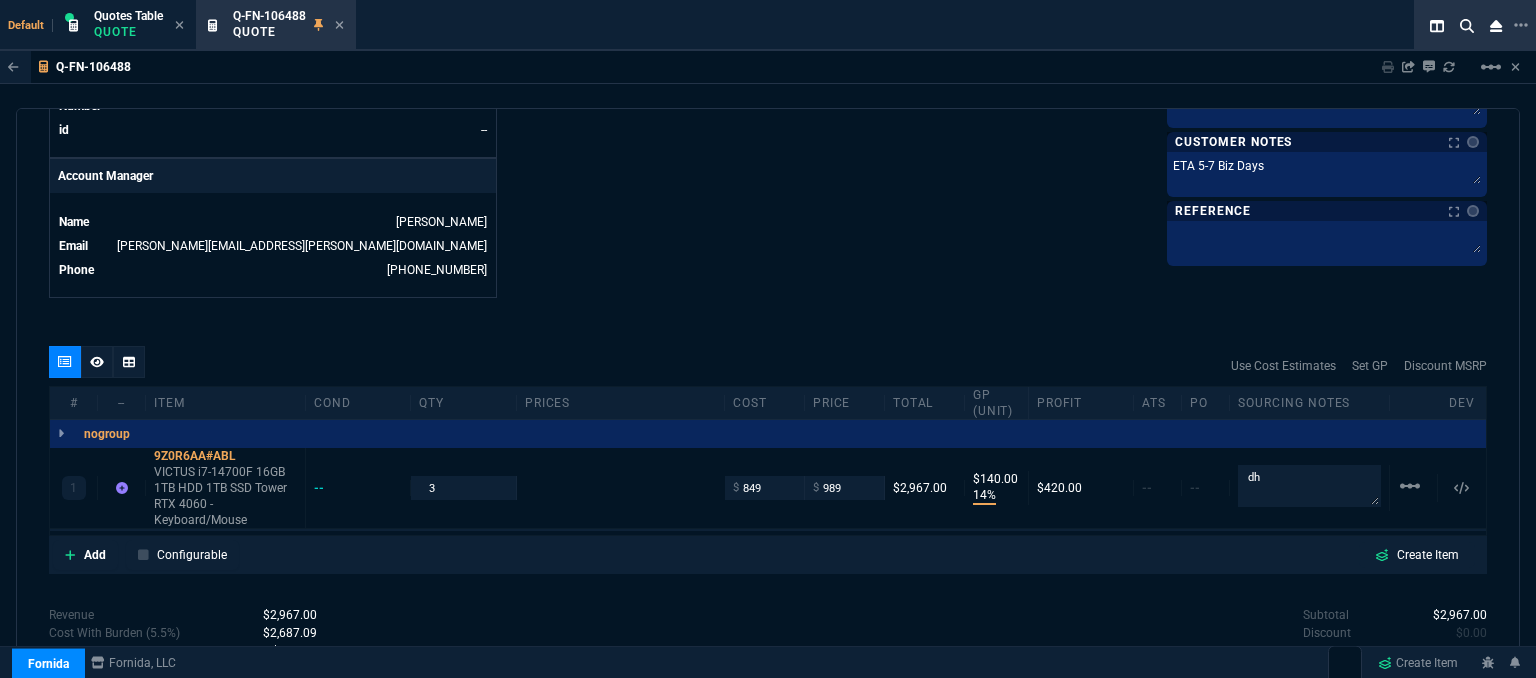 scroll, scrollTop: 1040, scrollLeft: 0, axis: vertical 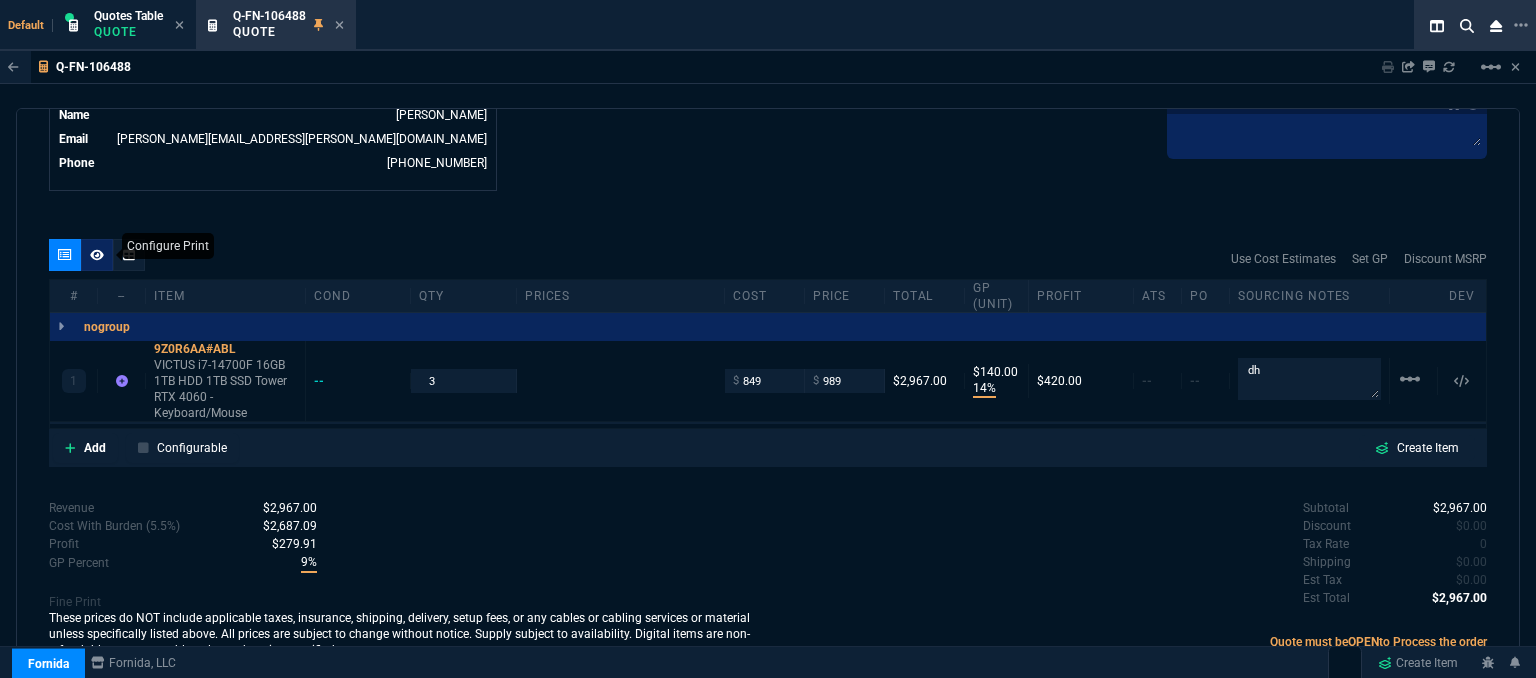 click 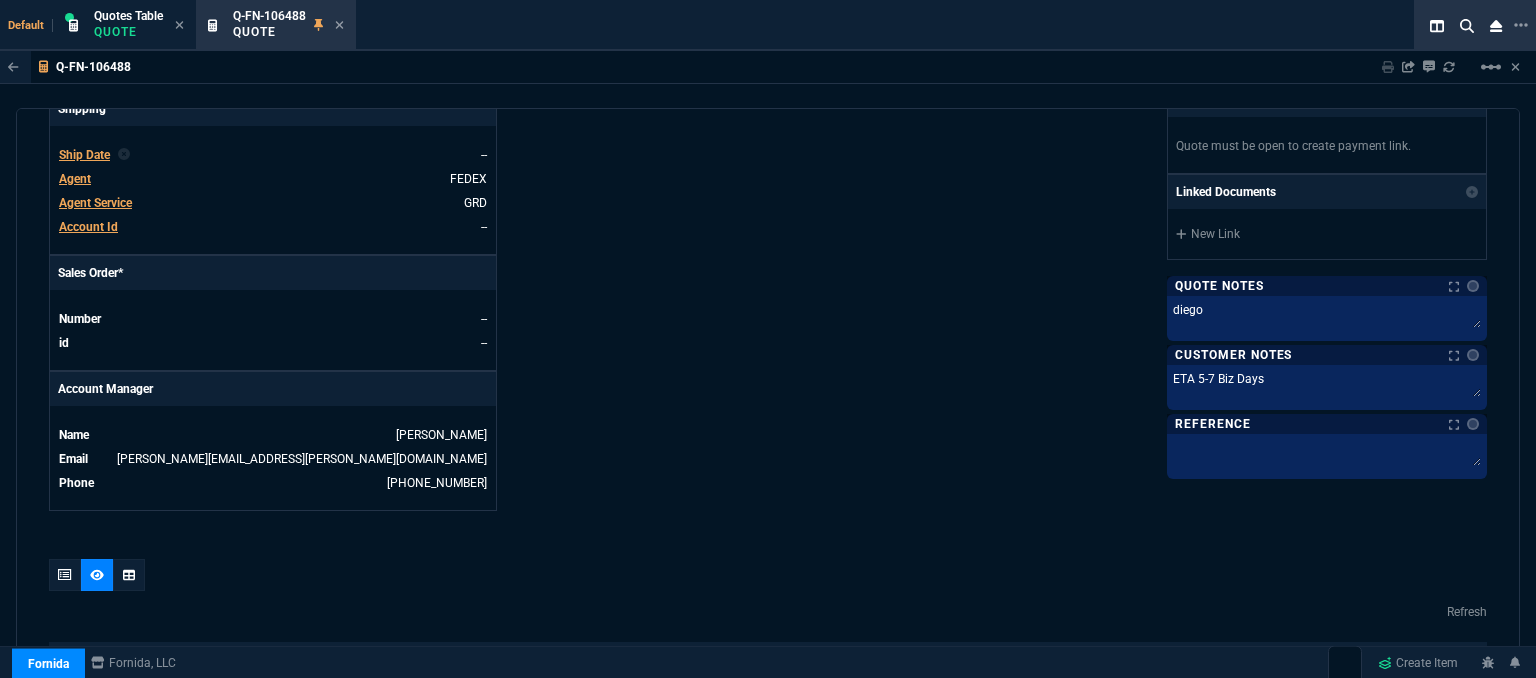 scroll, scrollTop: 964, scrollLeft: 0, axis: vertical 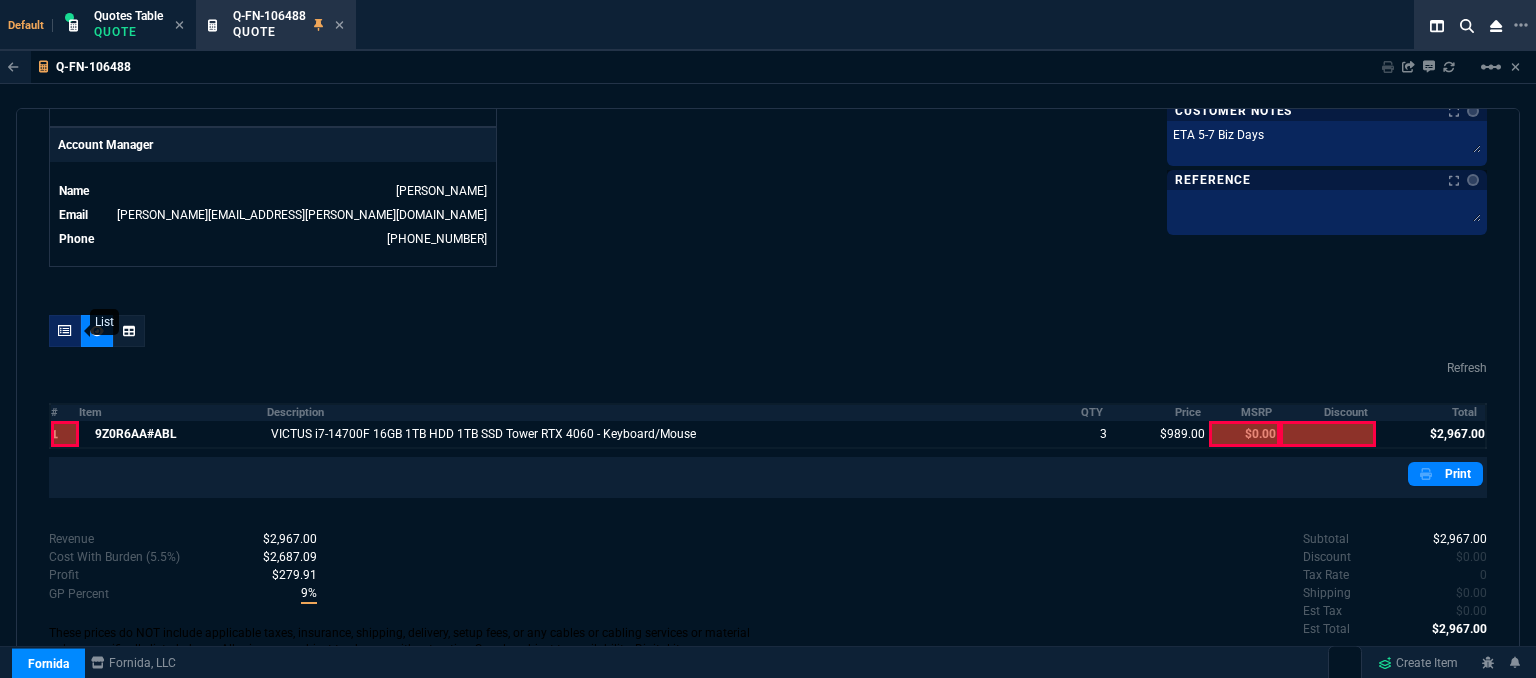 click at bounding box center (65, 331) 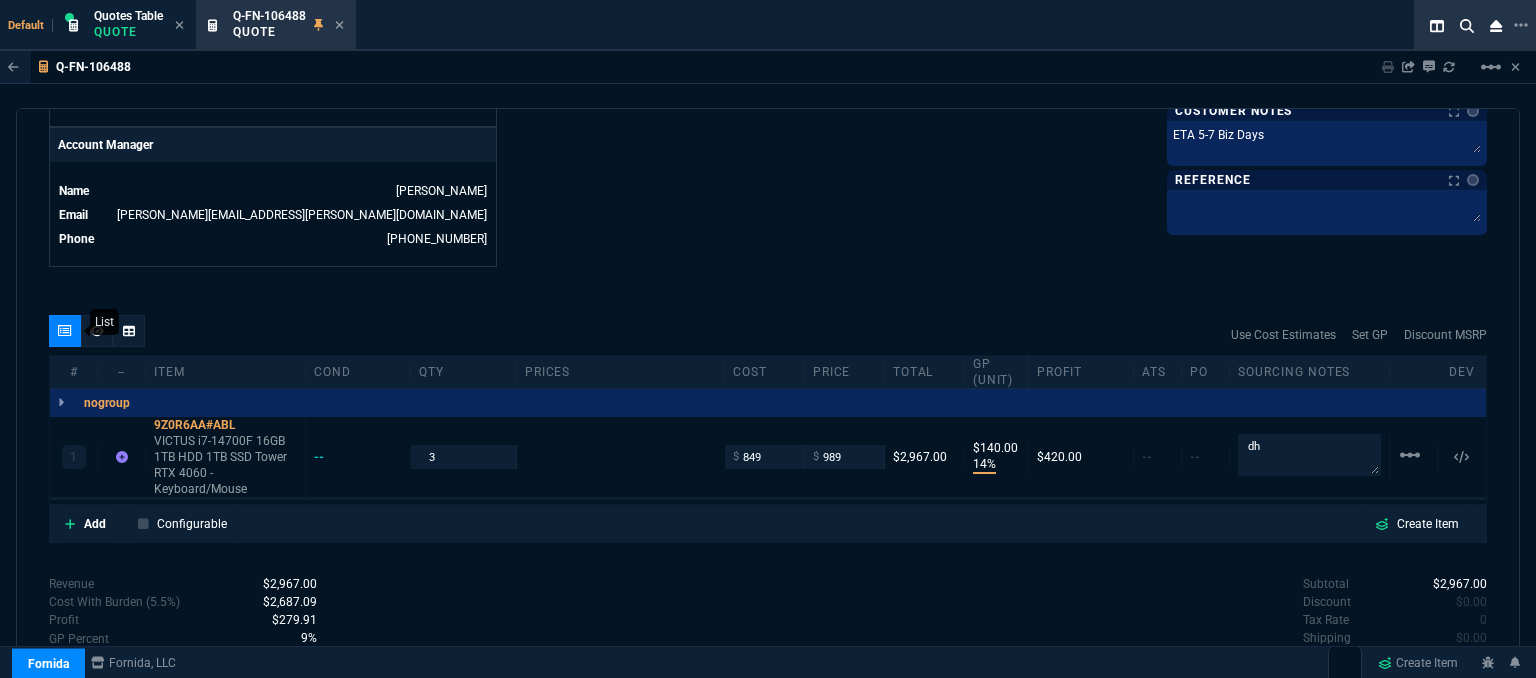 type 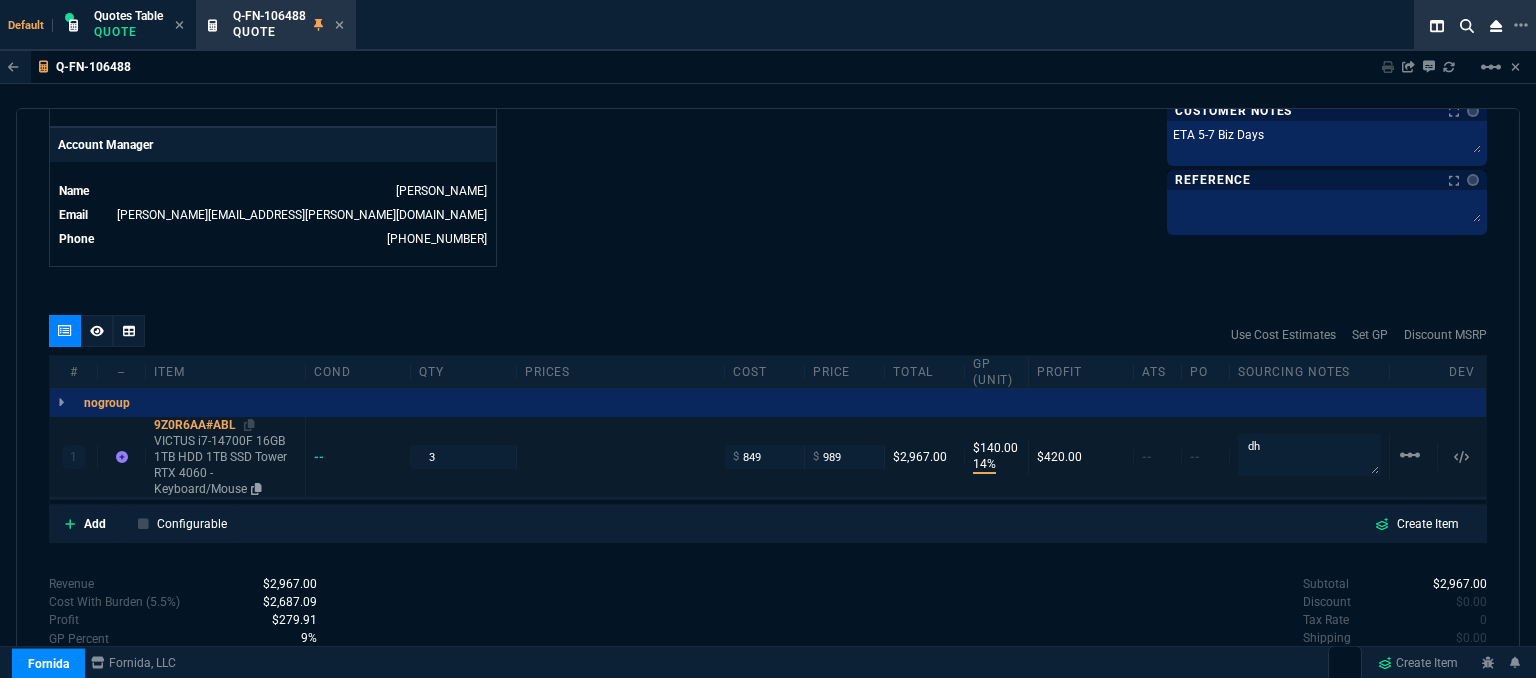 click on "VICTUS i7-14700F 16GB 1TB HDD 1TB SSD Tower RTX 4060 - Keyboard/Mouse" at bounding box center [225, 465] 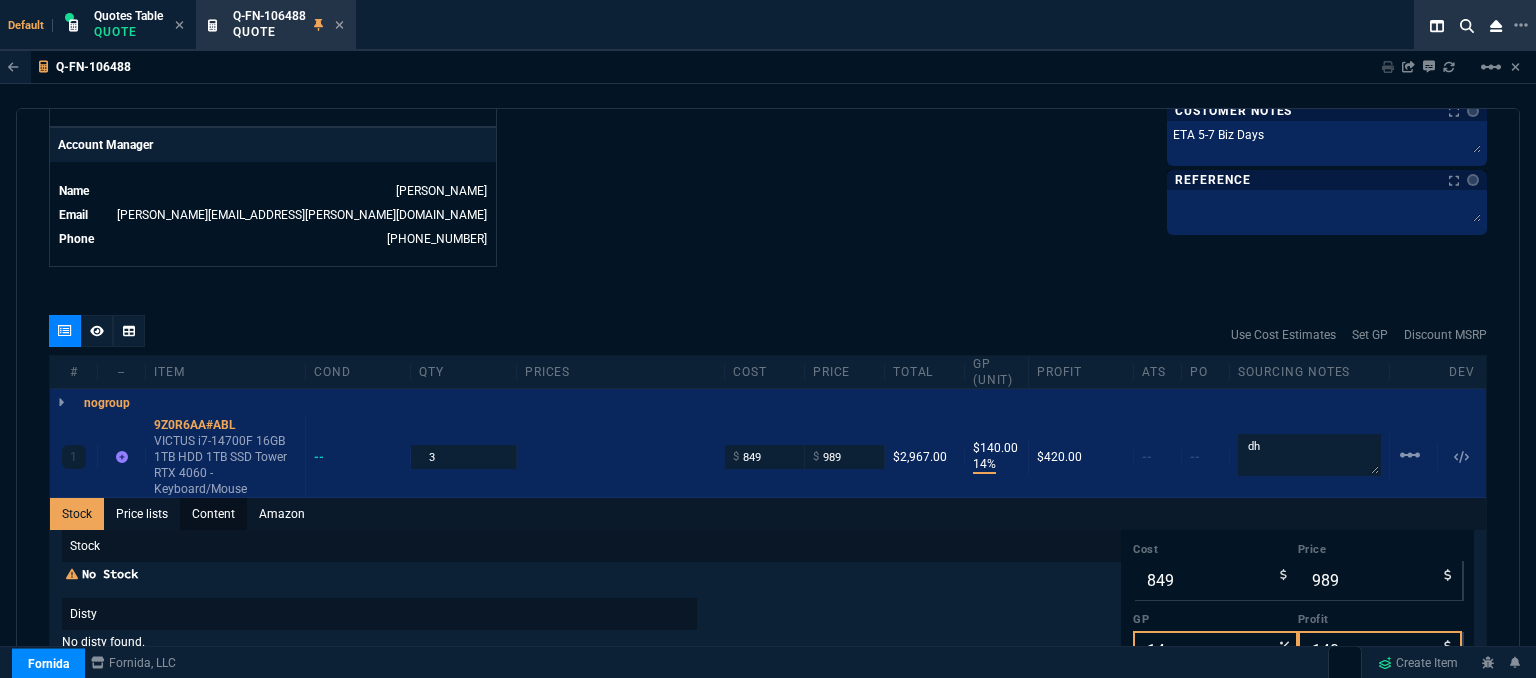 click on "Content" at bounding box center [213, 514] 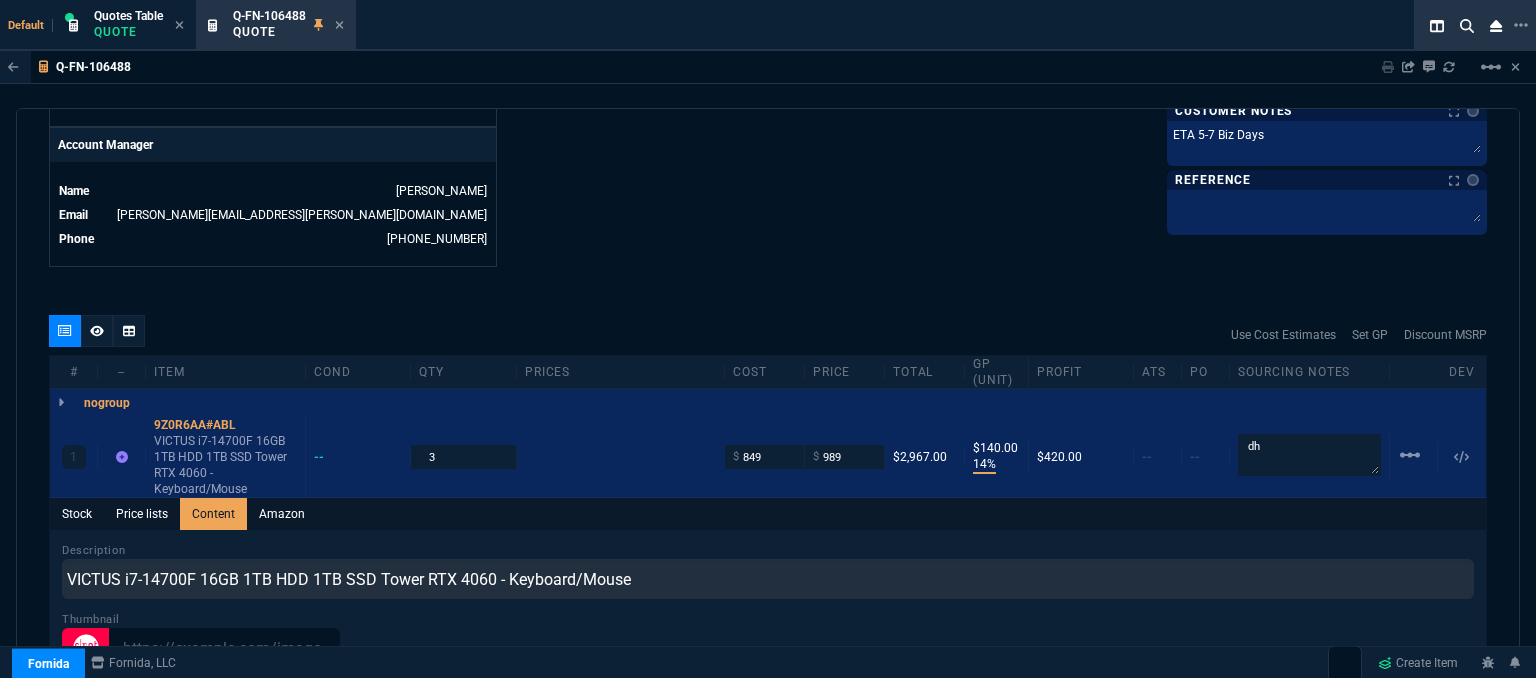 scroll, scrollTop: 0, scrollLeft: 0, axis: both 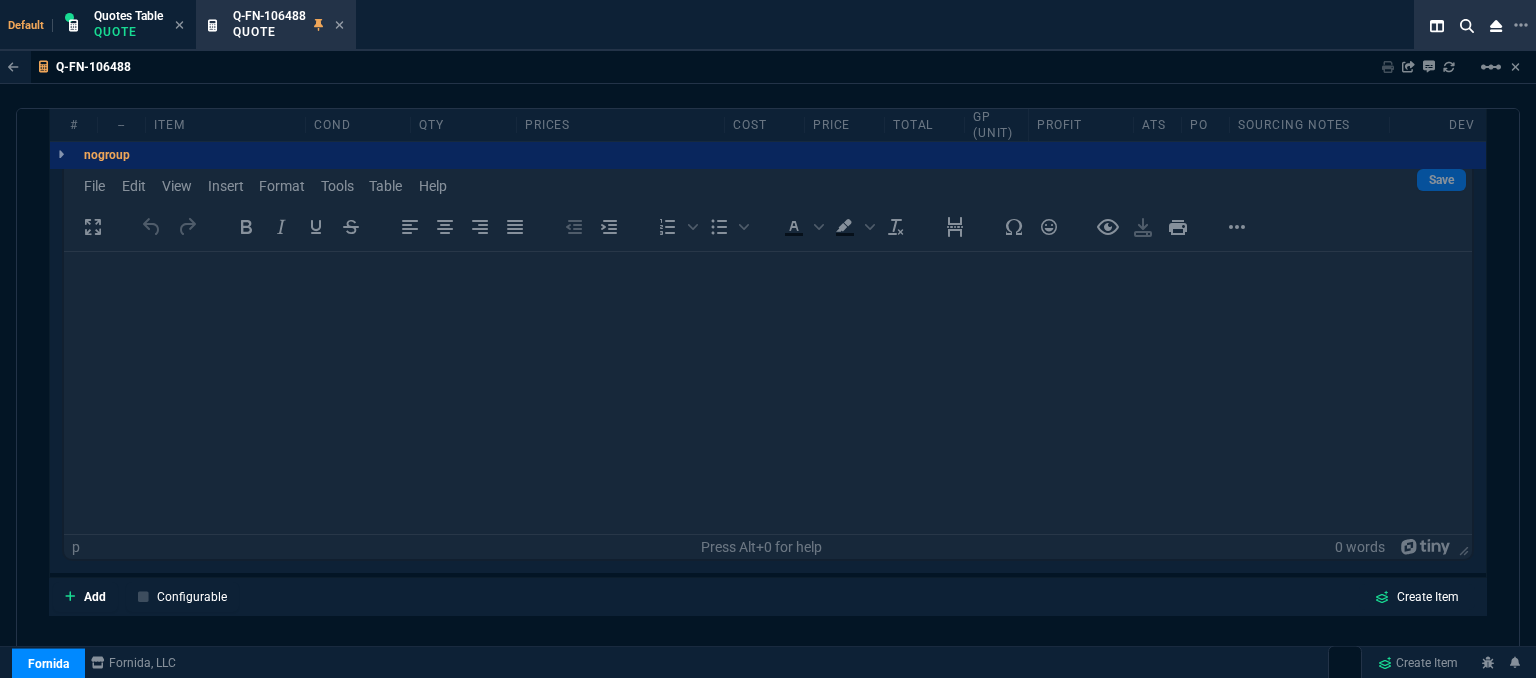 click on "Content Content Enabled Save File Edit View Insert Format Tools Table Help To open the popup, press Shift+Enter To open the popup, press Shift+Enter To open the popup, press Shift+Enter To open the popup, press Shift+Enter p Press Alt+0 for help 0 words" at bounding box center (768, 349) 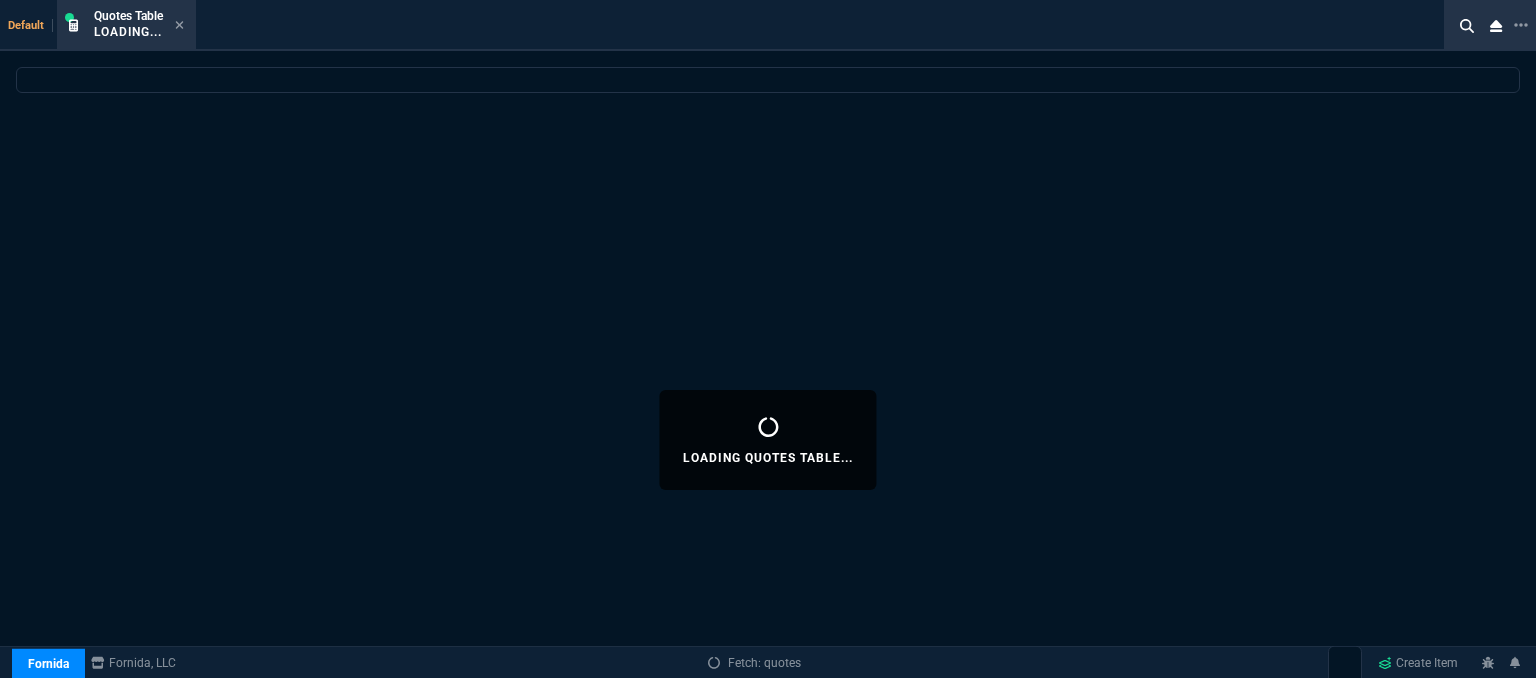 select 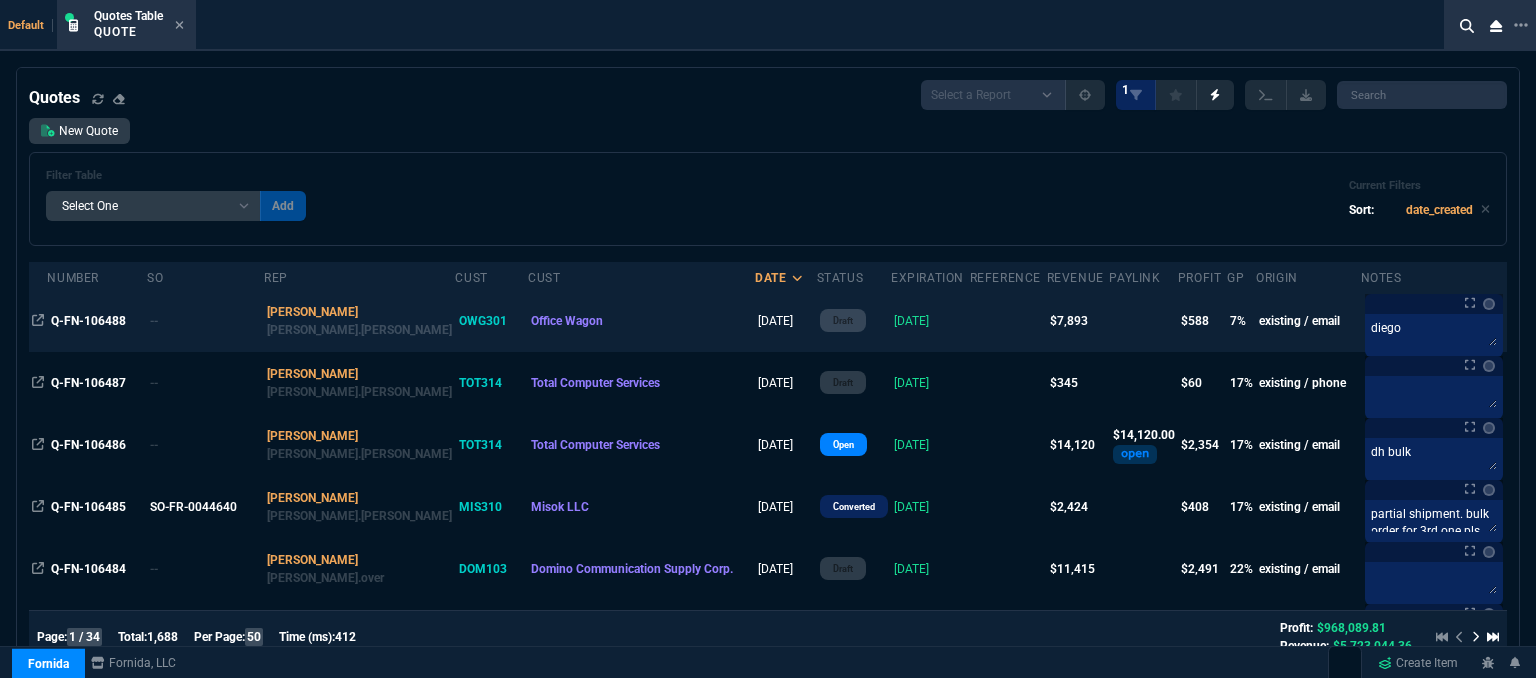 click on "[DATE]" at bounding box center [930, 321] 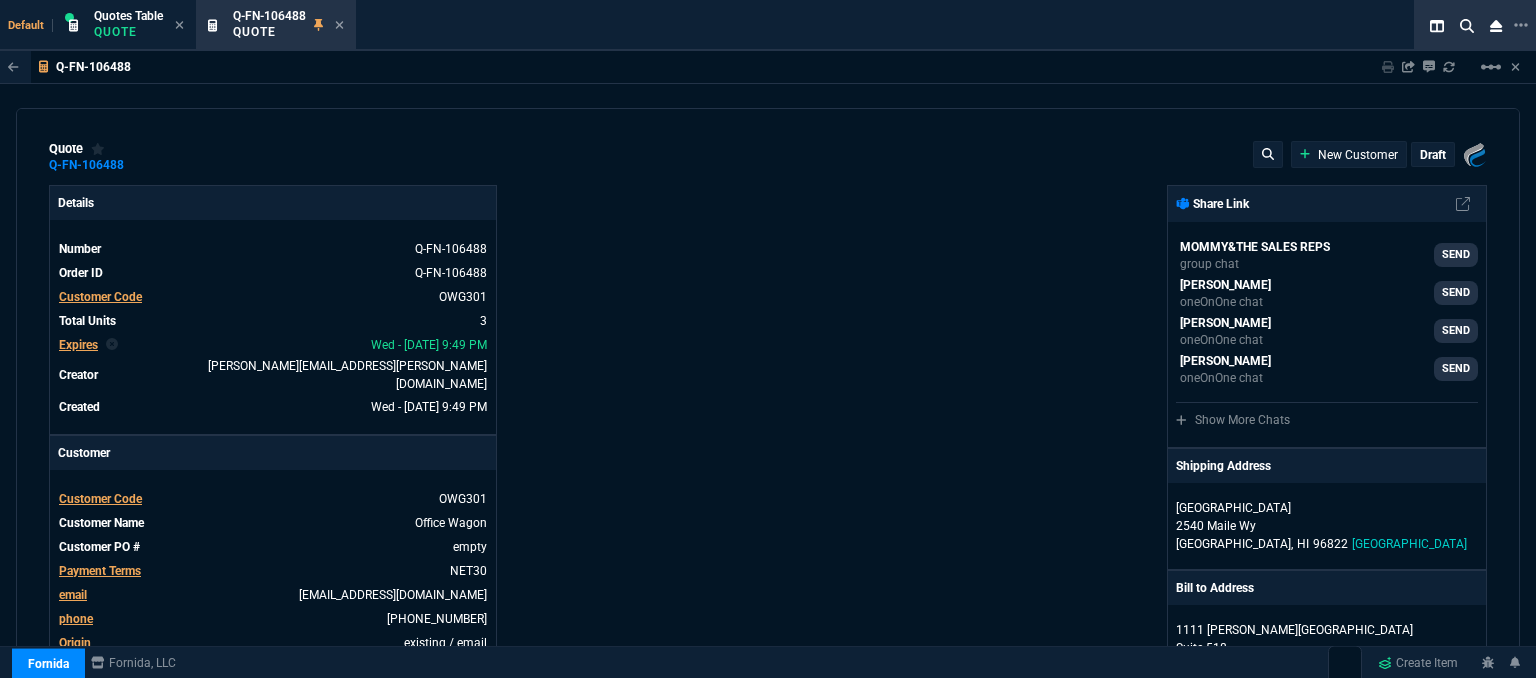 type on "14" 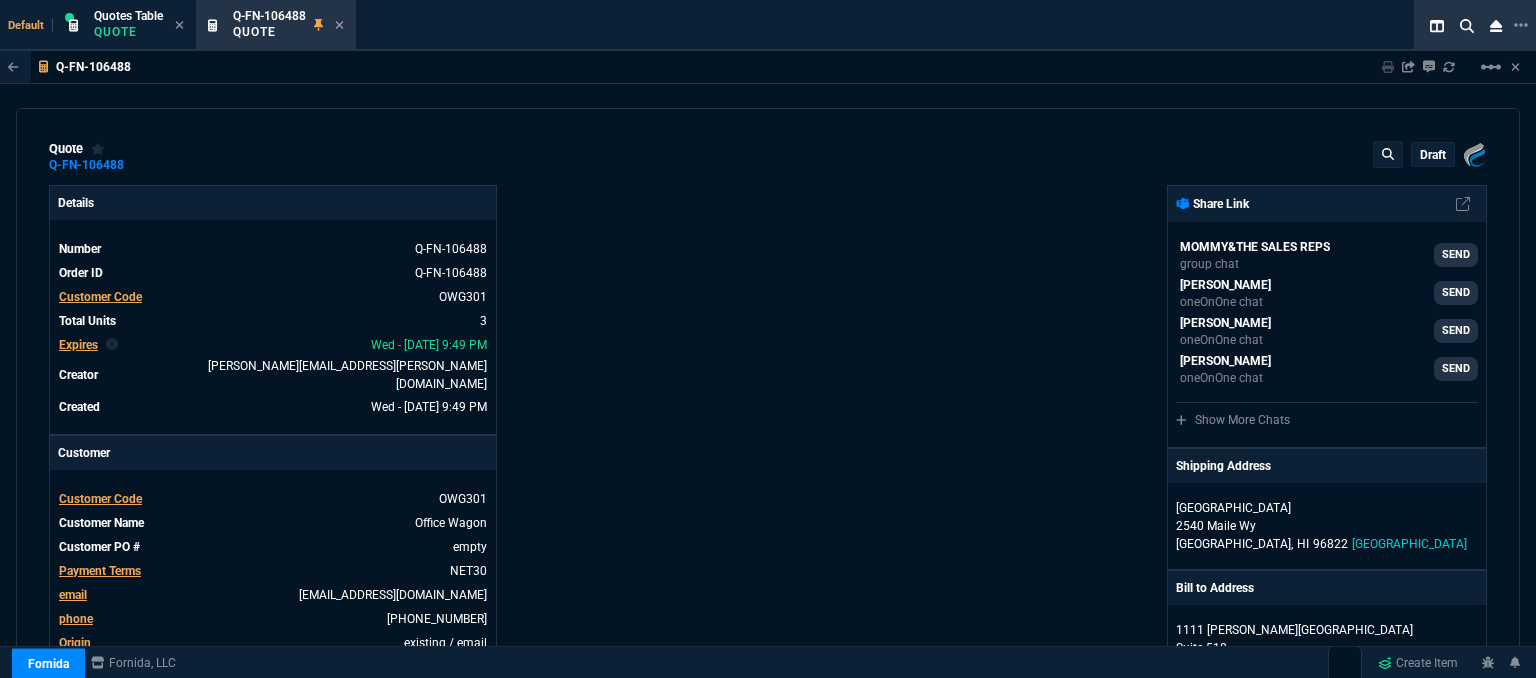 type 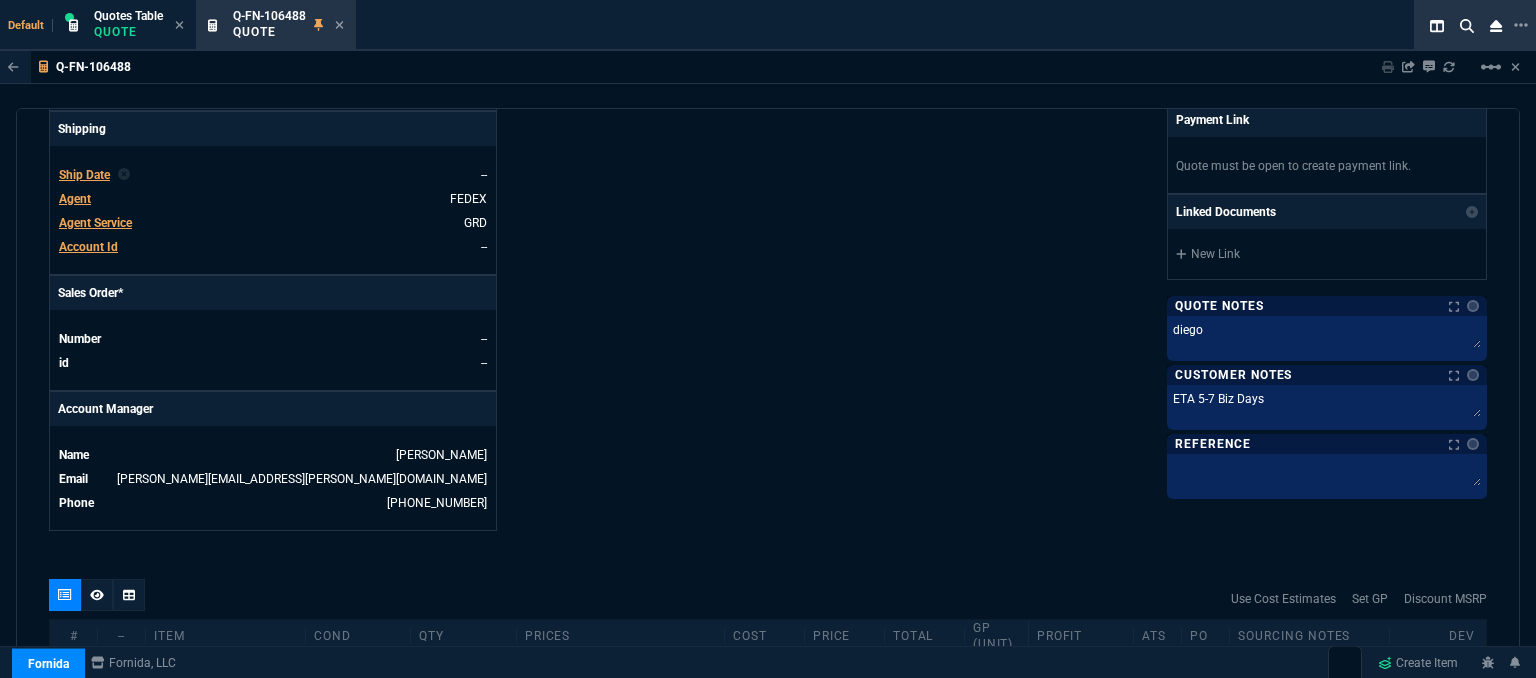 scroll, scrollTop: 900, scrollLeft: 0, axis: vertical 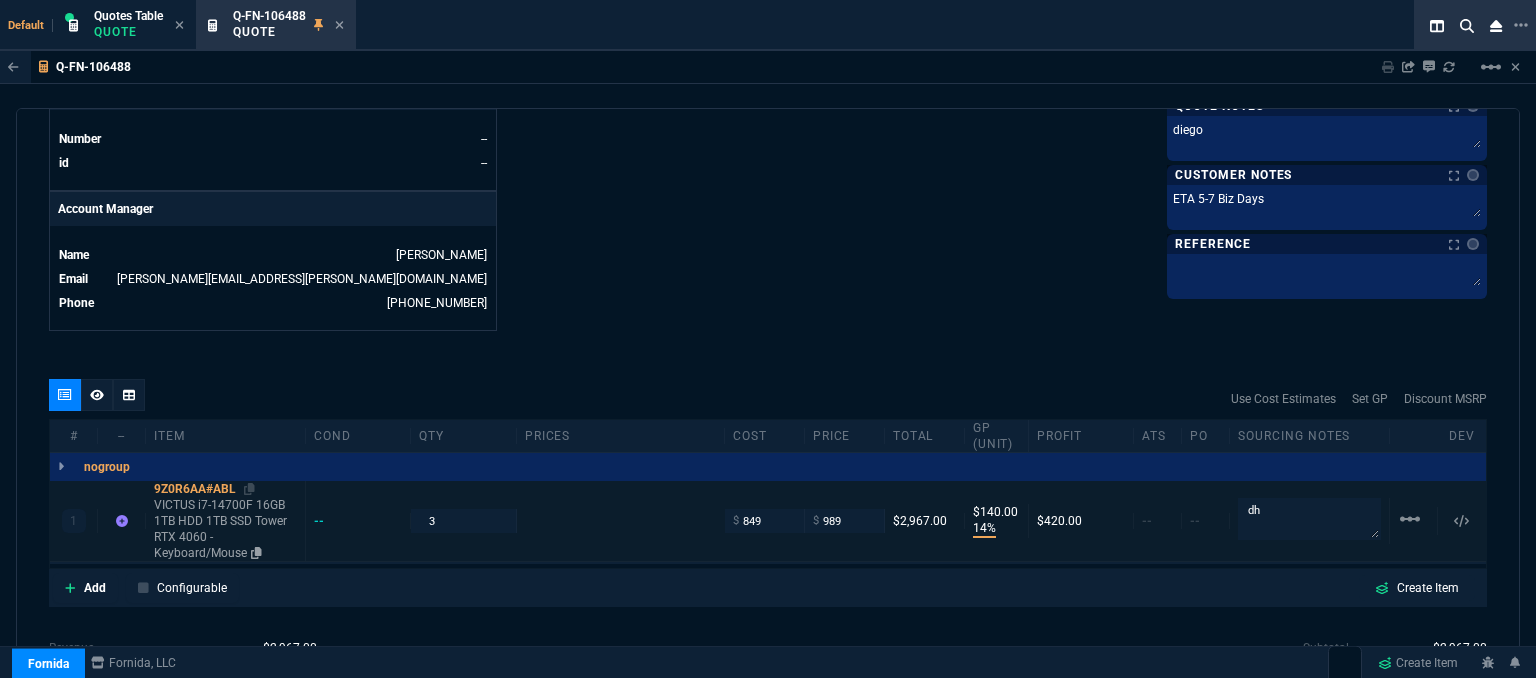 click on "VICTUS i7-14700F 16GB 1TB HDD 1TB SSD Tower RTX 4060 - Keyboard/Mouse" at bounding box center [225, 529] 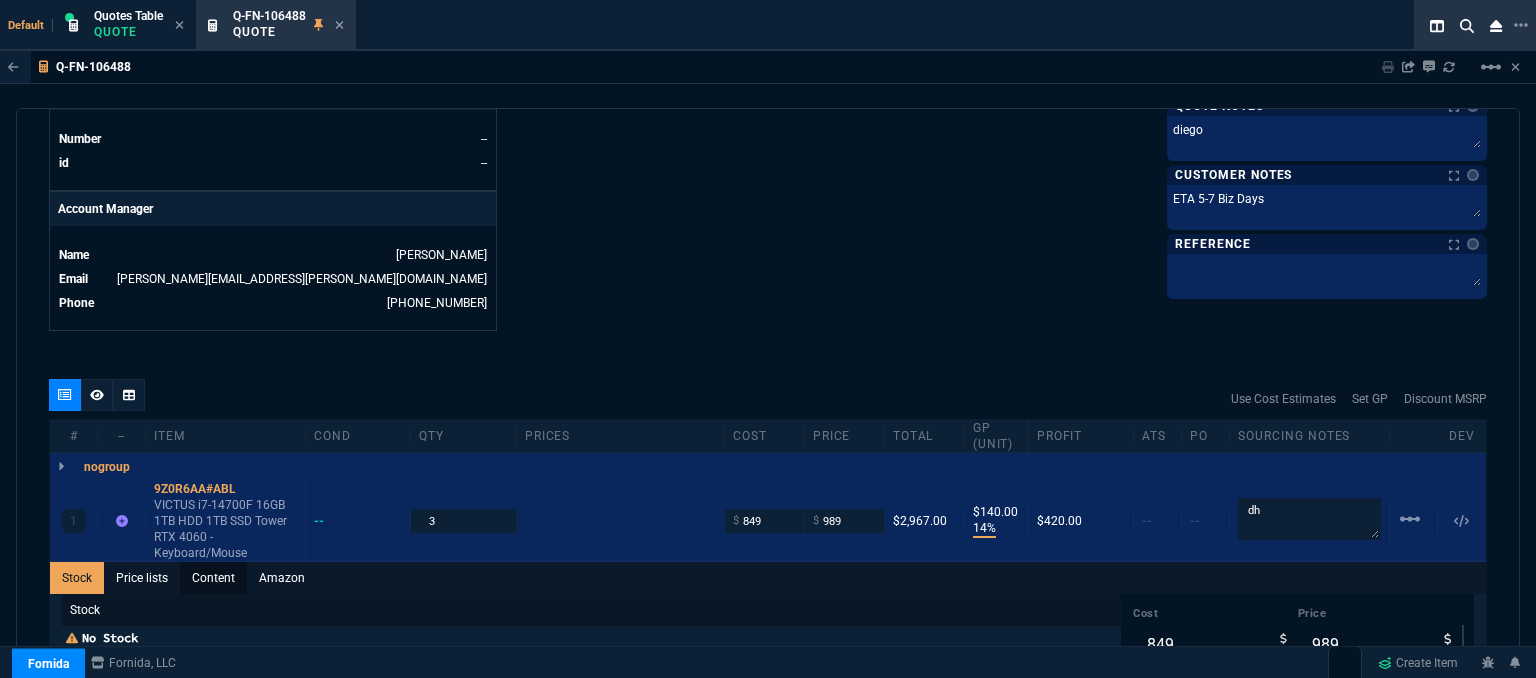 click on "Content" at bounding box center [213, 578] 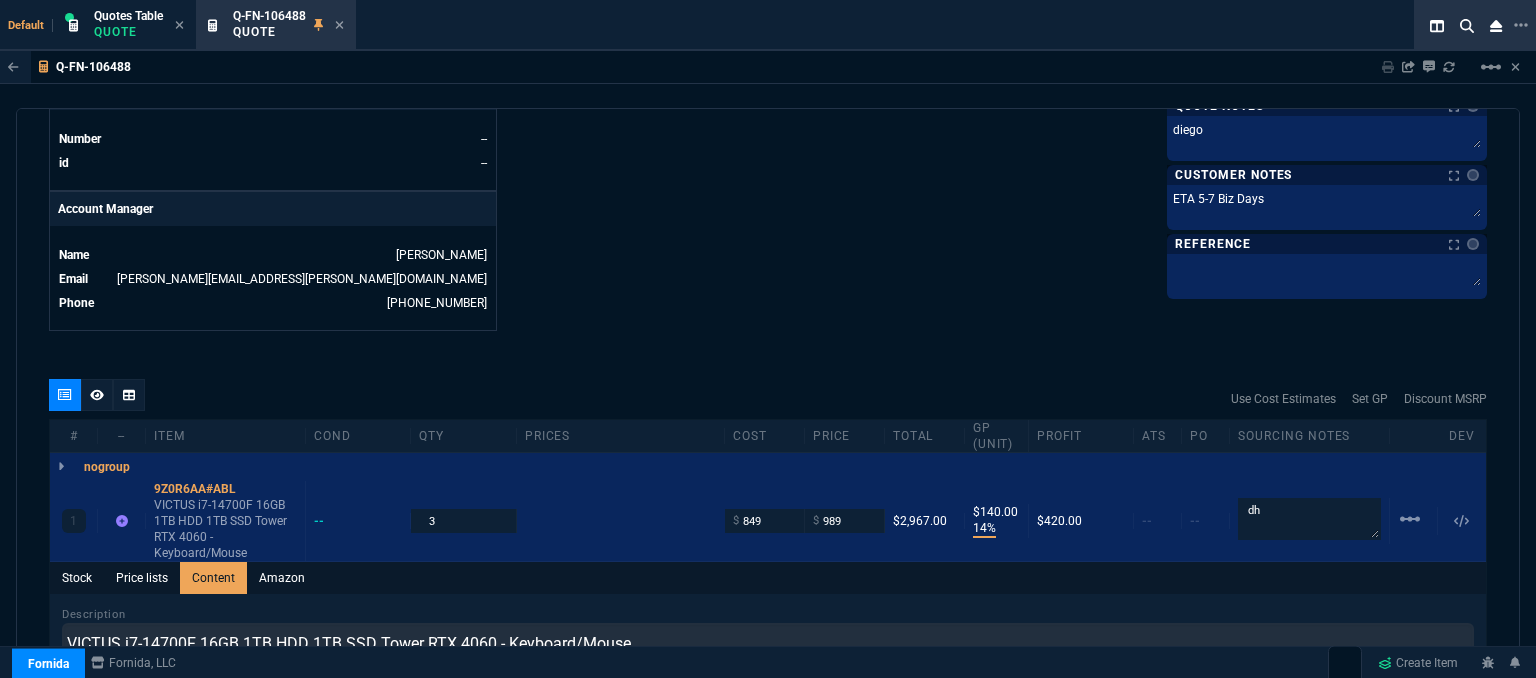 scroll, scrollTop: 0, scrollLeft: 0, axis: both 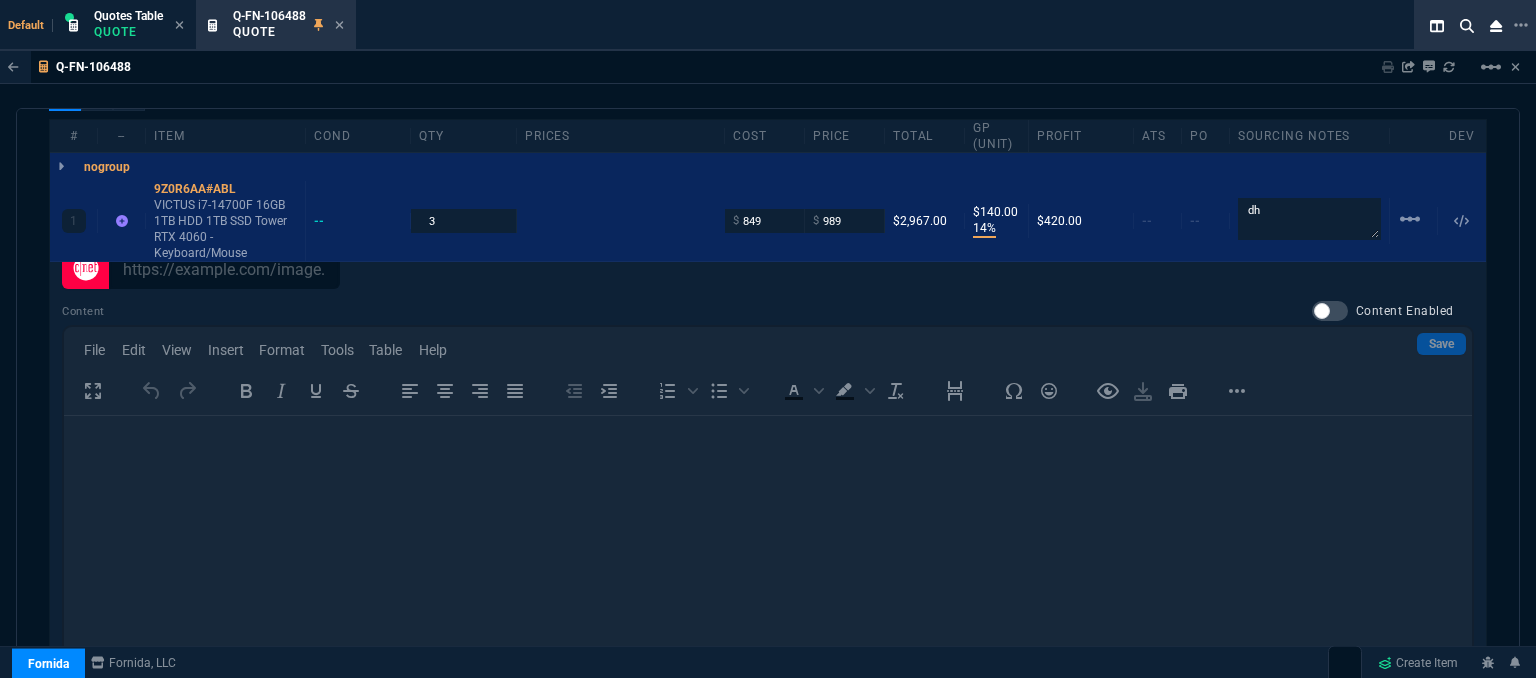 click on "Content Content Enabled Save File Edit View Insert Format Tools Table Help To open the popup, press Shift+Enter To open the popup, press Shift+Enter To open the popup, press Shift+Enter To open the popup, press Shift+Enter p Press Alt+0 for help 0 words" at bounding box center (768, 513) 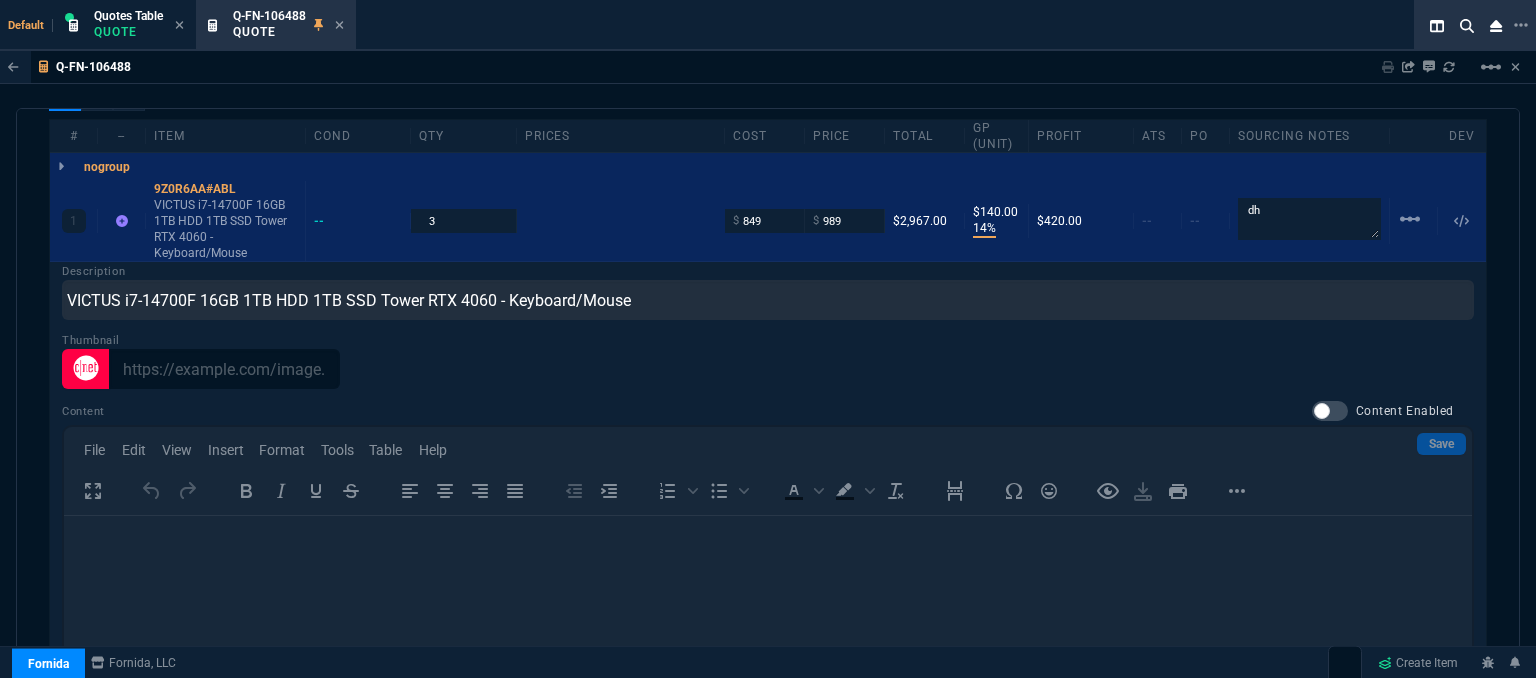 click on "Content Content Enabled Save File Edit View Insert Format Tools Table Help To open the popup, press Shift+Enter To open the popup, press Shift+Enter To open the popup, press Shift+Enter To open the popup, press Shift+Enter p Press Alt+0 for help 0 words" at bounding box center (768, 613) 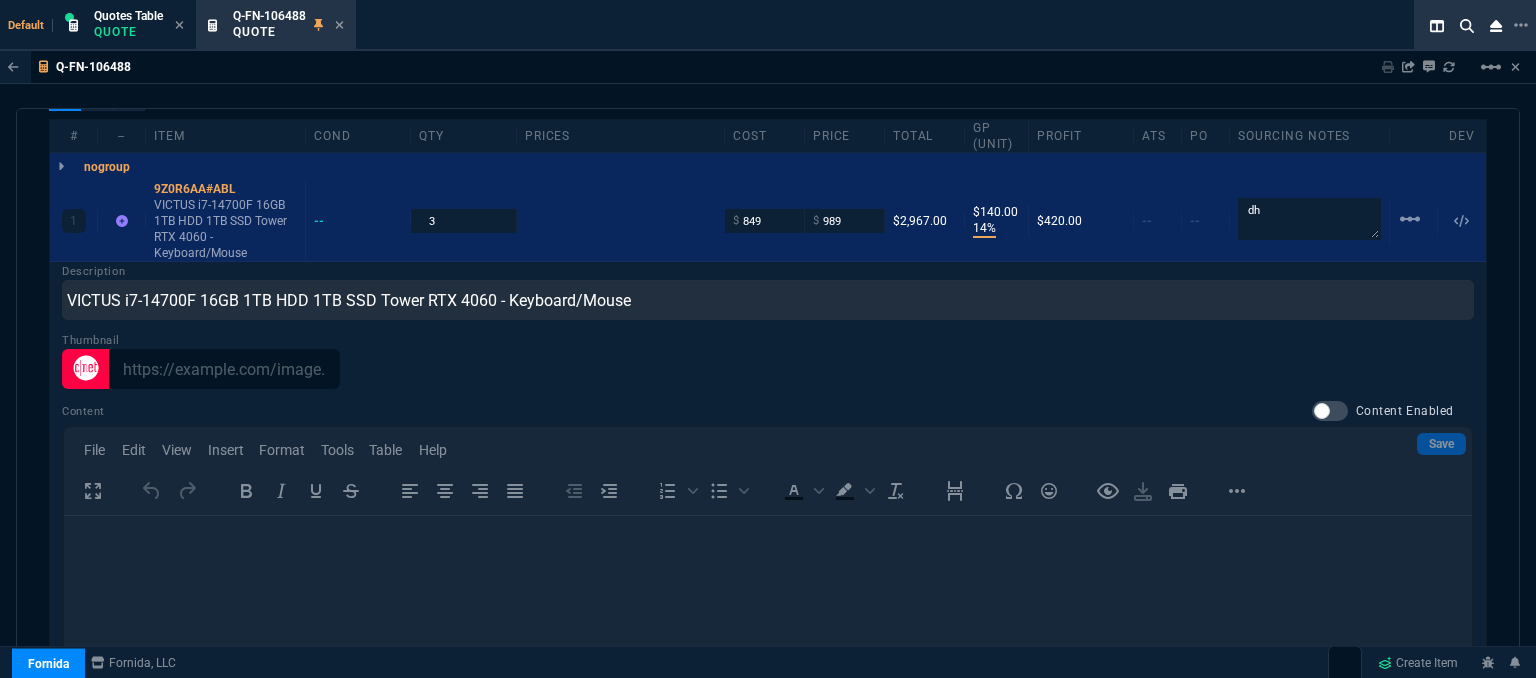 click on "Content Content Enabled Save File Edit View Insert Format Tools Table Help To open the popup, press Shift+Enter To open the popup, press Shift+Enter To open the popup, press Shift+Enter To open the popup, press Shift+Enter p Press Alt+0 for help 0 words" at bounding box center (768, 613) 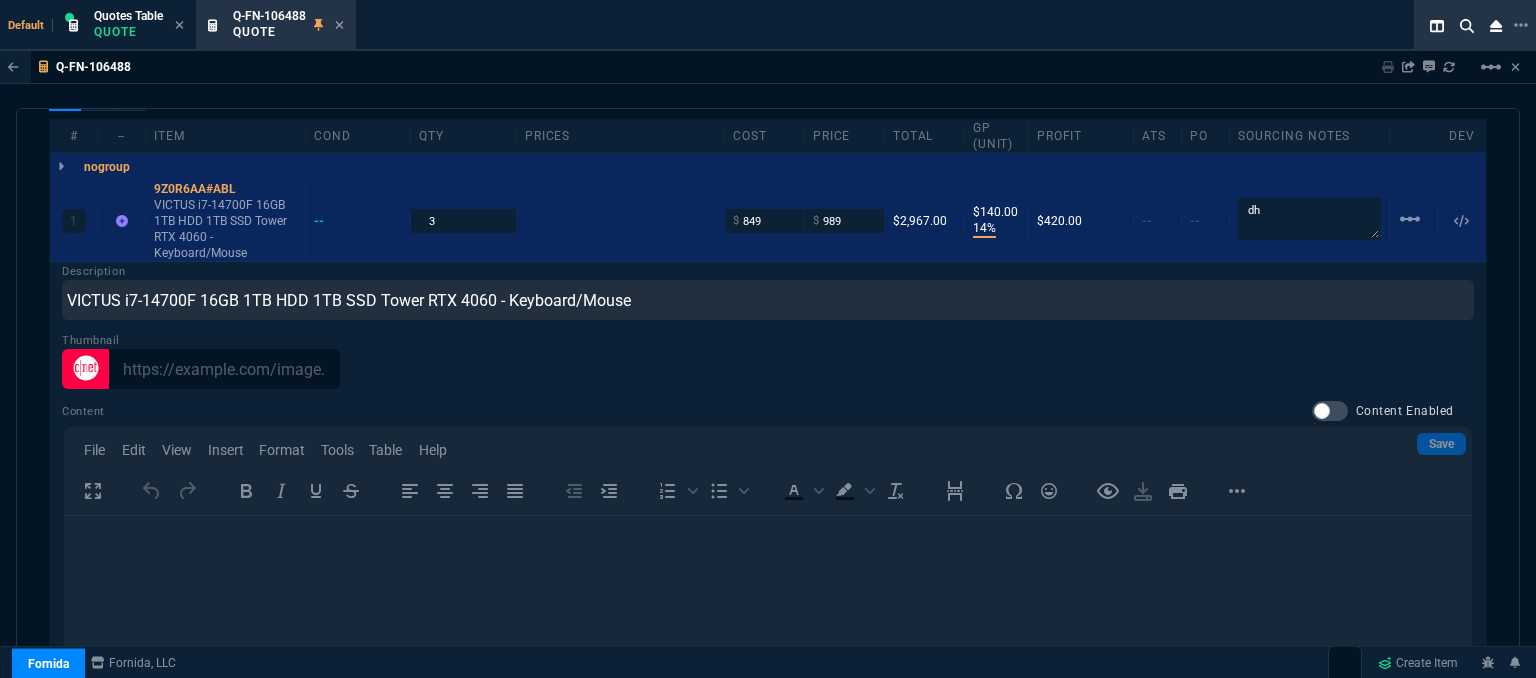 scroll, scrollTop: 143, scrollLeft: 0, axis: vertical 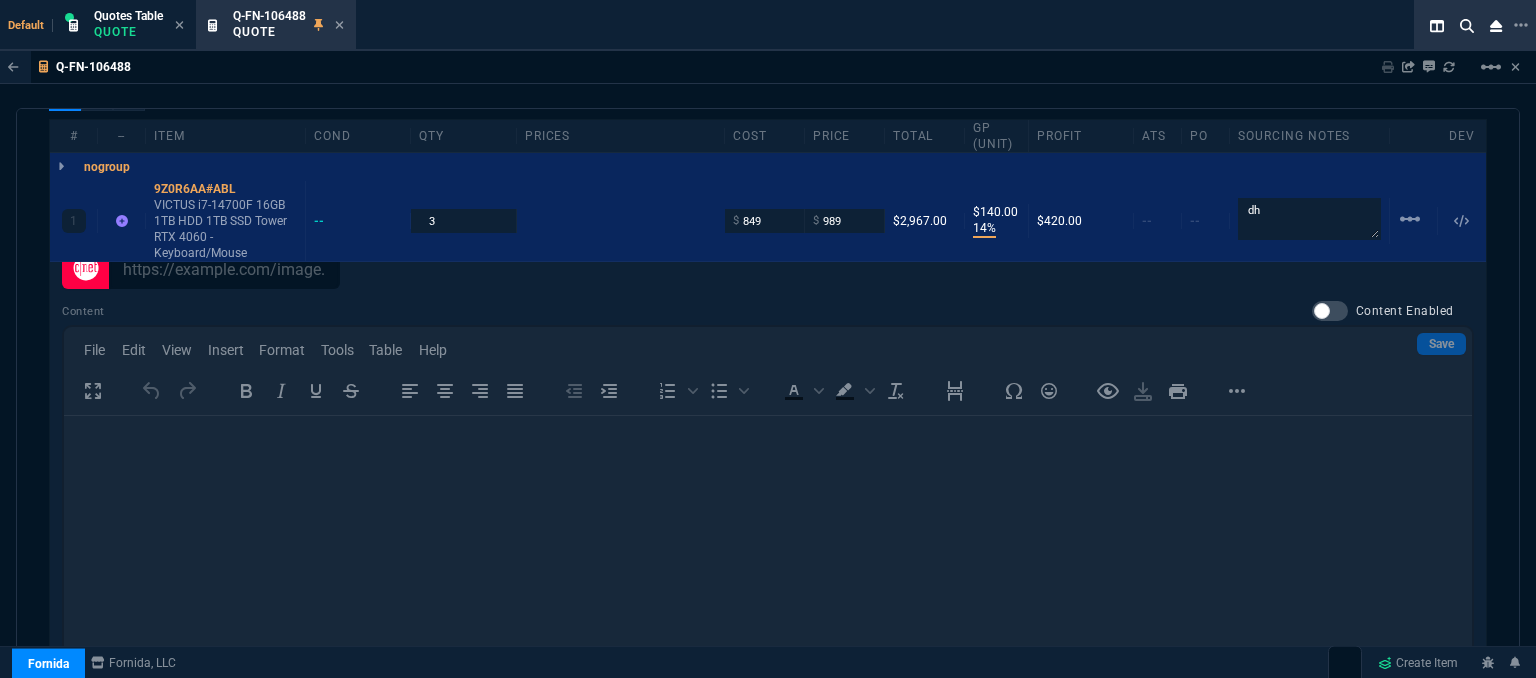 click on "Content Content Enabled Save File Edit View Insert Format Tools Table Help To open the popup, press Shift+Enter To open the popup, press Shift+Enter To open the popup, press Shift+Enter To open the popup, press Shift+Enter p Press Alt+0 for help 0 words" at bounding box center [768, 513] 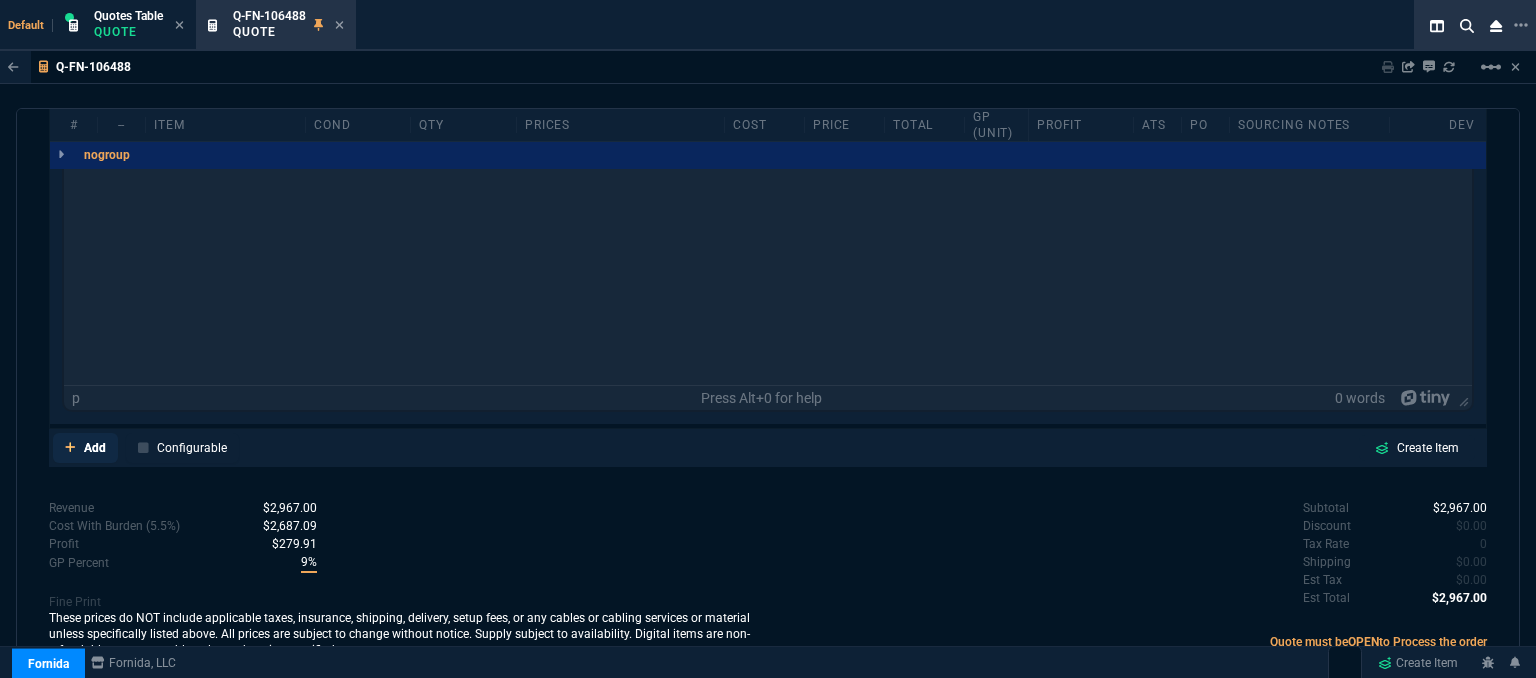 click 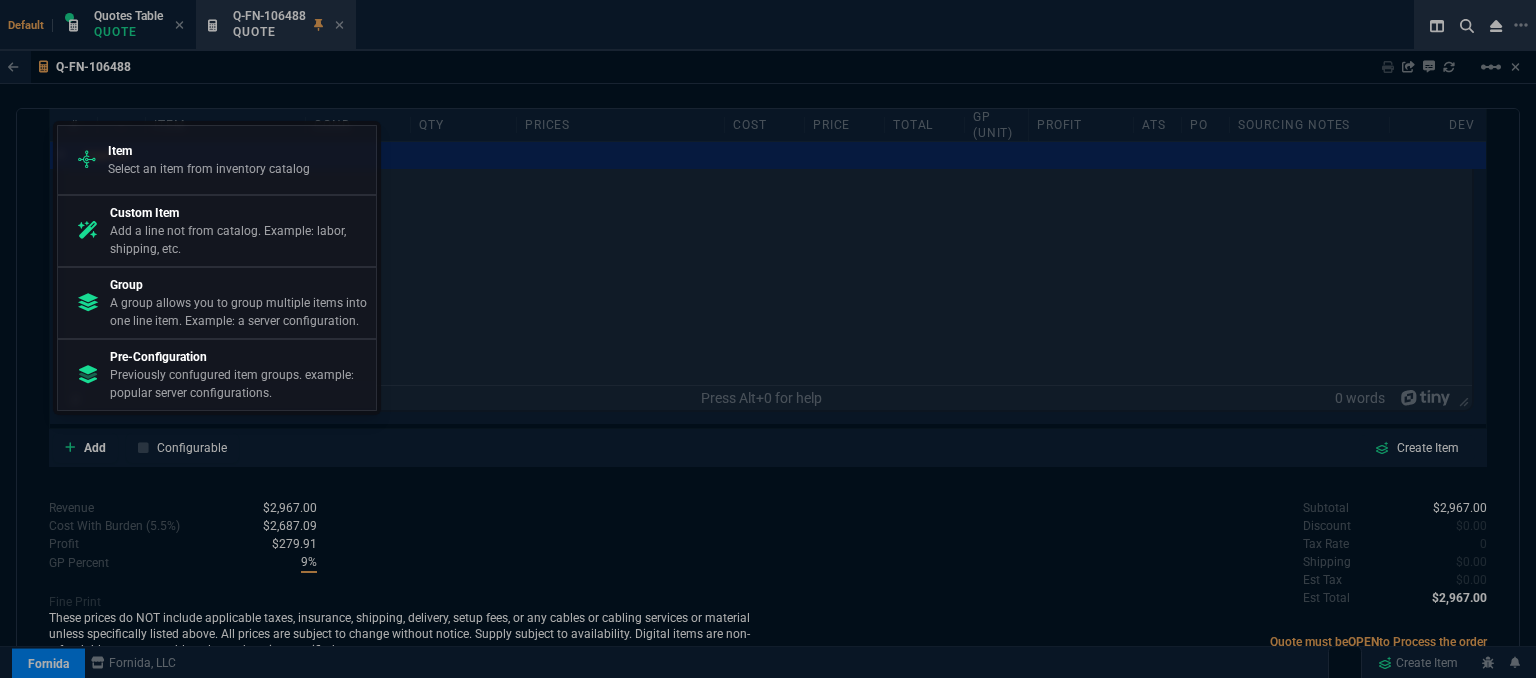 click at bounding box center [768, 339] 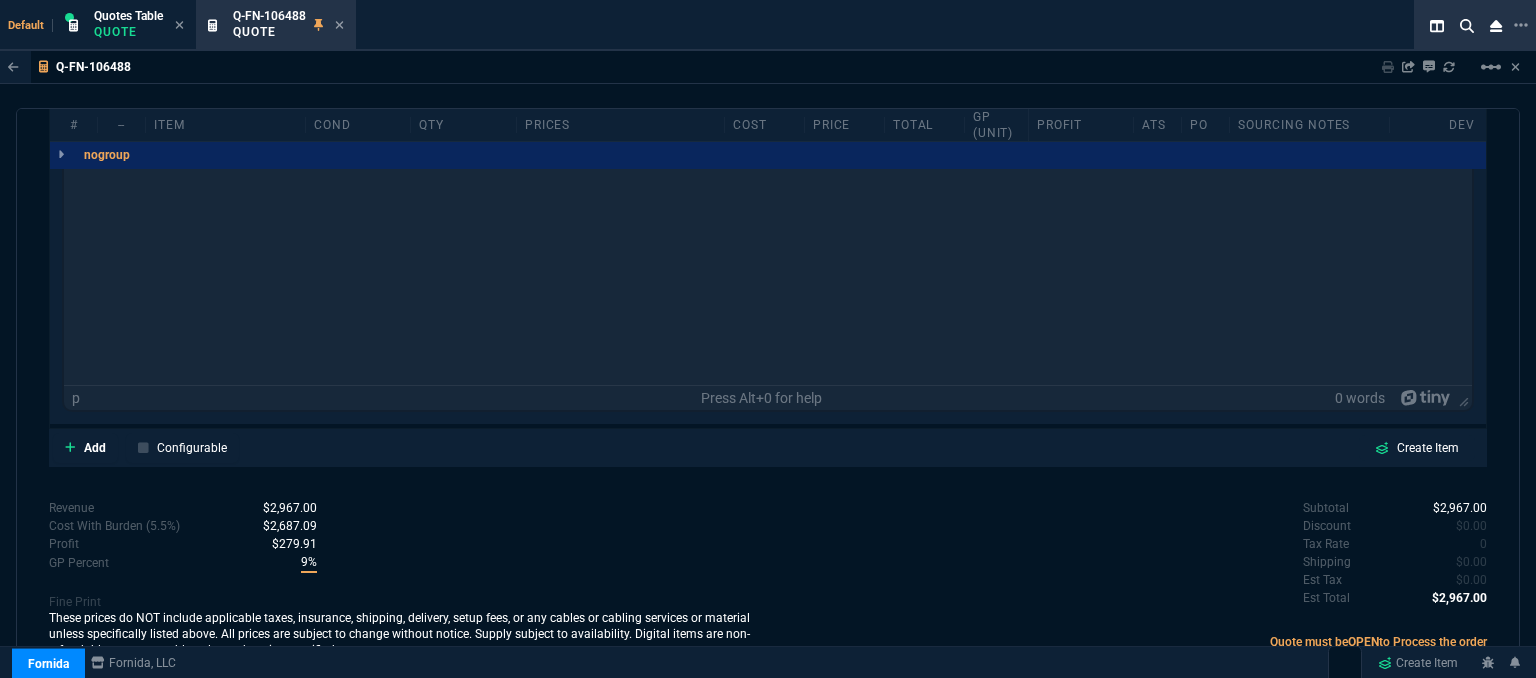 click on "Content Content Enabled Save File Edit View Insert Format Tools Table Help To open the popup, press Shift+Enter To open the popup, press Shift+Enter To open the popup, press Shift+Enter To open the popup, press Shift+Enter p Press Alt+0 for help 0 words" at bounding box center (768, 200) 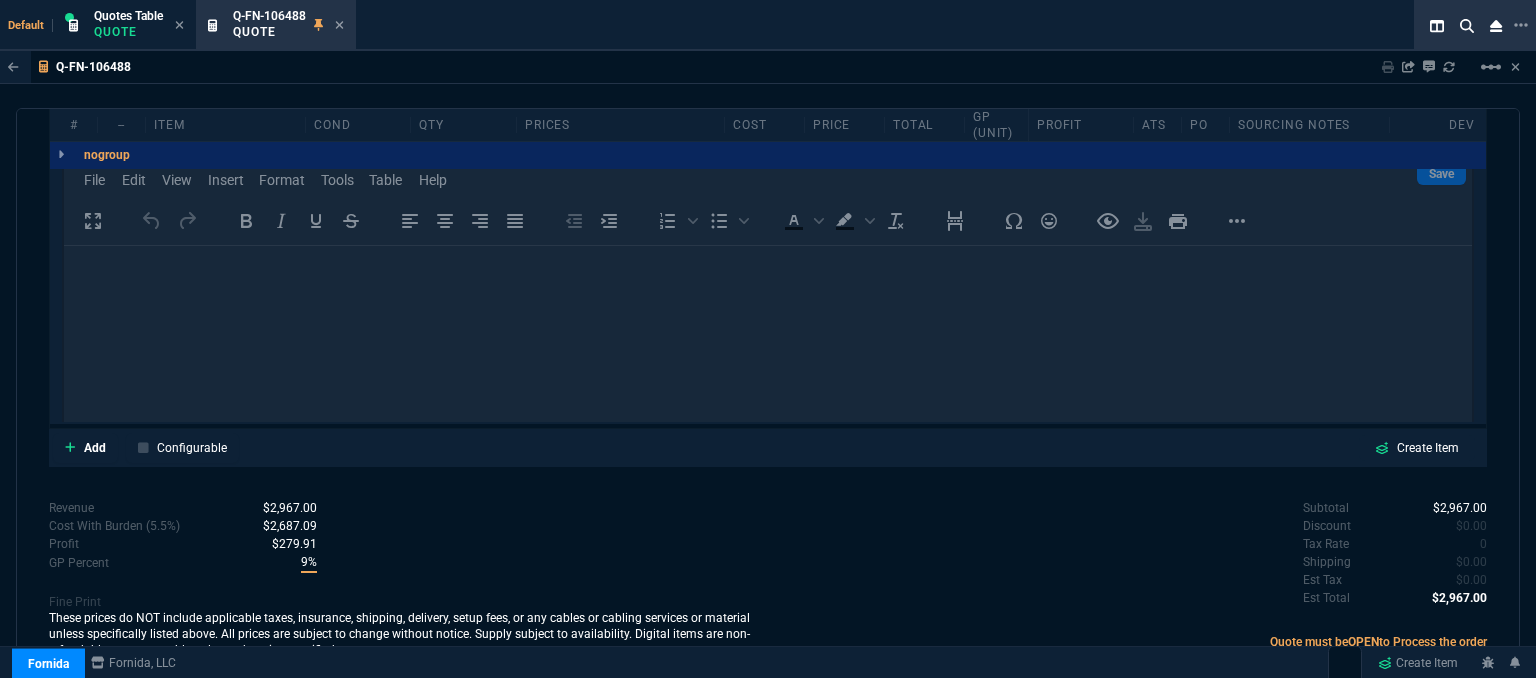 scroll, scrollTop: 0, scrollLeft: 0, axis: both 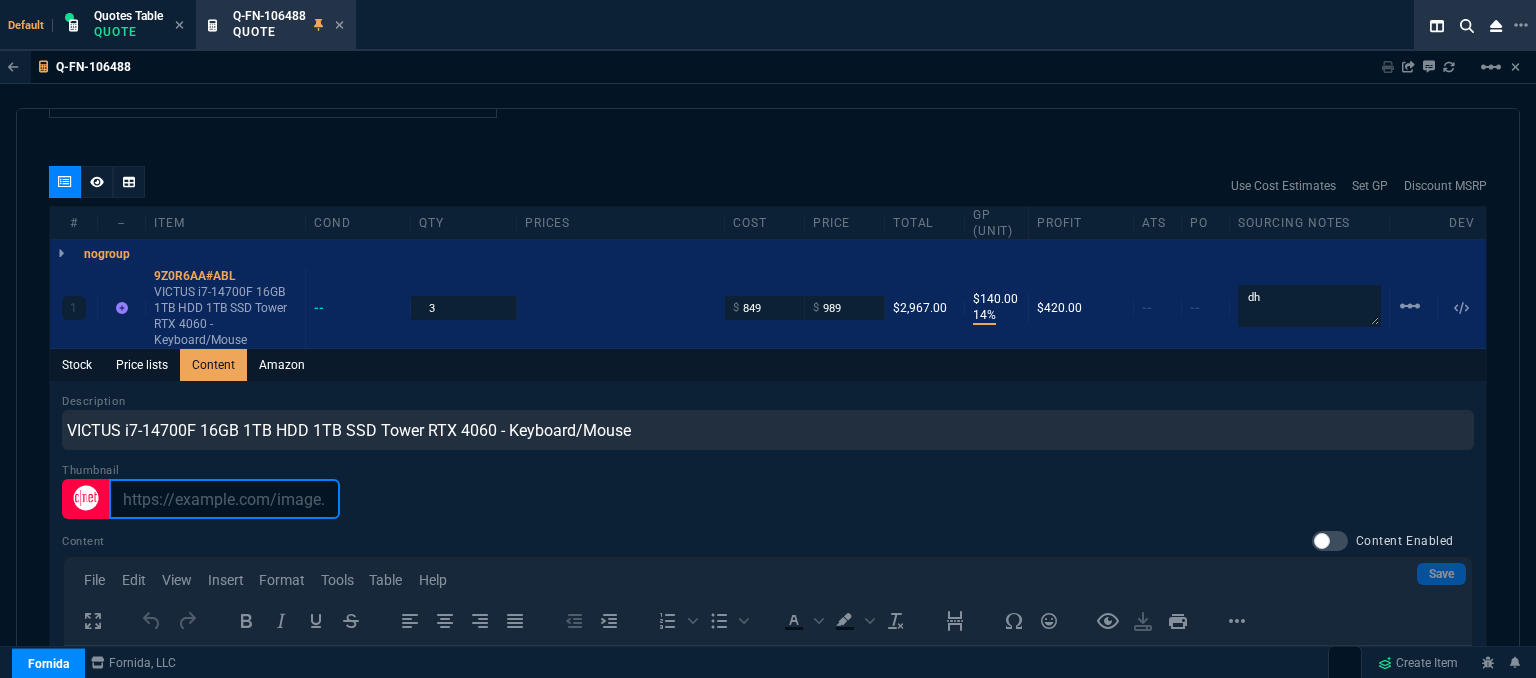 click at bounding box center [224, 499] 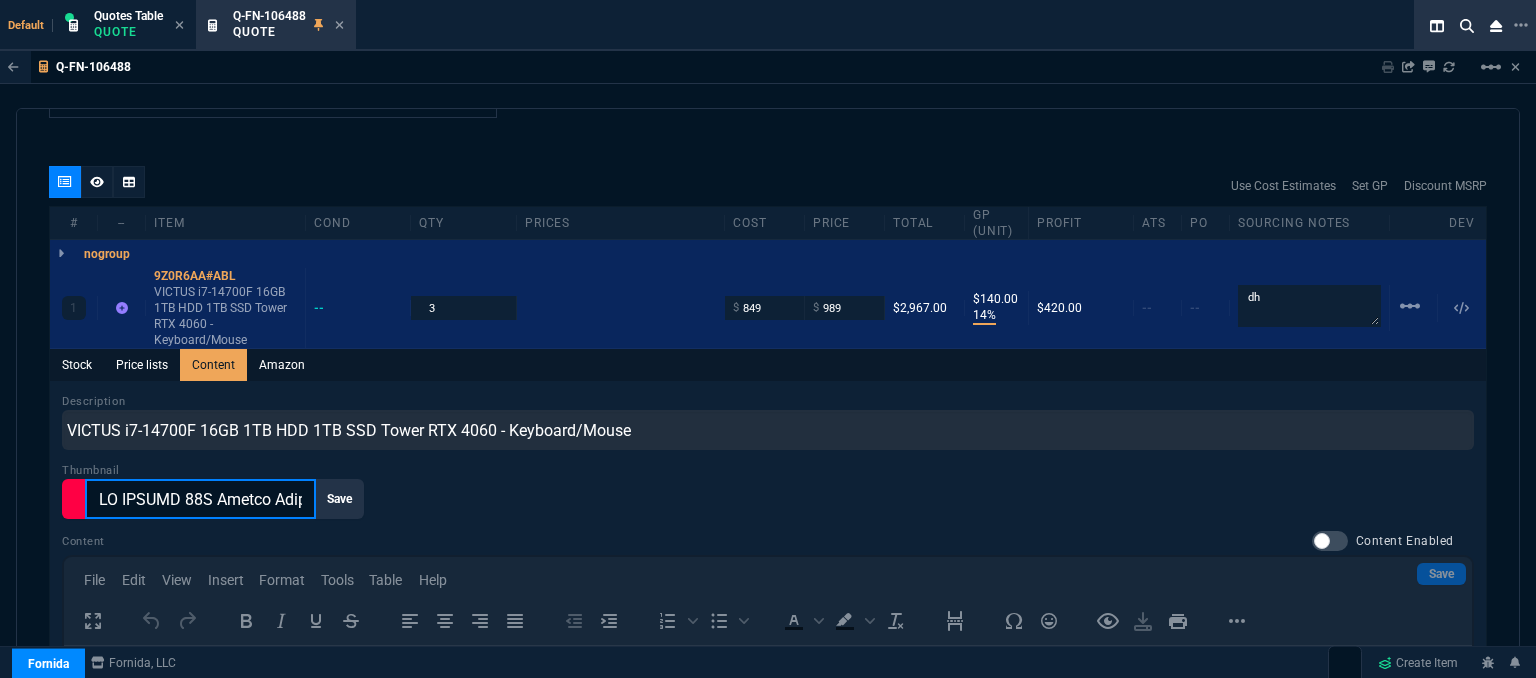 scroll, scrollTop: 0, scrollLeft: 12440, axis: horizontal 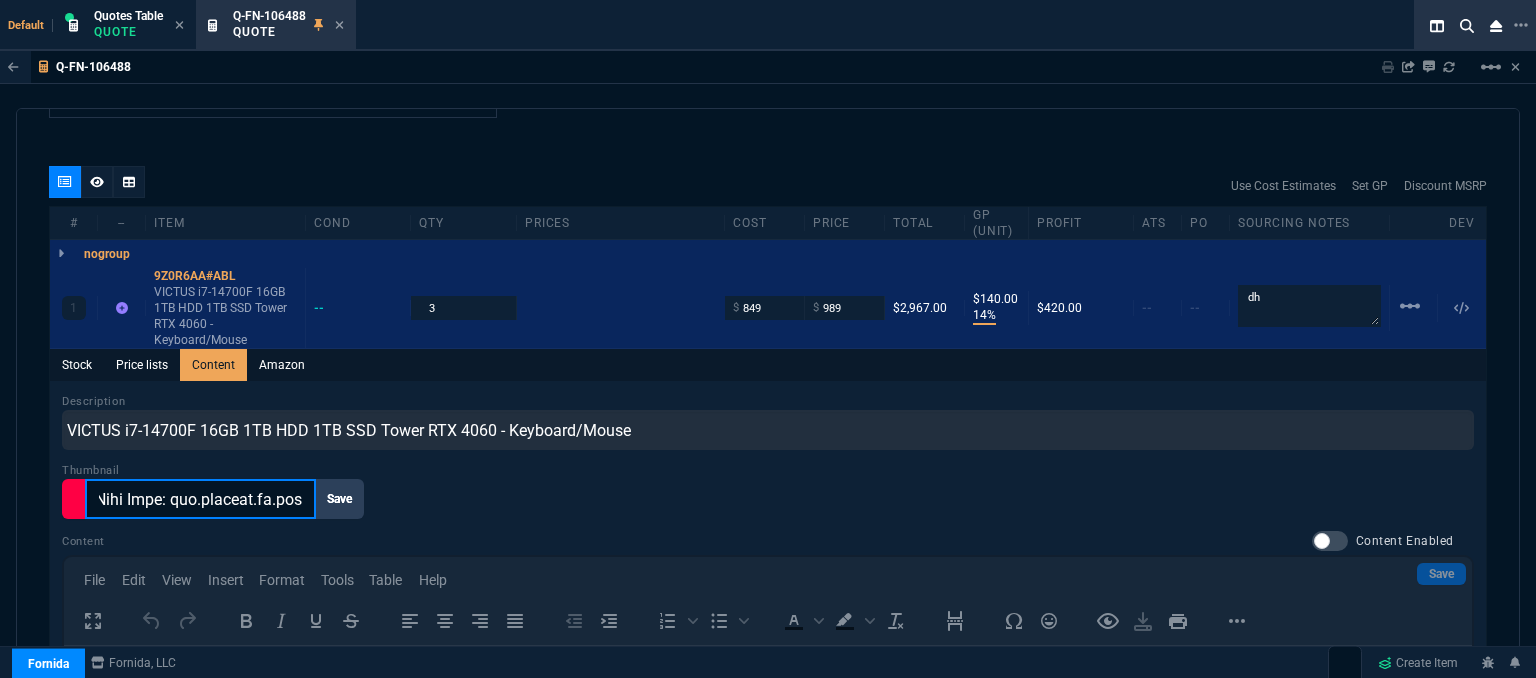 type on "HP VICTUS 15L Gaming Desktop TG02-2009 General Information Manufacturer: HP Inc.  Part Number: 9Z0R6AAABL  Website: [DOMAIN_NAME]  Brand: VICTUS  Series: TG02-2000i  Model: TG02-2009  Product Type: Gaming Desktop Computer  Color: Mica Silver Metal  Form Factor: Tower  Weight: Approx. 13.91 lb  Marketing Information VICTUS | Enthusiast Gaming Power and performance for a premium entertainment, gaming, and multitasking experience.  Processor Manufacturer: Intel  Type: Core i7  Generation: 14th Gen  Model: i7-14700F  Cores: 20 (Icosa-core)  Threads: 28  Max Turbo Frequency: 5.40 GHz  L3 Cache: 33 MB  Chipset Manufacturer: Intel  Model: H670  Memory Standard: 16 GB (2 x 8 GB)  Max Supported: 32 GB  Type: DDR4 SDRAM  Total Slots: 2  Occupied Slots: 2  Storage Drive Types: HDD + SSD  HDD: 1 TB (1 x 1TB)  SSD: 1 TB PCIe NVMe M.2 (1 x 1TB)  Graphics Manufacturer: NVIDIA  Model: GeForce RTX 4060  Memory: Up to 8 GB GDDR6 (Dedicated)  Networking & Communication Ethernet: Gigabit Ethernet (1 port)  Wi-Fi: Yes (IEEE 802.1..." 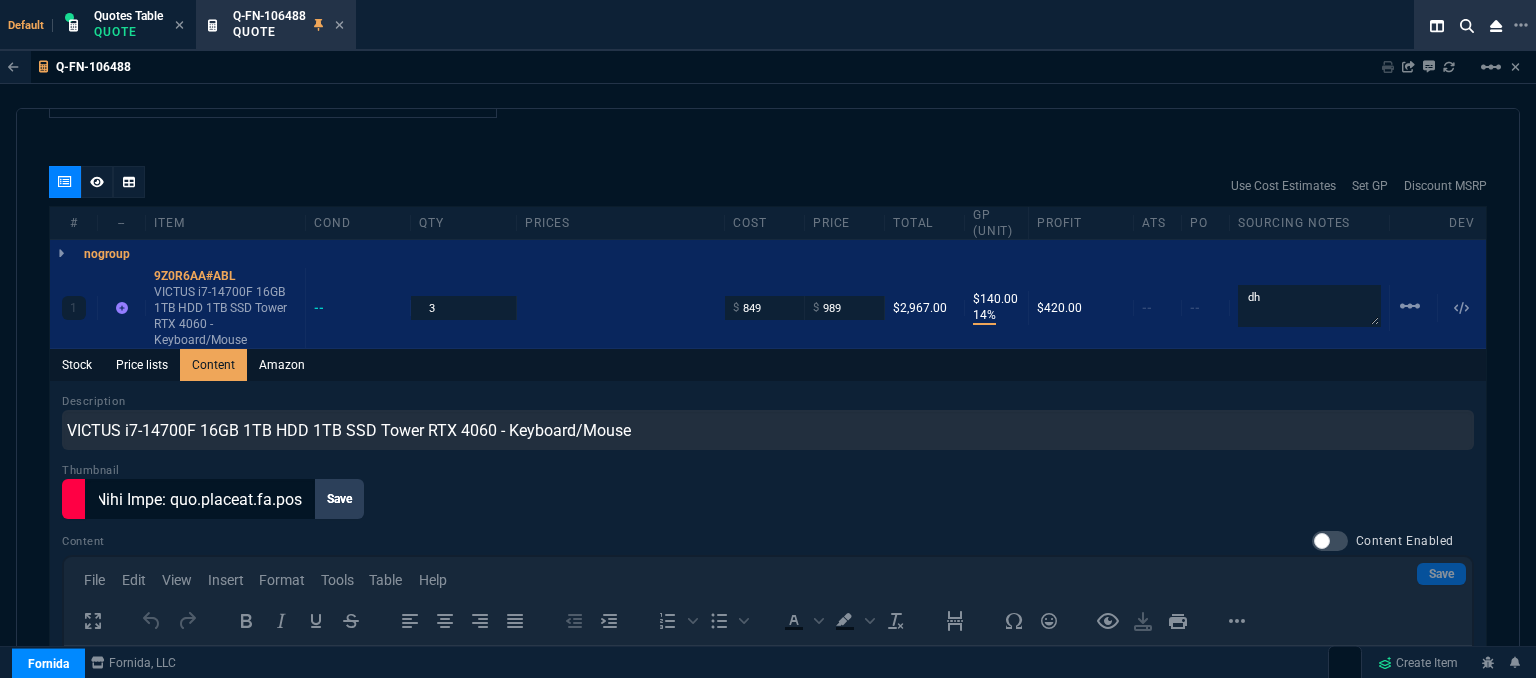 click on "Save" at bounding box center (339, 499) 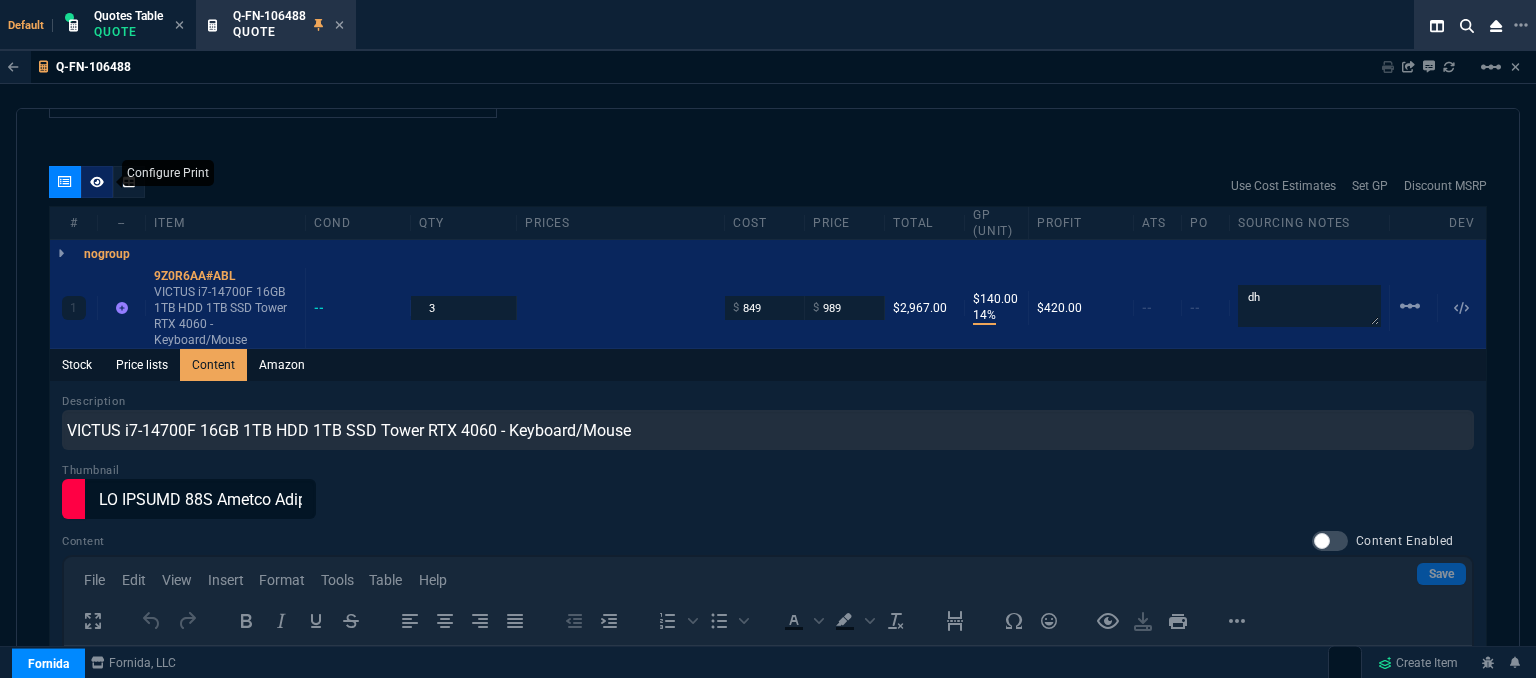 click 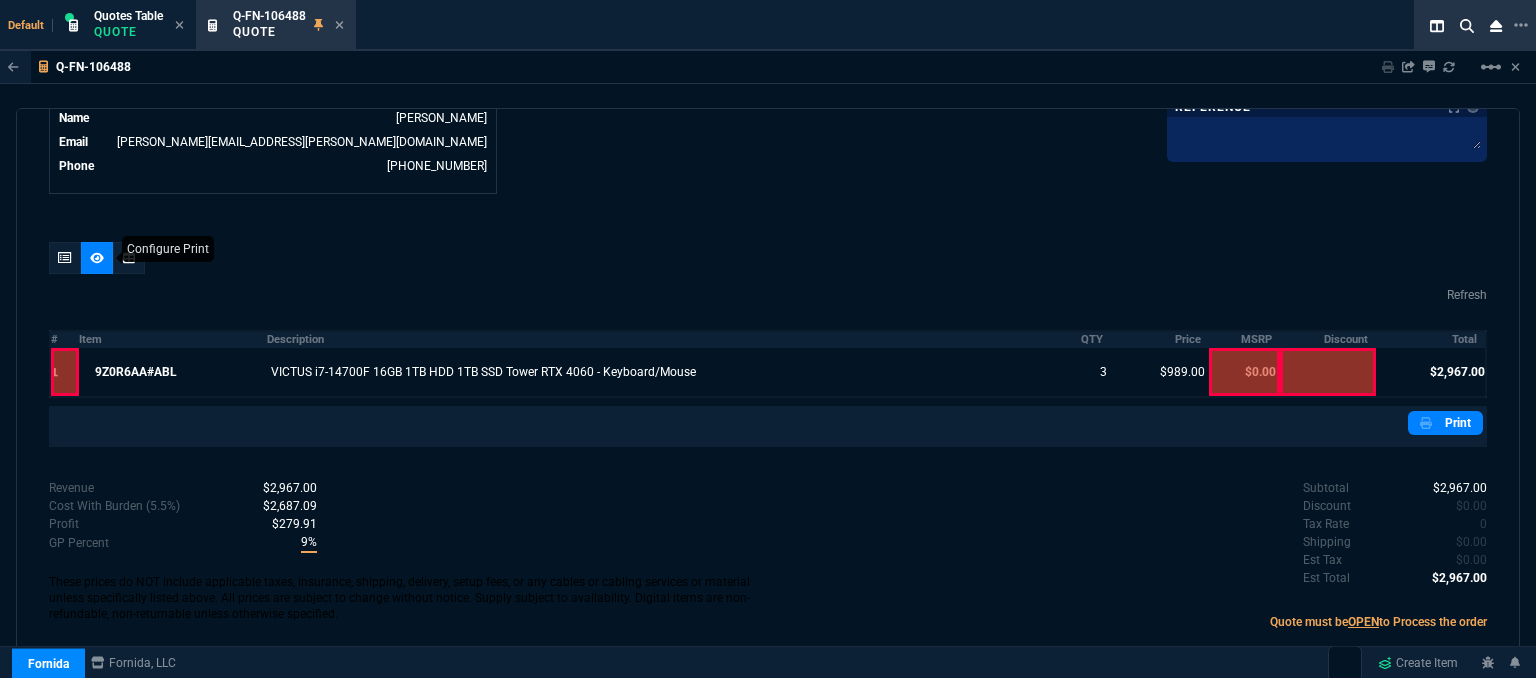 scroll, scrollTop: 1019, scrollLeft: 0, axis: vertical 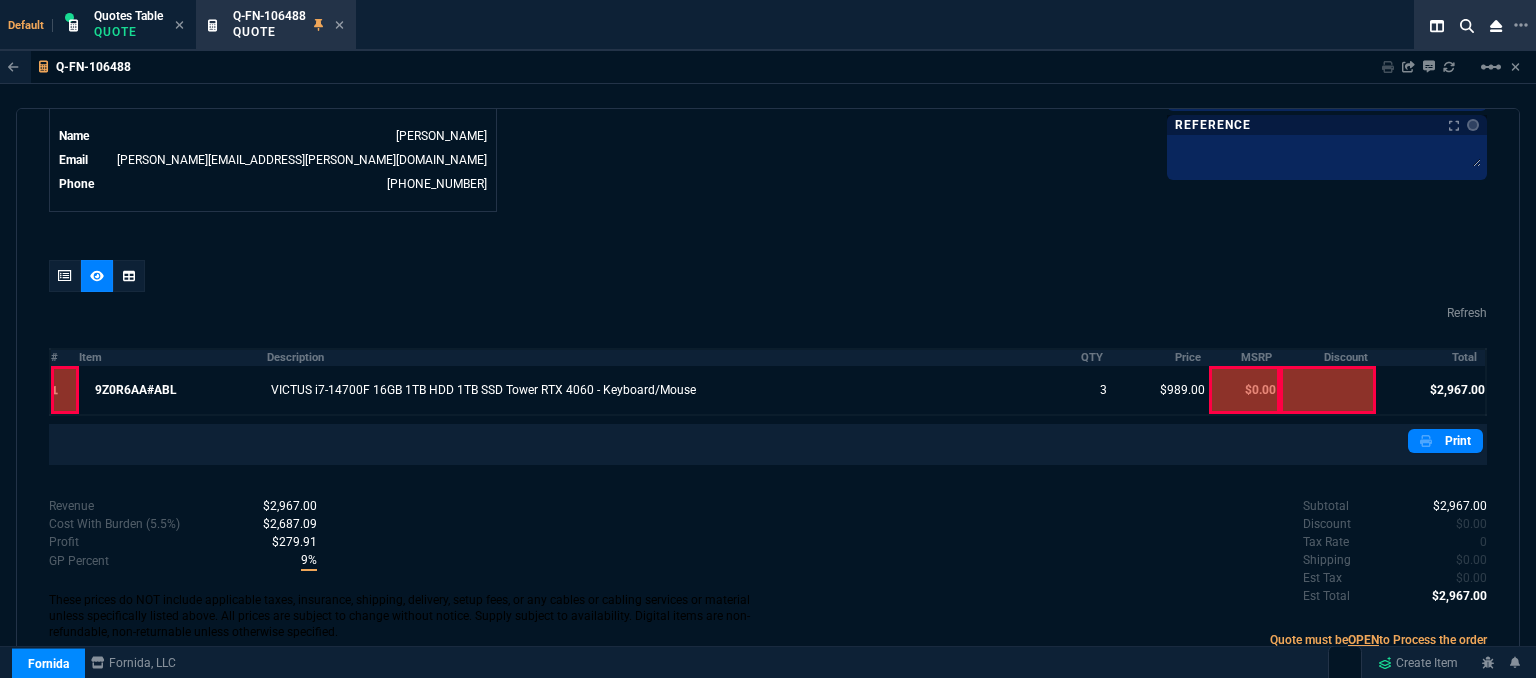 click at bounding box center [65, 276] 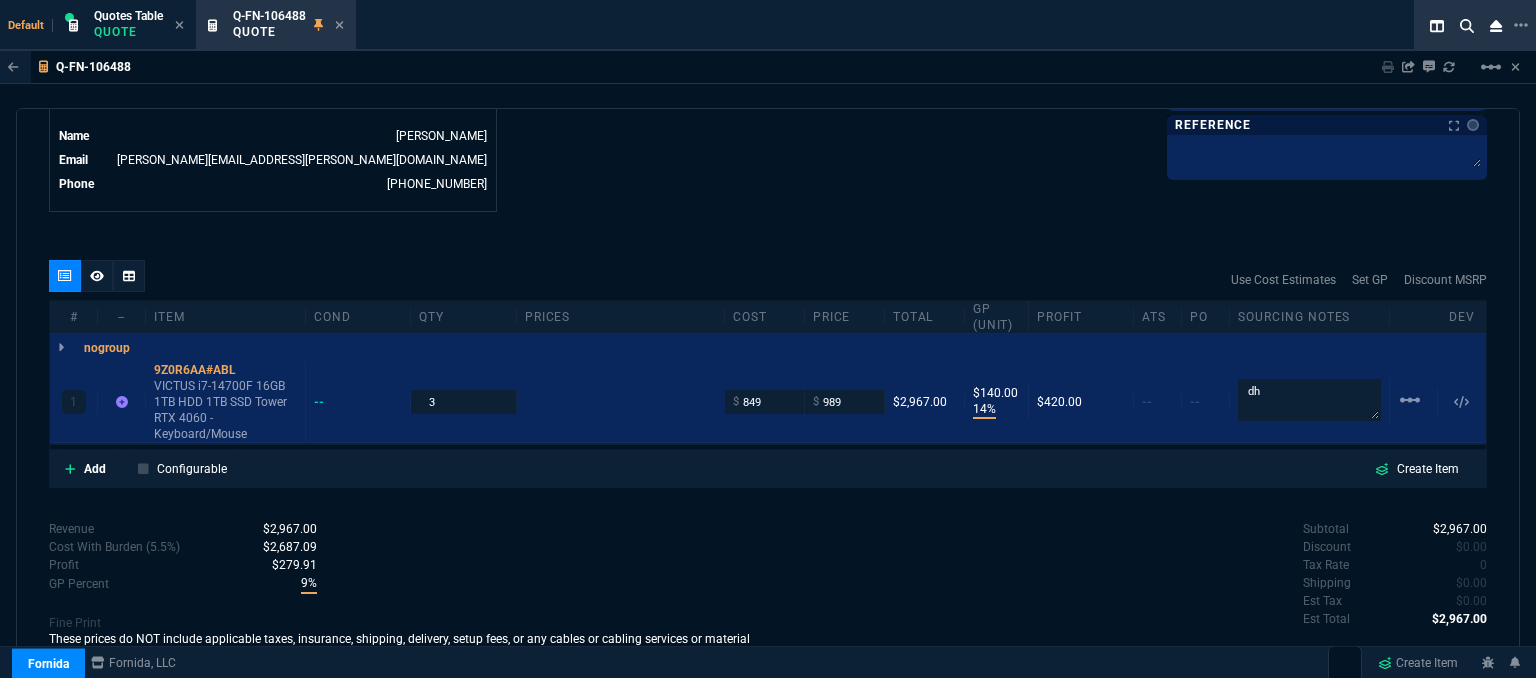 type on "14" 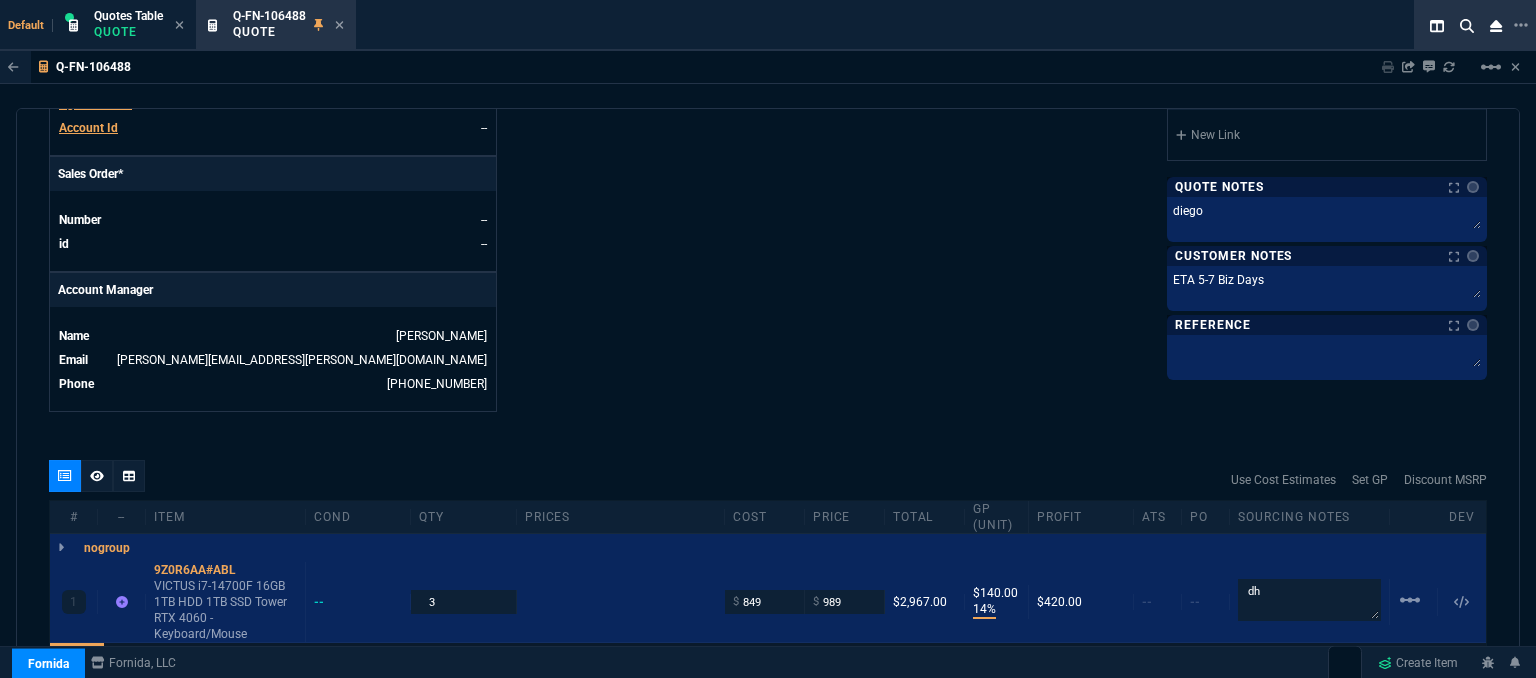 scroll, scrollTop: 913, scrollLeft: 0, axis: vertical 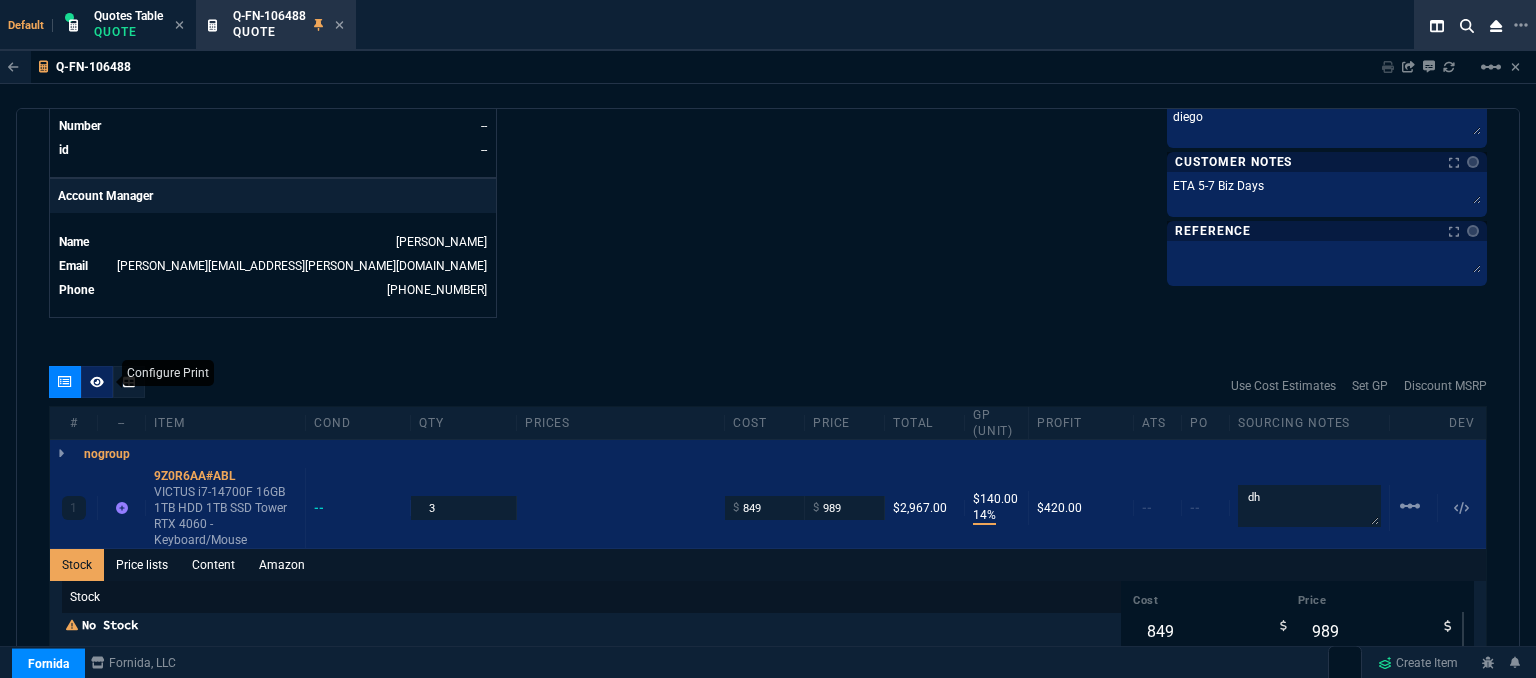 click at bounding box center (97, 382) 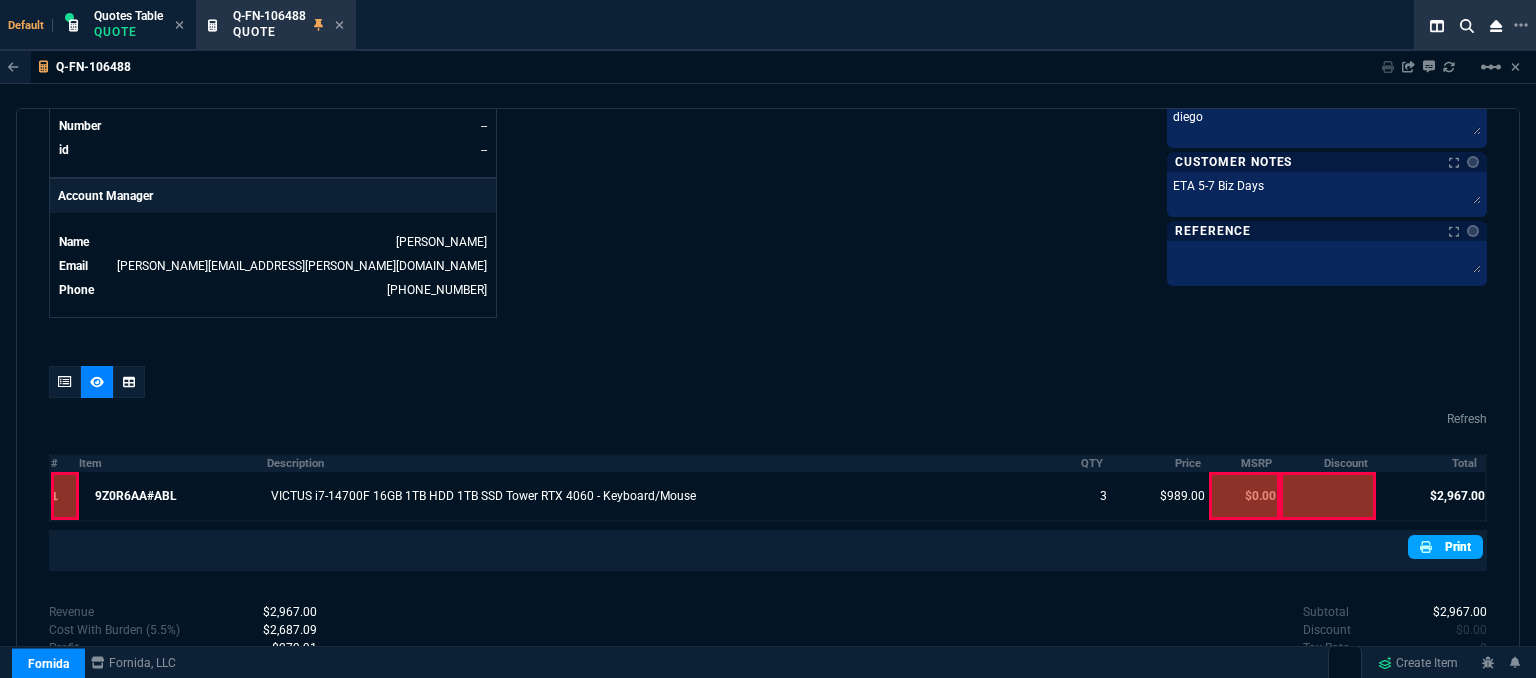 click 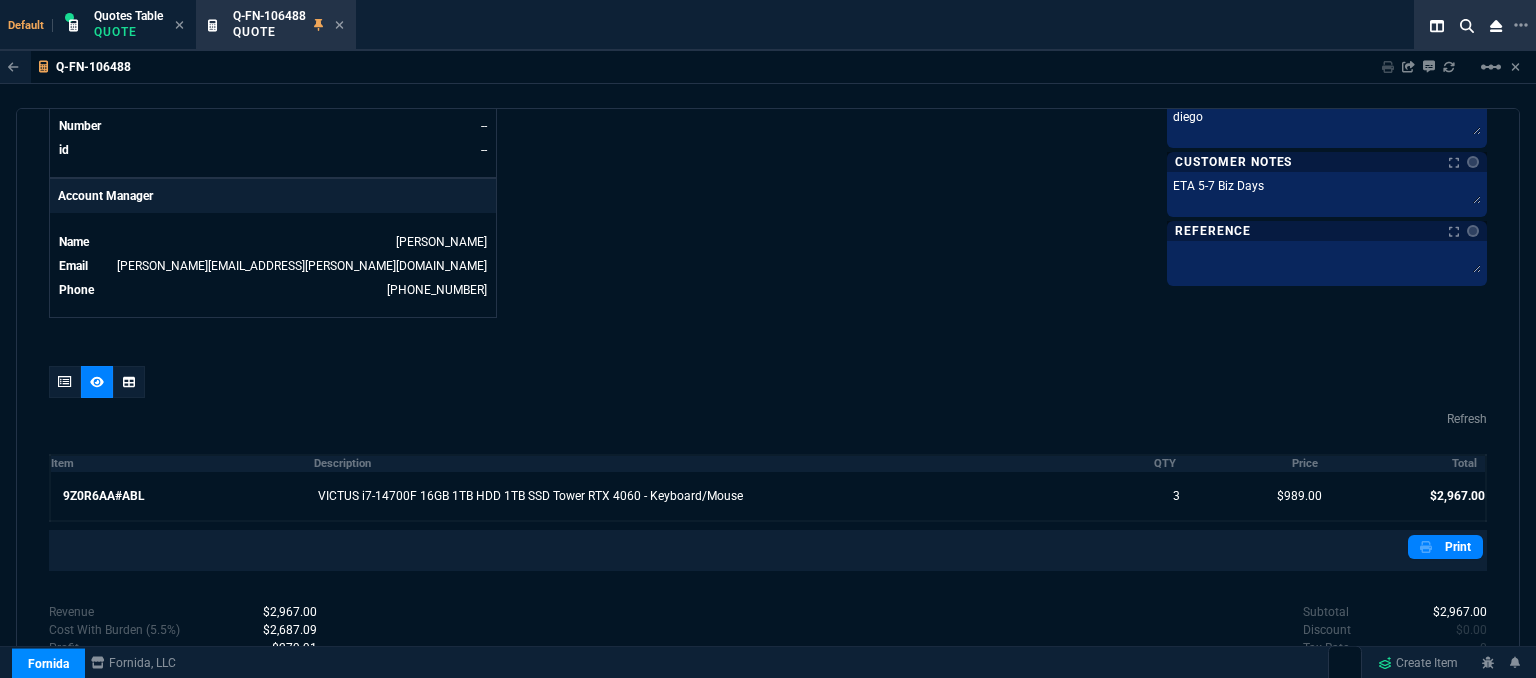 scroll, scrollTop: 1019, scrollLeft: 0, axis: vertical 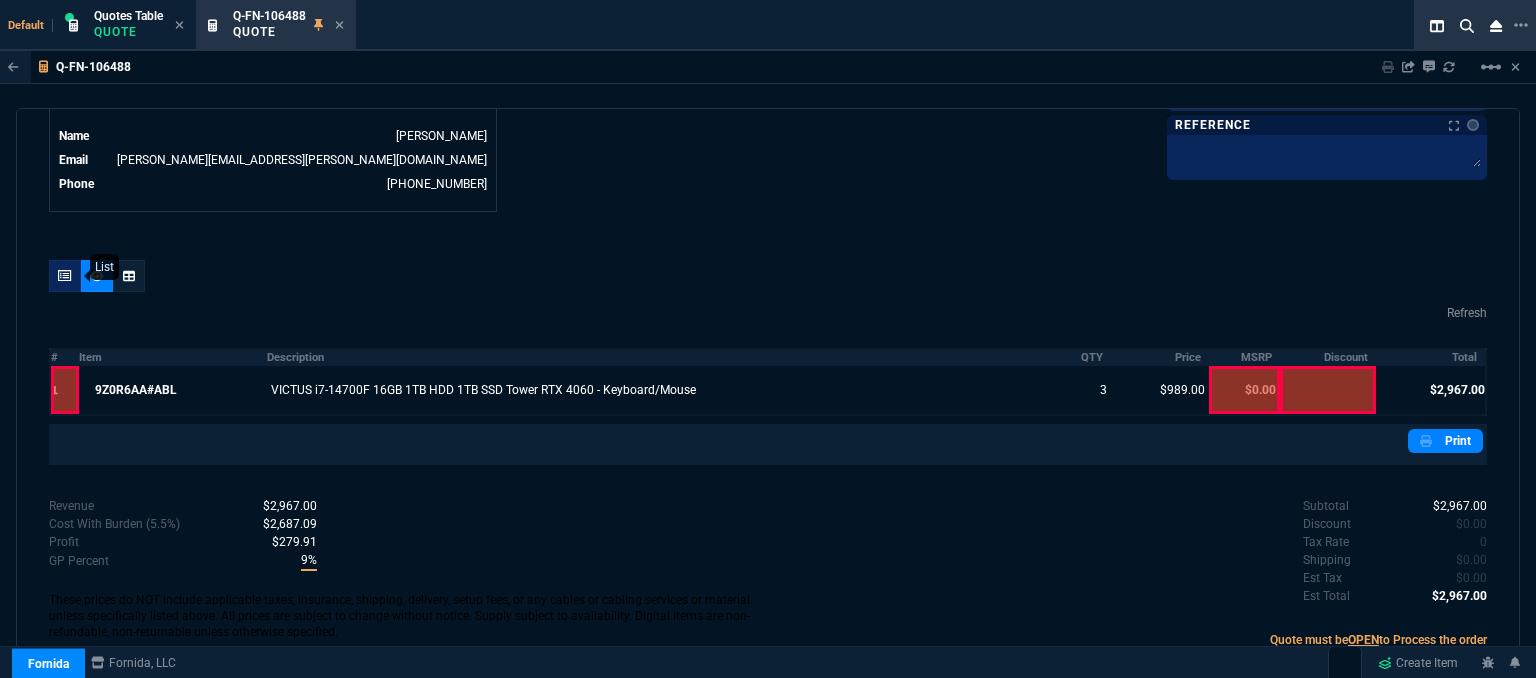 click at bounding box center [65, 276] 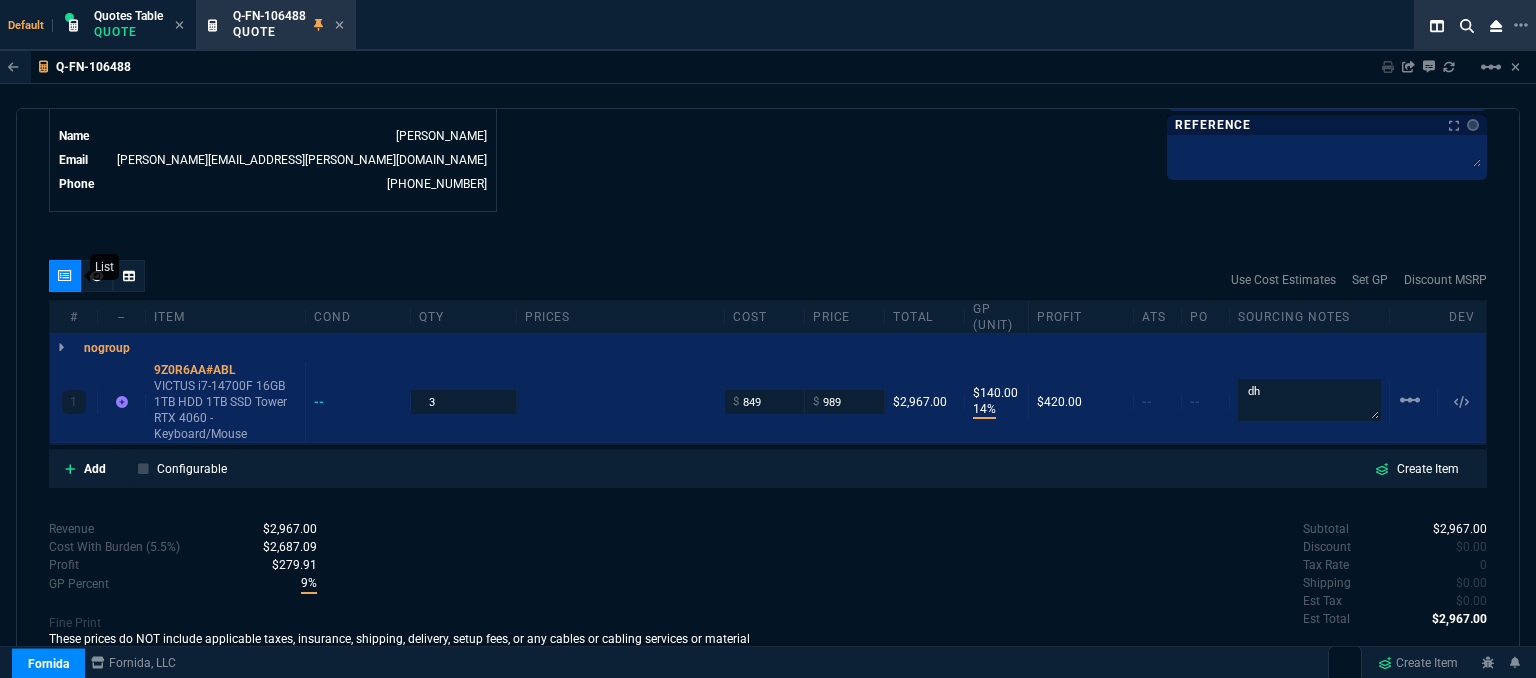 type on "14" 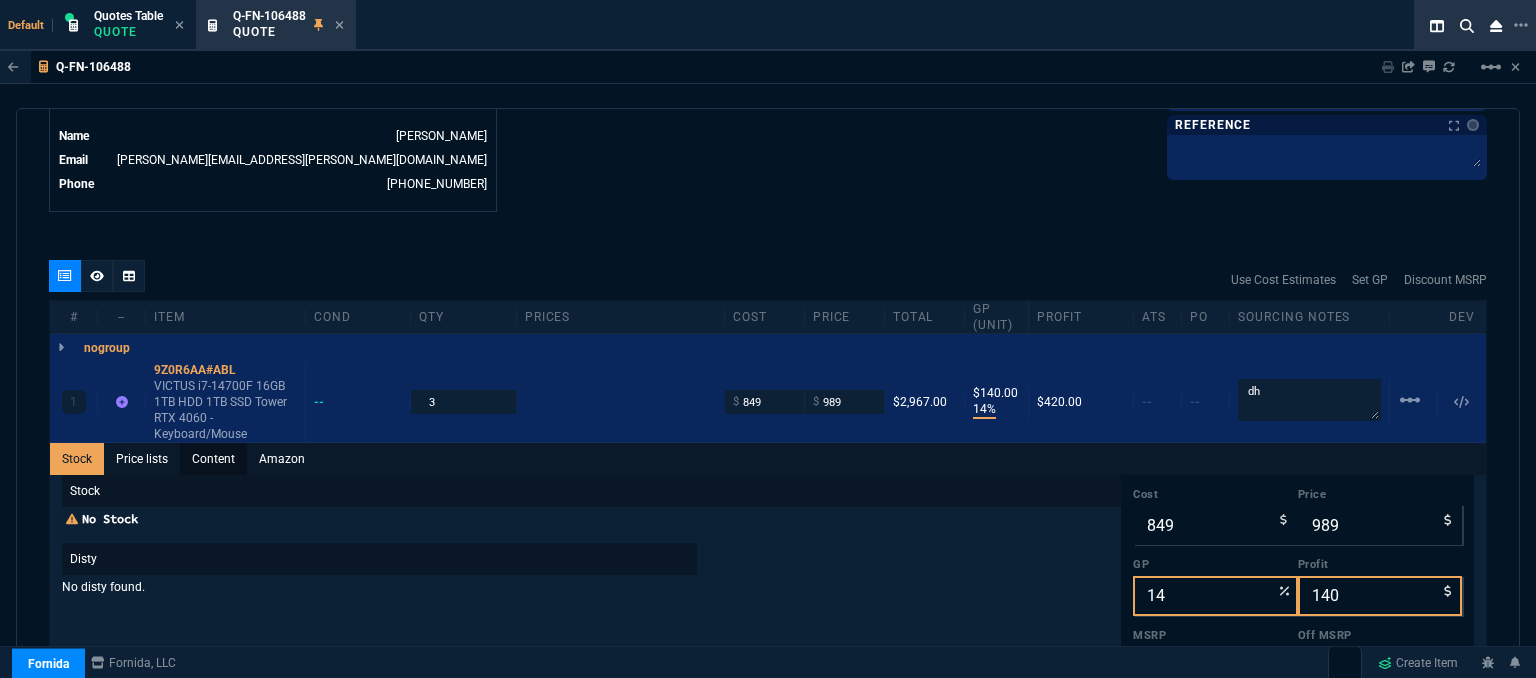 click on "Content" at bounding box center [213, 459] 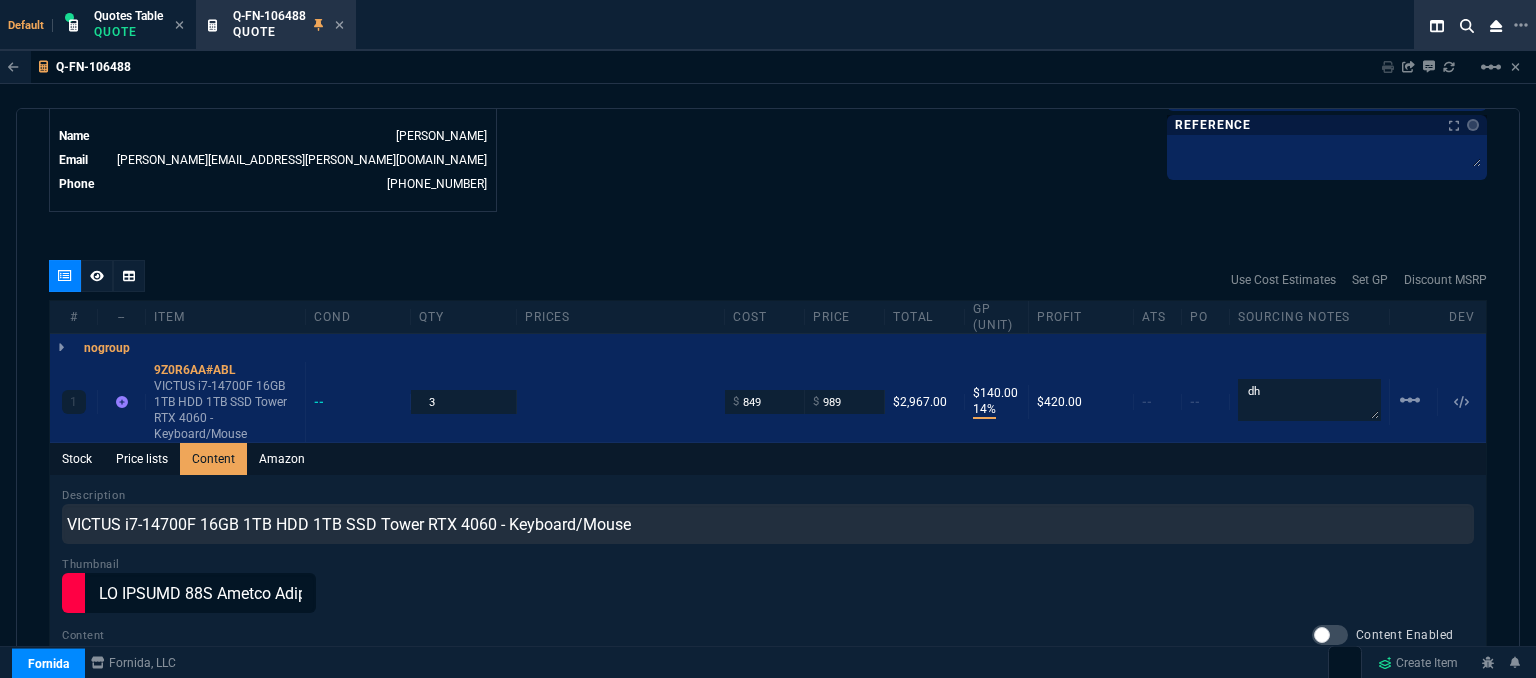scroll, scrollTop: 0, scrollLeft: 0, axis: both 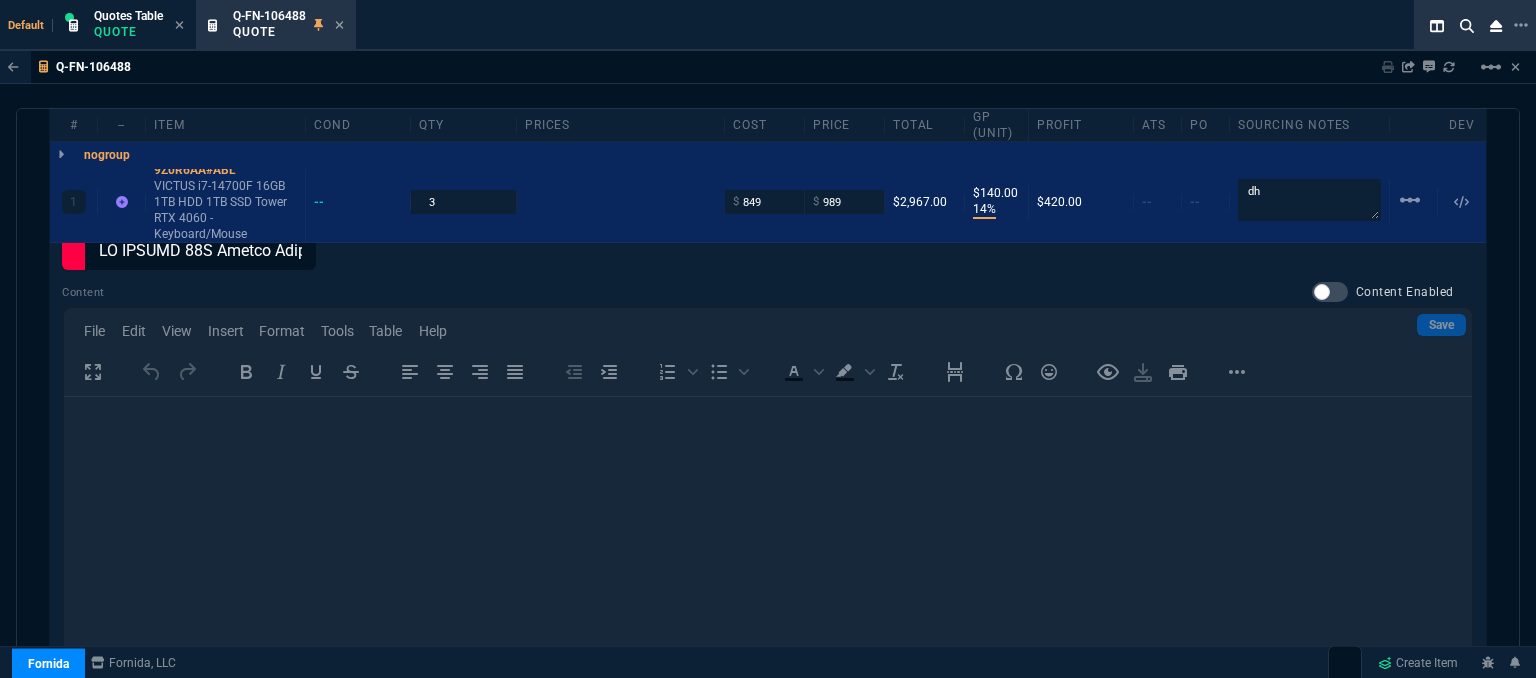 click on "Content Content Enabled Save File Edit View Insert Format Tools Table Help To open the popup, press Shift+Enter To open the popup, press Shift+Enter To open the popup, press Shift+Enter To open the popup, press Shift+Enter p Press Alt+0 for help 0 words" at bounding box center [768, 494] 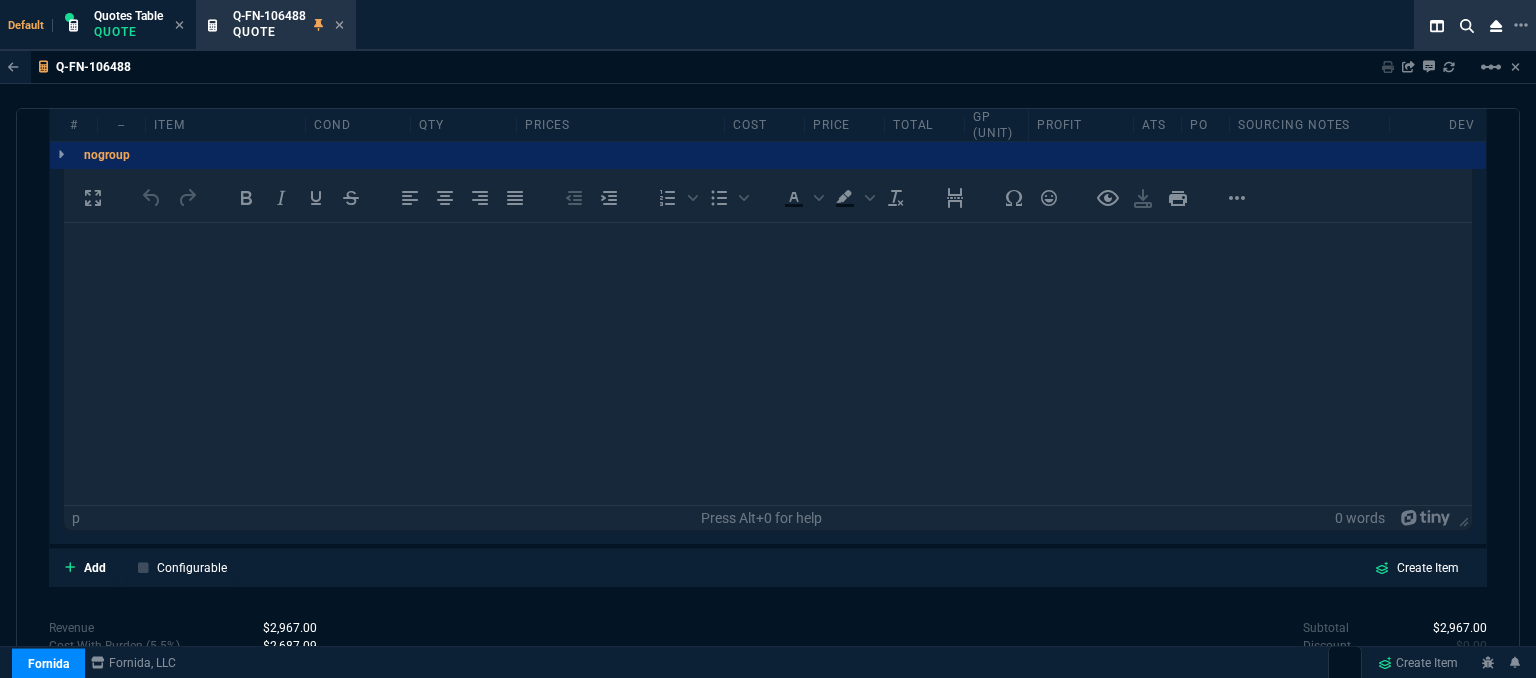 scroll, scrollTop: 1513, scrollLeft: 0, axis: vertical 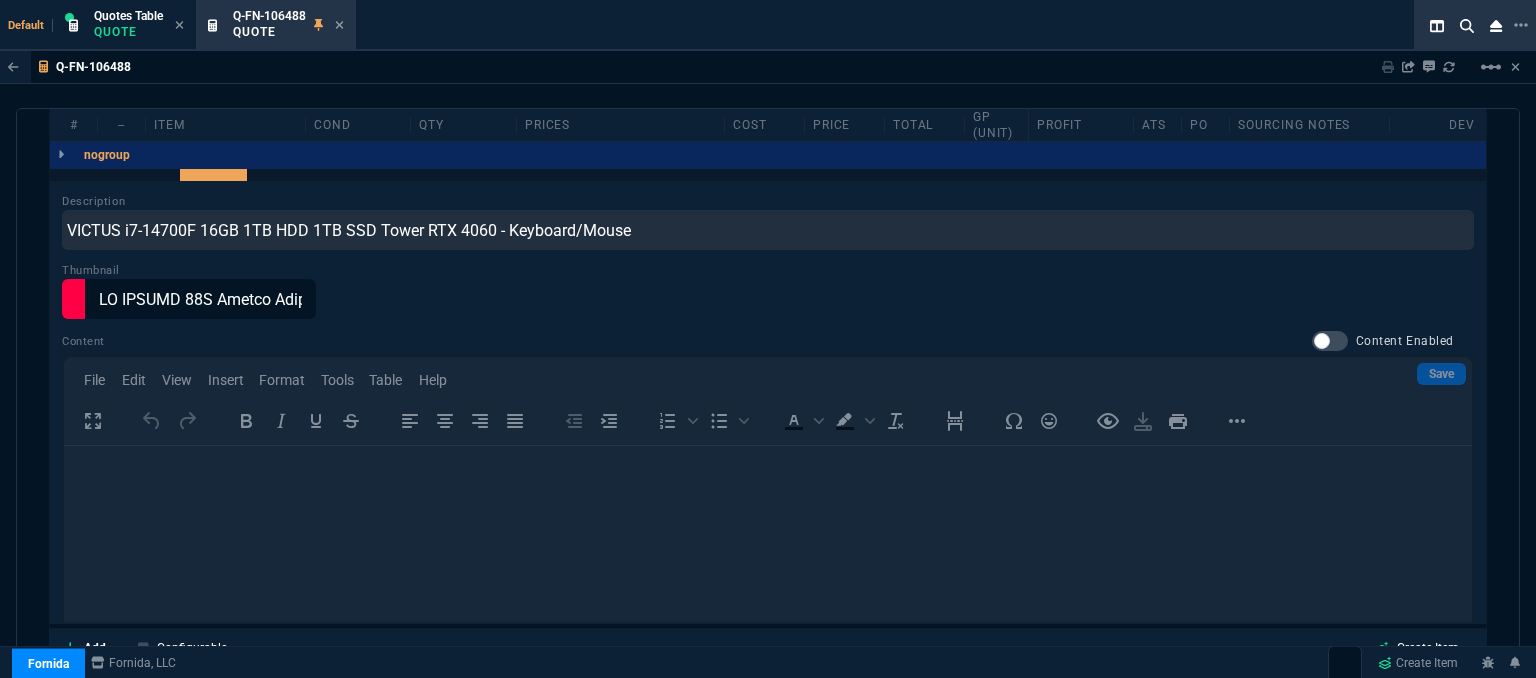 click on "Content Content Enabled Save File Edit View Insert Format Tools Table Help To open the popup, press Shift+Enter To open the popup, press Shift+Enter To open the popup, press Shift+Enter To open the popup, press Shift+Enter p Press Alt+0 for help 0 words" at bounding box center [768, 543] 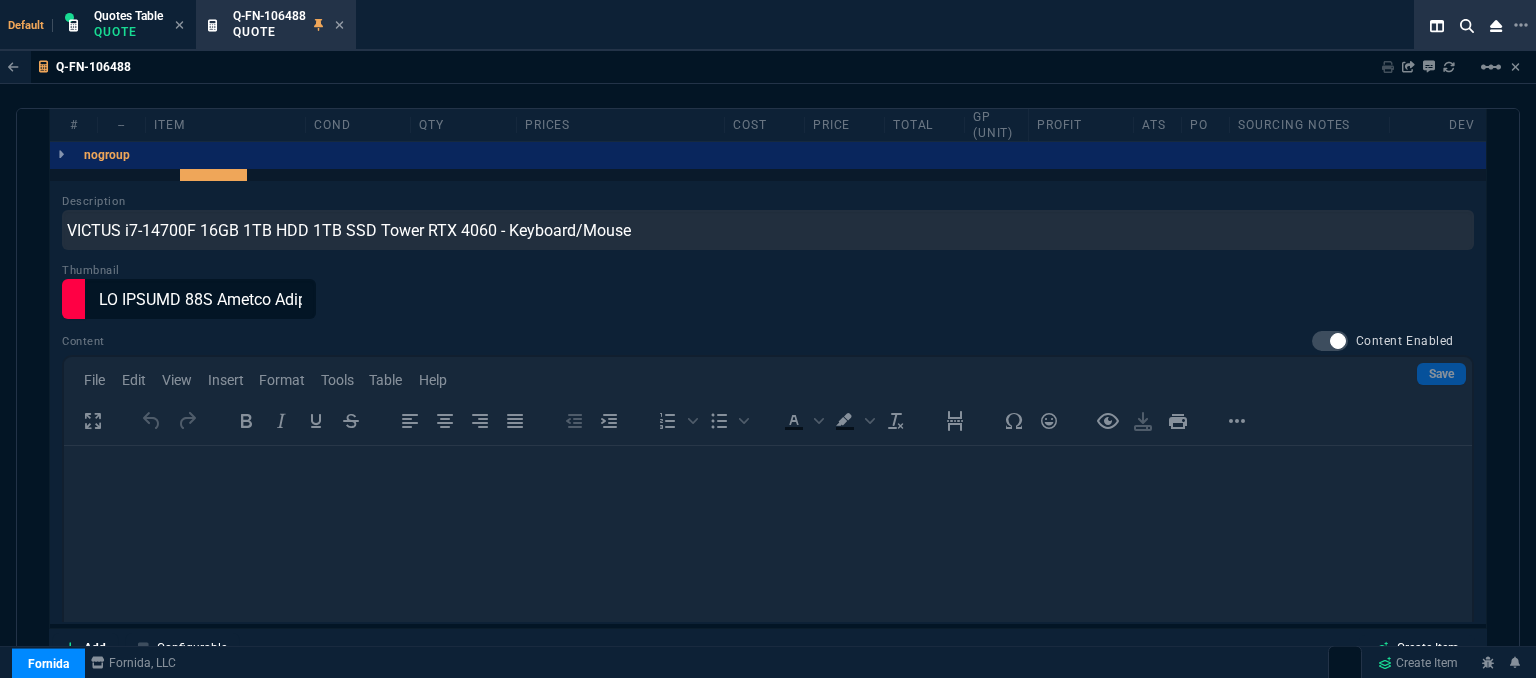 checkbox on "true" 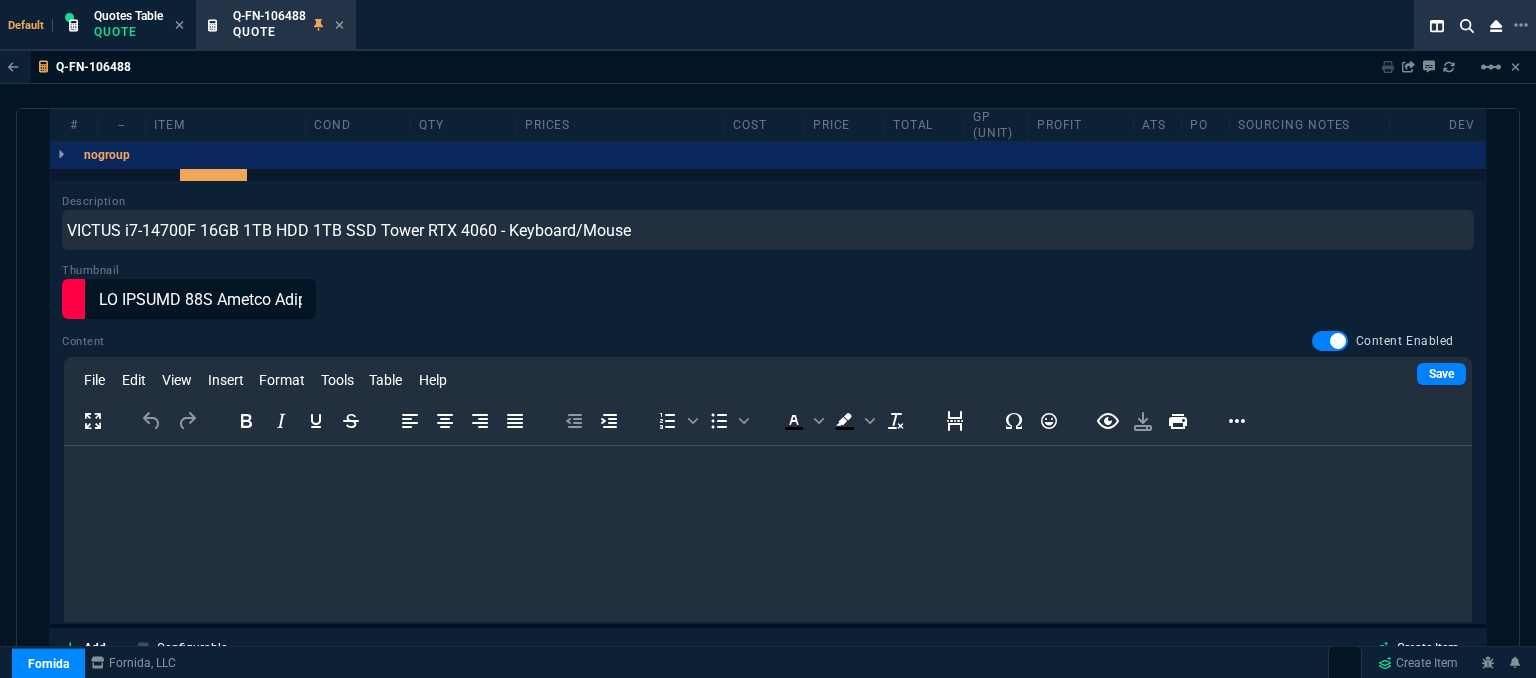 click at bounding box center (768, 473) 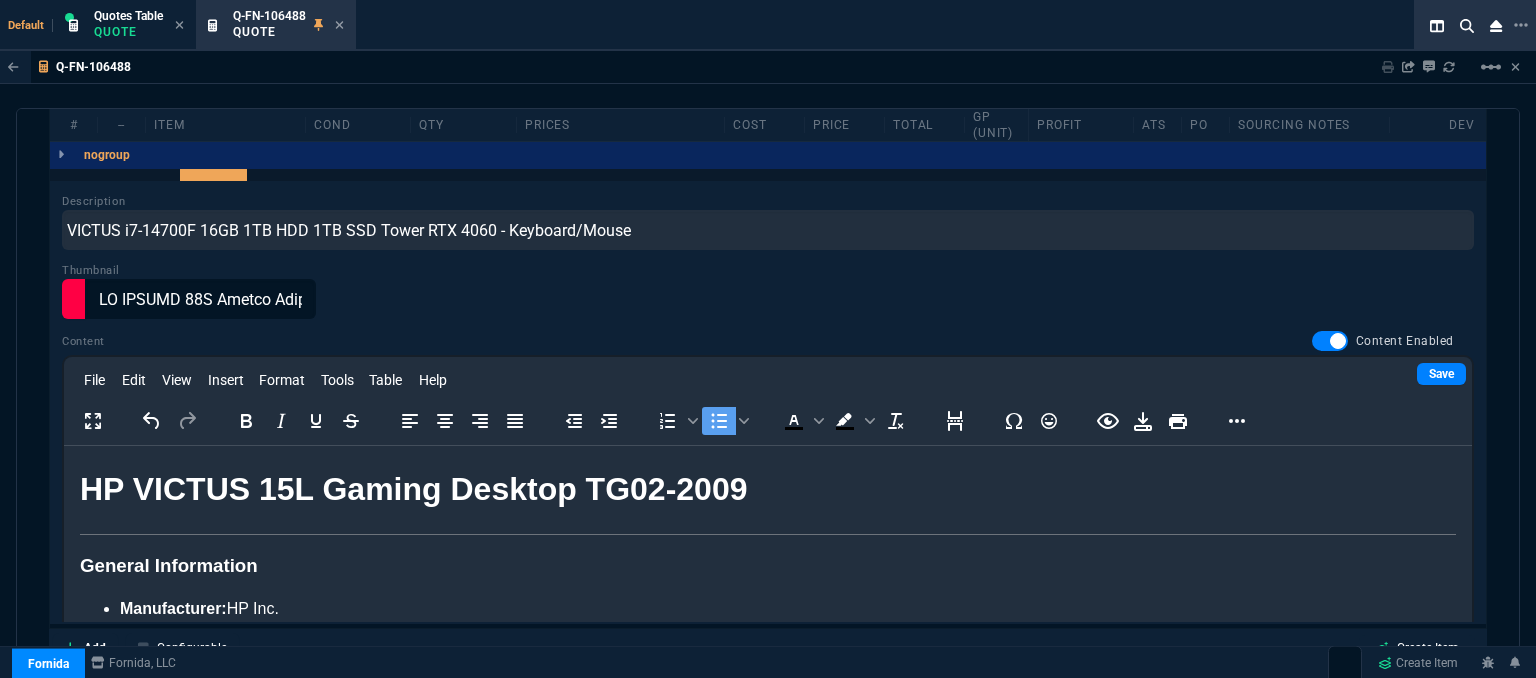 scroll, scrollTop: 2868, scrollLeft: 0, axis: vertical 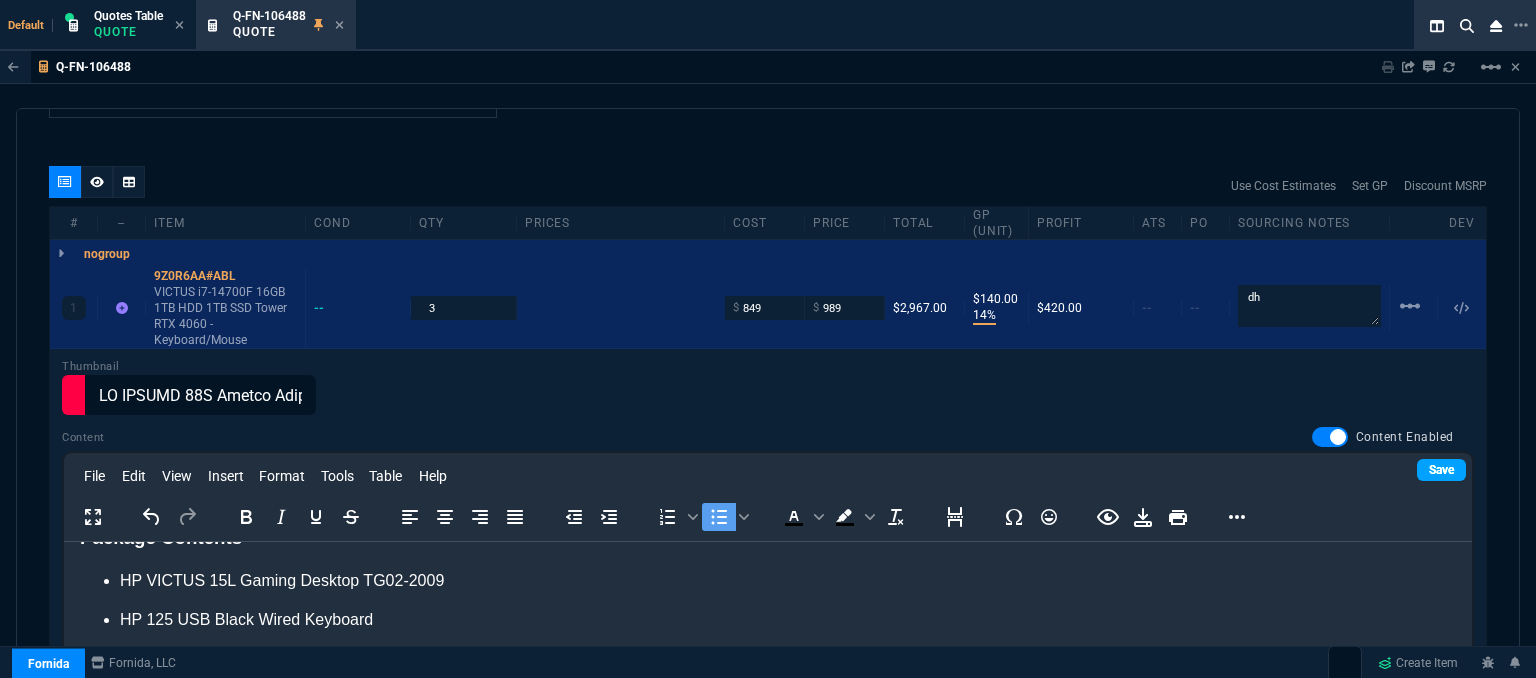 click on "Save" at bounding box center [1441, 470] 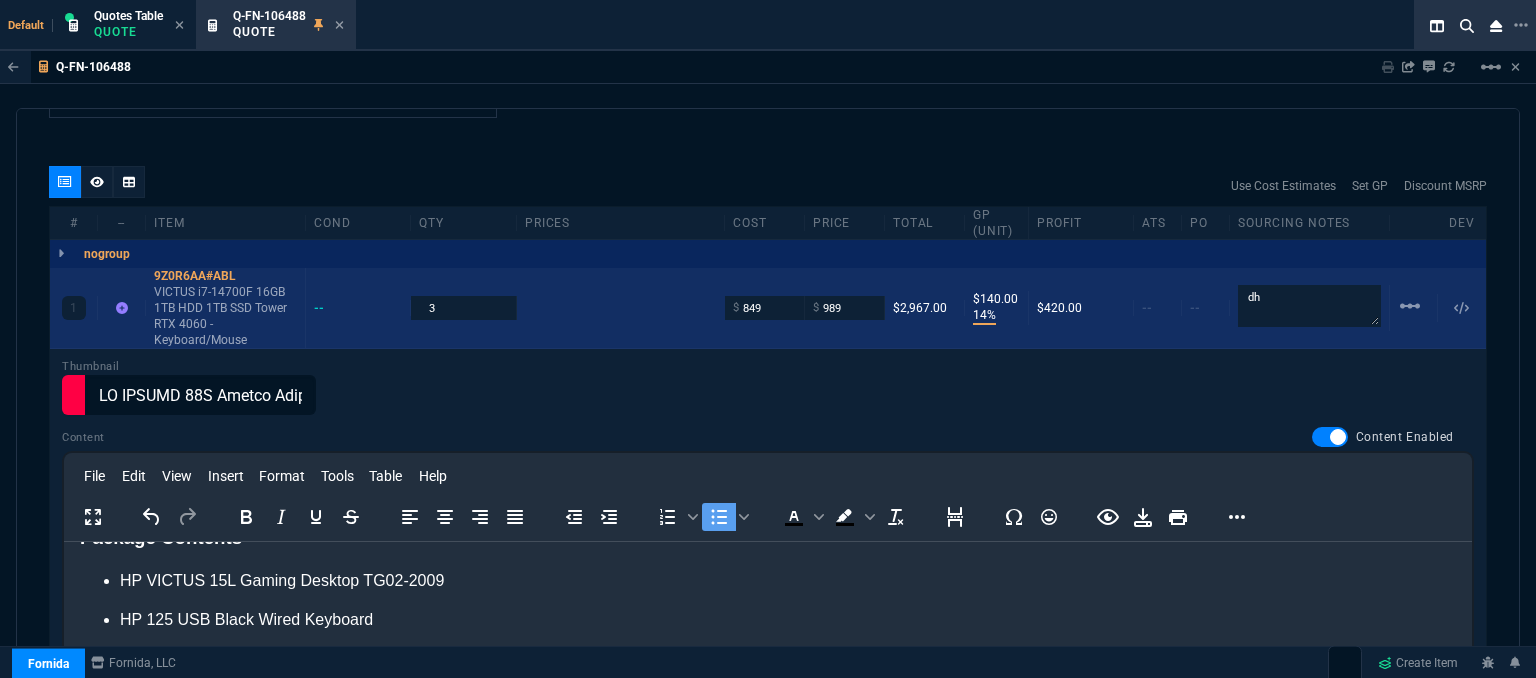 scroll, scrollTop: 813, scrollLeft: 0, axis: vertical 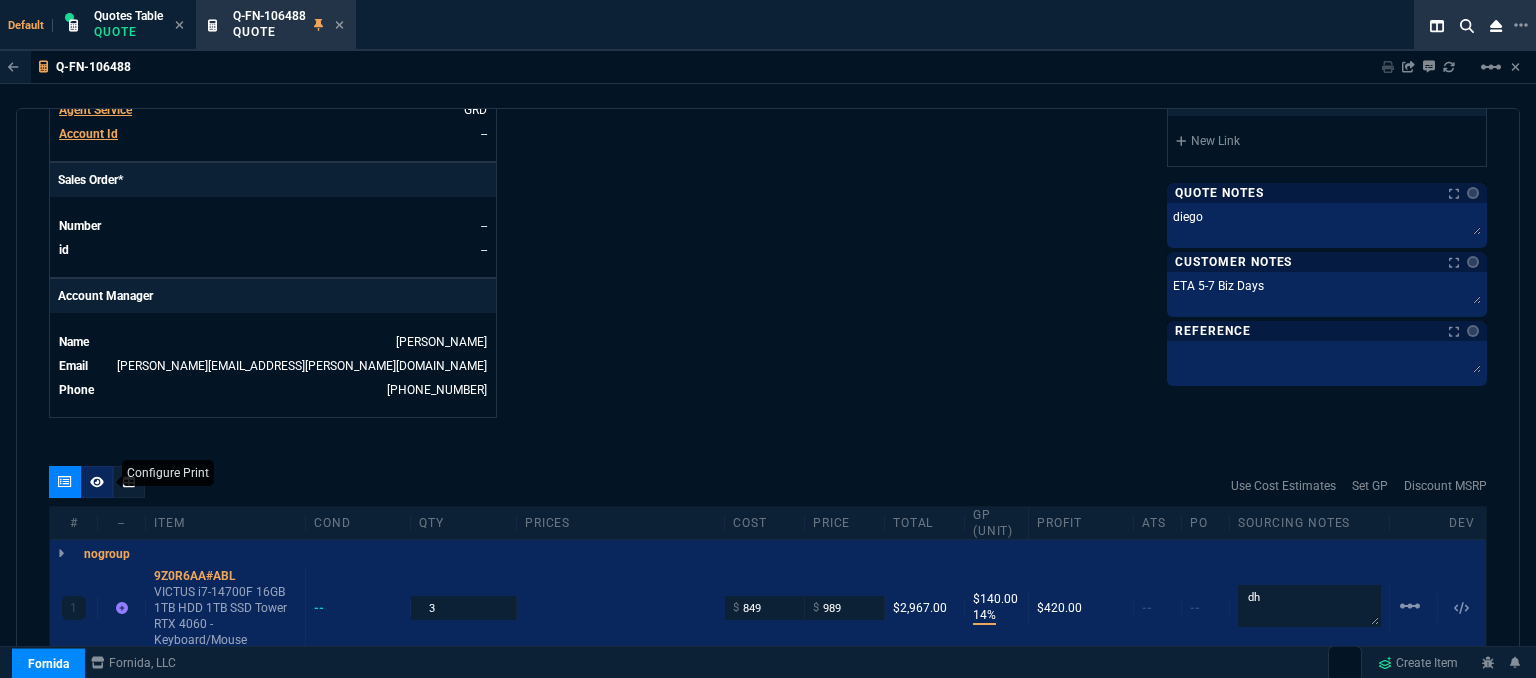 click 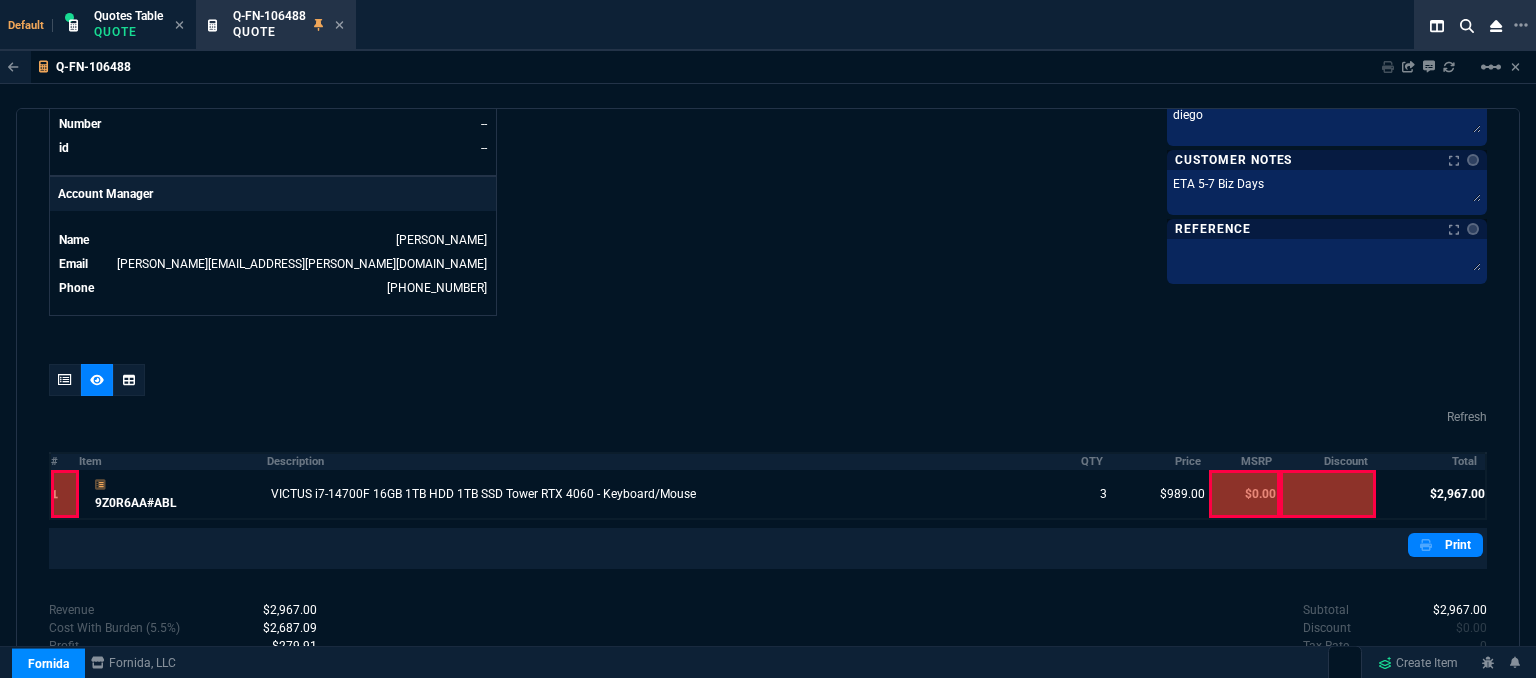 scroll, scrollTop: 1019, scrollLeft: 0, axis: vertical 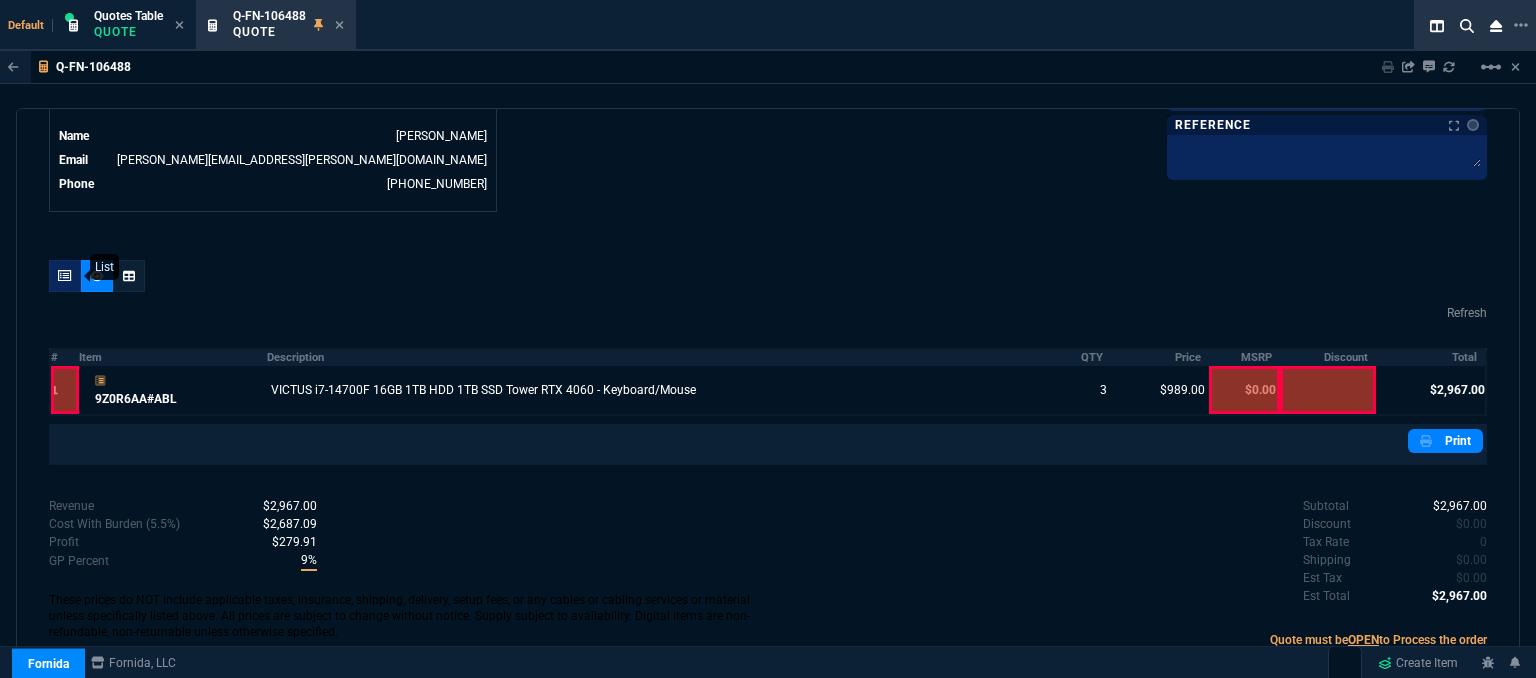 click at bounding box center [65, 276] 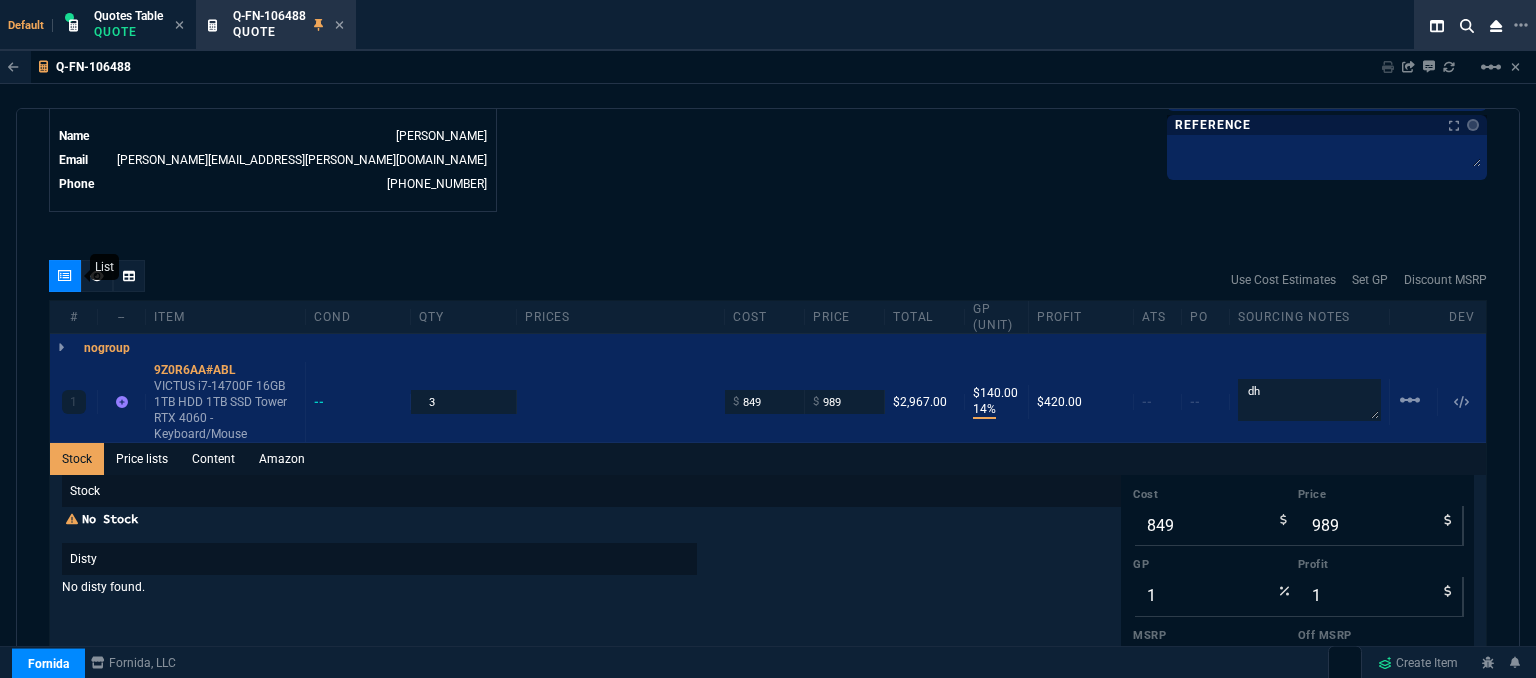type on "14" 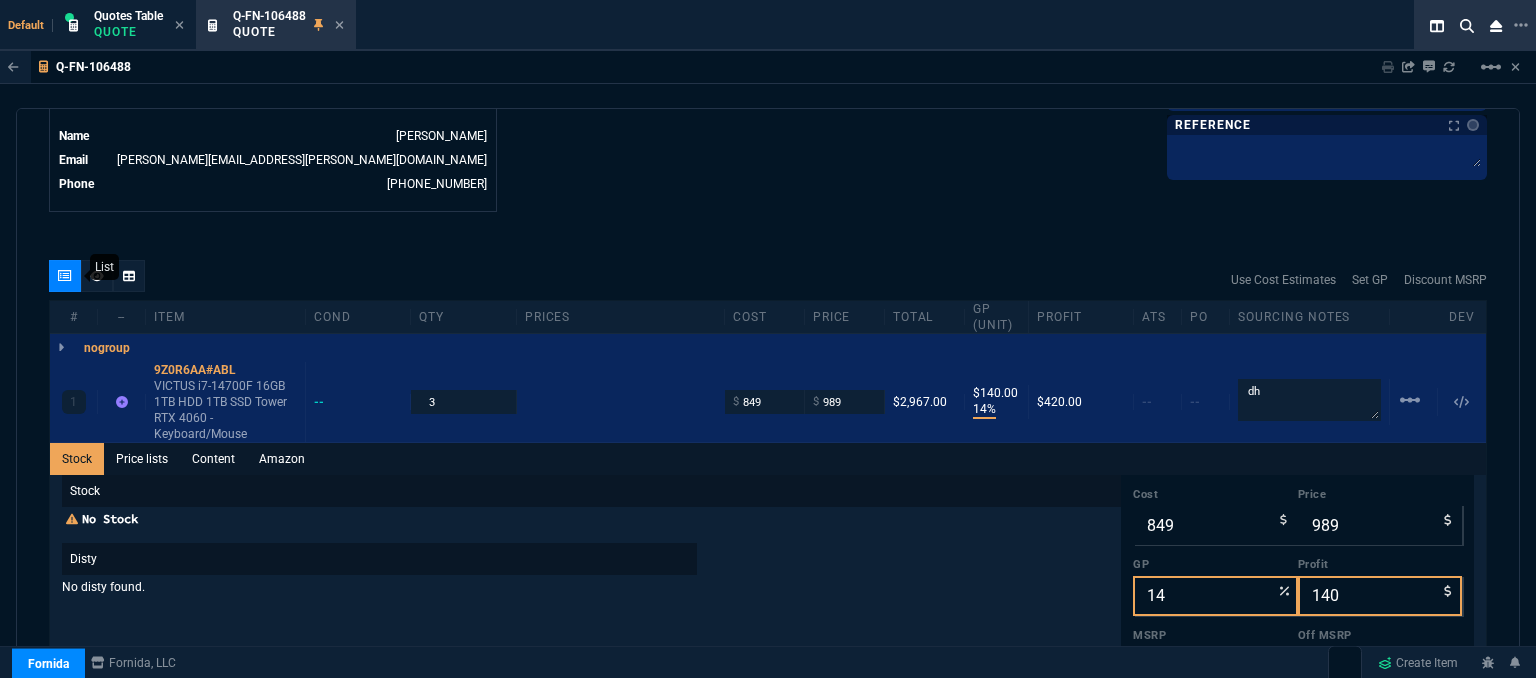 type 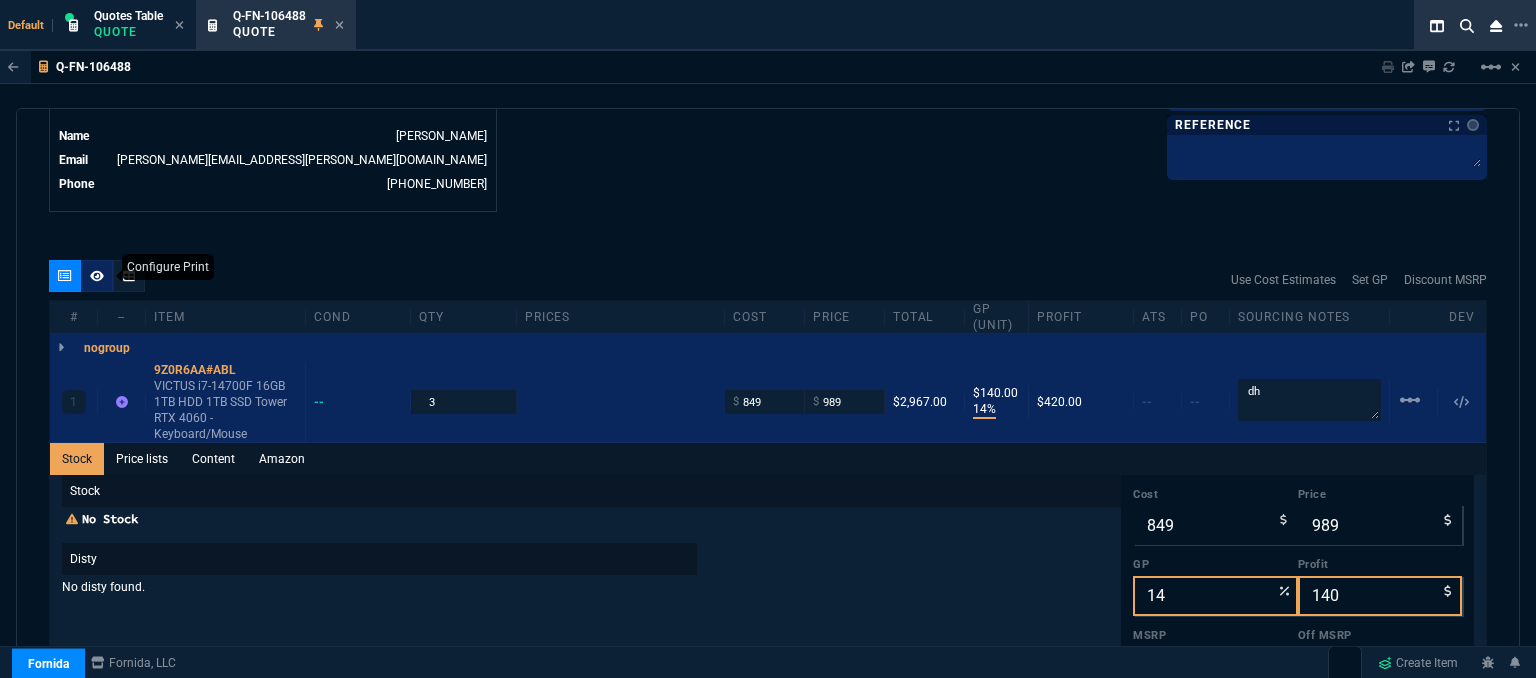 click 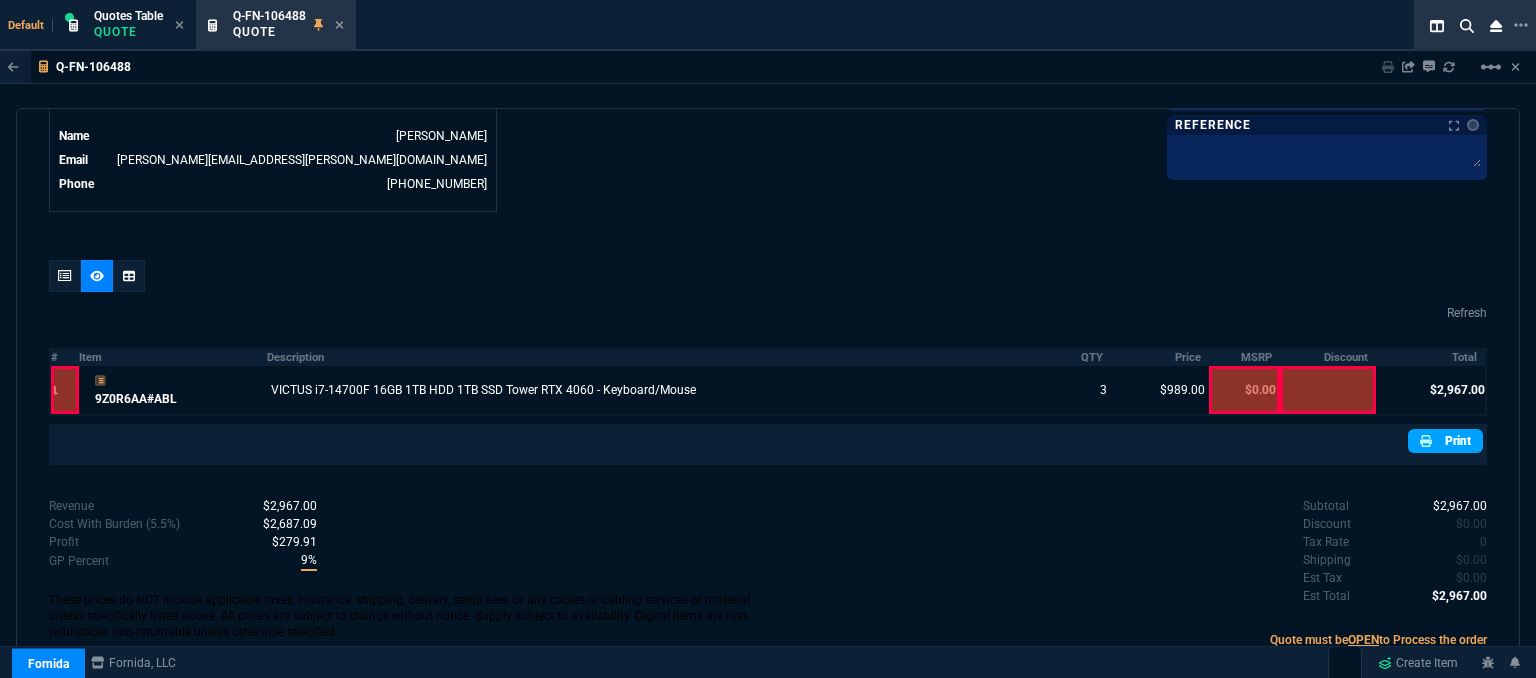 click on "Print" at bounding box center (1445, 441) 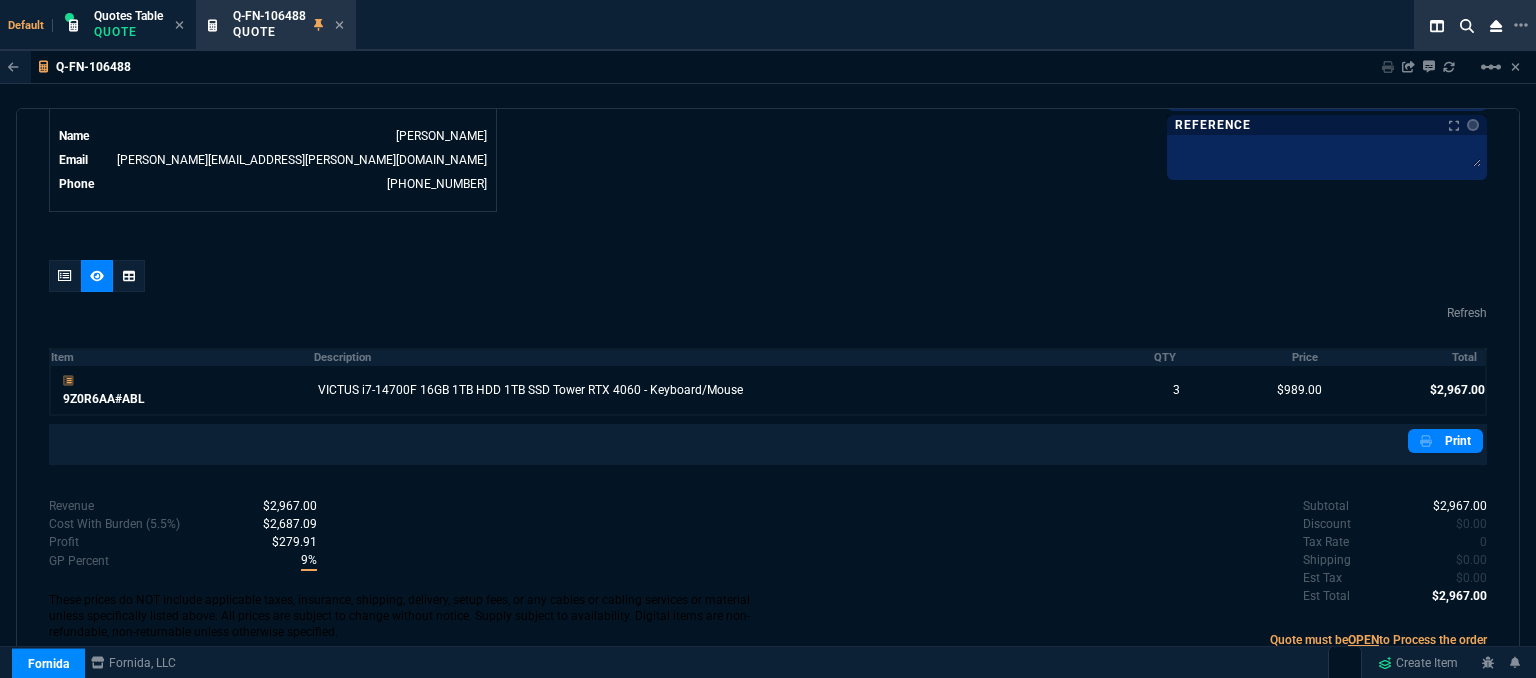 scroll, scrollTop: 1019, scrollLeft: 0, axis: vertical 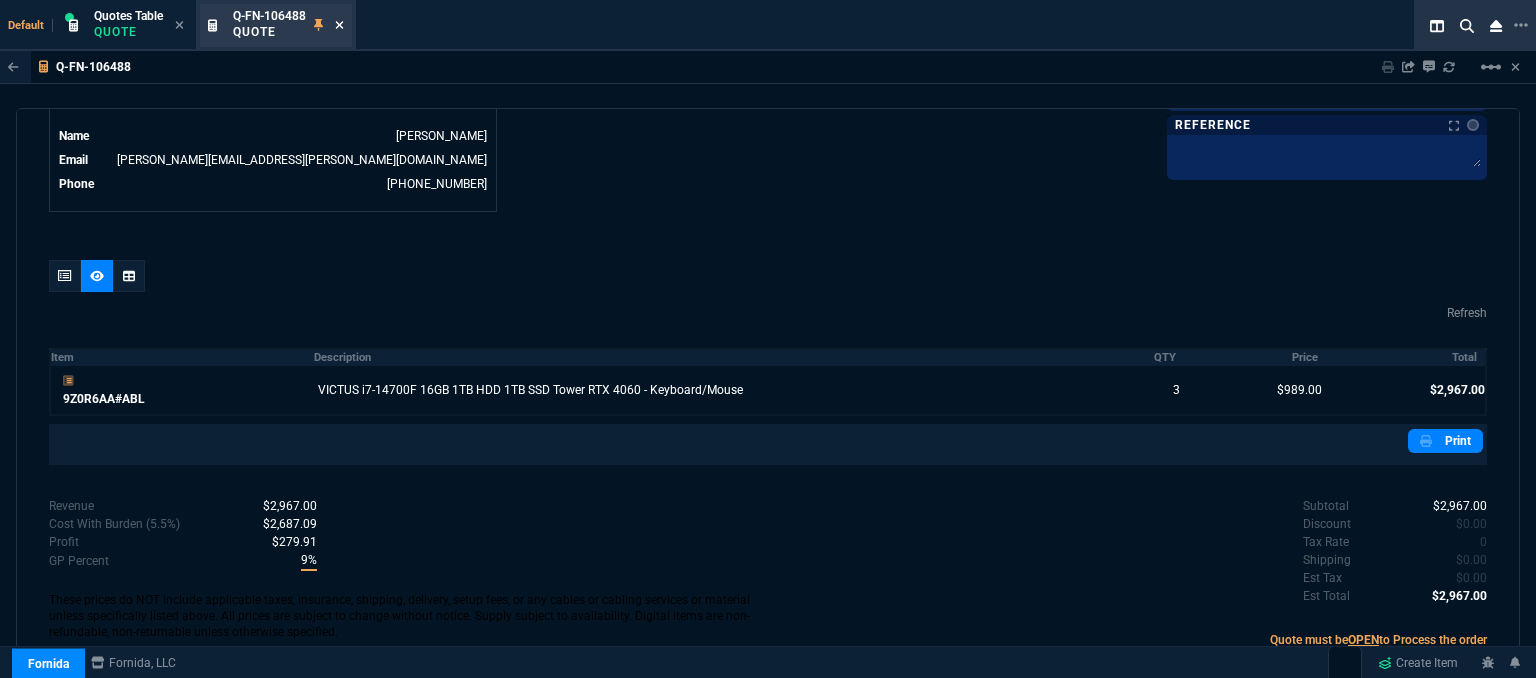 click 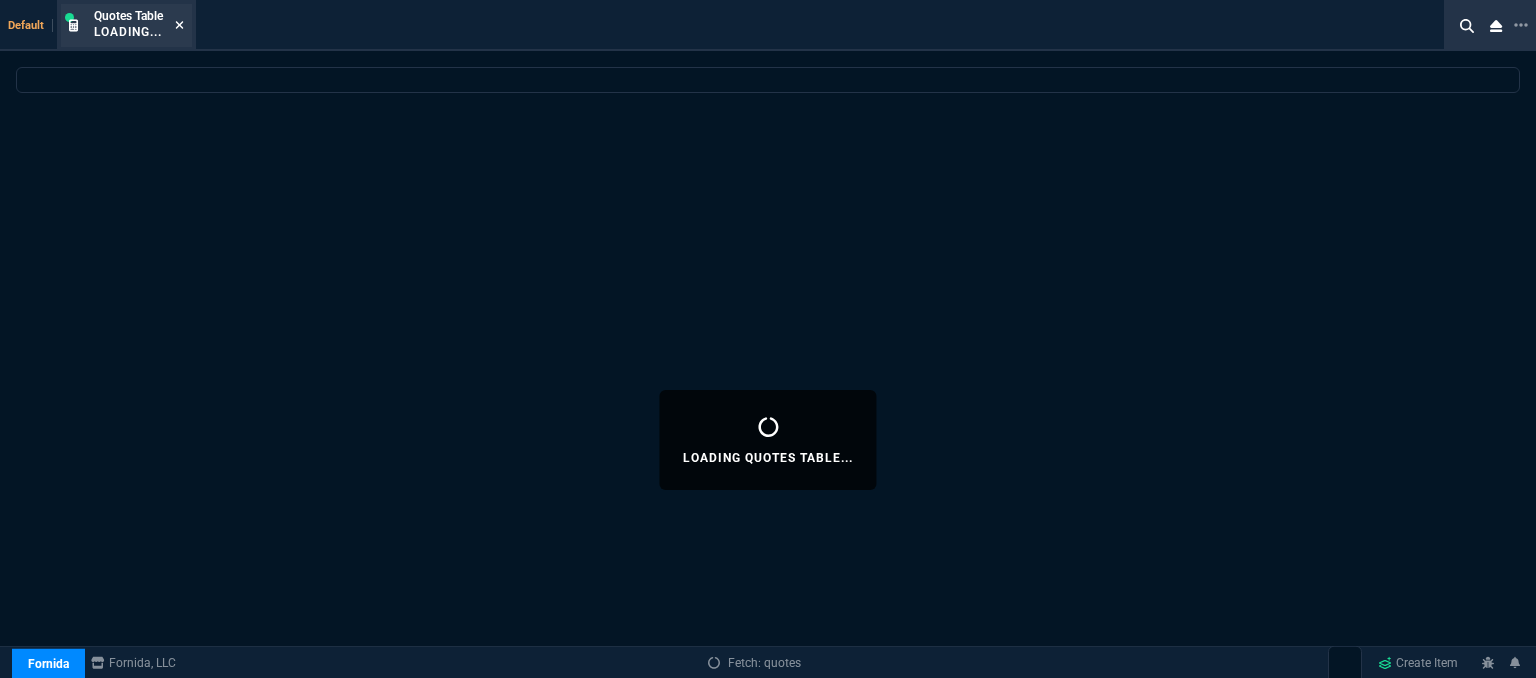 click 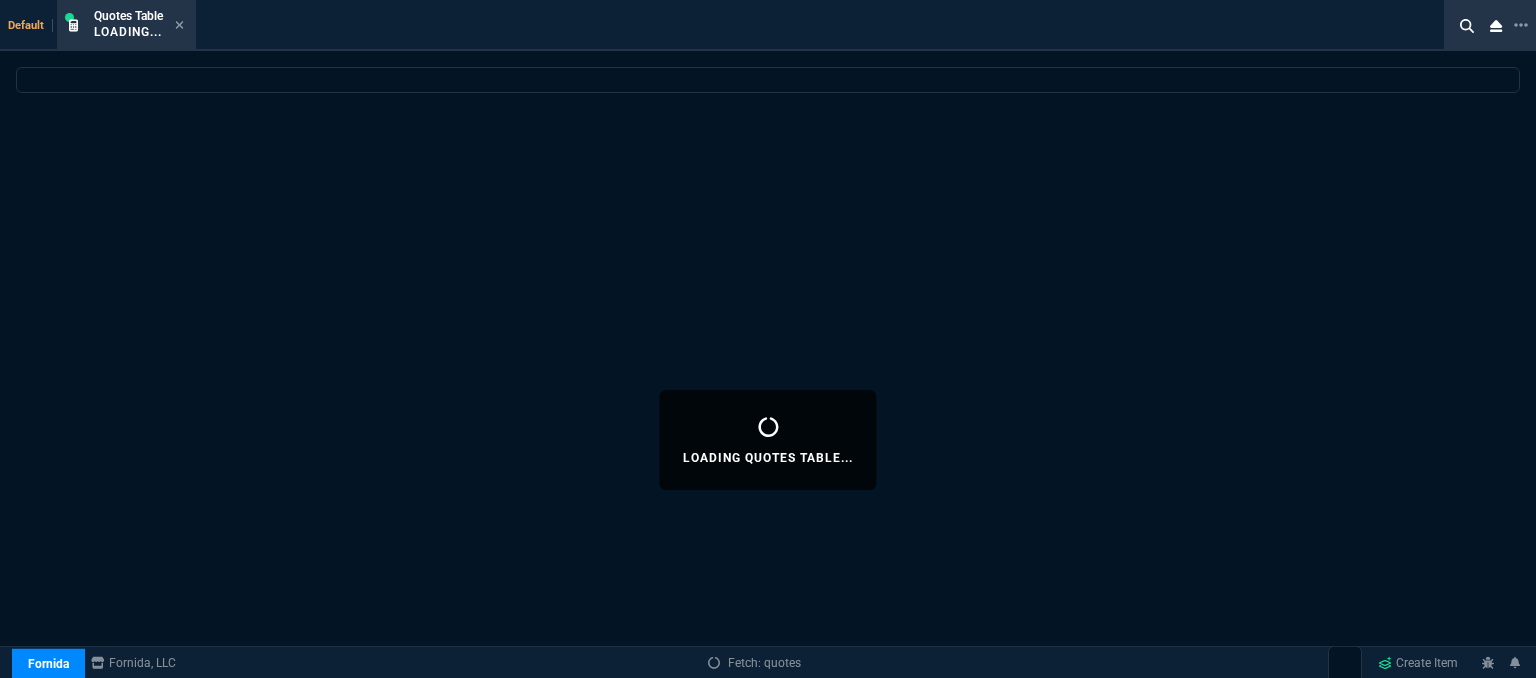 select 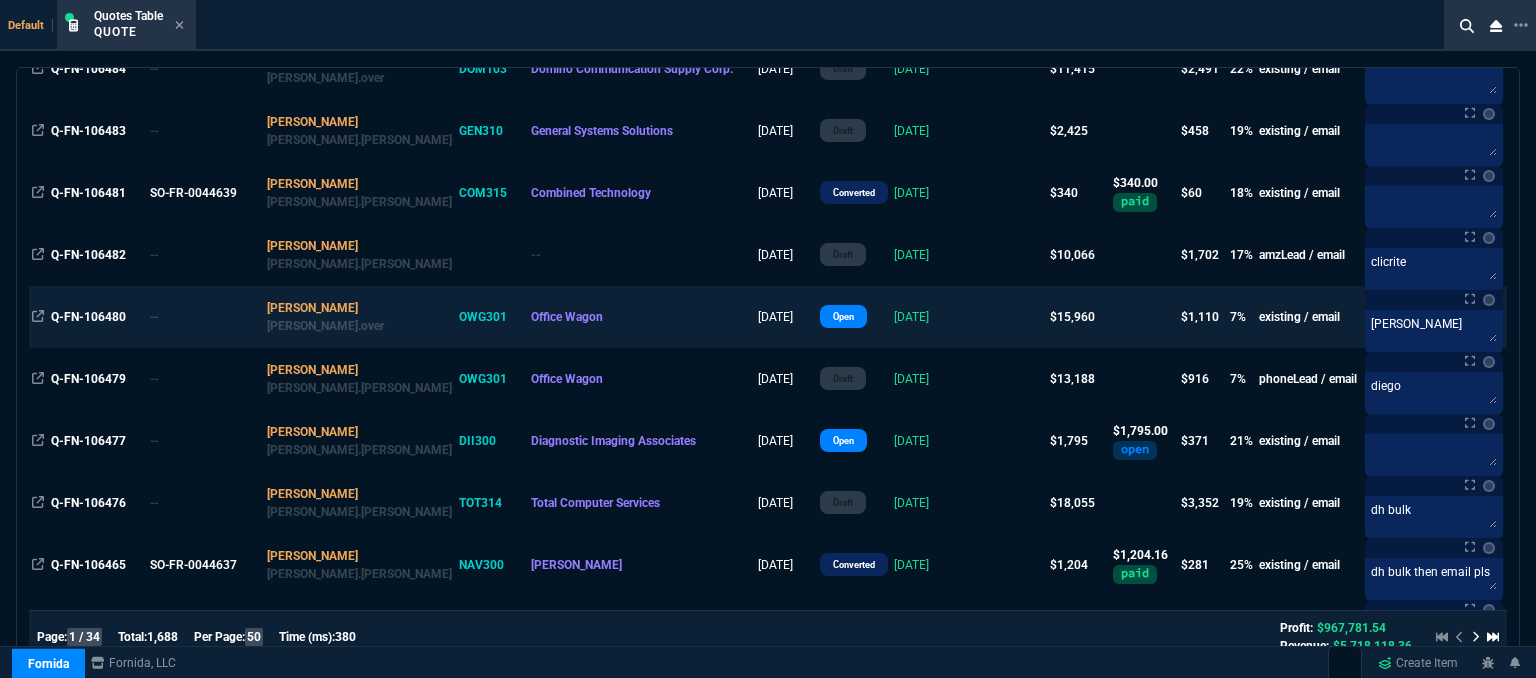 scroll, scrollTop: 0, scrollLeft: 0, axis: both 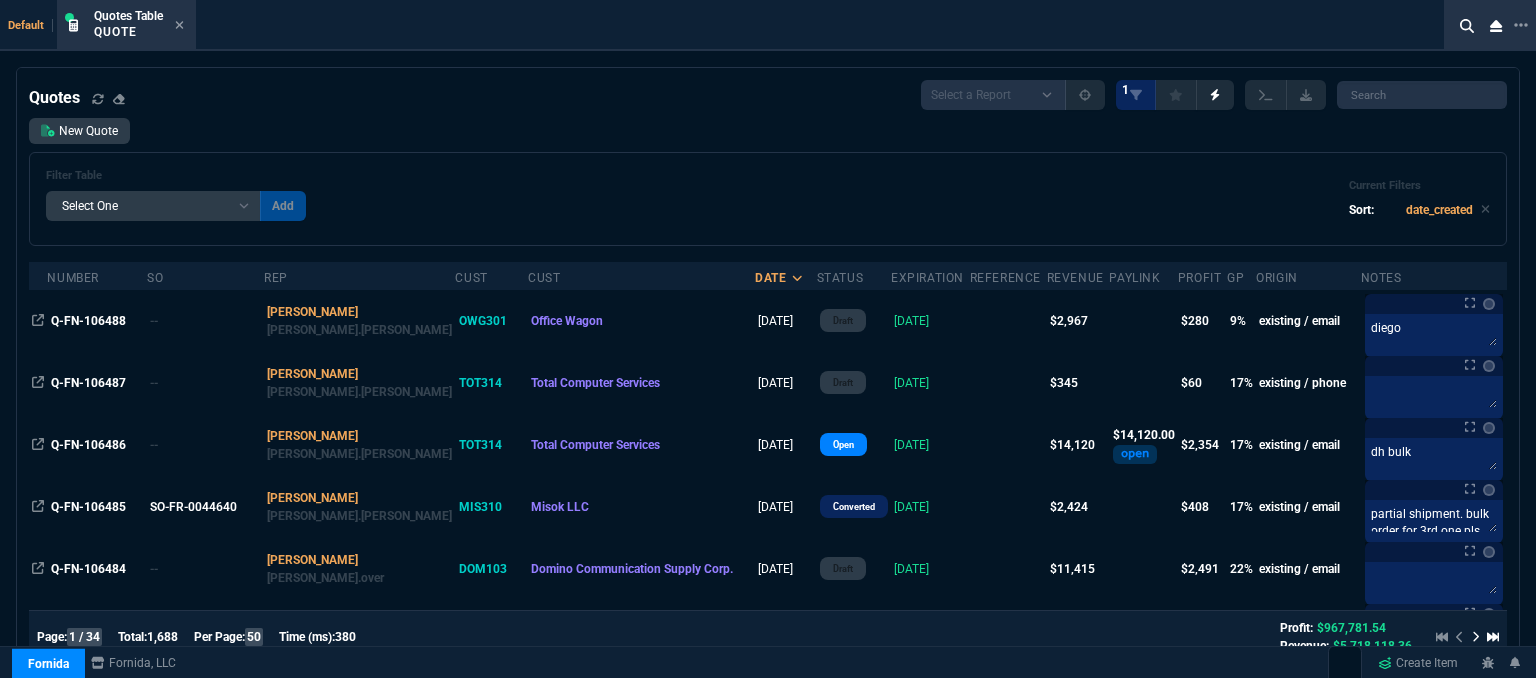 click 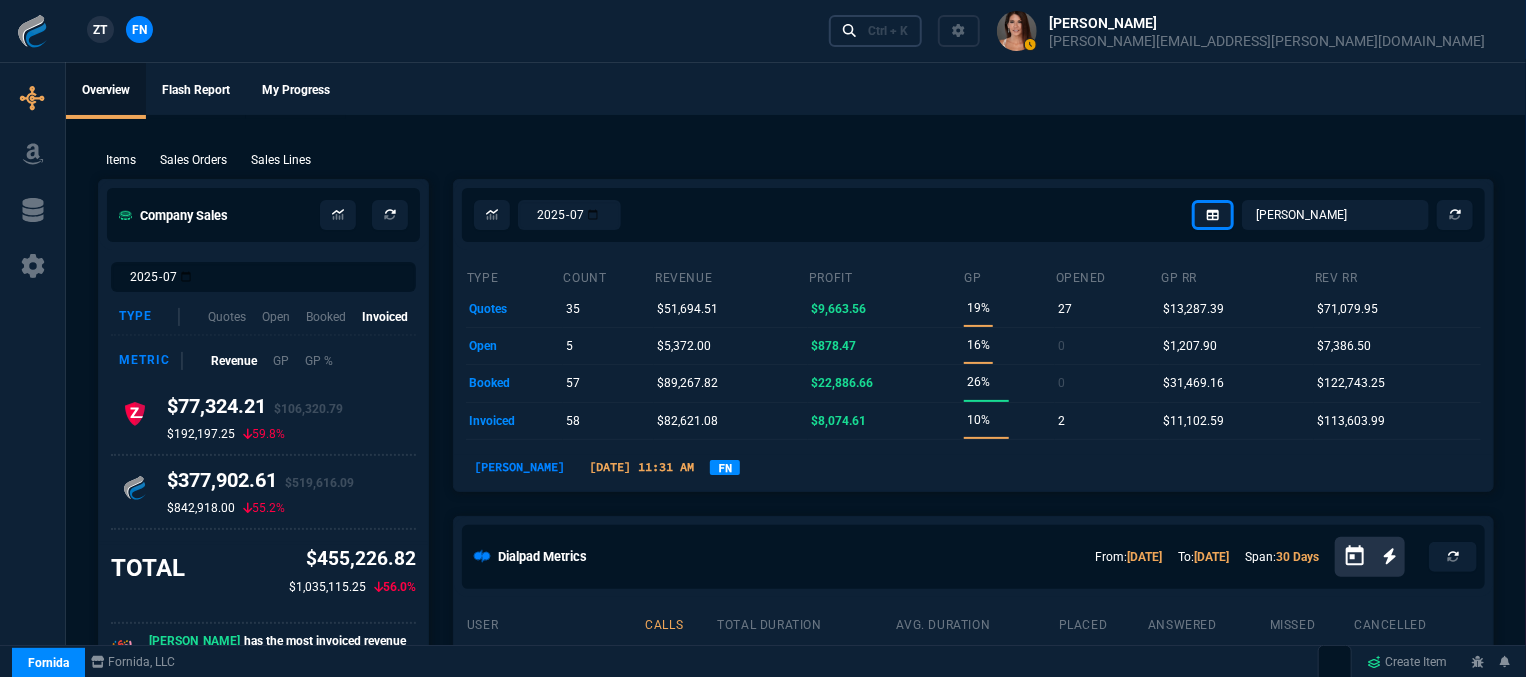click on "Ctrl + K" at bounding box center [888, 31] 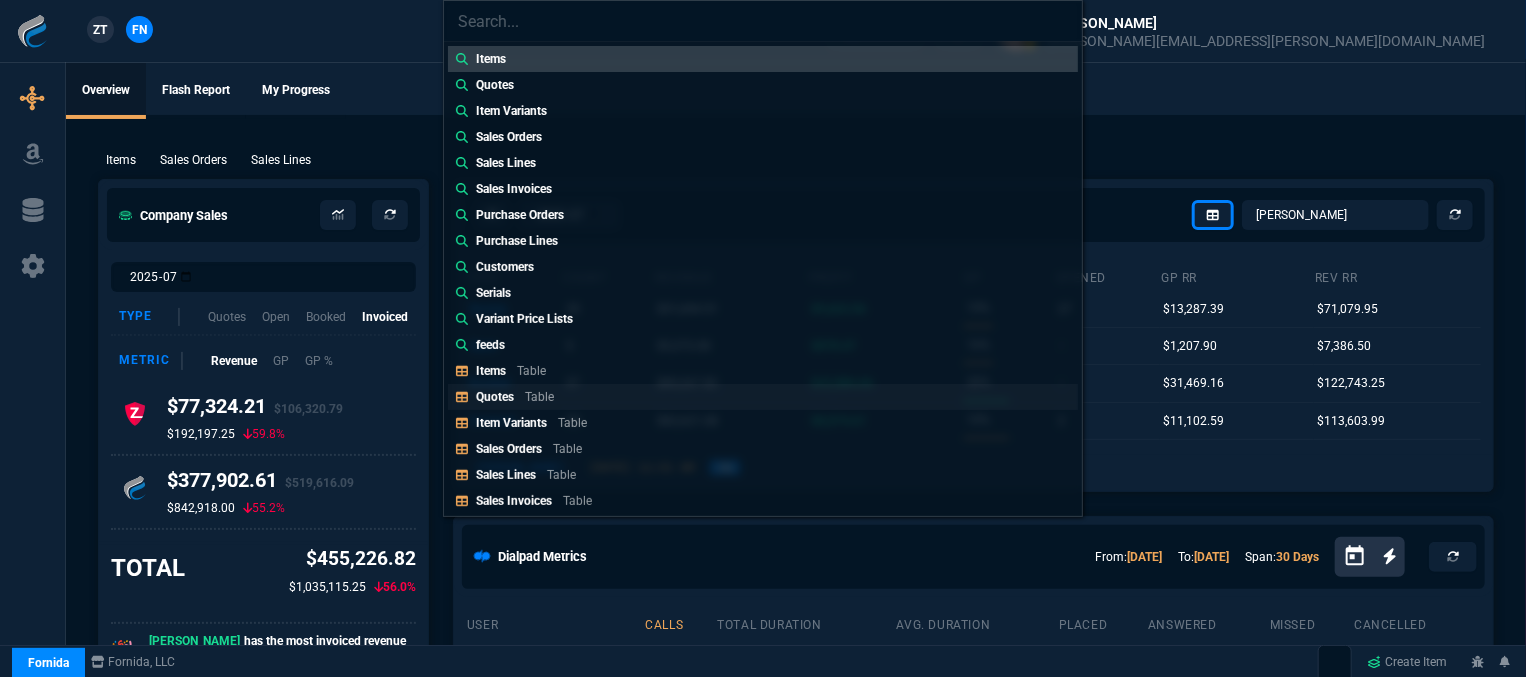 click on "Quotes
Table" at bounding box center [763, 397] 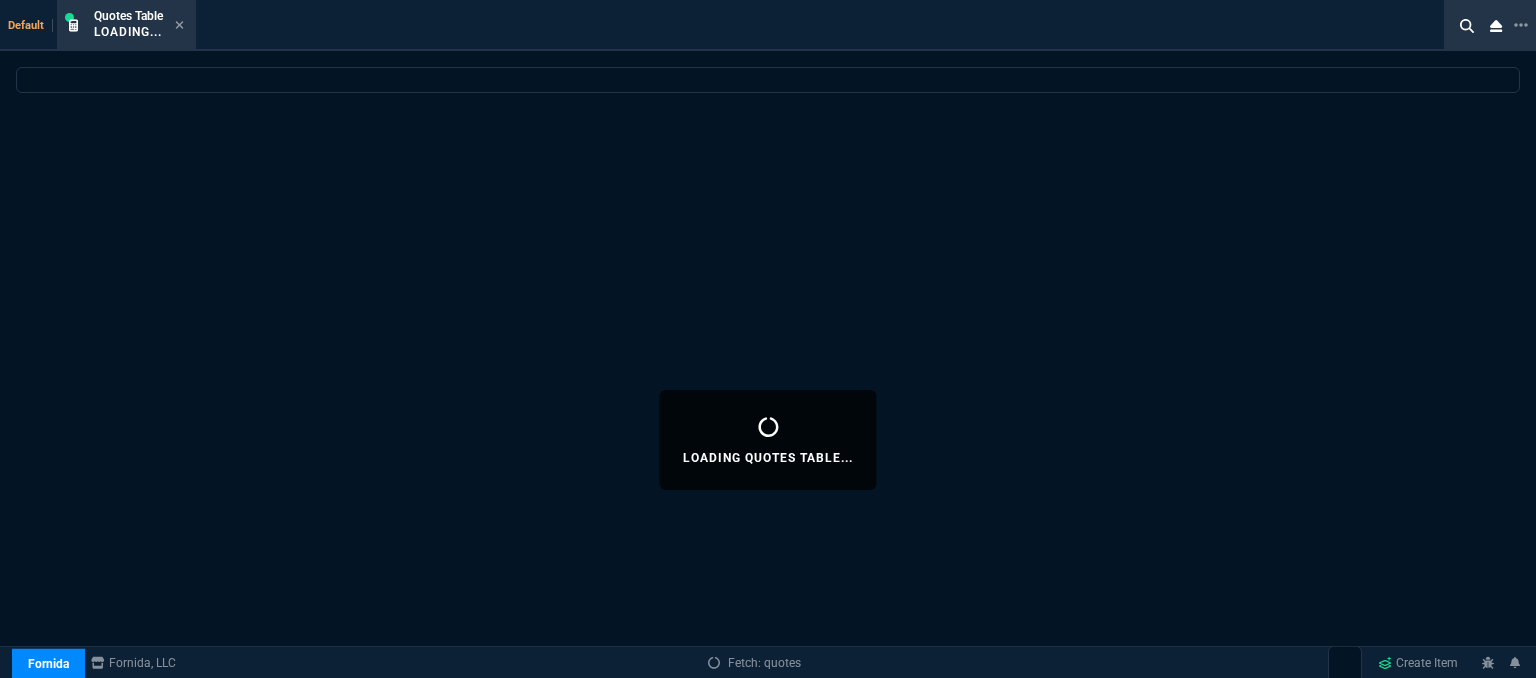 select 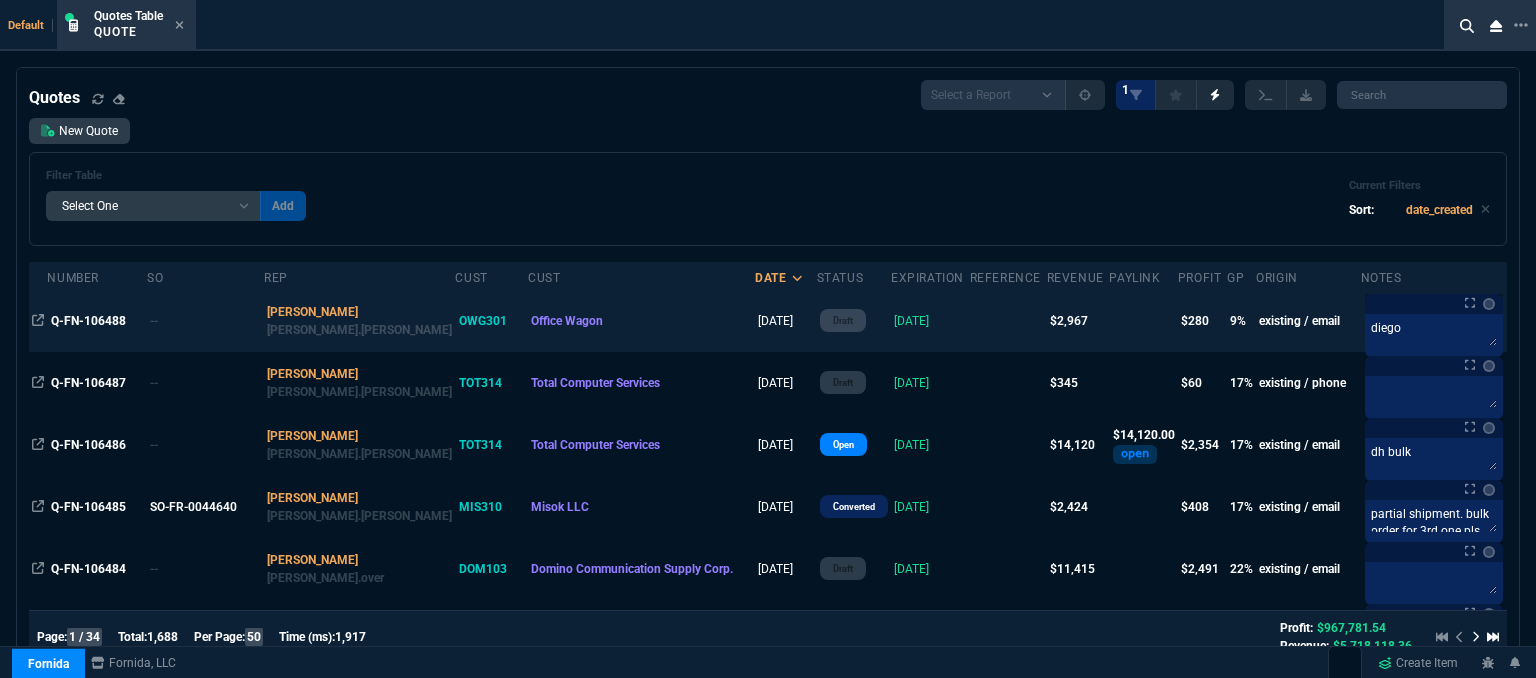 click at bounding box center [1008, 321] 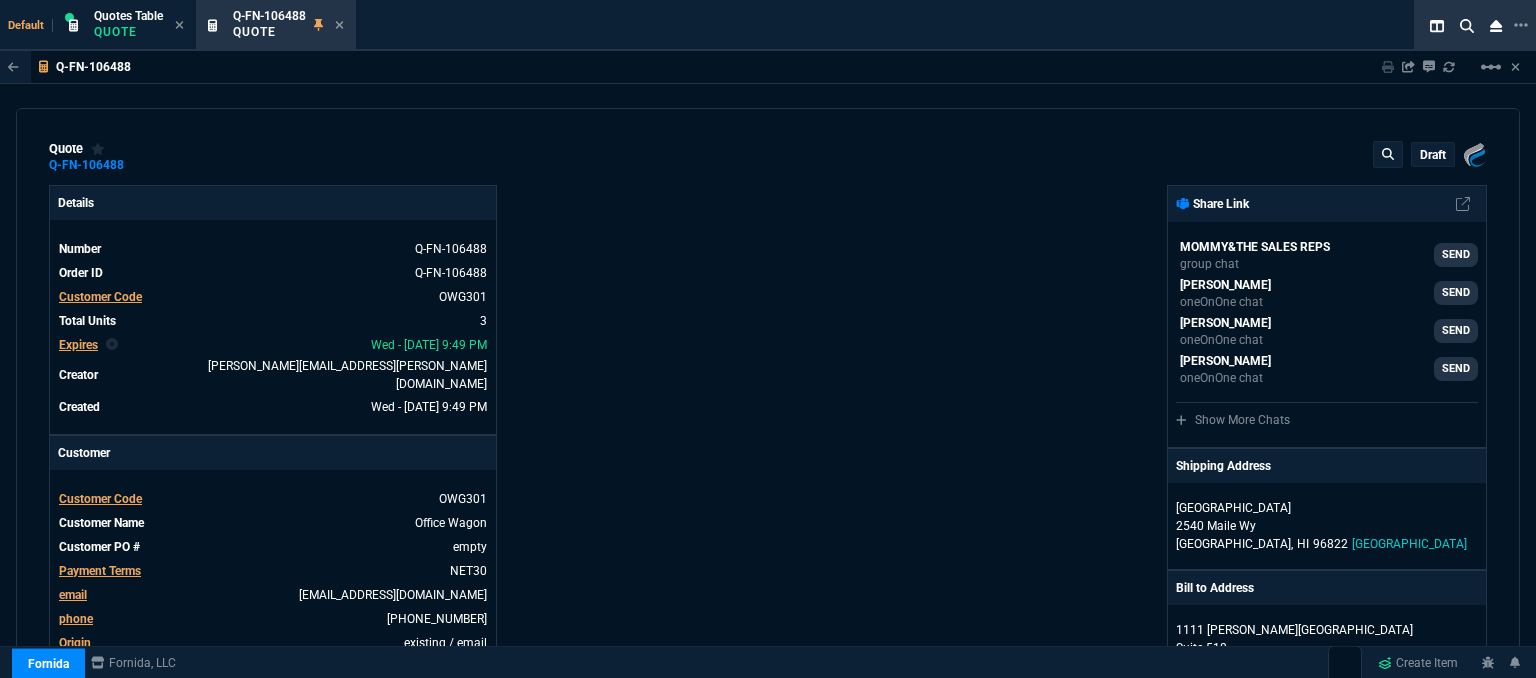 type on "14" 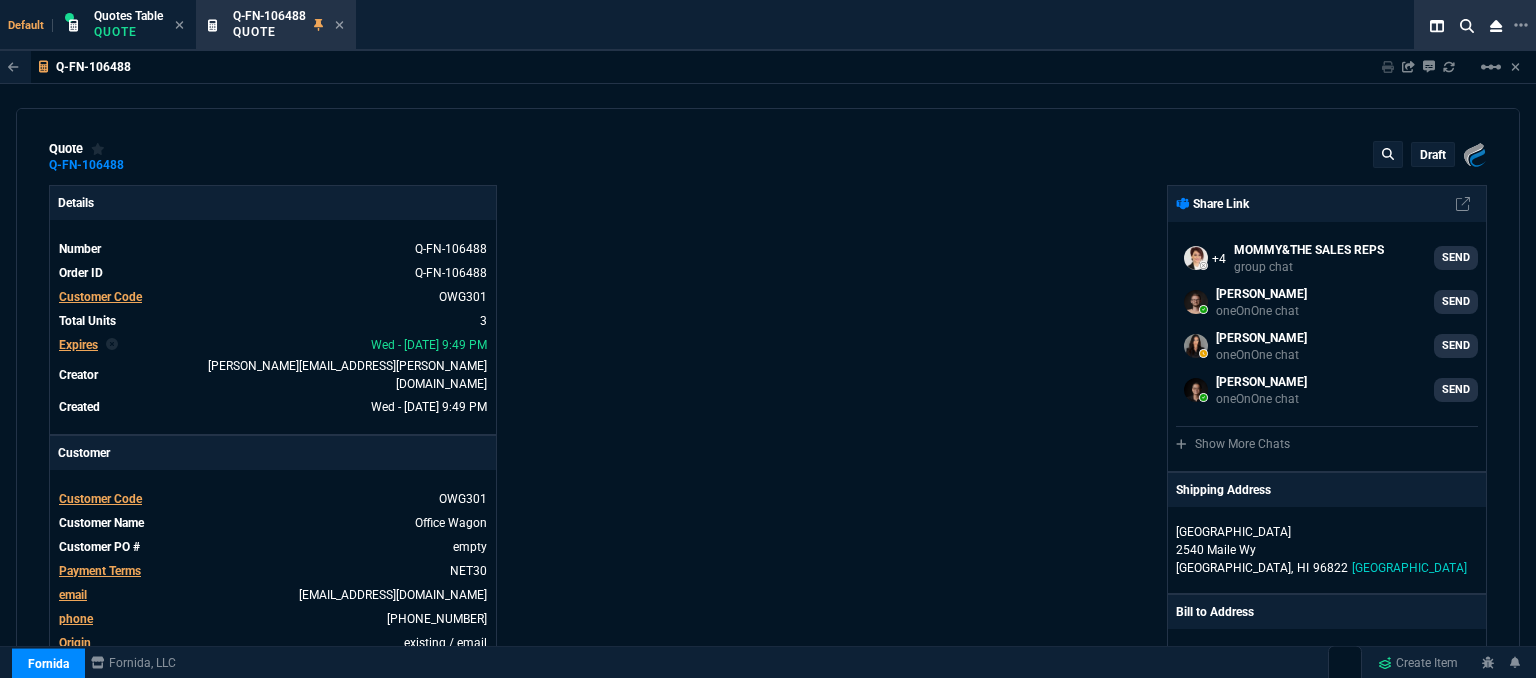 select on "12: [PERSON_NAME]" 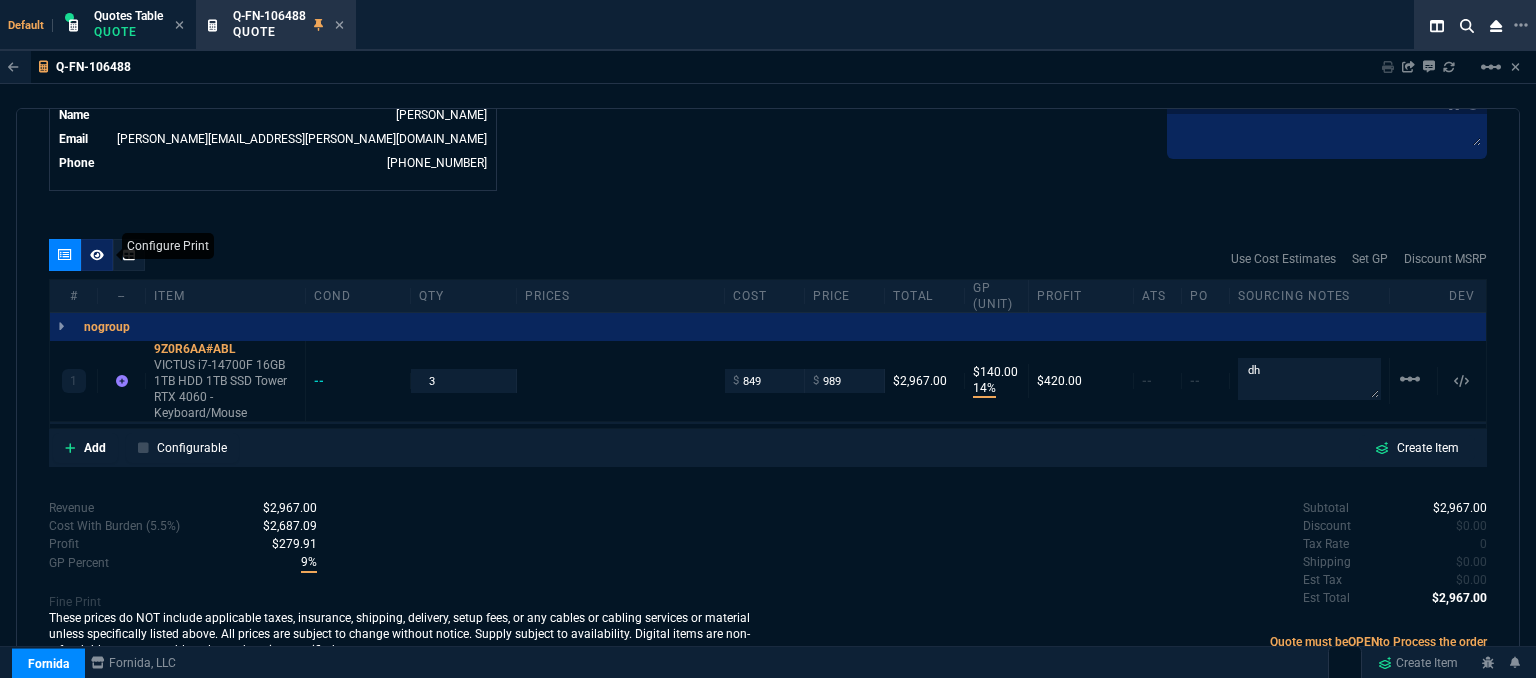click 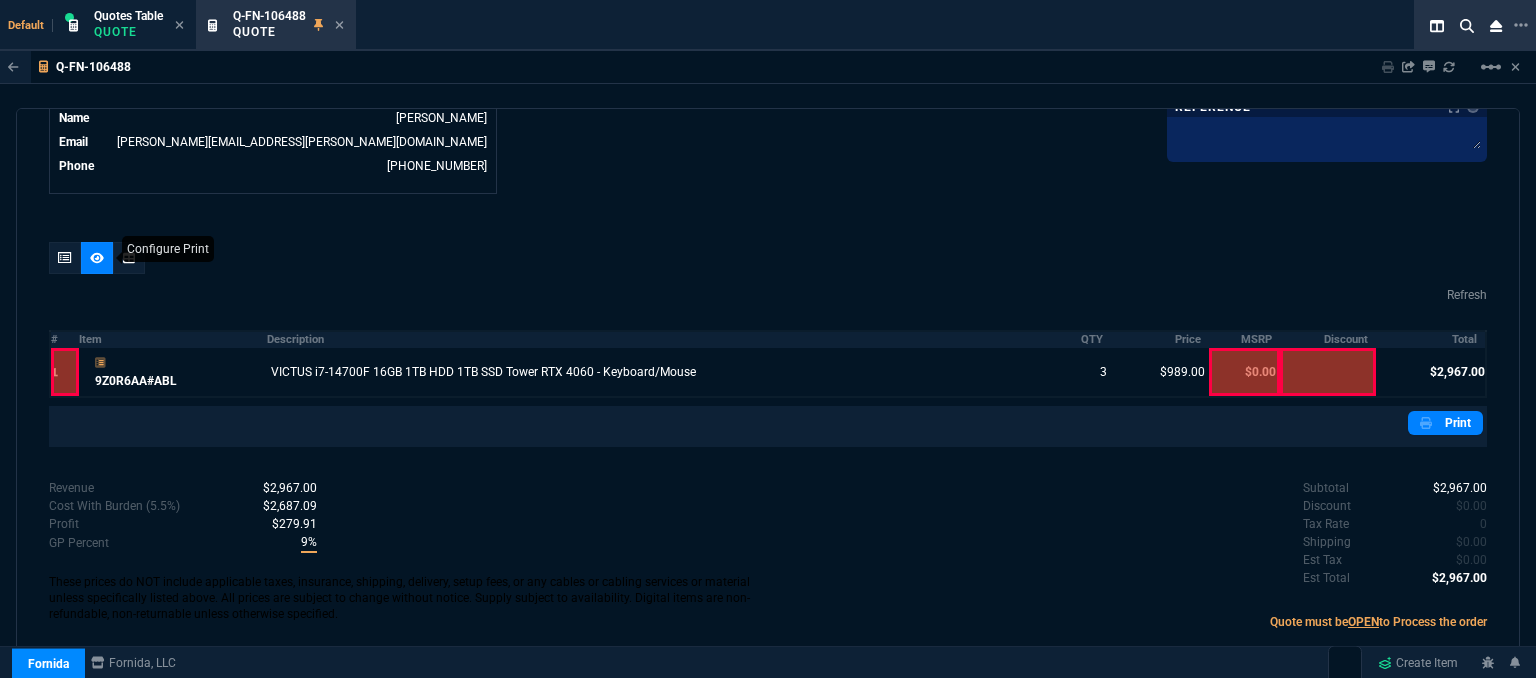 scroll, scrollTop: 985, scrollLeft: 0, axis: vertical 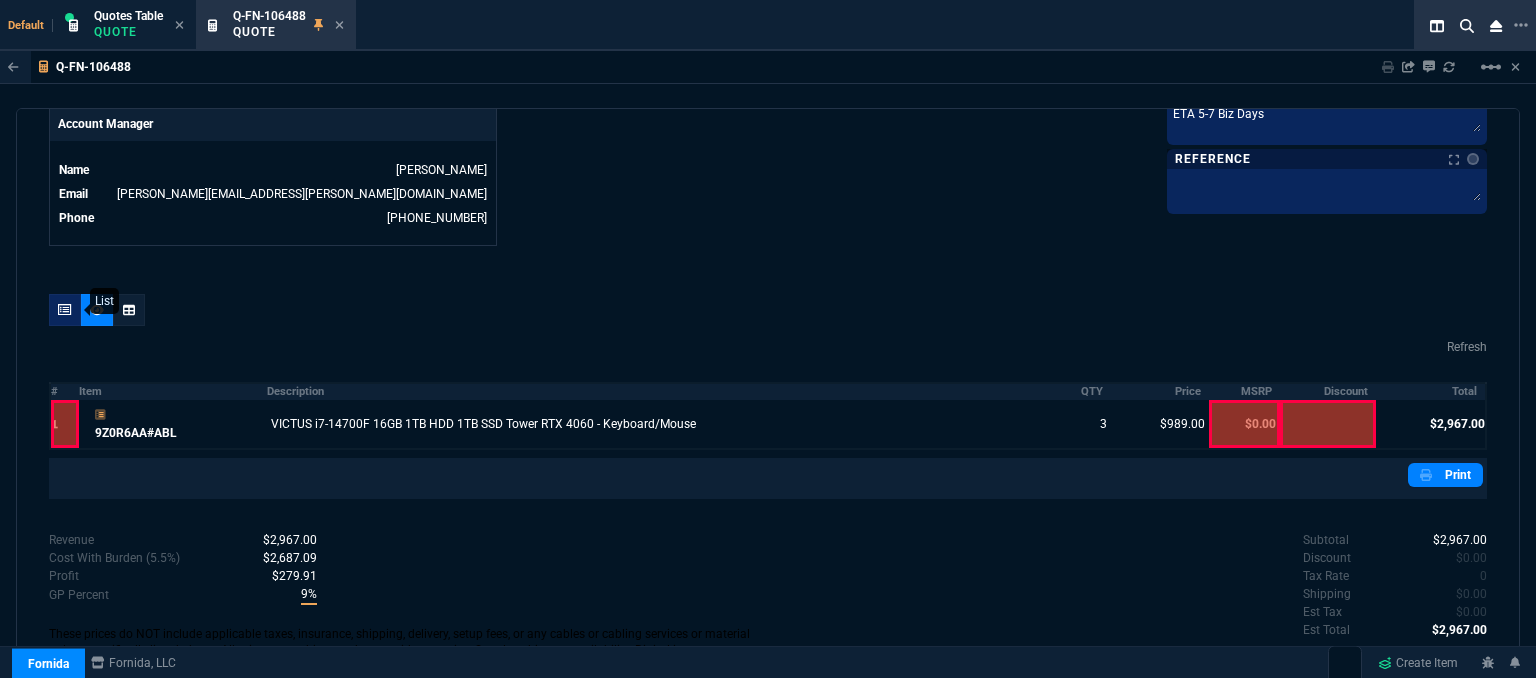 click at bounding box center (65, 310) 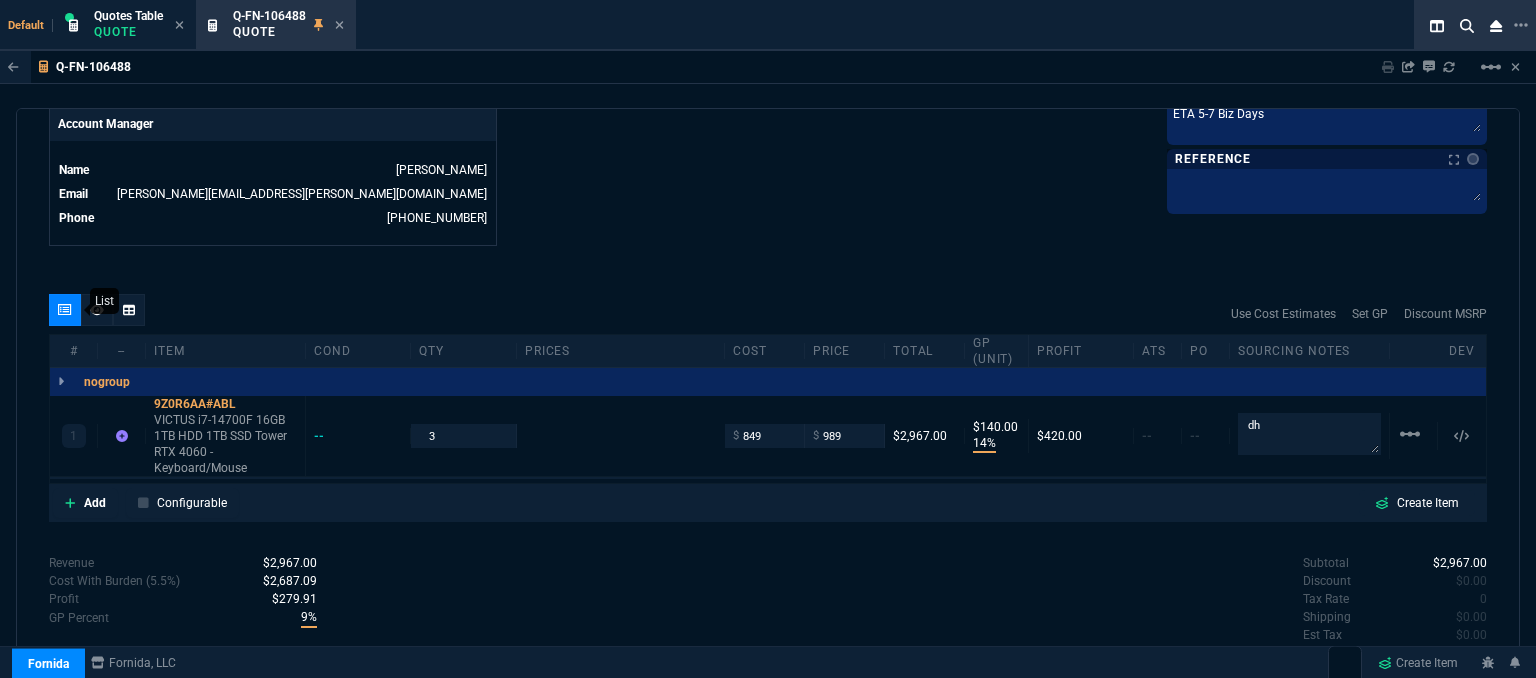 type on "14" 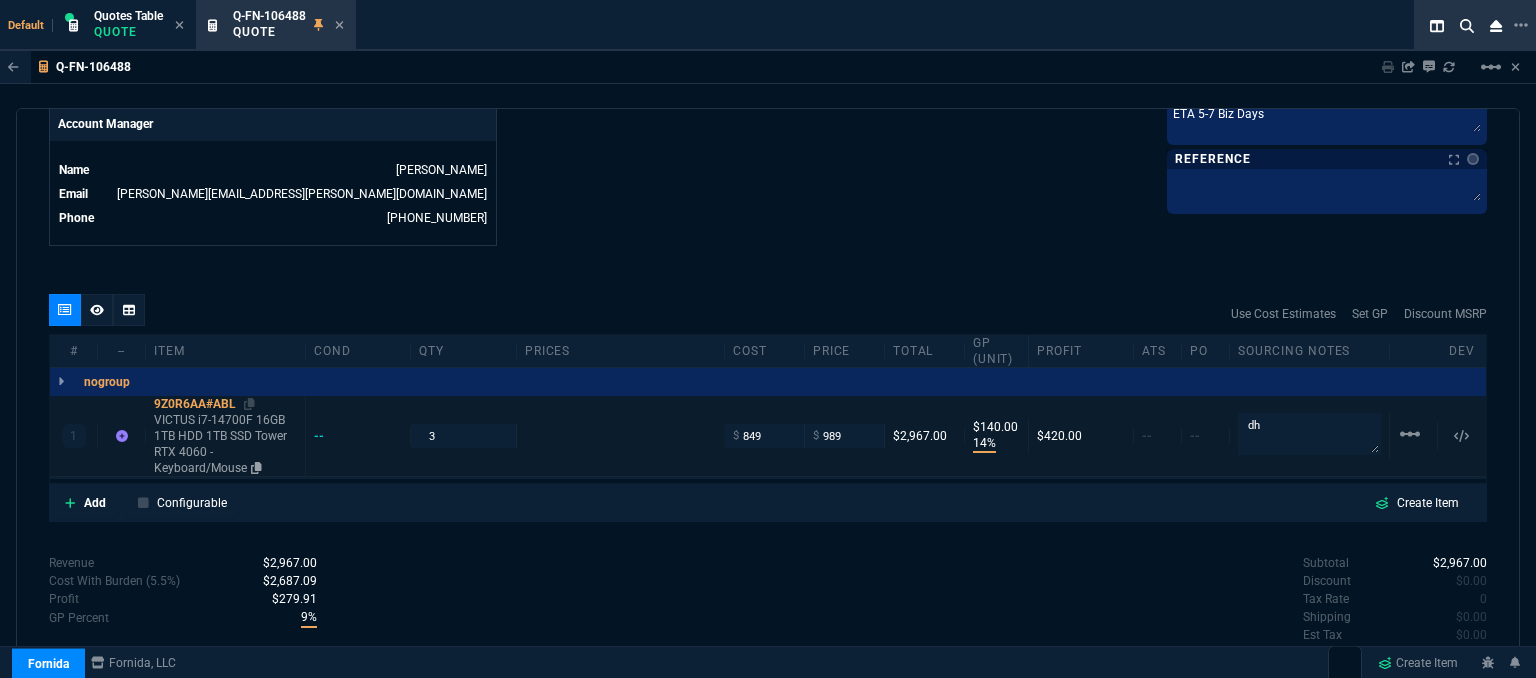 click on "VICTUS i7-14700F 16GB 1TB HDD 1TB SSD Tower RTX 4060 - Keyboard/Mouse" at bounding box center [225, 444] 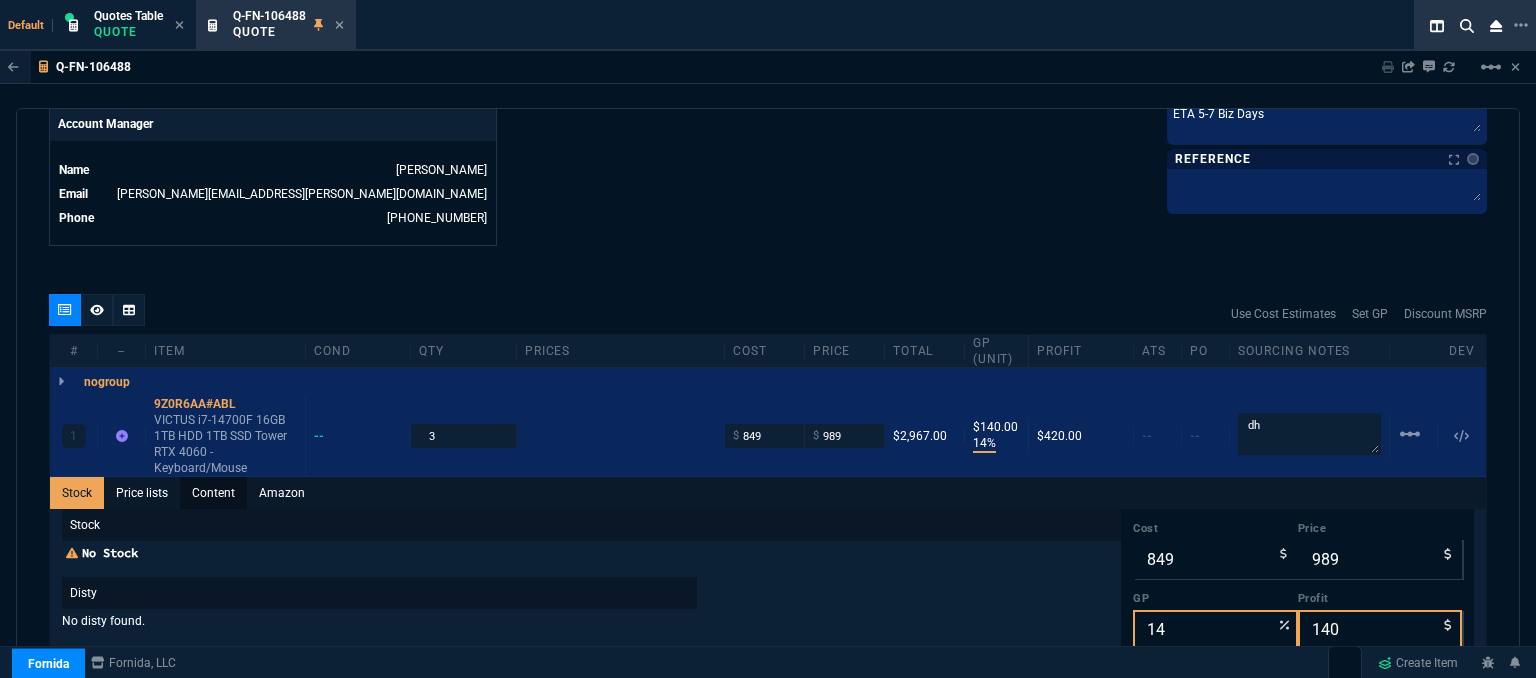 click on "Content" at bounding box center (213, 493) 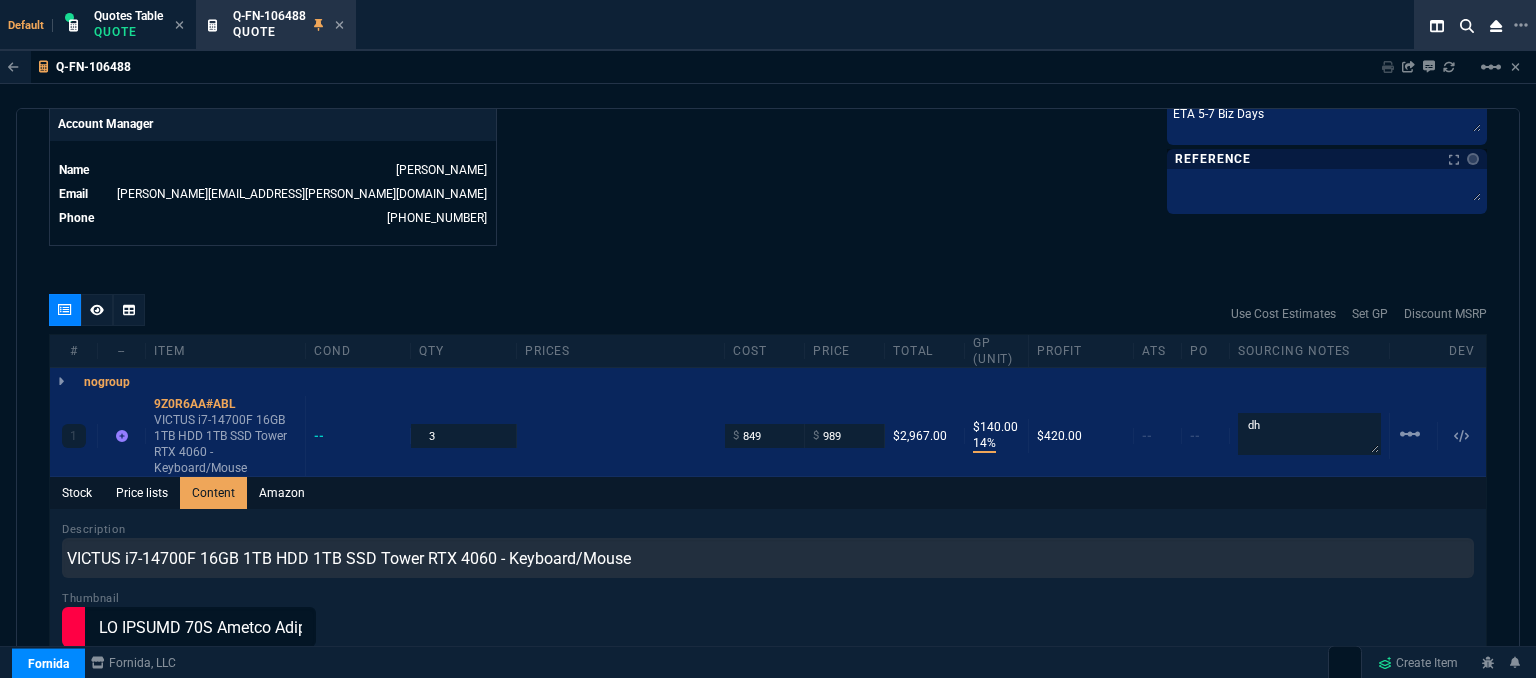 scroll, scrollTop: 0, scrollLeft: 0, axis: both 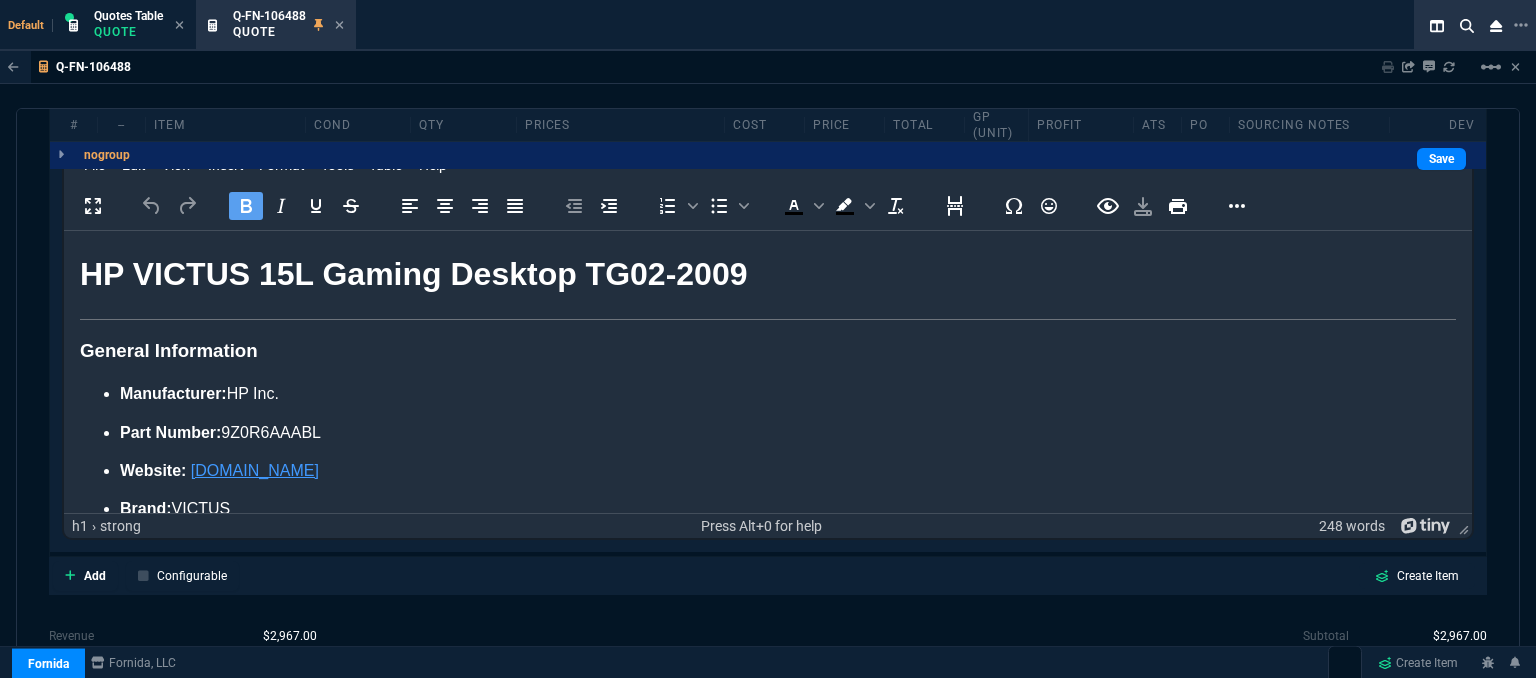 click on "HP VICTUS 15L Gaming Desktop TG02-2009" at bounding box center [768, 274] 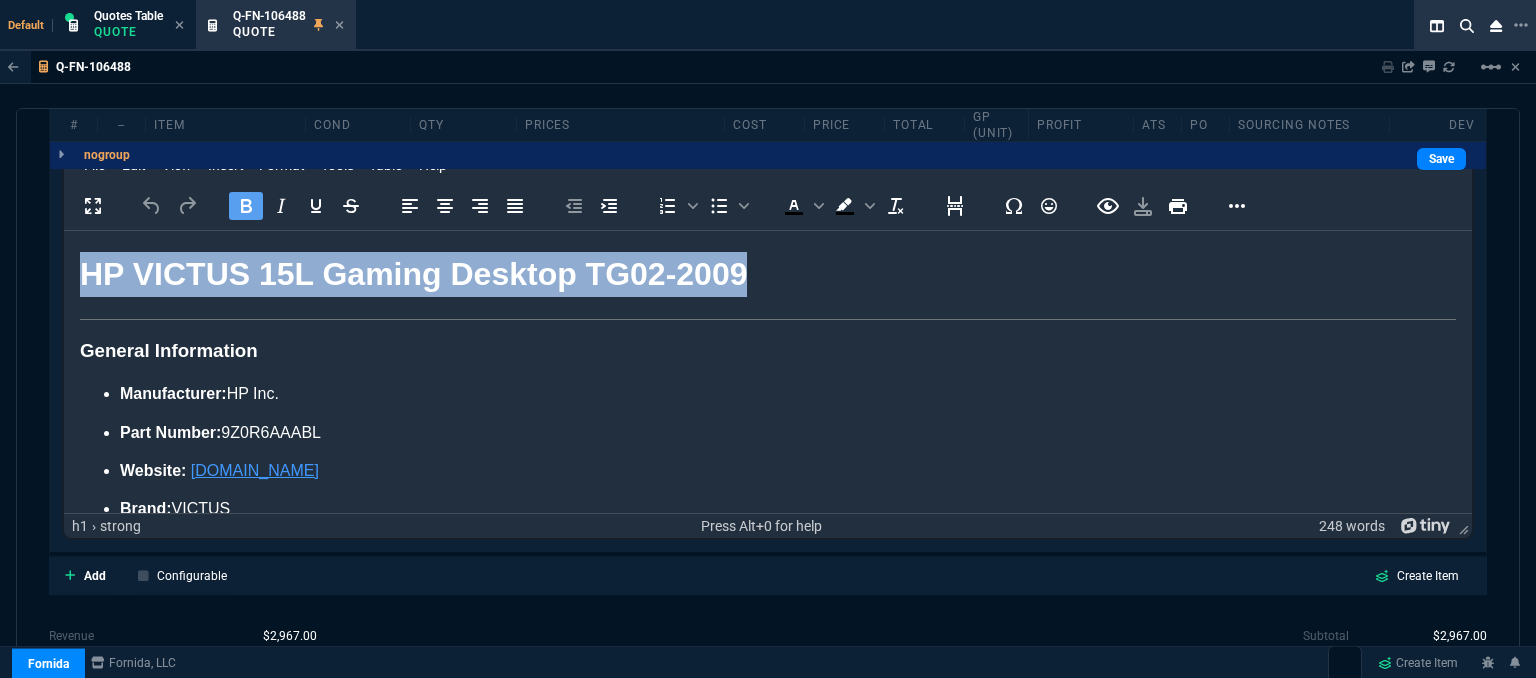 drag, startPoint x: 678, startPoint y: 273, endPoint x: 73, endPoint y: 282, distance: 605.06696 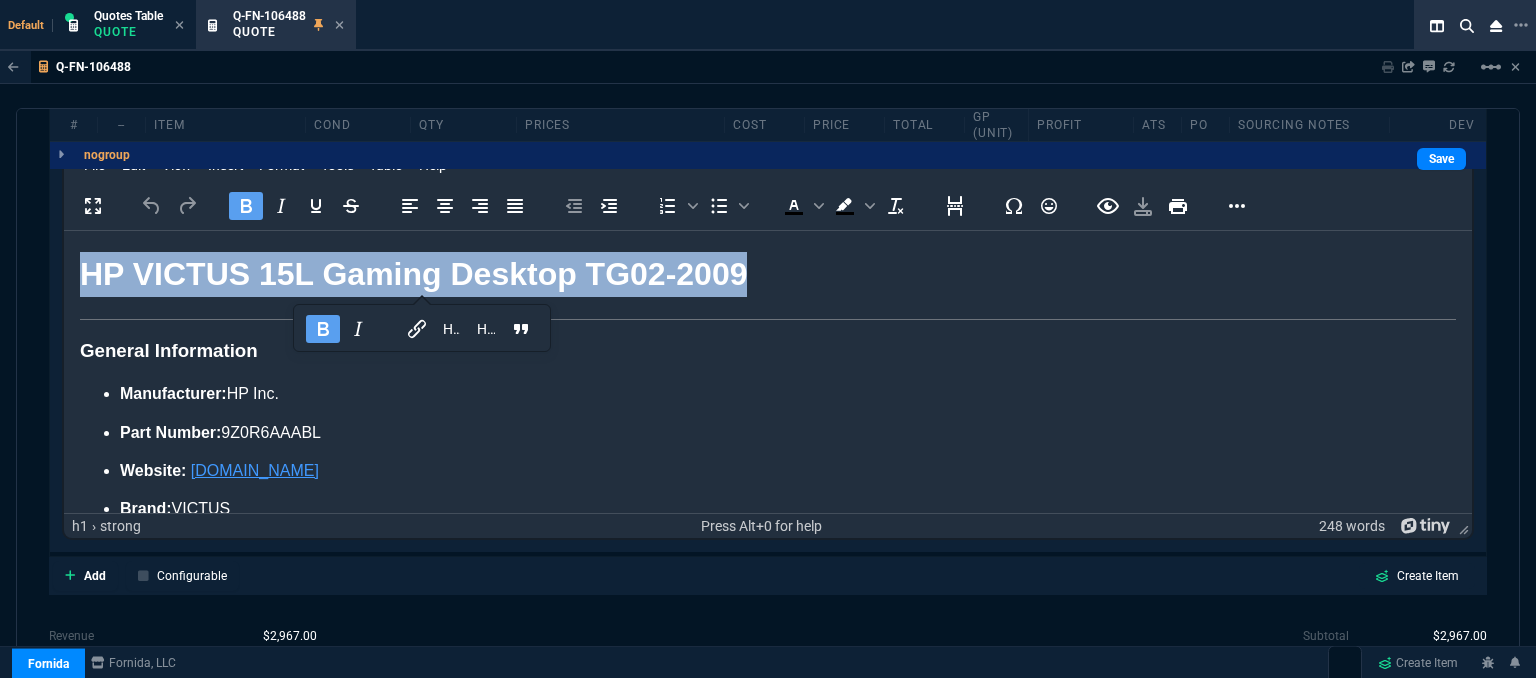 type 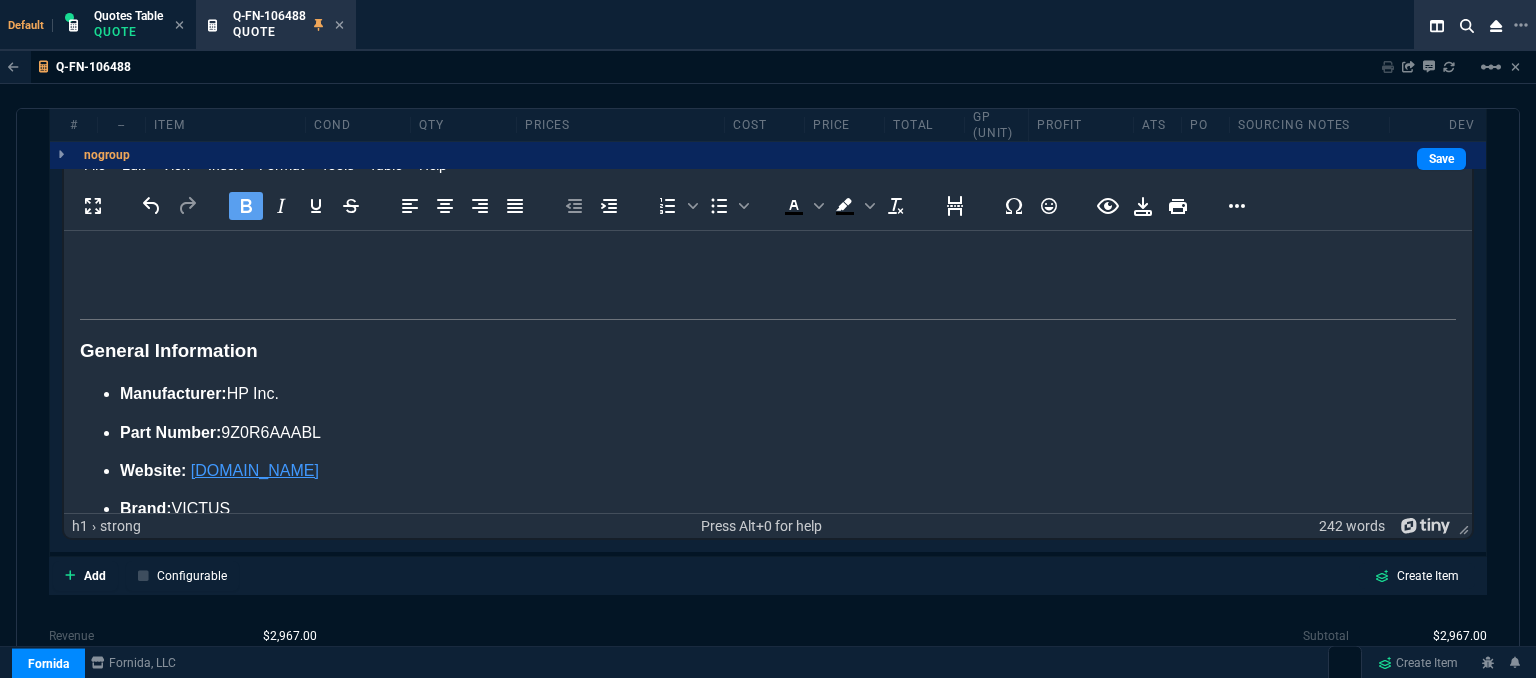 scroll, scrollTop: 43, scrollLeft: 0, axis: vertical 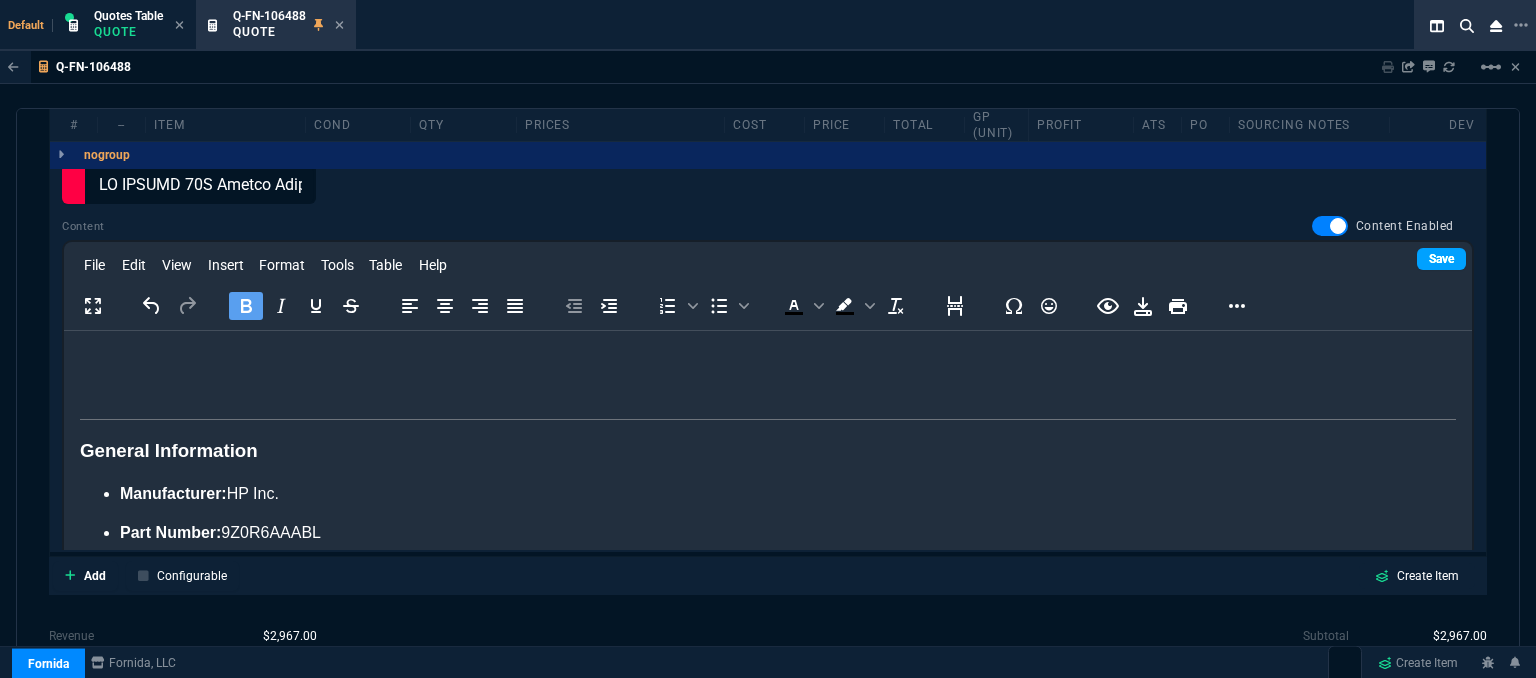 click on "Save" at bounding box center [1441, 259] 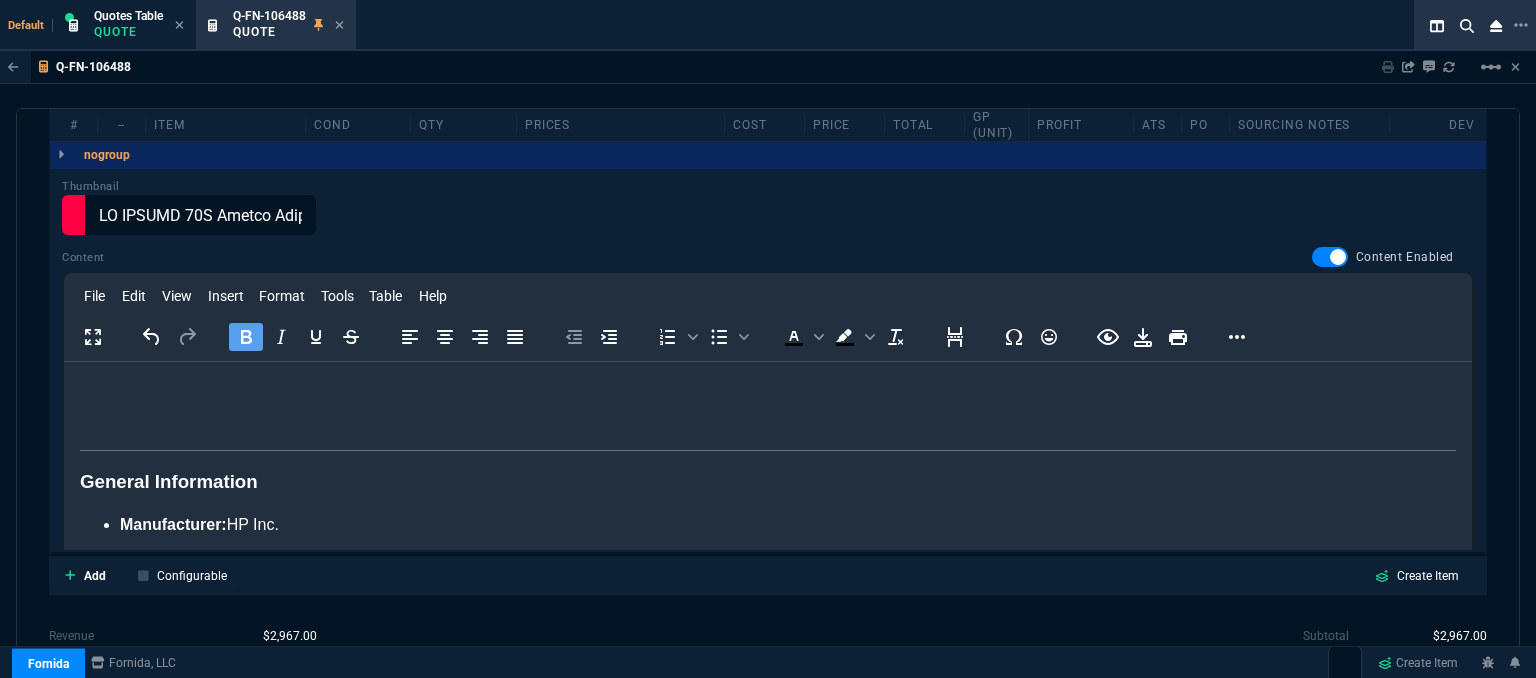 scroll, scrollTop: 0, scrollLeft: 0, axis: both 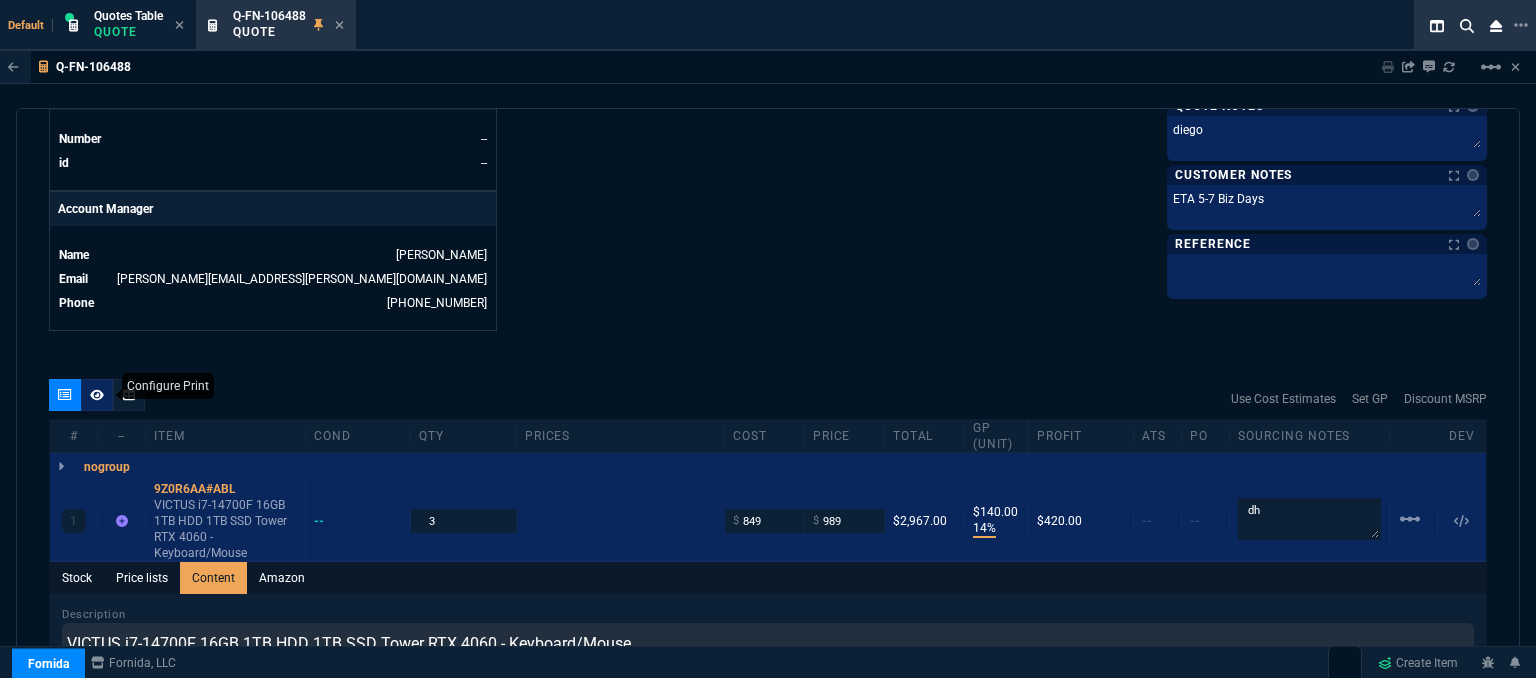 click 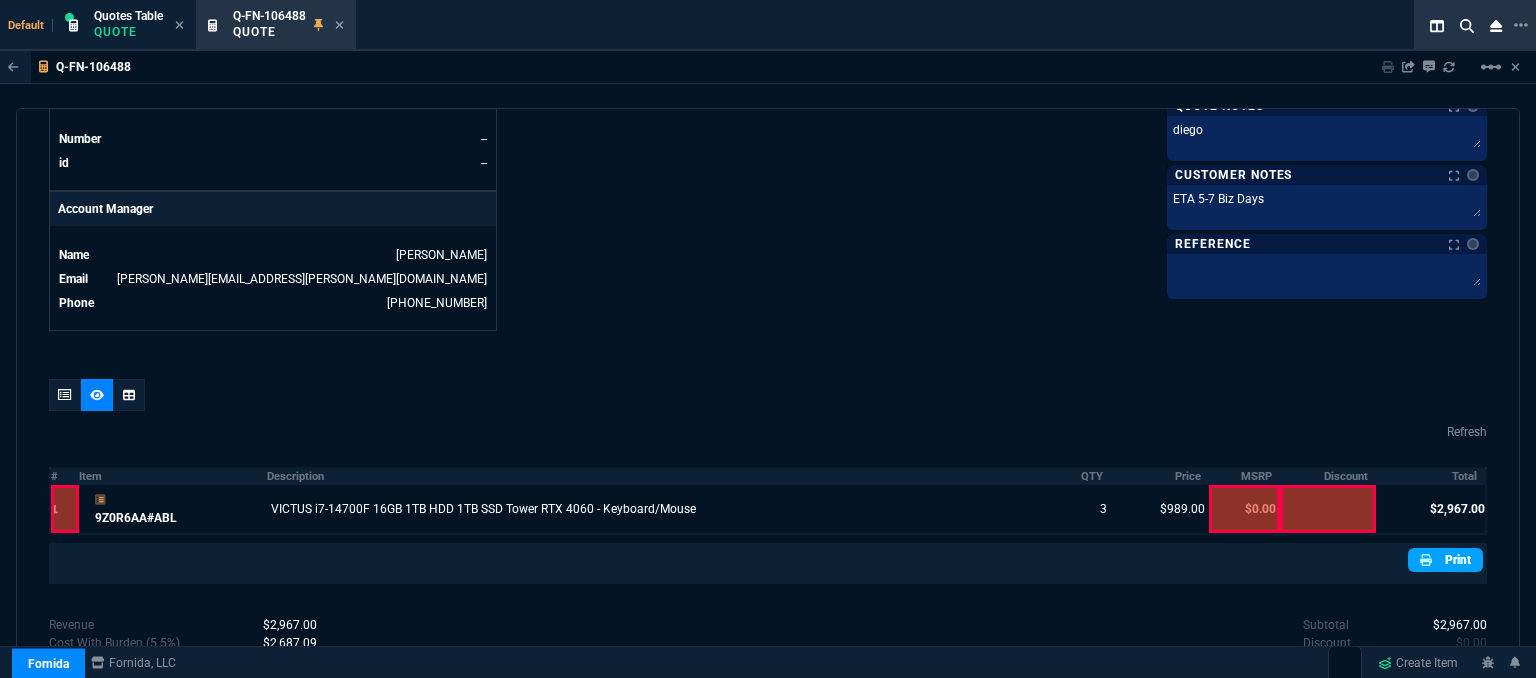 click on "Print" at bounding box center [1445, 560] 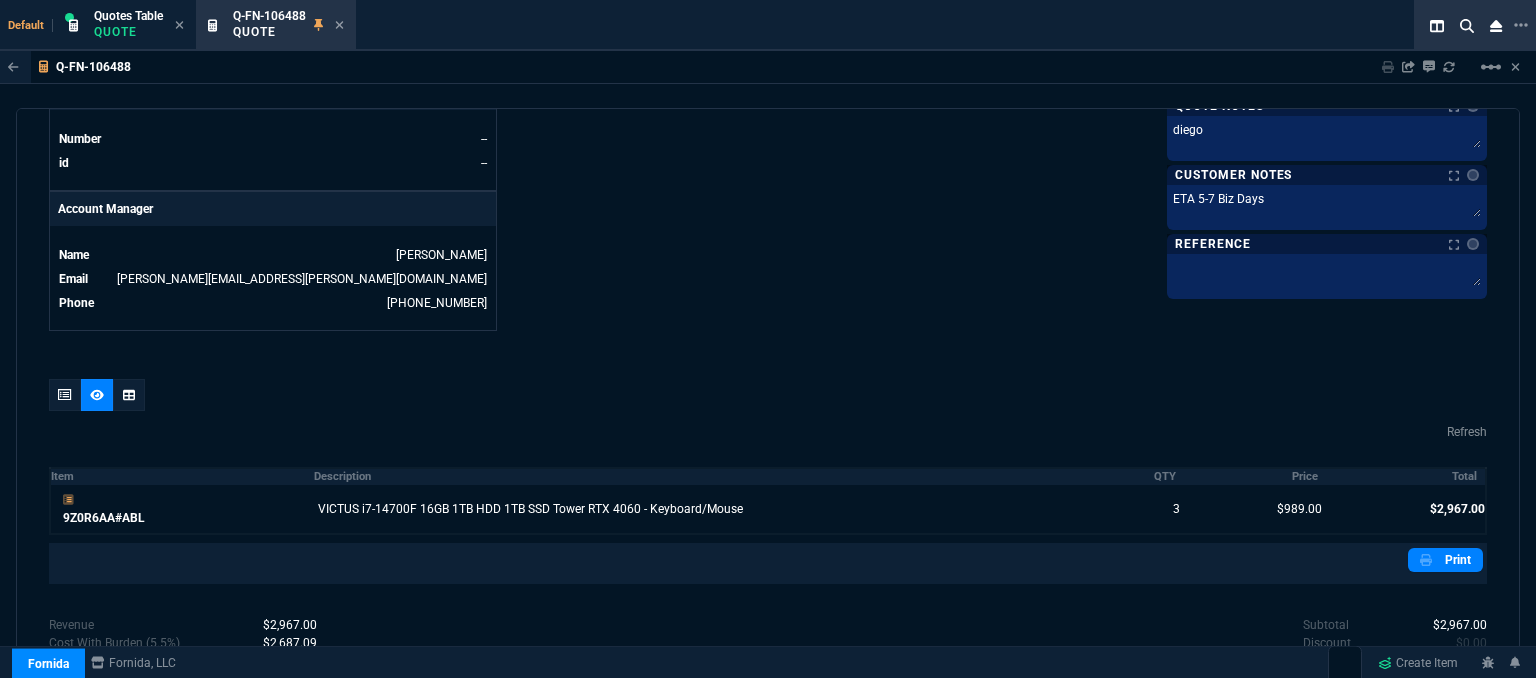 scroll, scrollTop: 1019, scrollLeft: 0, axis: vertical 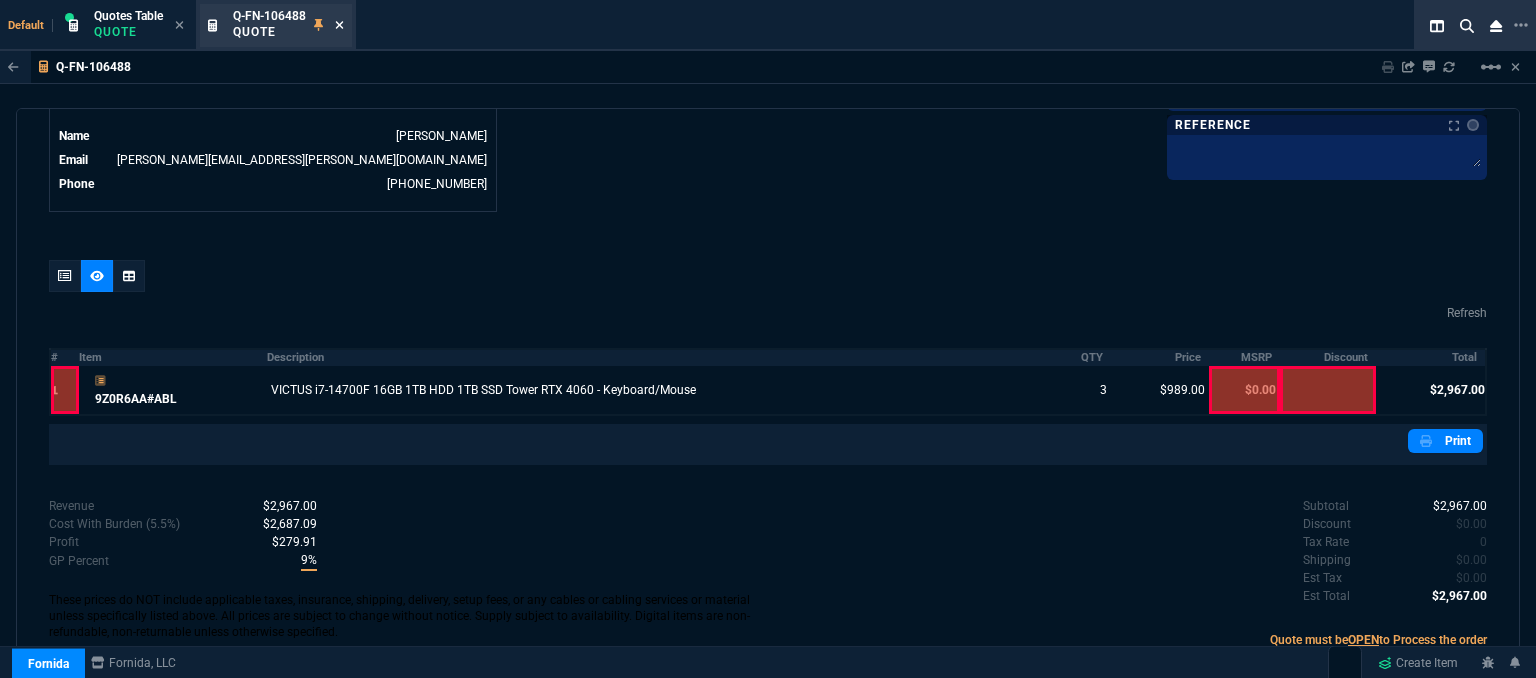 click 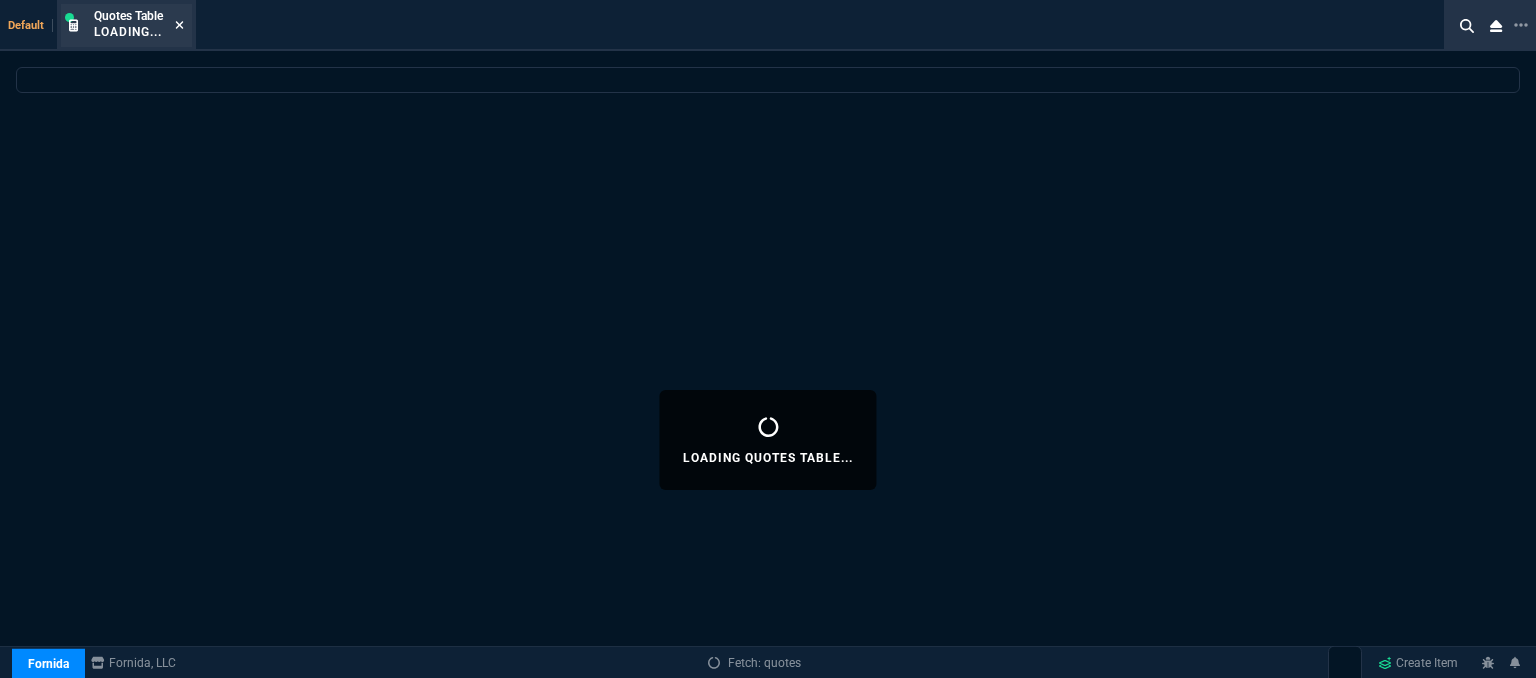 click 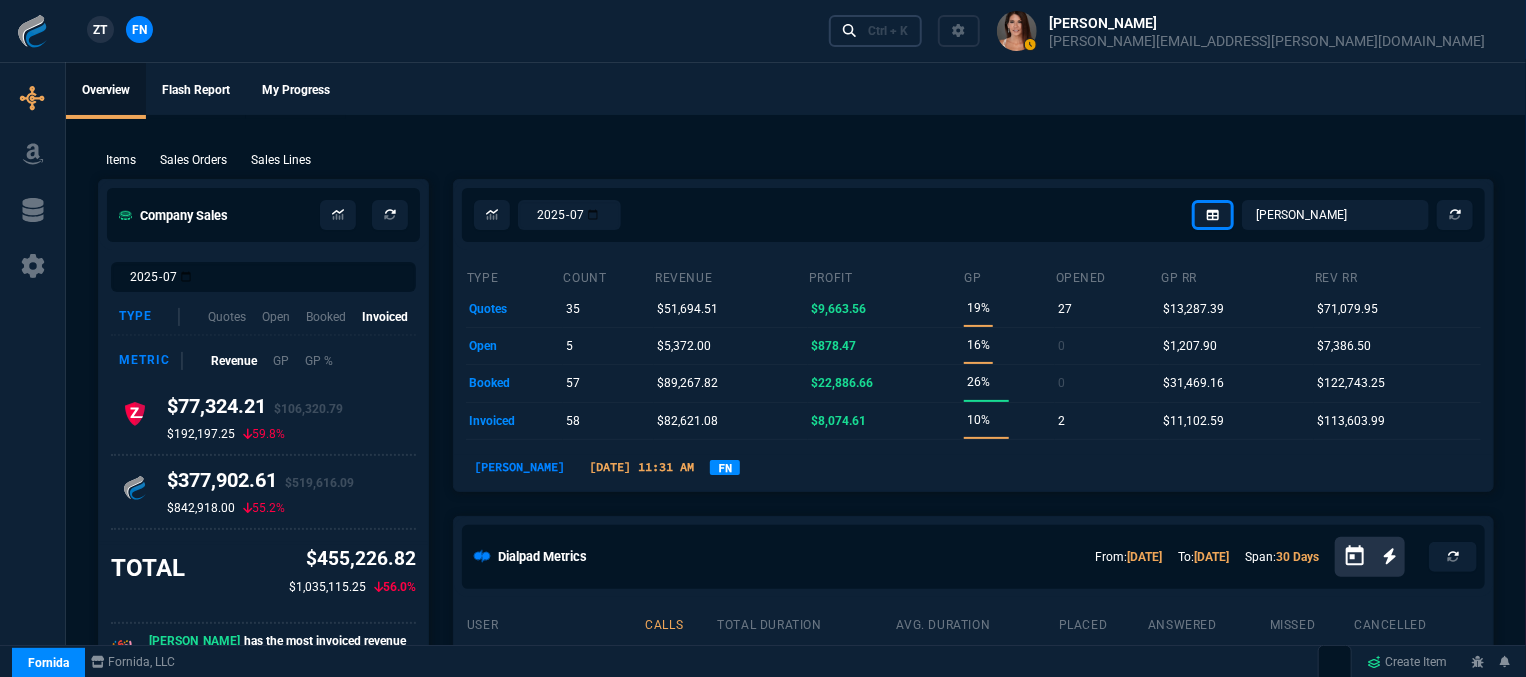 click on "Ctrl + K" at bounding box center [888, 31] 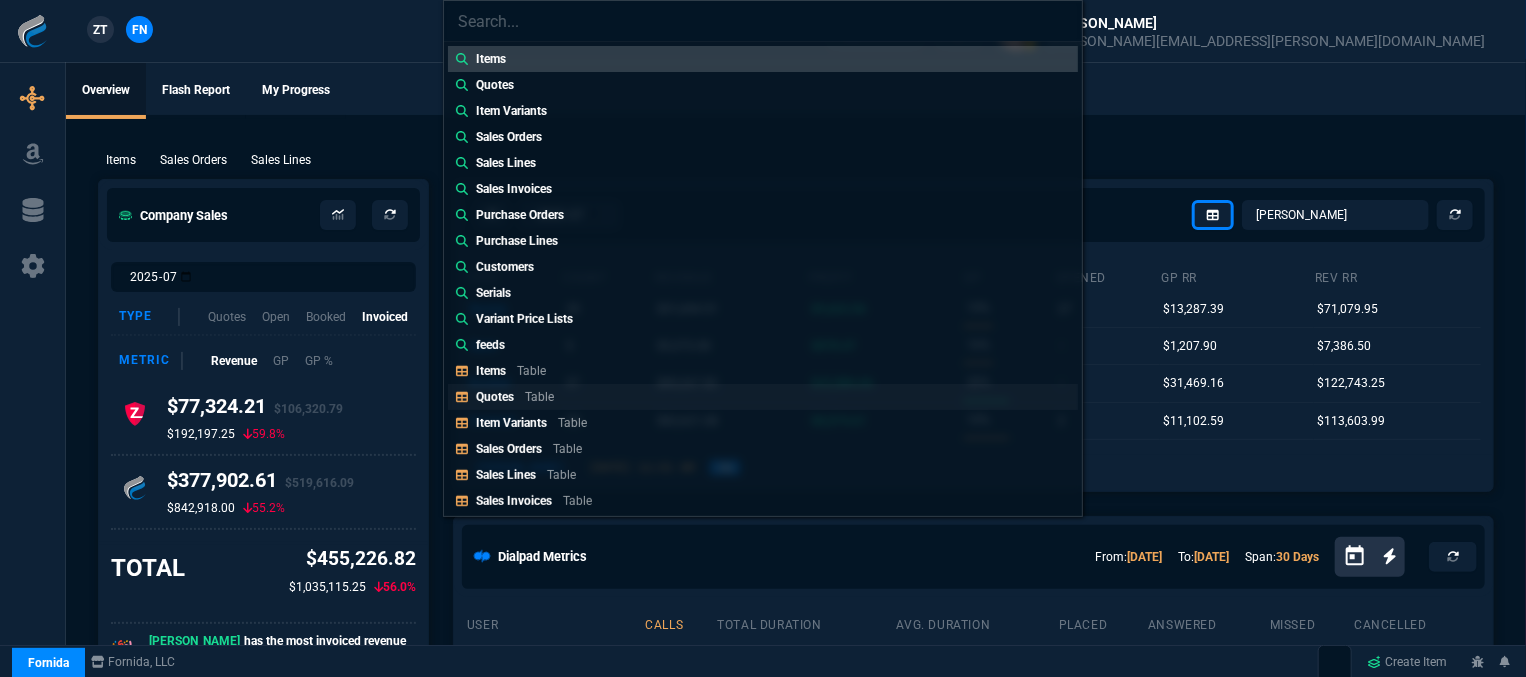 click on "Quotes
Table" at bounding box center (519, 397) 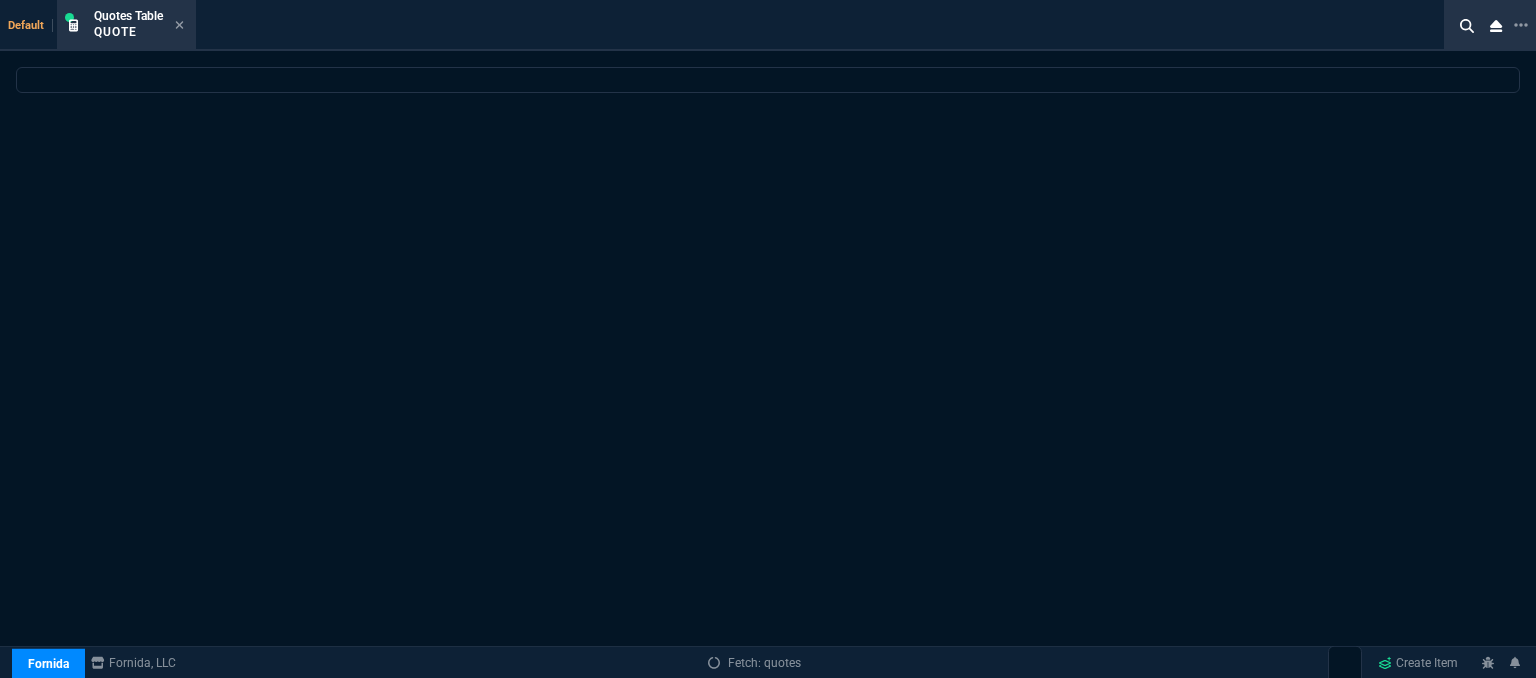 select 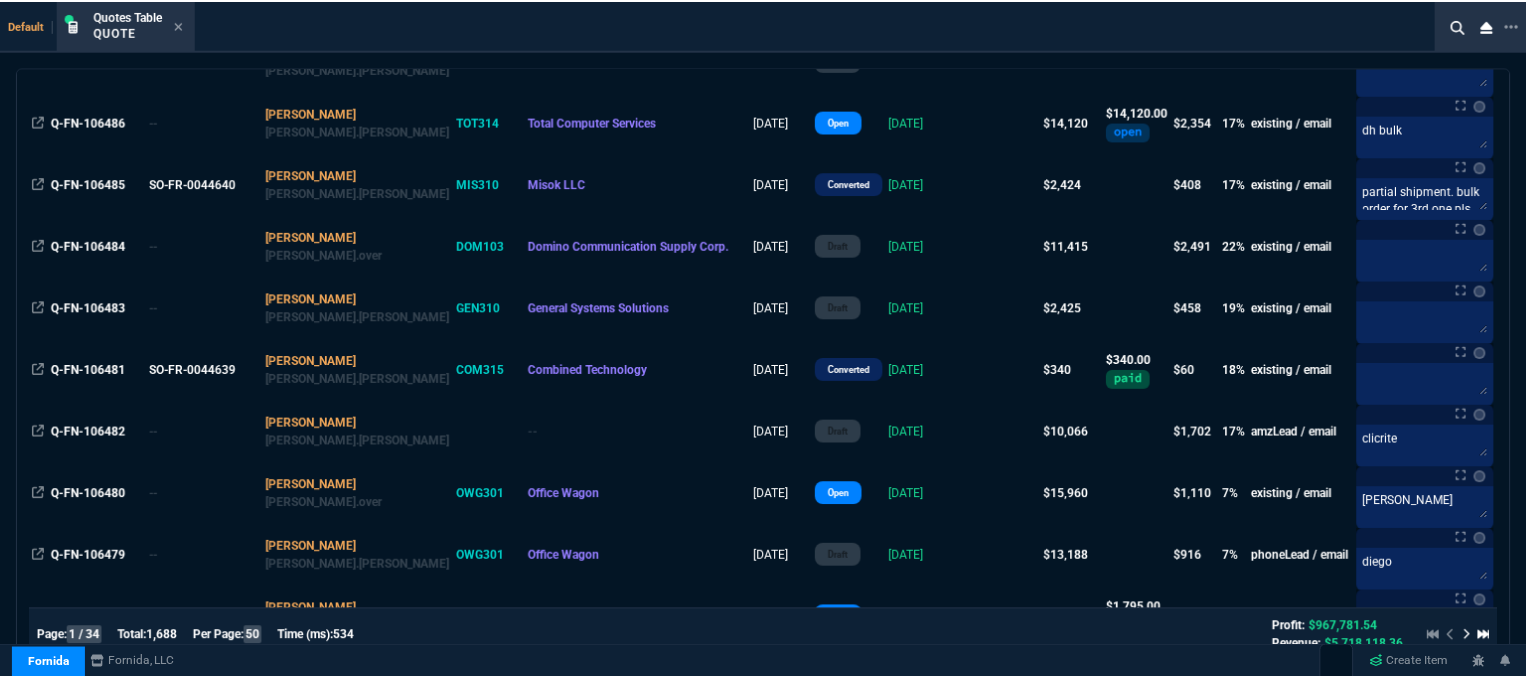 scroll, scrollTop: 400, scrollLeft: 0, axis: vertical 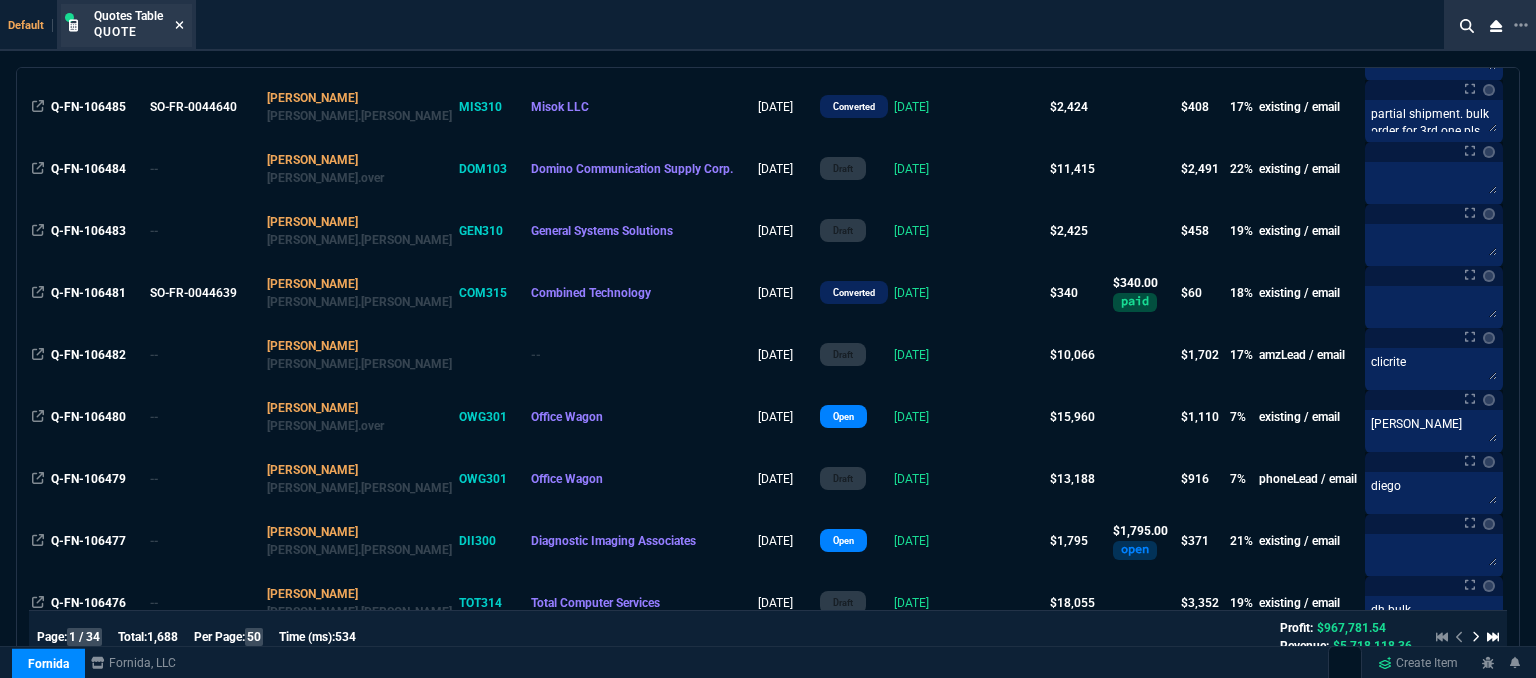 click 